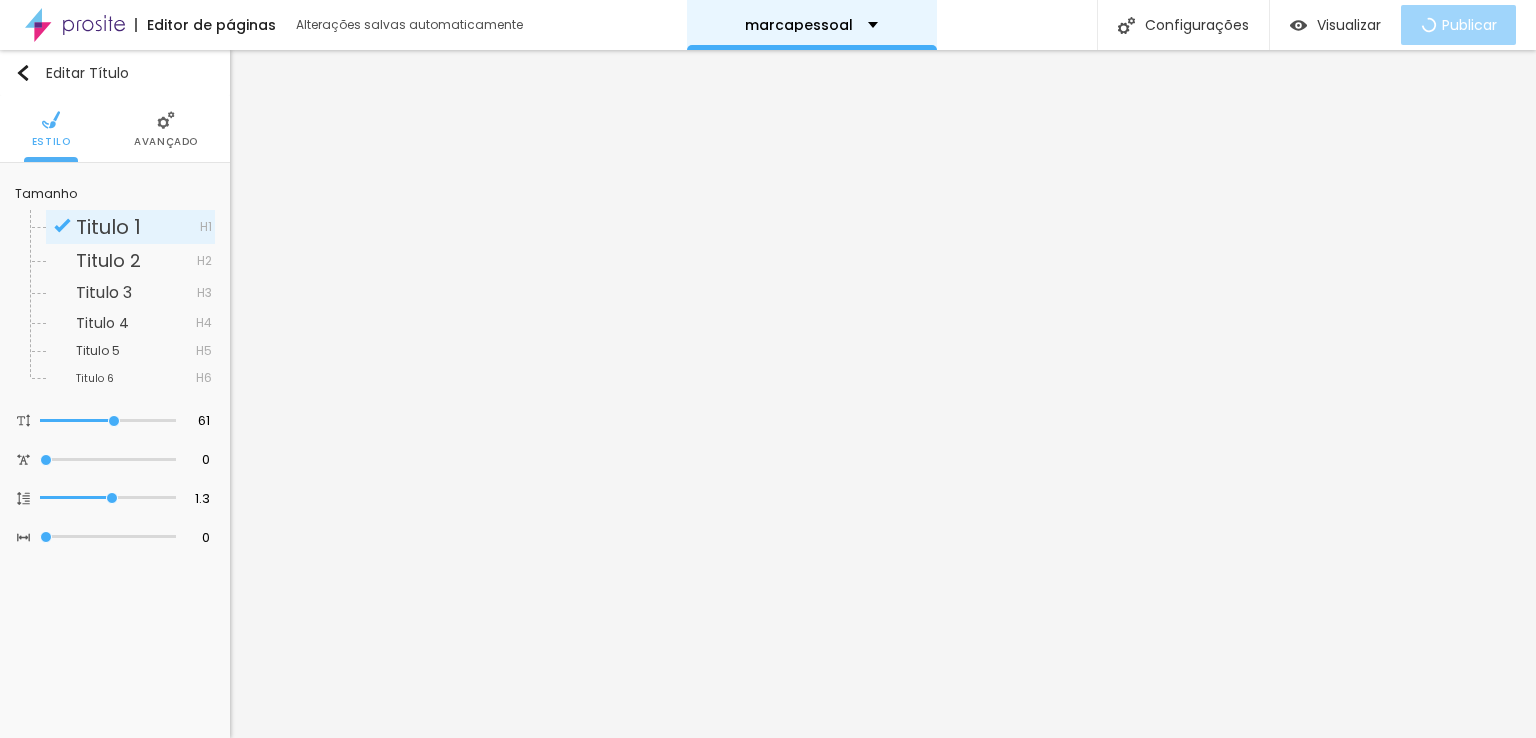 scroll, scrollTop: 0, scrollLeft: 0, axis: both 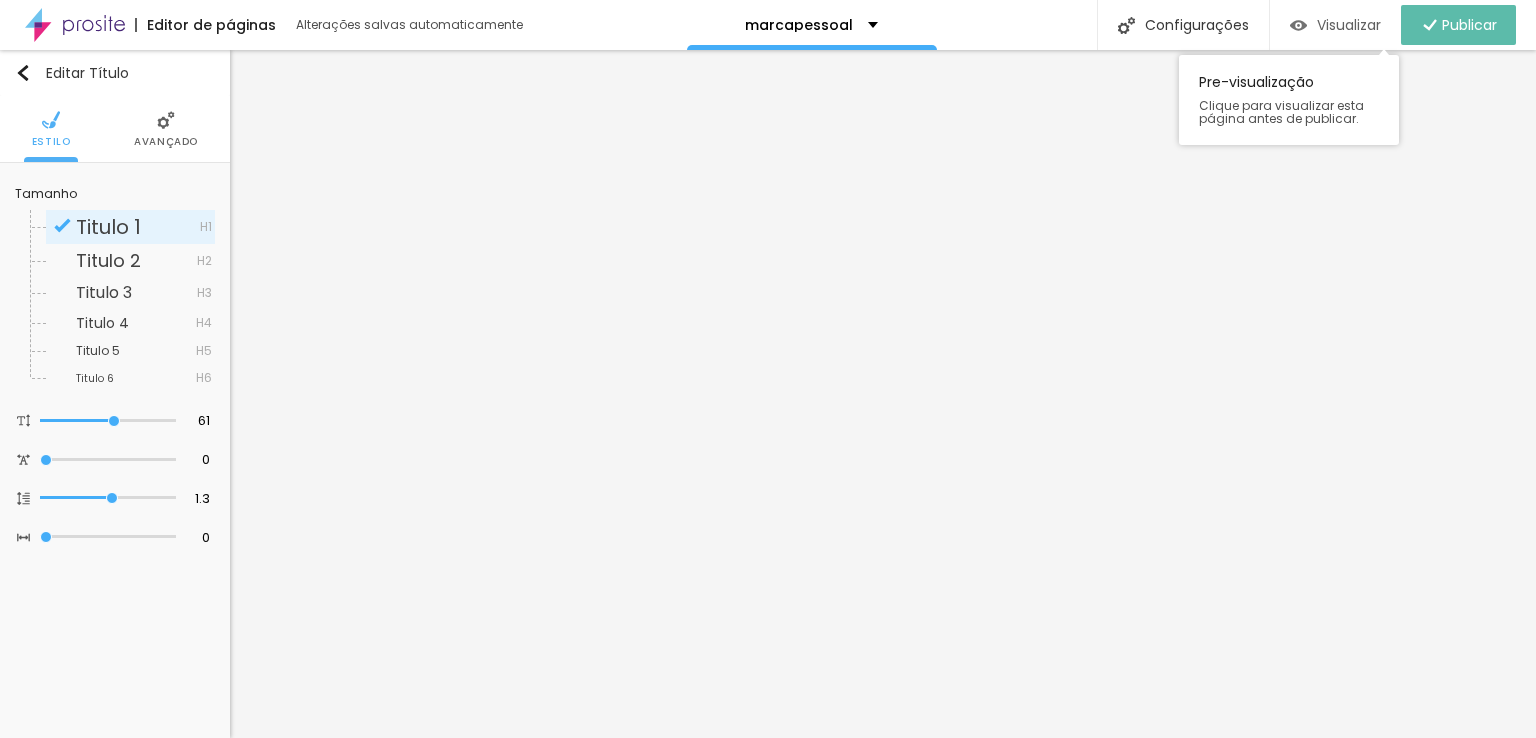 click on "Visualizar" at bounding box center (1349, 25) 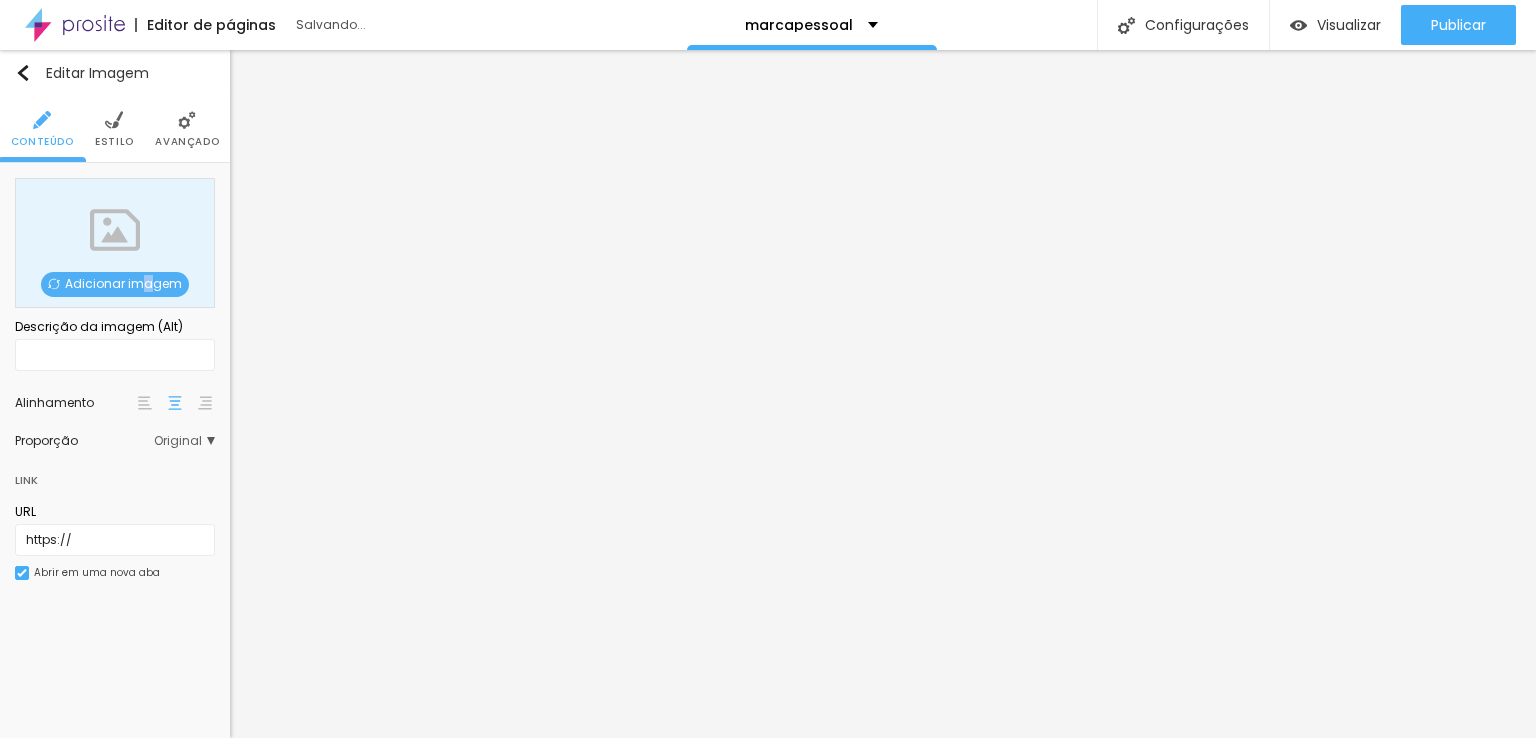 click on "Adicionar imagem" at bounding box center [115, 284] 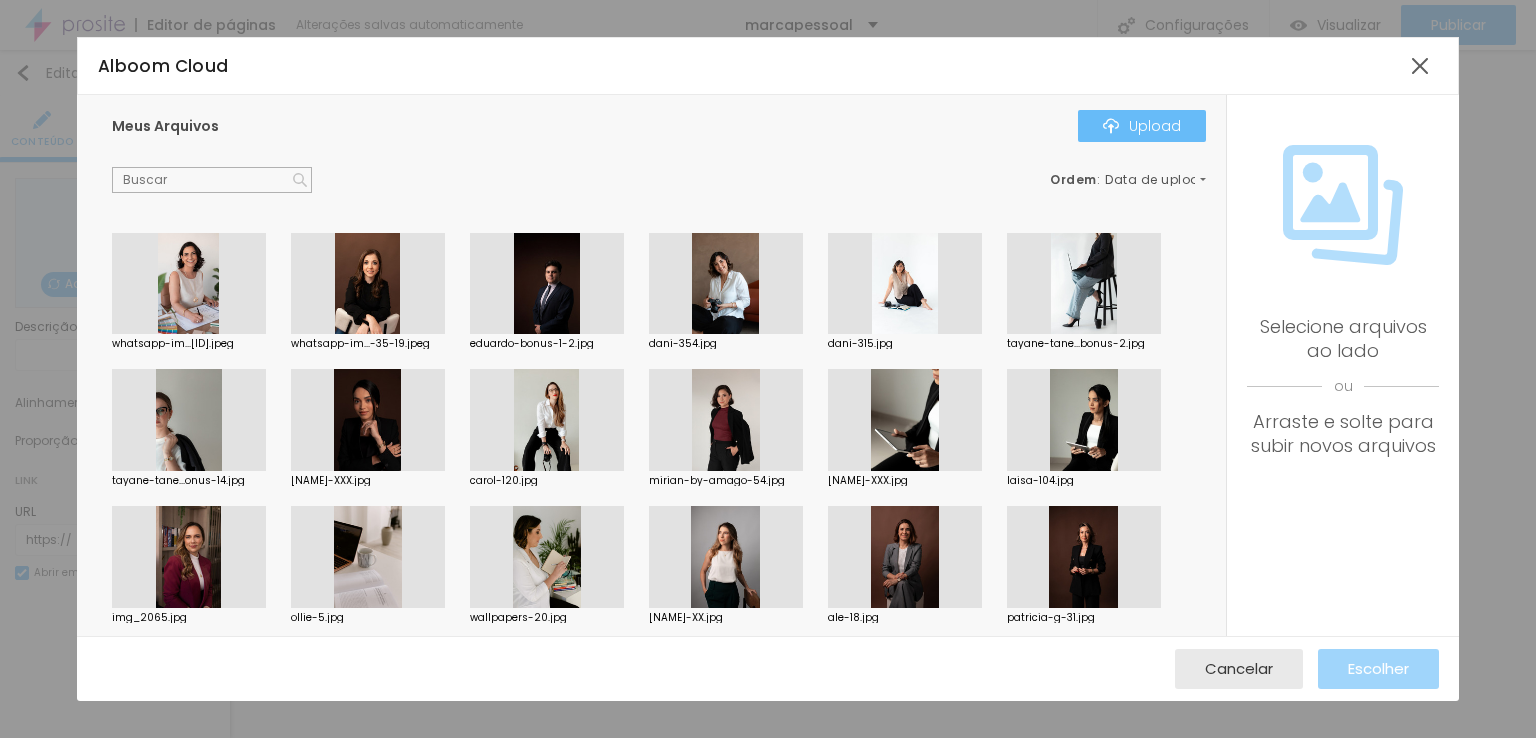 click on "Upload" at bounding box center [1142, 126] 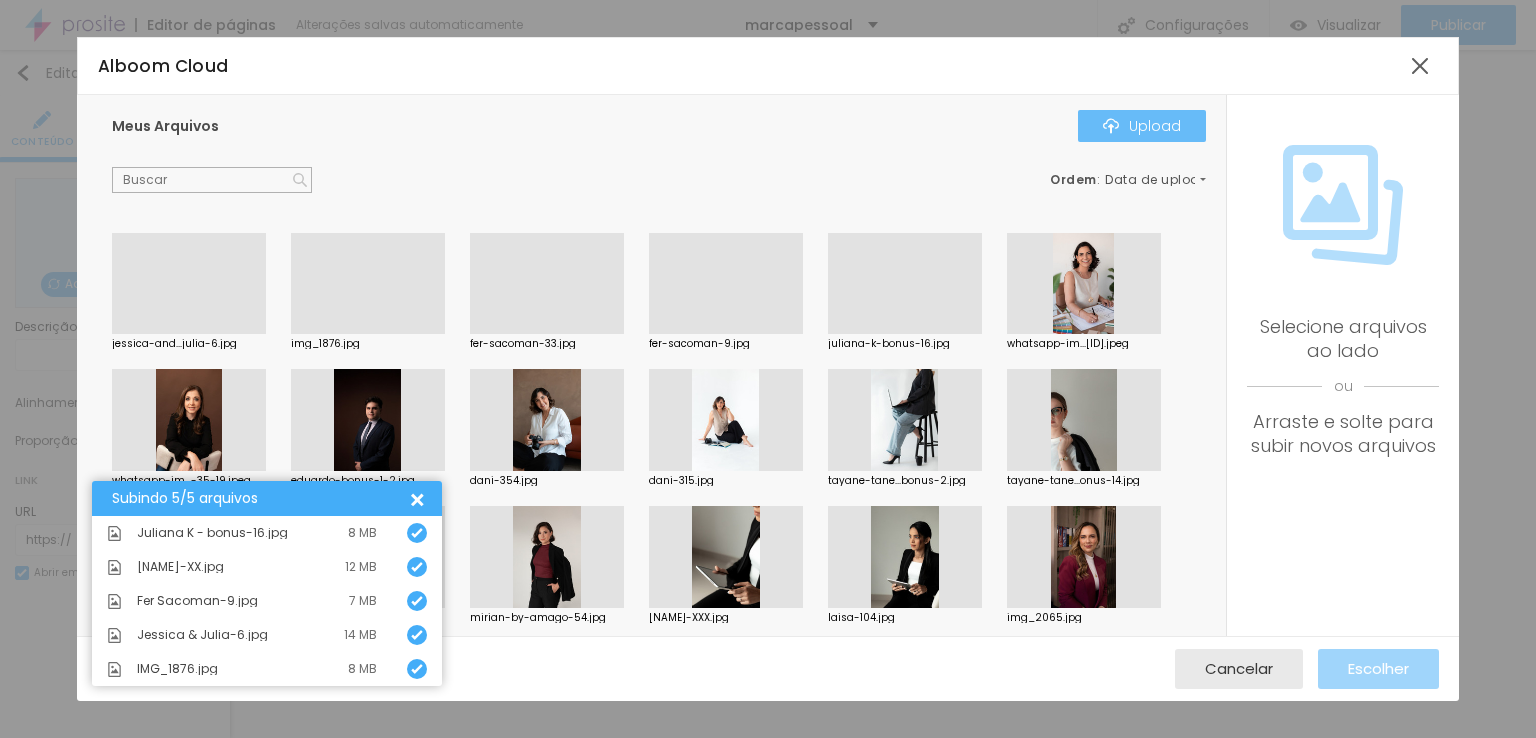 click at bounding box center [1111, 126] 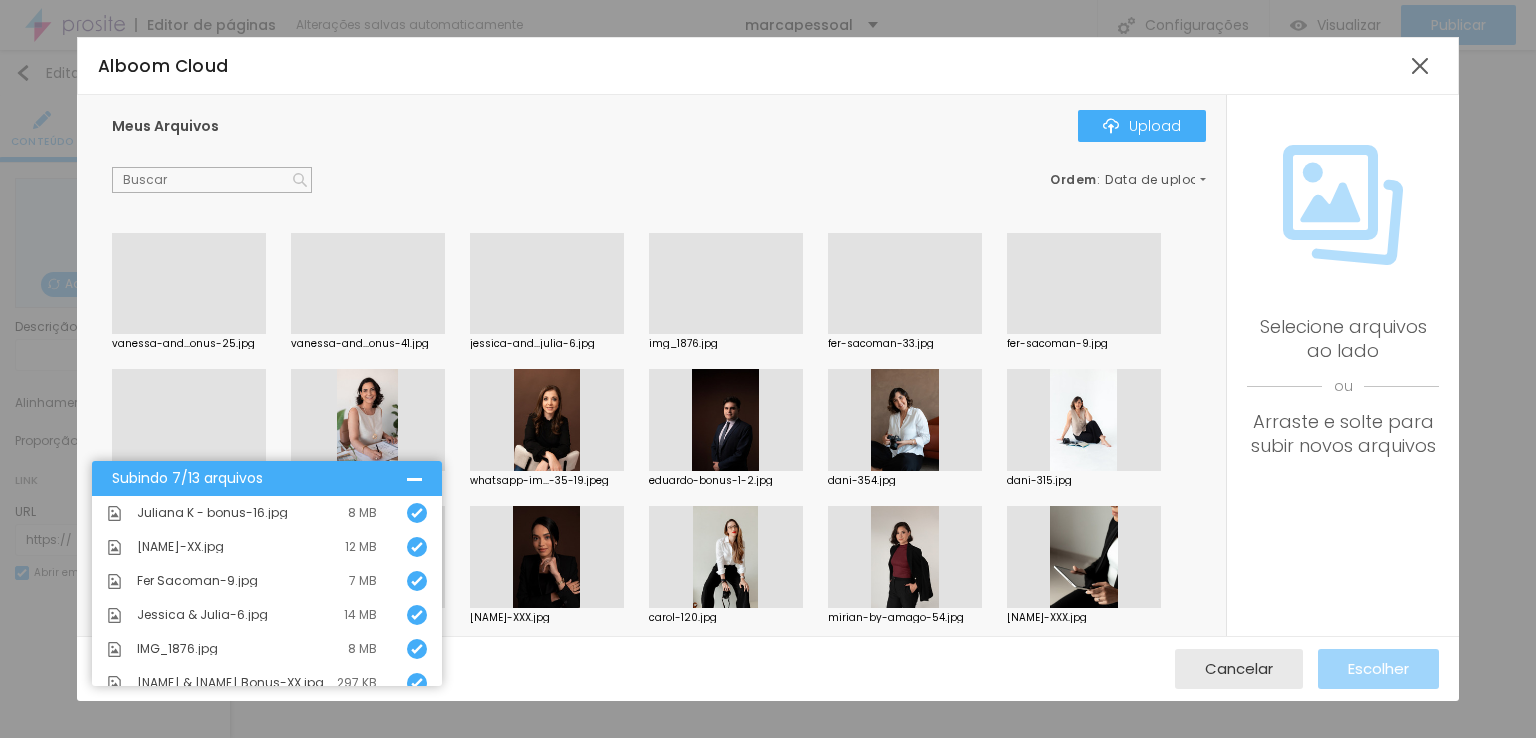 click at bounding box center [189, 334] 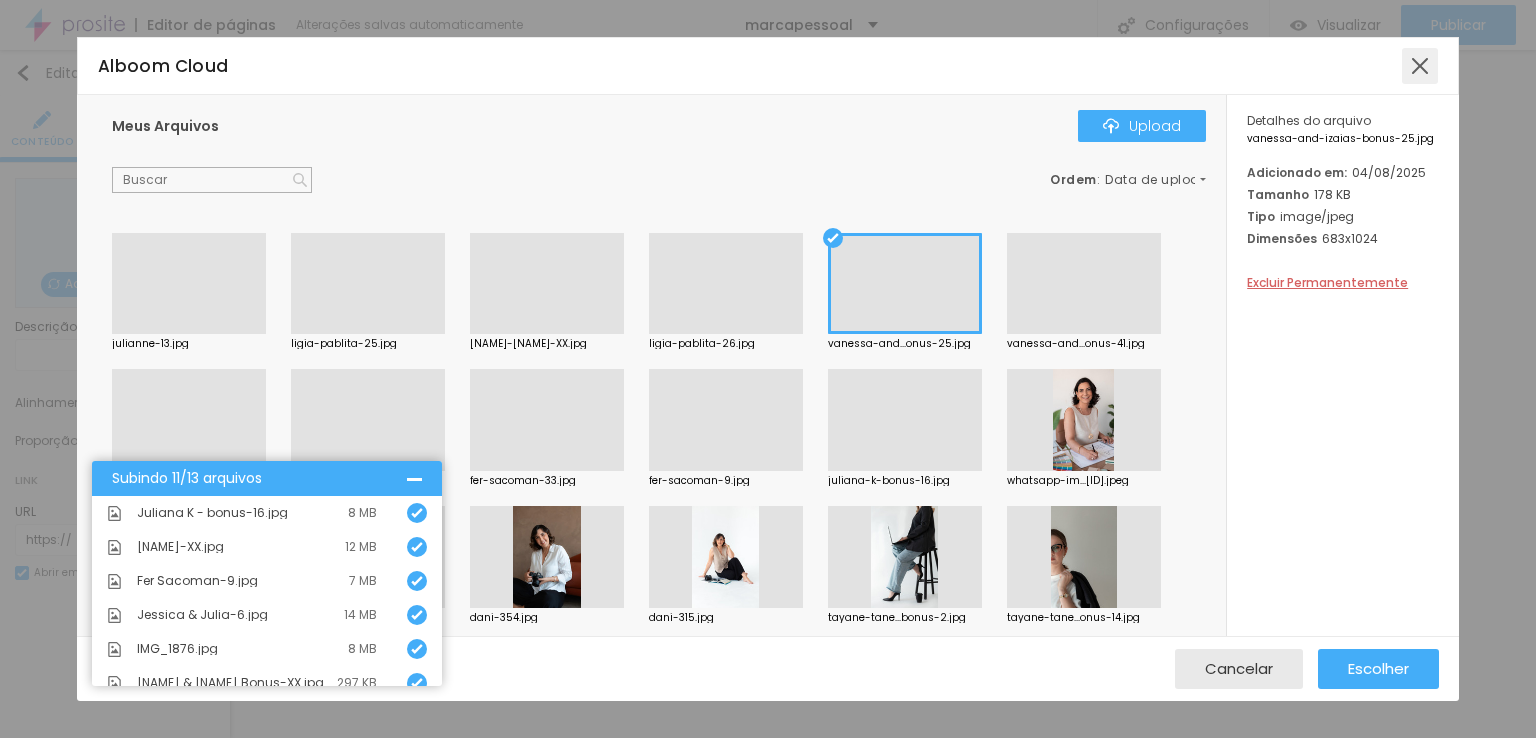 click at bounding box center [1420, 66] 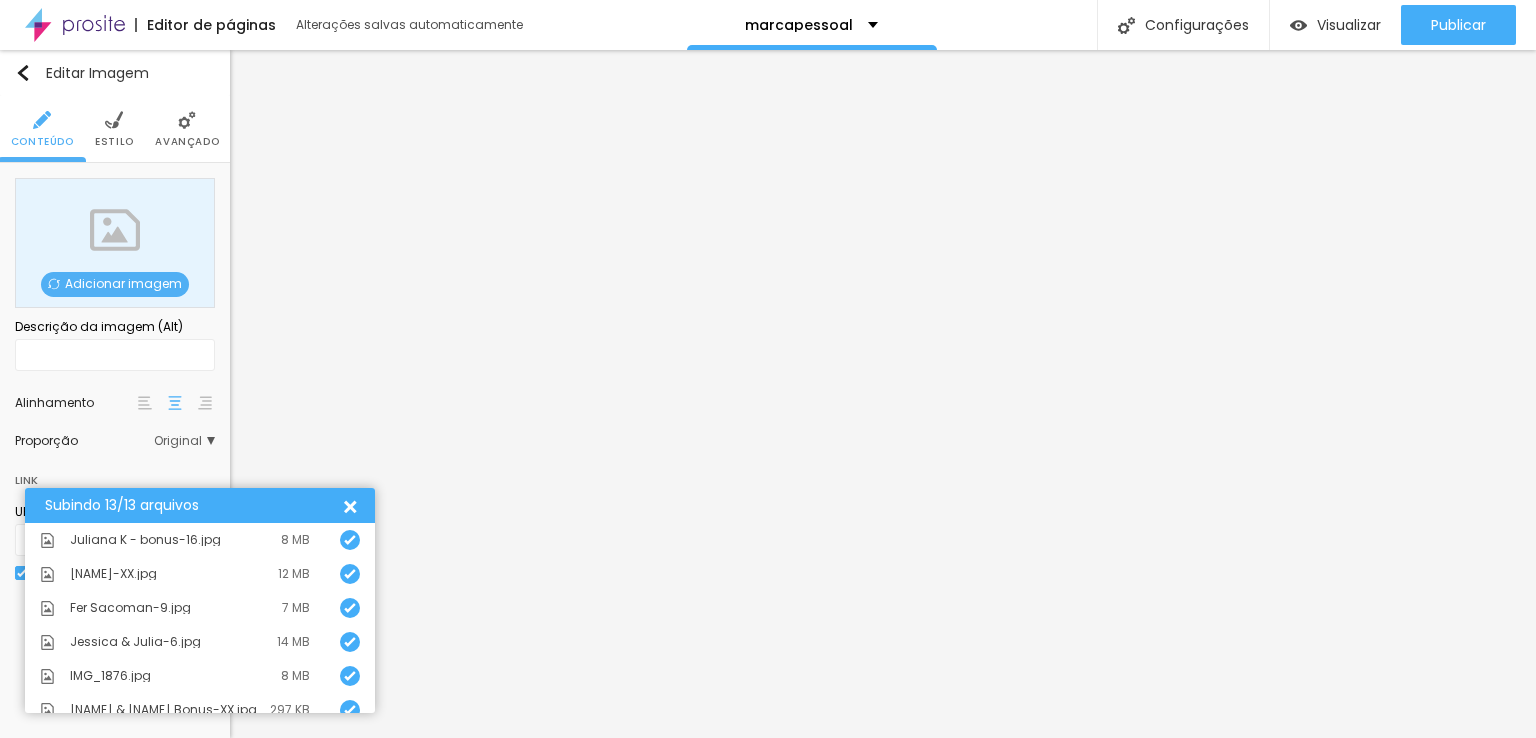 click on "Adicionar imagem" at bounding box center (115, 284) 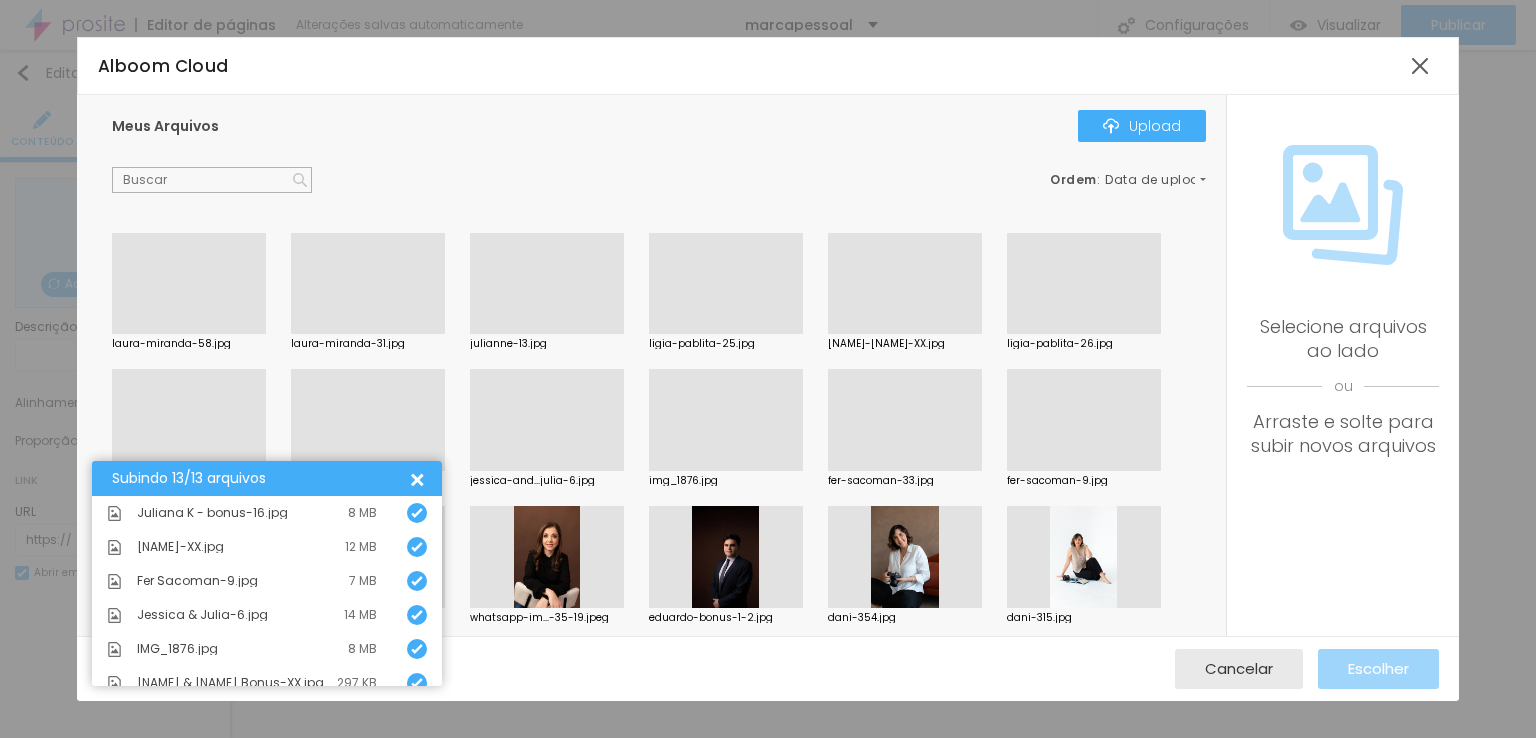 click at bounding box center (189, 471) 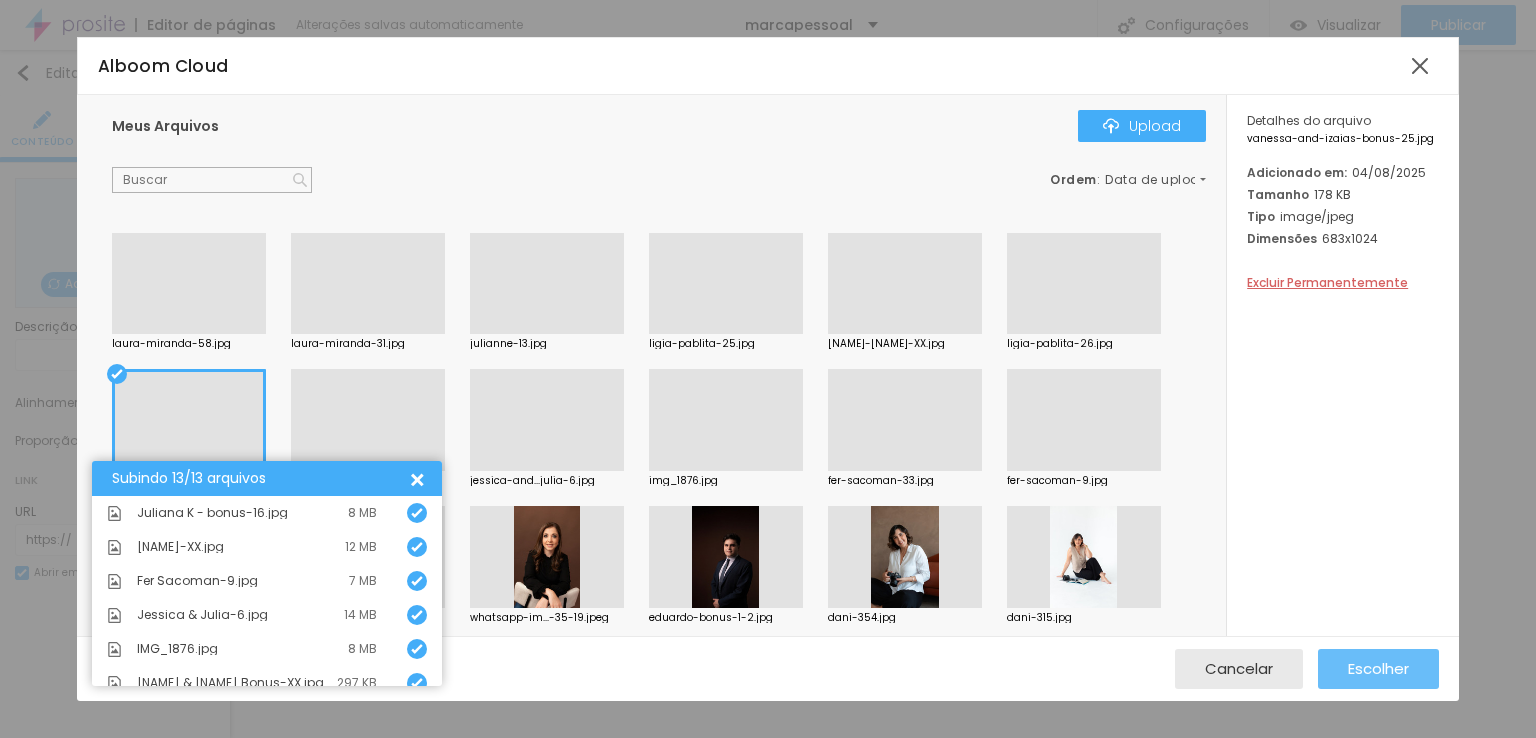click on "Escolher" at bounding box center [1378, 668] 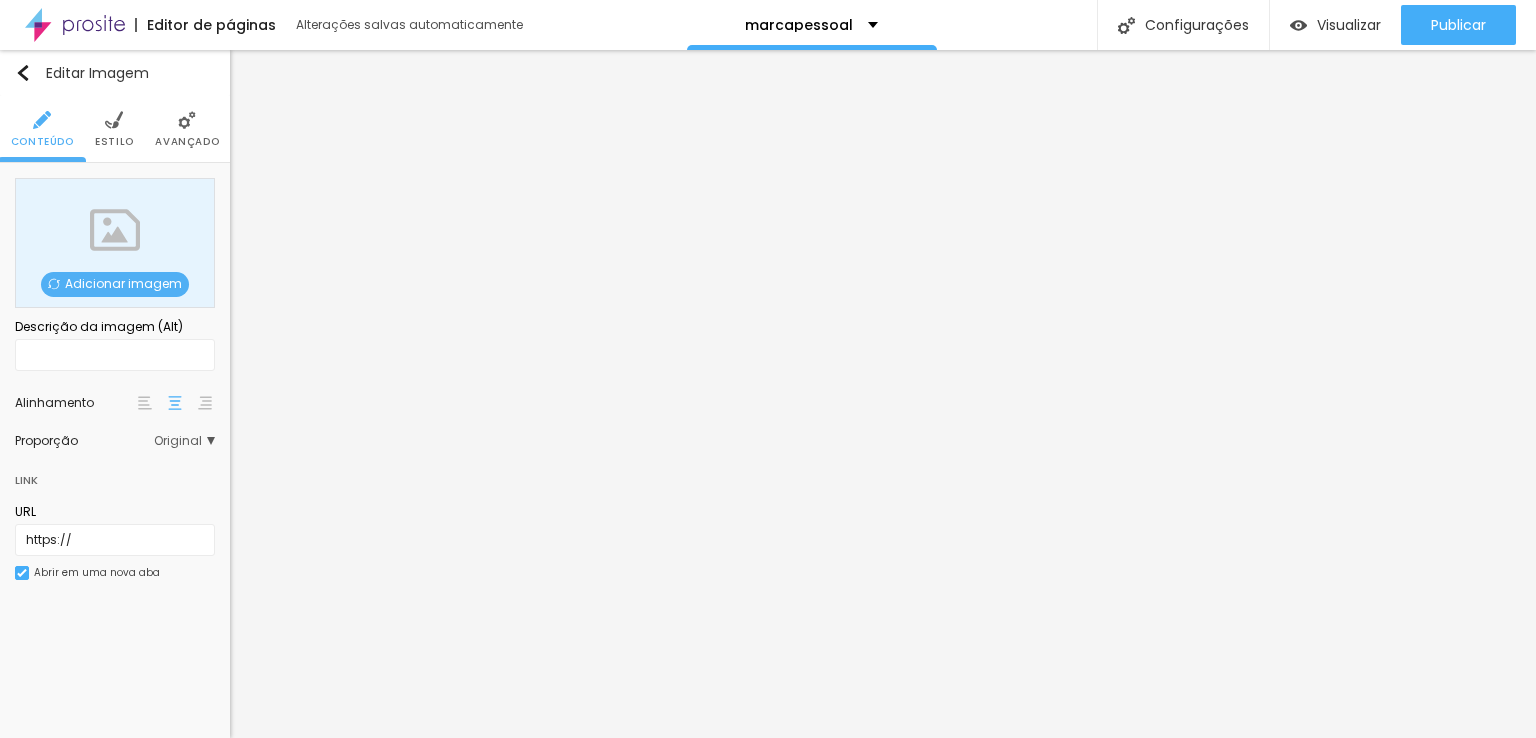 click on "Adicionar imagem" at bounding box center (115, 284) 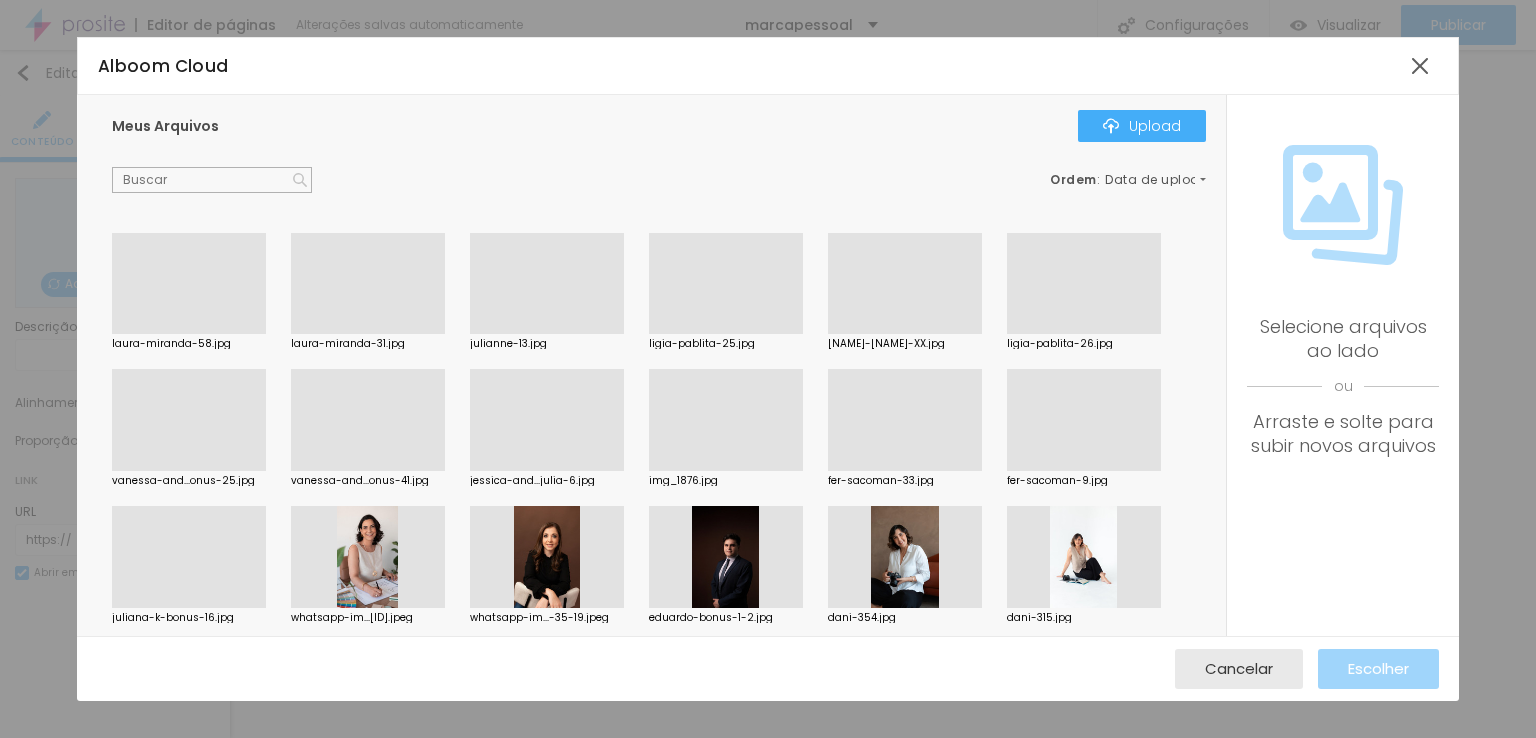 click at bounding box center [368, 334] 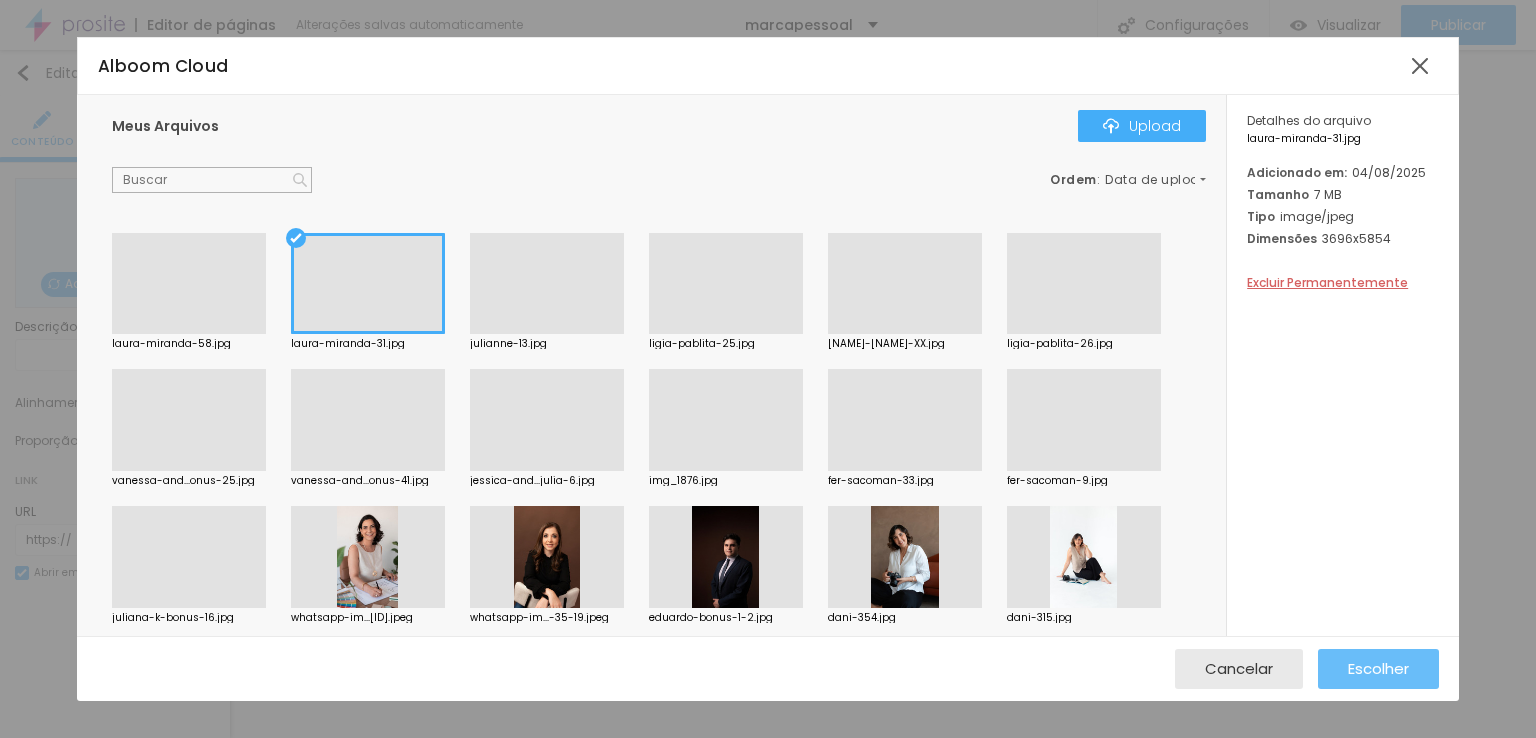 click on "Escolher" at bounding box center [1378, 668] 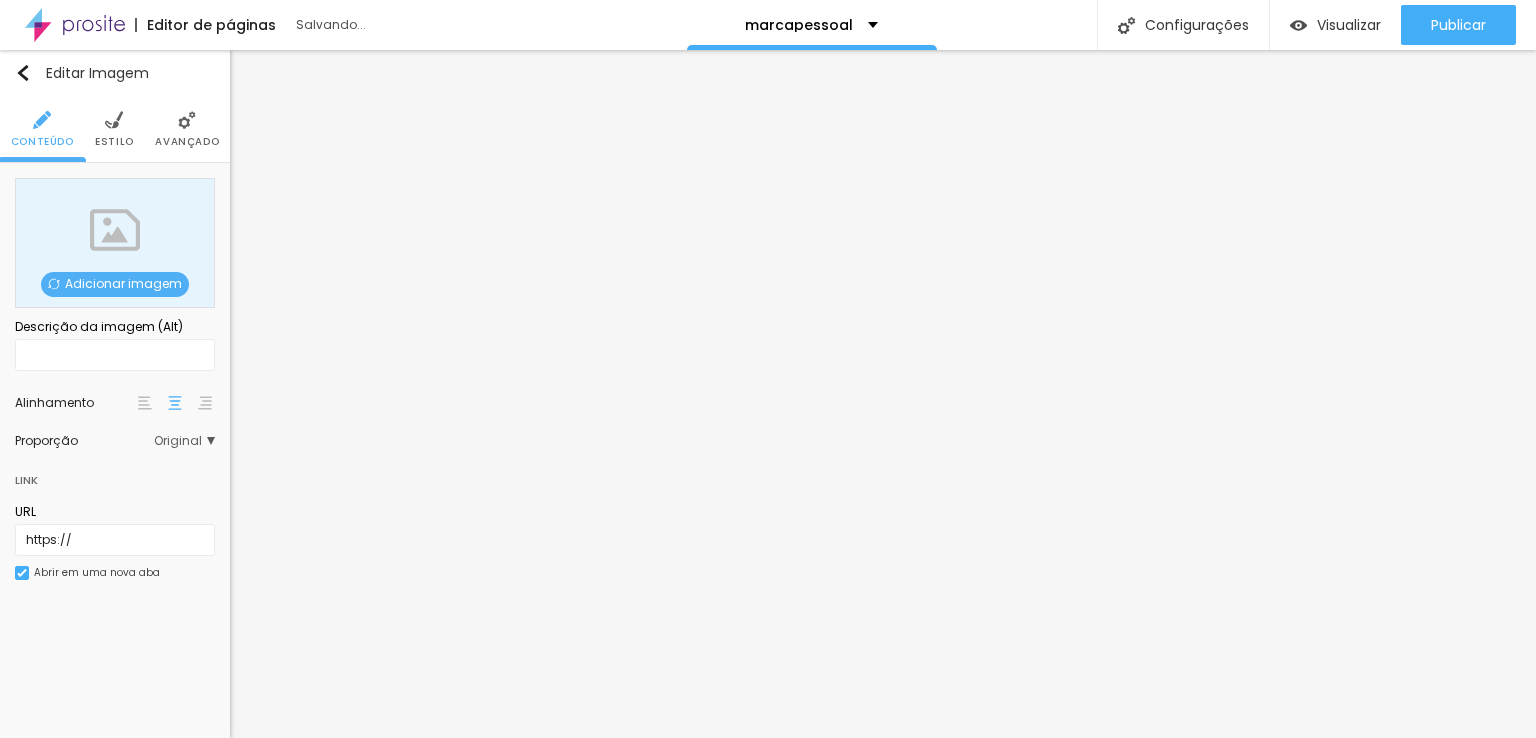 click on "Adicionar imagem" at bounding box center (115, 284) 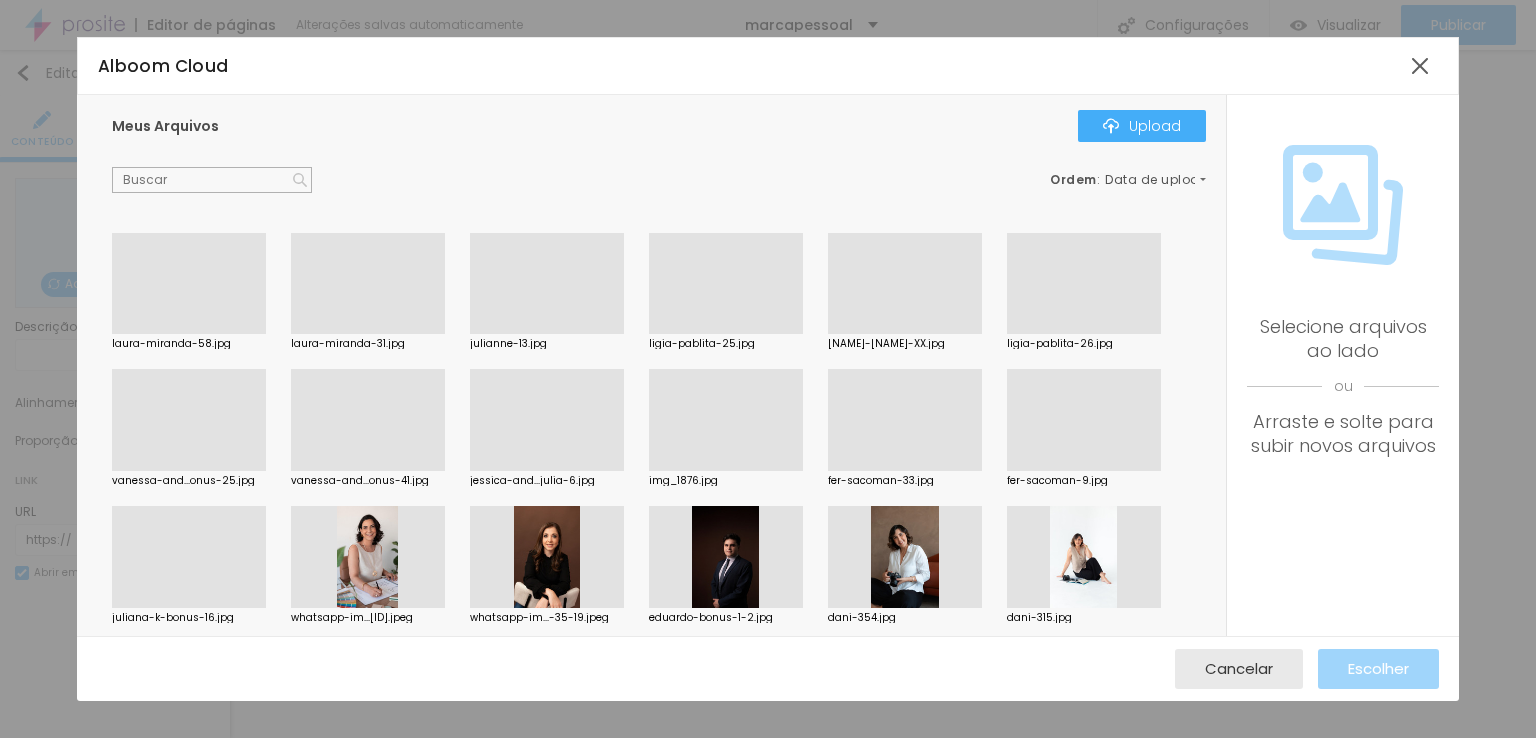 click at bounding box center [1084, 334] 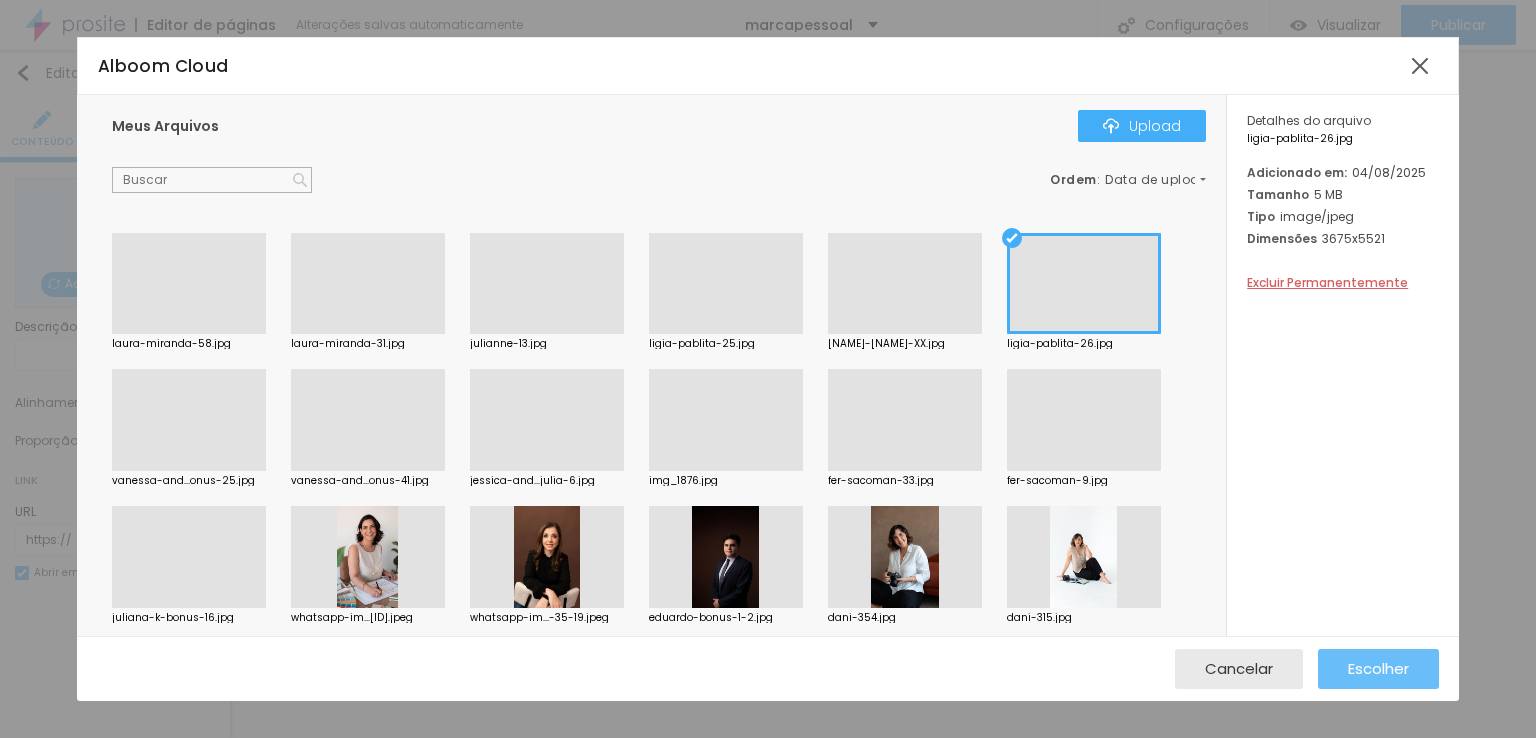 click on "Escolher" at bounding box center [1378, 668] 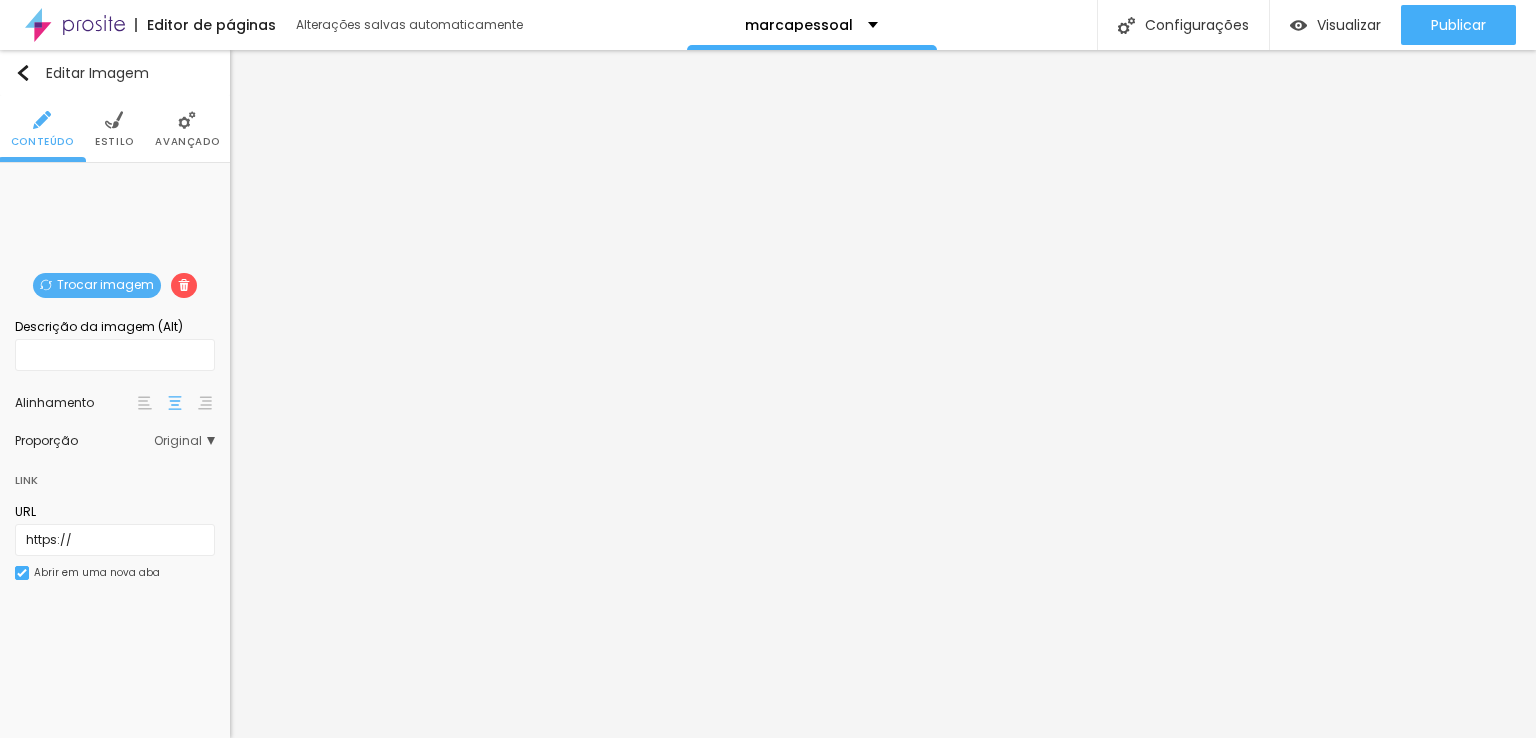 click on "Trocar imagem" at bounding box center [97, 285] 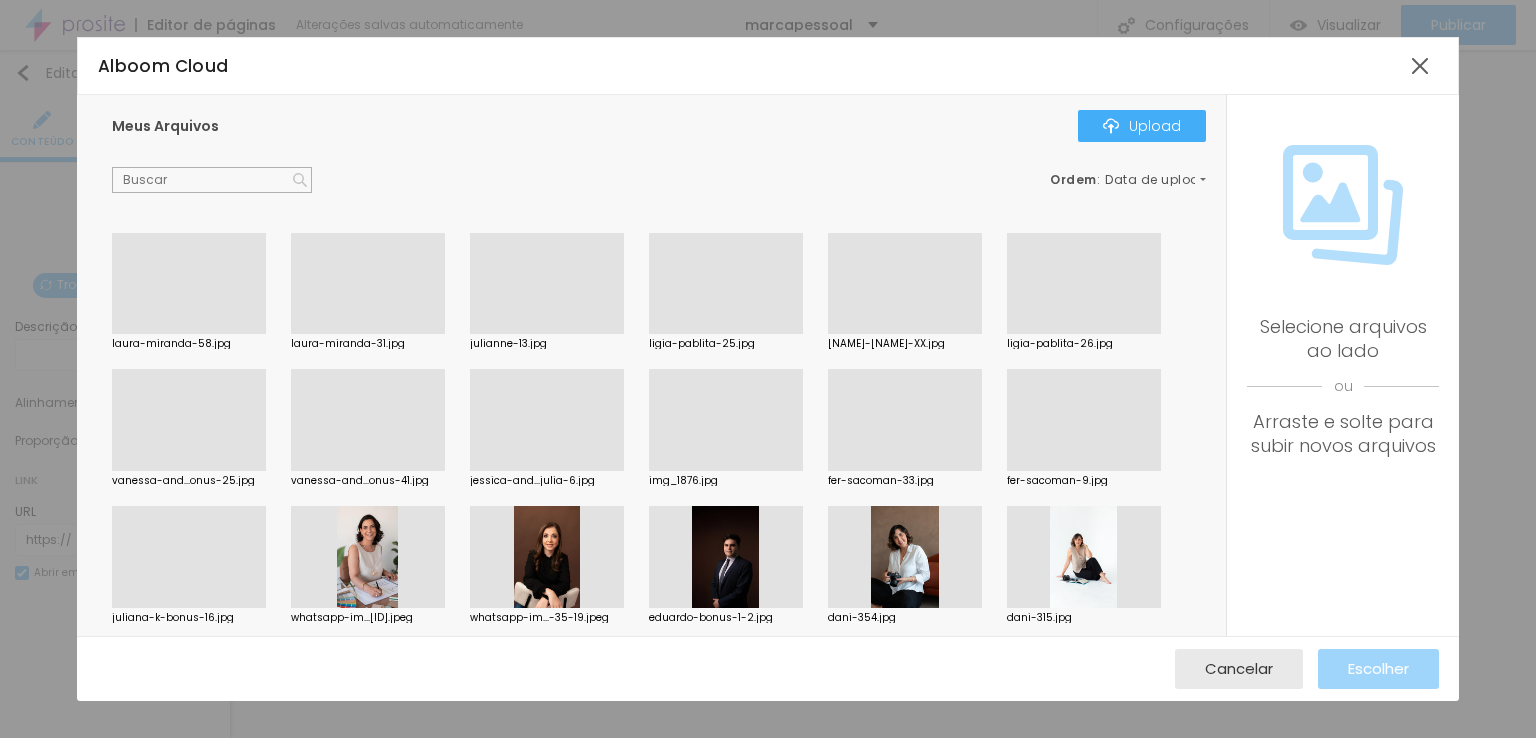 click at bounding box center (547, 471) 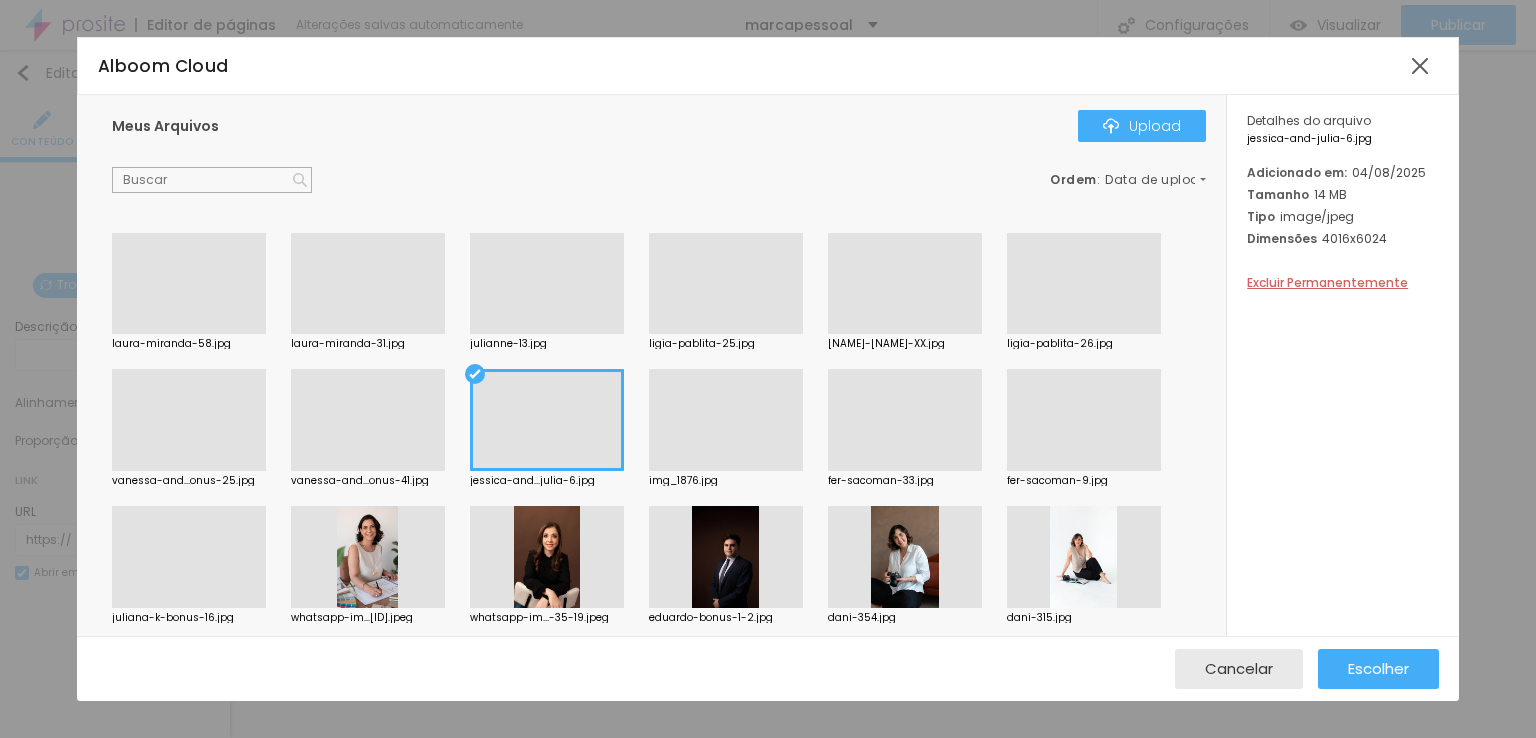 click at bounding box center (726, 471) 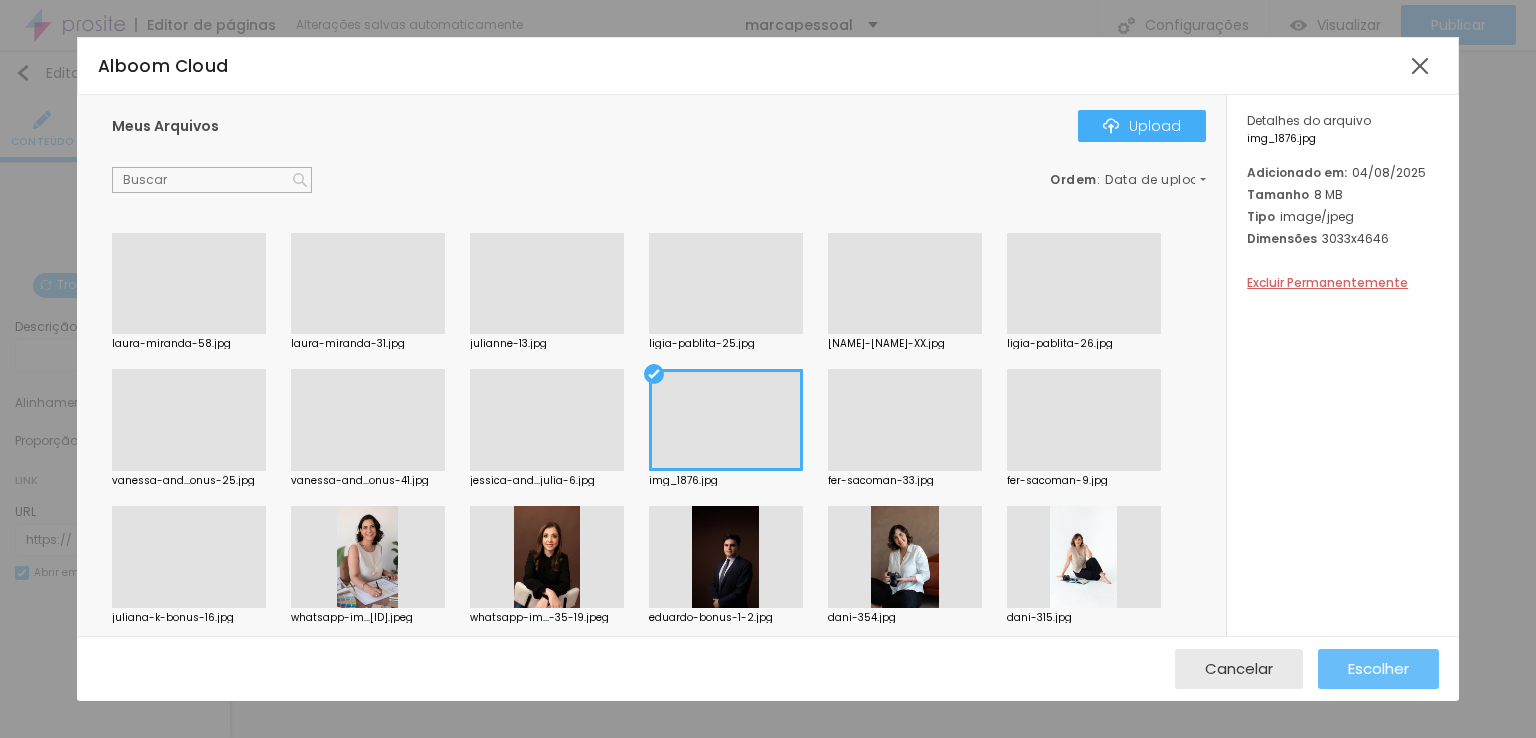 click on "Escolher" at bounding box center (1378, 668) 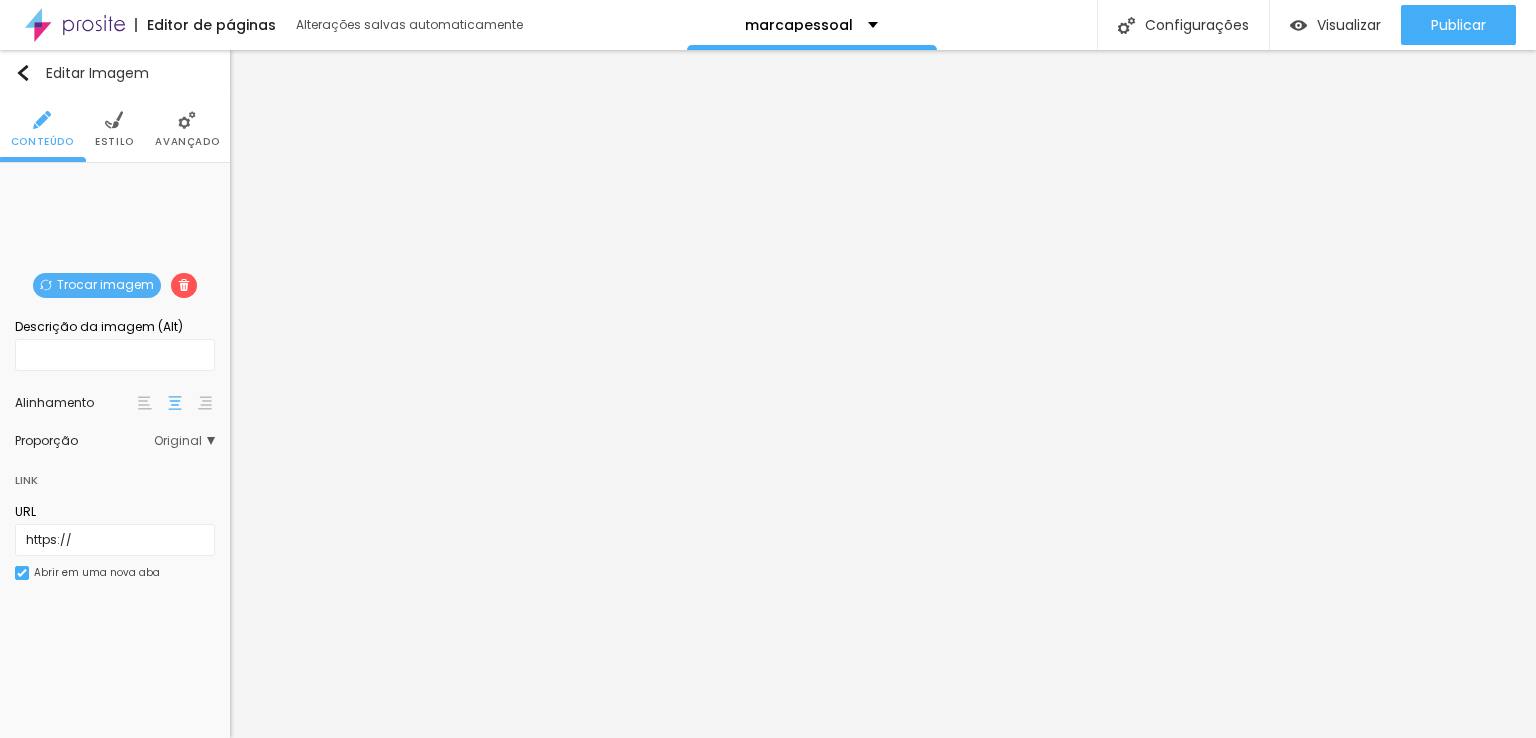 click on "Trocar imagem" at bounding box center [97, 285] 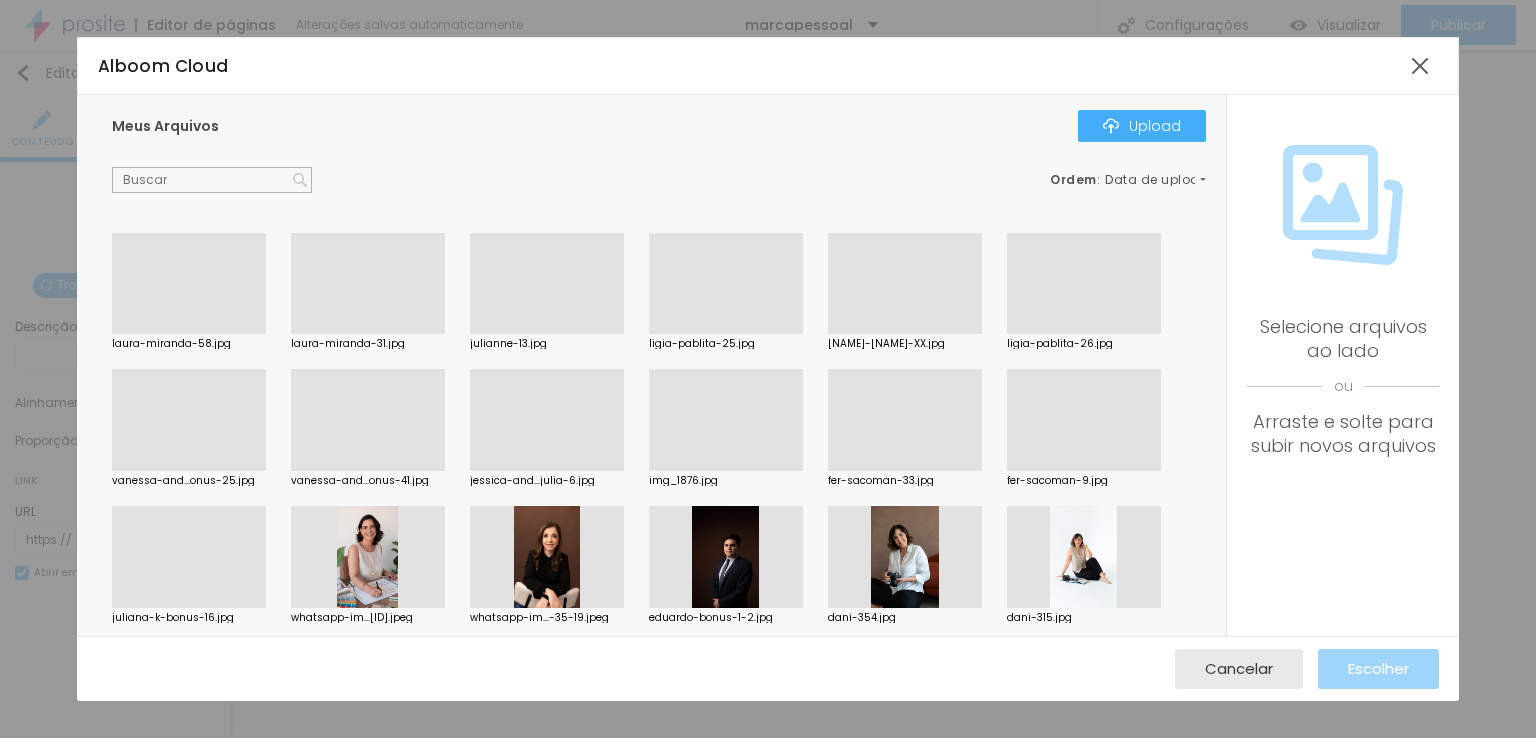 click at bounding box center (547, 471) 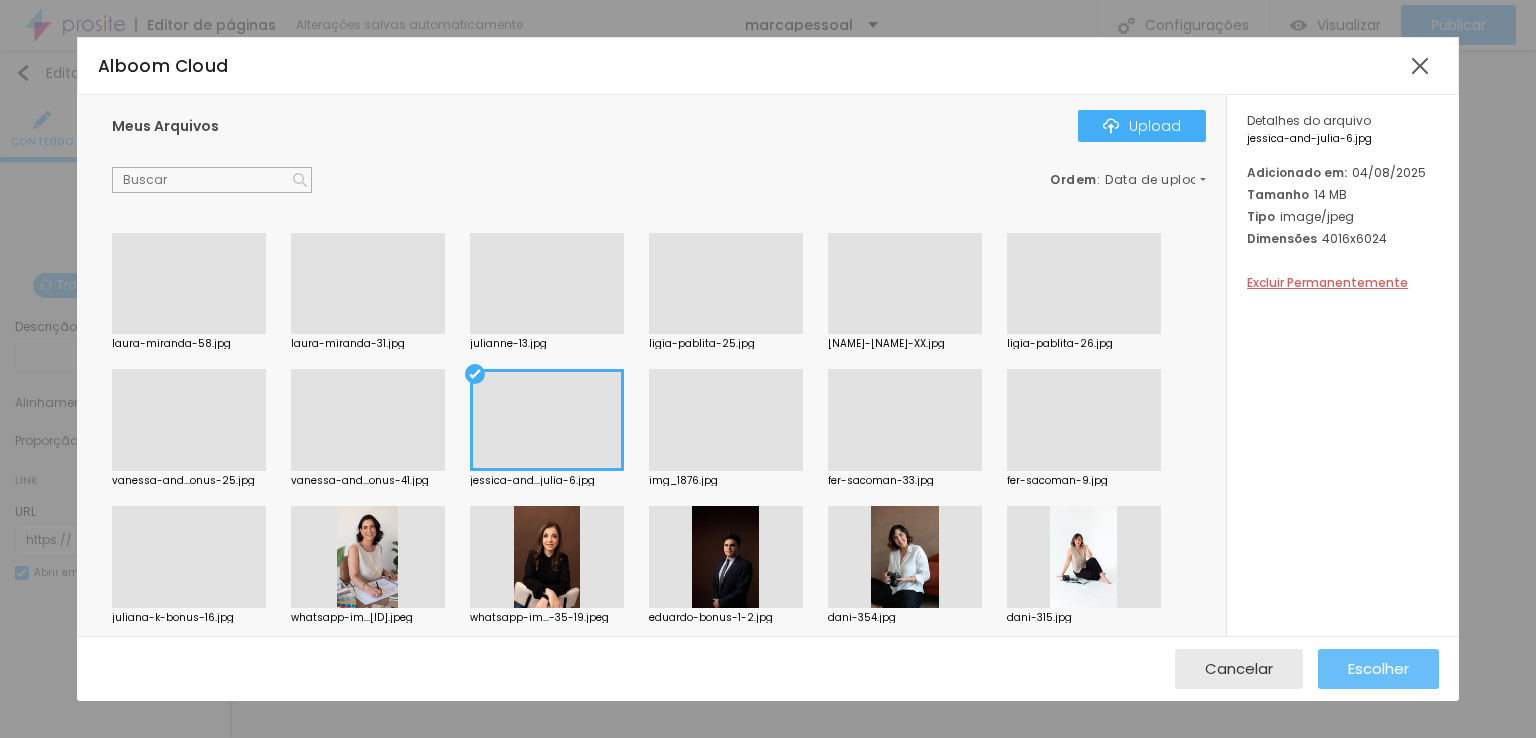 click on "Escolher" at bounding box center (1378, 669) 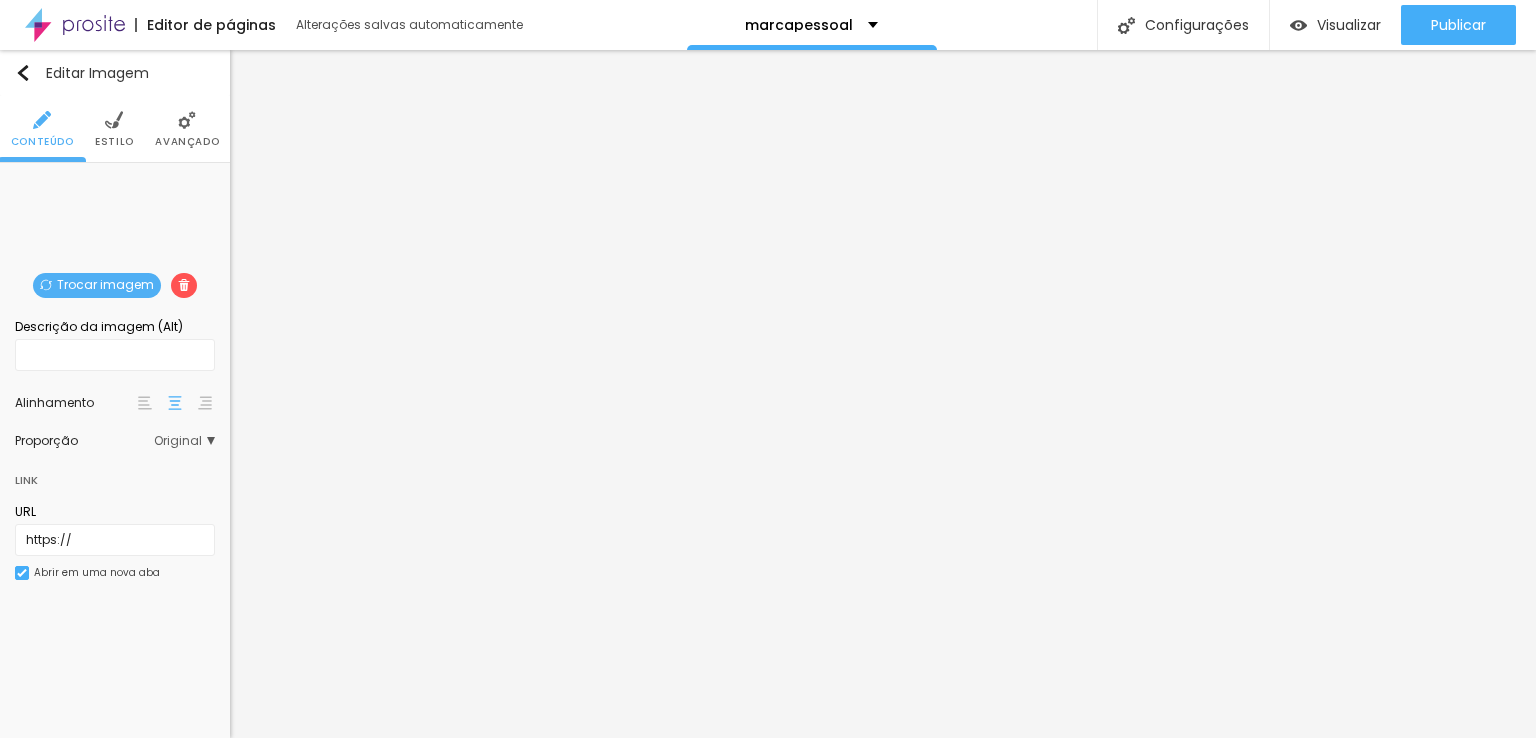 click on "Trocar imagem" at bounding box center [97, 285] 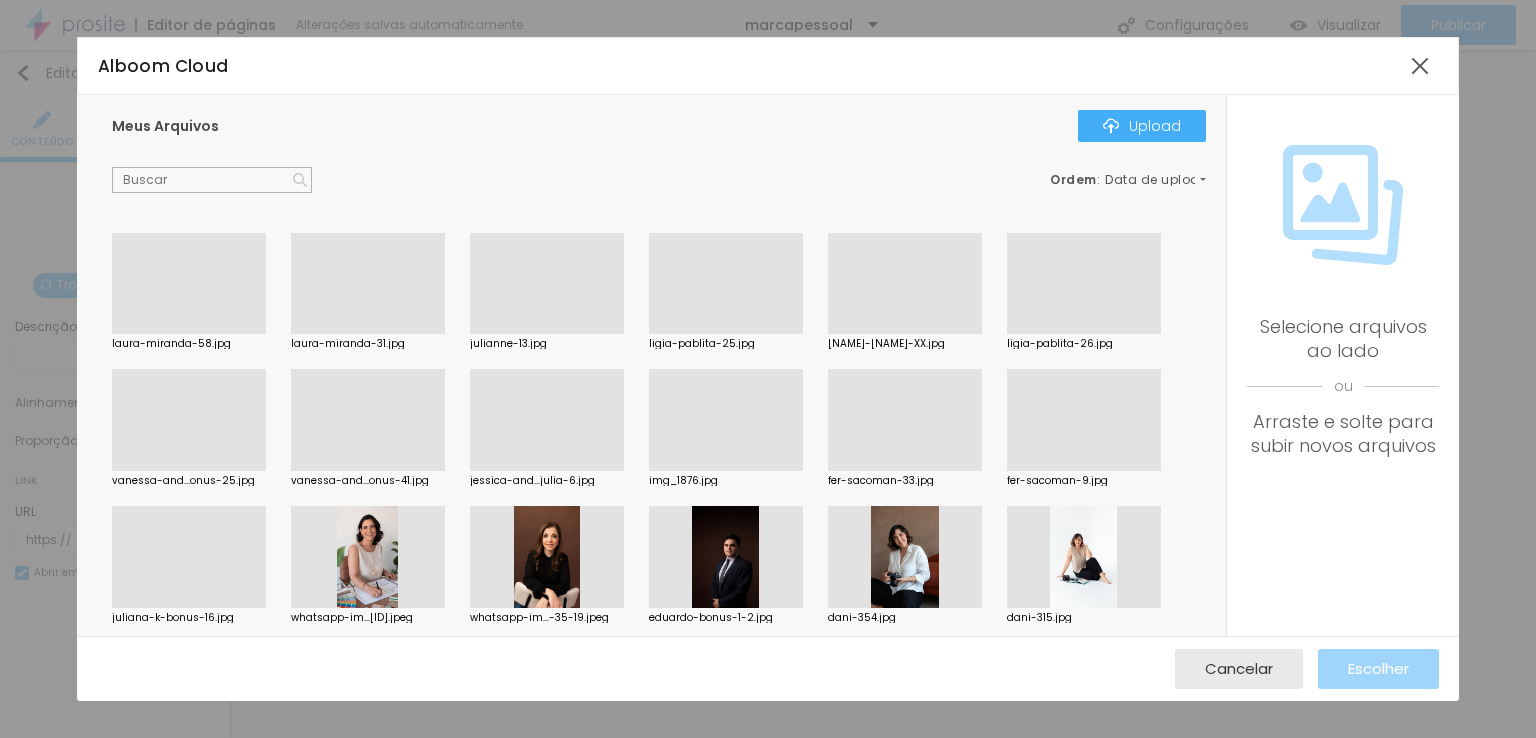 click at bounding box center [1084, 471] 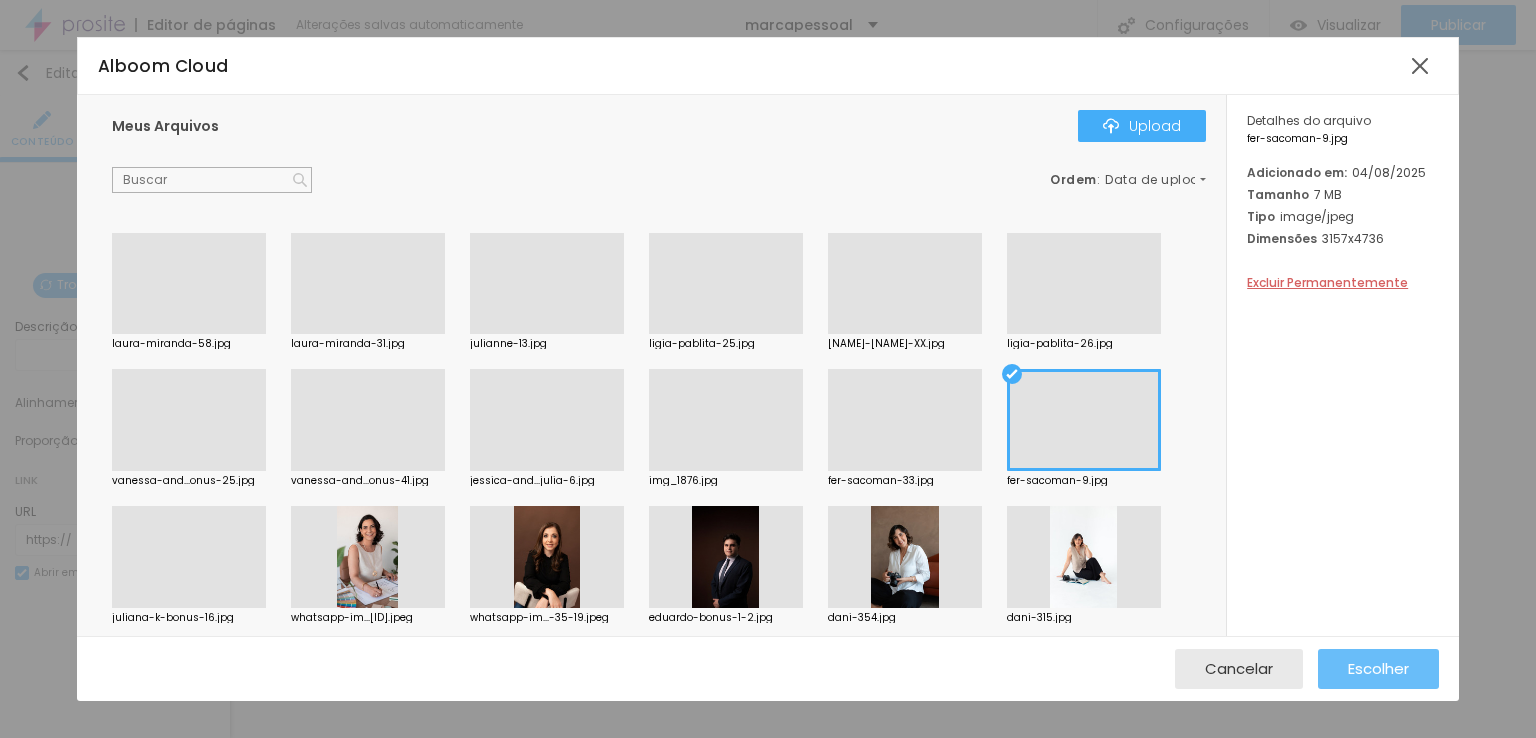 click on "Escolher" at bounding box center (1378, 668) 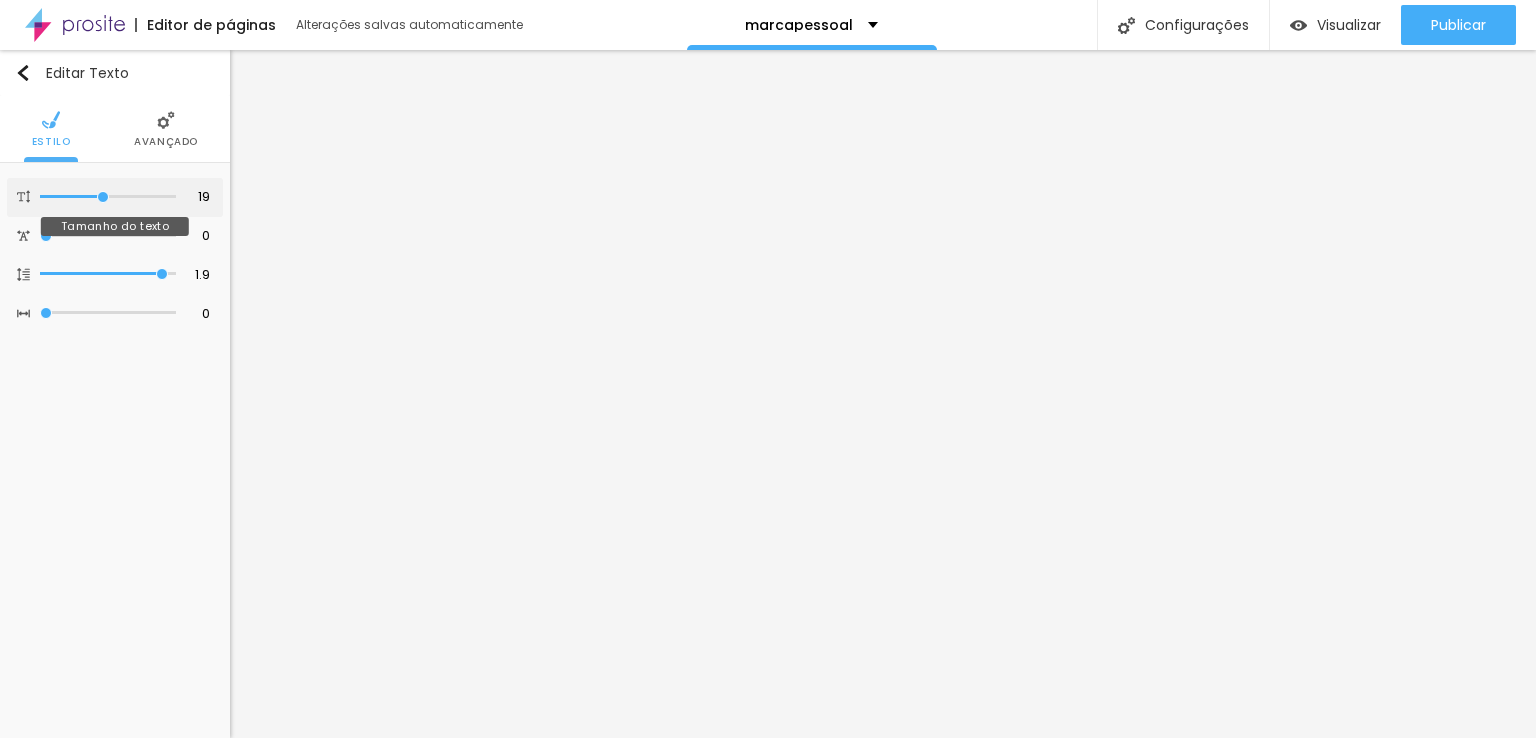 type on "22" 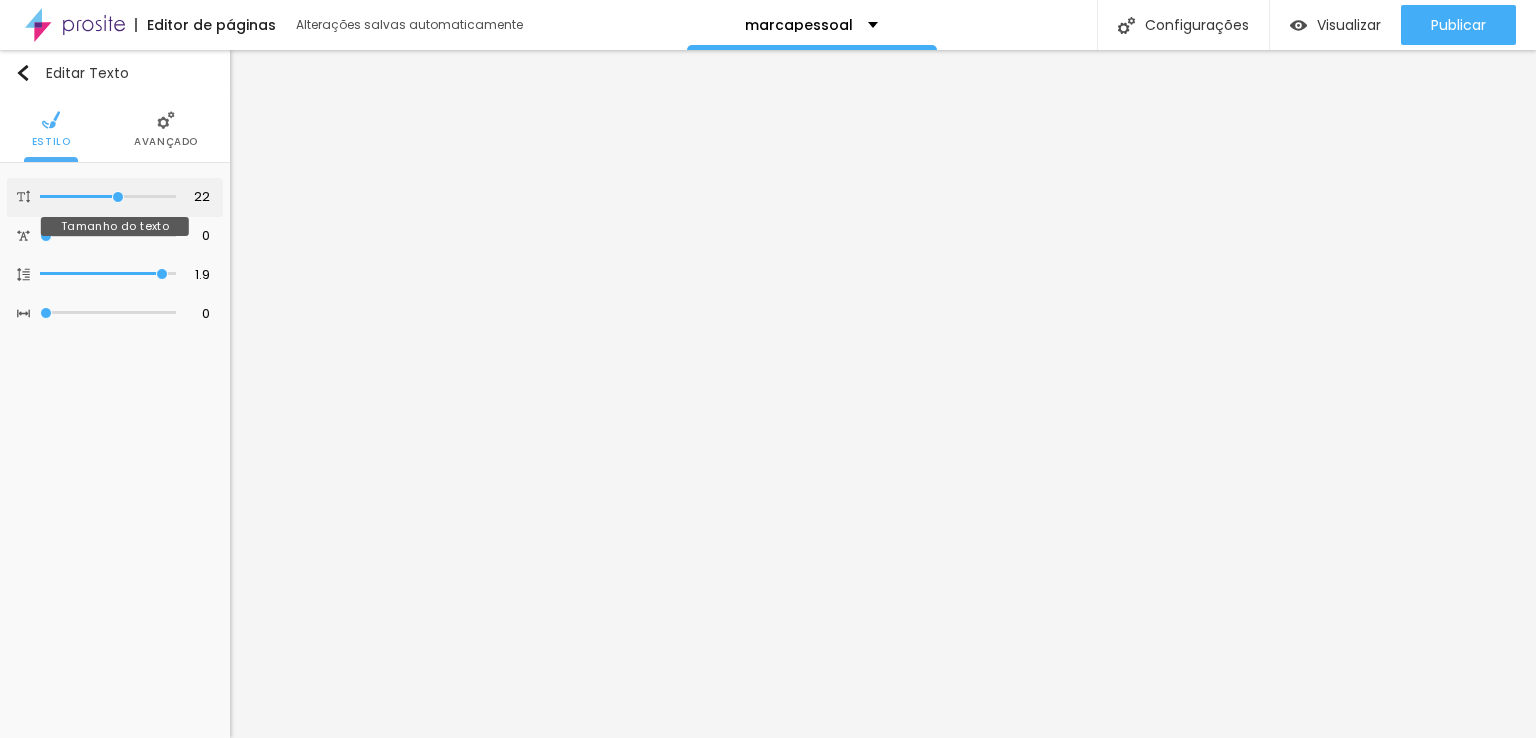 drag, startPoint x: 104, startPoint y: 197, endPoint x: 116, endPoint y: 197, distance: 12 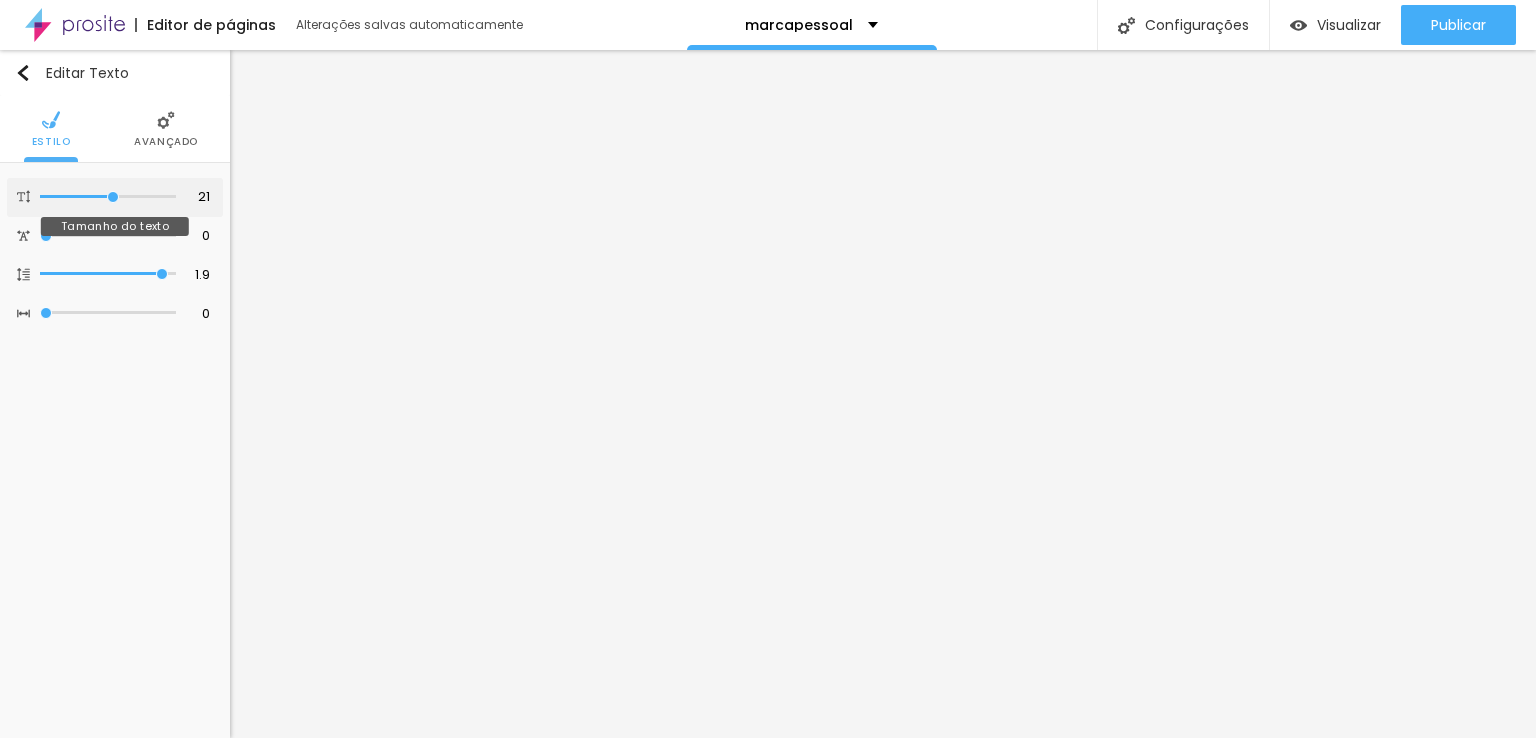 type on "20" 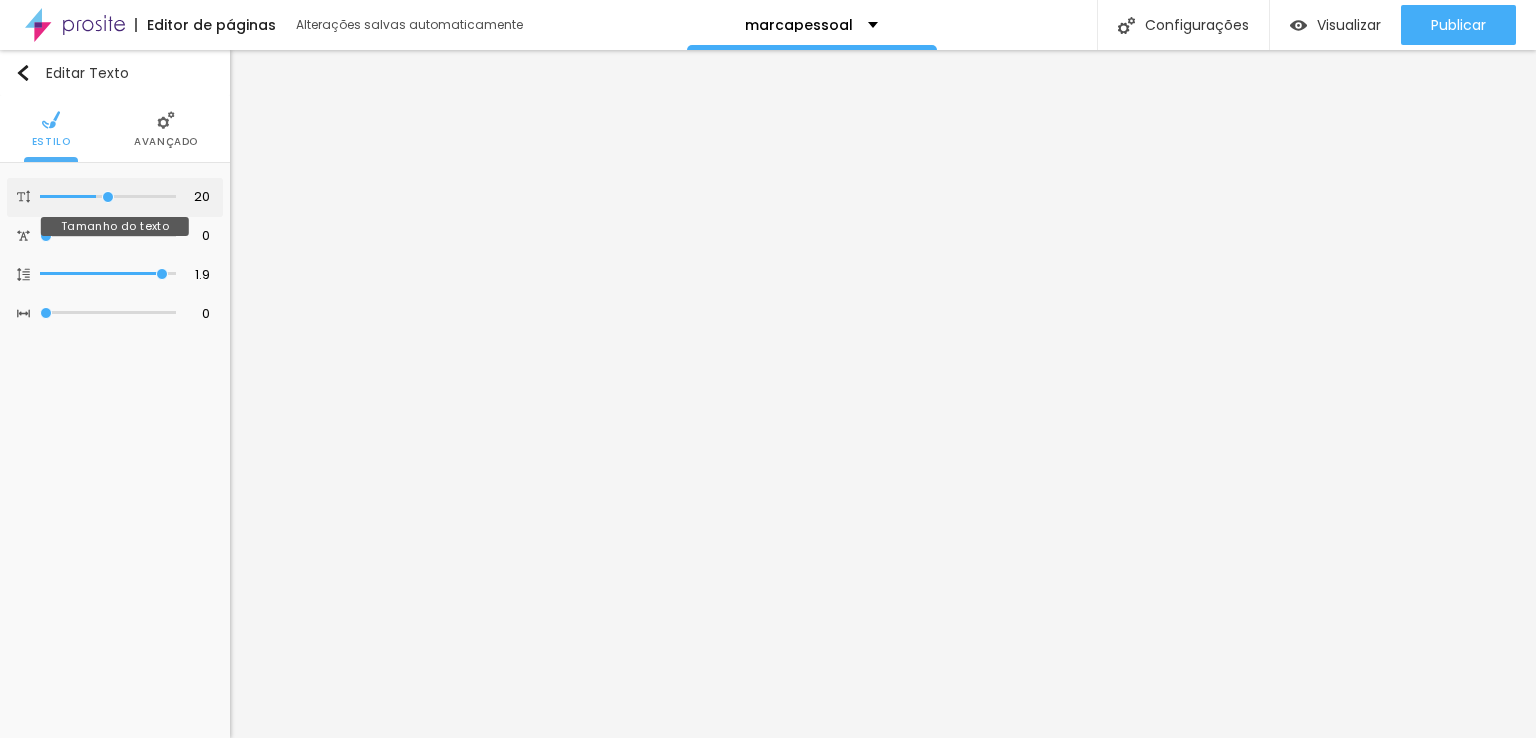 type on "18" 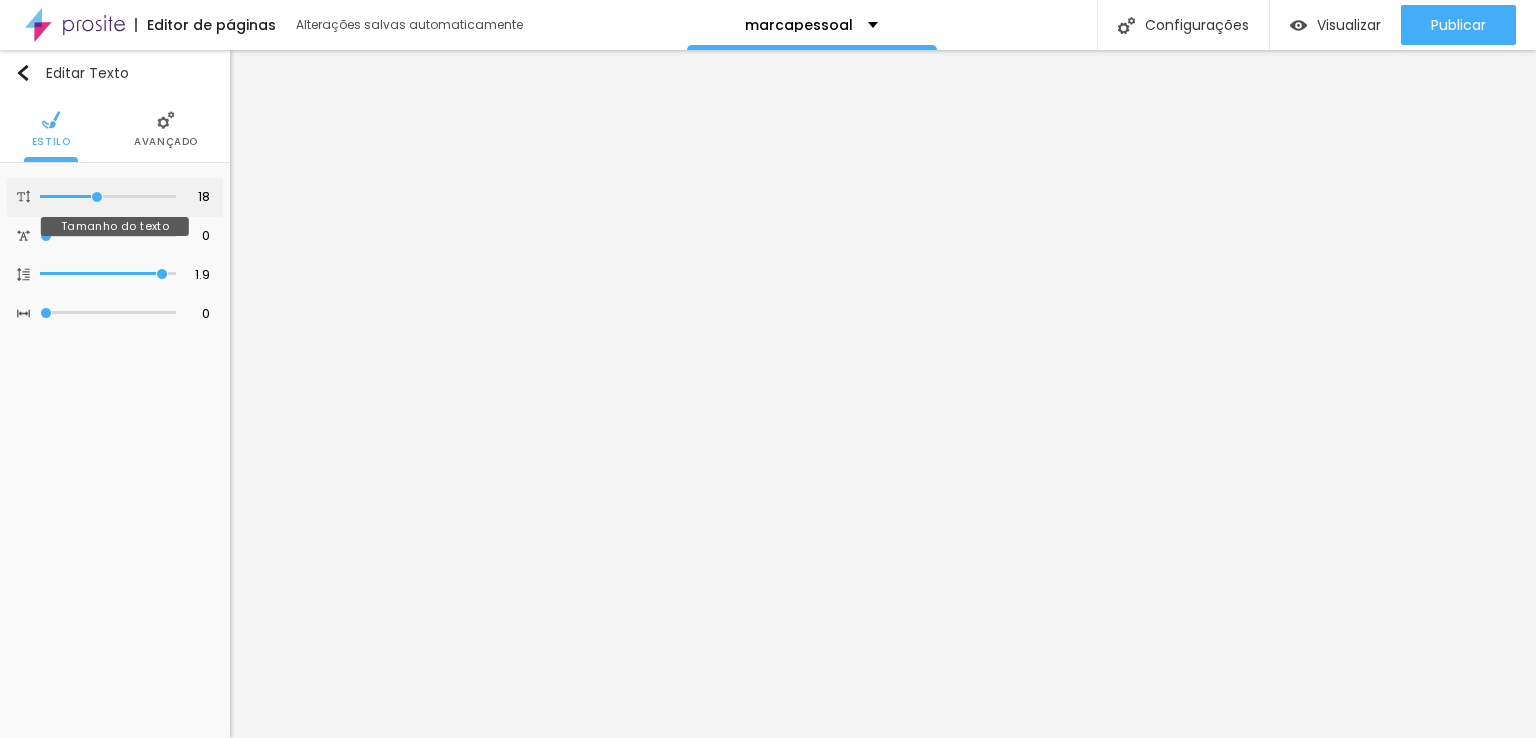 type on "19" 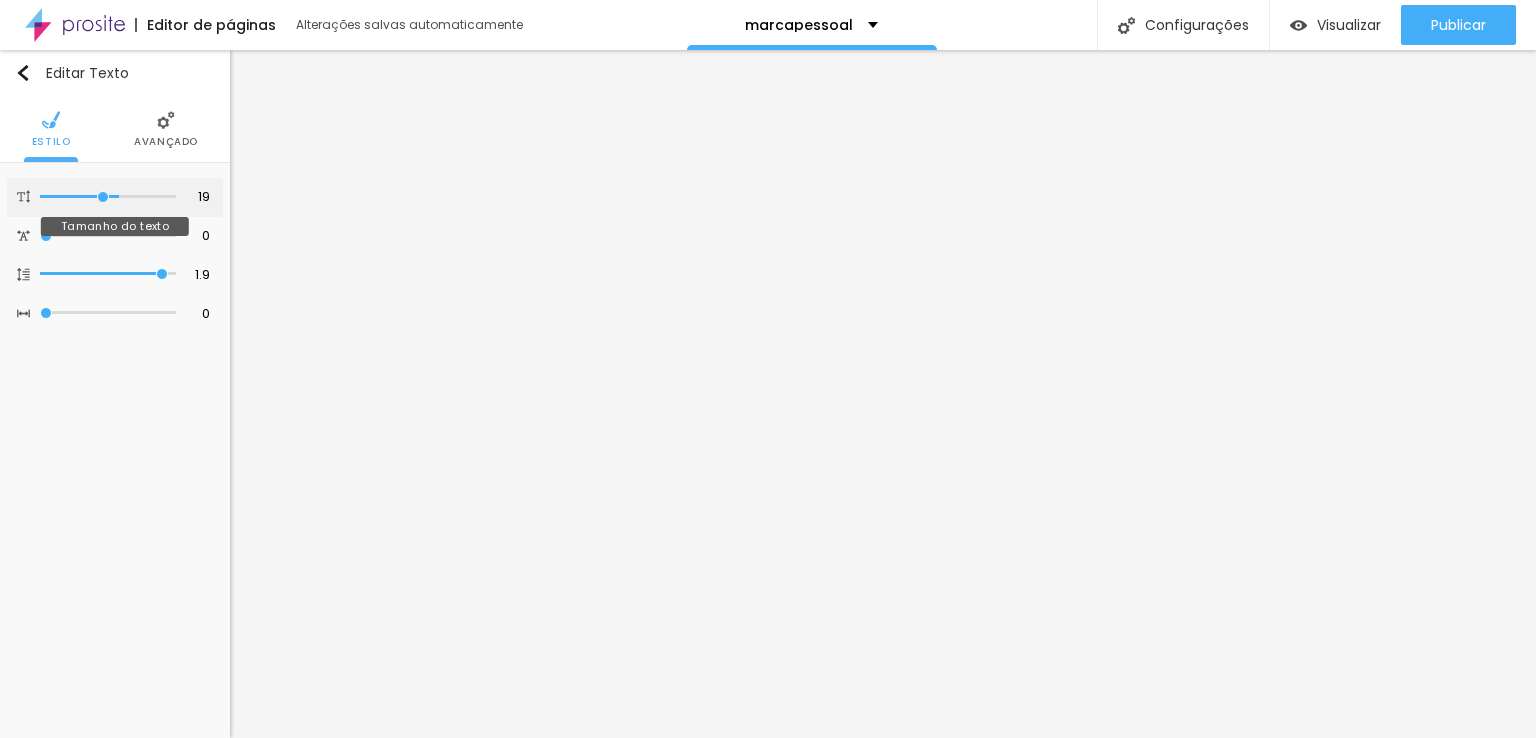 type on "22" 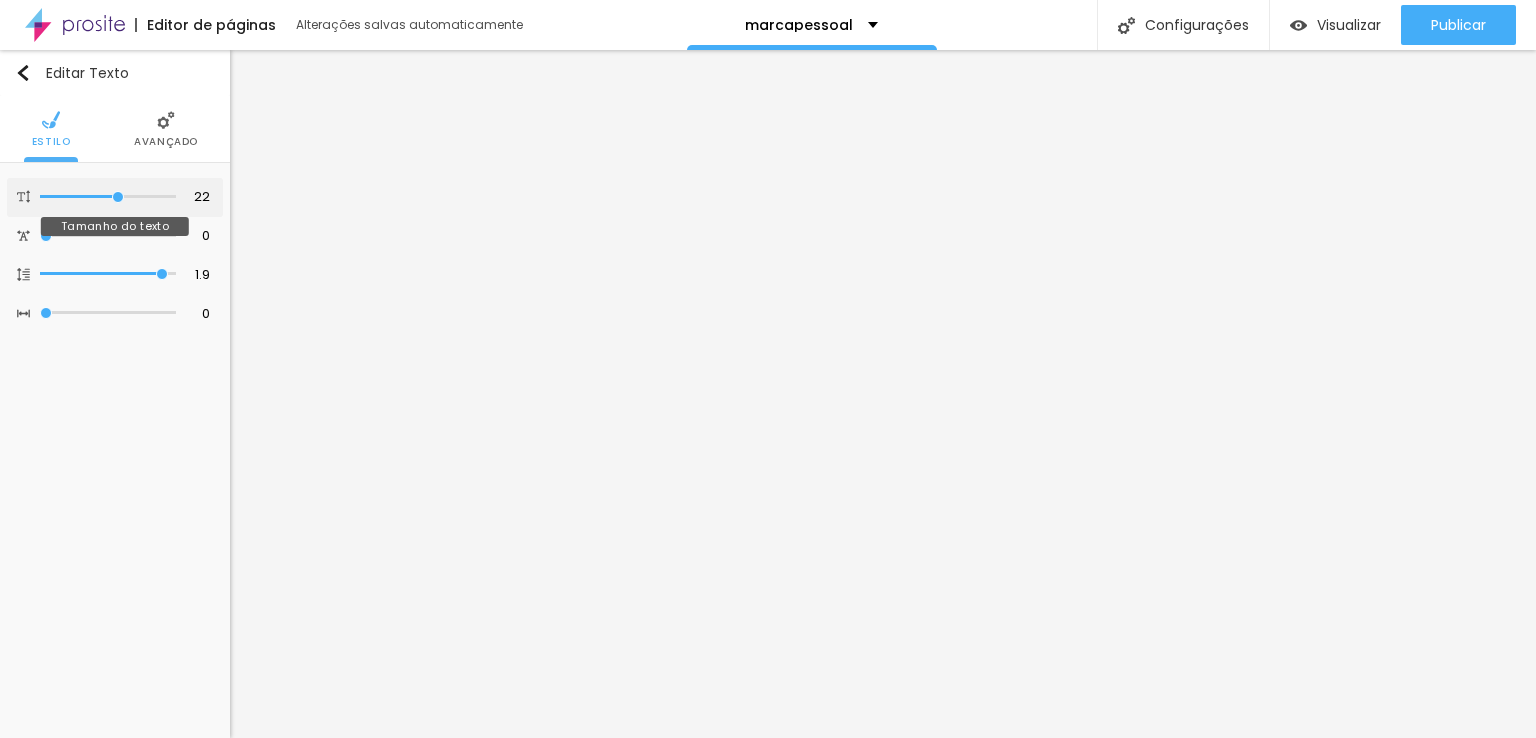 drag, startPoint x: 110, startPoint y: 193, endPoint x: 120, endPoint y: 198, distance: 11.18034 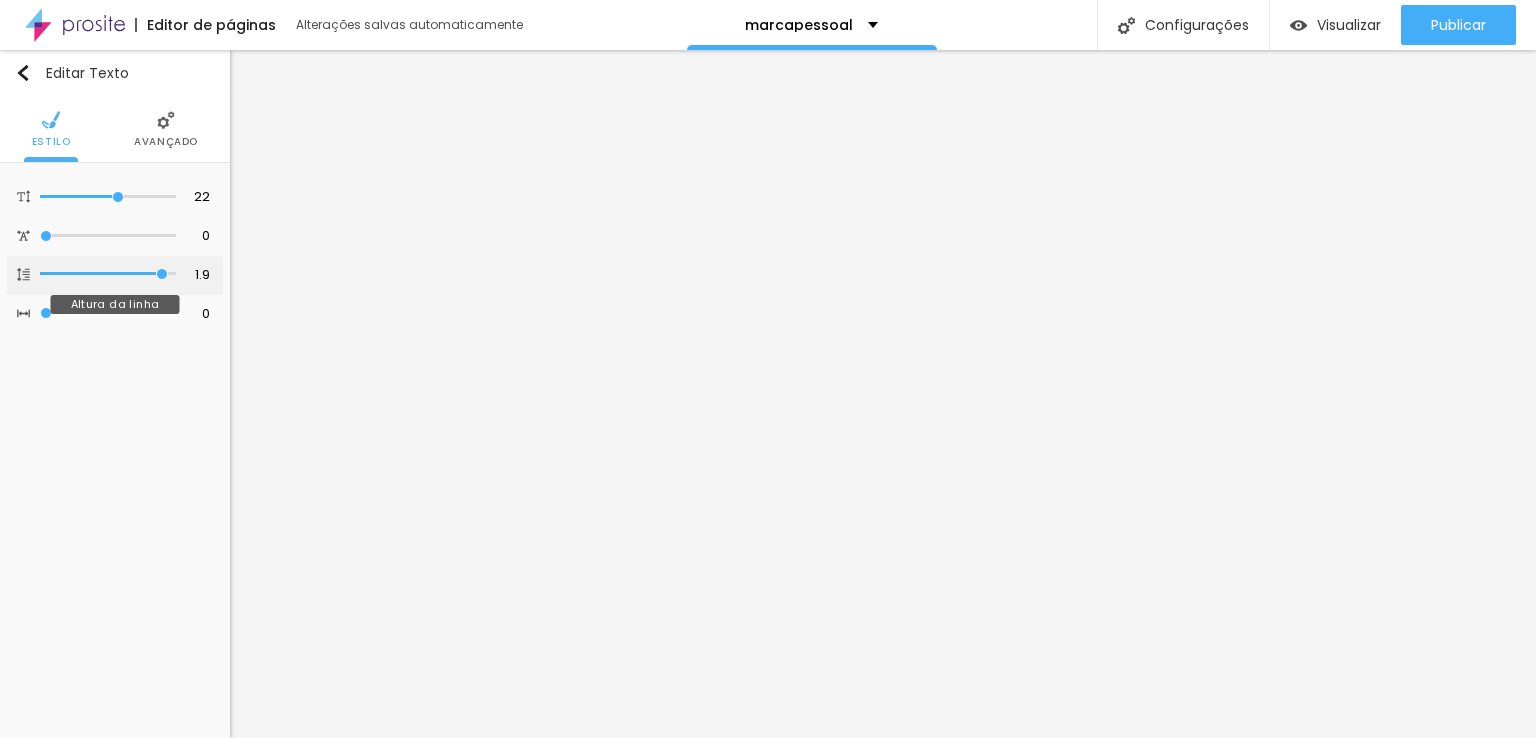 type on "1.6" 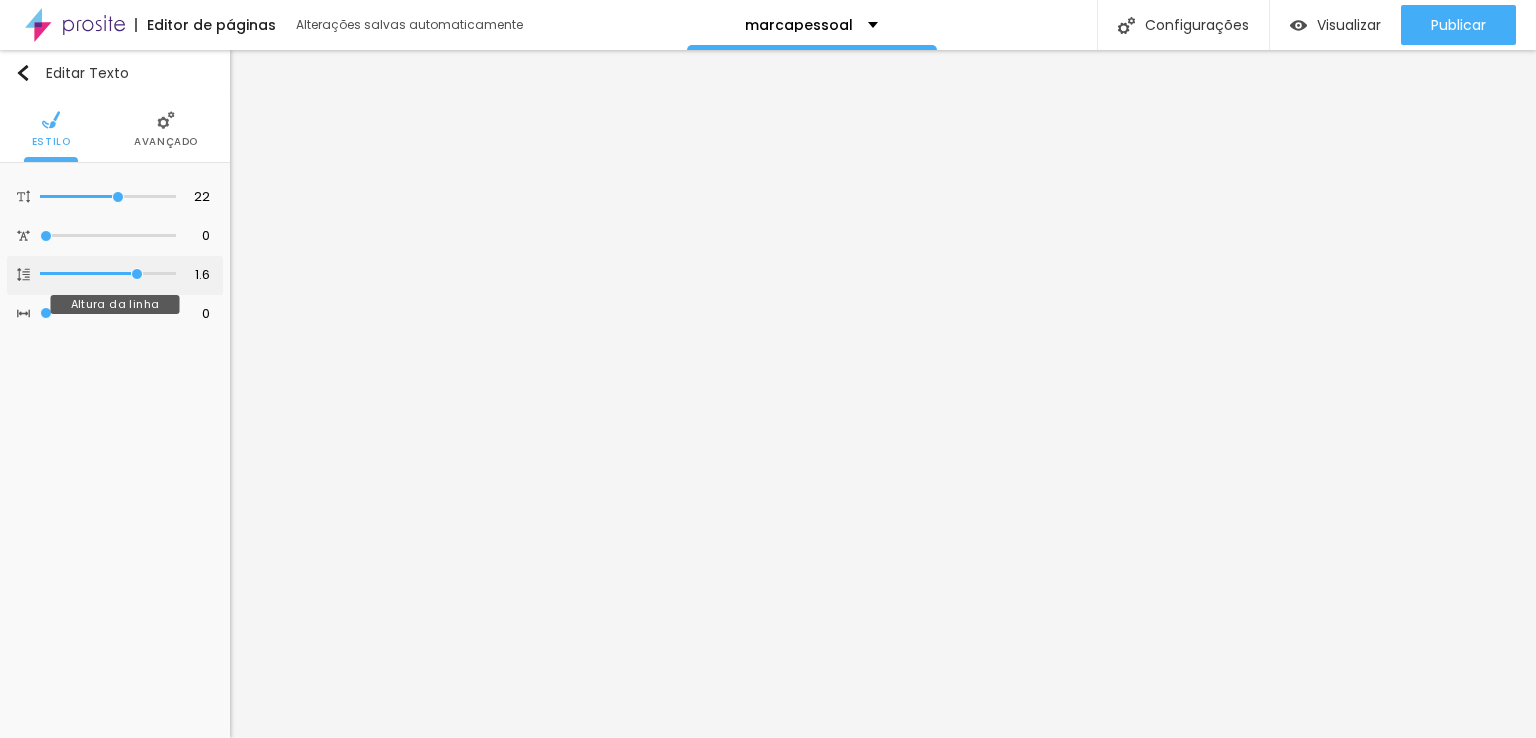 type on "1.5" 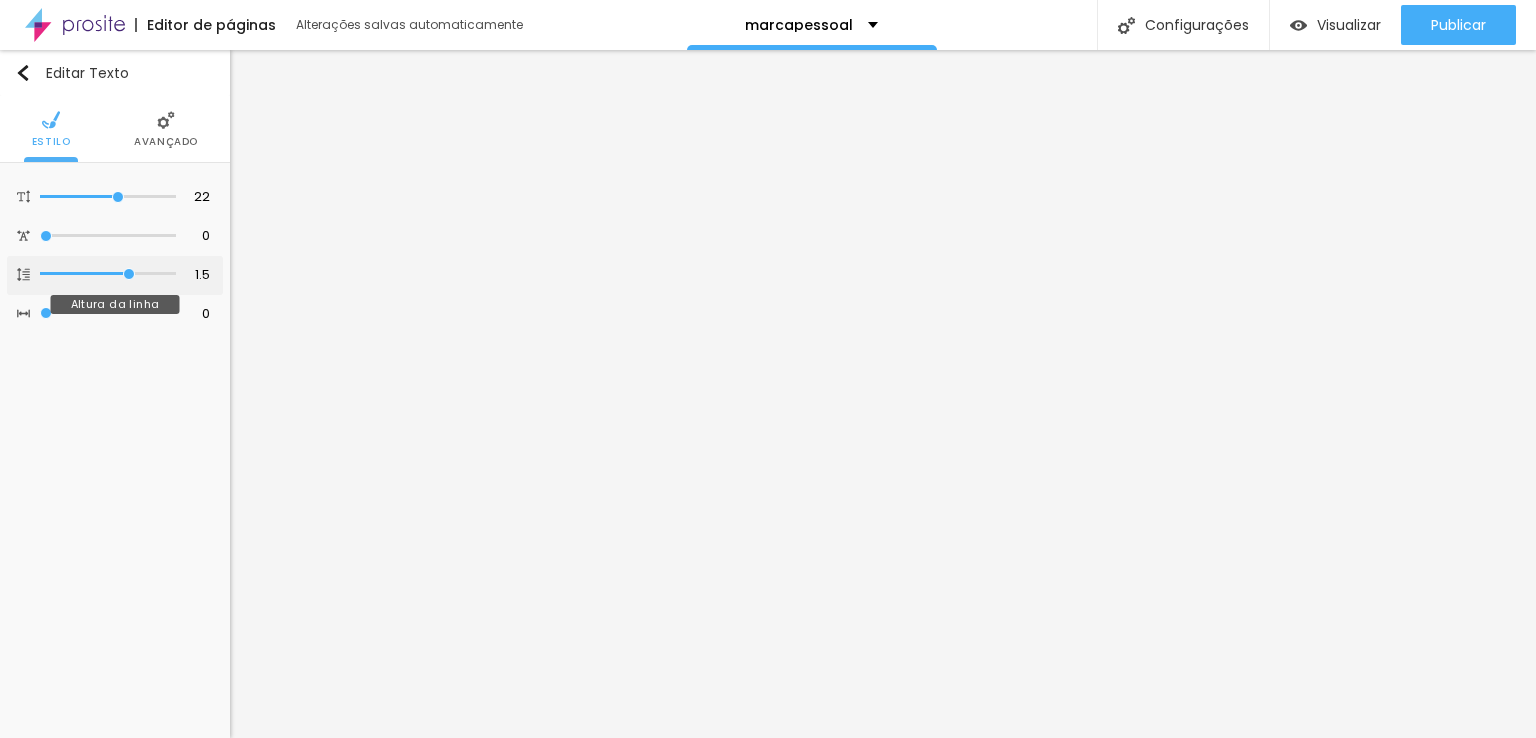 type on "1.3" 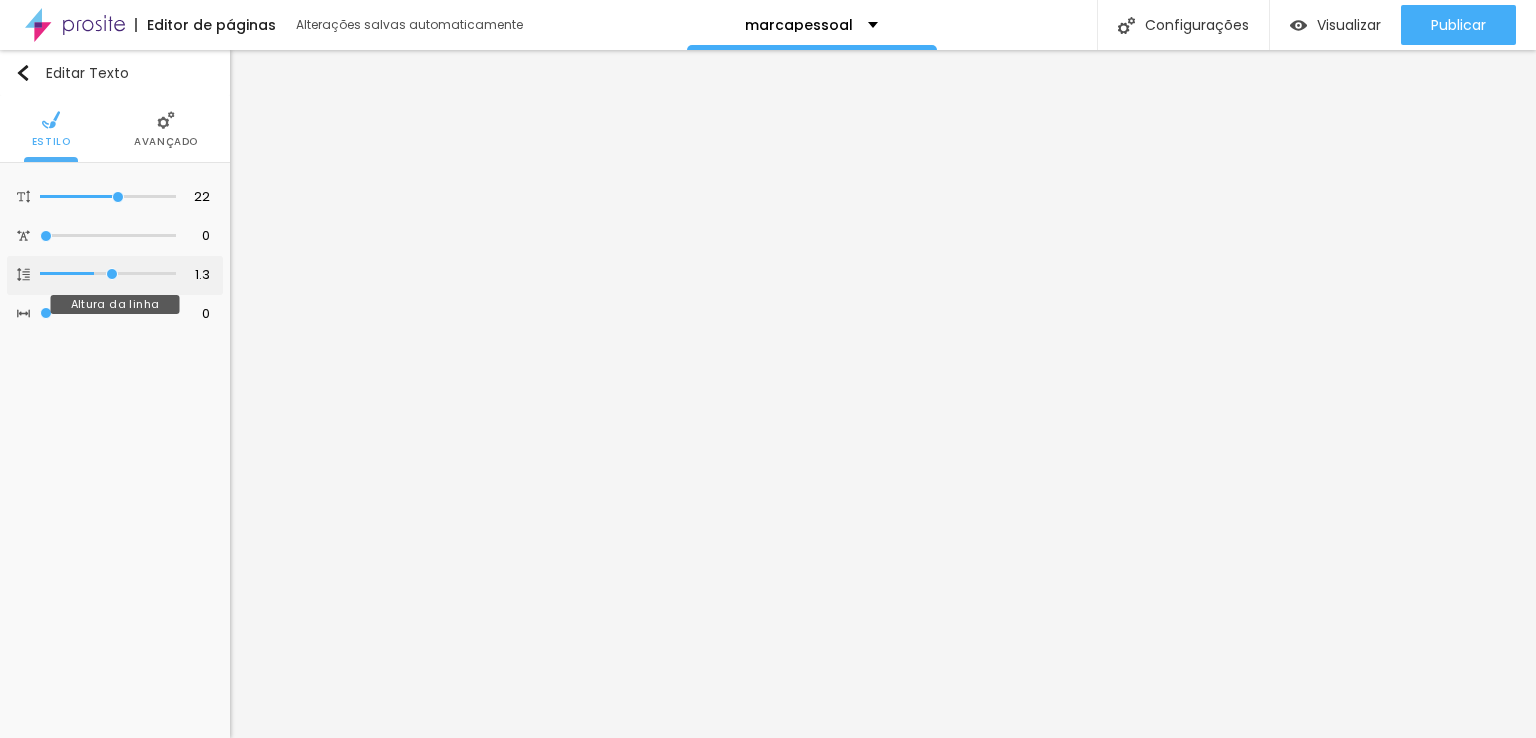type on "1.1" 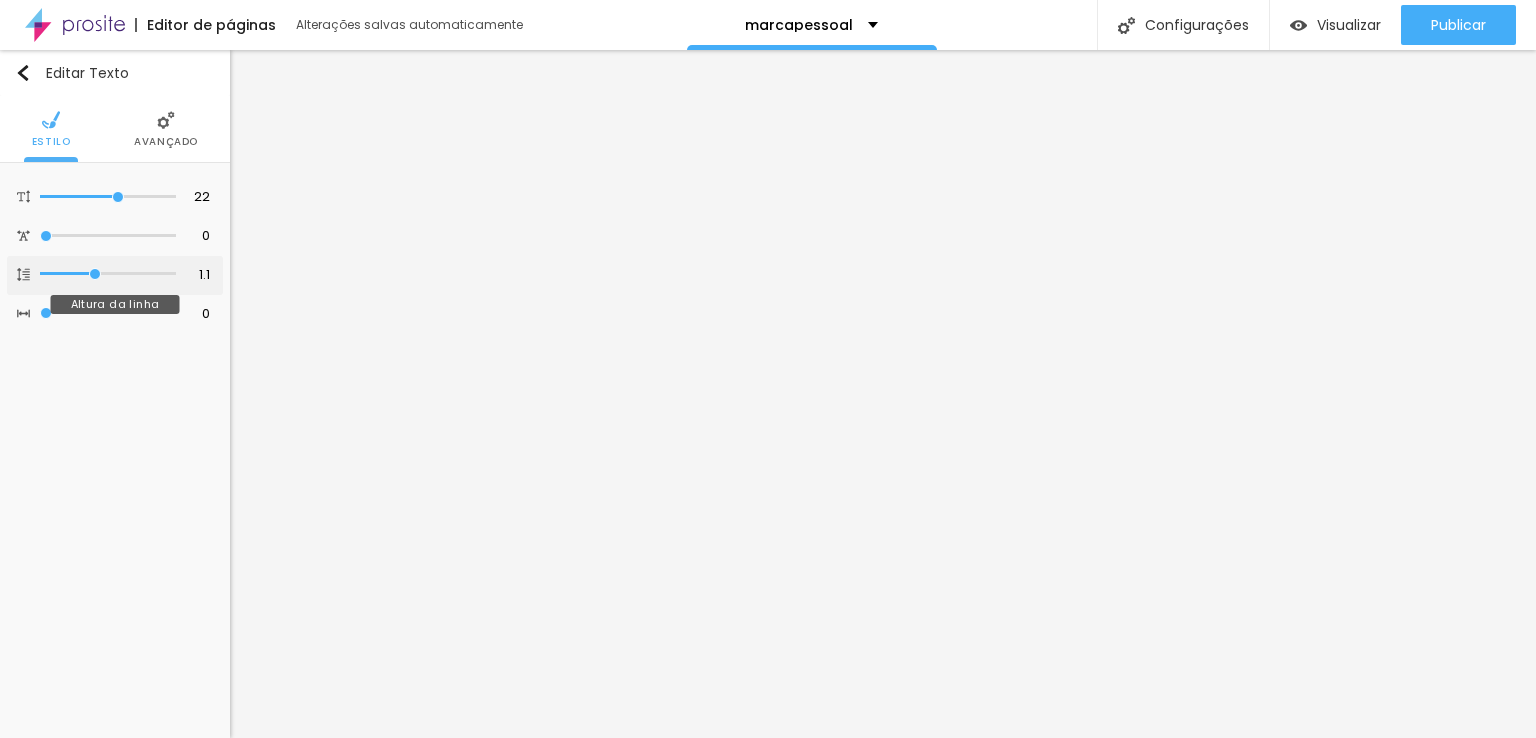 type on "1" 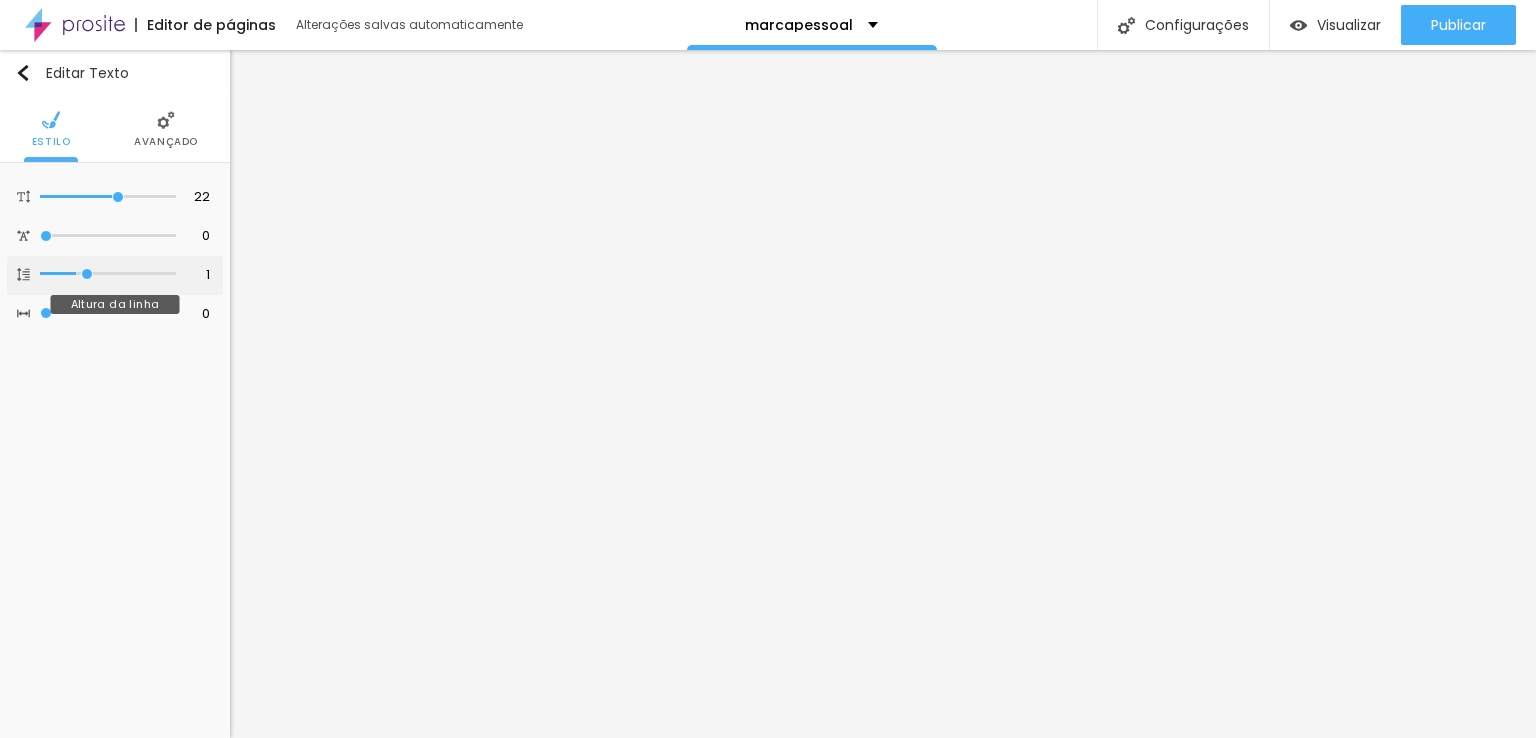 type on "0.9" 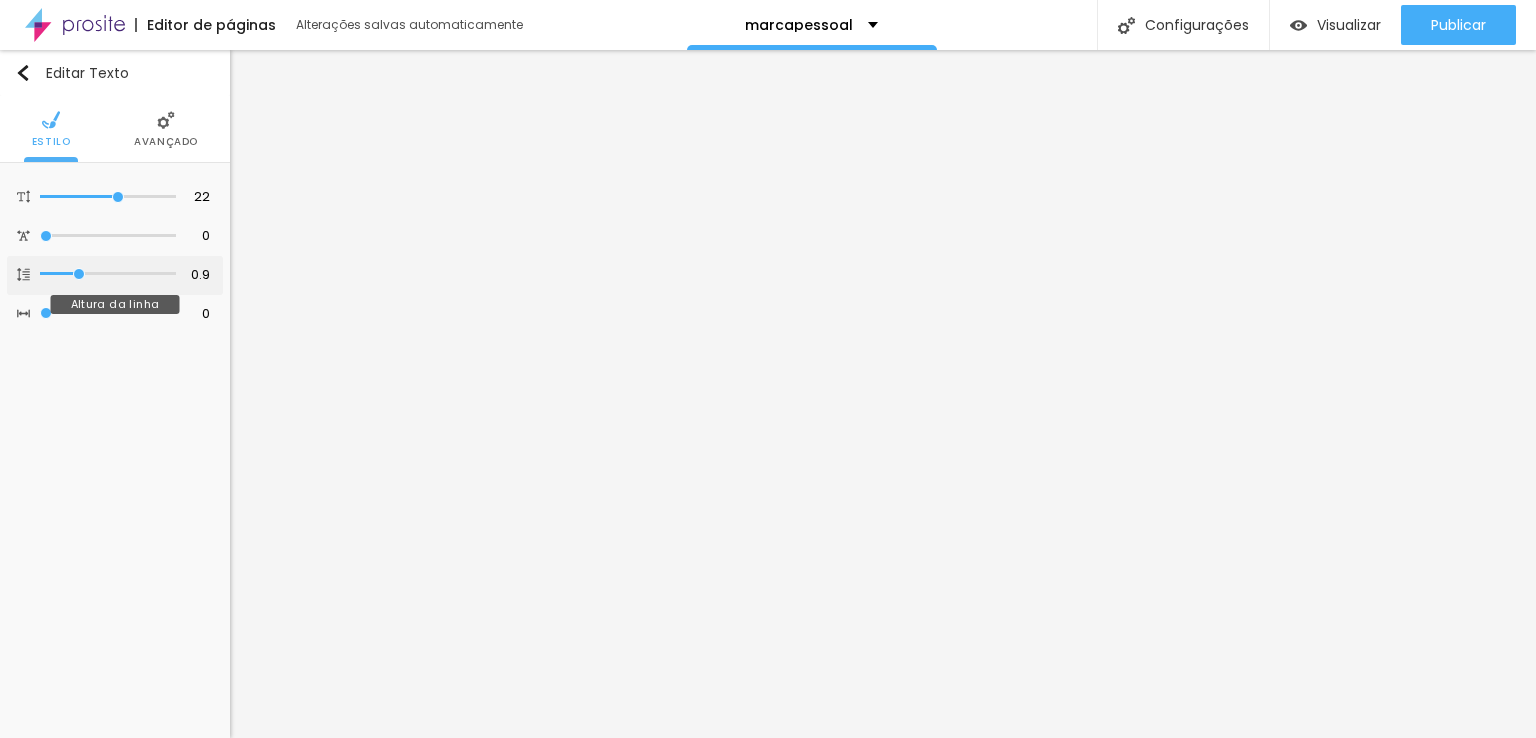 type on "0.8" 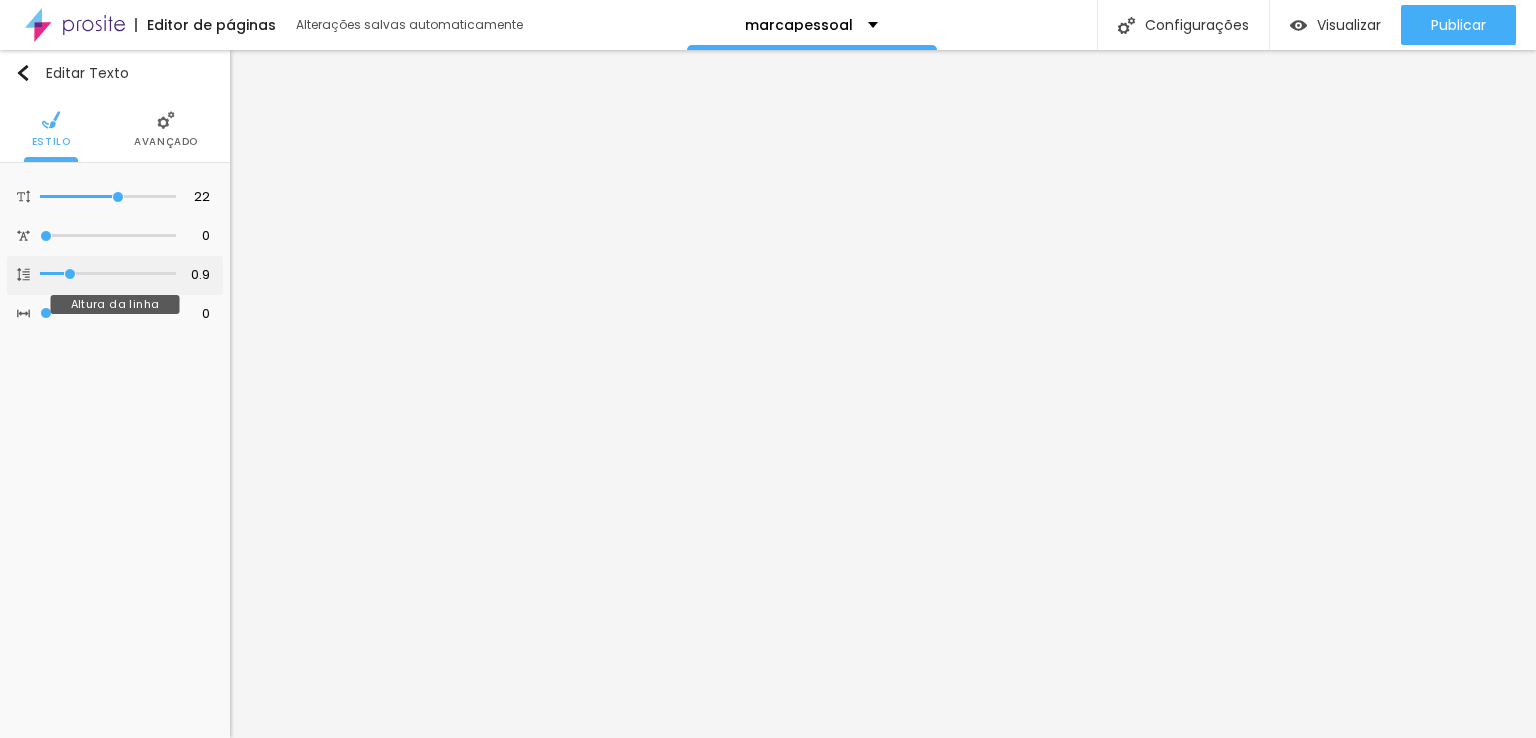 type on "0.8" 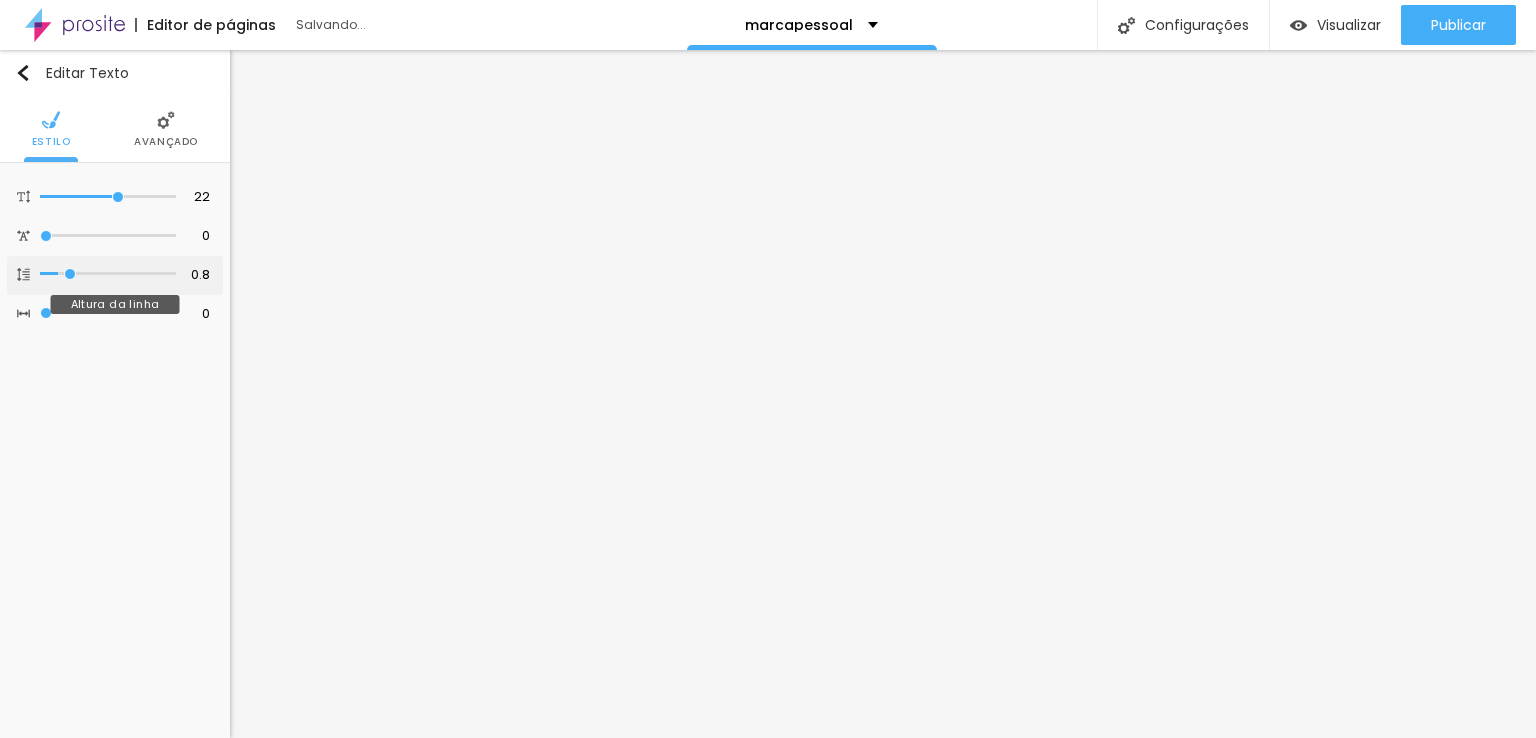type on "0.7" 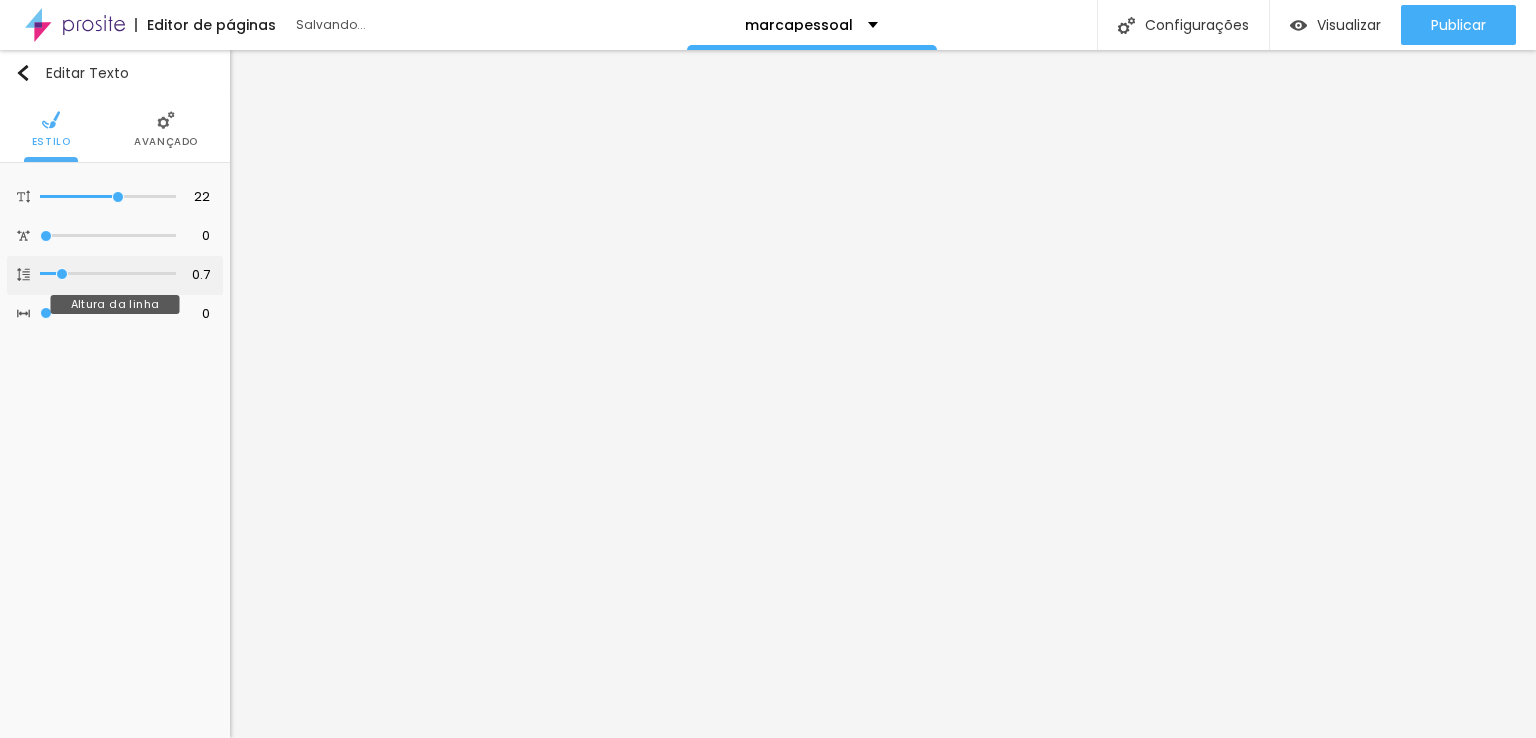 type on "0.6" 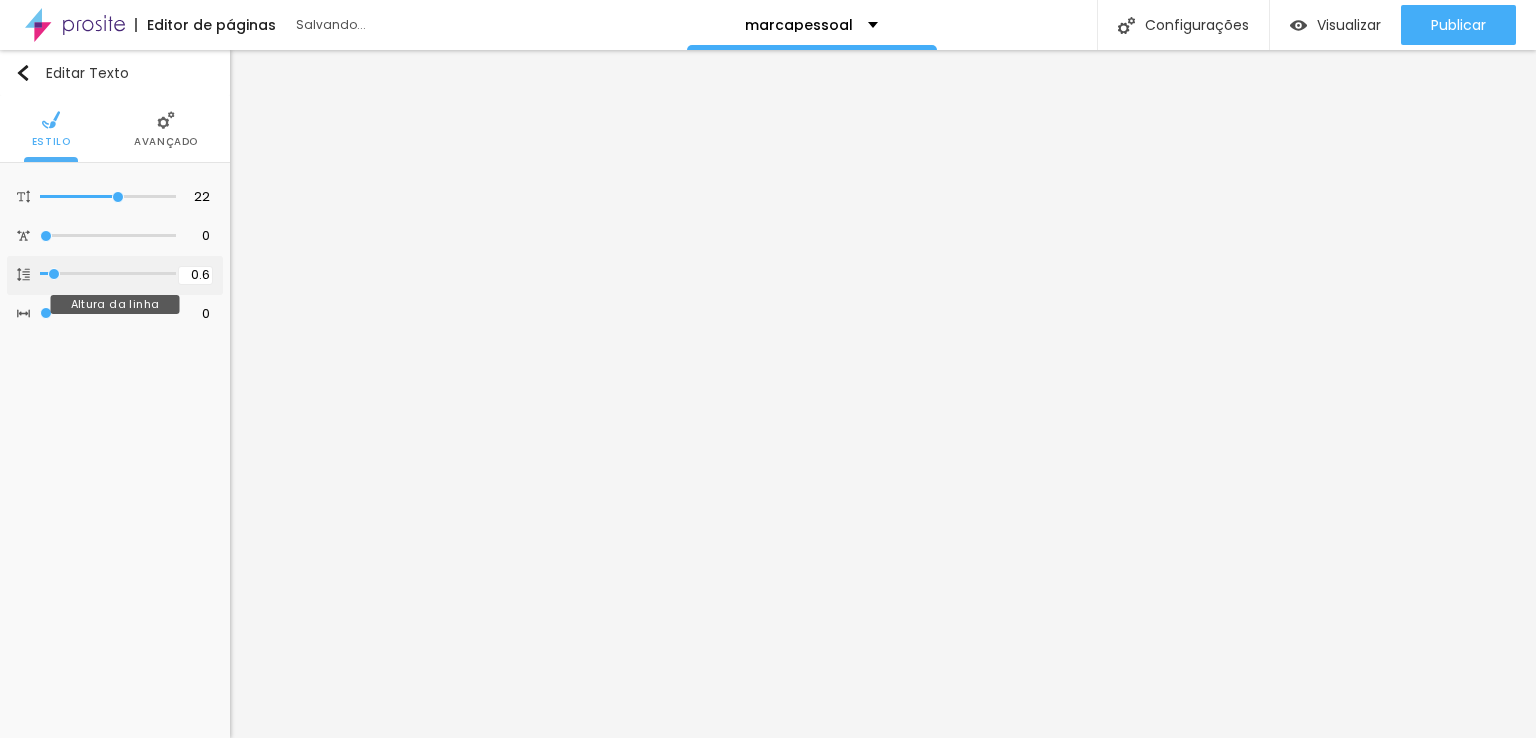 type on "0.5" 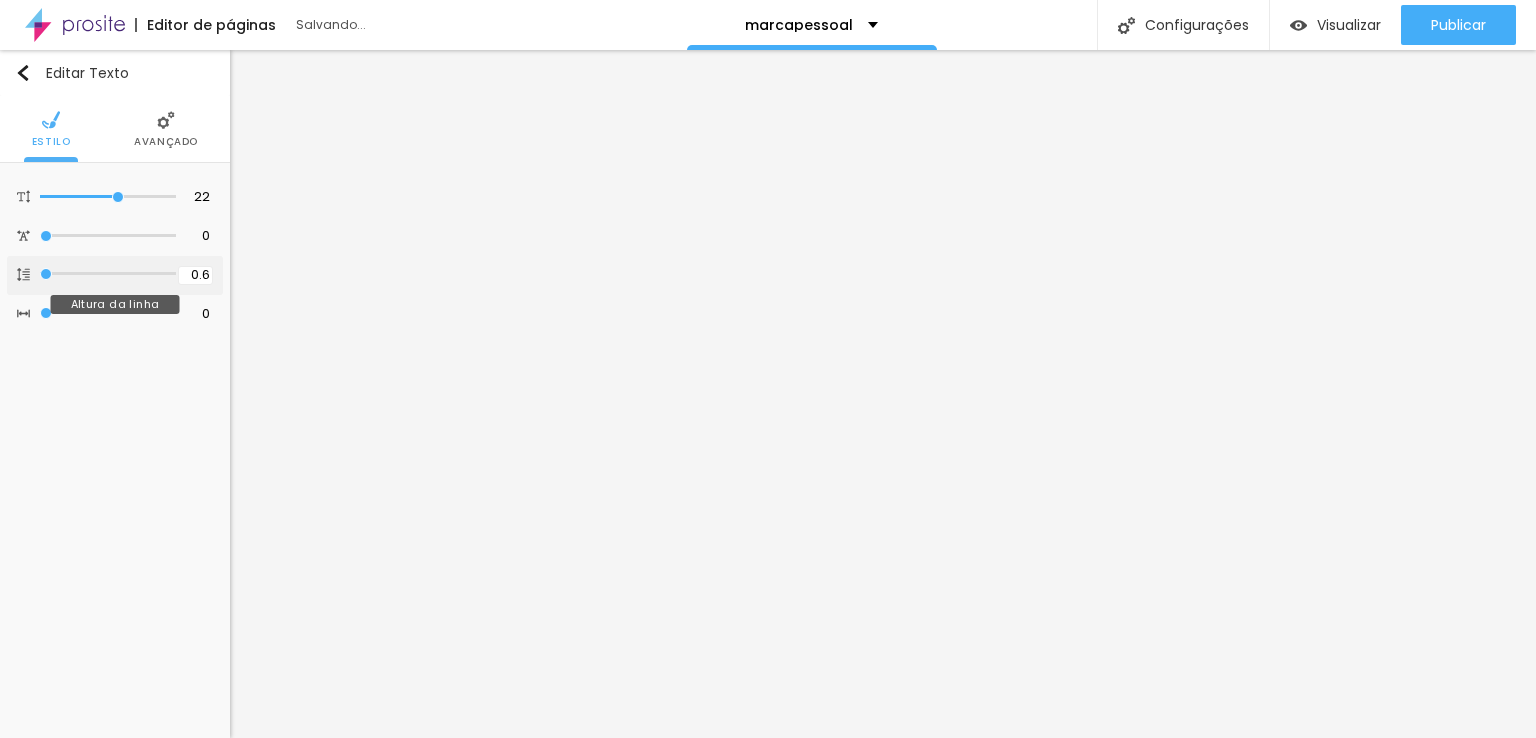 type on "0.5" 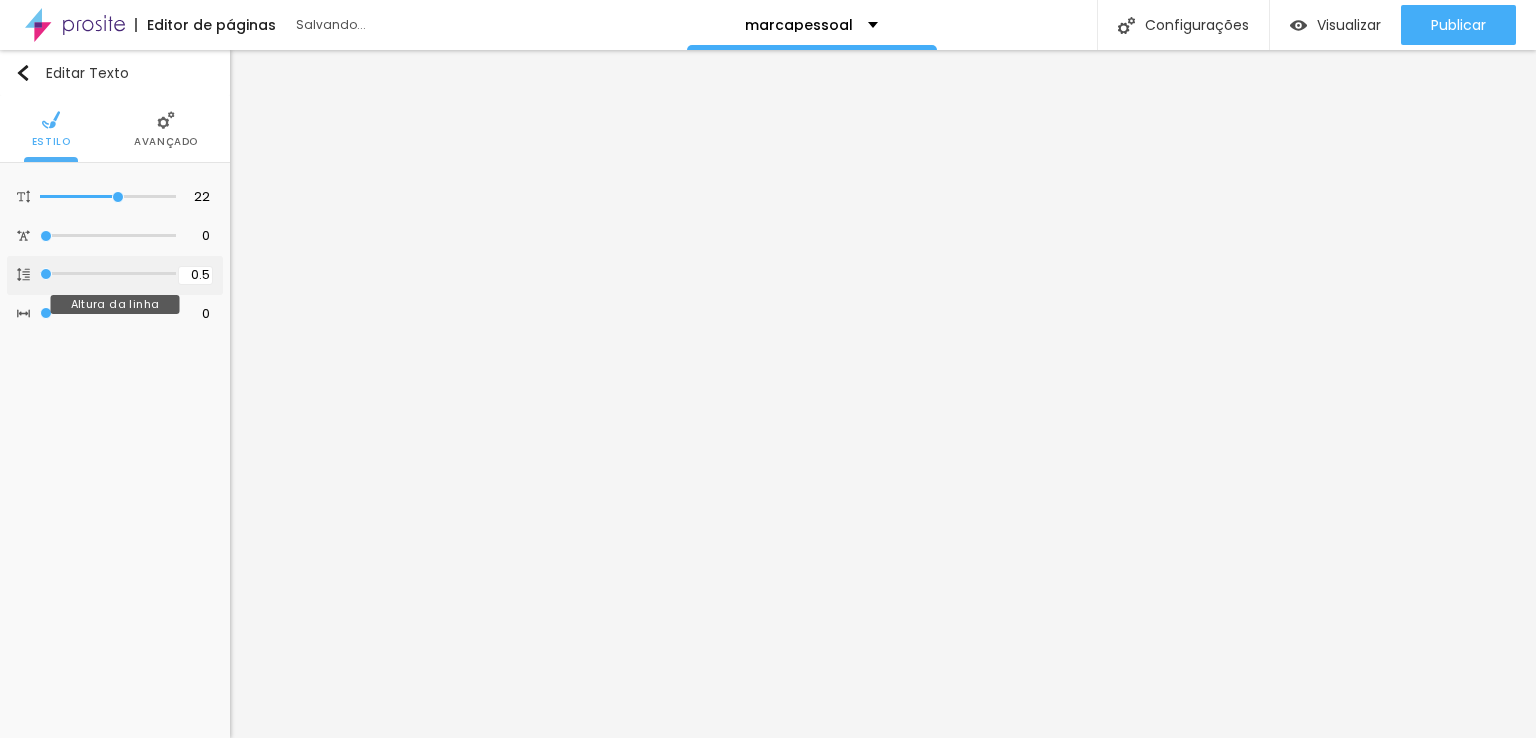 drag, startPoint x: 161, startPoint y: 270, endPoint x: 209, endPoint y: 273, distance: 48.09366 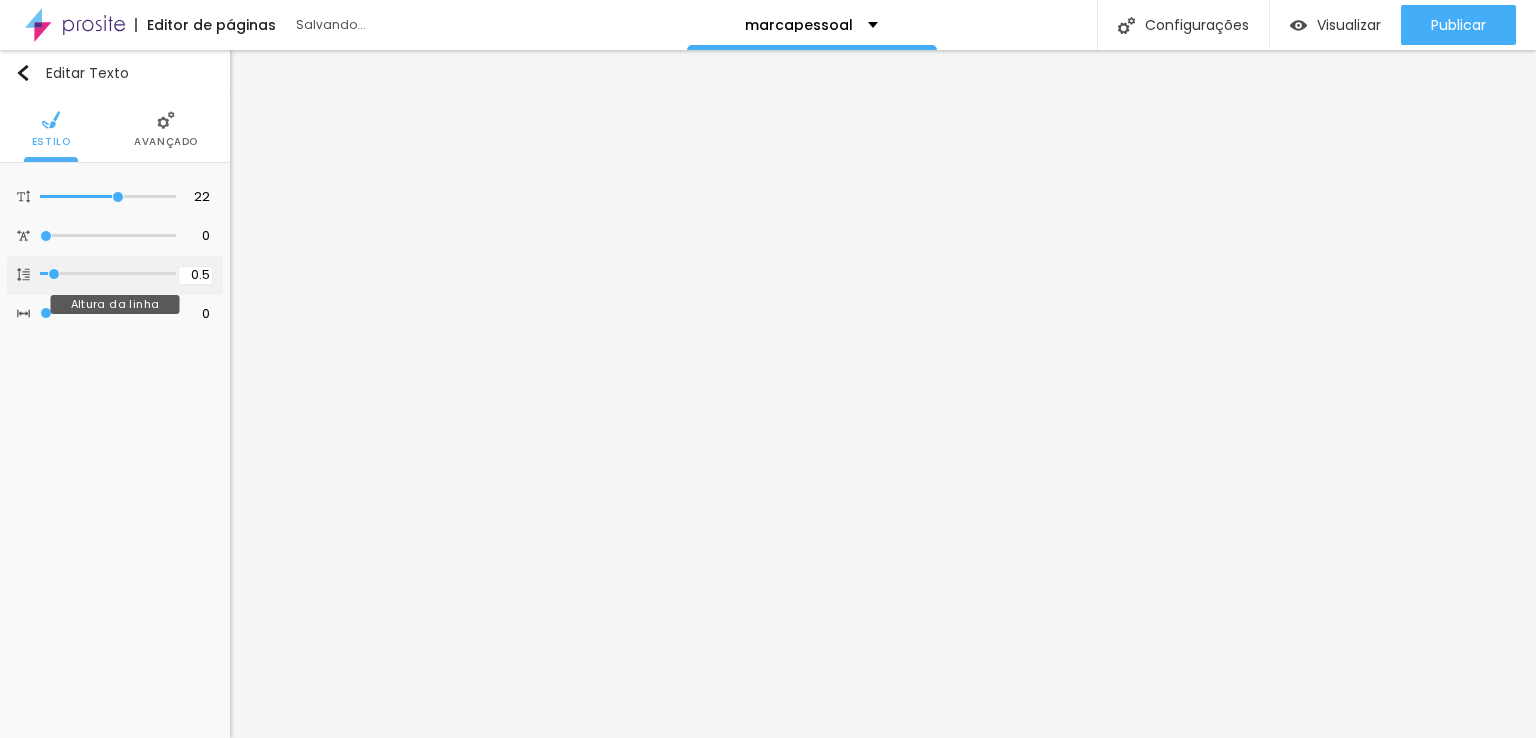 click at bounding box center (108, 274) 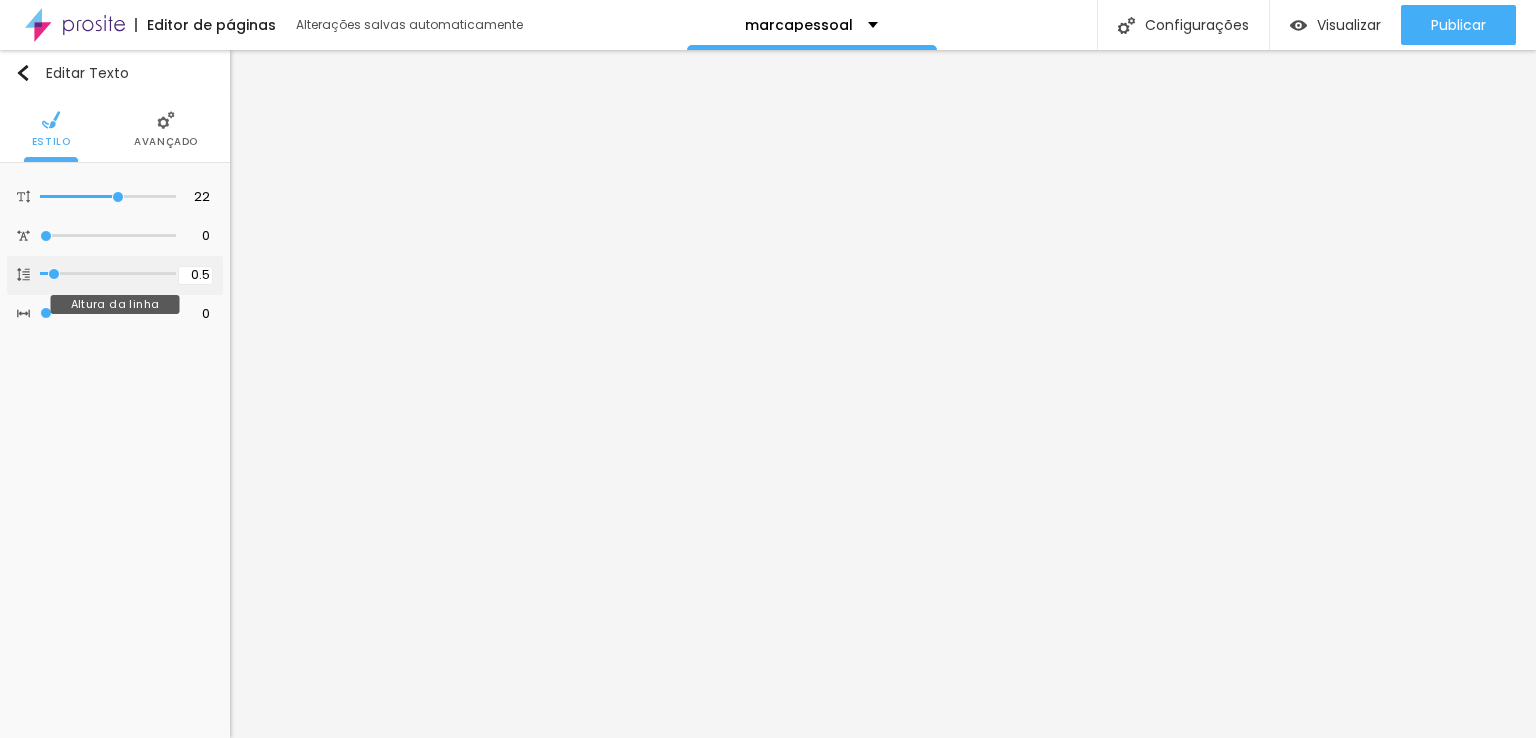 type on "0.6" 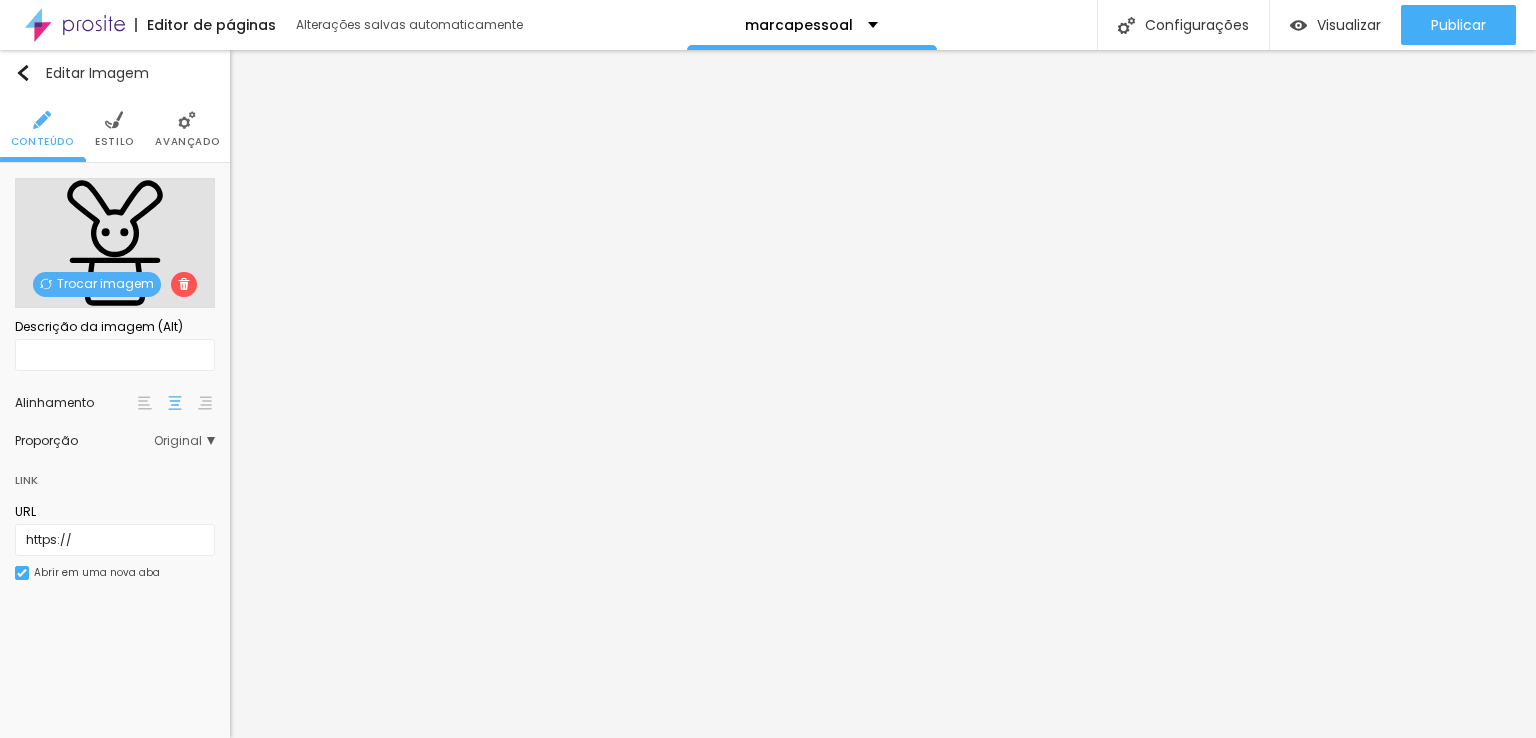 click on "Trocar imagem" at bounding box center [97, 284] 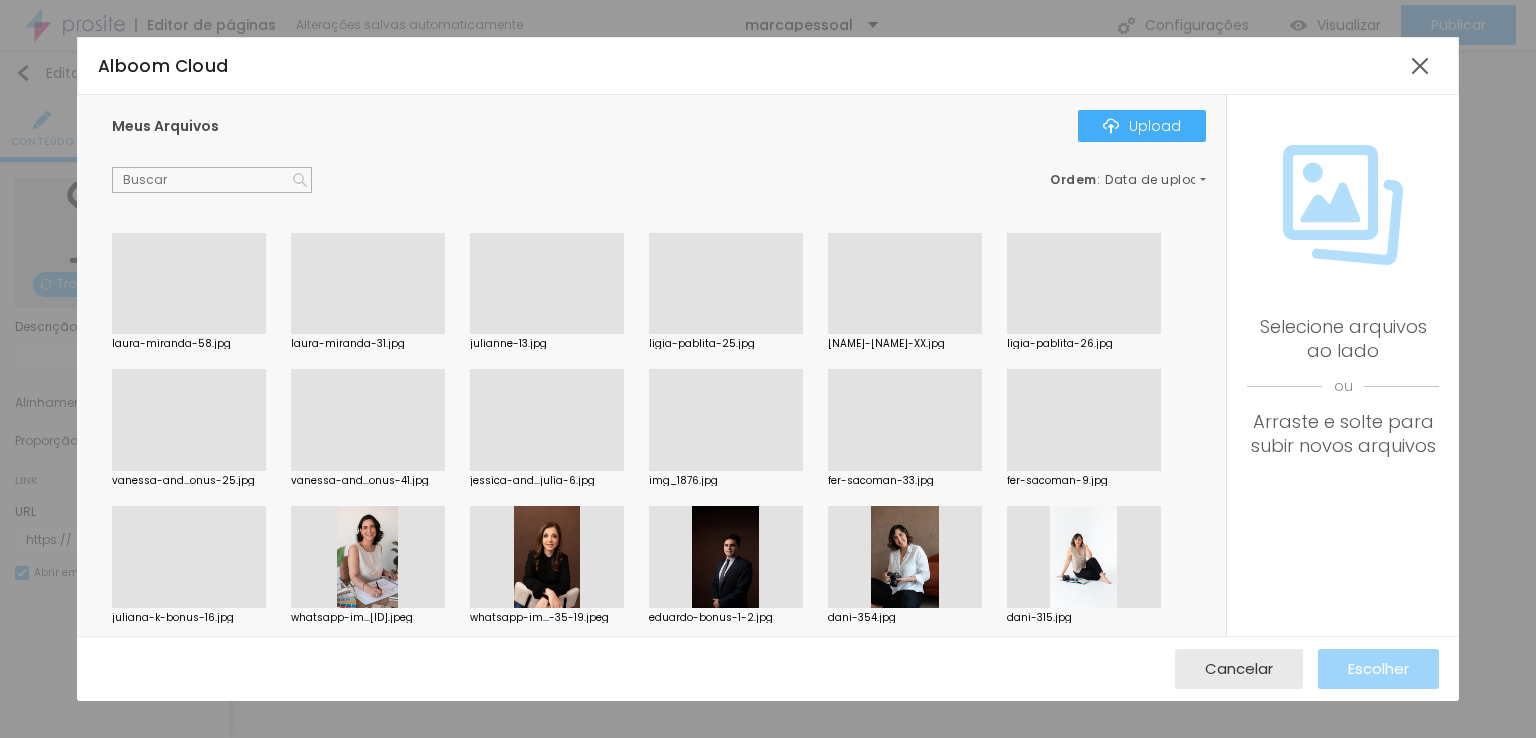 click at bounding box center (189, 608) 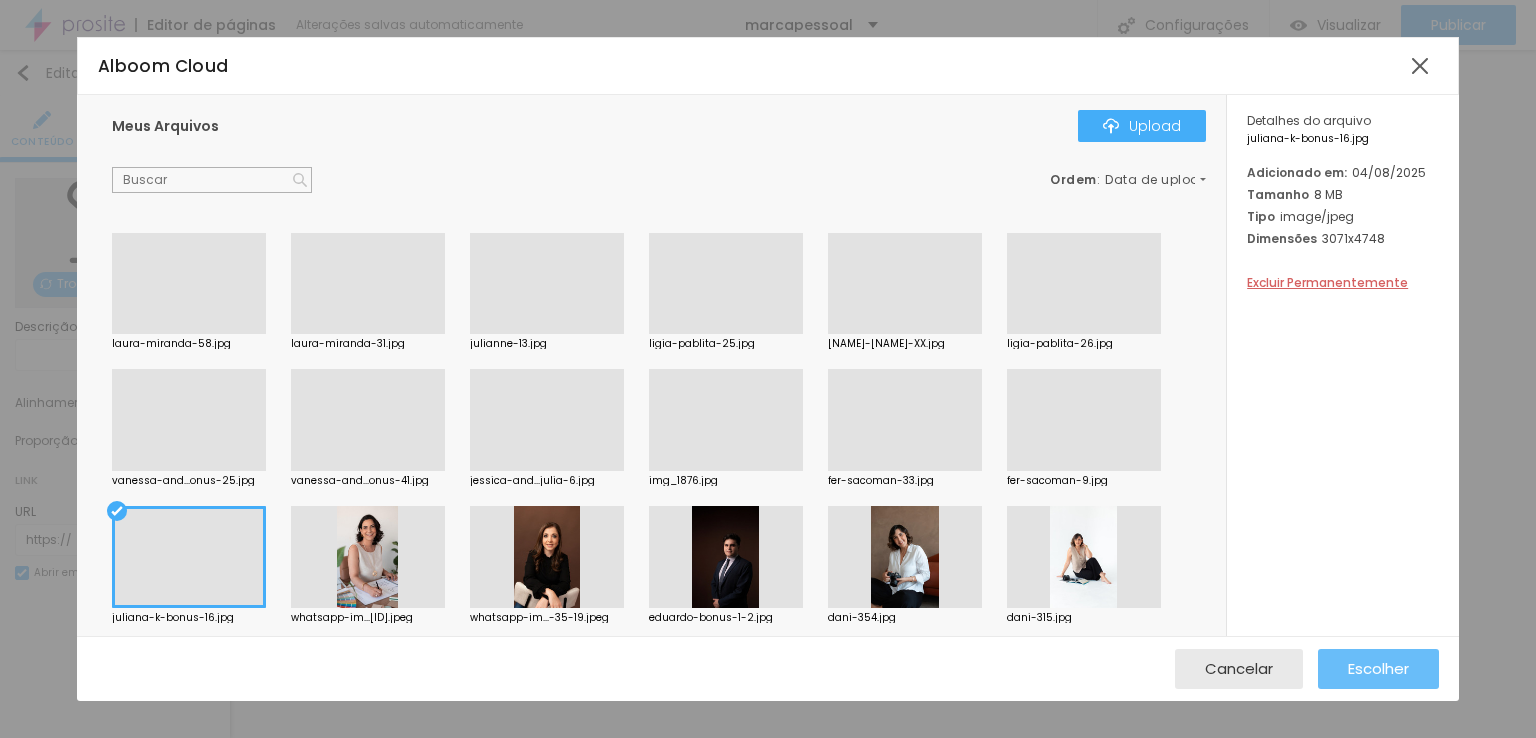click on "Escolher" at bounding box center [1378, 668] 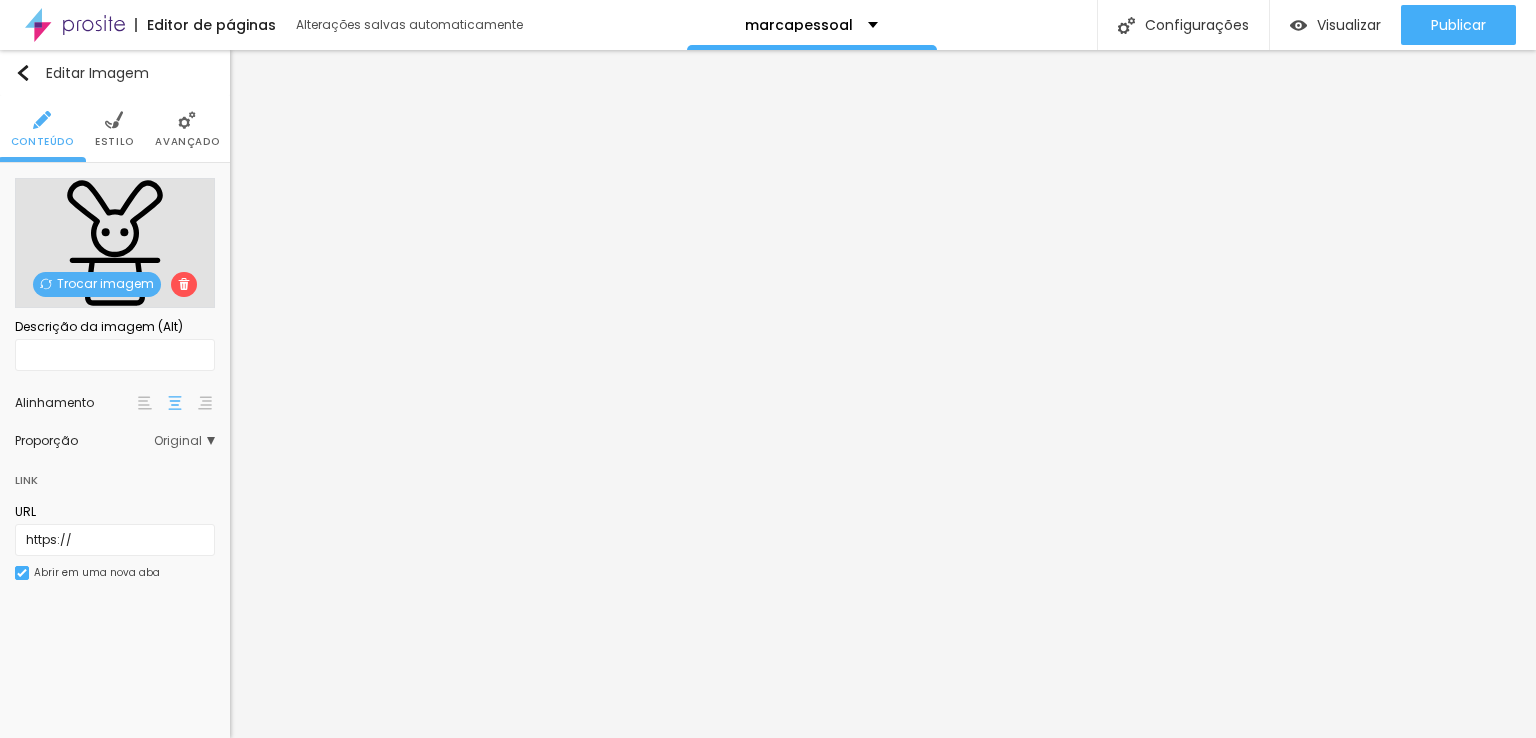 click on "Trocar imagem" at bounding box center (97, 284) 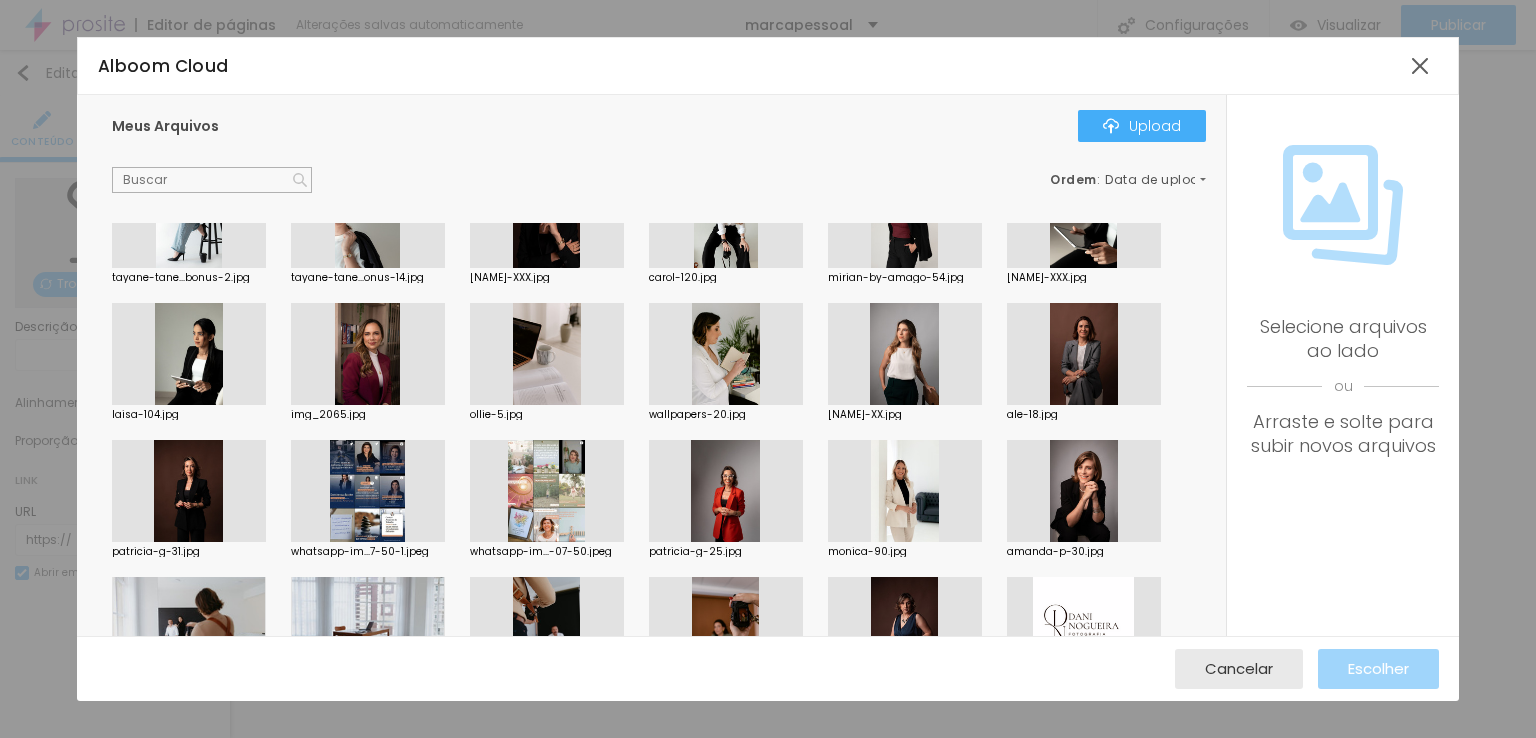 scroll, scrollTop: 533, scrollLeft: 0, axis: vertical 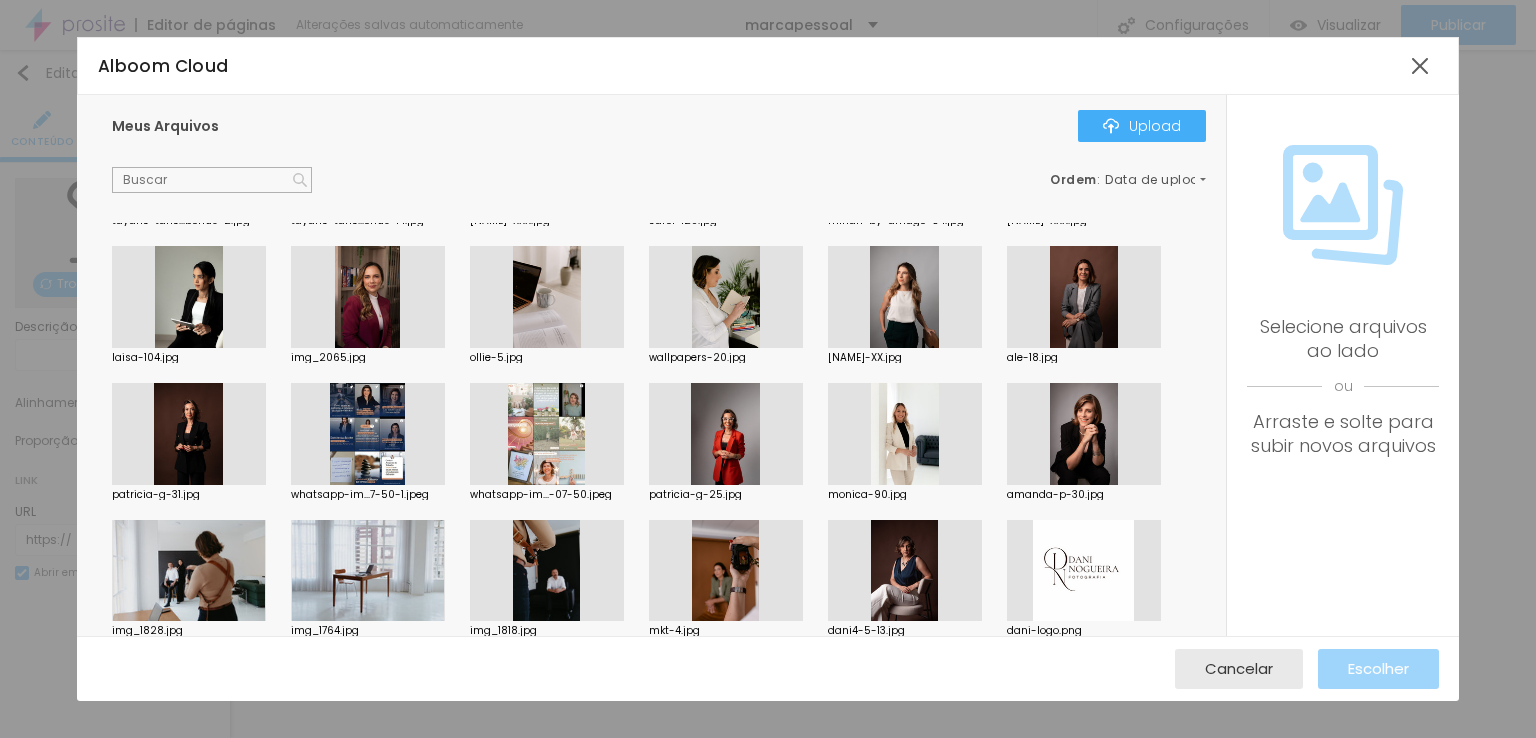click at bounding box center (905, 434) 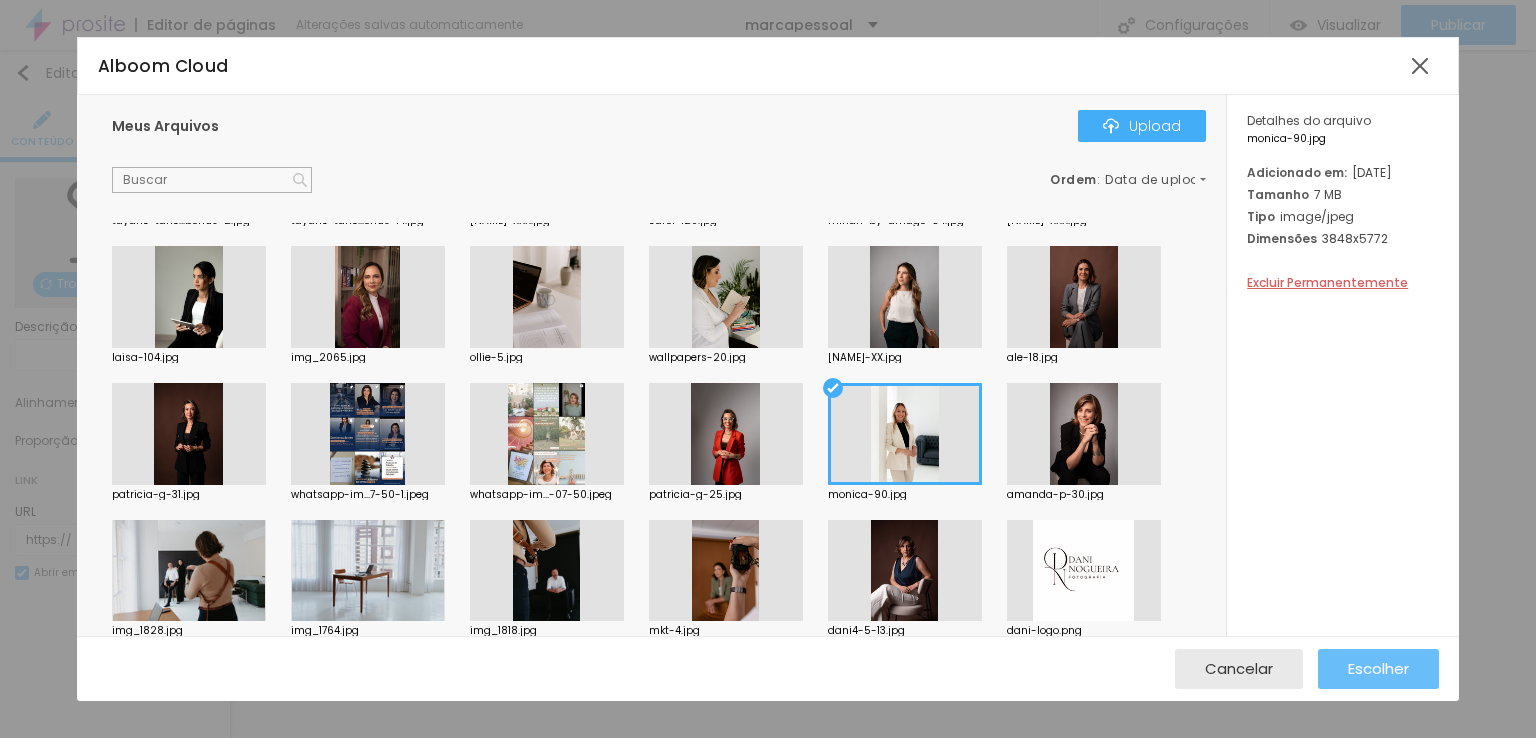 click on "Escolher" at bounding box center [1378, 668] 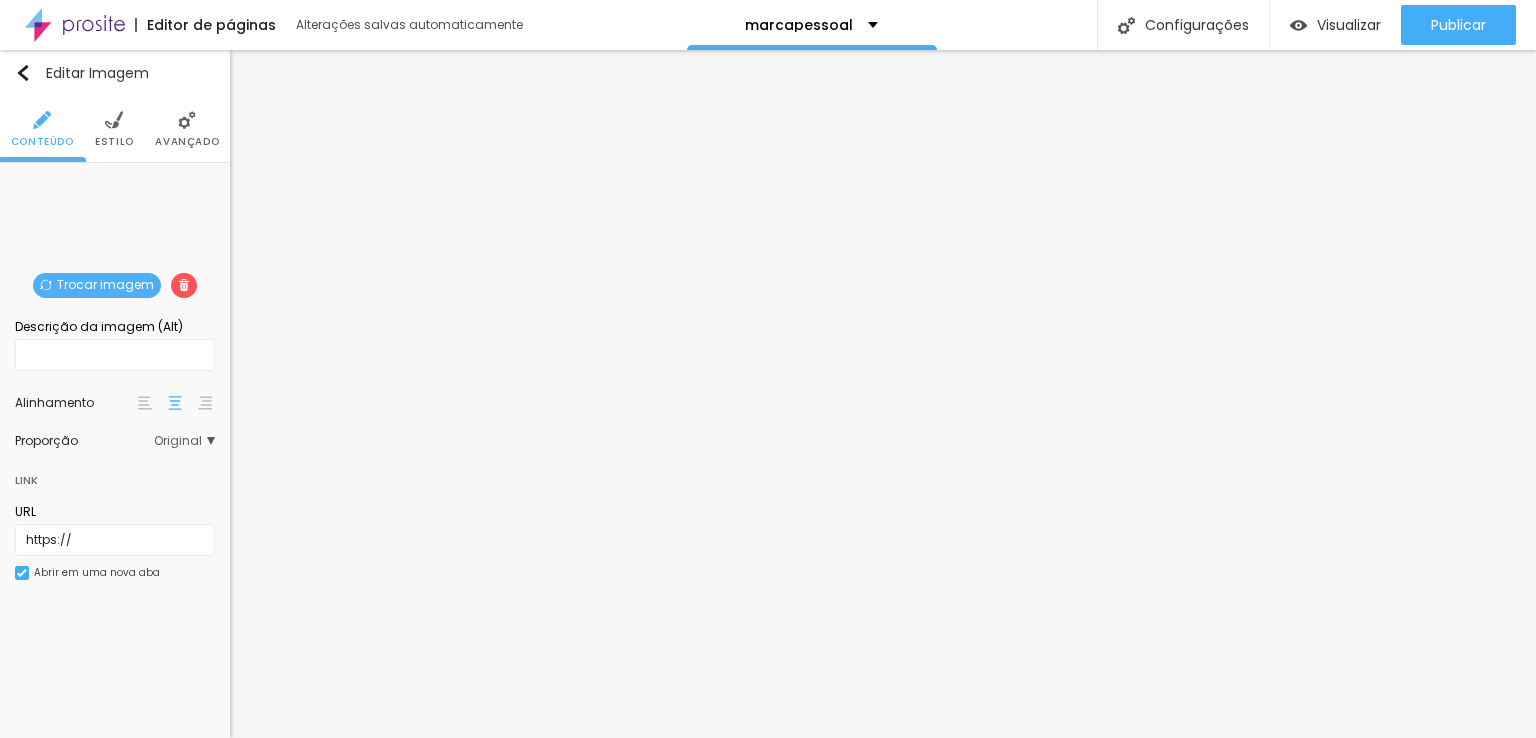 click on "Trocar imagem" at bounding box center [97, 285] 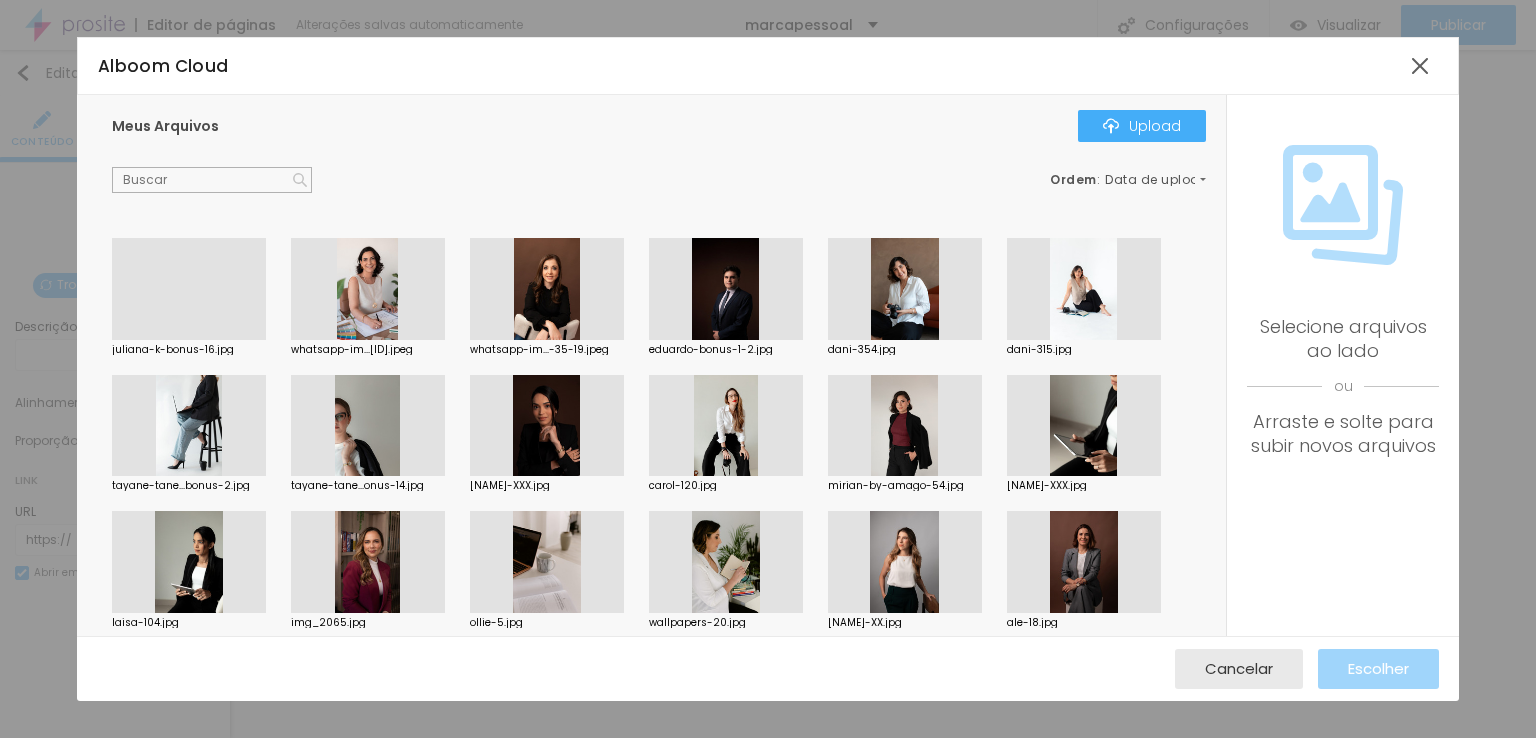 scroll, scrollTop: 266, scrollLeft: 0, axis: vertical 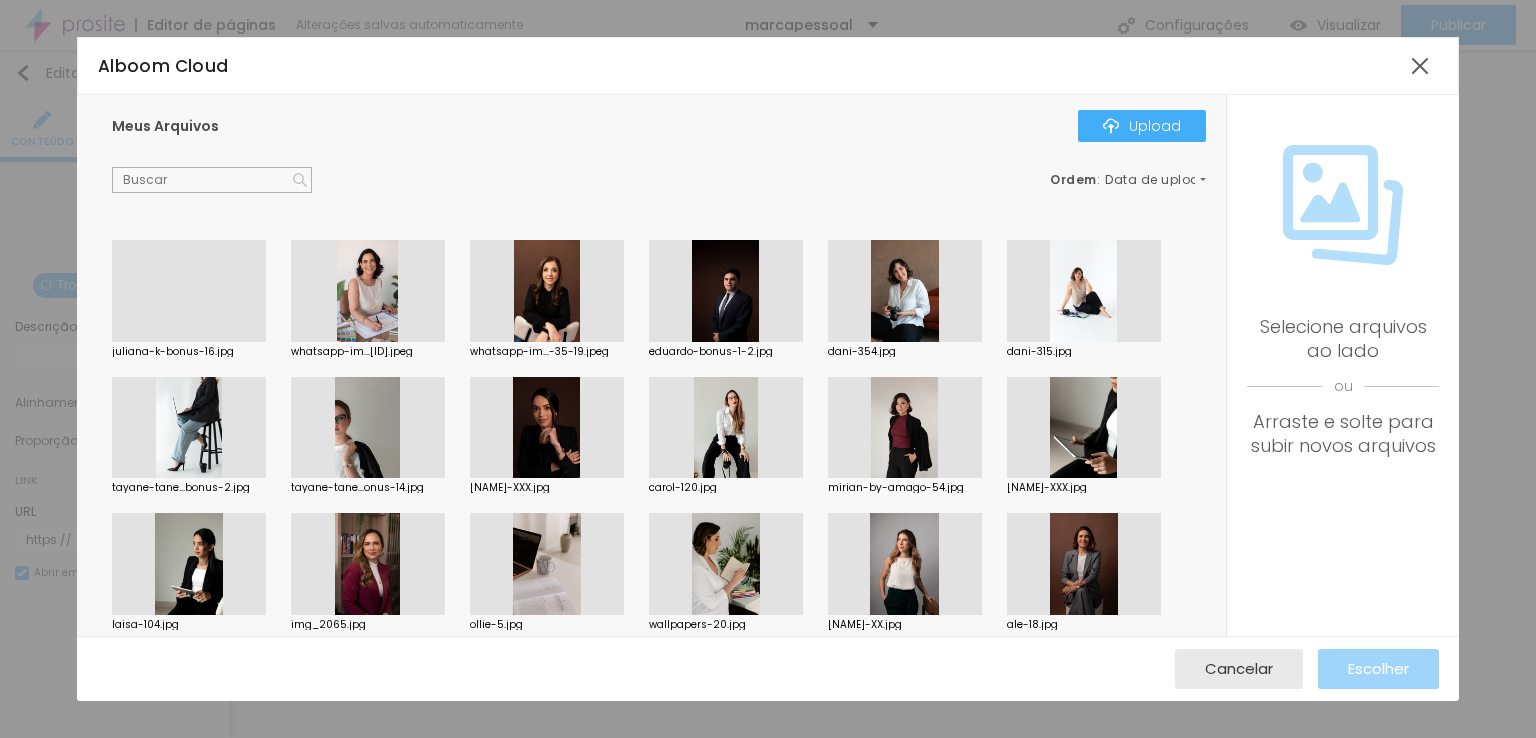 click at bounding box center [1084, 428] 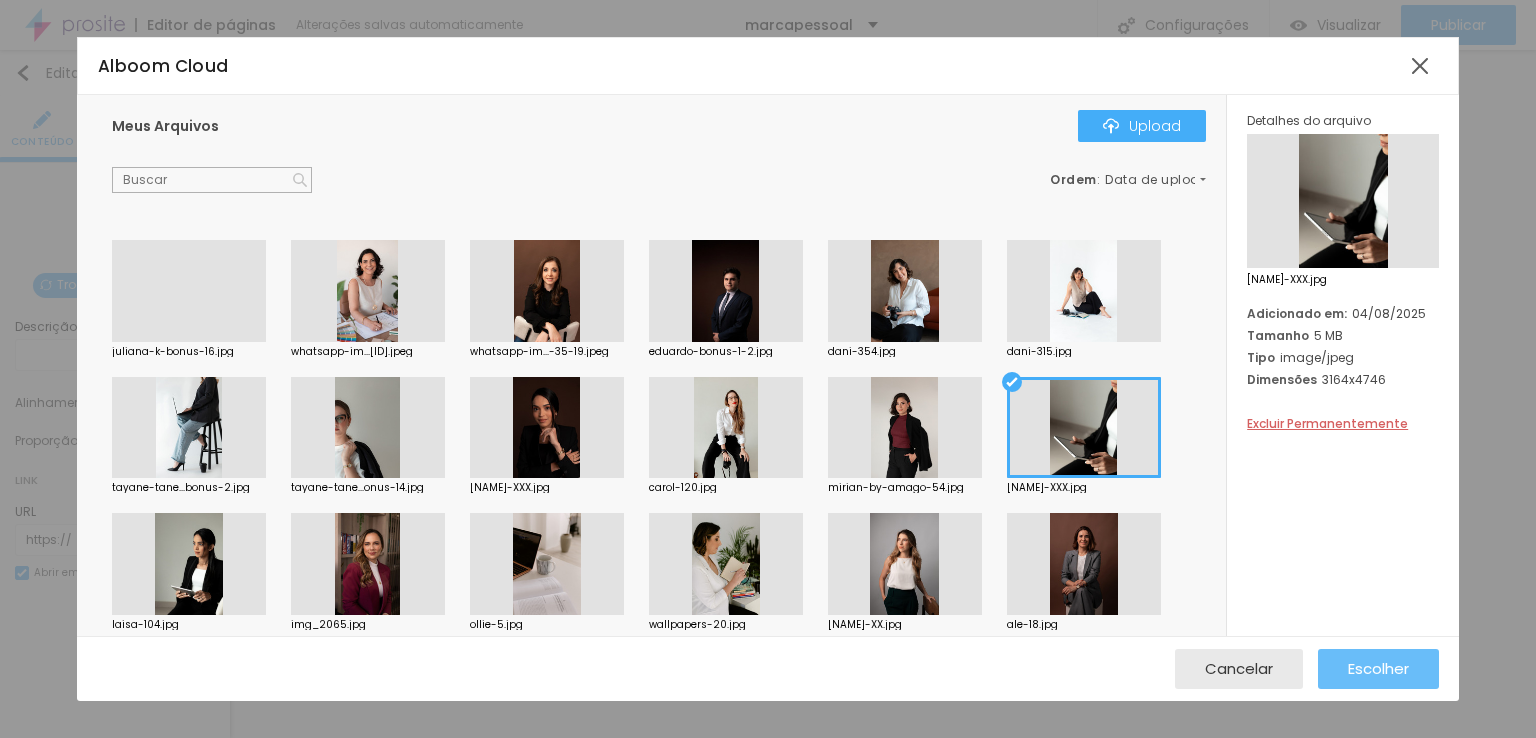click on "Escolher" at bounding box center (1378, 668) 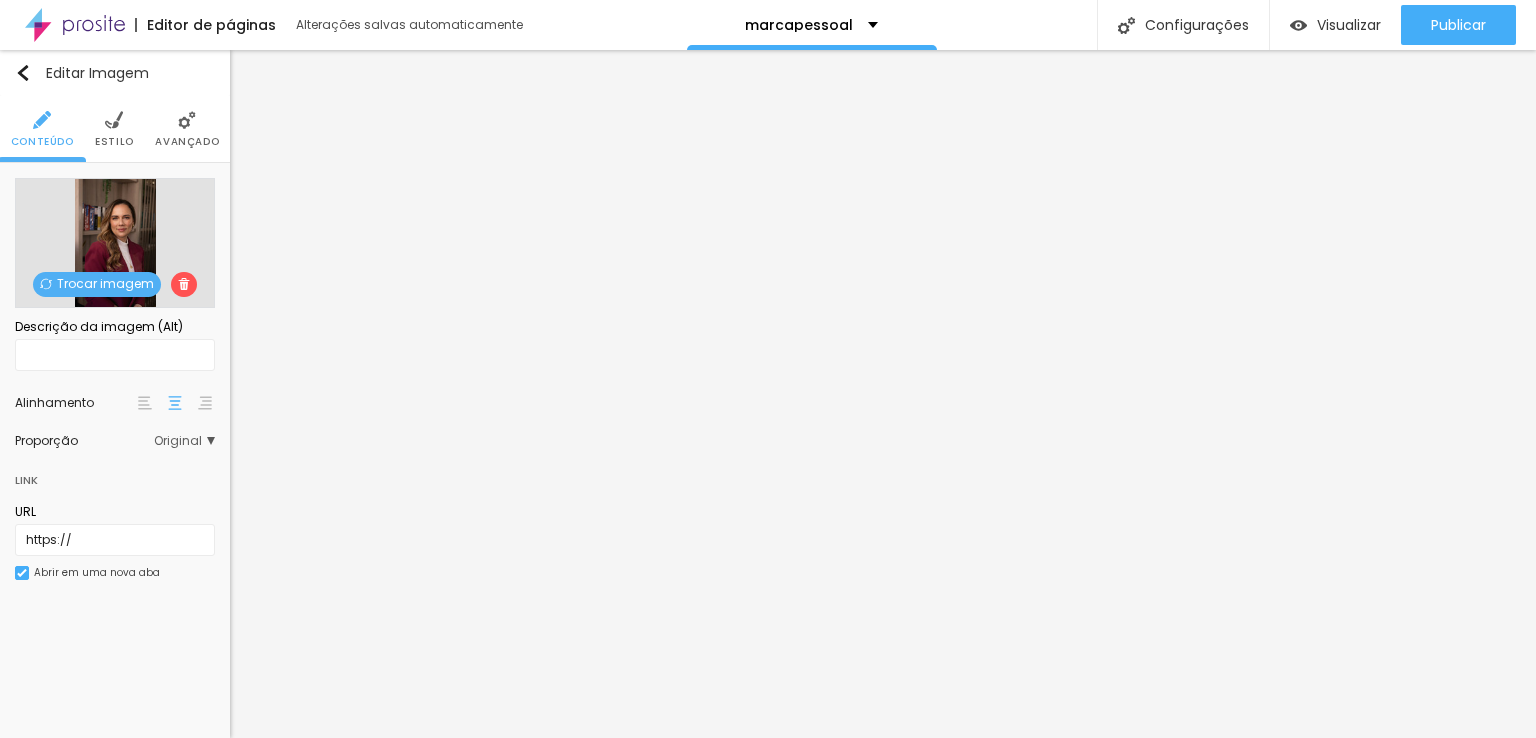 click on "Trocar imagem" at bounding box center [97, 284] 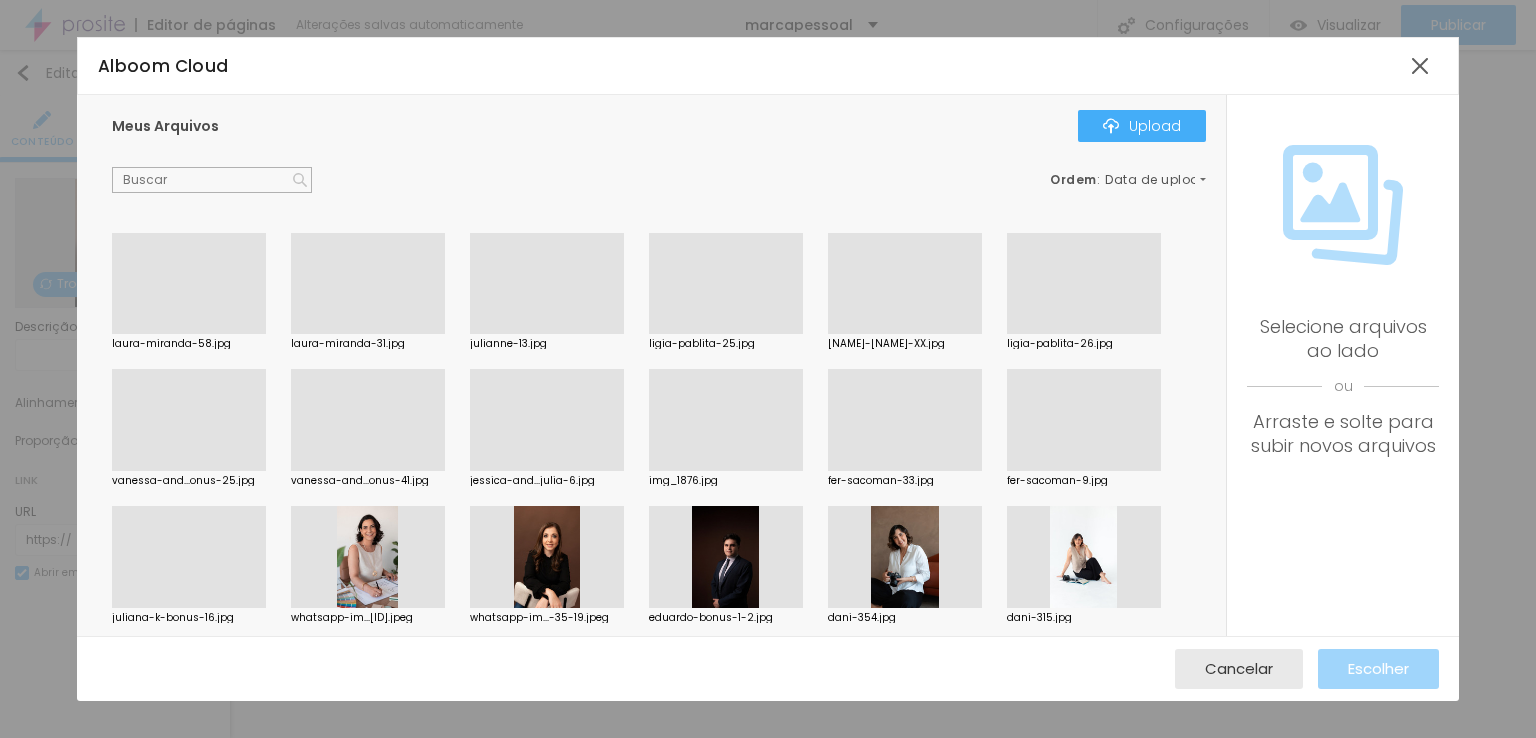 click at bounding box center [547, 334] 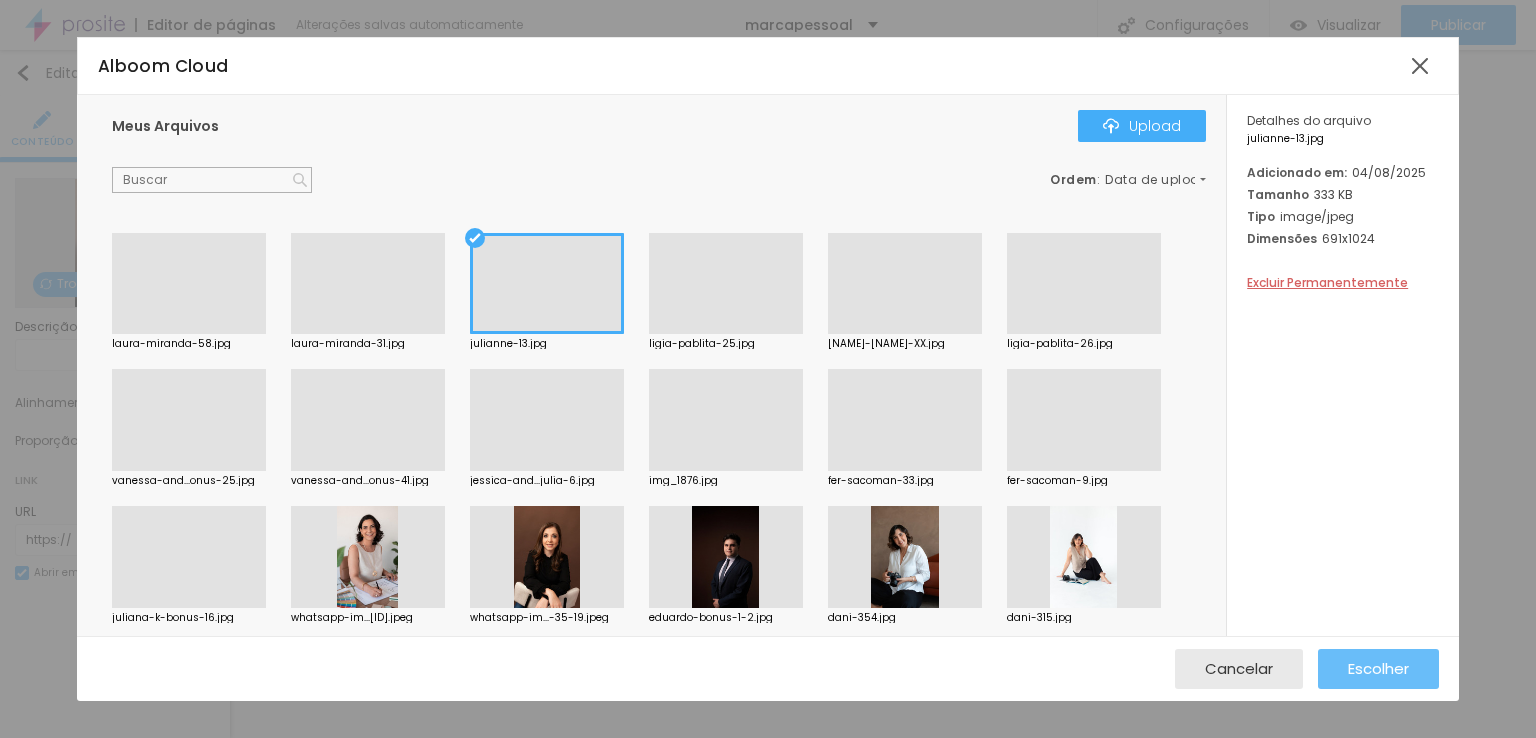 click on "Escolher" at bounding box center (1378, 668) 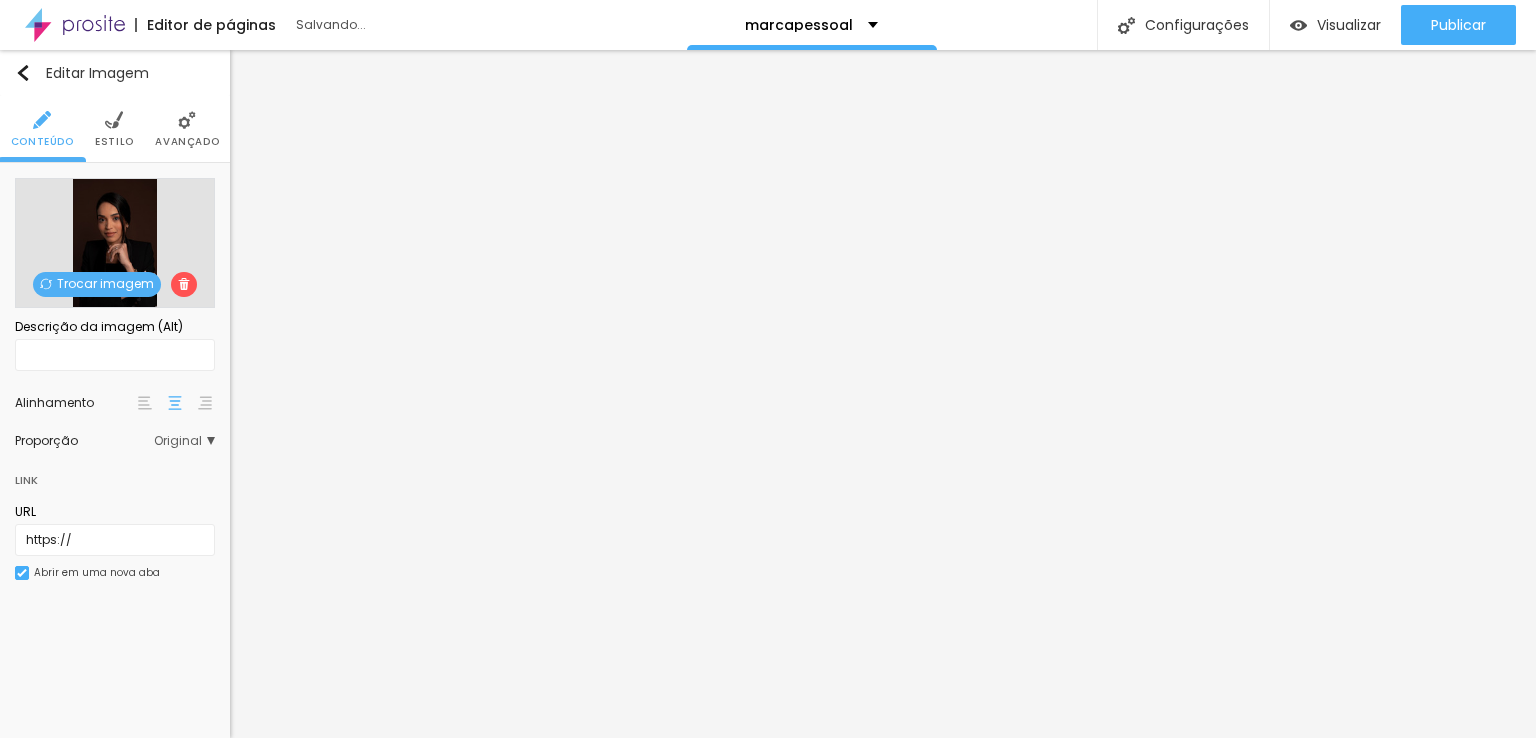 click on "Trocar imagem" at bounding box center (97, 284) 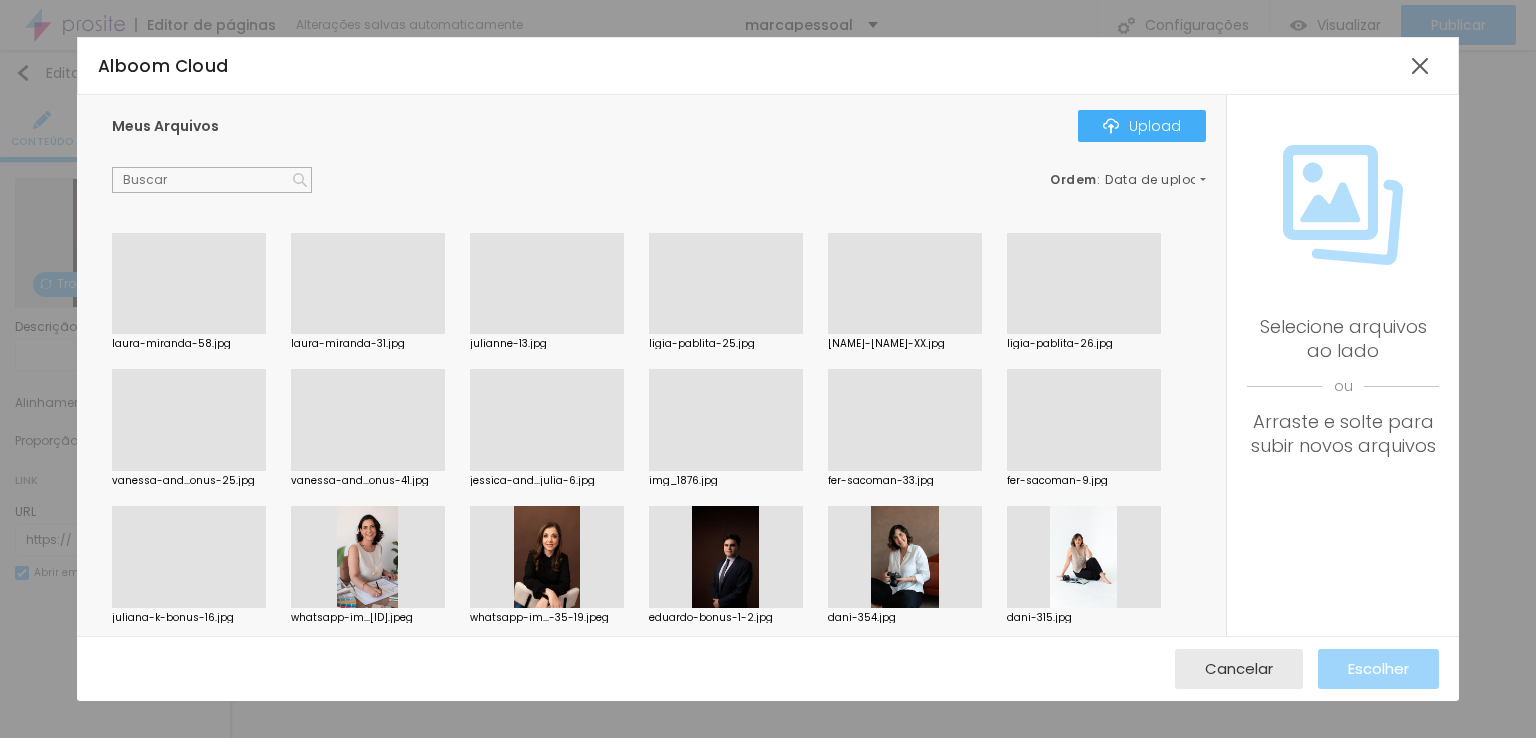 click at bounding box center [726, 334] 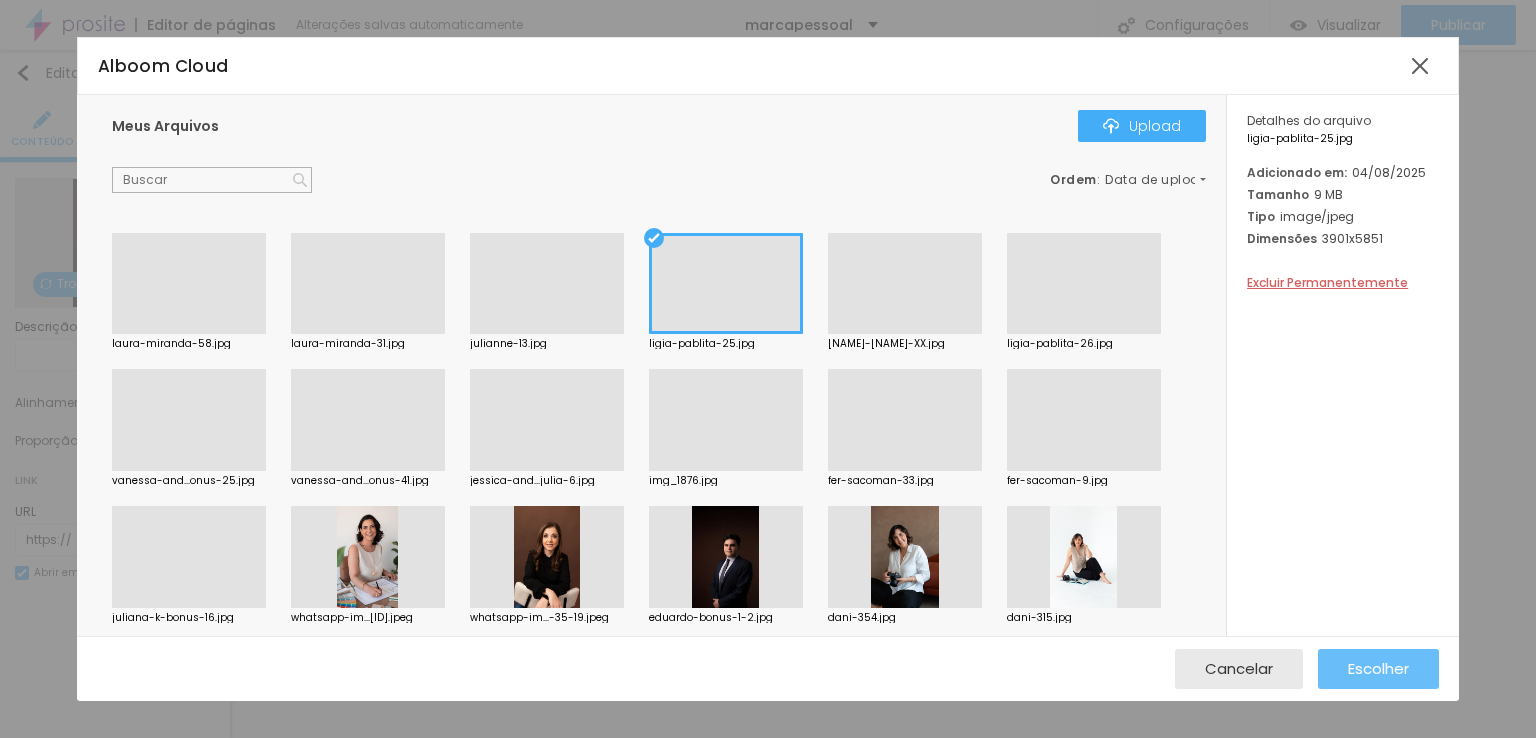 click on "Escolher" at bounding box center [1378, 668] 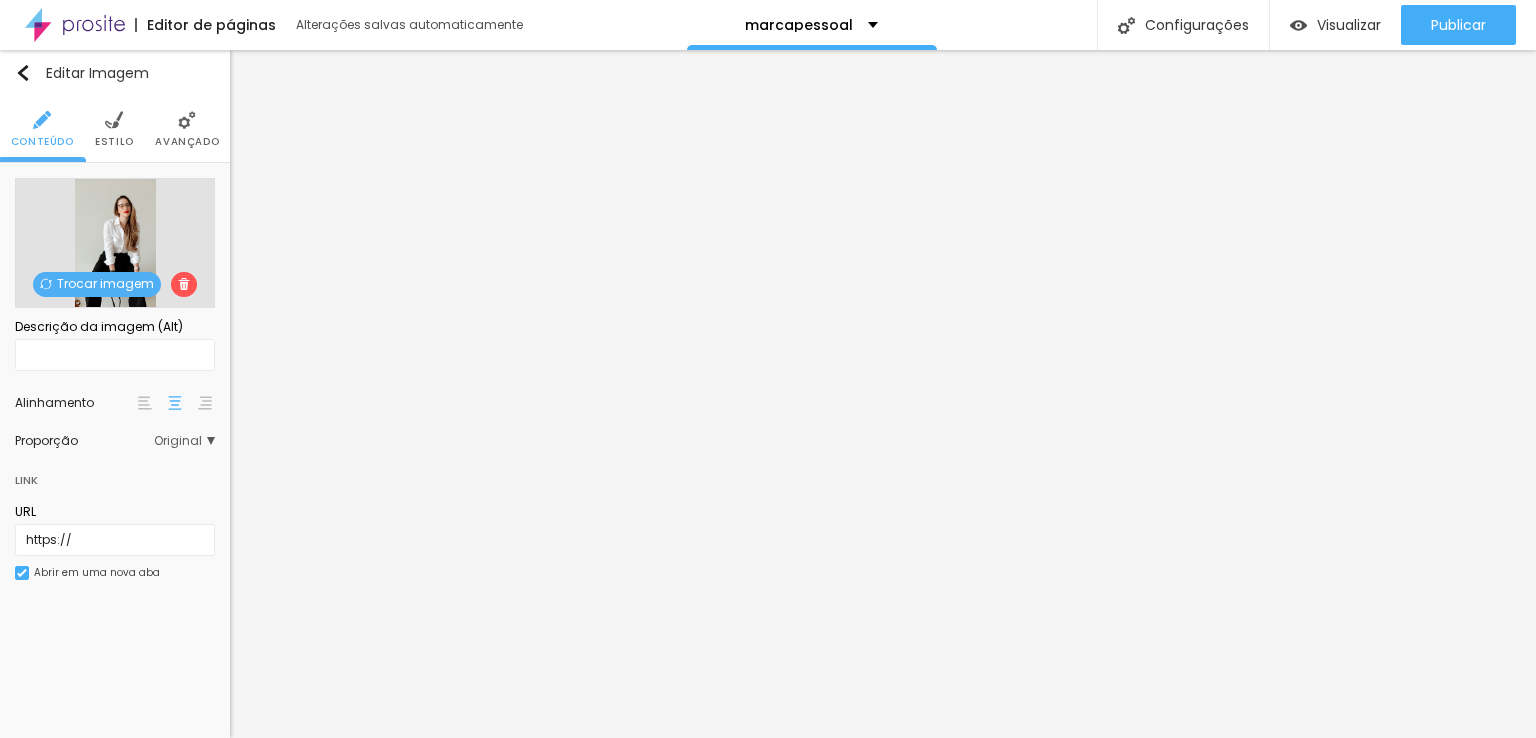 click on "Trocar imagem" at bounding box center [97, 284] 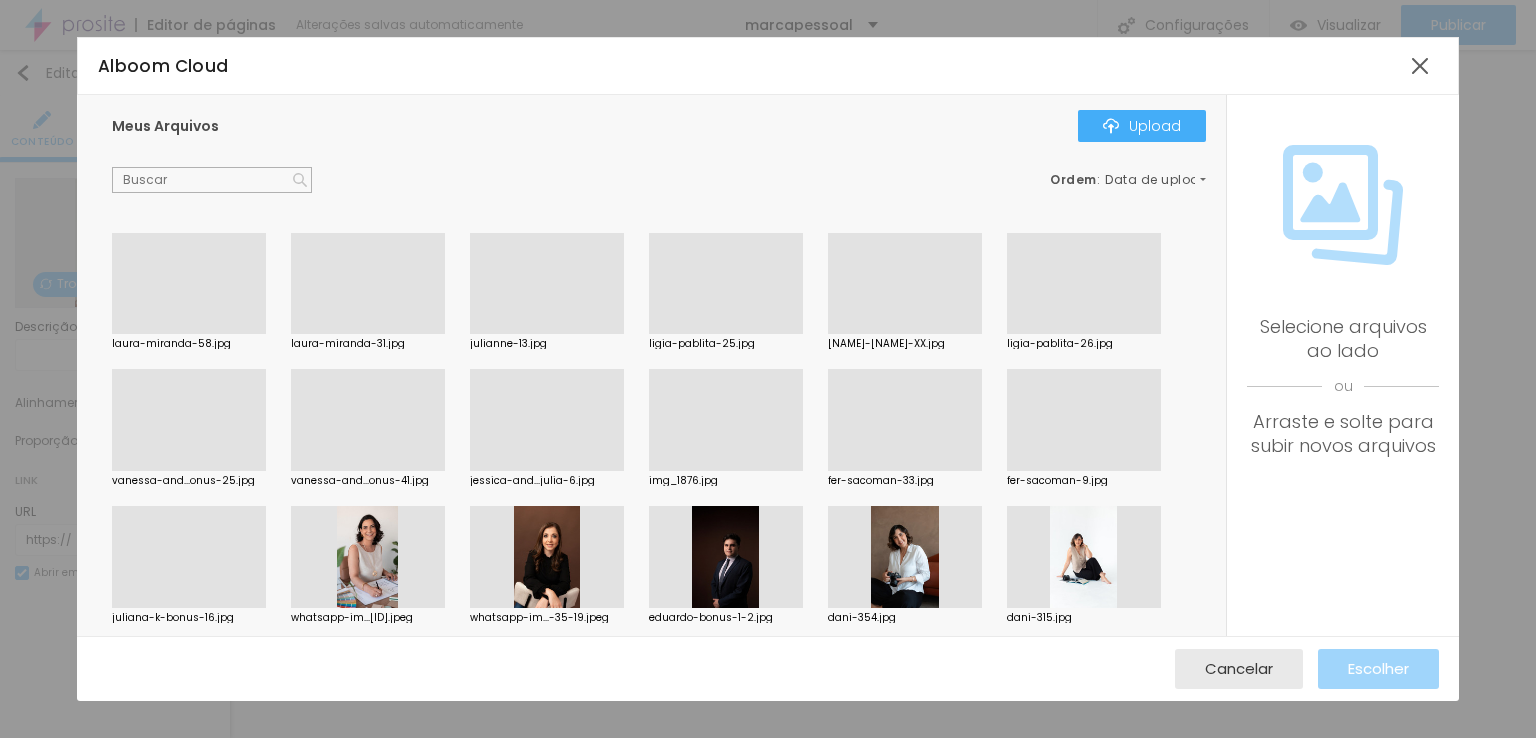 click at bounding box center (189, 334) 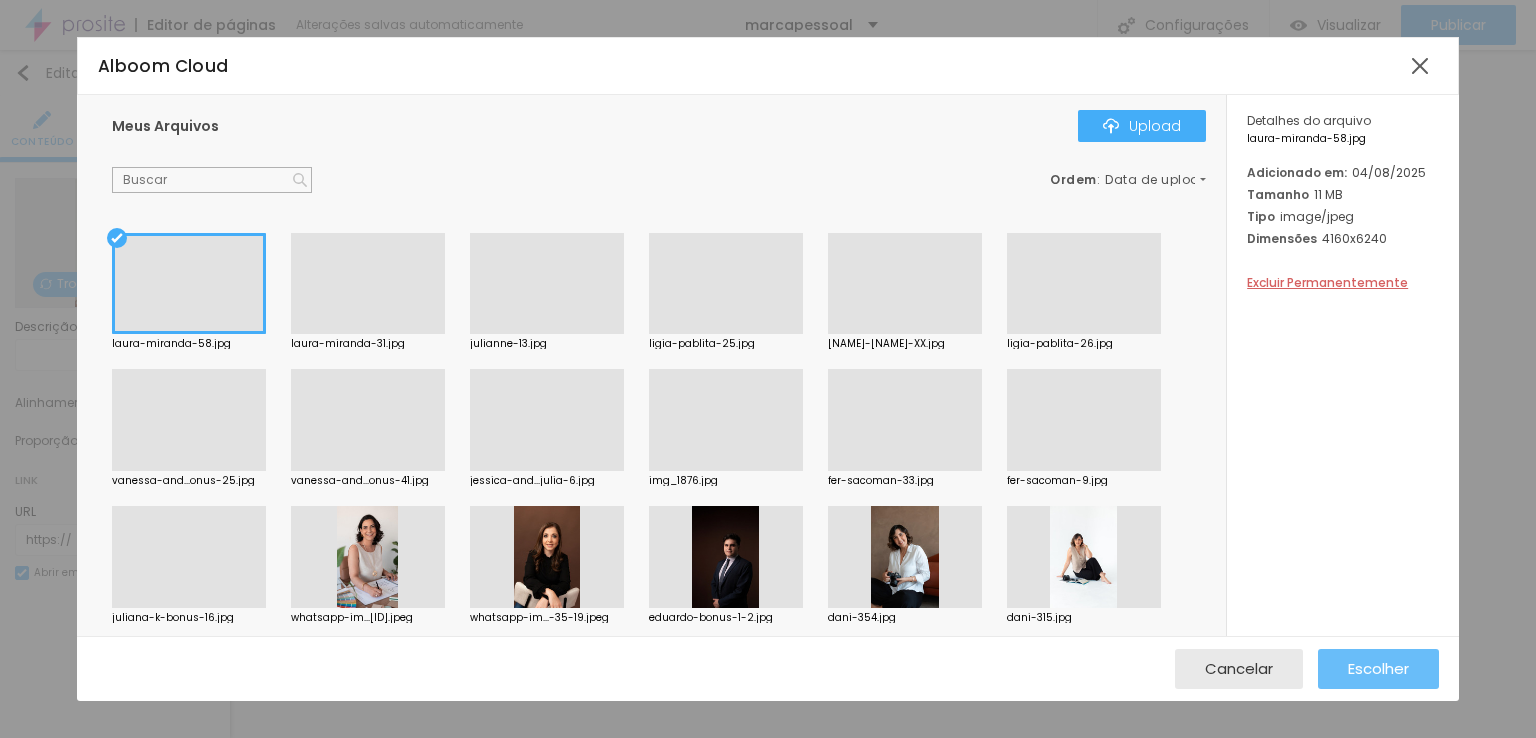 click on "Escolher" at bounding box center [1378, 669] 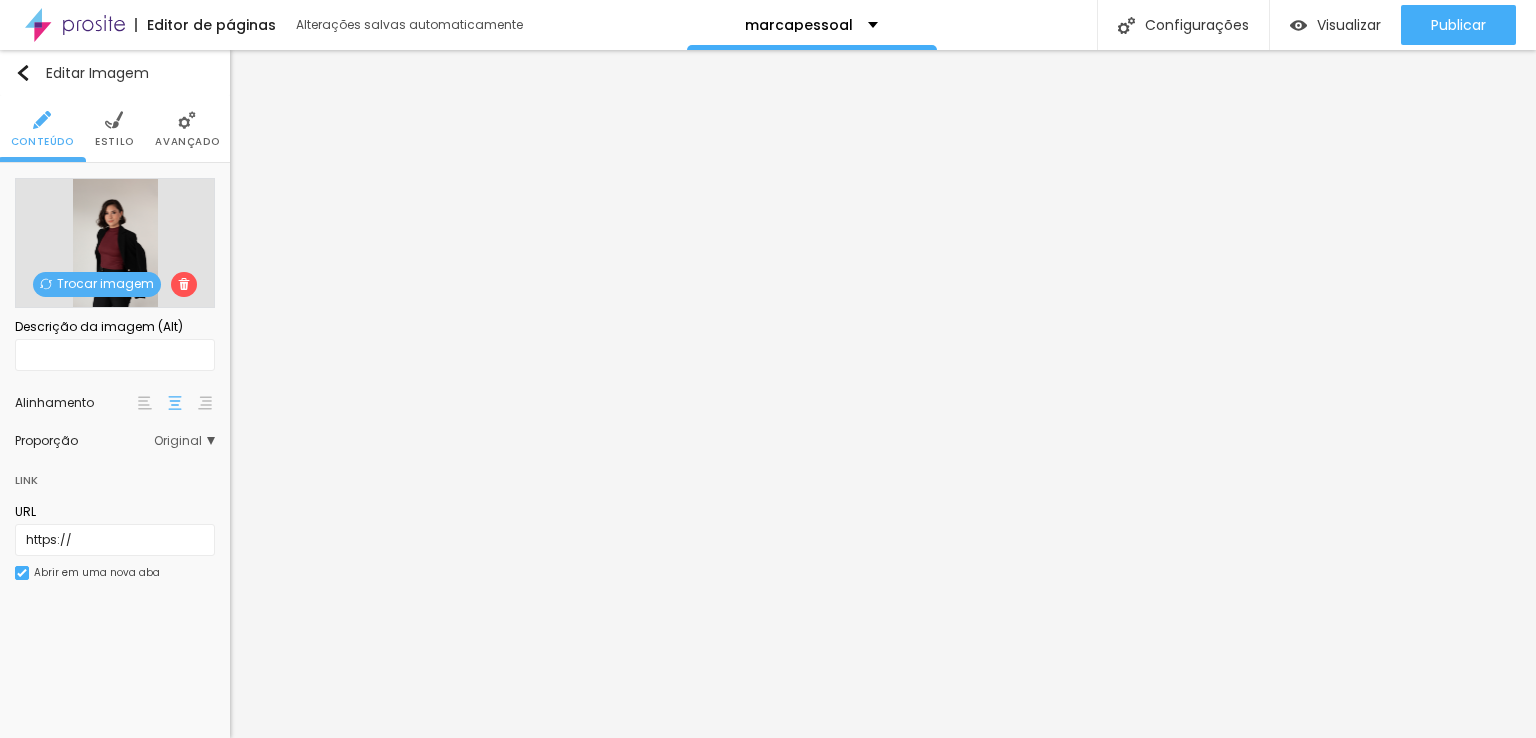 click on "Trocar imagem" at bounding box center [97, 284] 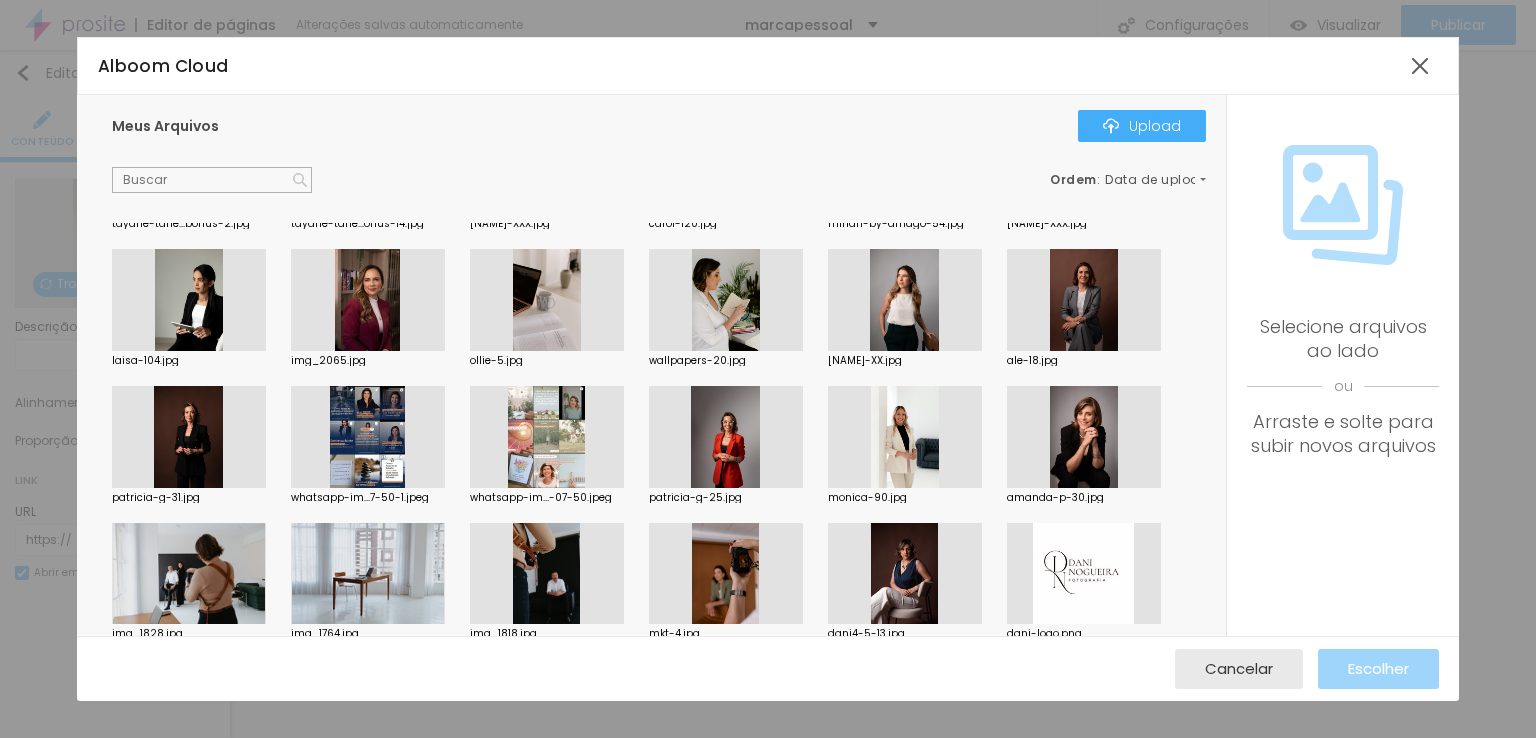 scroll, scrollTop: 533, scrollLeft: 0, axis: vertical 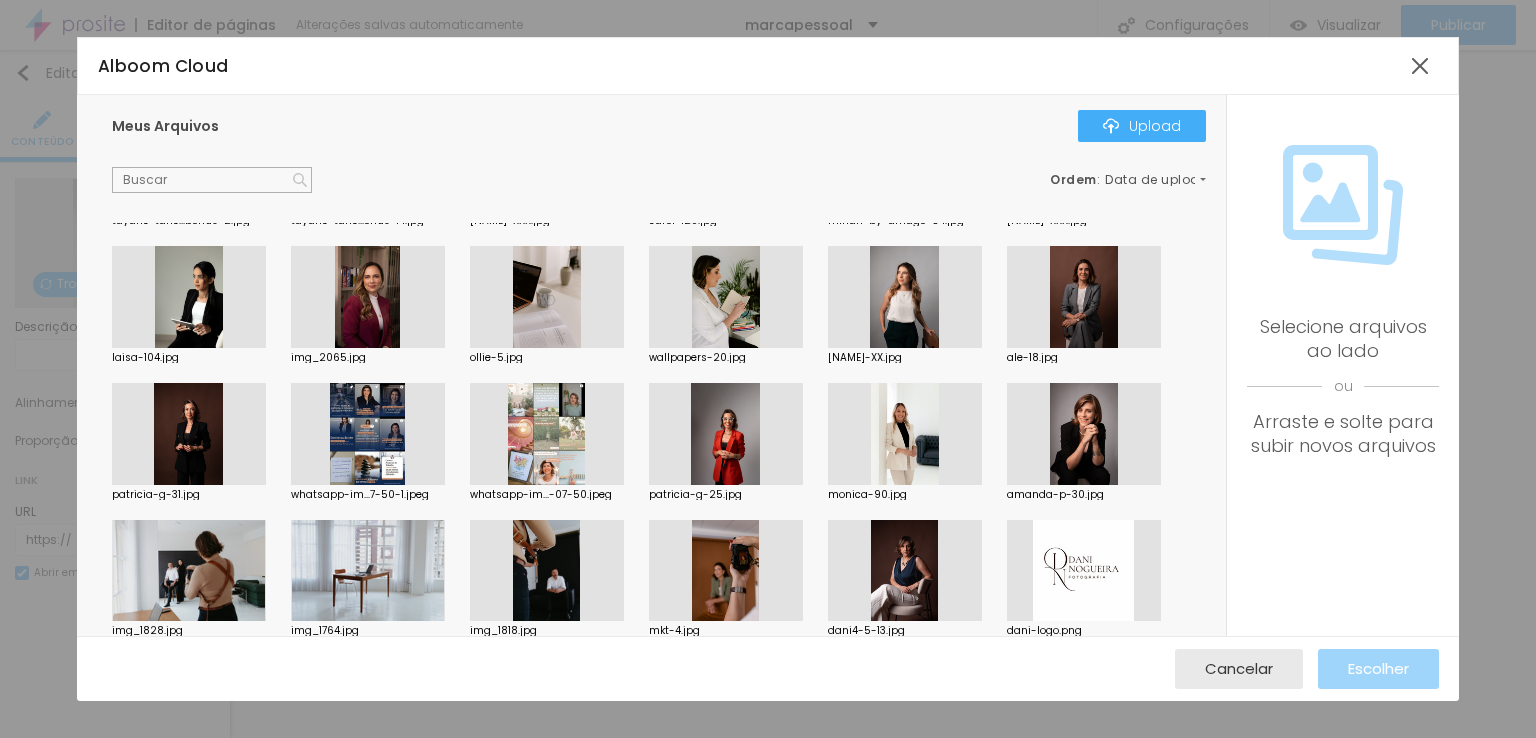 click at bounding box center (1084, 434) 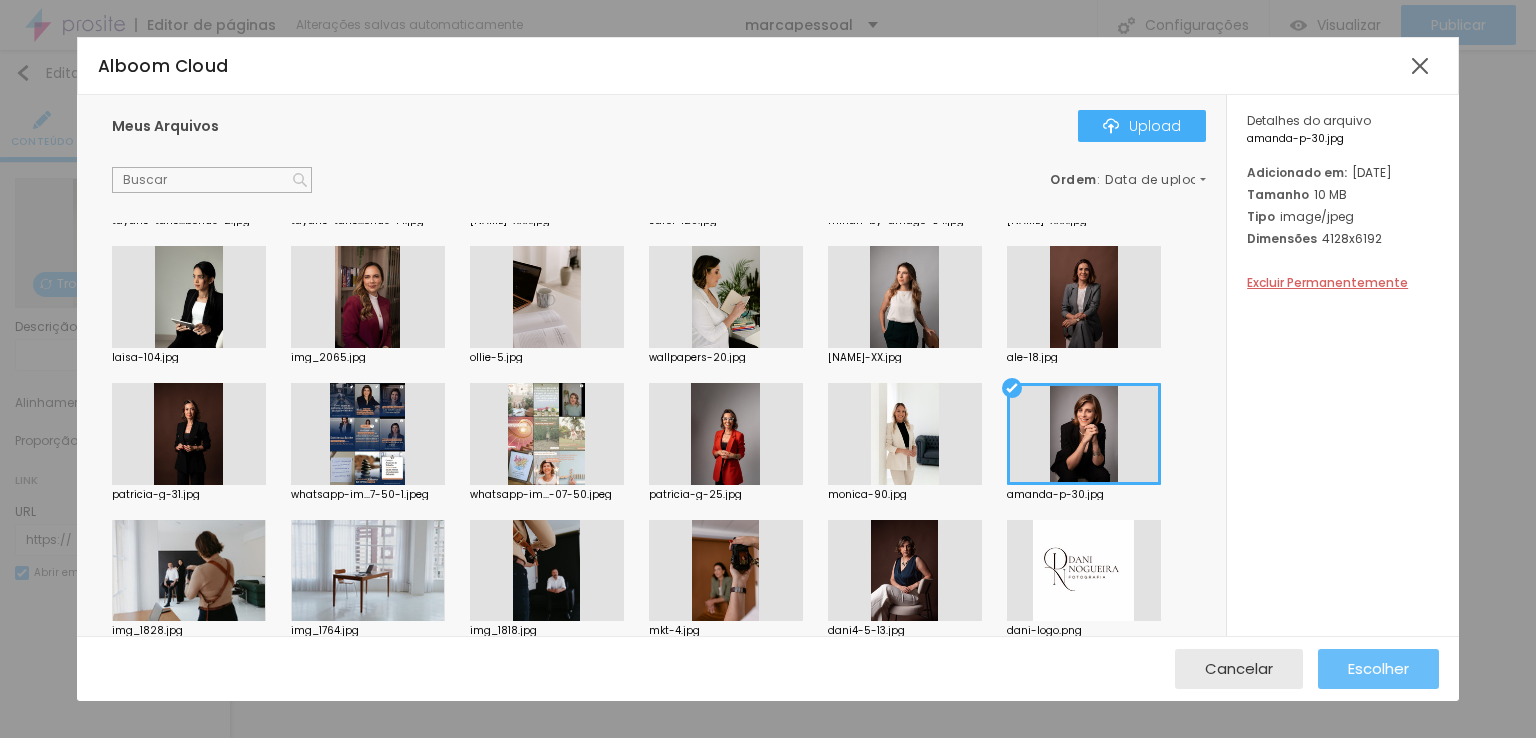 click on "Escolher" at bounding box center [1378, 668] 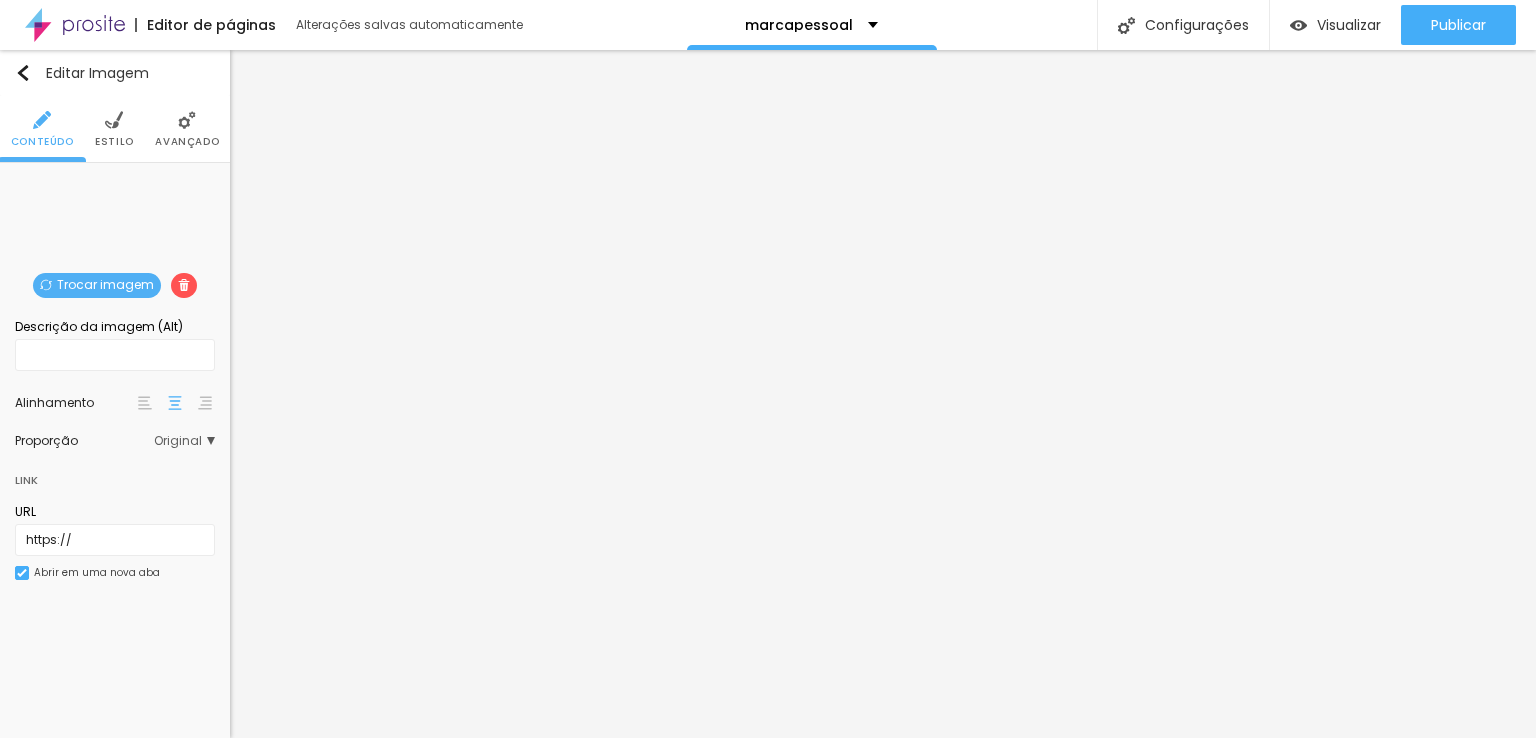 click on "Trocar imagem" at bounding box center (97, 285) 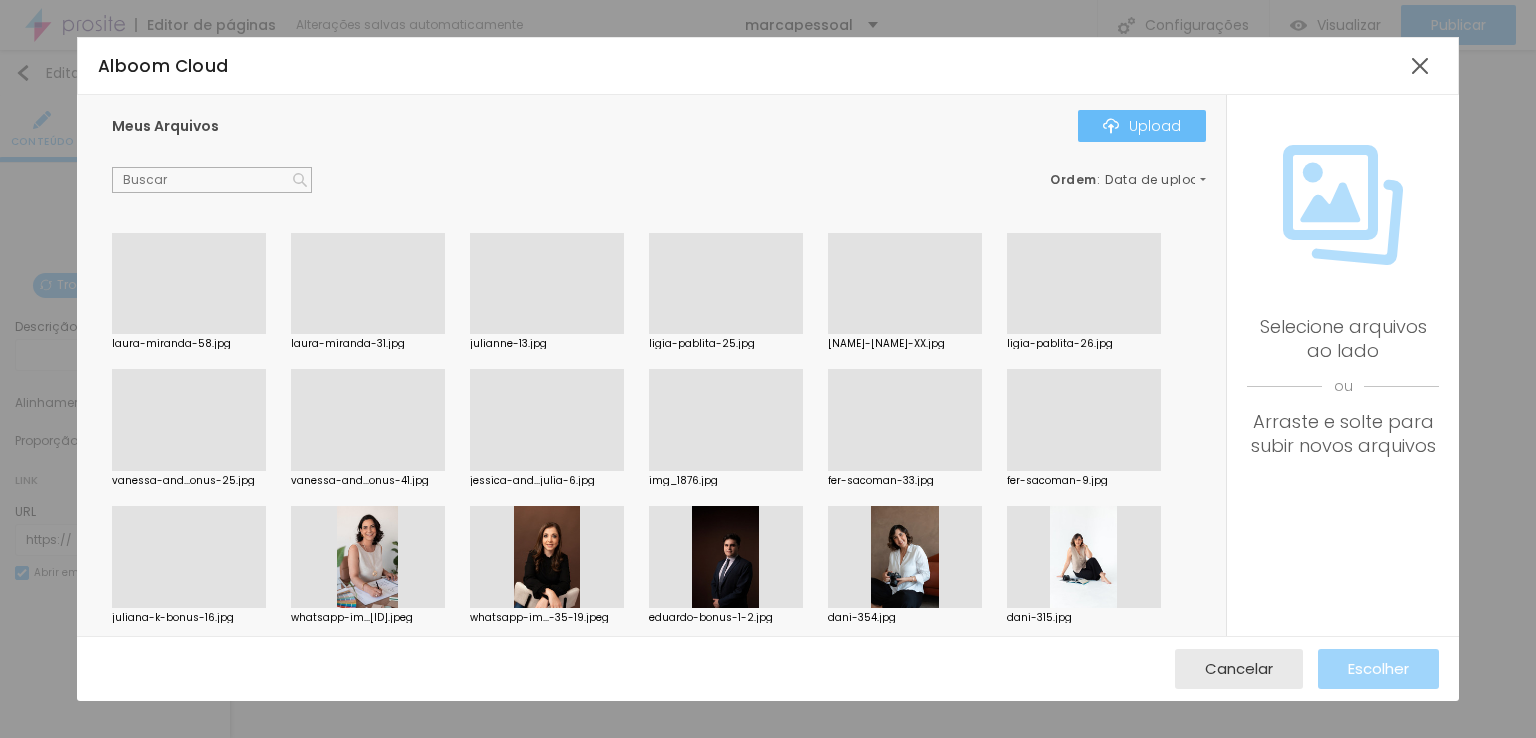 click on "Upload" at bounding box center [1142, 126] 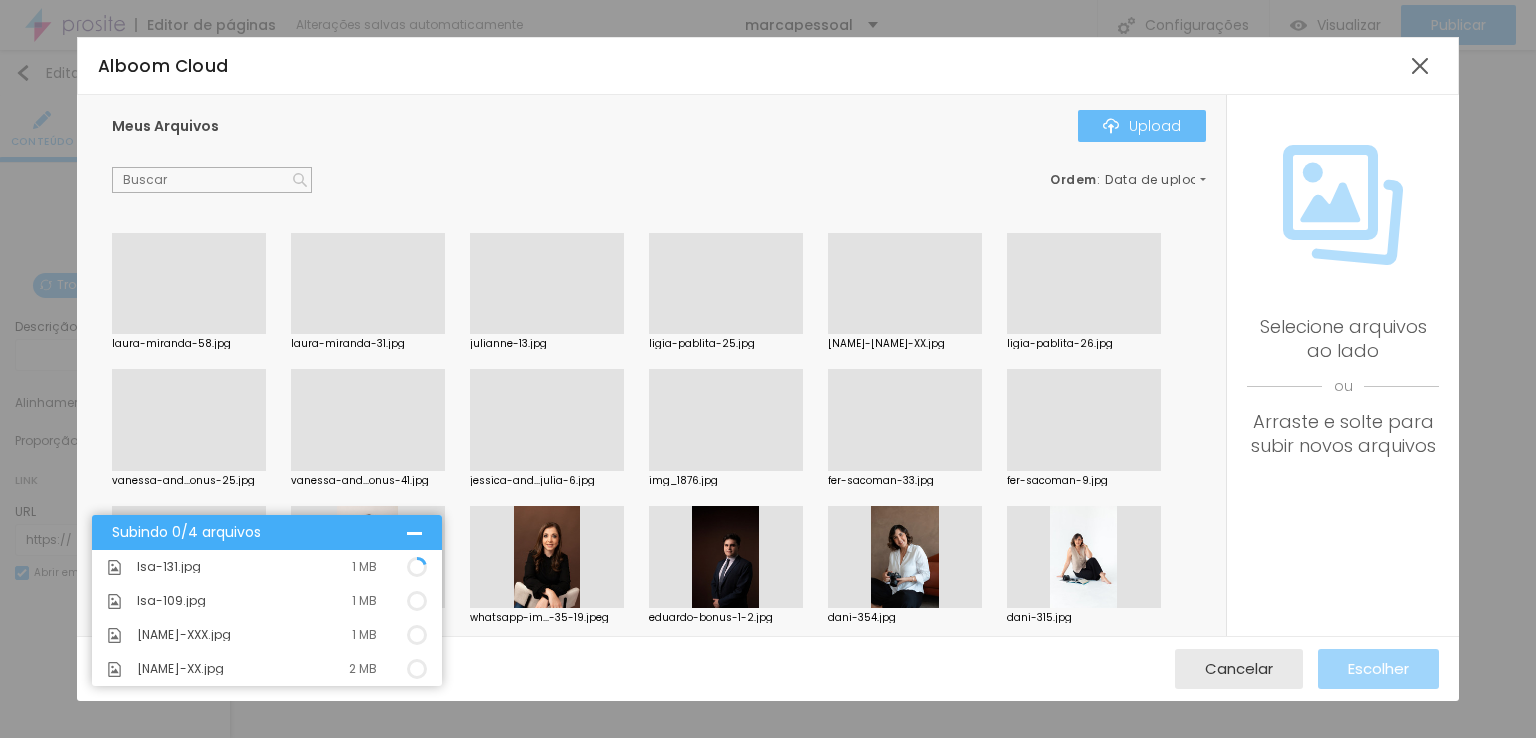 click on "Upload" at bounding box center [1142, 126] 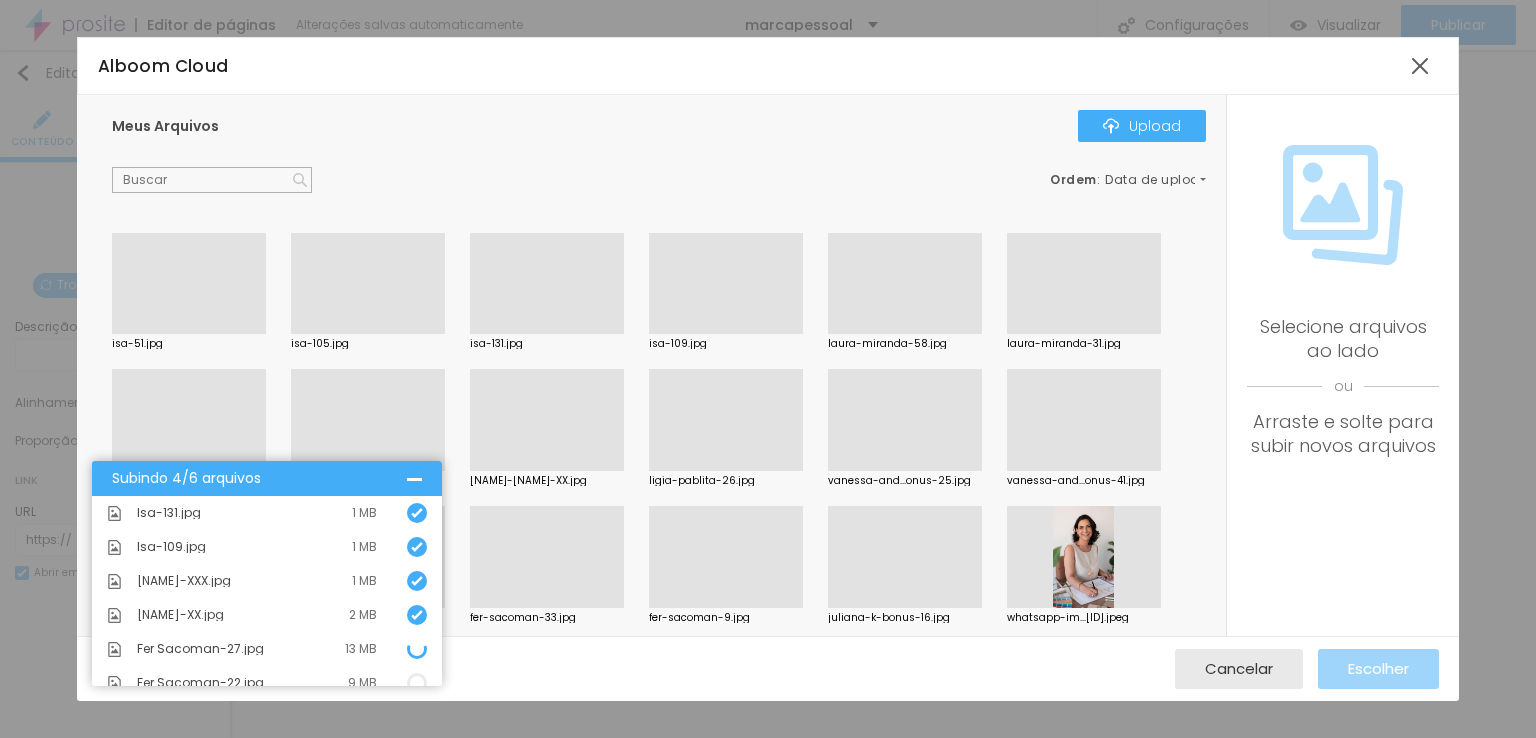 click at bounding box center [726, 334] 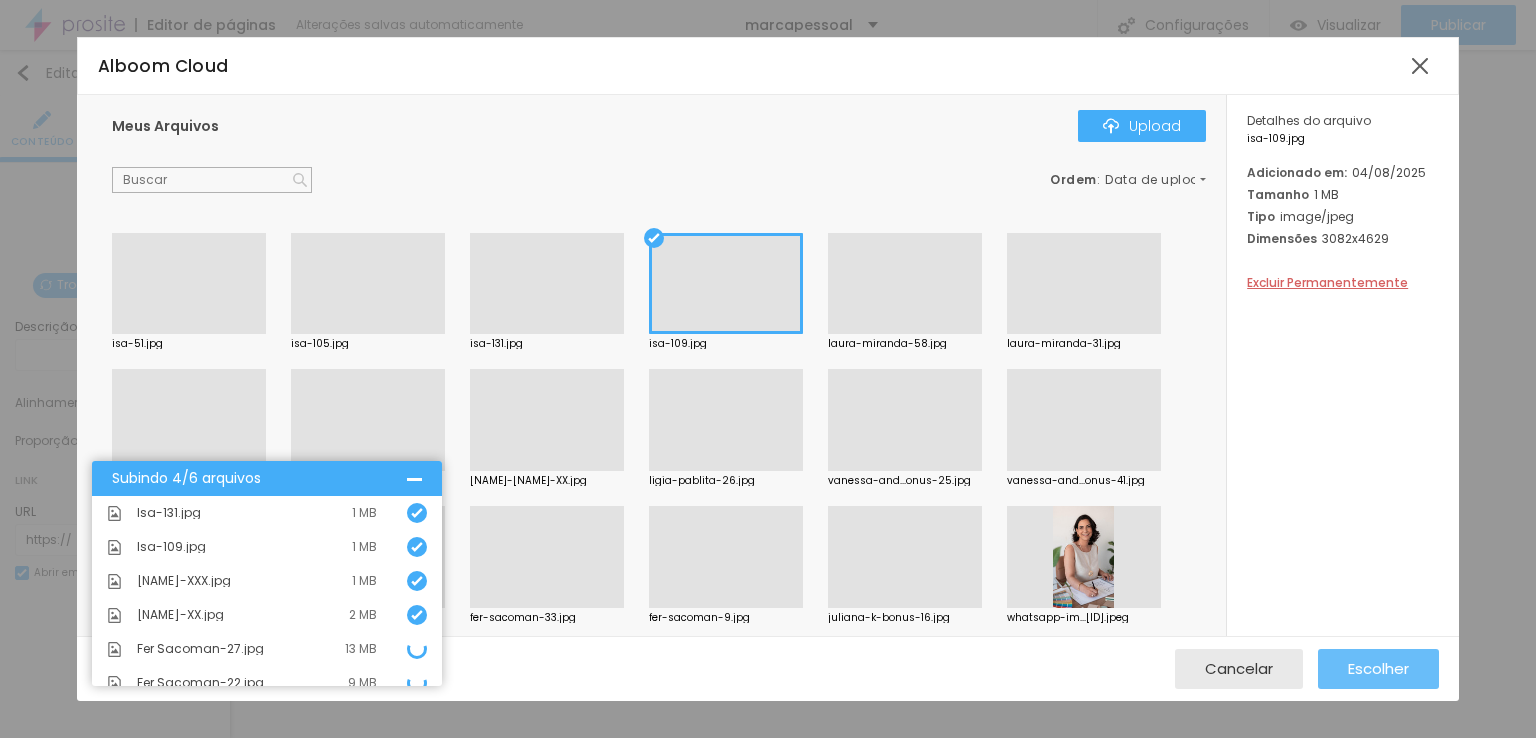 click on "Escolher" at bounding box center [1378, 668] 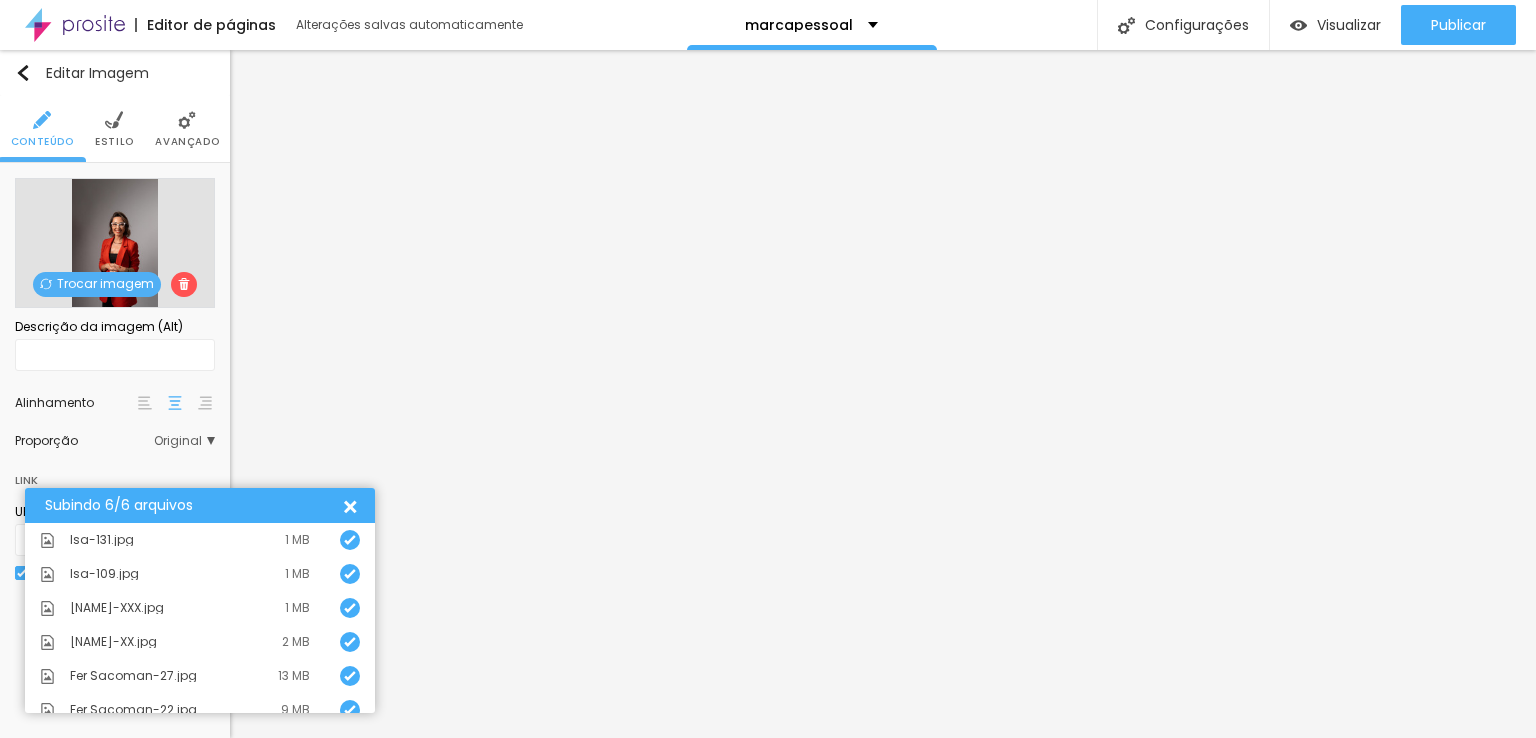 click on "Trocar imagem" at bounding box center [97, 284] 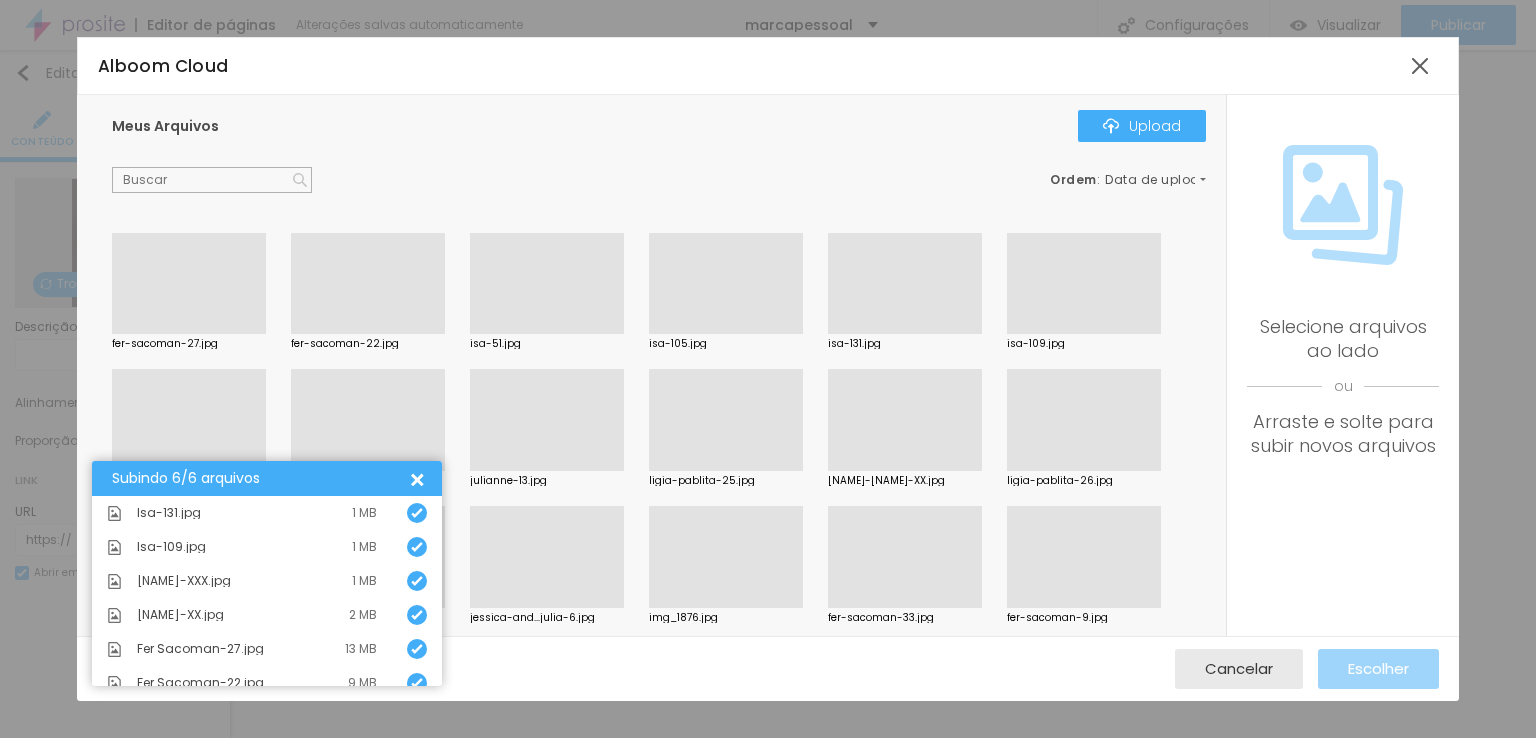 click at bounding box center [905, 334] 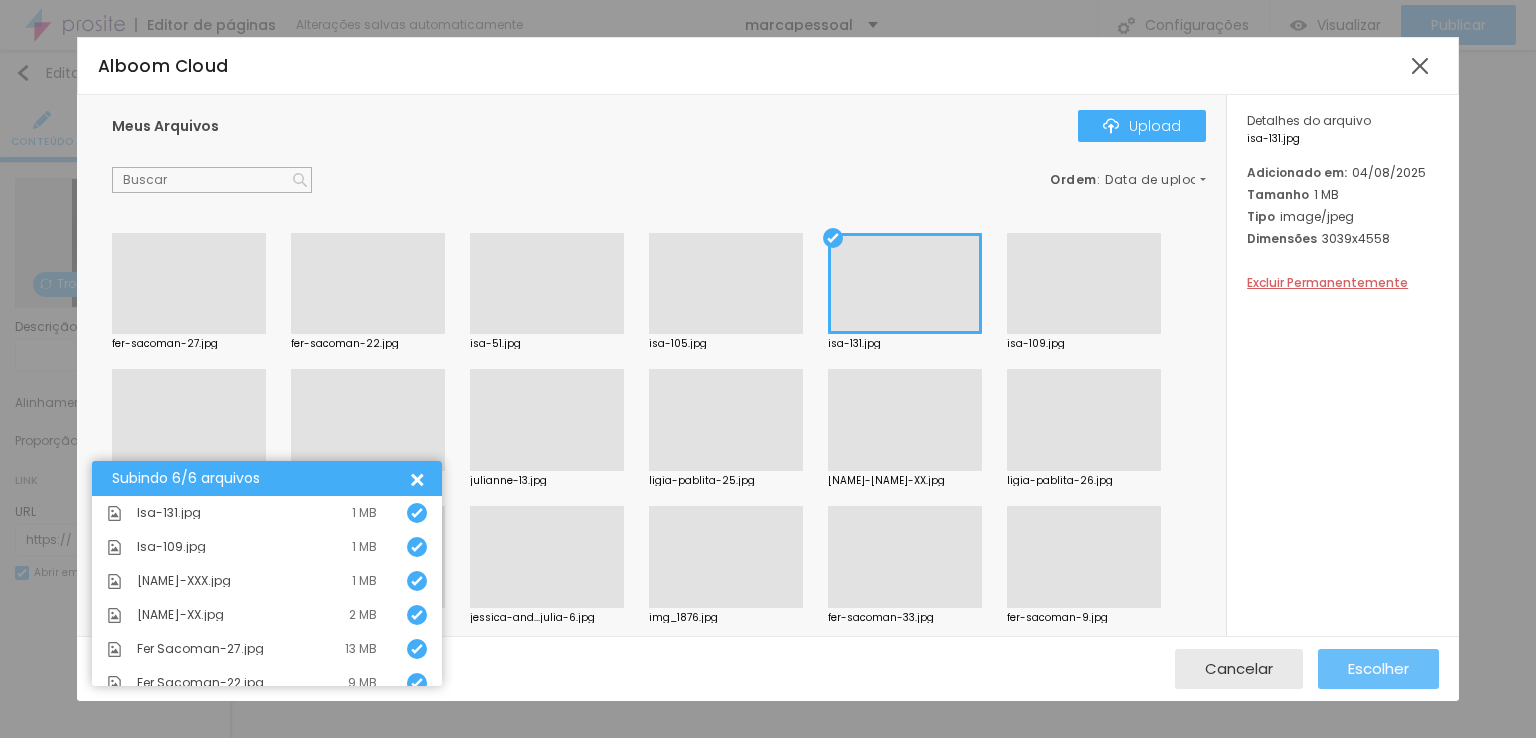 click on "Escolher" at bounding box center [1378, 668] 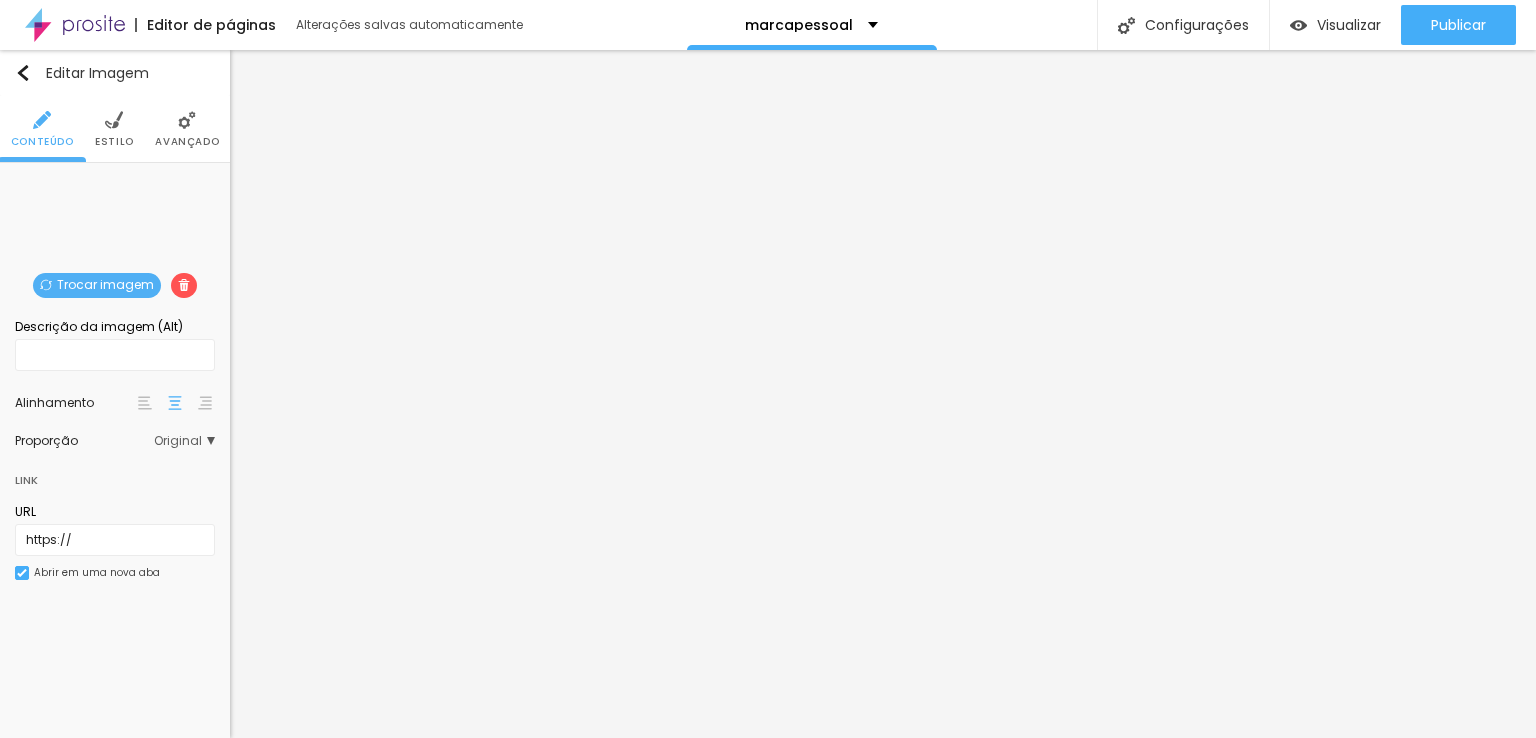 click on "Trocar imagem" at bounding box center (97, 285) 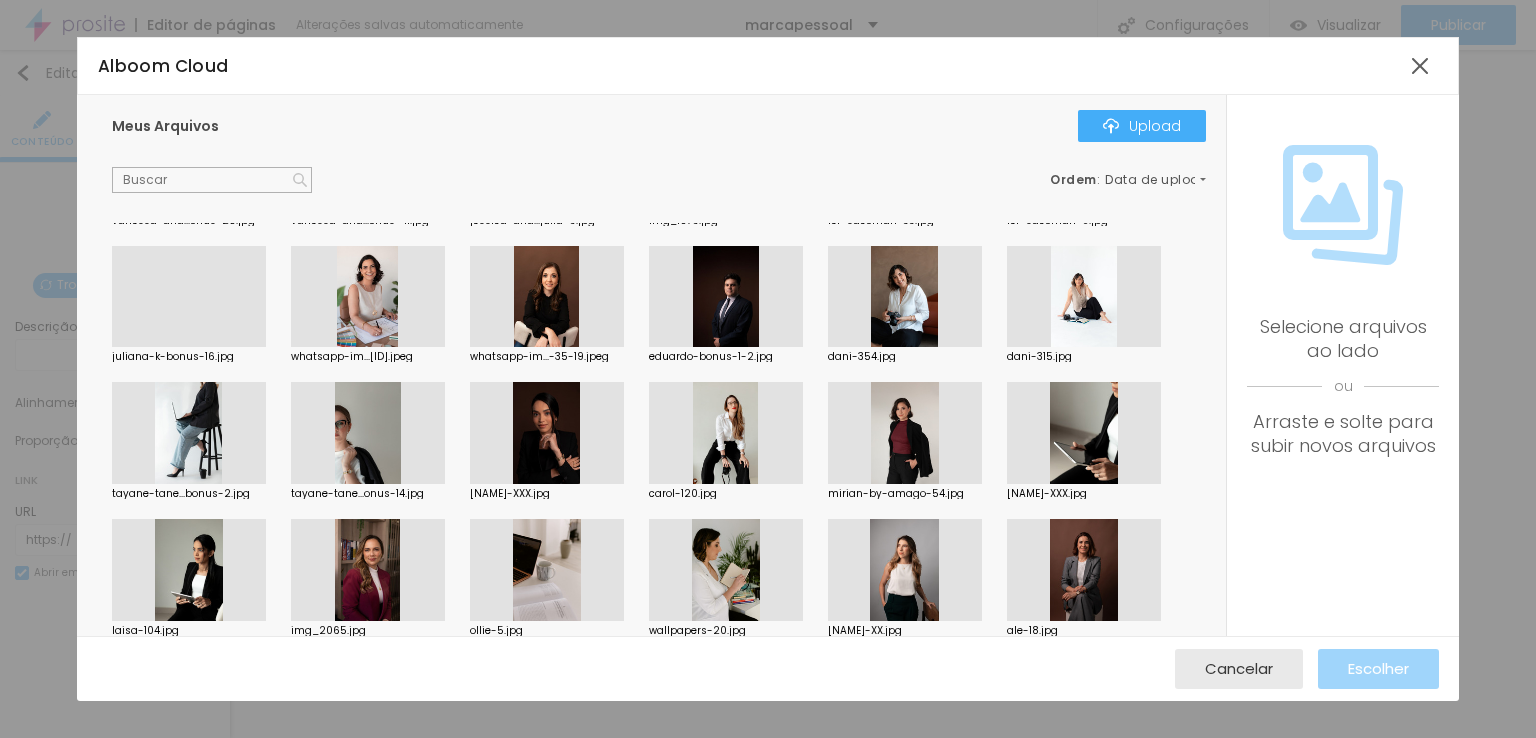 scroll, scrollTop: 400, scrollLeft: 0, axis: vertical 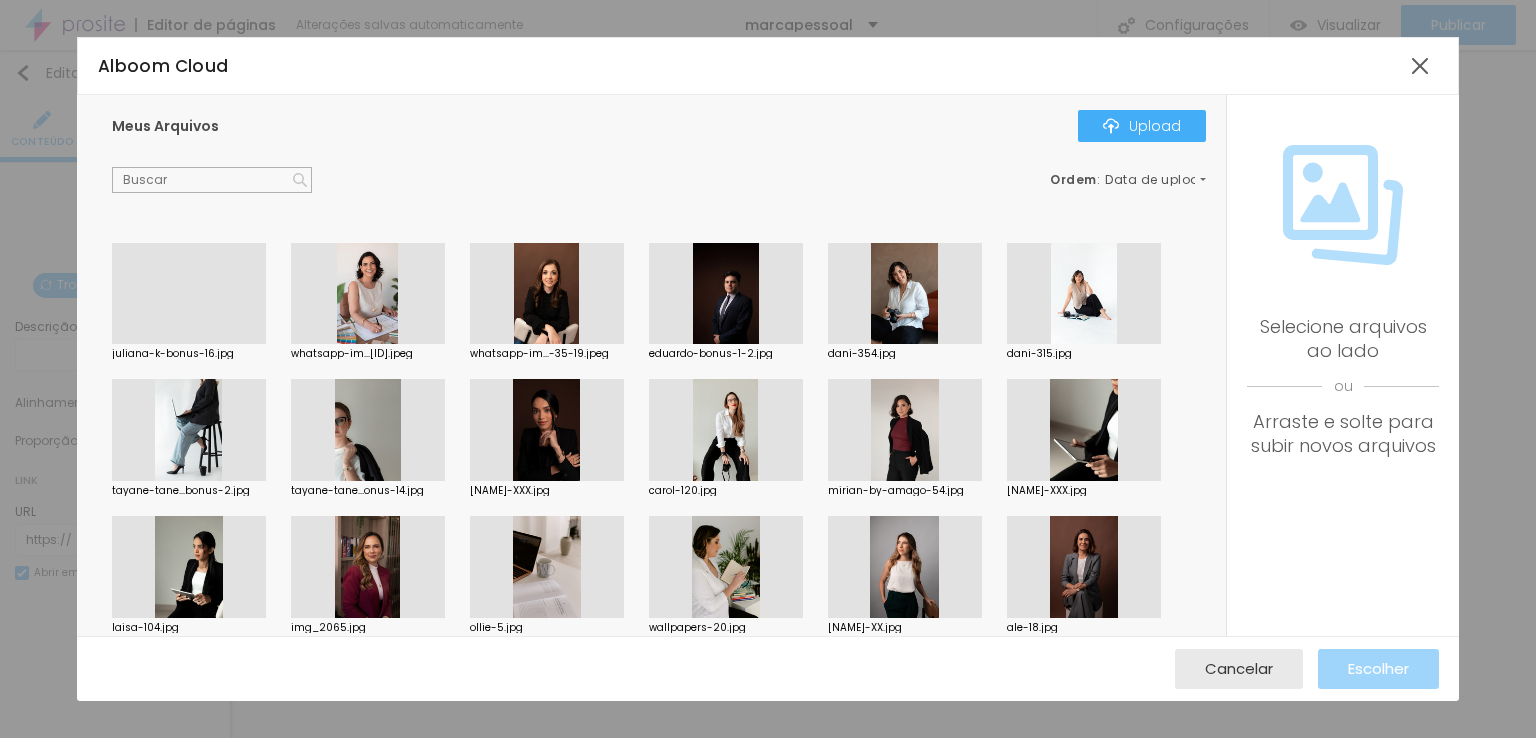 click at bounding box center [547, 430] 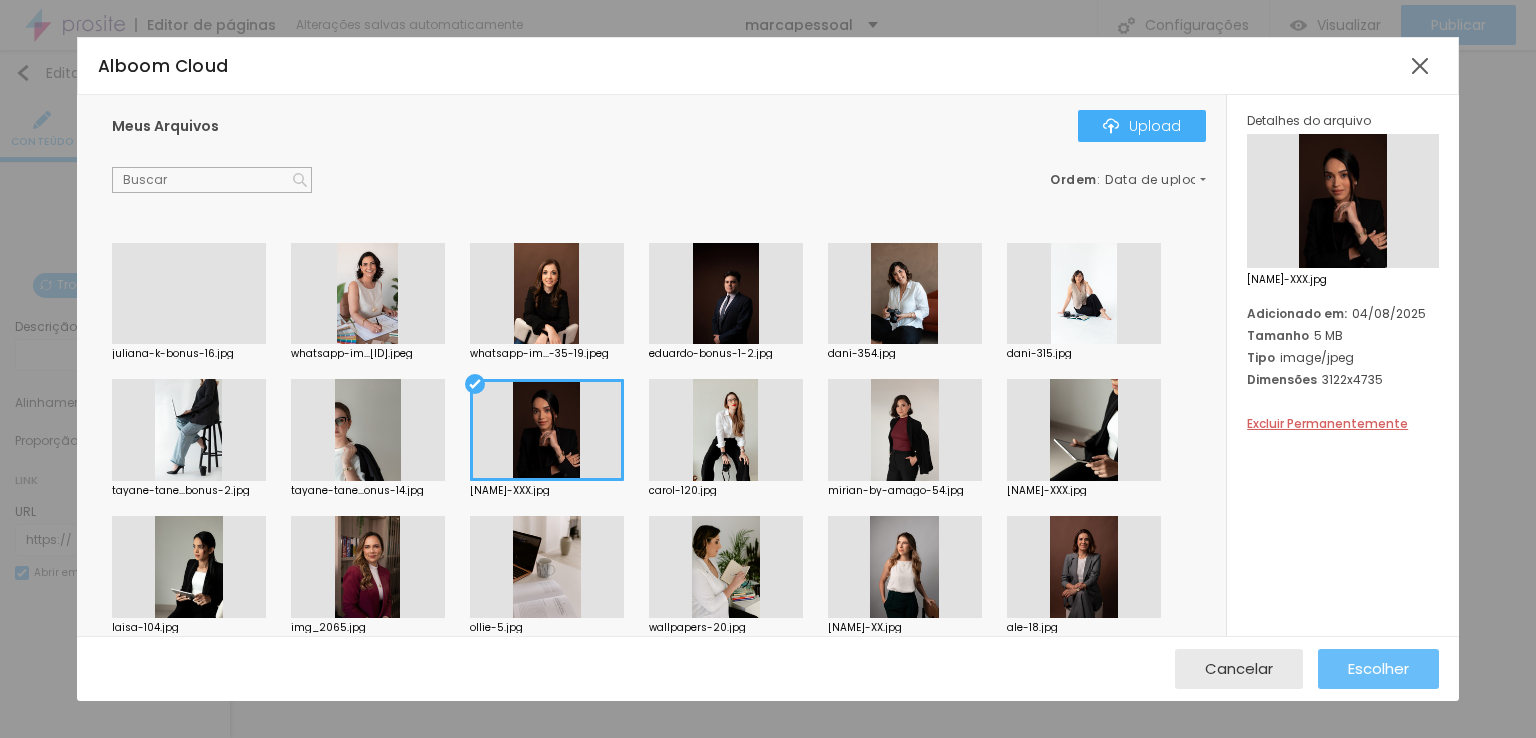 click on "Escolher" at bounding box center [1378, 668] 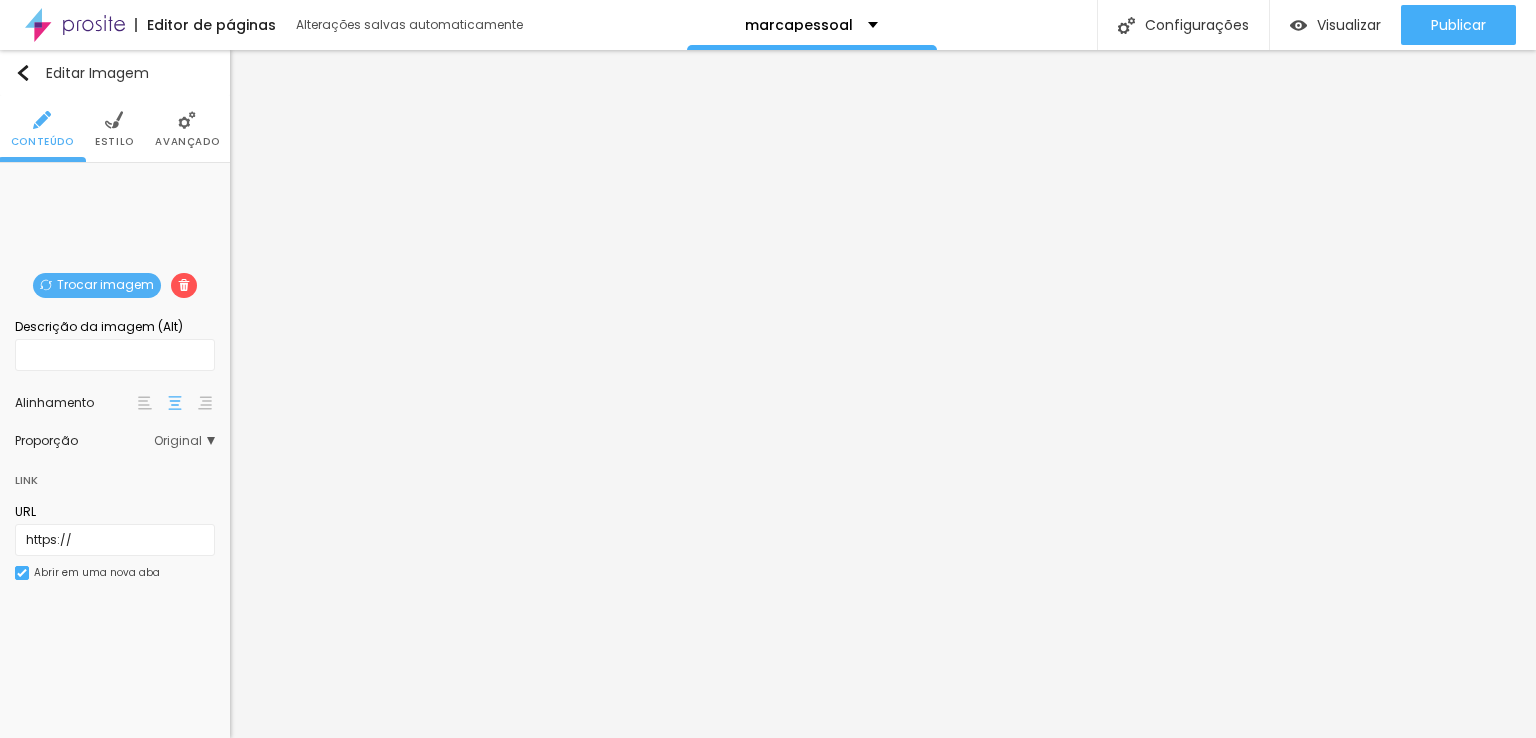 click on "Trocar imagem" at bounding box center [97, 285] 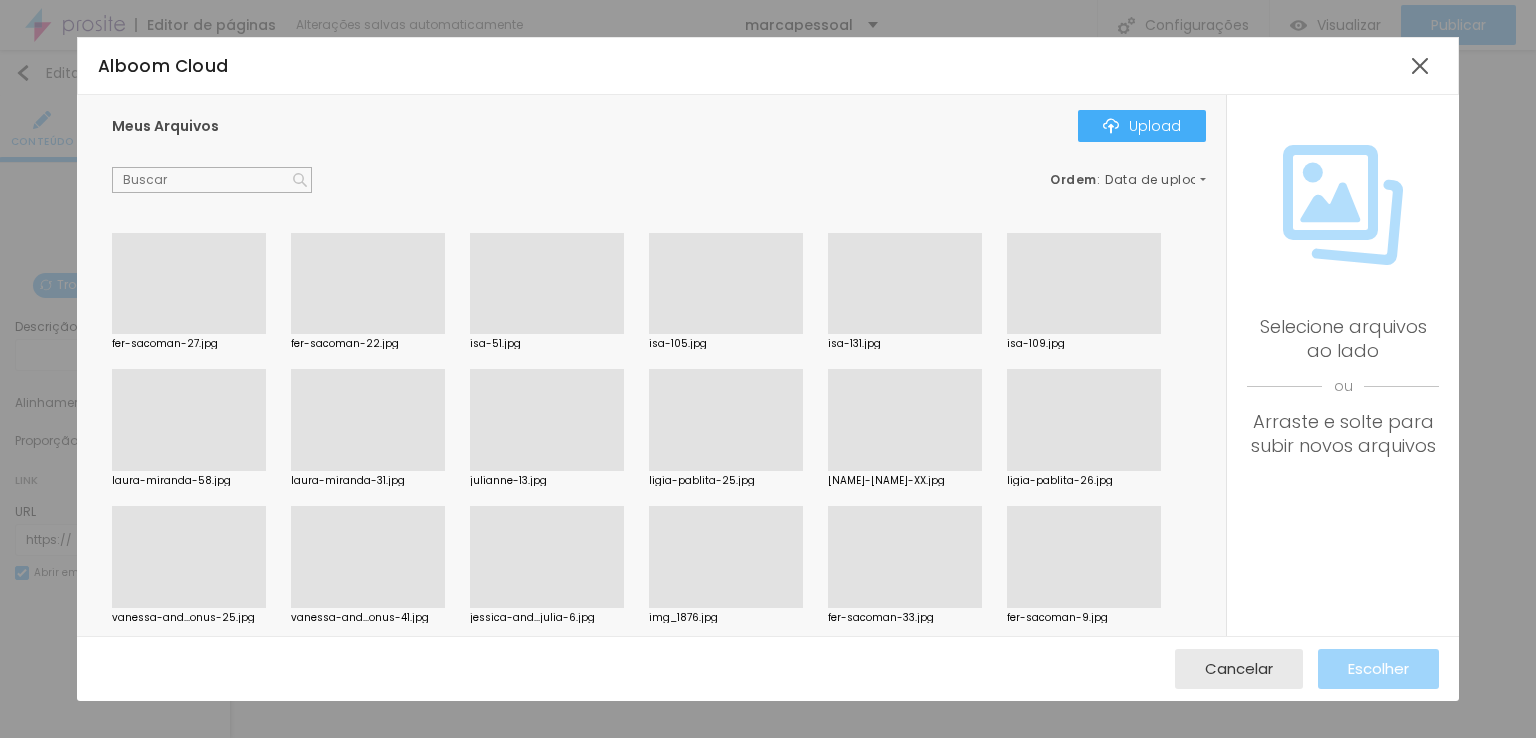 click at bounding box center [726, 471] 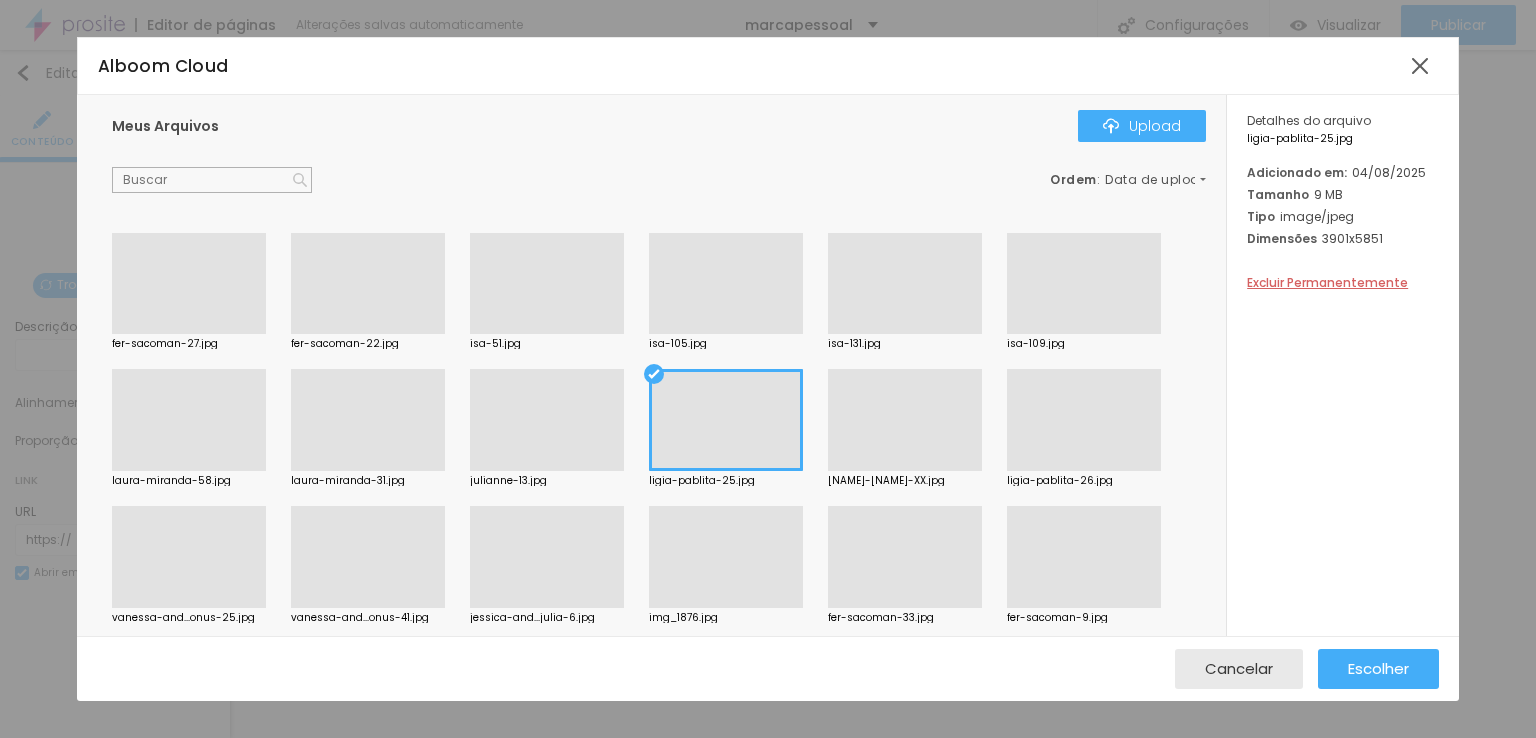 click at bounding box center [1084, 471] 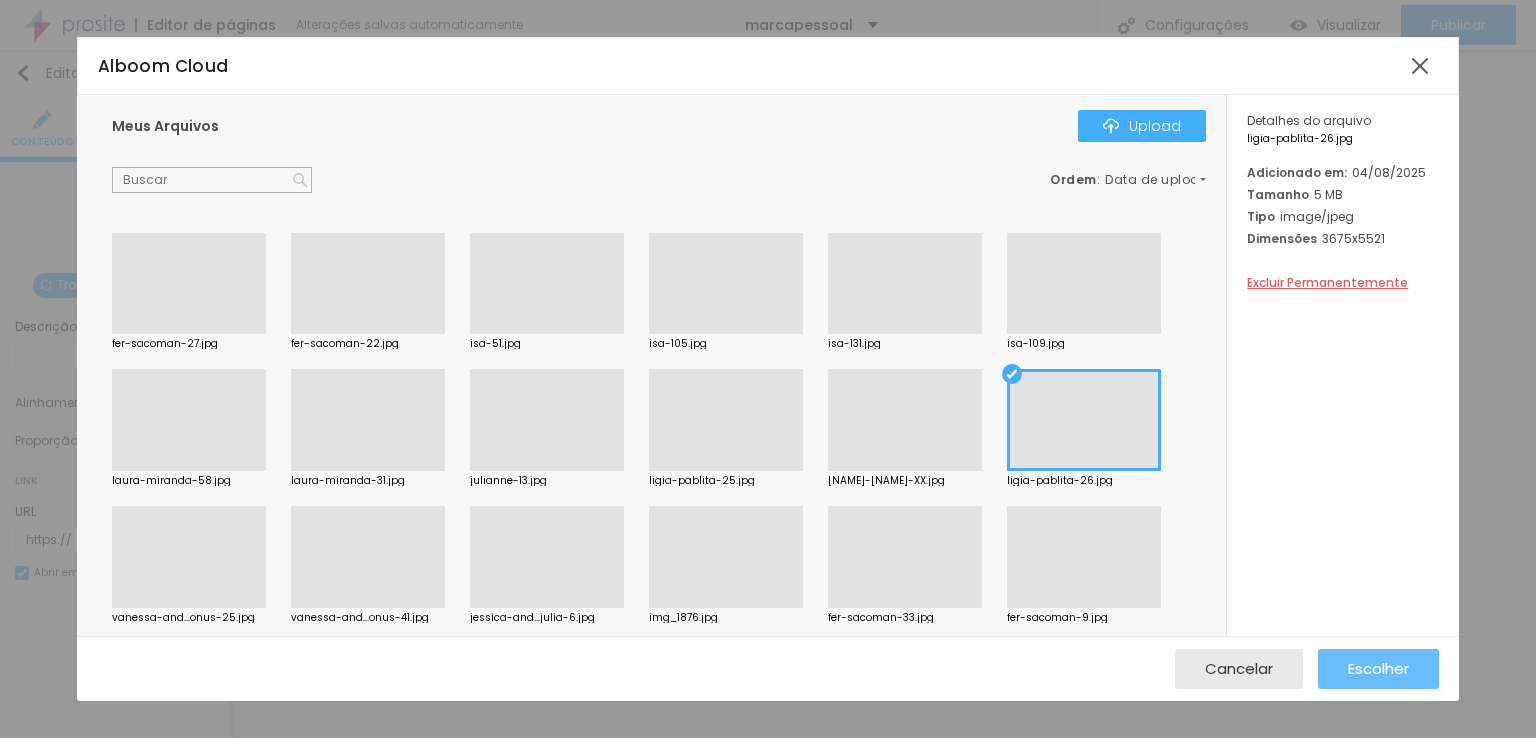 click on "Escolher" at bounding box center (1378, 668) 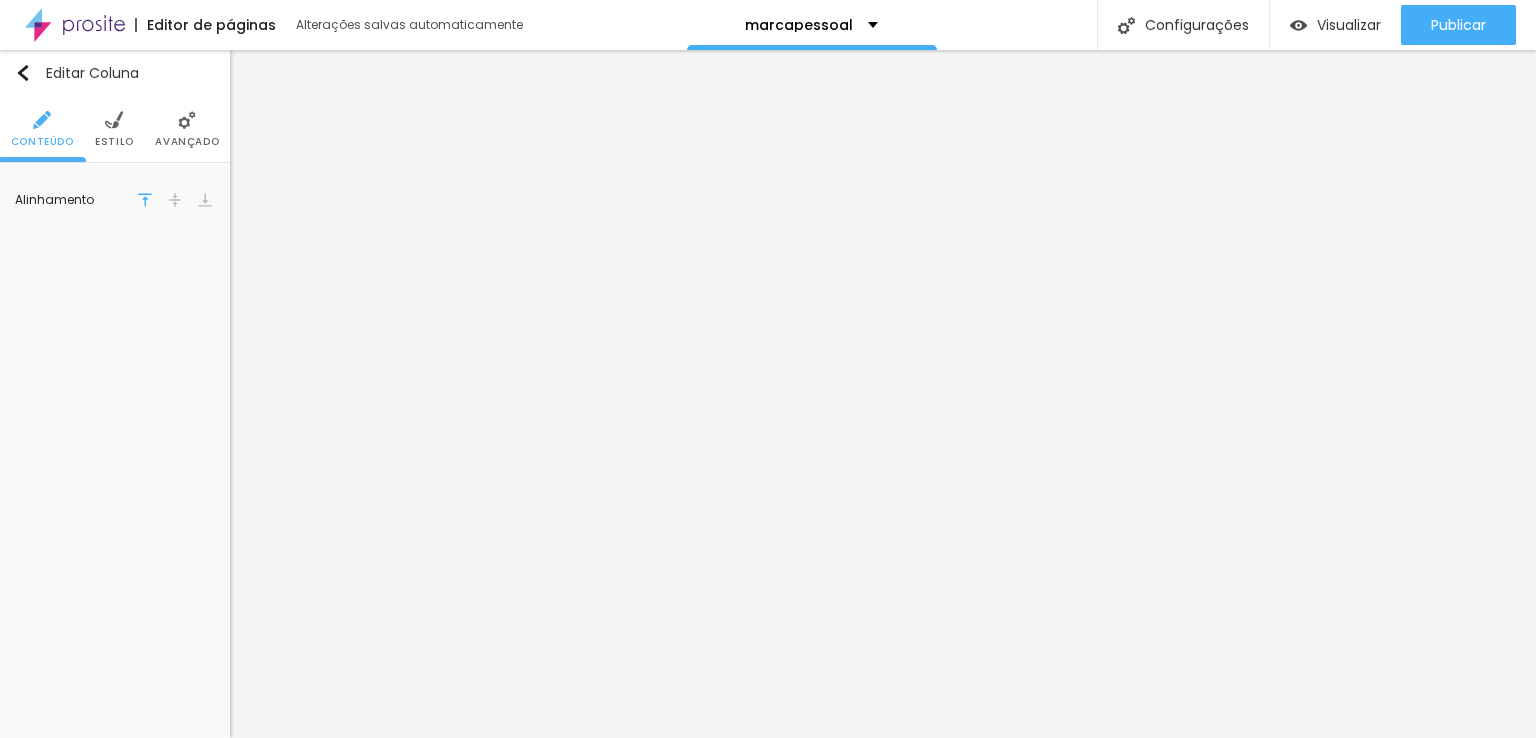 click on "Avançado" at bounding box center [187, 142] 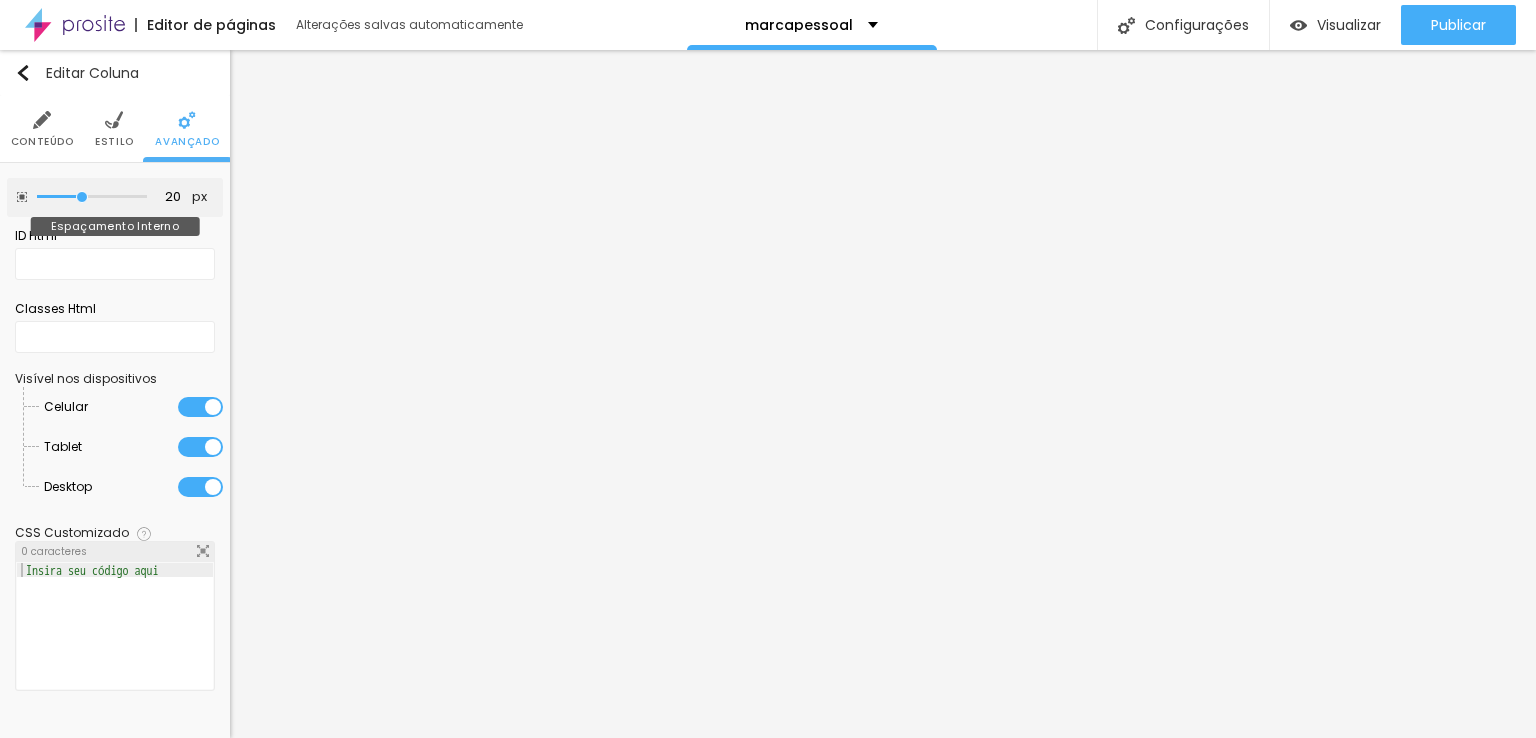 type on "10" 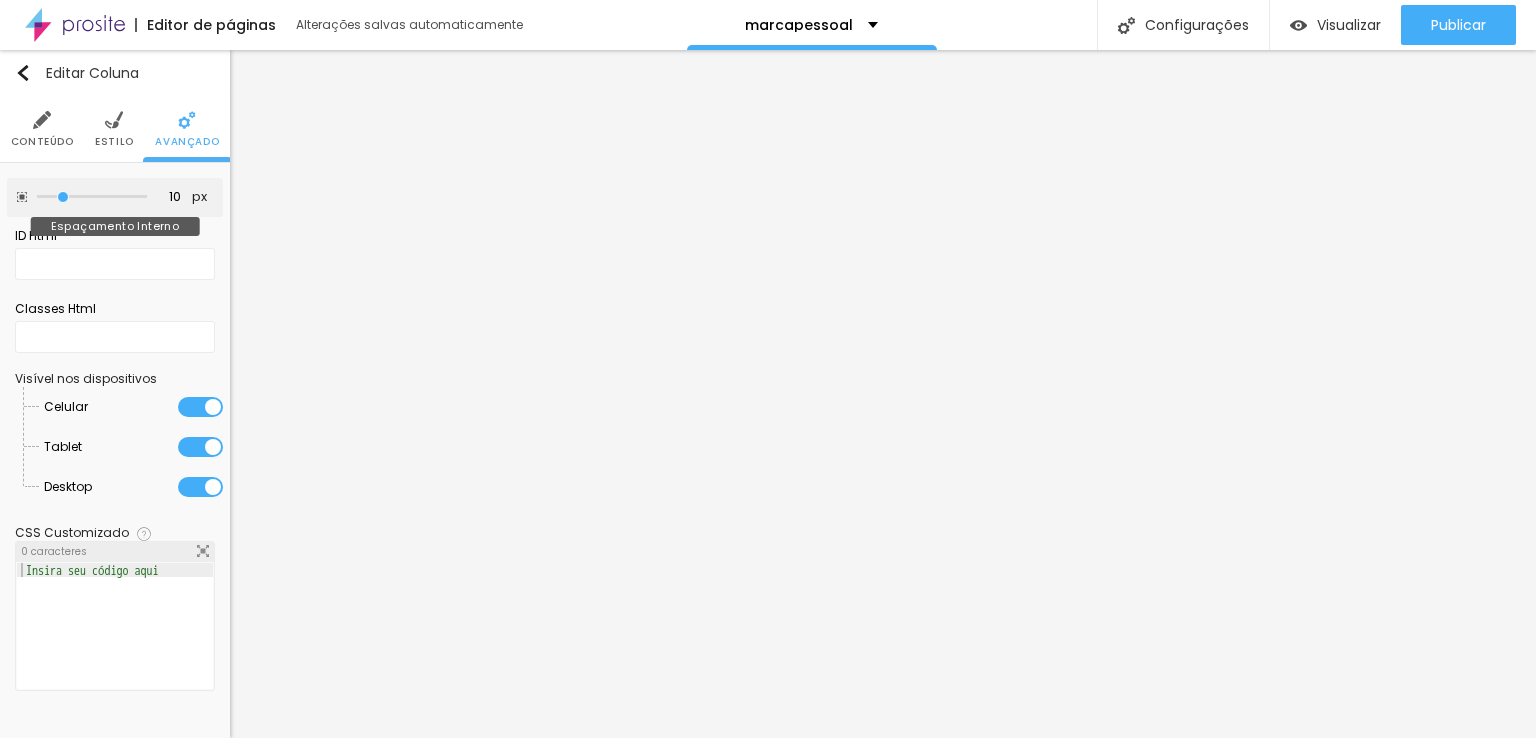 type on "0" 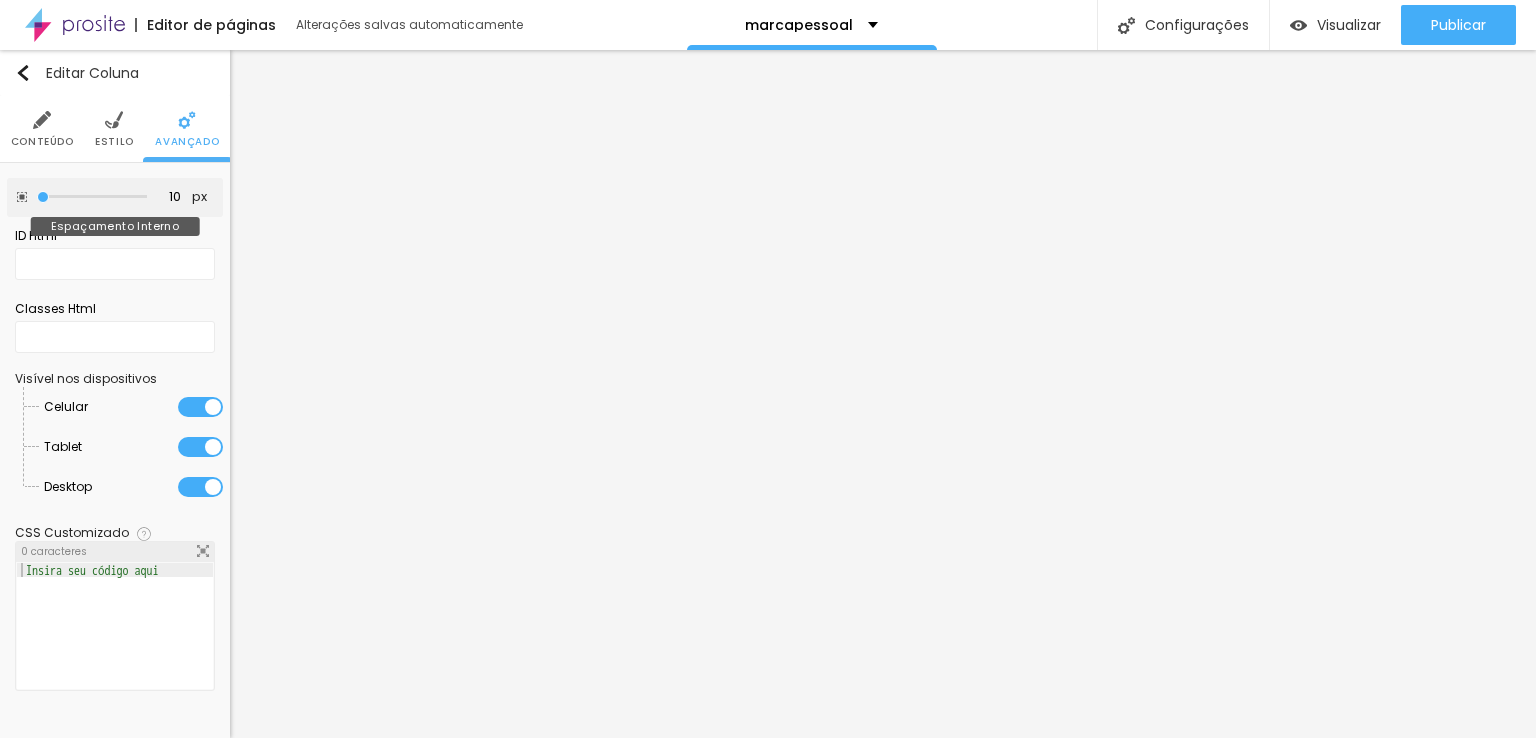 type on "0" 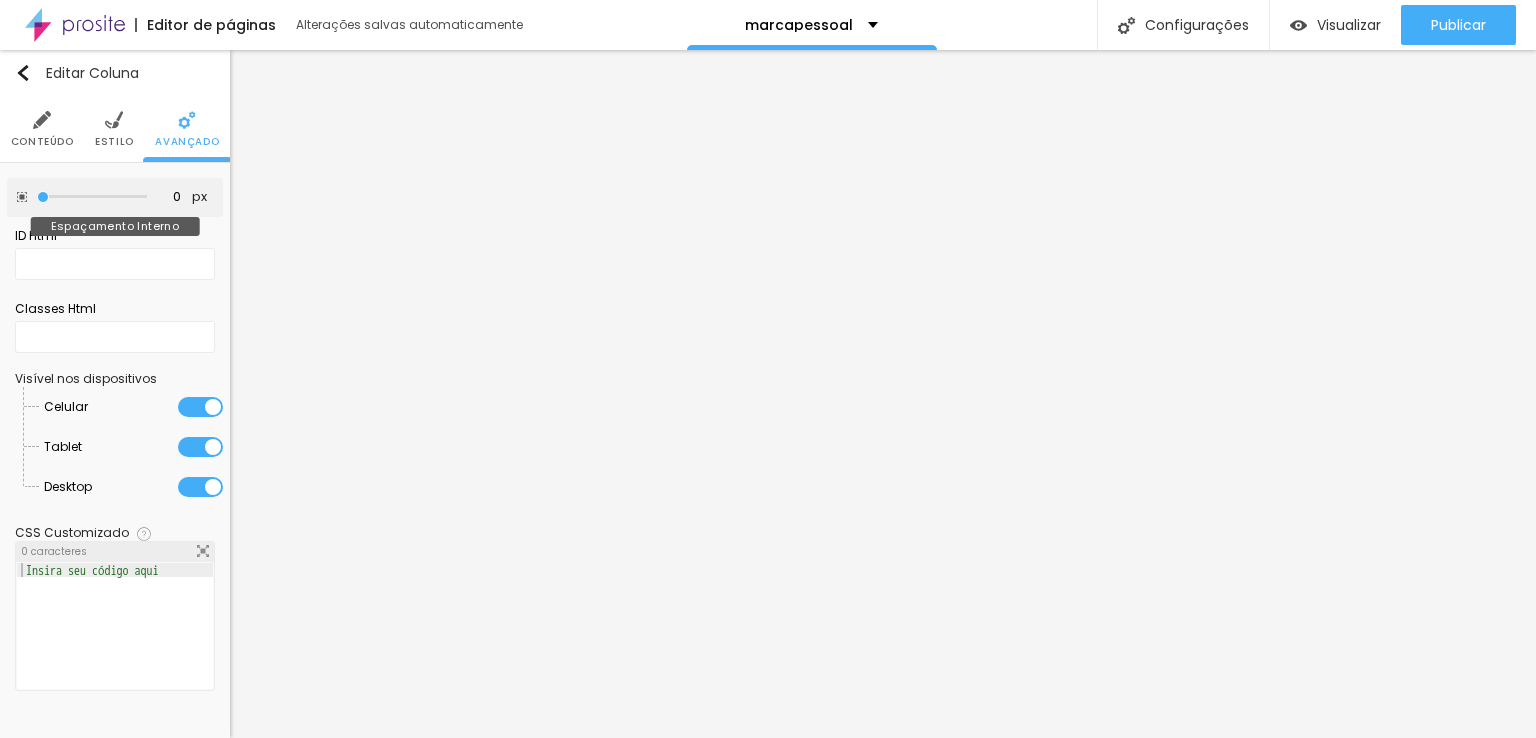 drag, startPoint x: 81, startPoint y: 197, endPoint x: 35, endPoint y: 198, distance: 46.010868 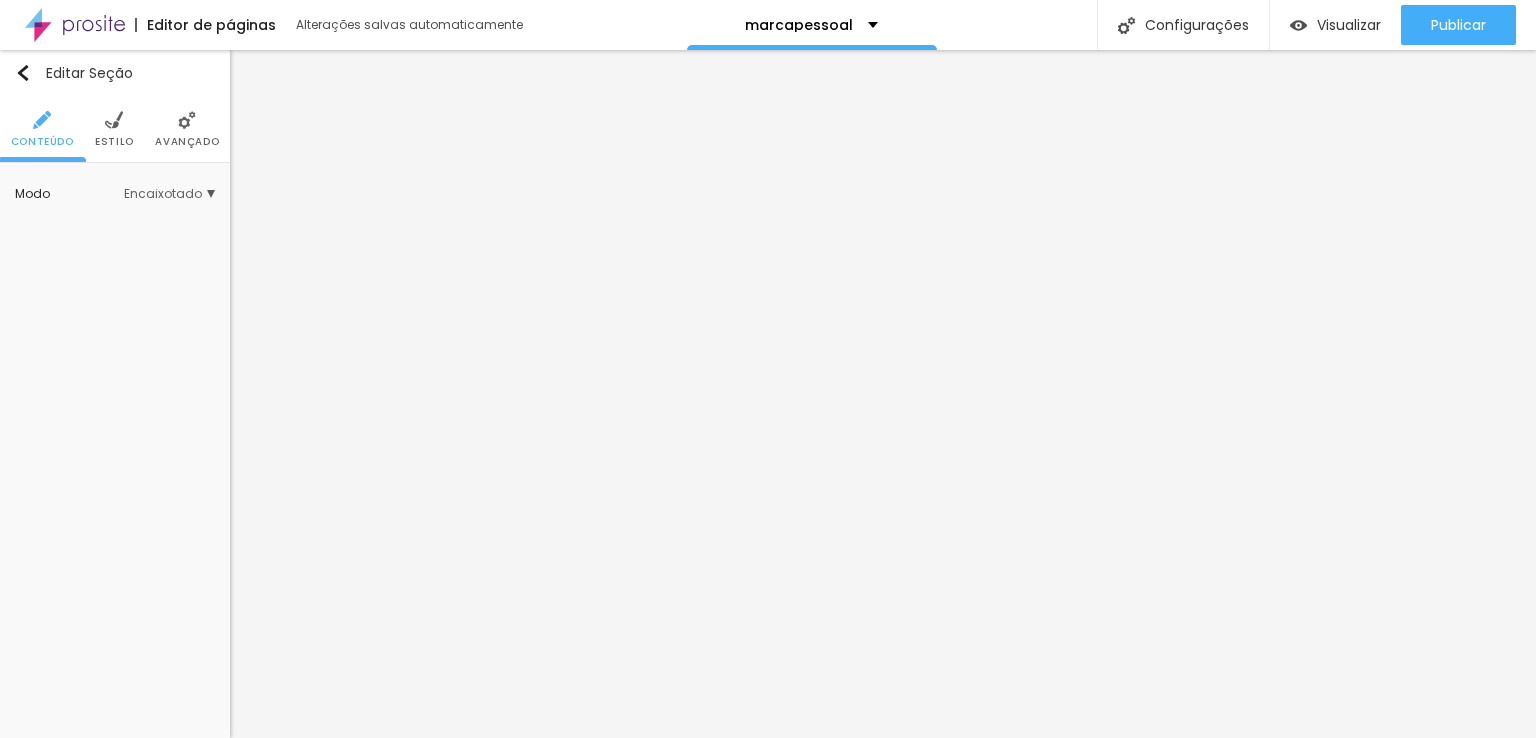 click at bounding box center (187, 120) 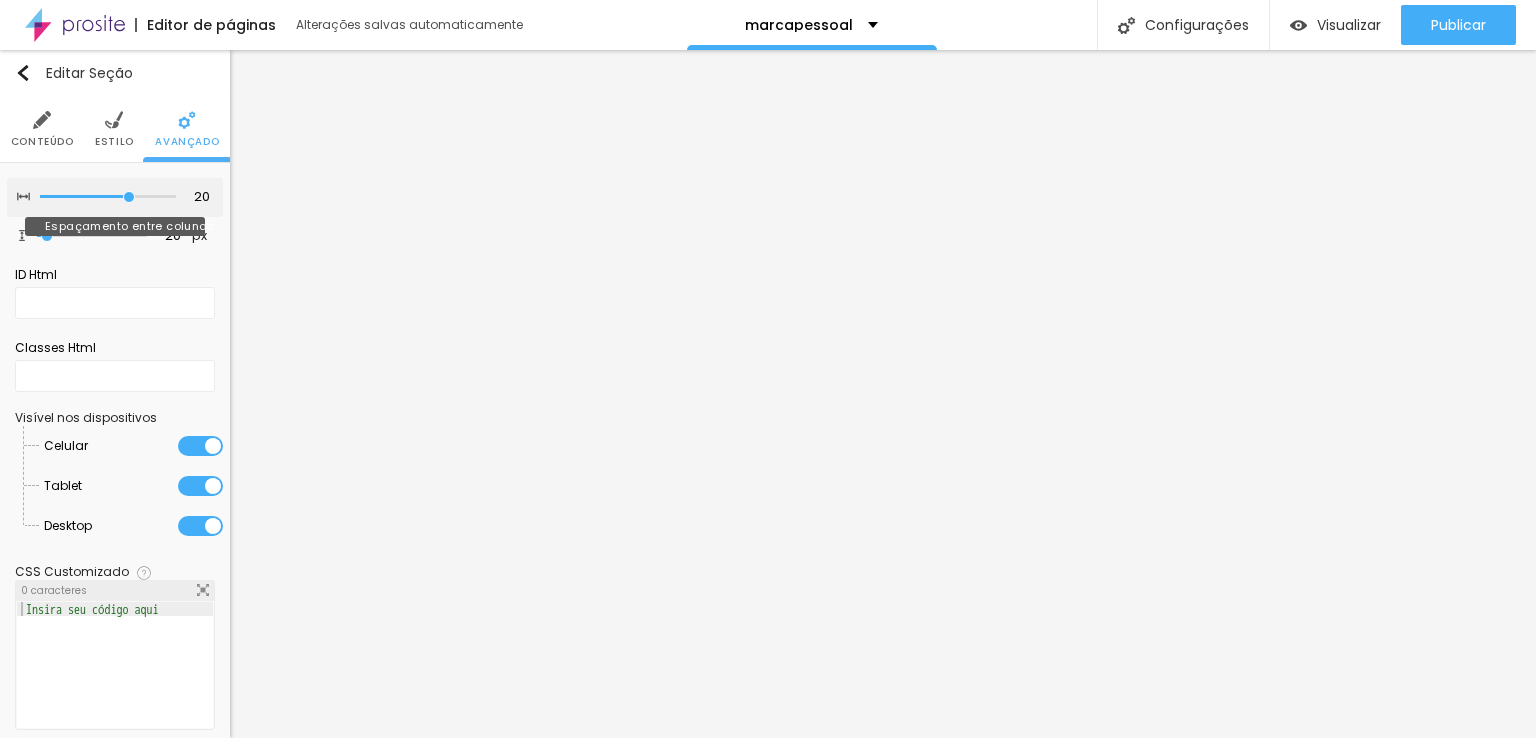 type on "15" 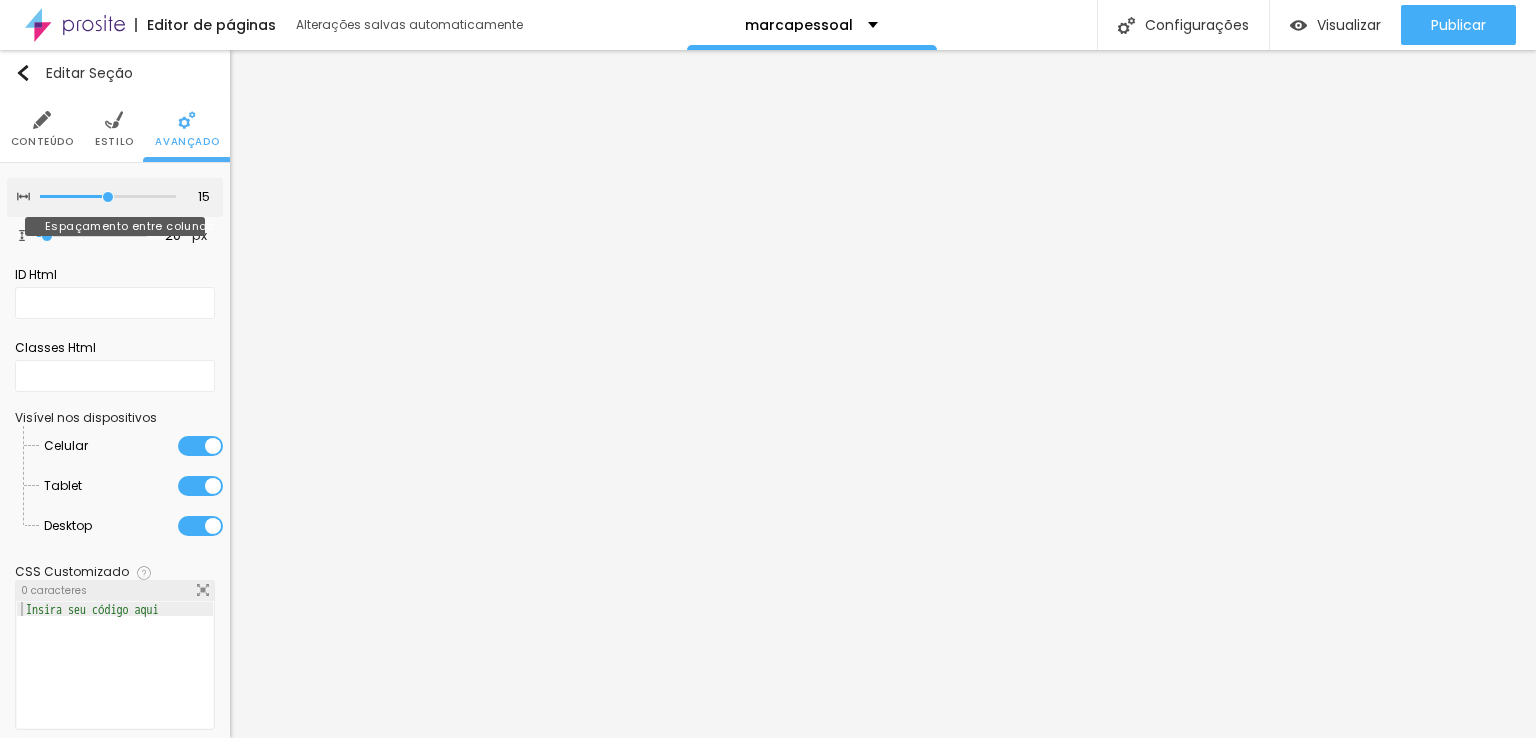 type on "5" 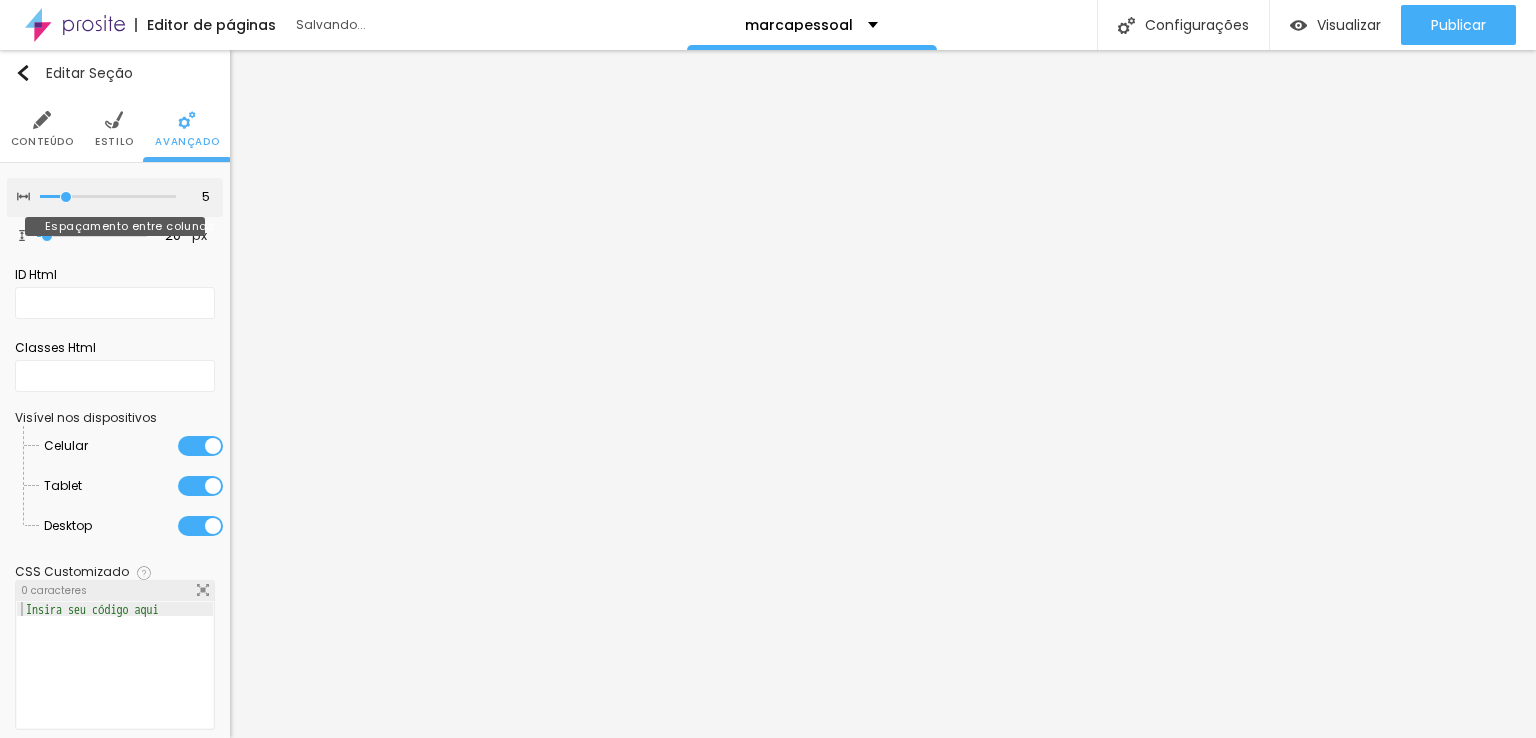 type on "15" 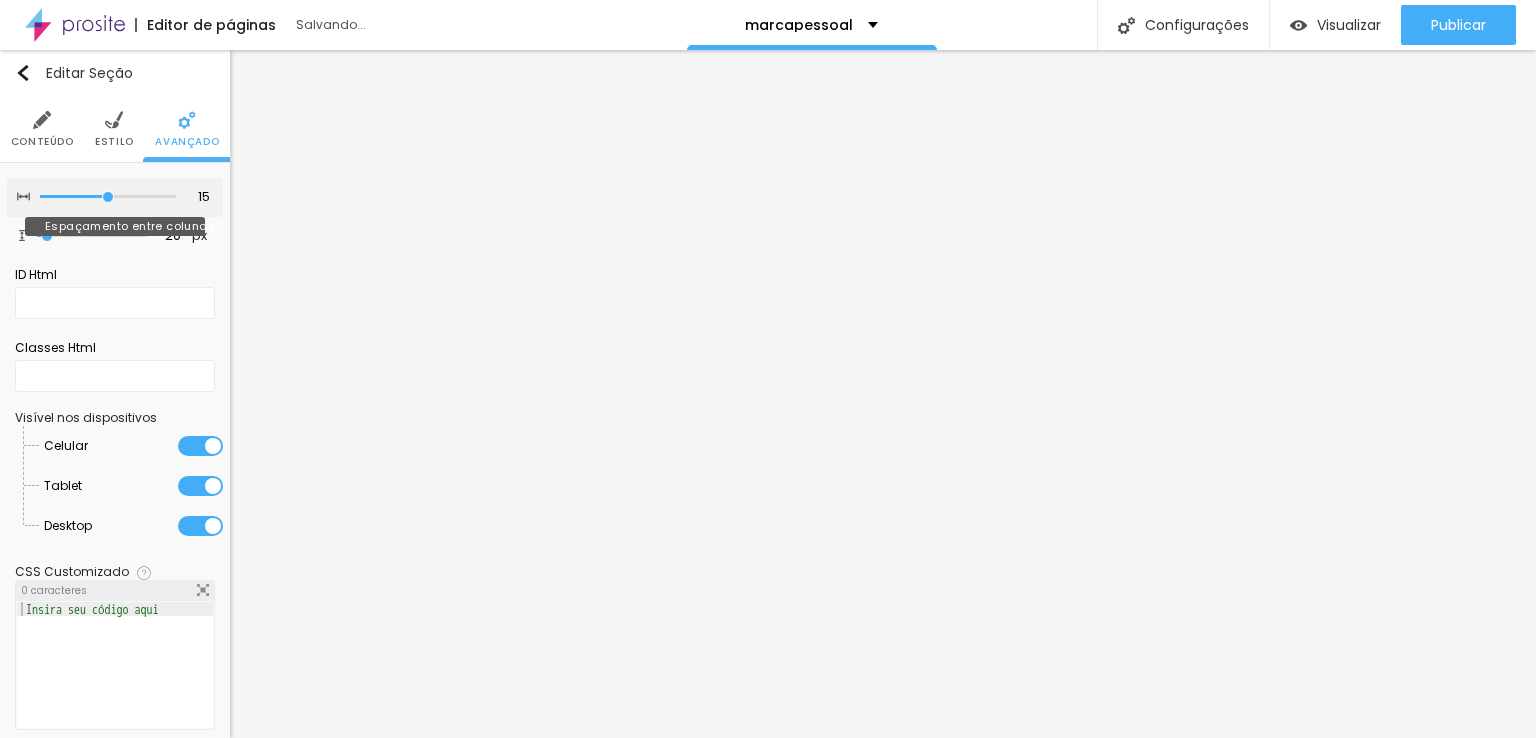 type on "20" 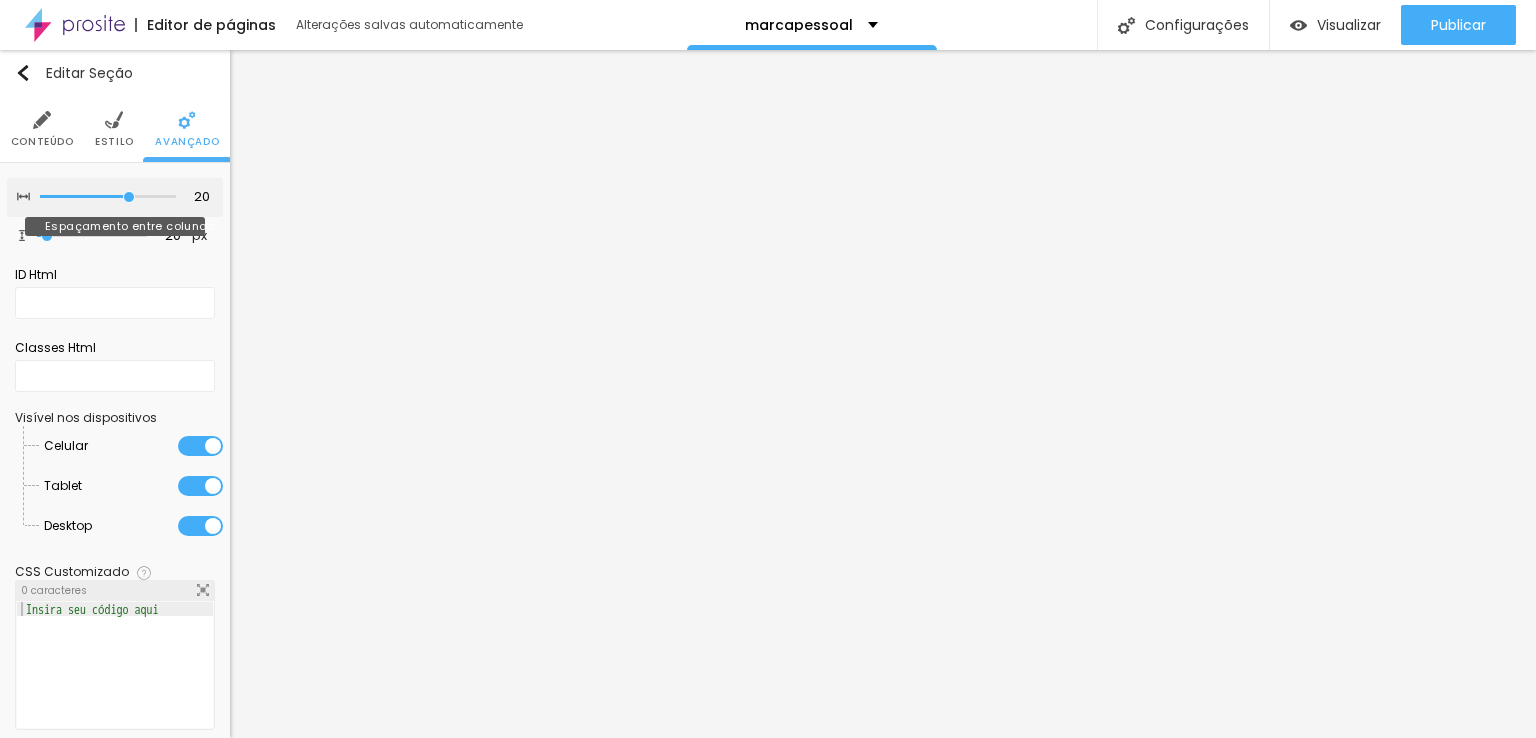 drag, startPoint x: 110, startPoint y: 197, endPoint x: 112, endPoint y: 212, distance: 15.132746 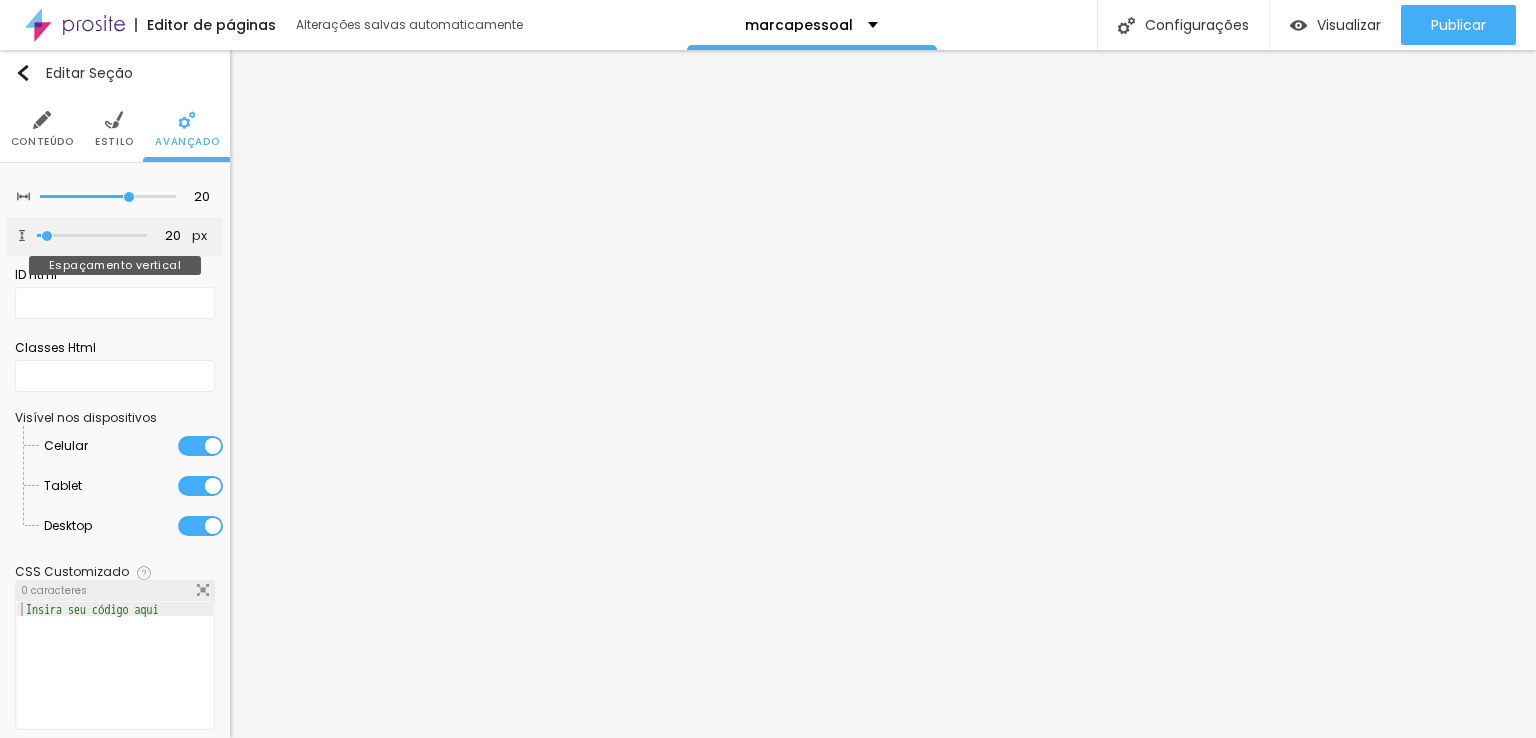 type on "414" 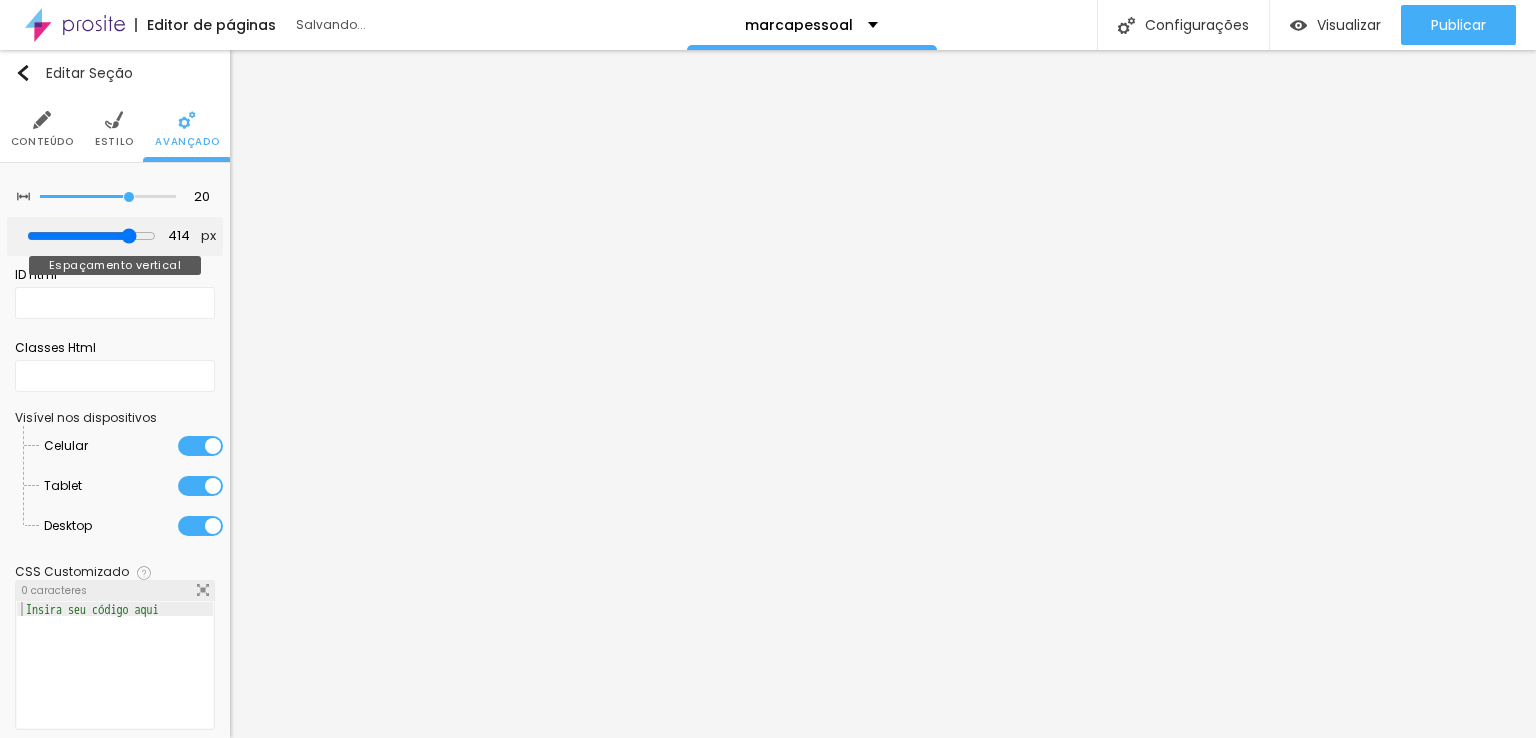 type on "229" 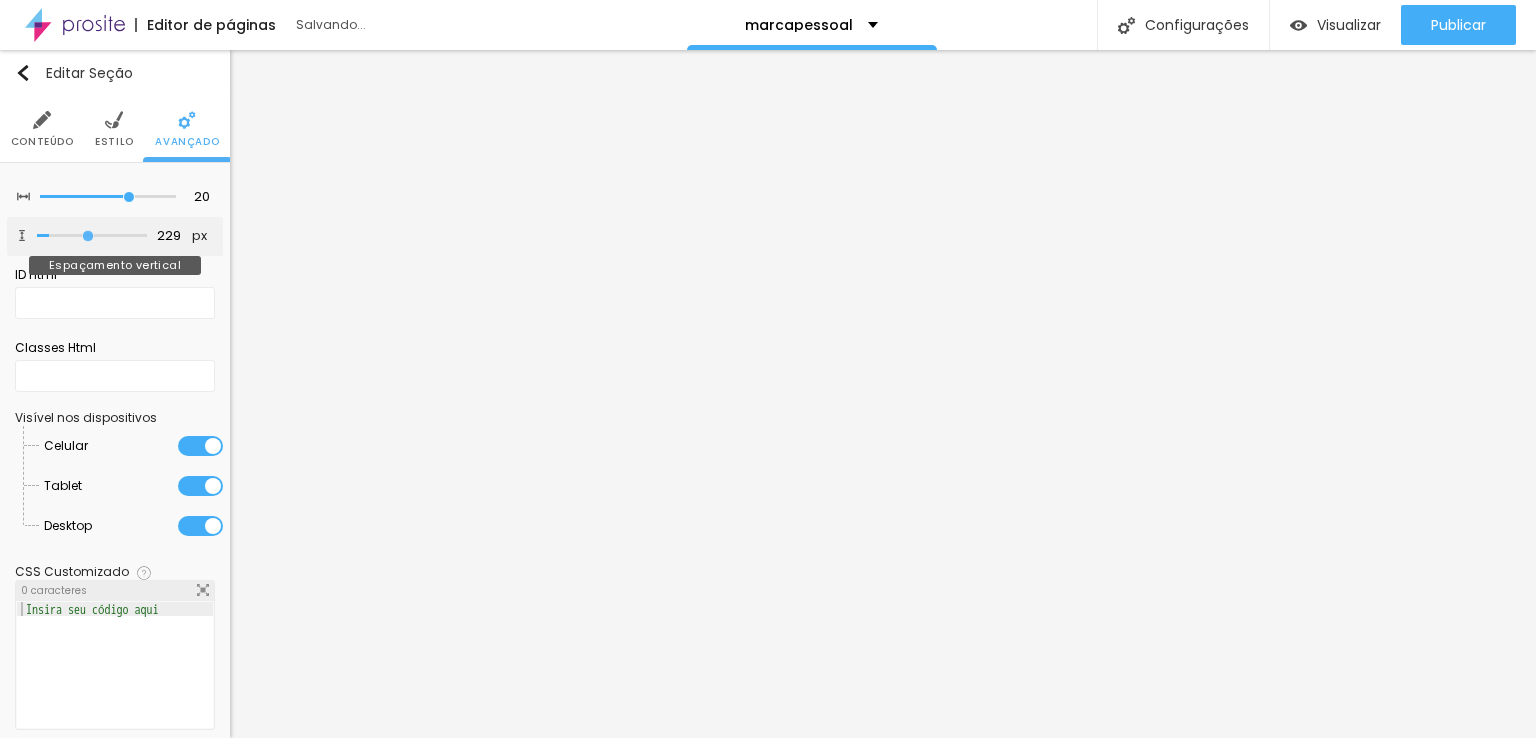 type on "55" 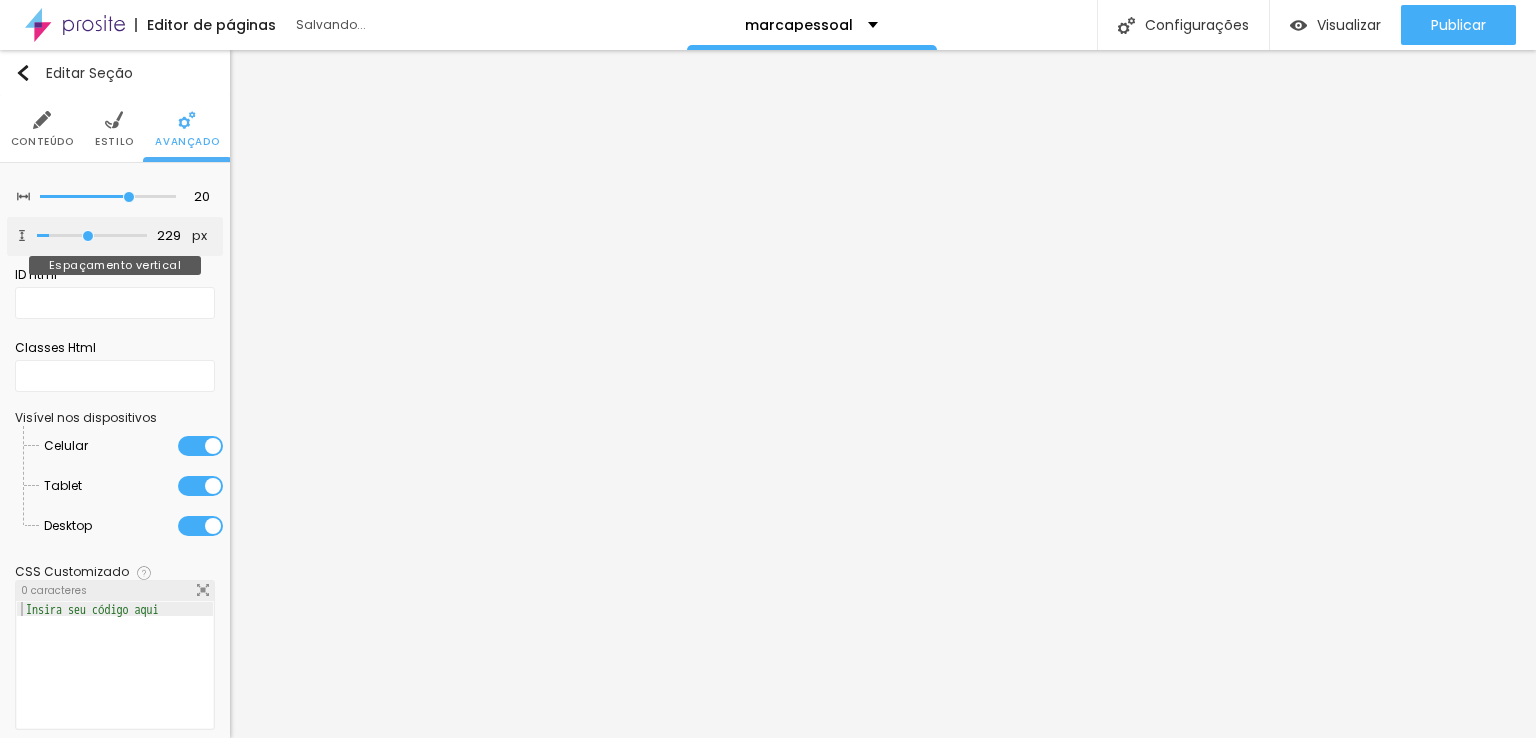 type on "55" 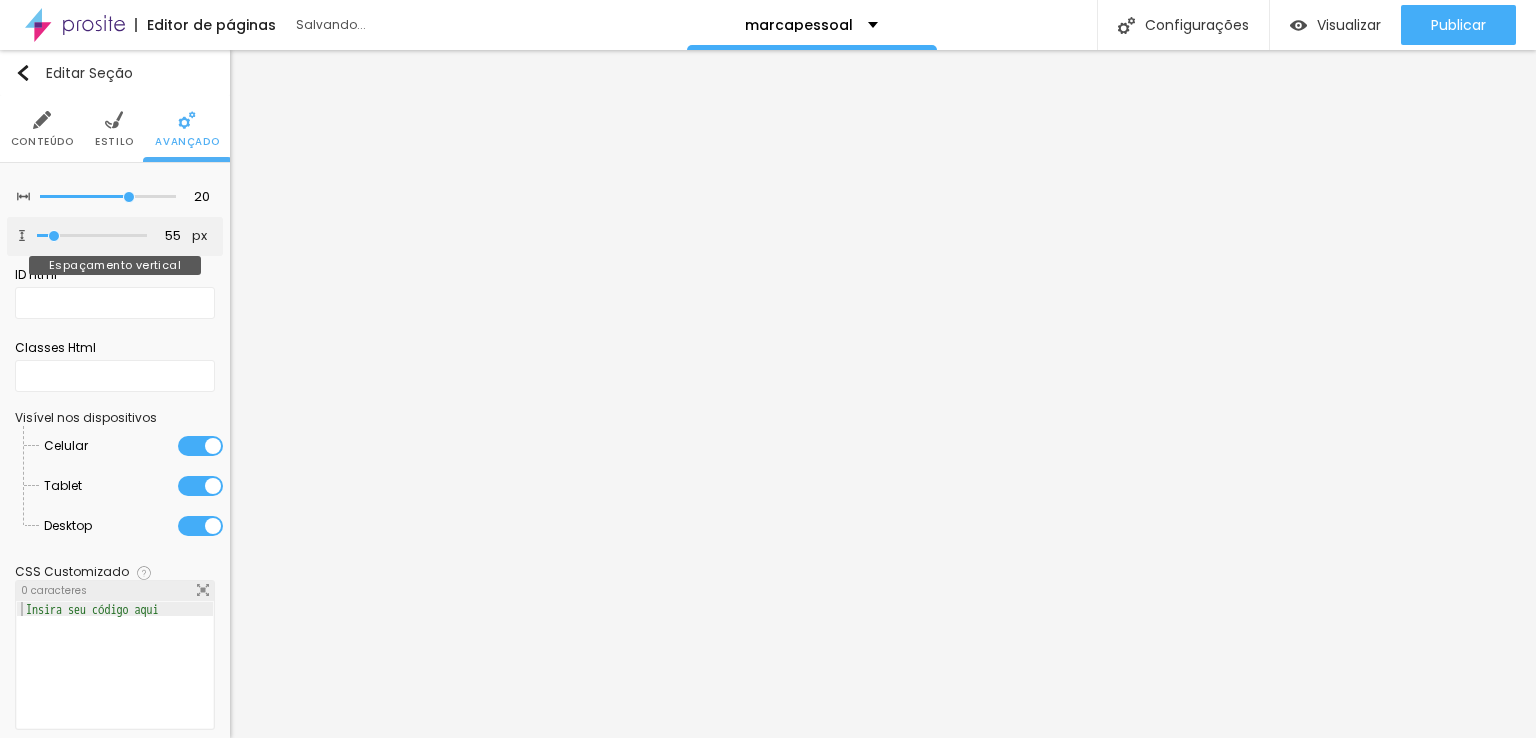 type on "10" 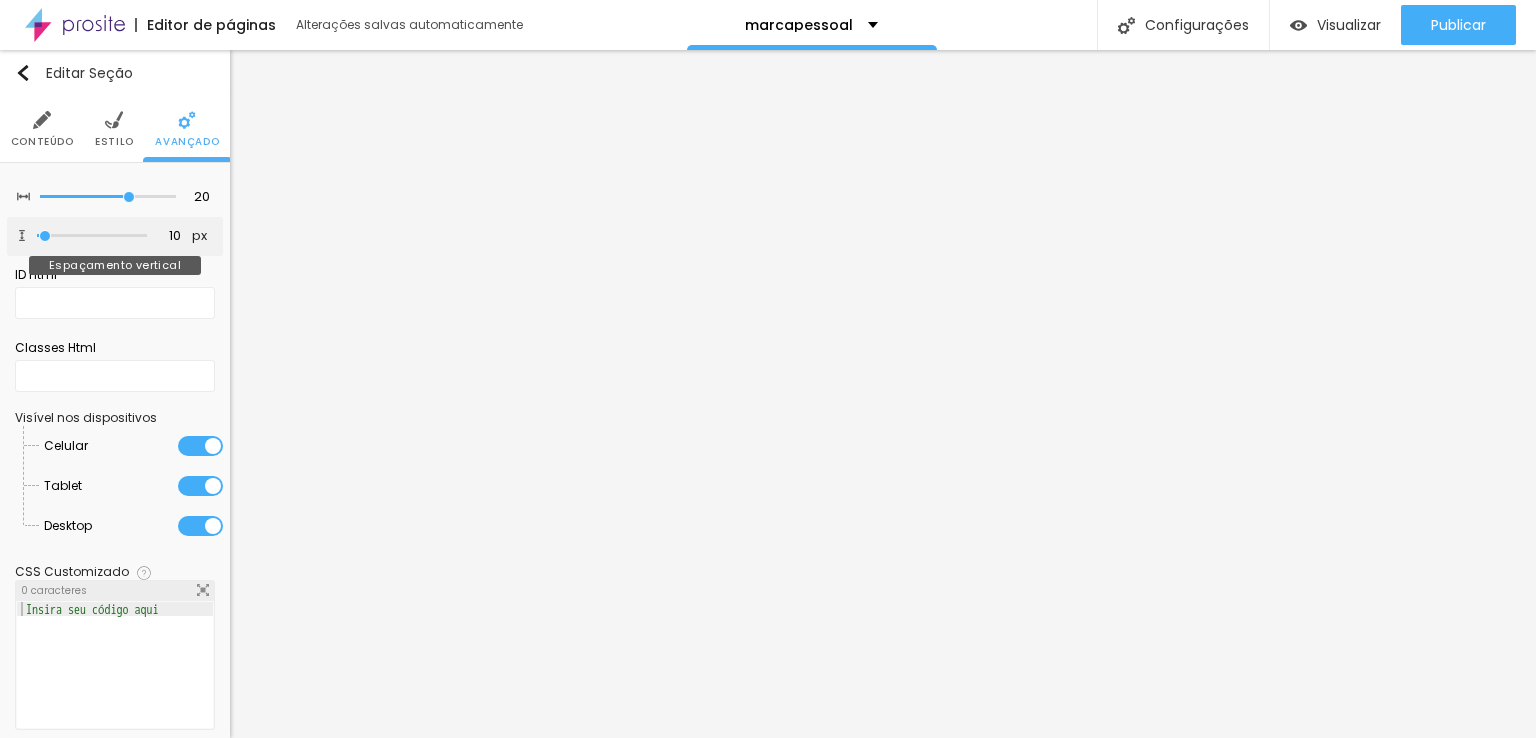 type on "0" 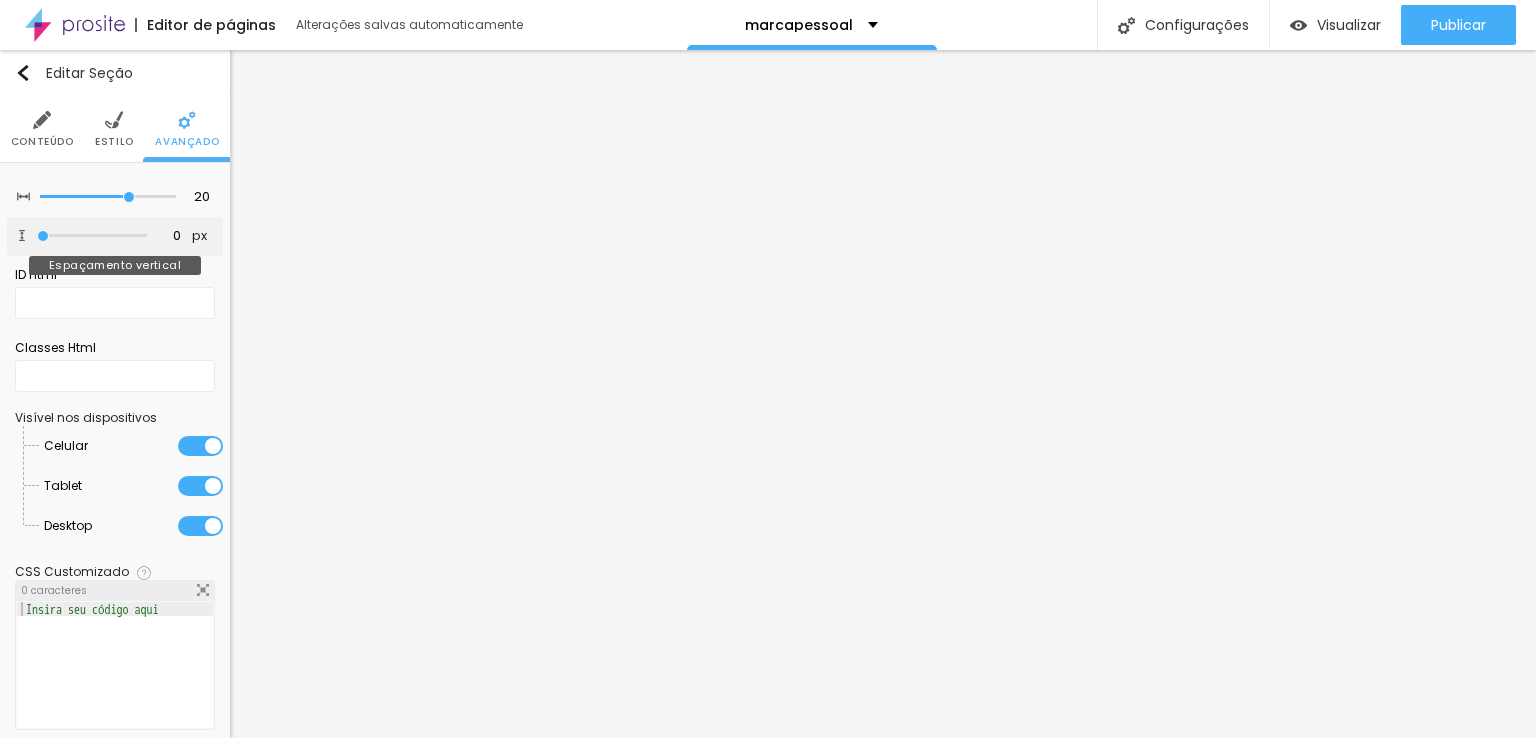 drag, startPoint x: 54, startPoint y: 236, endPoint x: 31, endPoint y: 243, distance: 24.04163 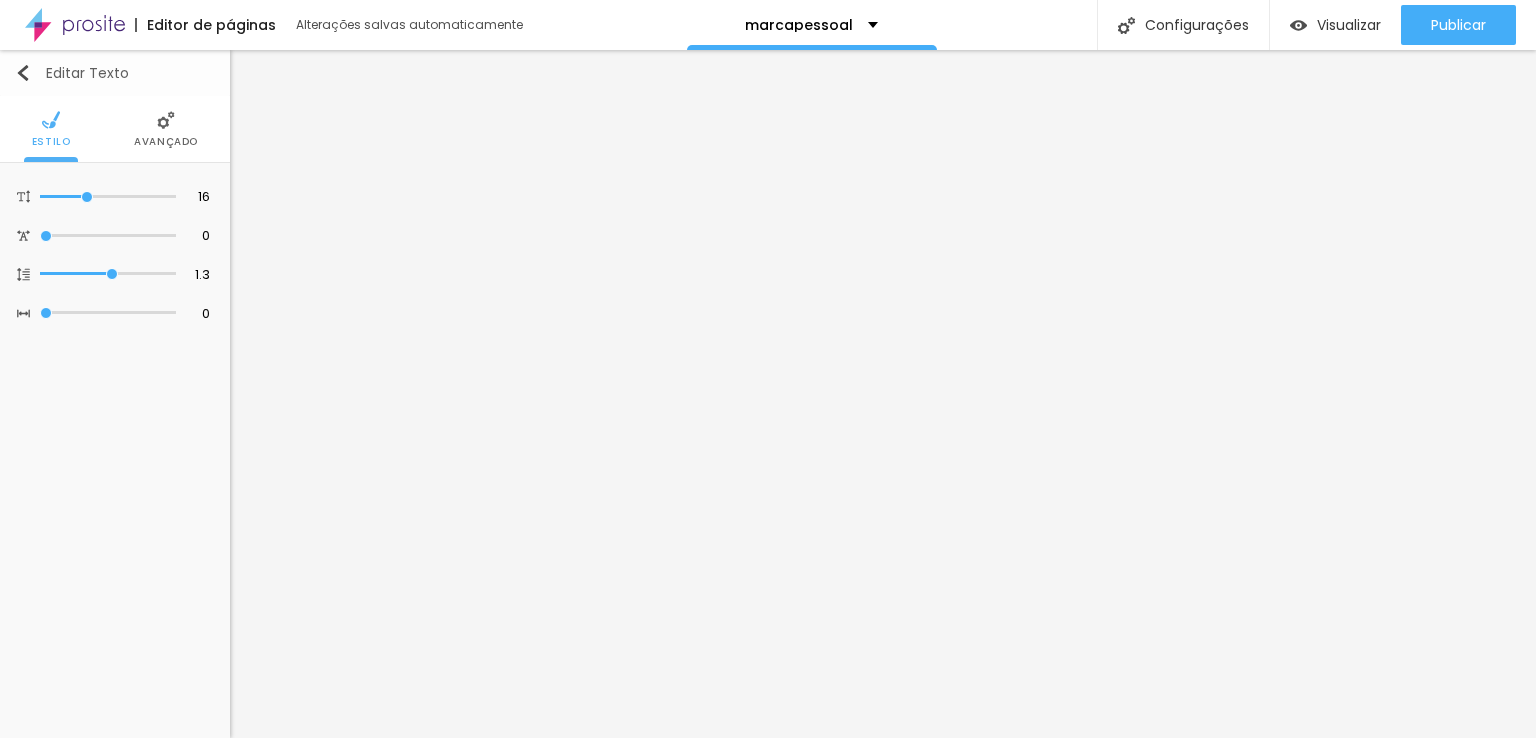 click at bounding box center (23, 73) 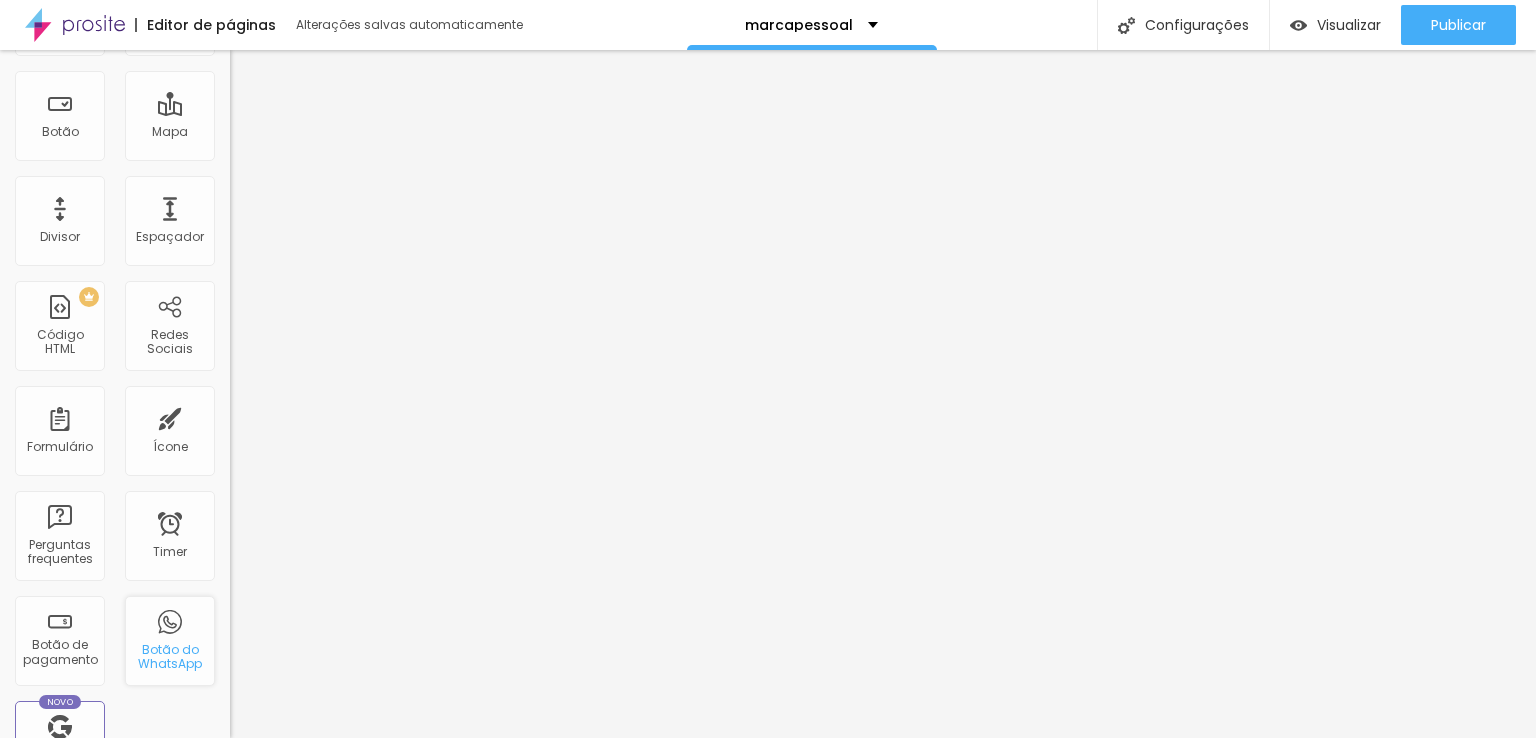 scroll, scrollTop: 400, scrollLeft: 0, axis: vertical 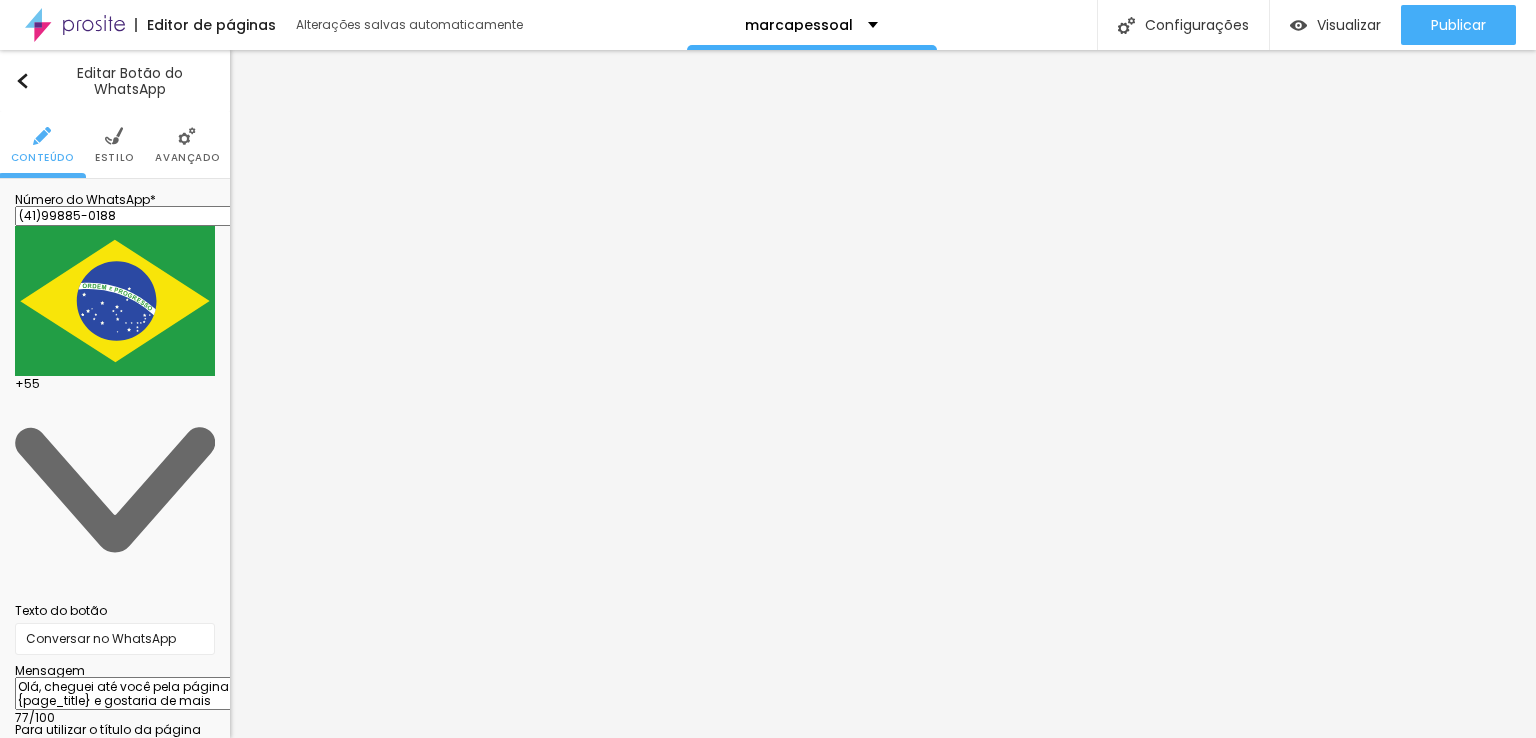 drag, startPoint x: 113, startPoint y: 401, endPoint x: 75, endPoint y: 367, distance: 50.990196 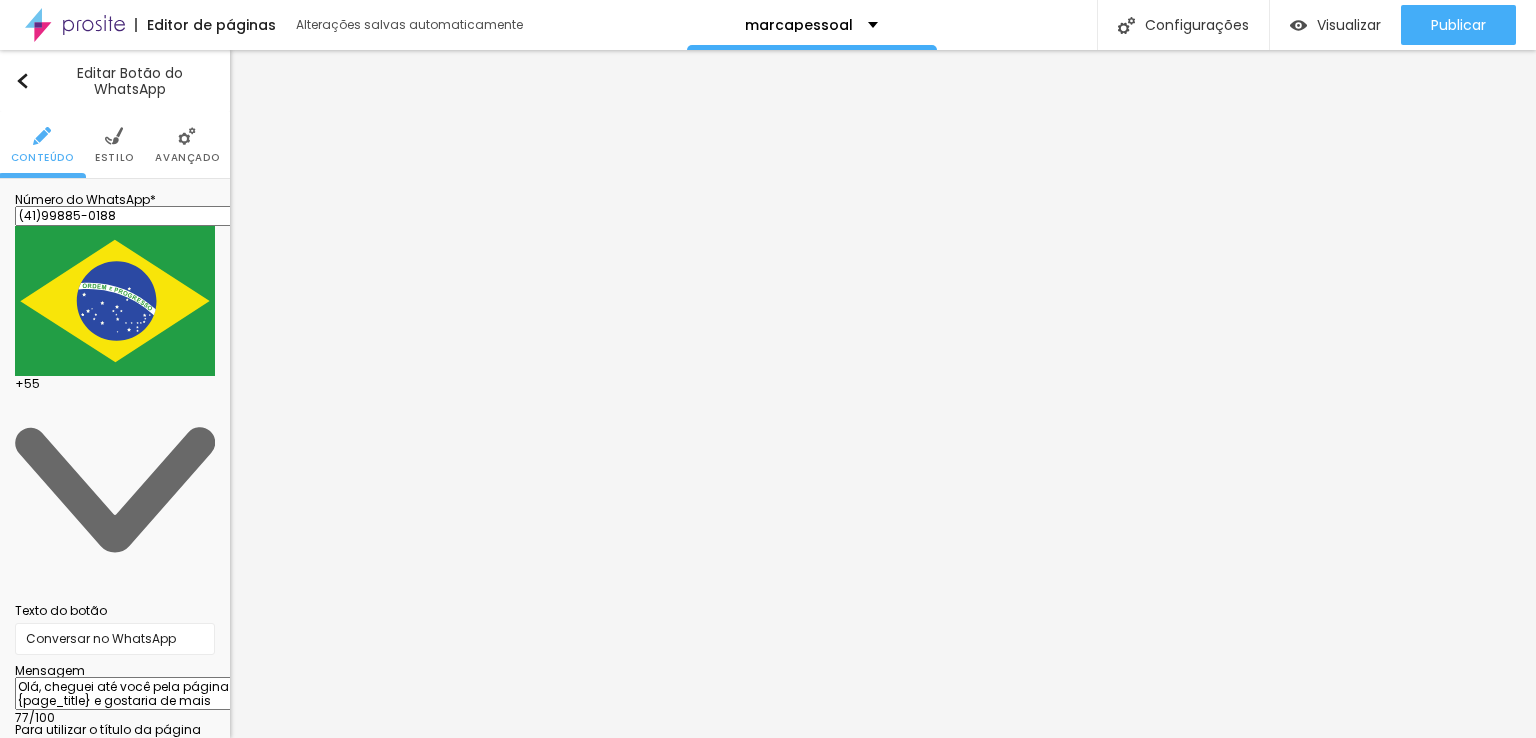 click on "Olá, cheguei até você pela página {page_title} e gostaria de mais informações" at bounding box center (128, 694) 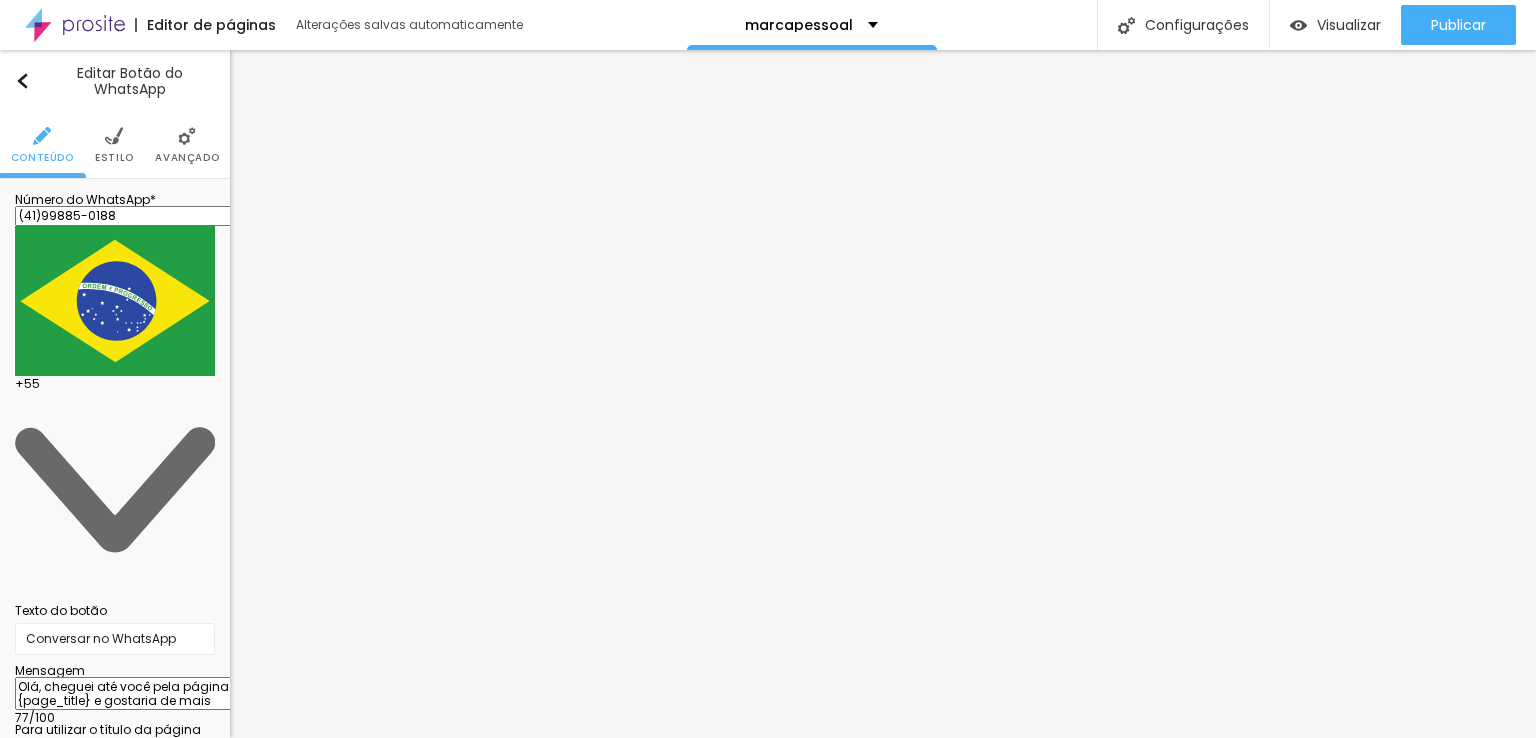 click on "Olá, cheguei até você pela página {page_title} e gostaria de mais informações" at bounding box center [128, 694] 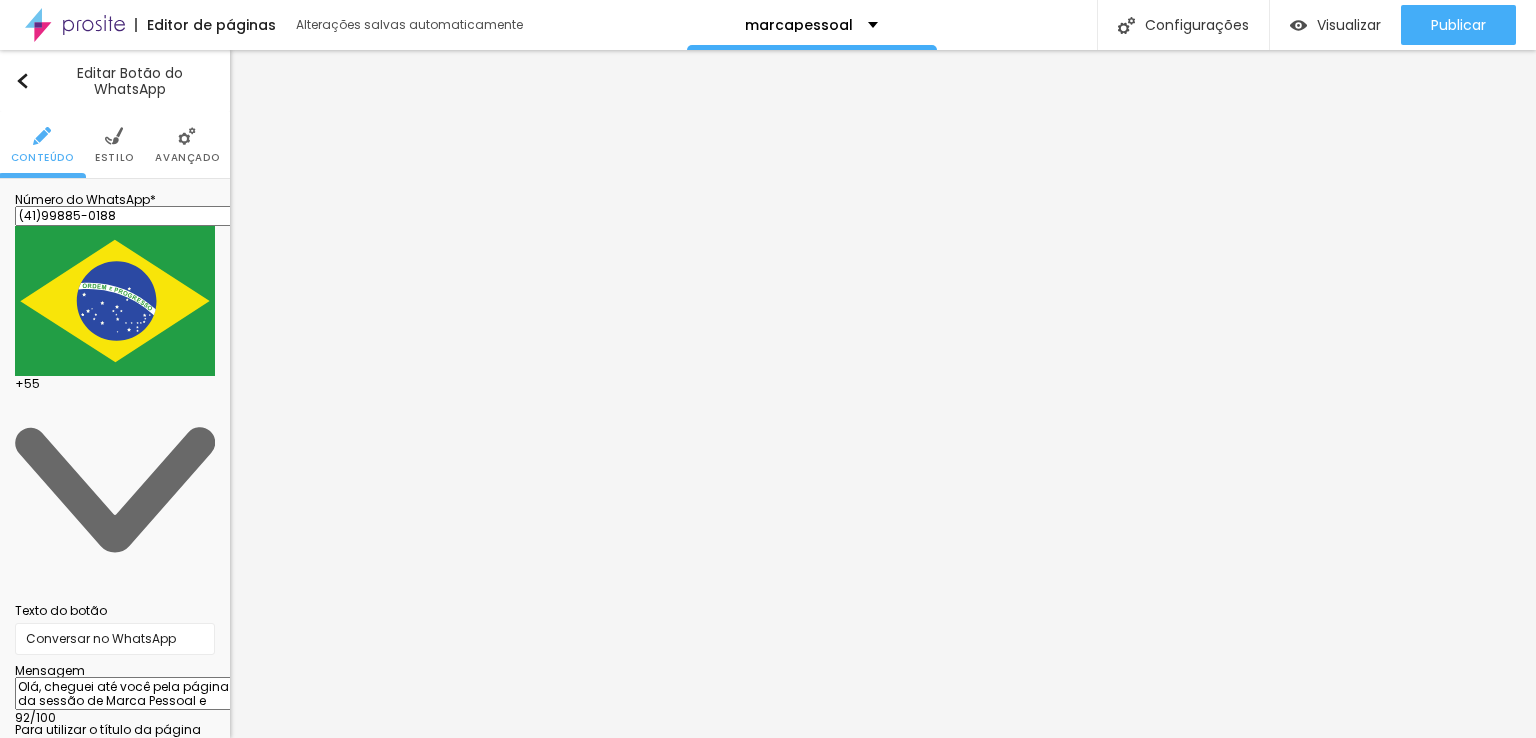 type on "Olá, cheguei até você pela página da sessão de Marca Pessoal e gostaria de mais informações." 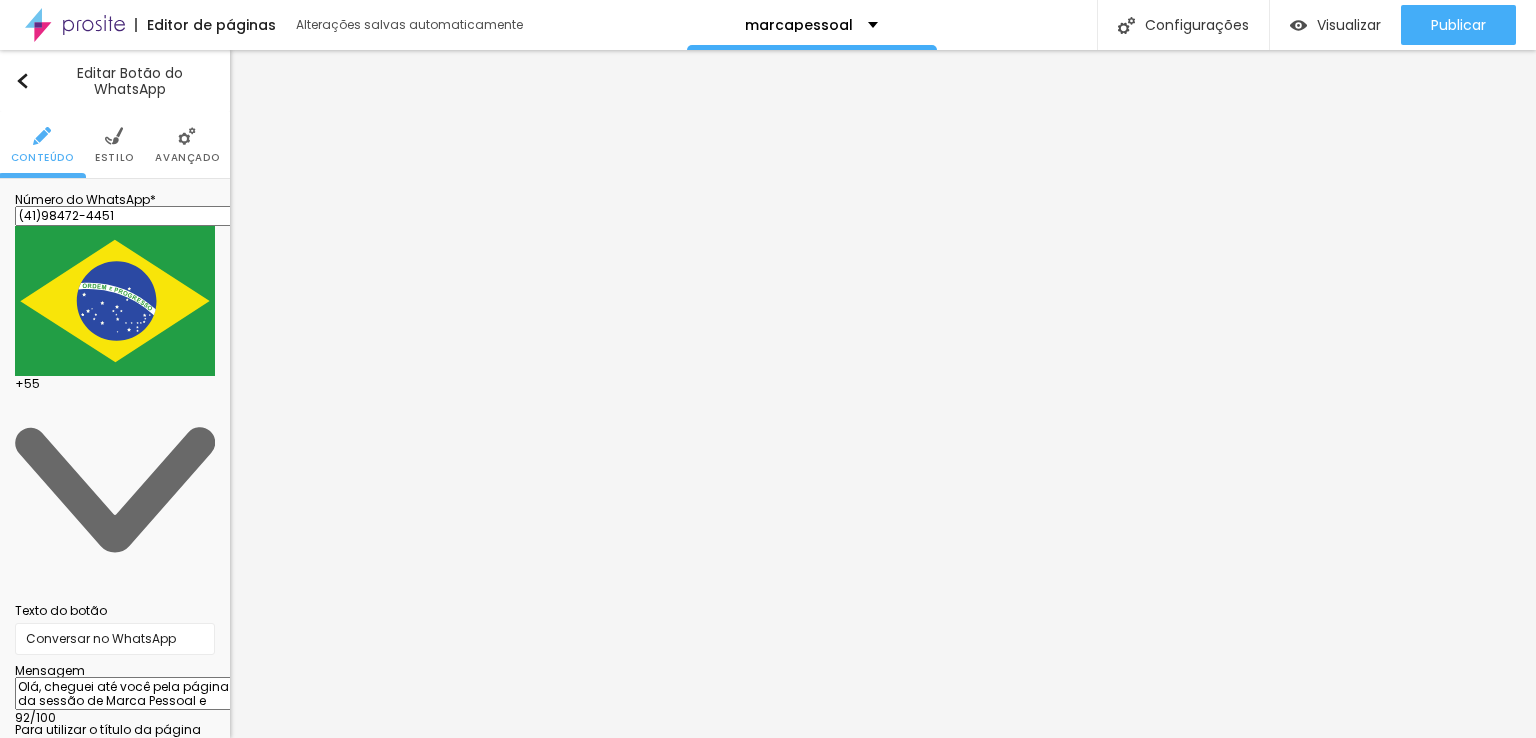 type on "(41)98472-4451" 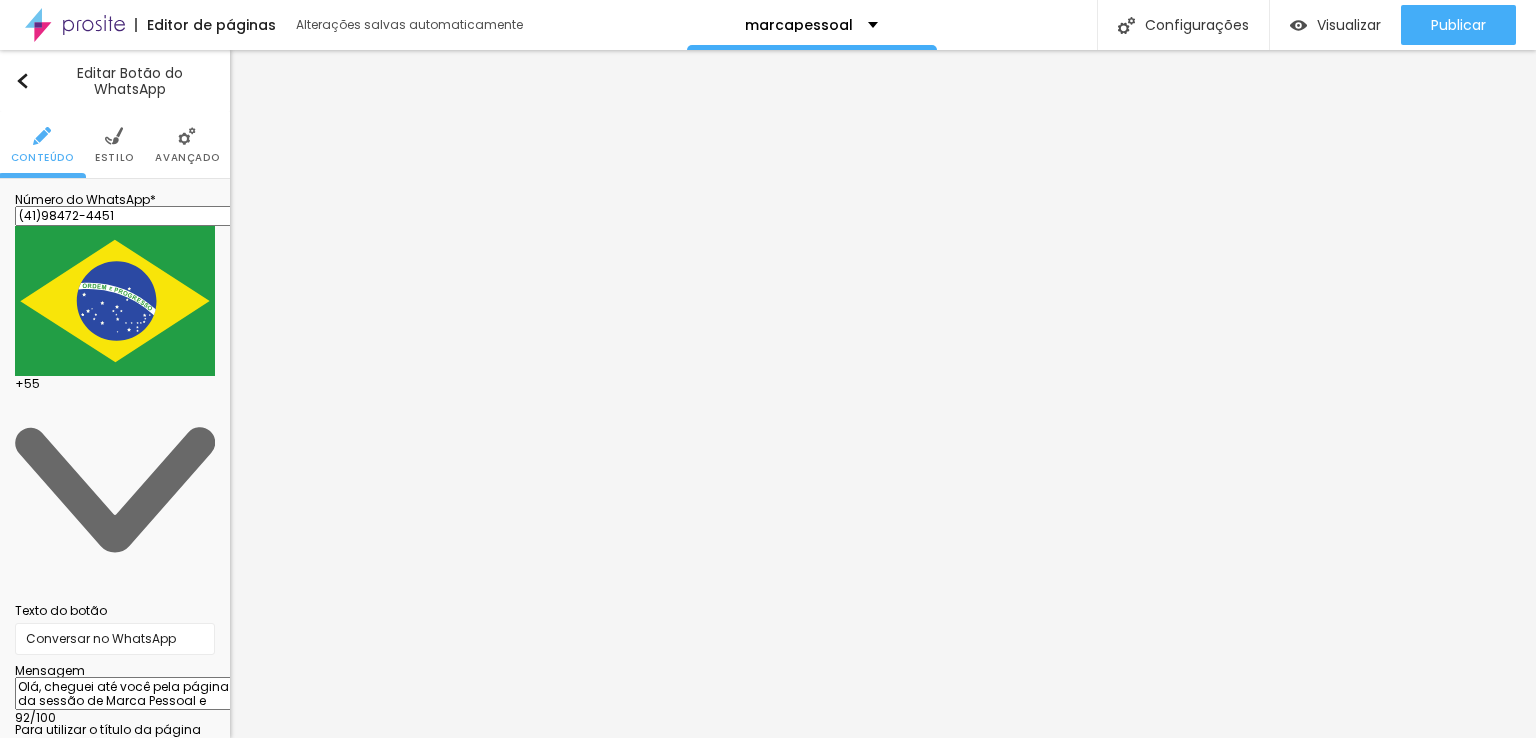 click on "Editar Botão do WhatsApp Conteúdo Estilo Avançado Número do WhatsApp  * ([PHONE]) + XX Texto do botão Conversar no WhatsApp Mensagem Olá, cheguei até você pela página da sessão de Marca Pessoal e gostaria de mais informações. XX/XX Para utilizar o título da página na mensagem, utilize  {page_title}  Alinhamento" at bounding box center [115, 394] 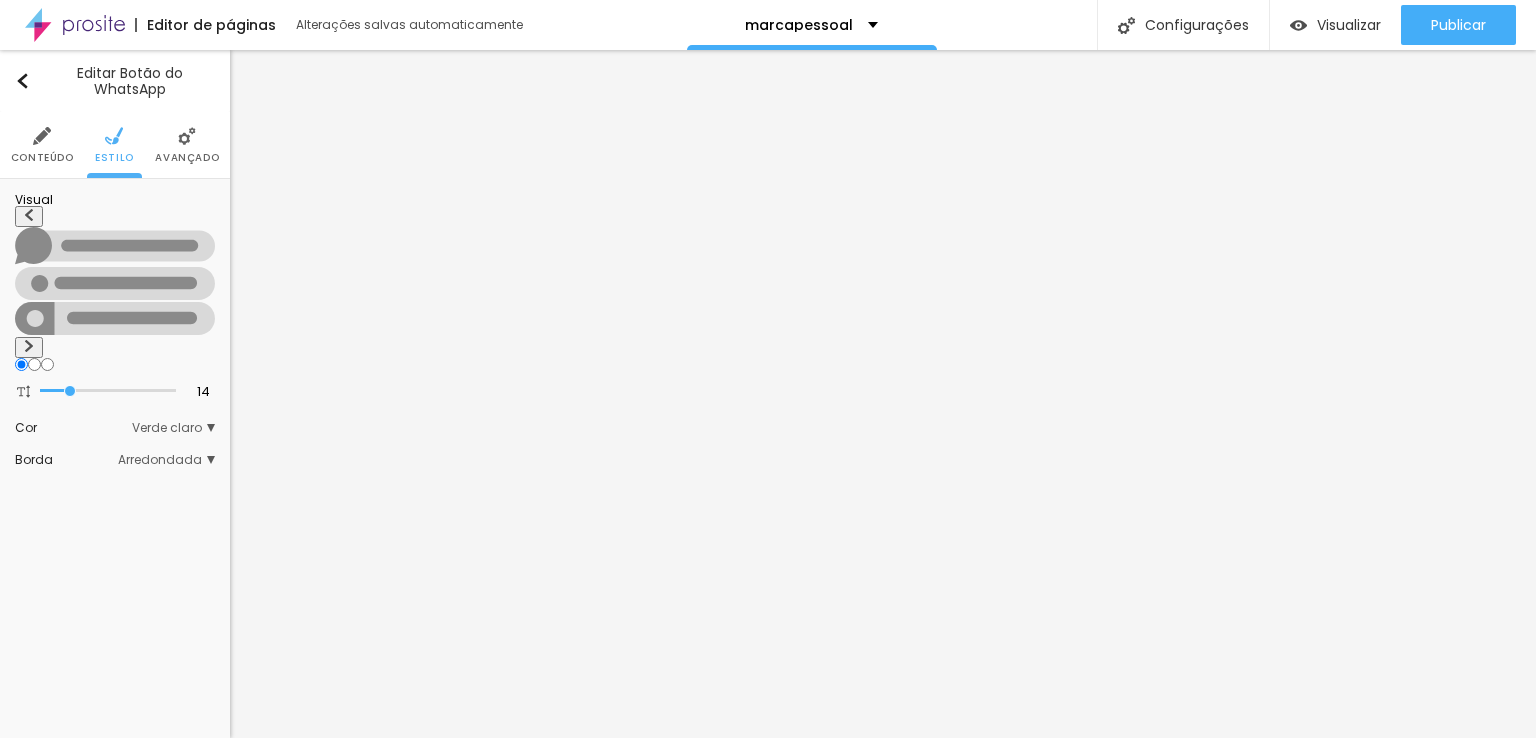 click on "Avançado" at bounding box center (187, 145) 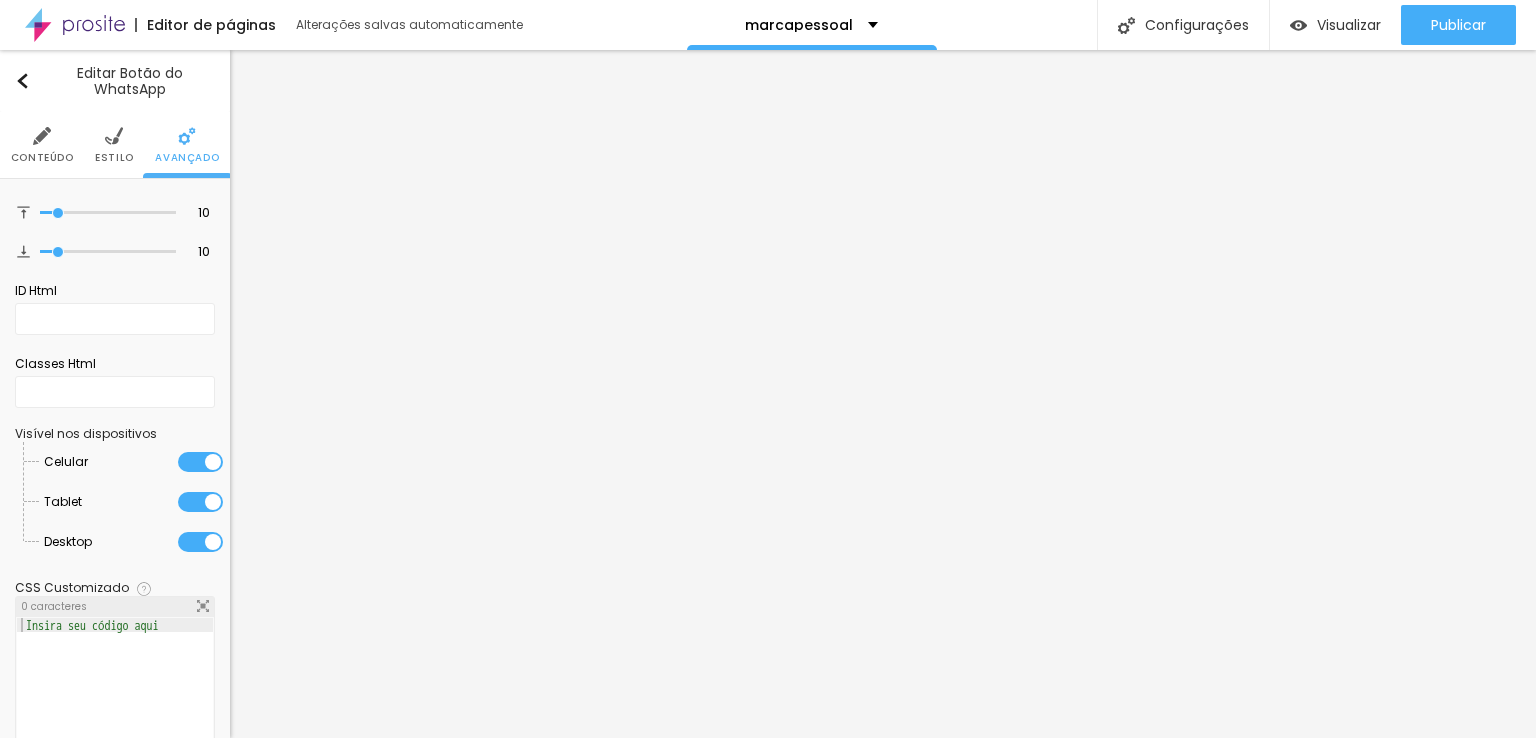click at bounding box center (114, 136) 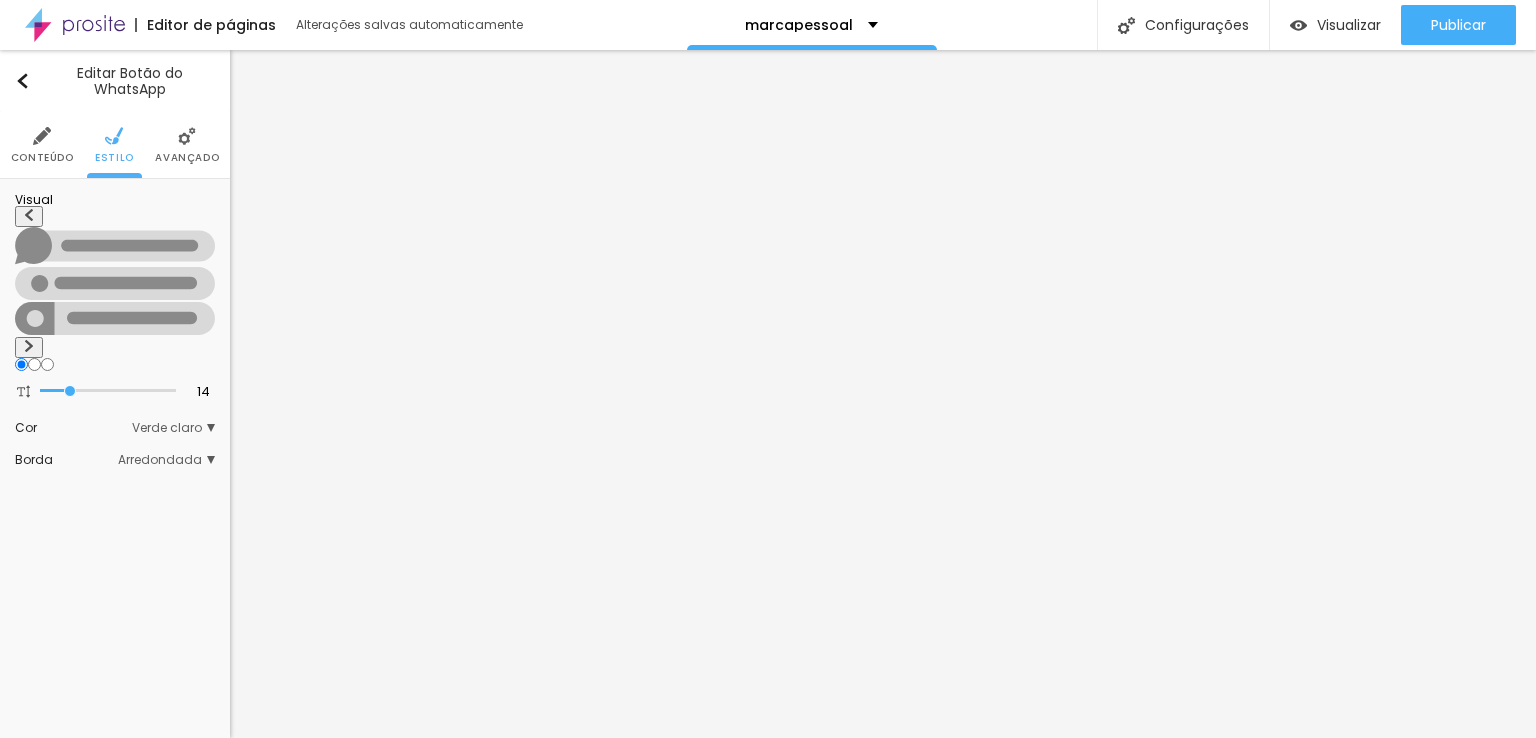 click on "Conteúdo" at bounding box center (42, 145) 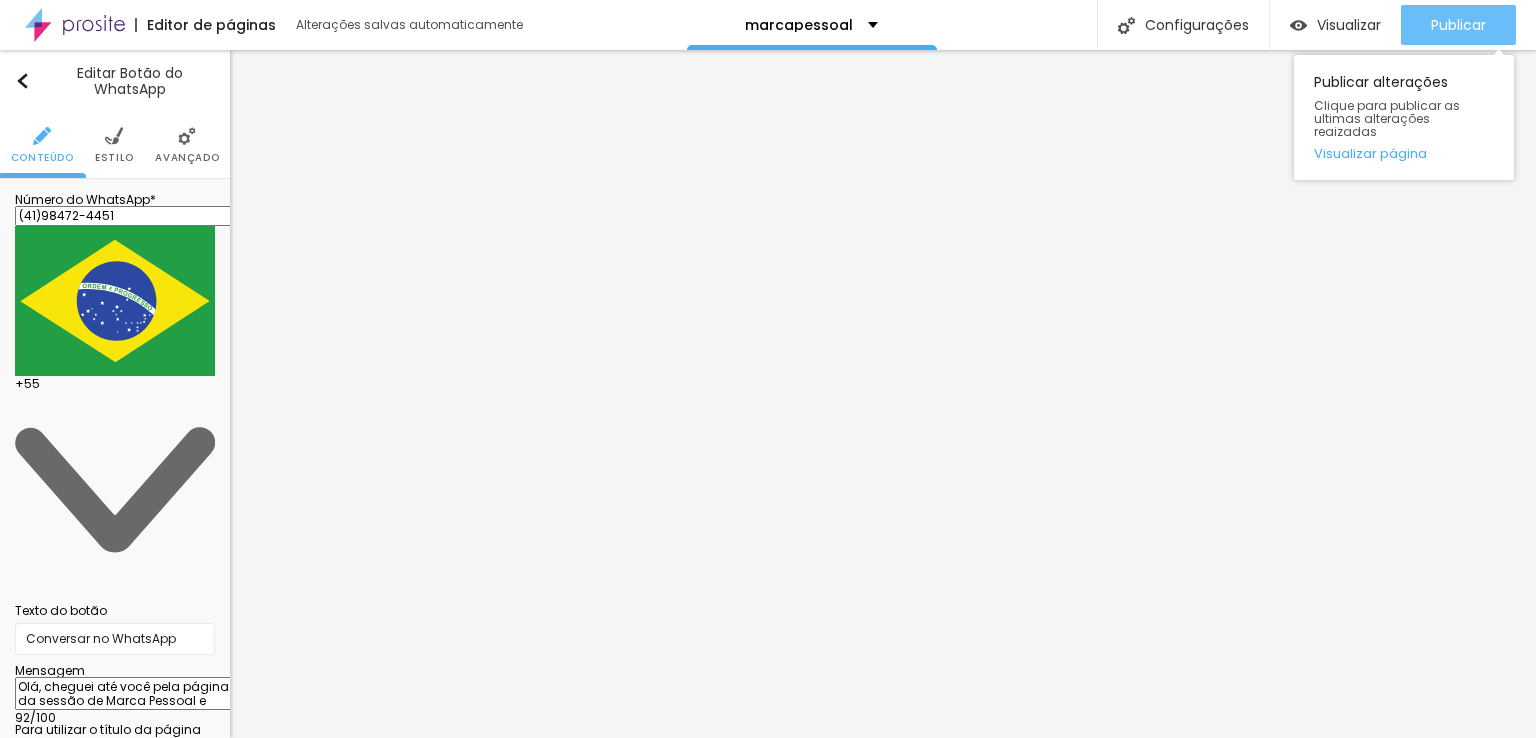 click on "Publicar" at bounding box center [1458, 25] 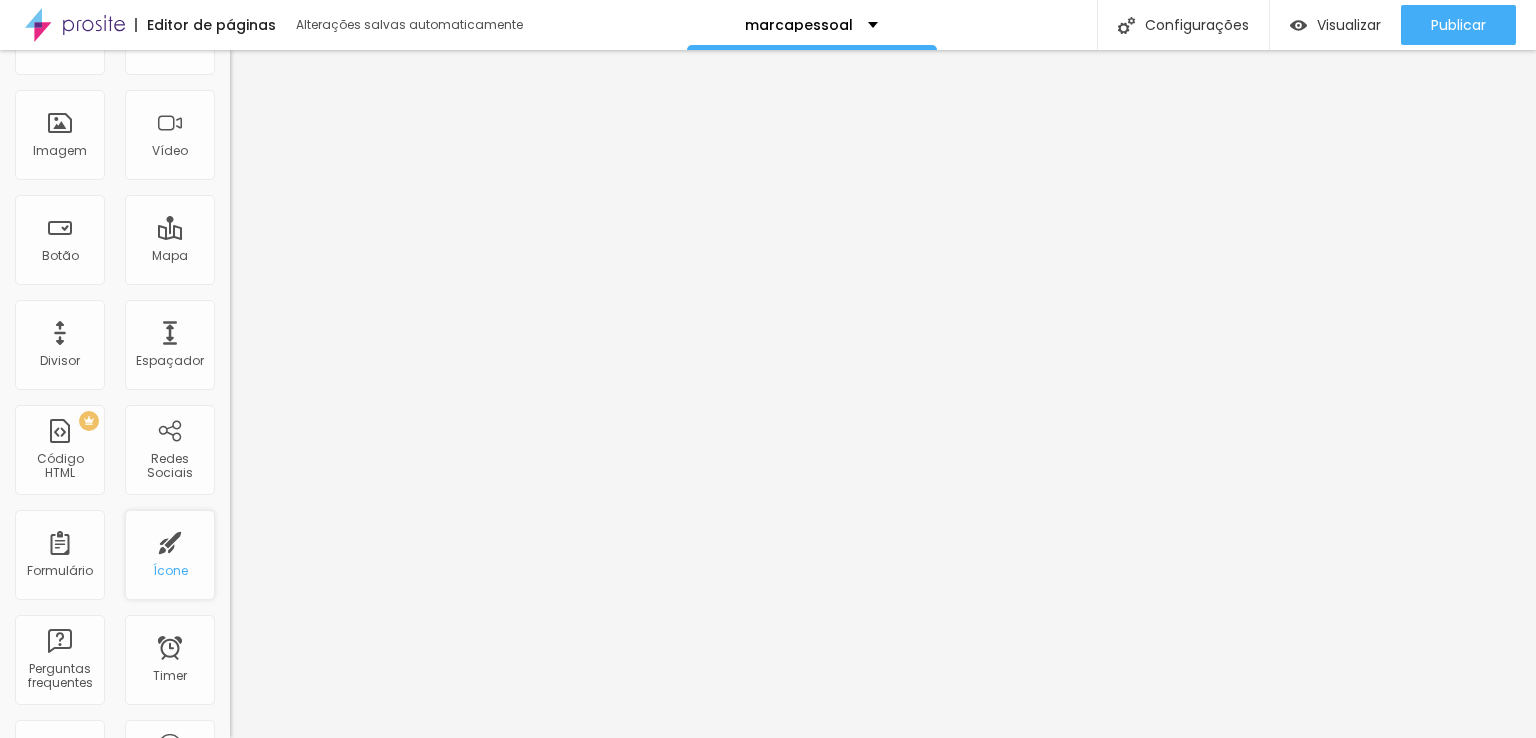 scroll, scrollTop: 133, scrollLeft: 0, axis: vertical 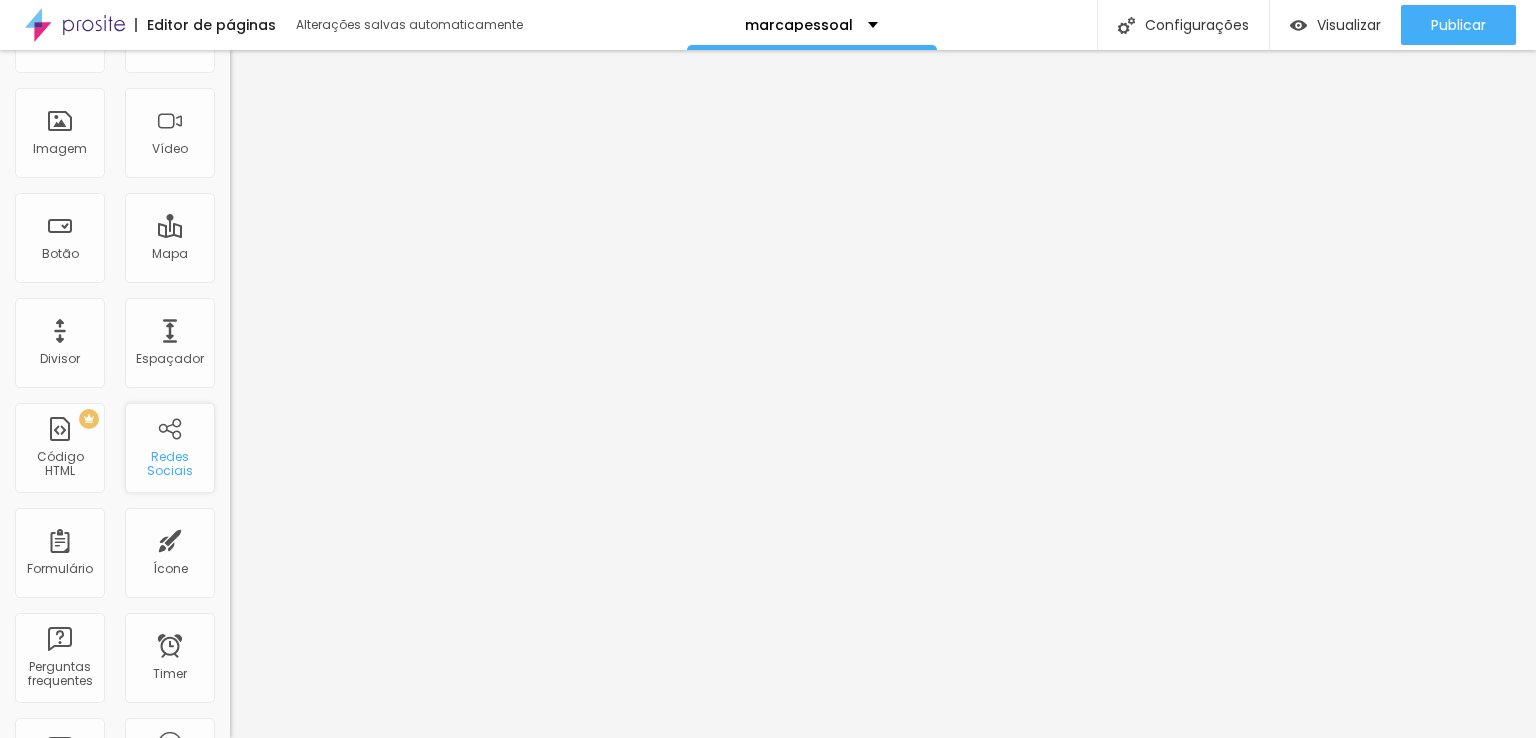 click on "Redes Sociais" at bounding box center [170, 448] 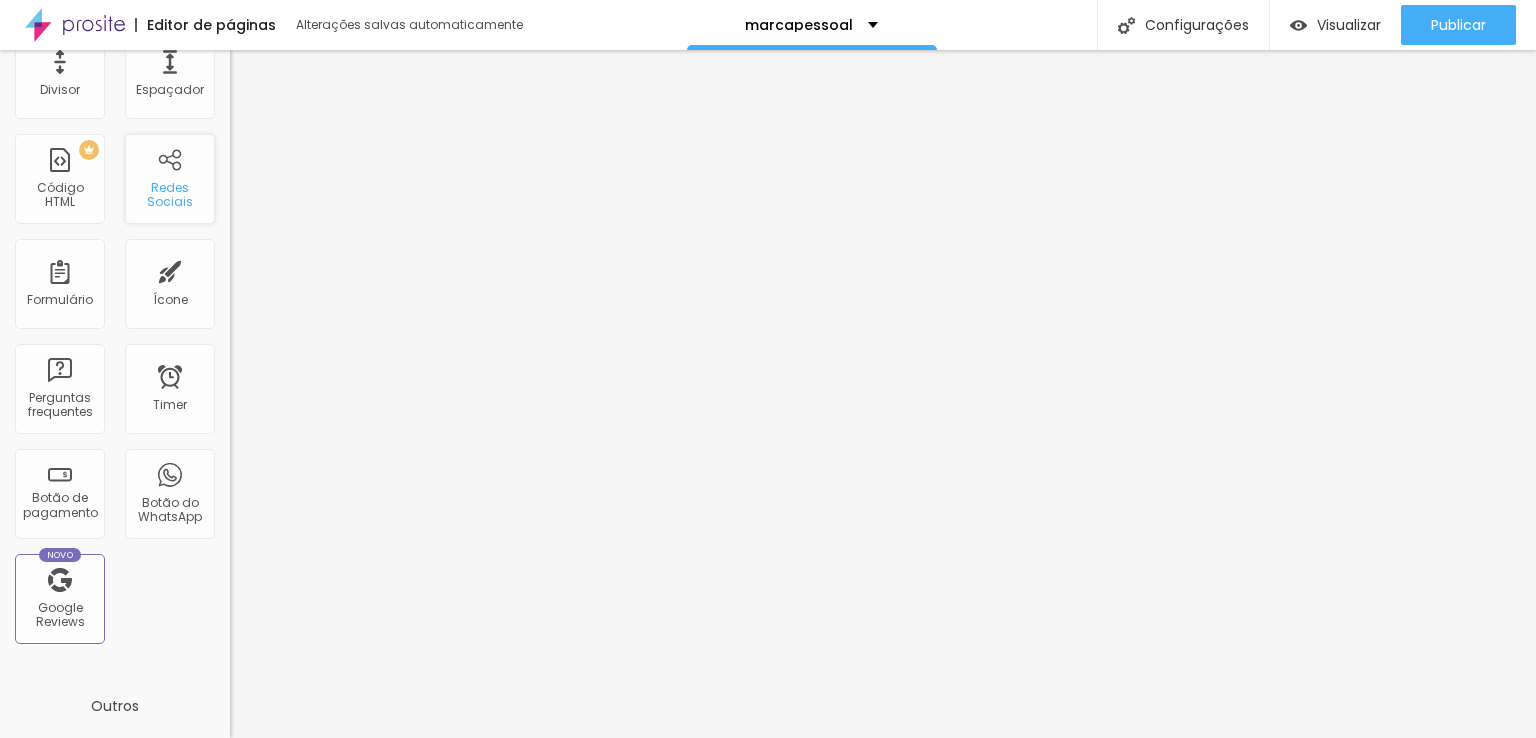 scroll, scrollTop: 400, scrollLeft: 0, axis: vertical 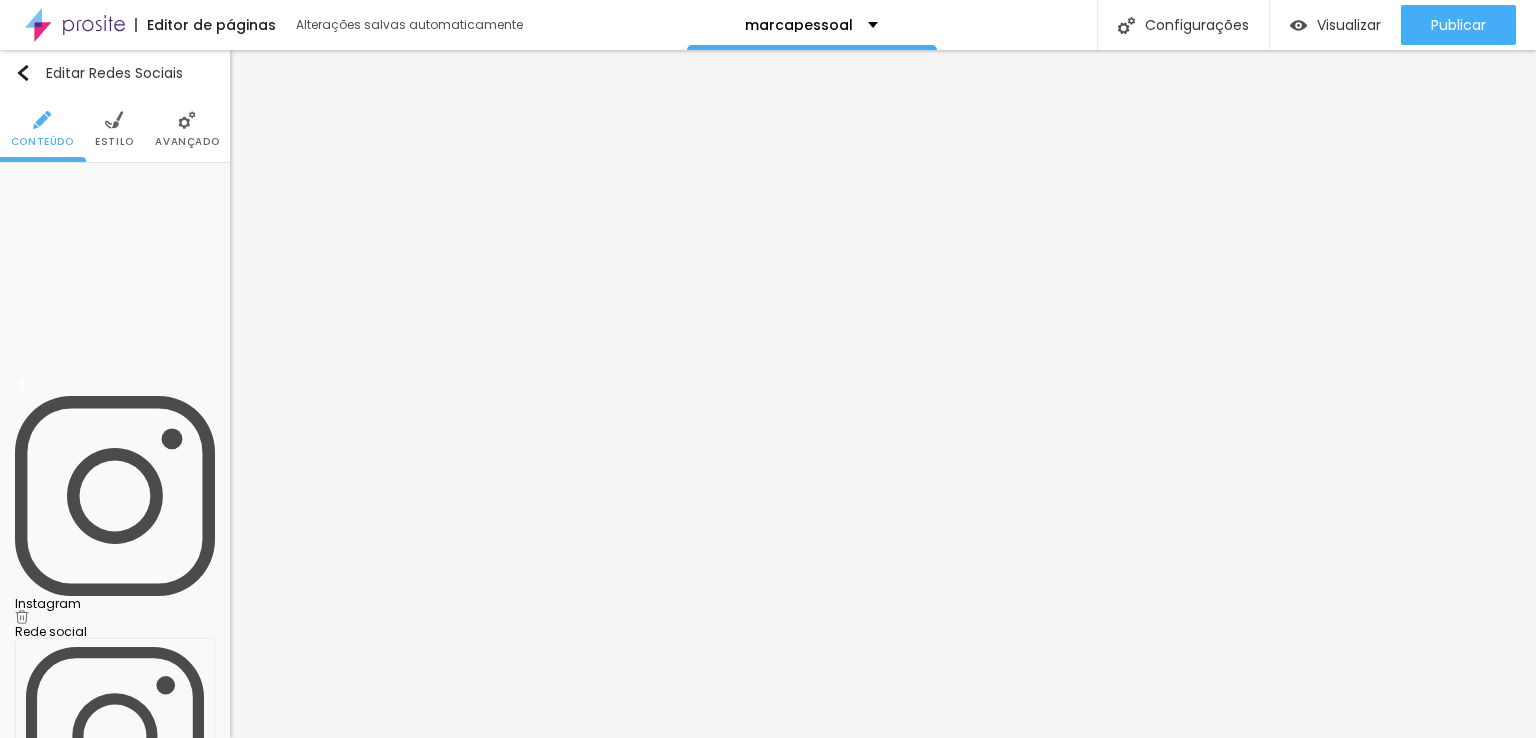 click on "TikTok Rede social TikTok Endereço URL Abrir em uma nova aba Instagram Rede social Instagram Endereço URL https:// Abrir em uma nova aba Twitter Rede social Twitter Endereço URL https:// Abrir em uma nova aba" at bounding box center (115, 838) 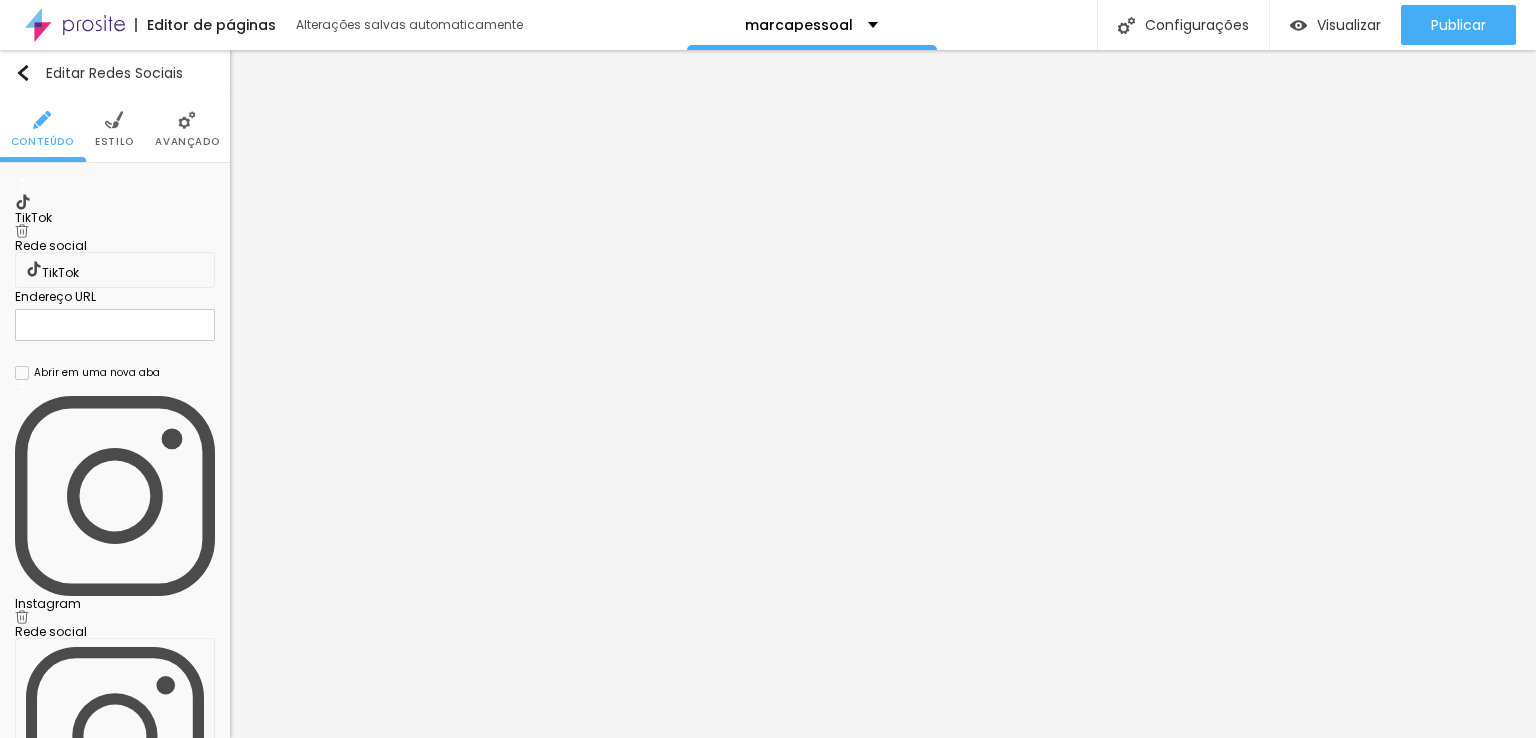 click at bounding box center (22, 231) 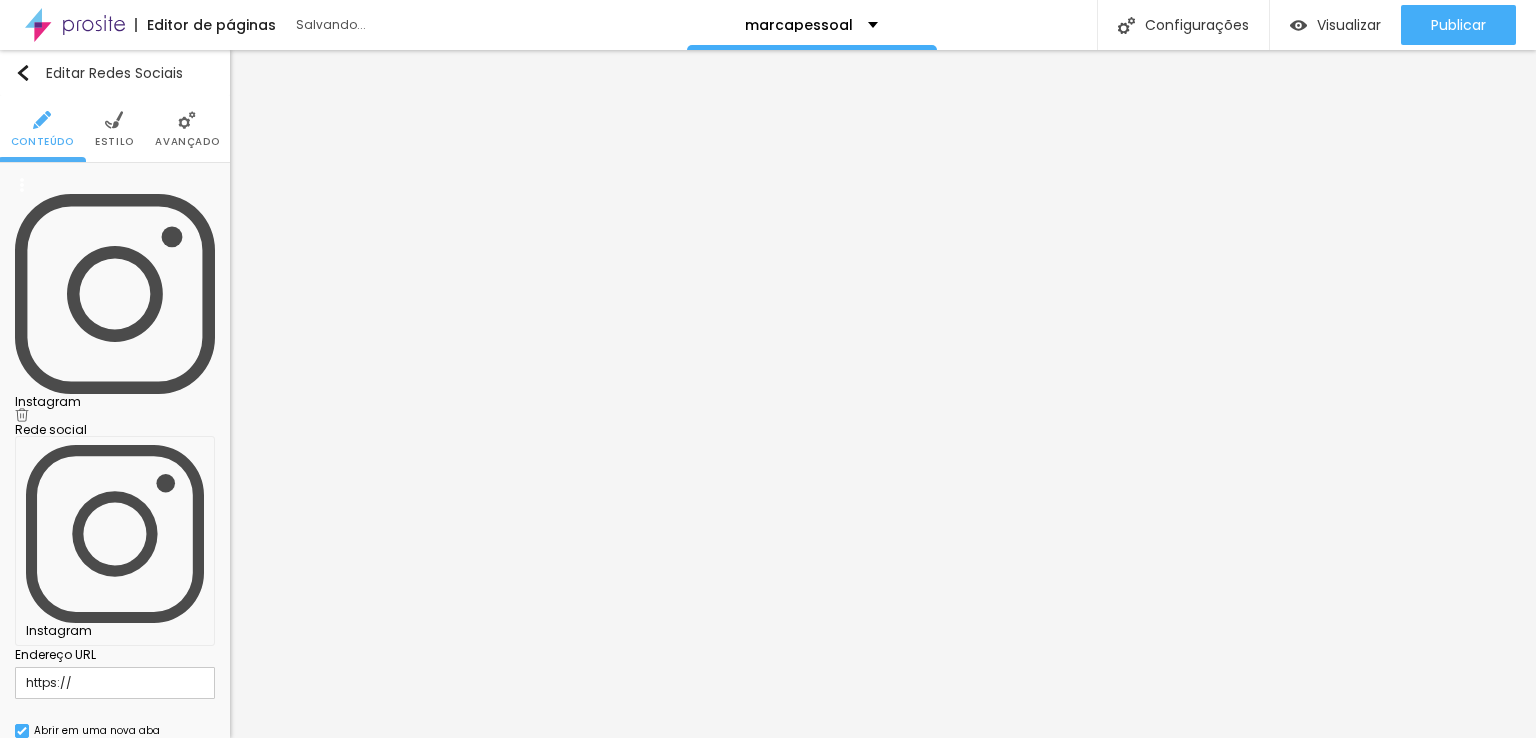 click on "Instagram" at bounding box center (115, 301) 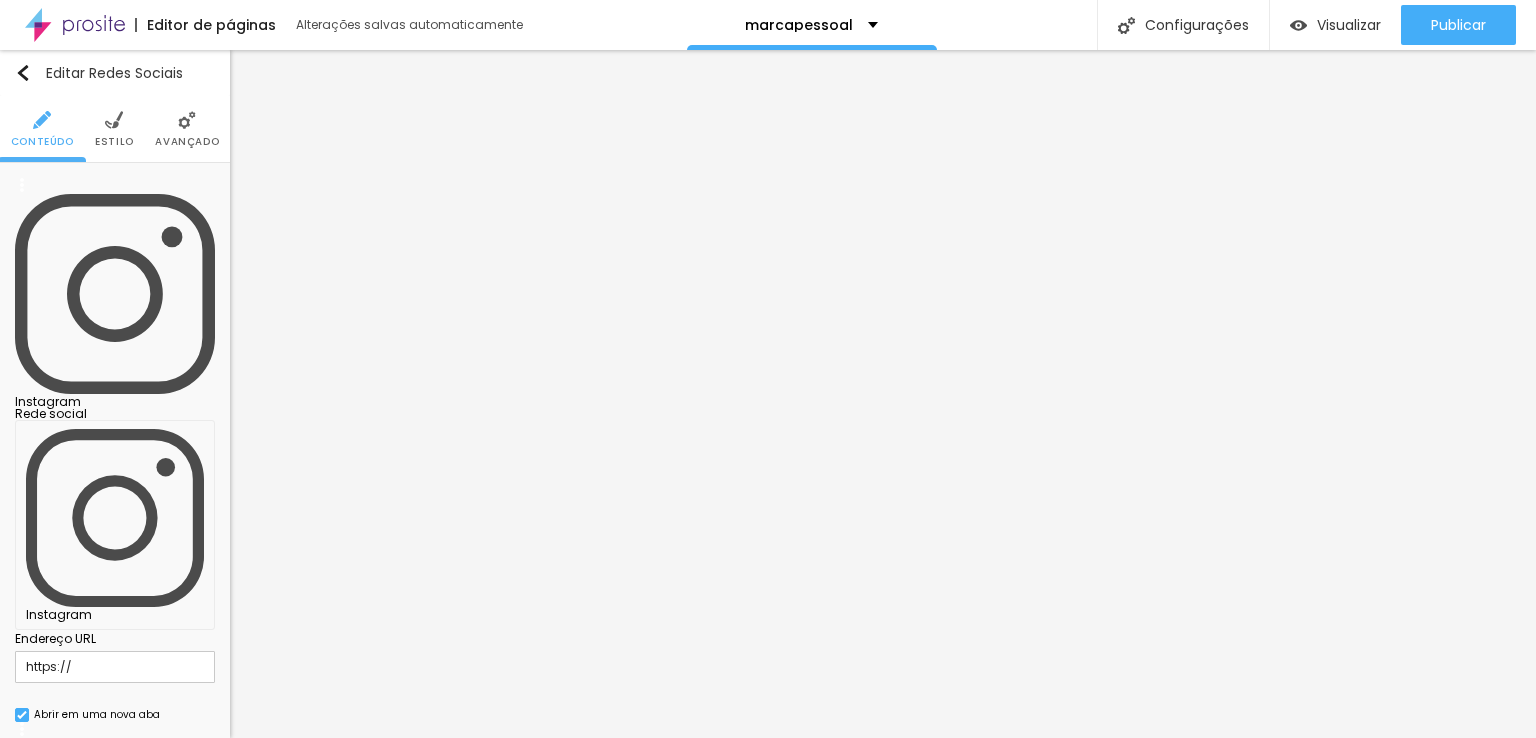 click on "https://" at bounding box center [115, 667] 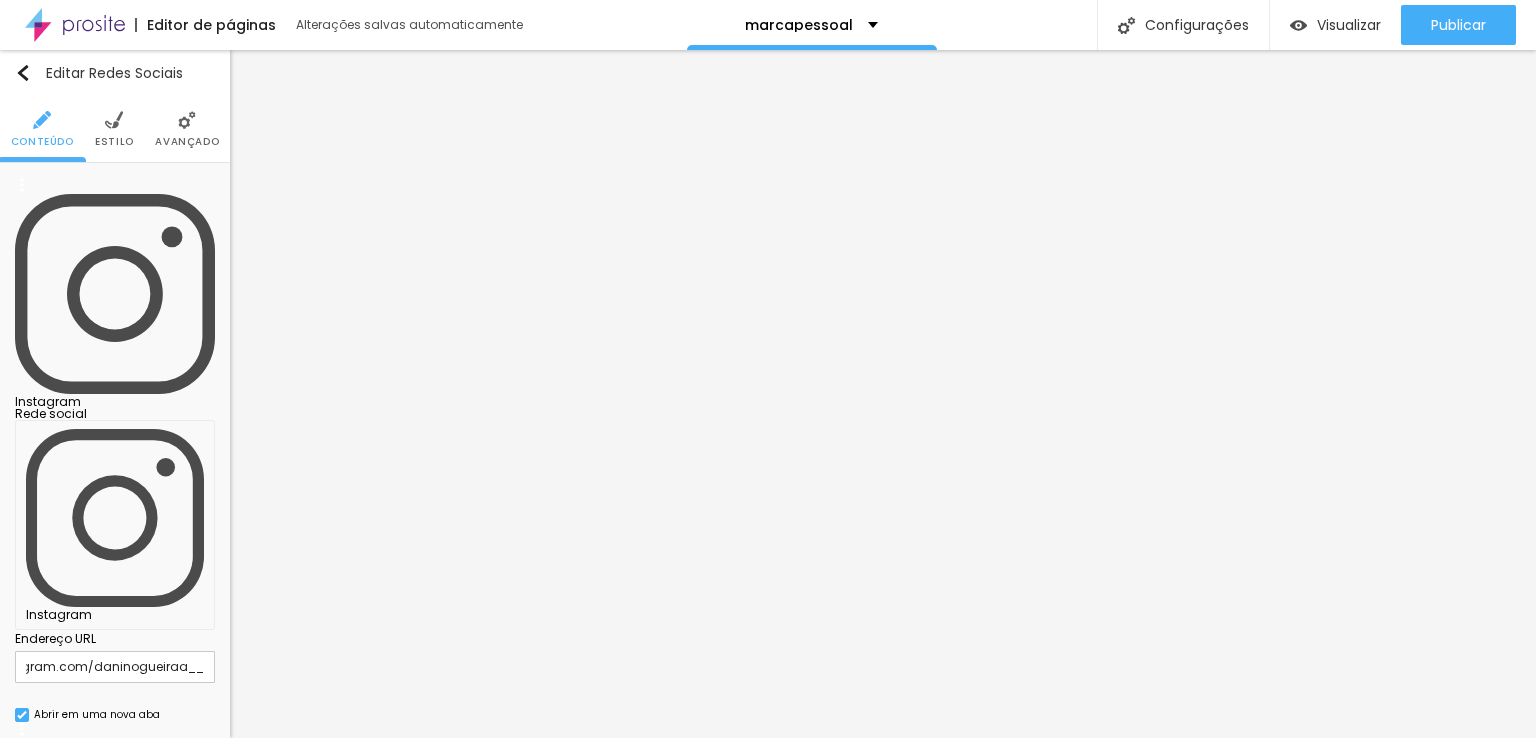 scroll, scrollTop: 0, scrollLeft: 124, axis: horizontal 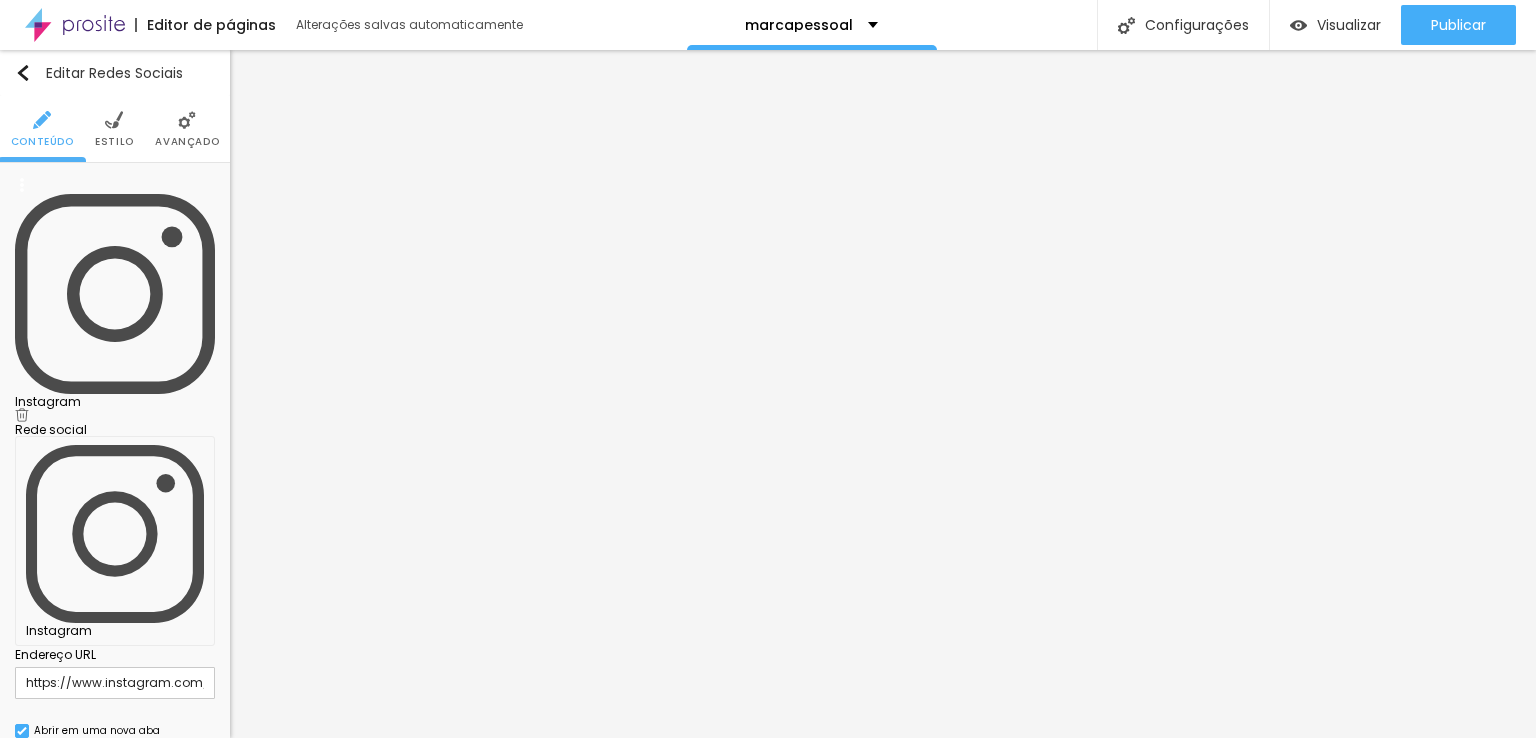 click on "Twitter" at bounding box center [115, 1085] 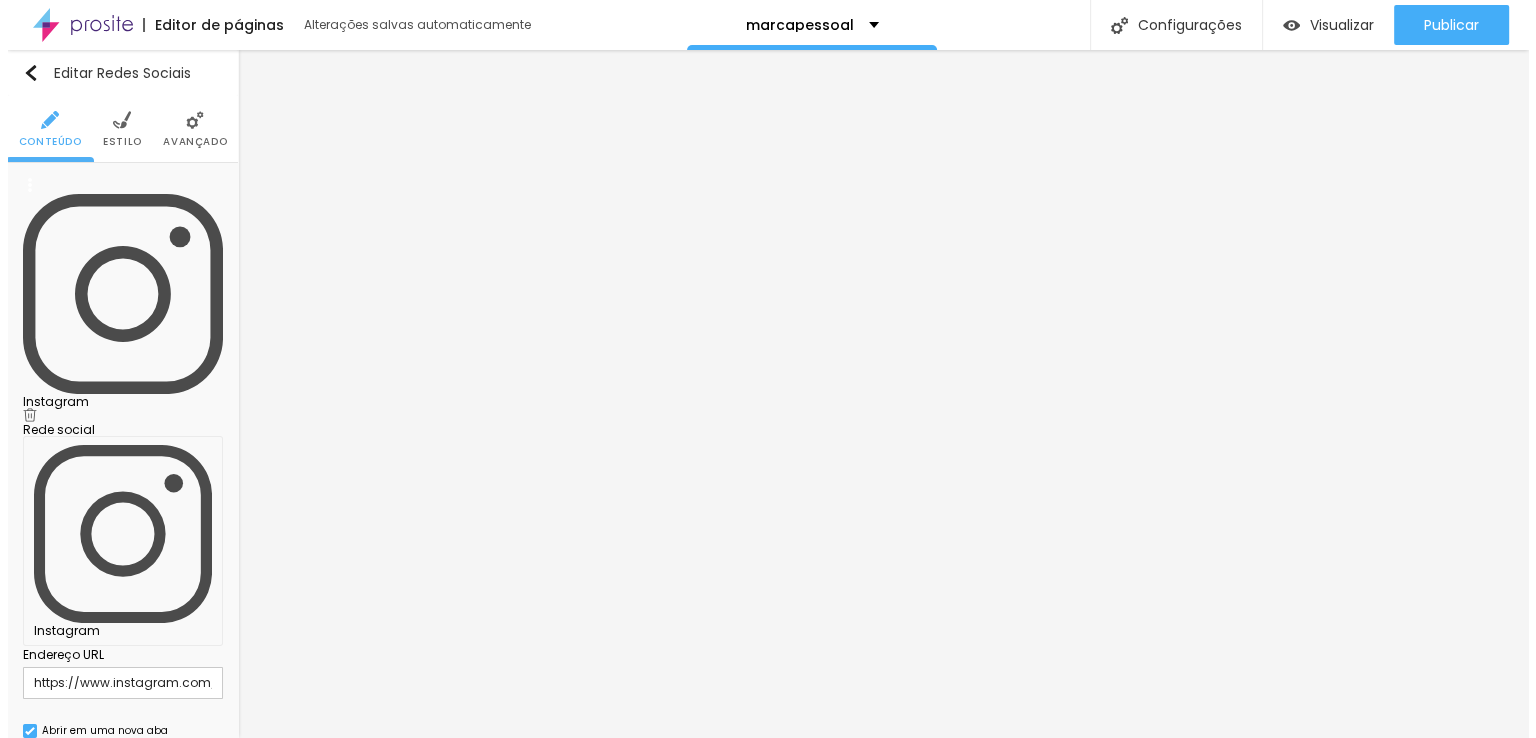 scroll, scrollTop: 127, scrollLeft: 0, axis: vertical 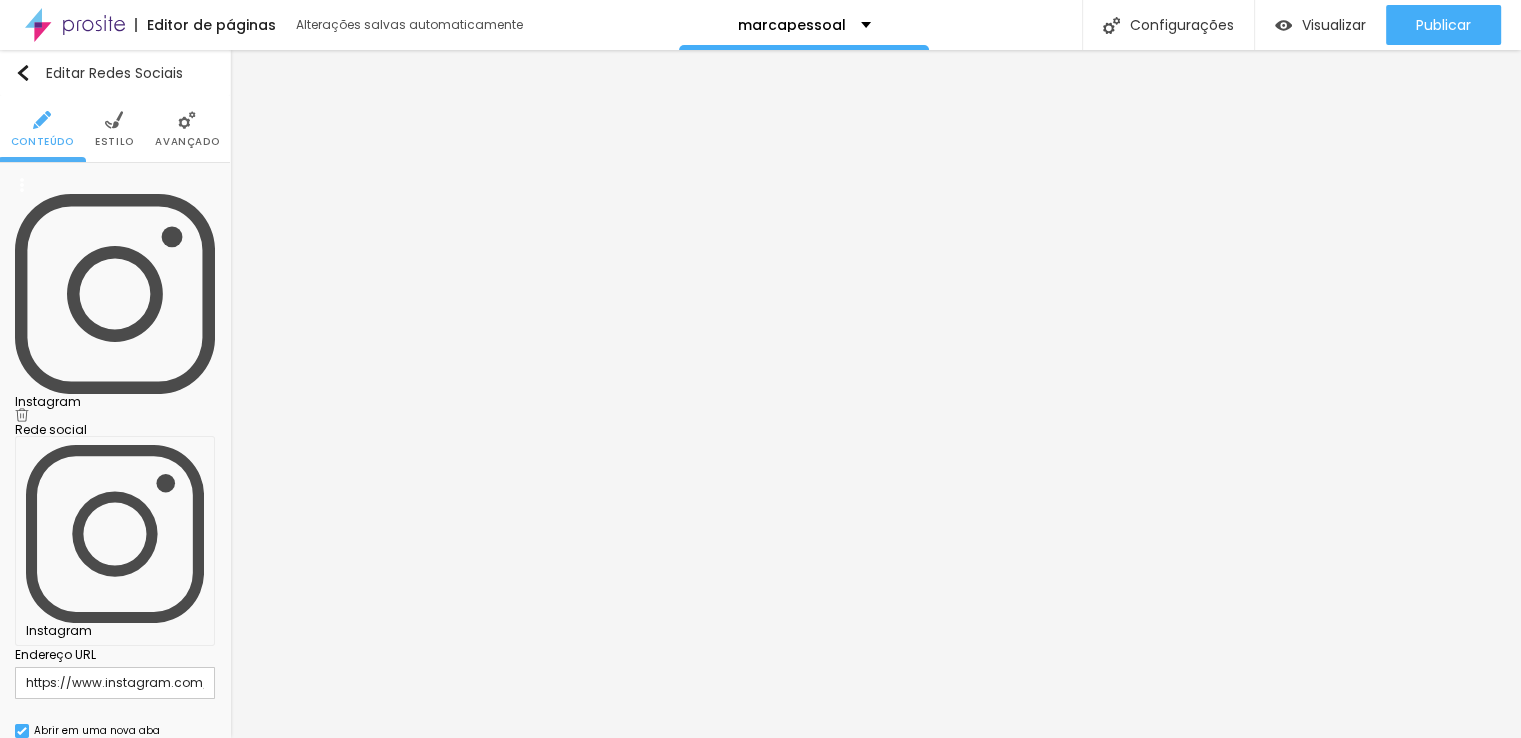 click on "Linkedin" at bounding box center (89, 2391) 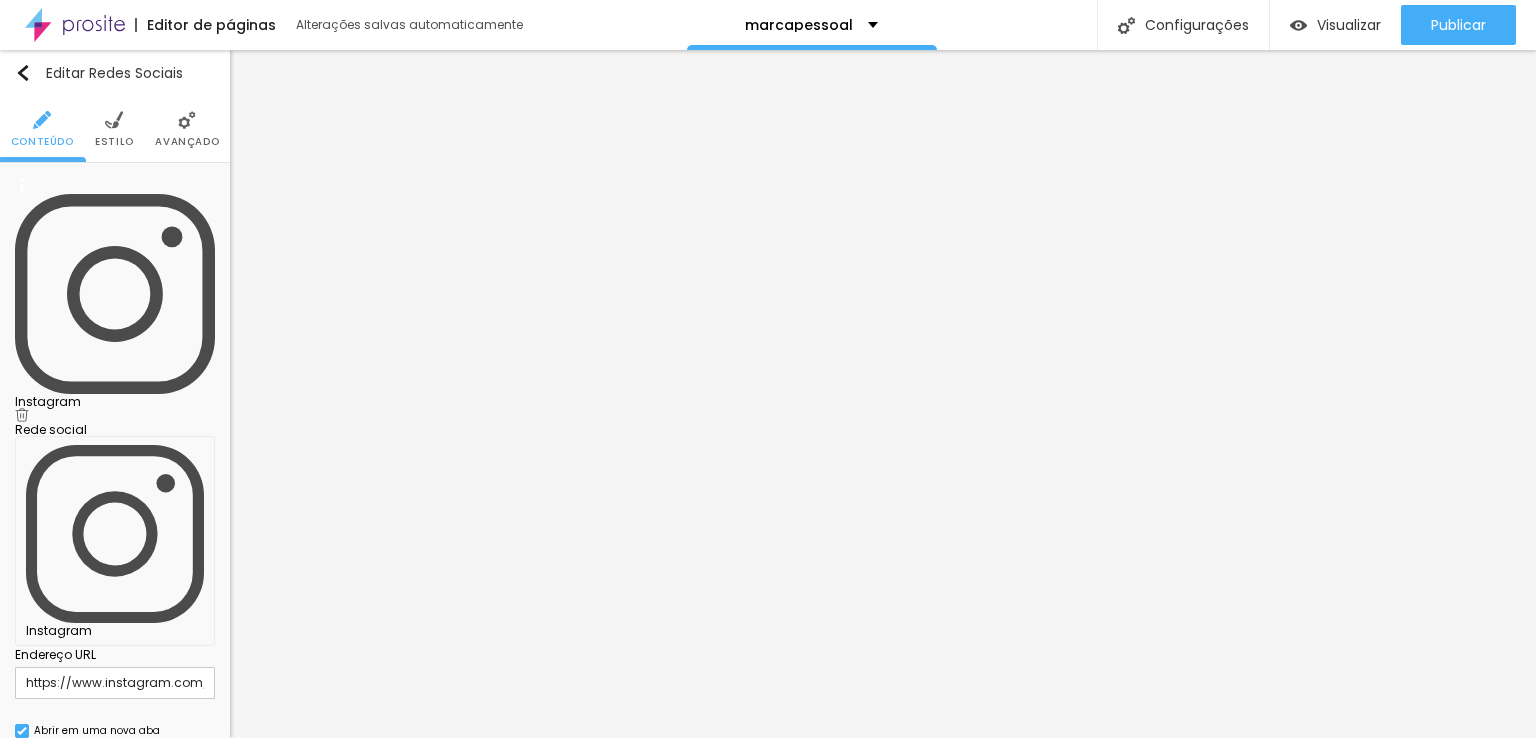 click on "https://" at bounding box center [115, 1227] 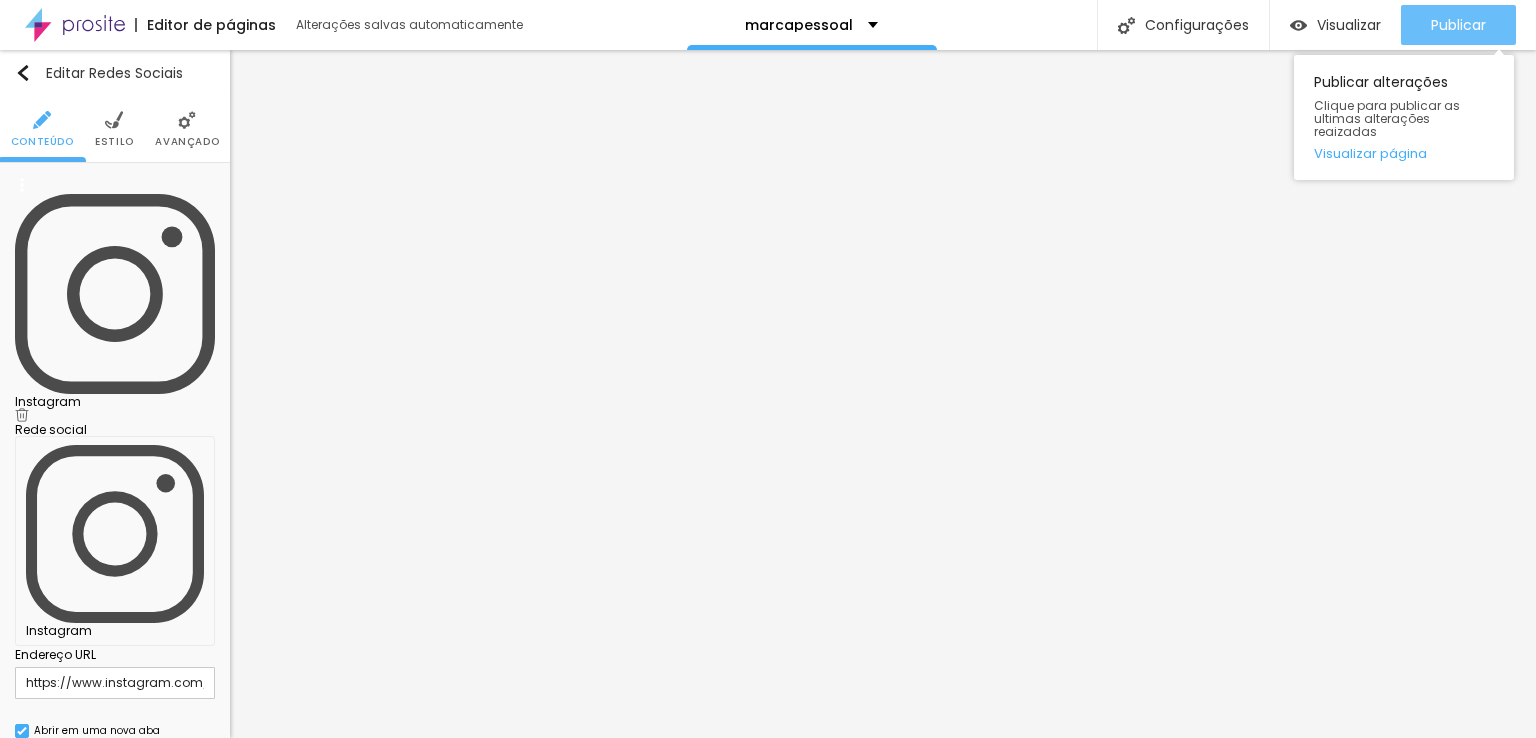click on "Publicar" at bounding box center (1458, 25) 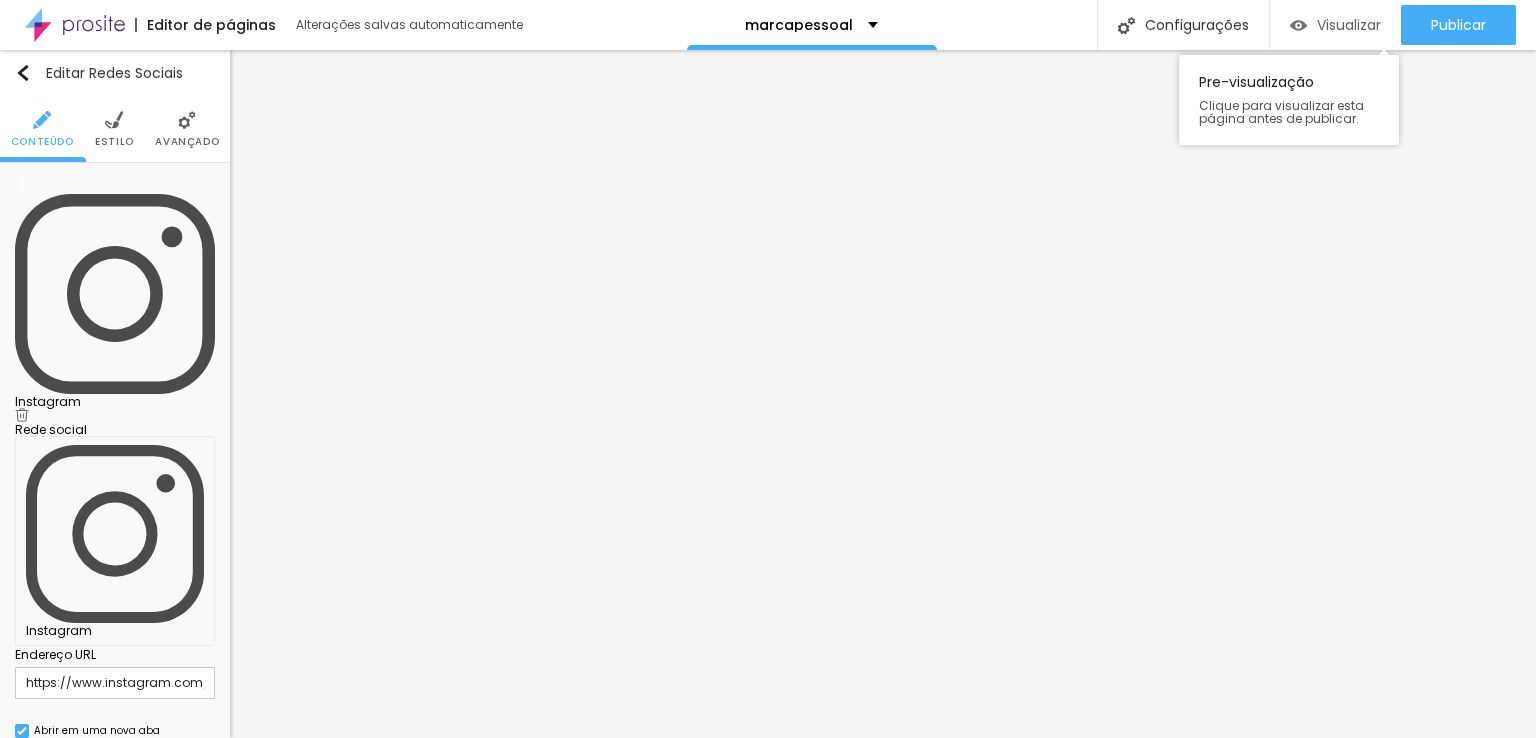 click on "Visualizar" at bounding box center (1349, 25) 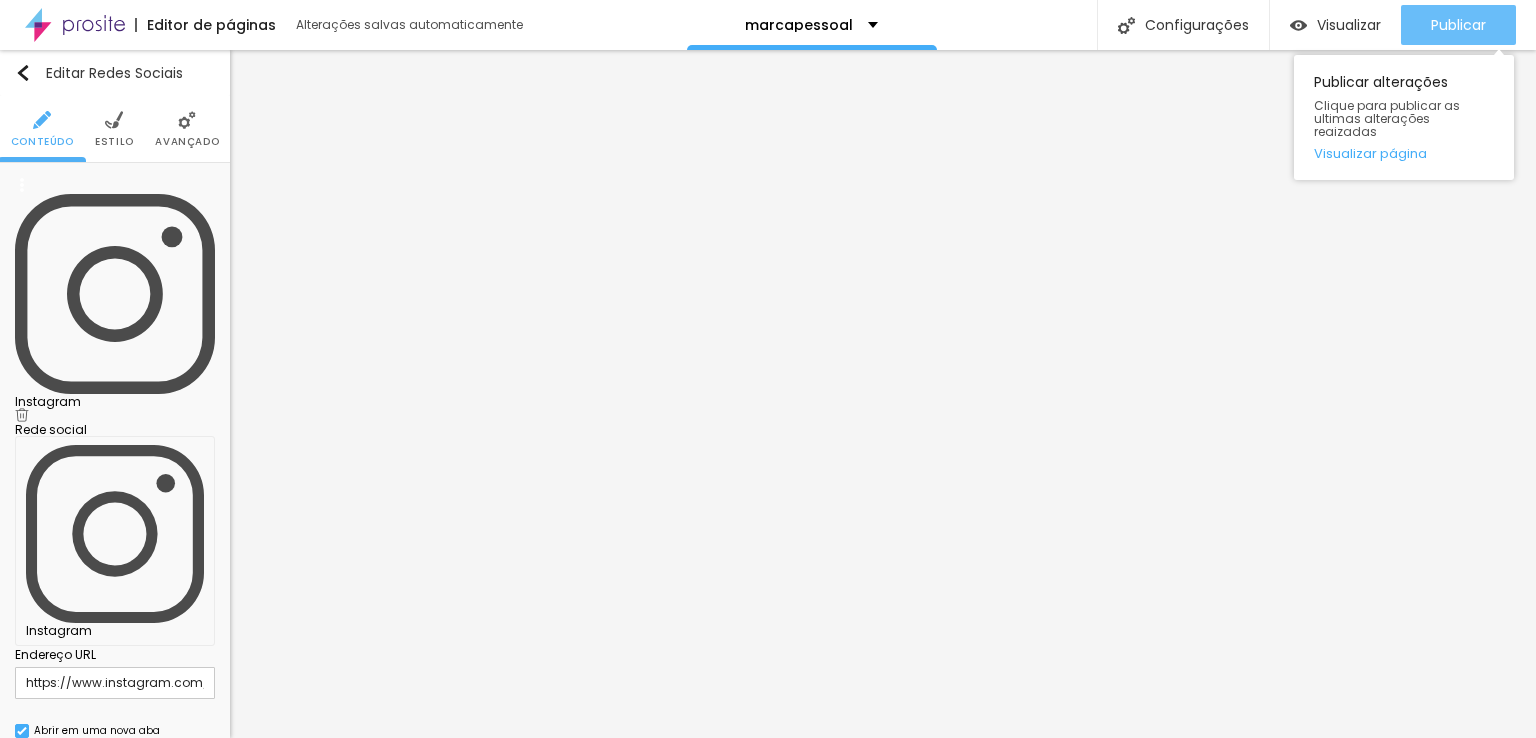 click on "Publicar" at bounding box center (1458, 25) 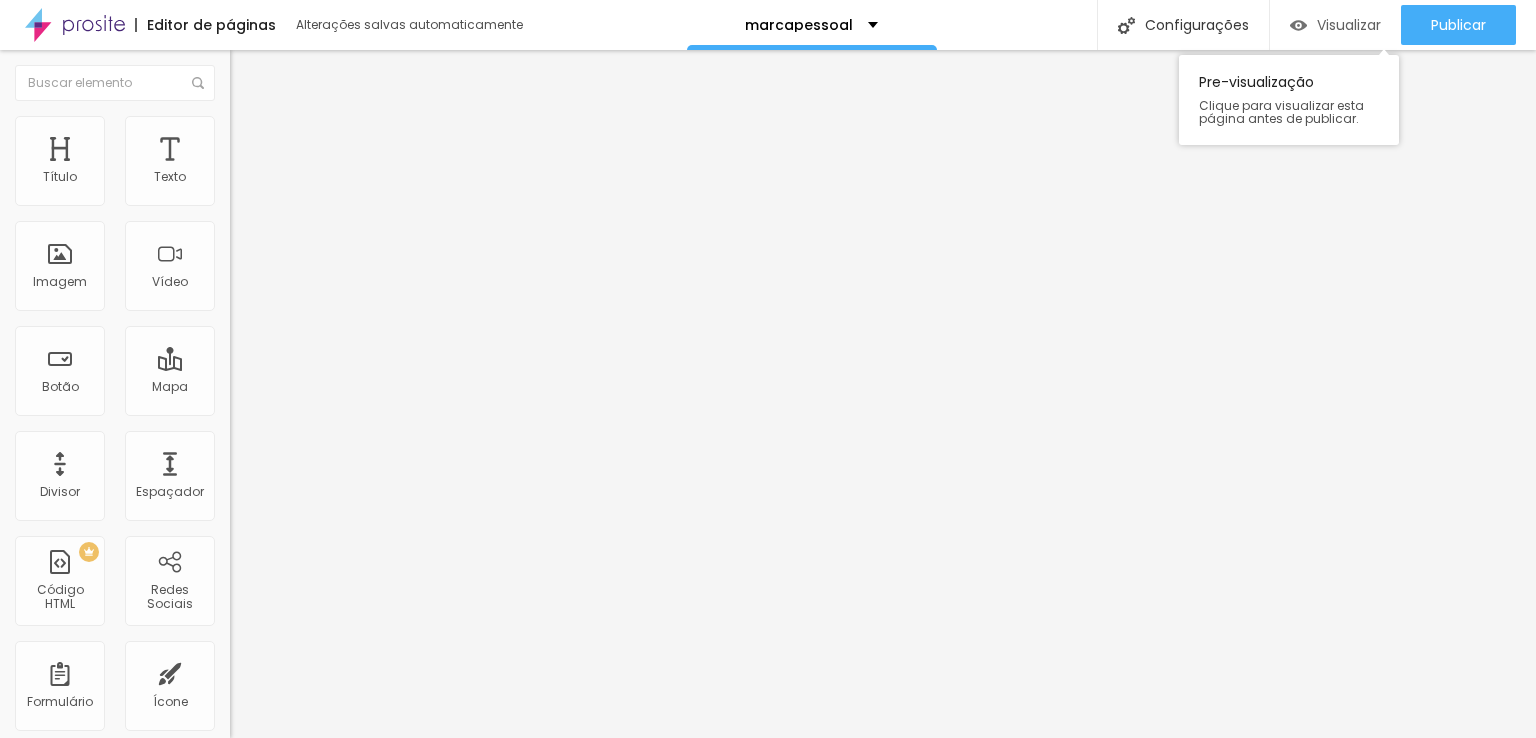 click on "Visualizar" at bounding box center [1349, 25] 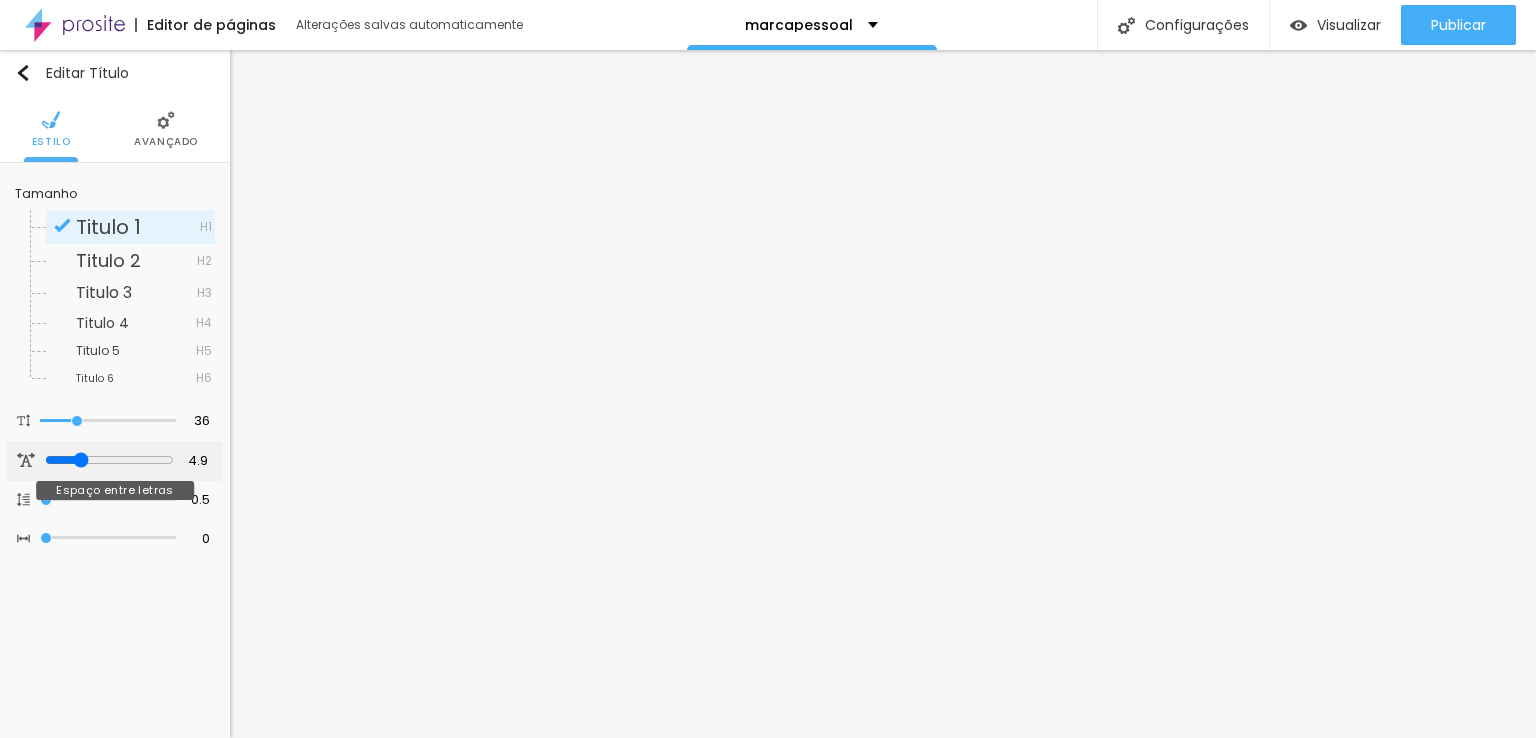 type on "4.9" 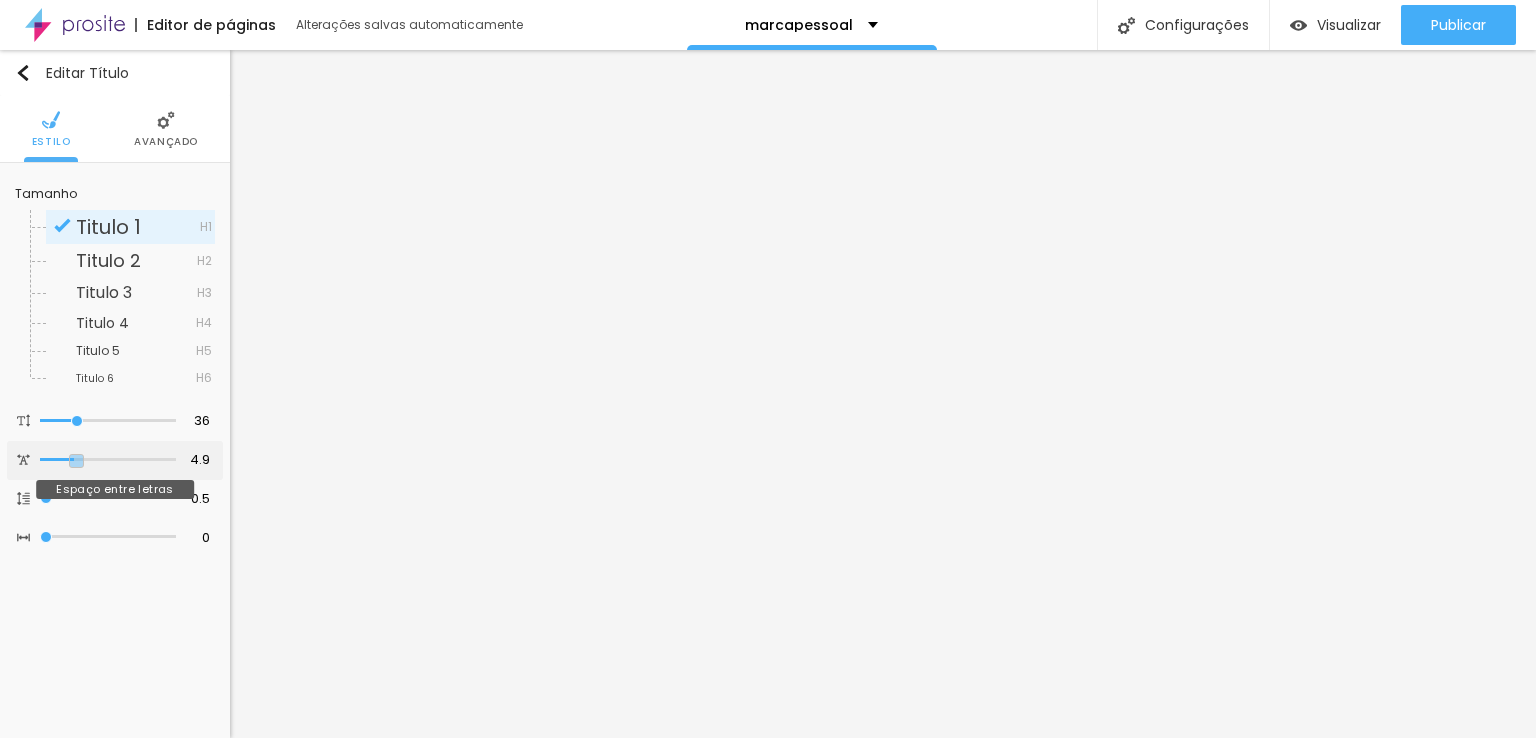 type on "5" 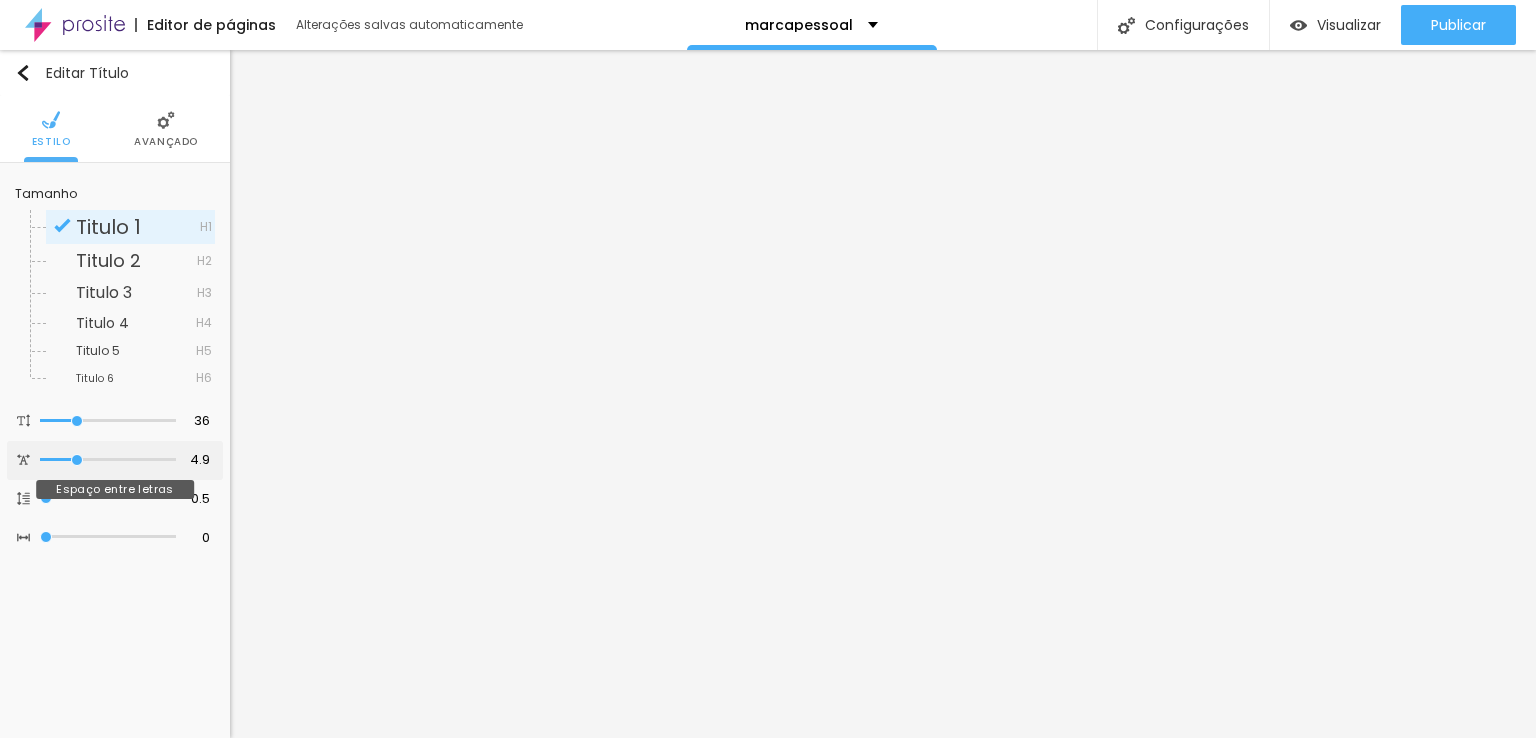 type on "5" 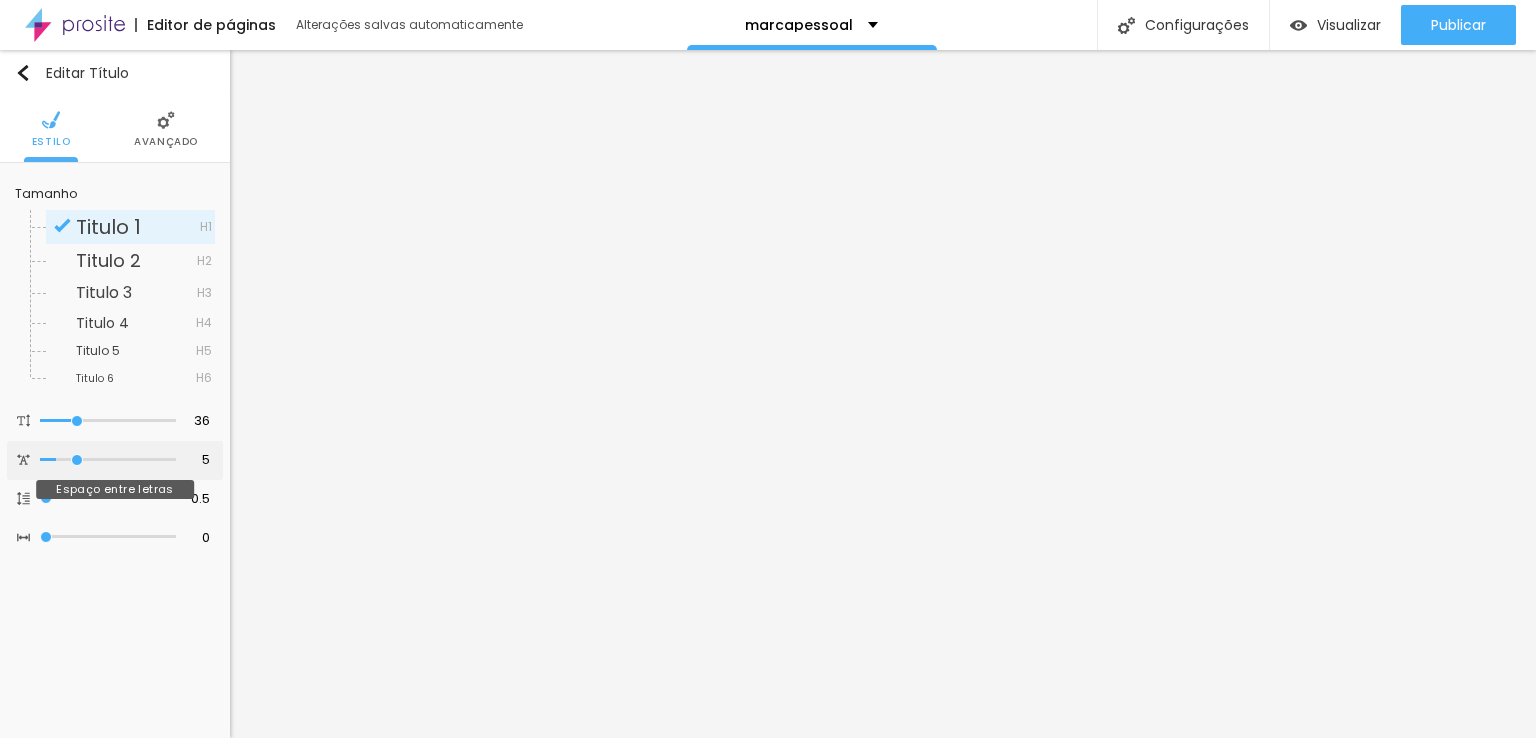 type on "2.4" 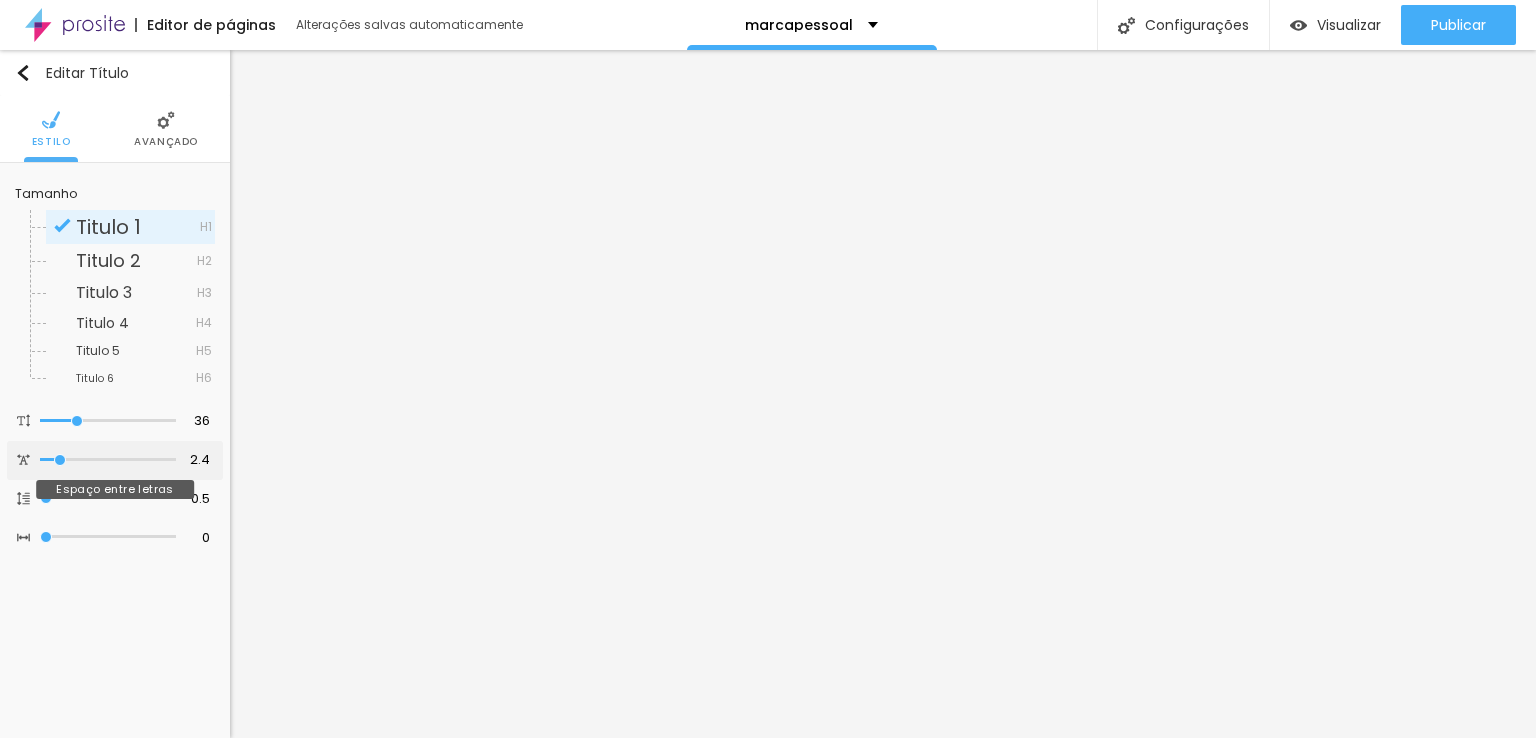 type on "1.5" 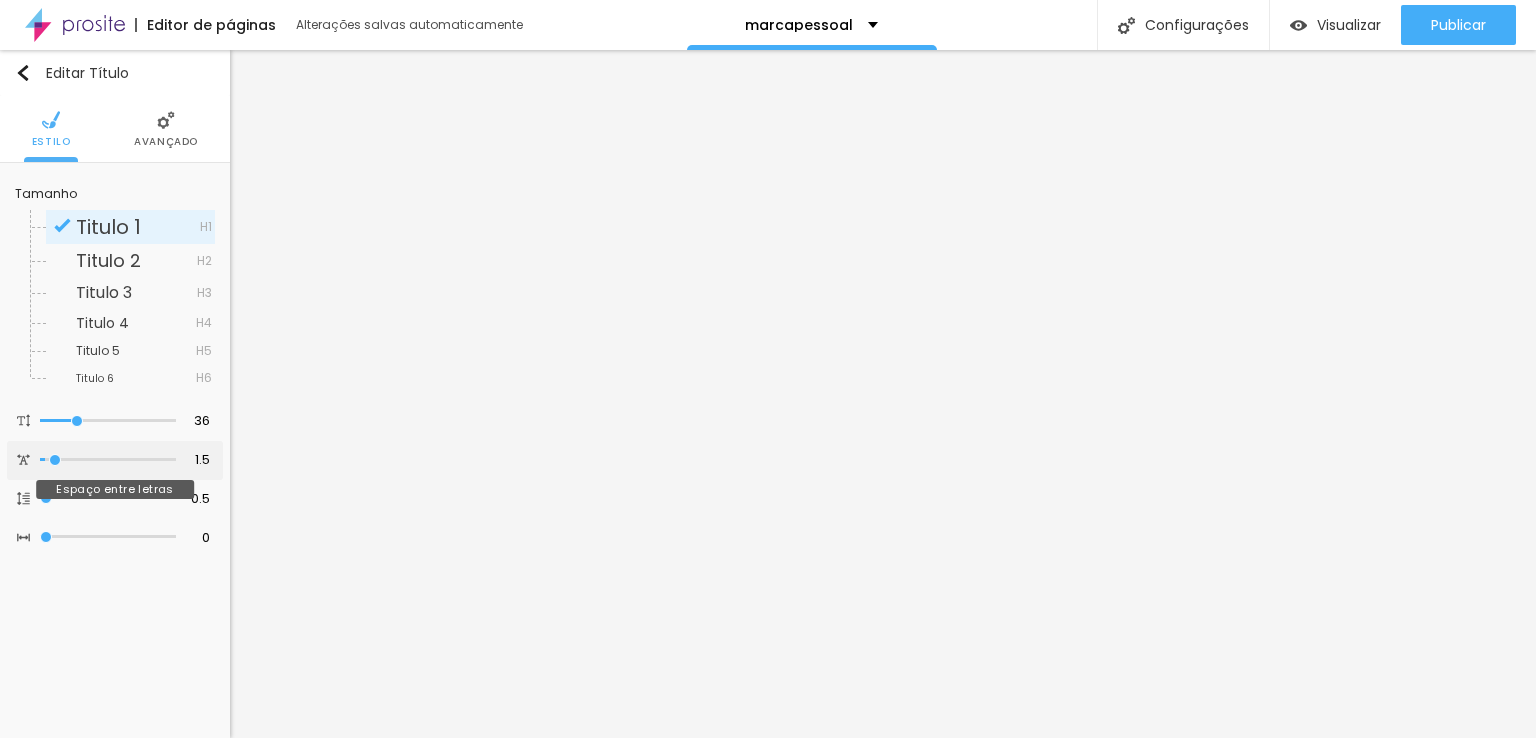 type on "0.3" 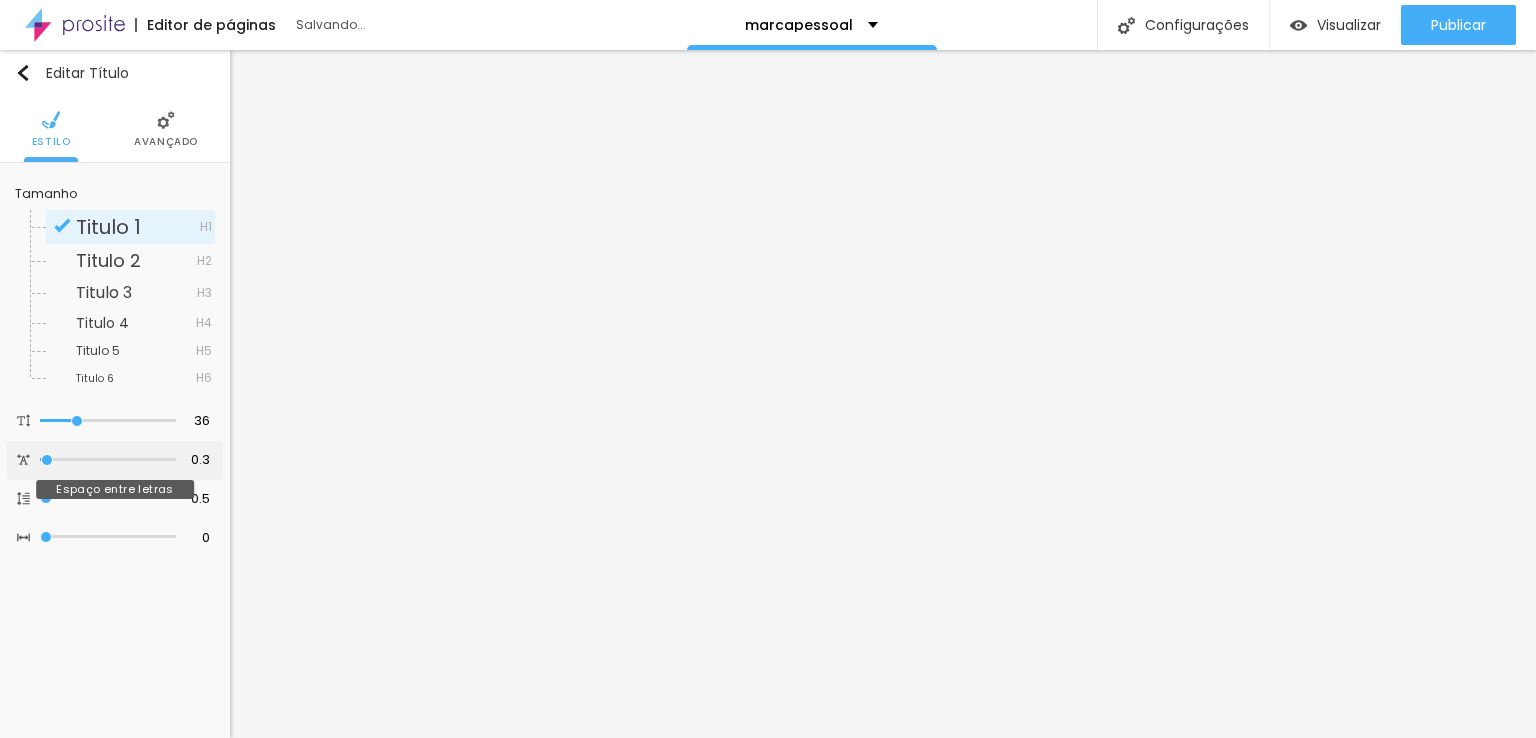 type on "0.2" 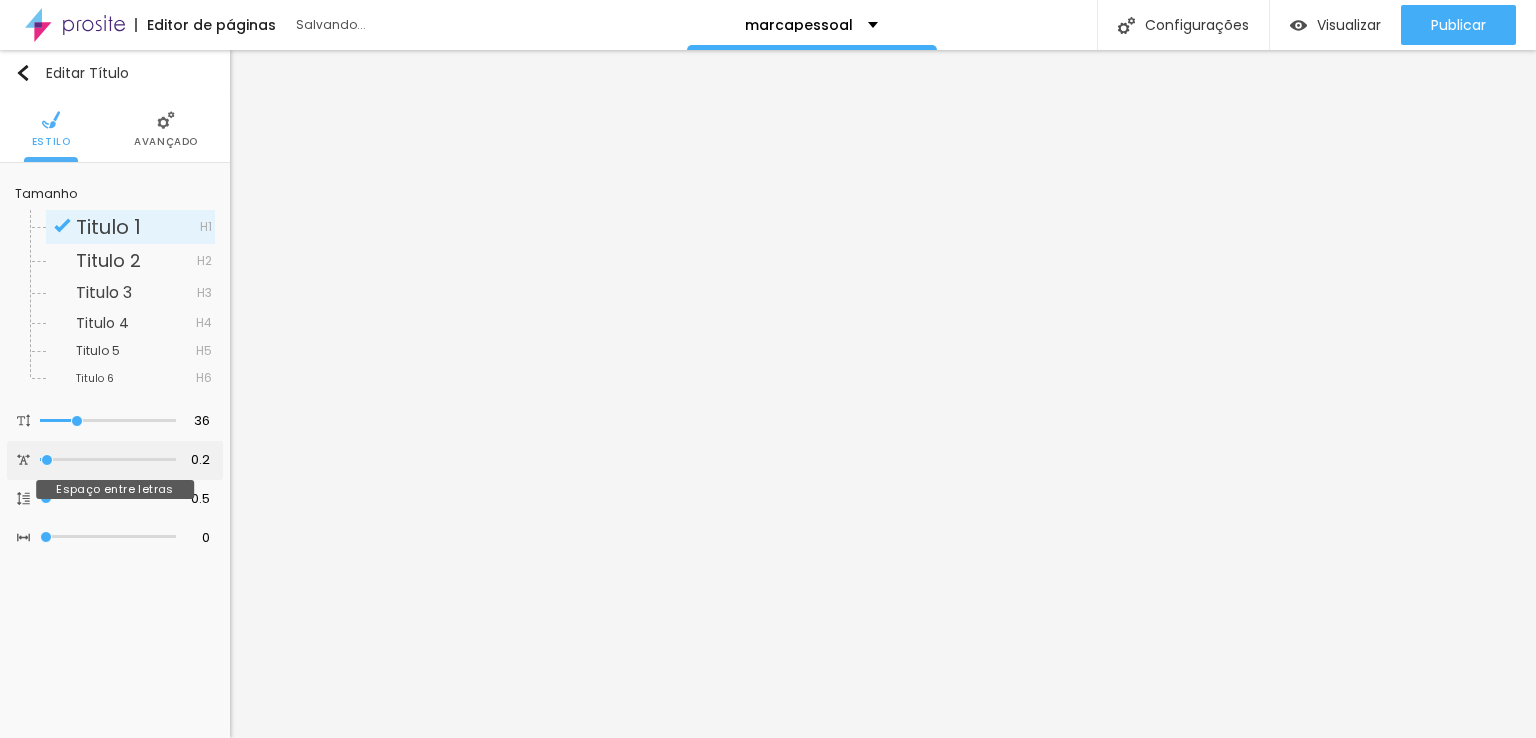 click at bounding box center [108, 460] 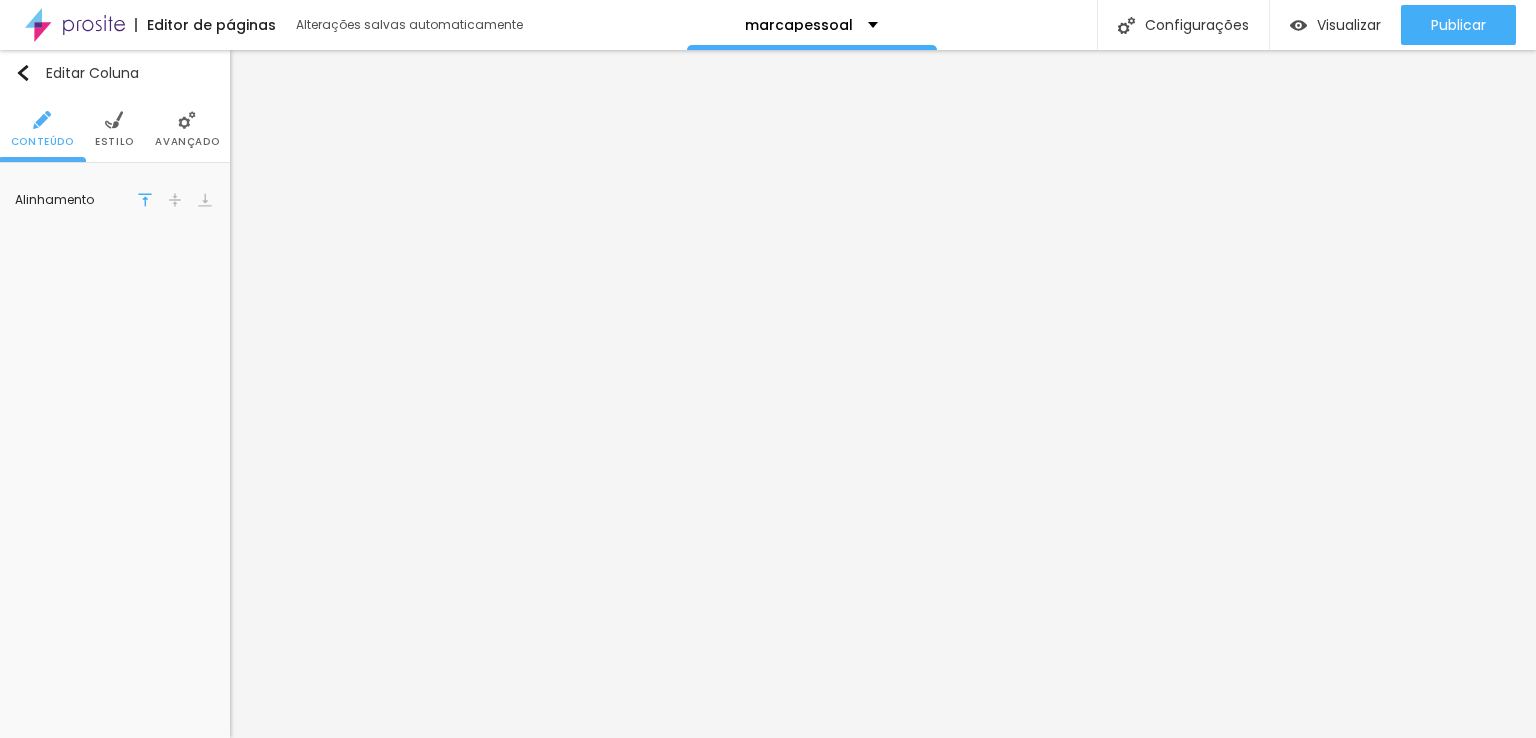 click at bounding box center [187, 120] 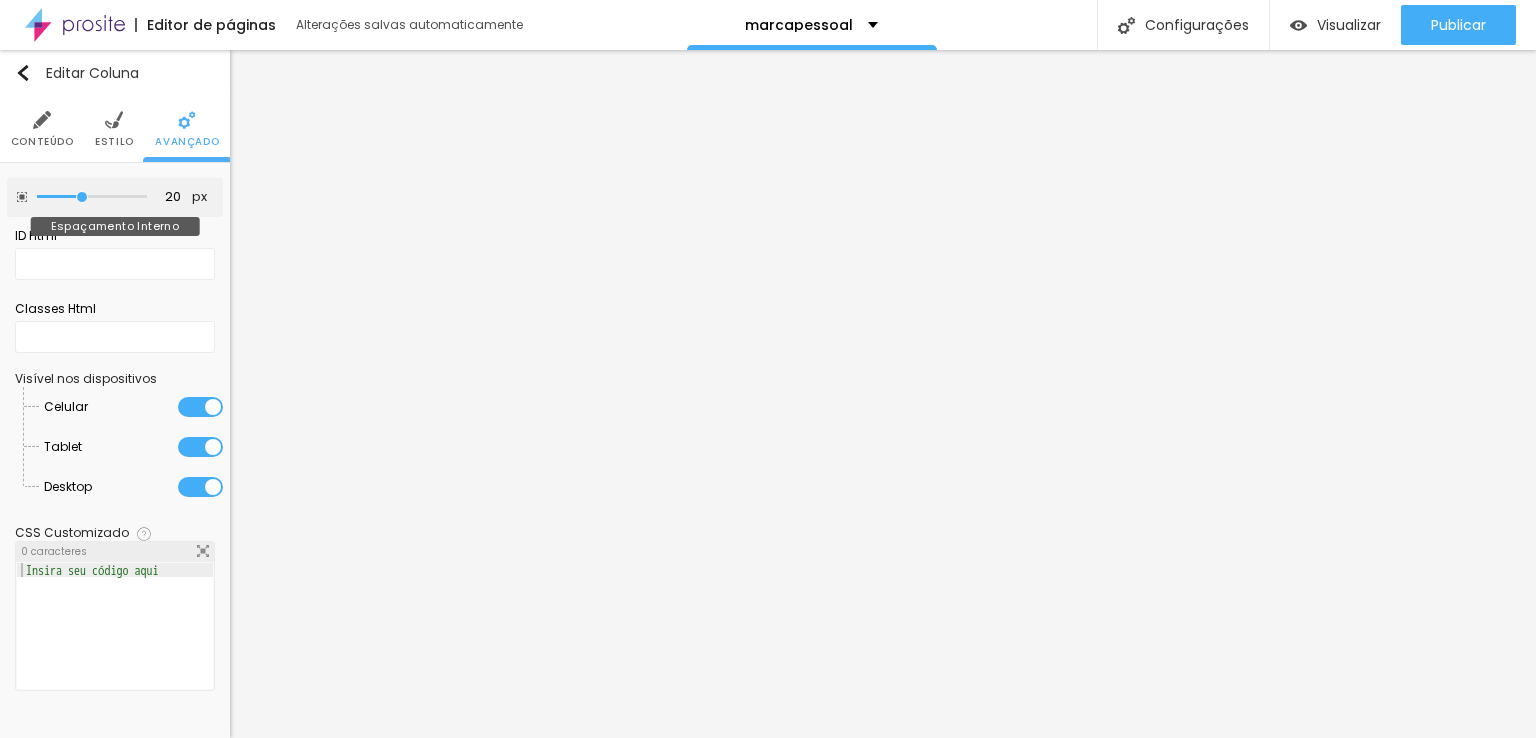 type on "15" 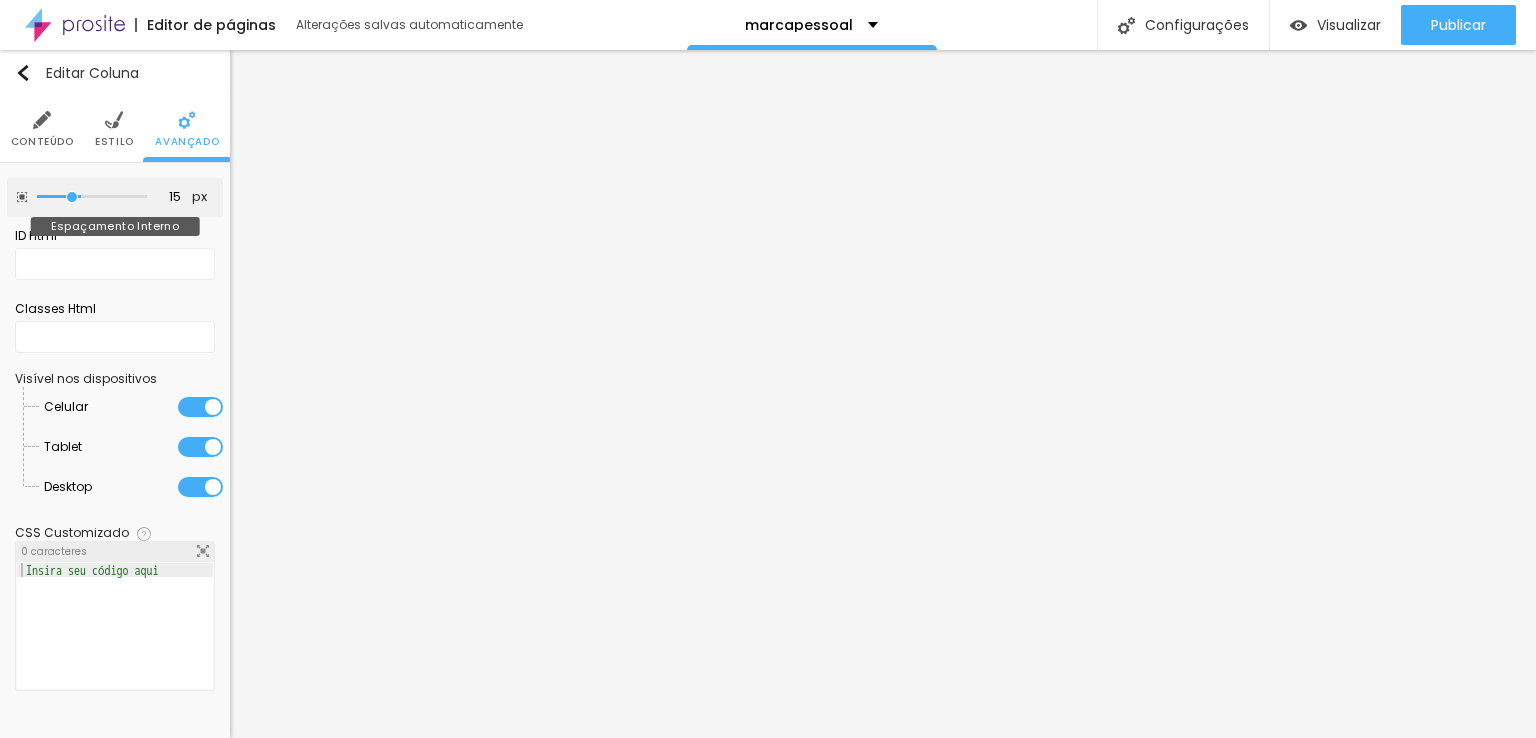 type on "5" 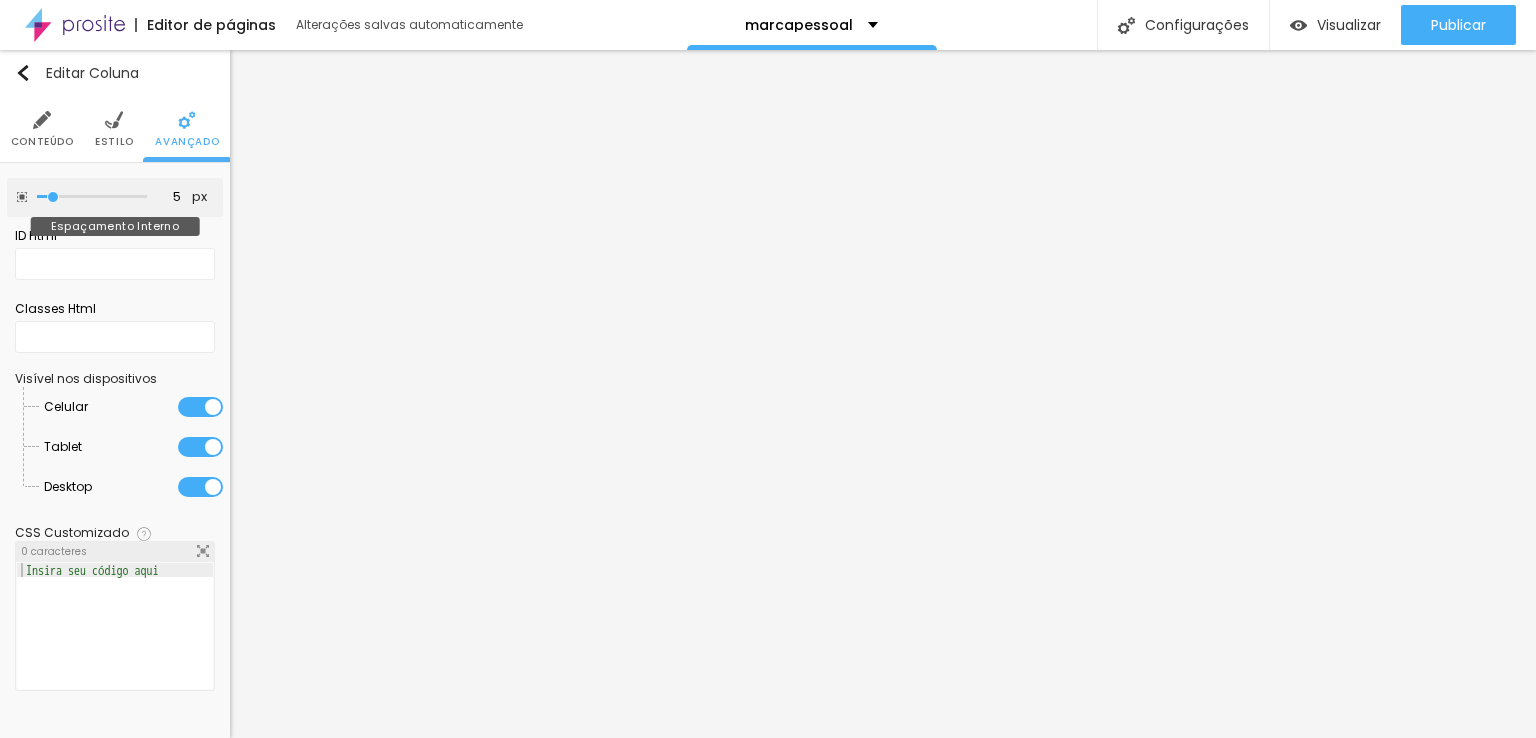 type on "0" 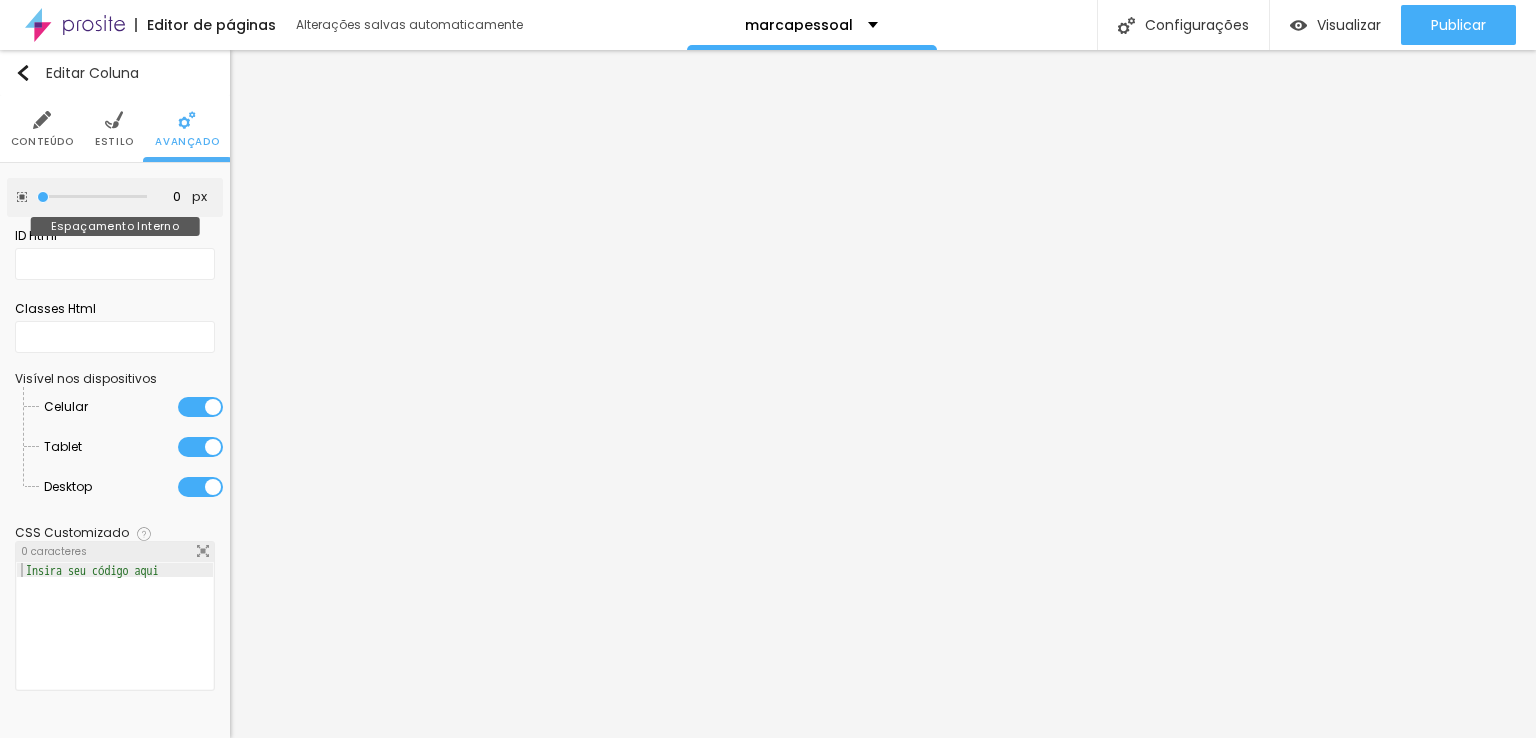 drag, startPoint x: 76, startPoint y: 197, endPoint x: 34, endPoint y: 198, distance: 42.0119 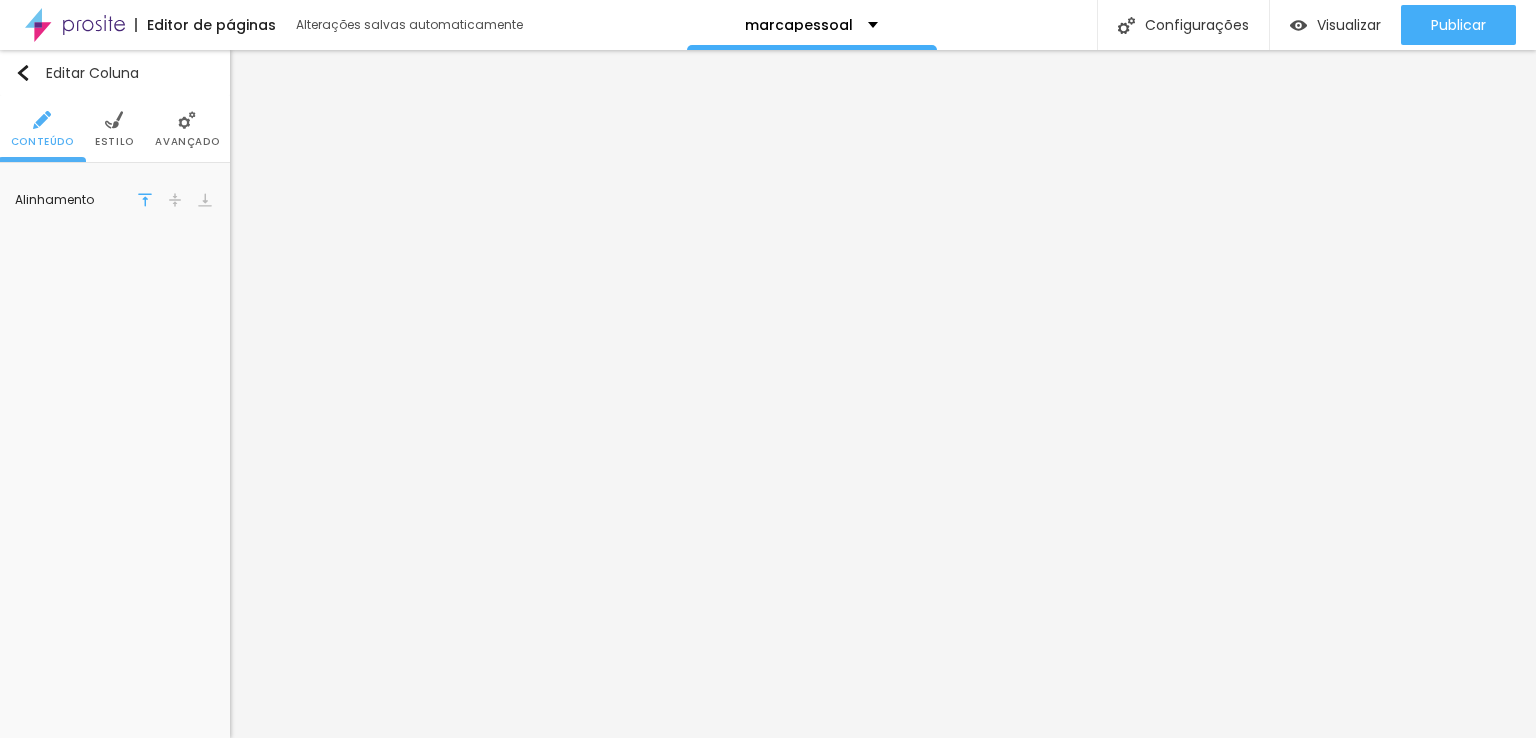 click on "Avançado" at bounding box center (187, 129) 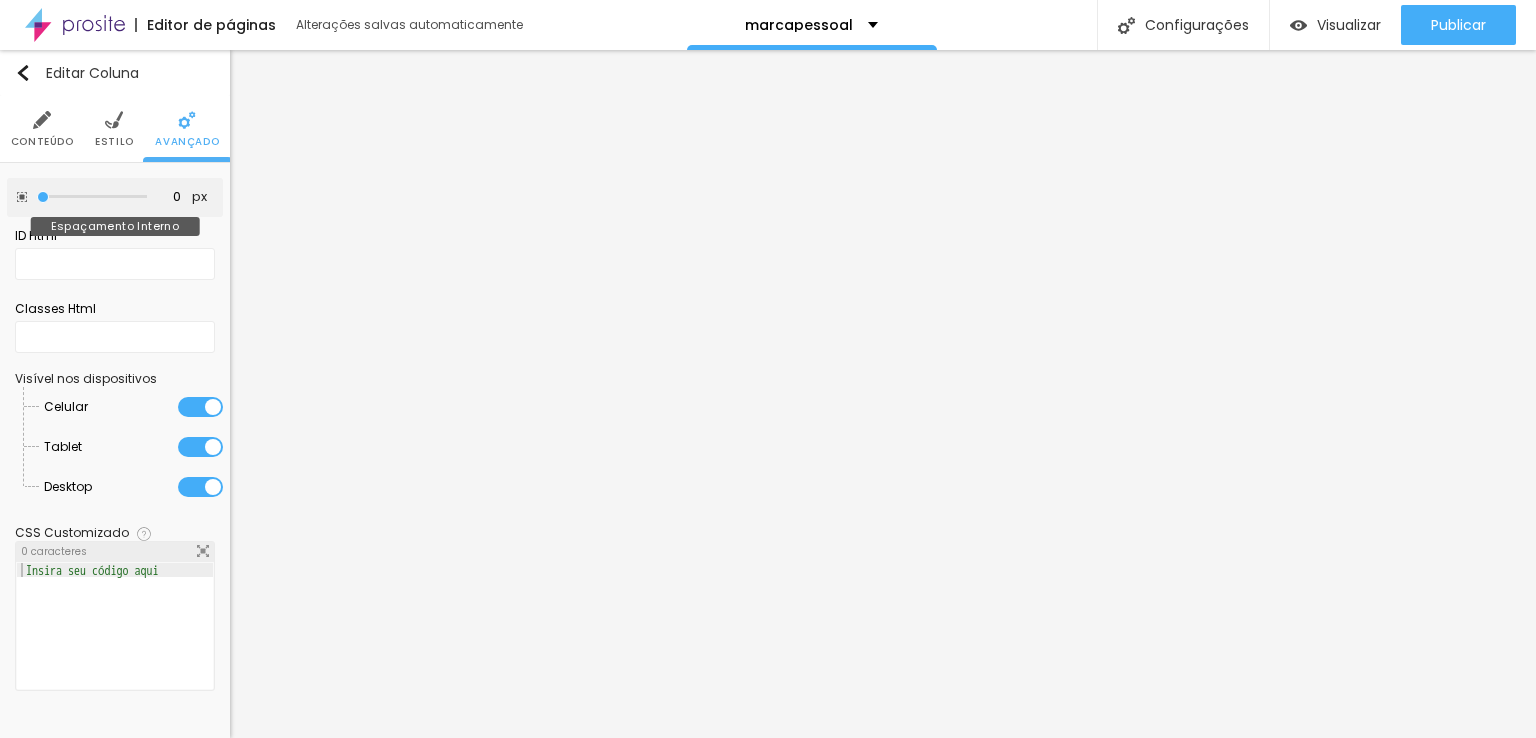 type on "0" 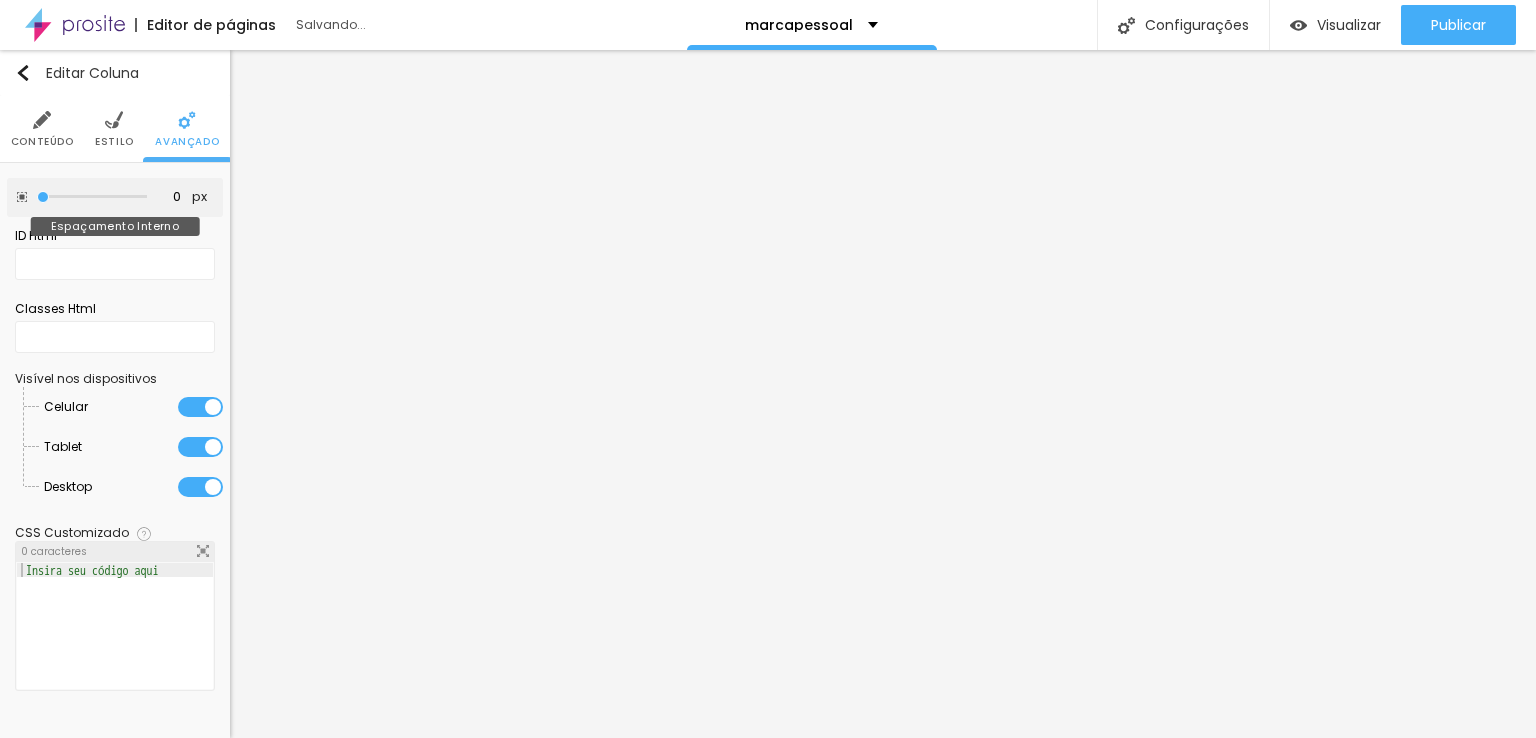 drag, startPoint x: 79, startPoint y: 195, endPoint x: 0, endPoint y: 192, distance: 79.05694 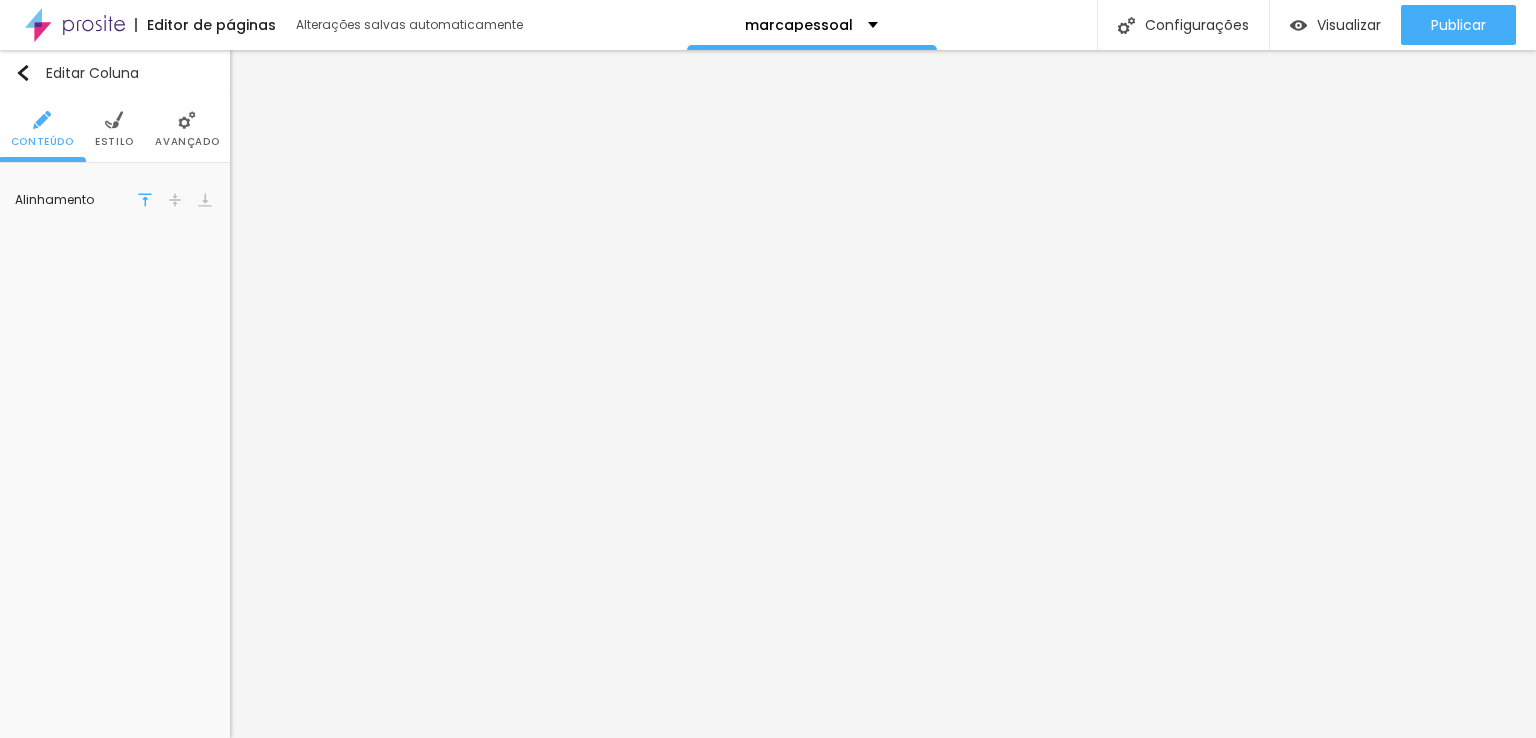 drag, startPoint x: 180, startPoint y: 128, endPoint x: 179, endPoint y: 163, distance: 35.014282 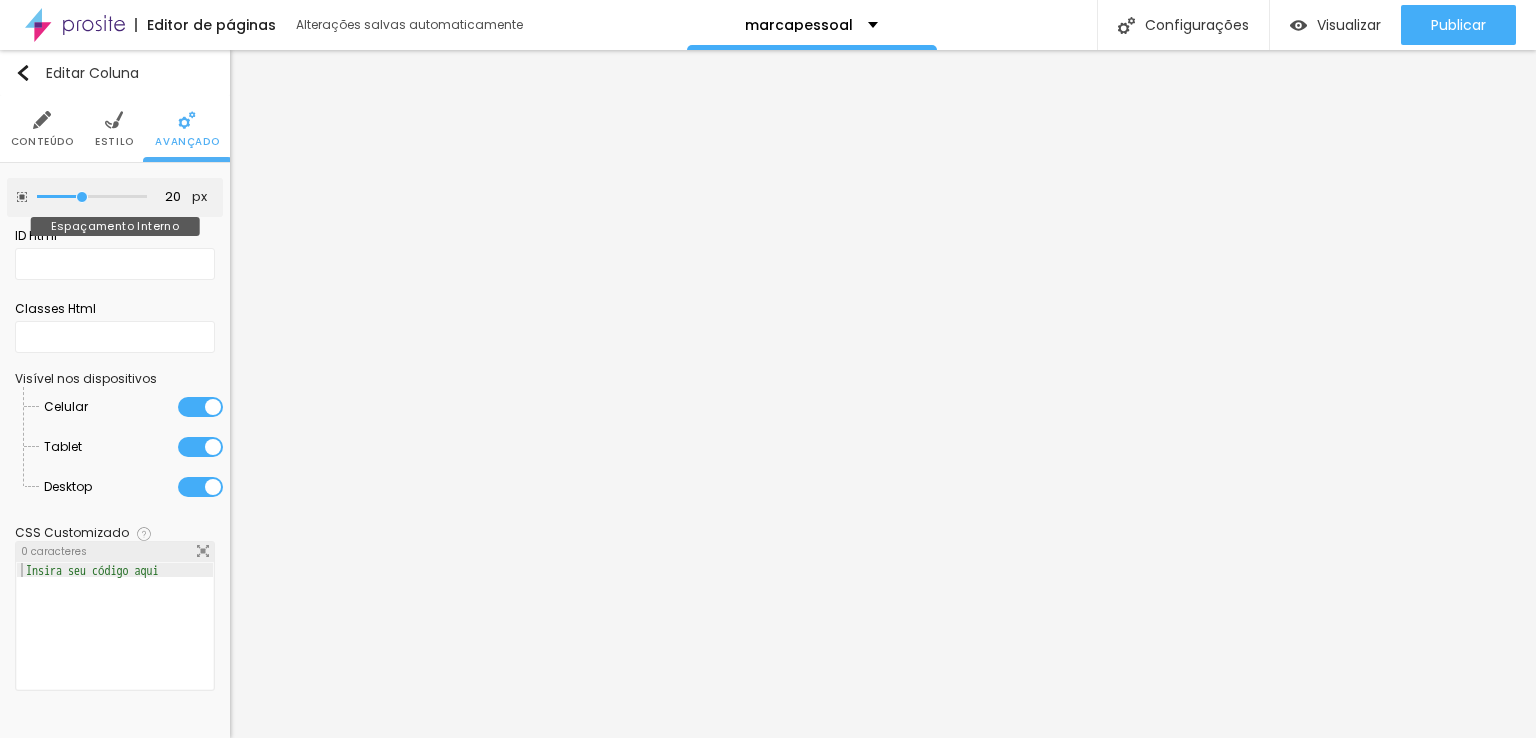 type on "15" 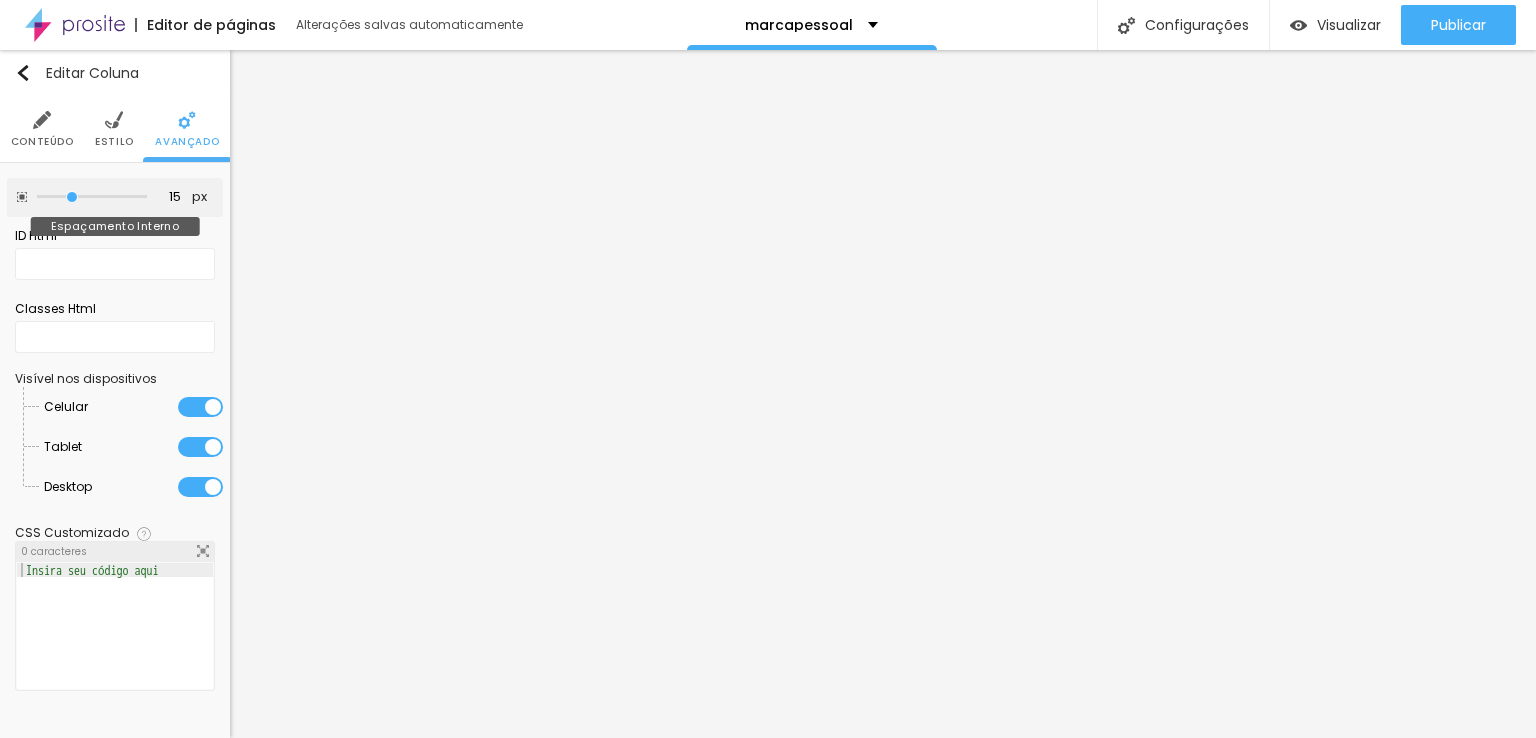 type on "0" 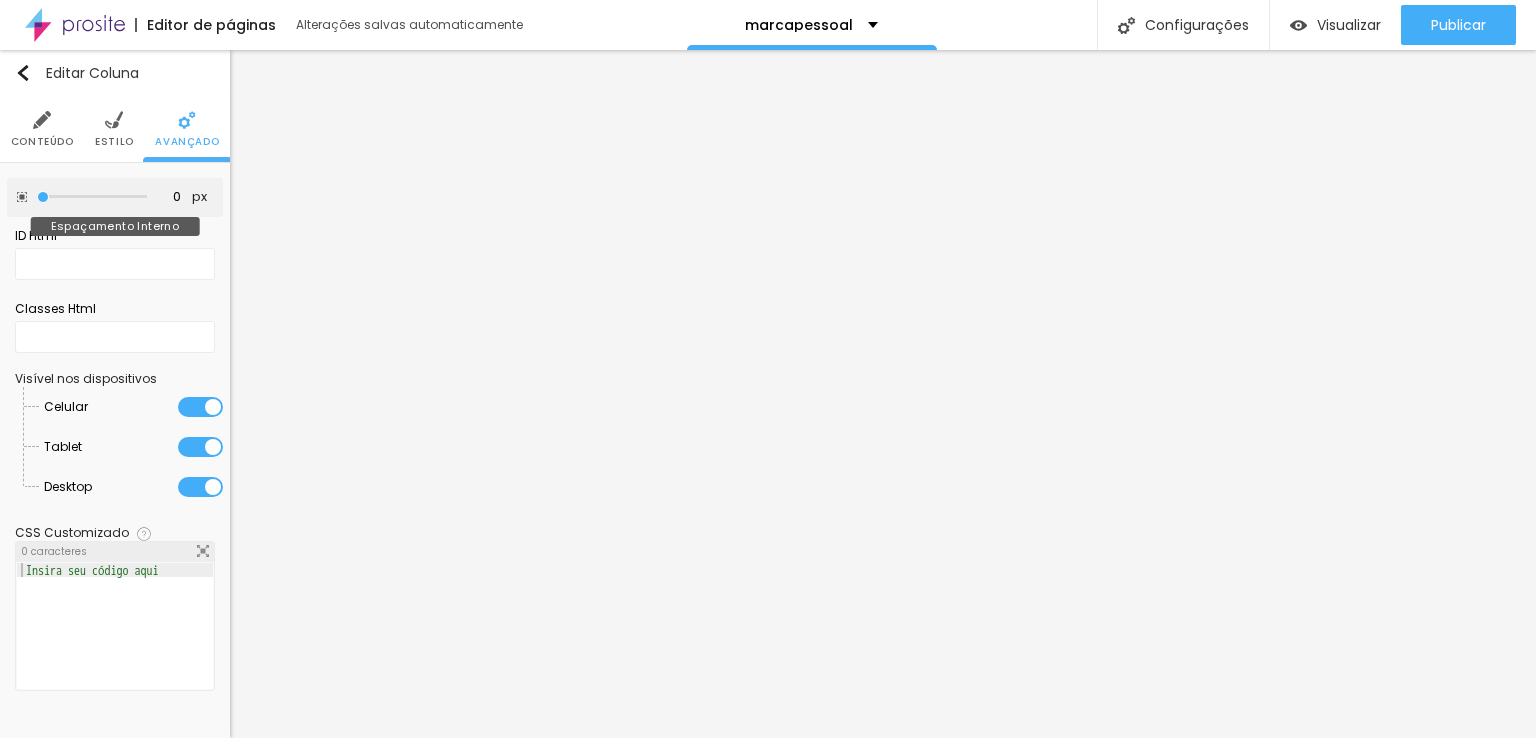 drag, startPoint x: 78, startPoint y: 197, endPoint x: 0, endPoint y: 194, distance: 78.05767 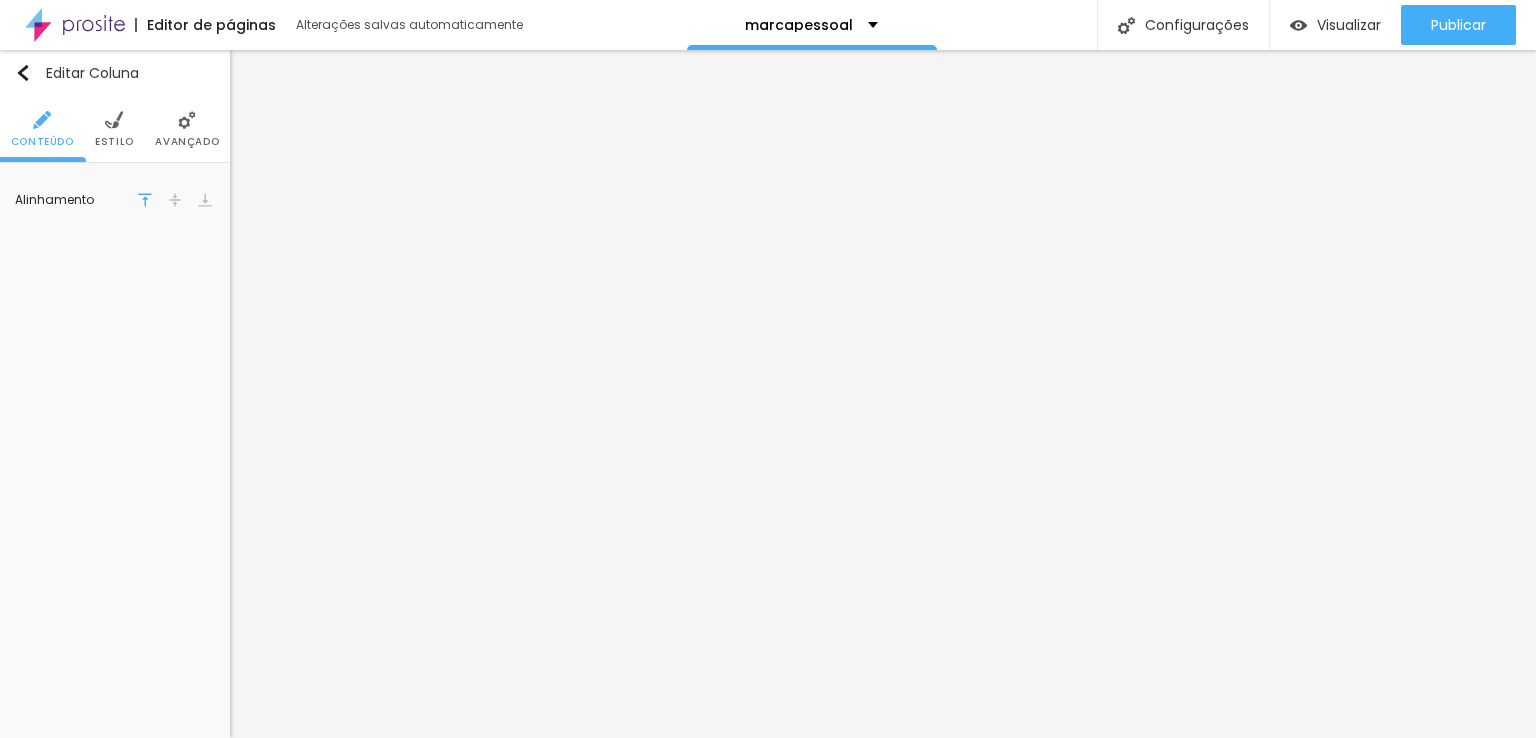 click on "Avançado" at bounding box center [187, 129] 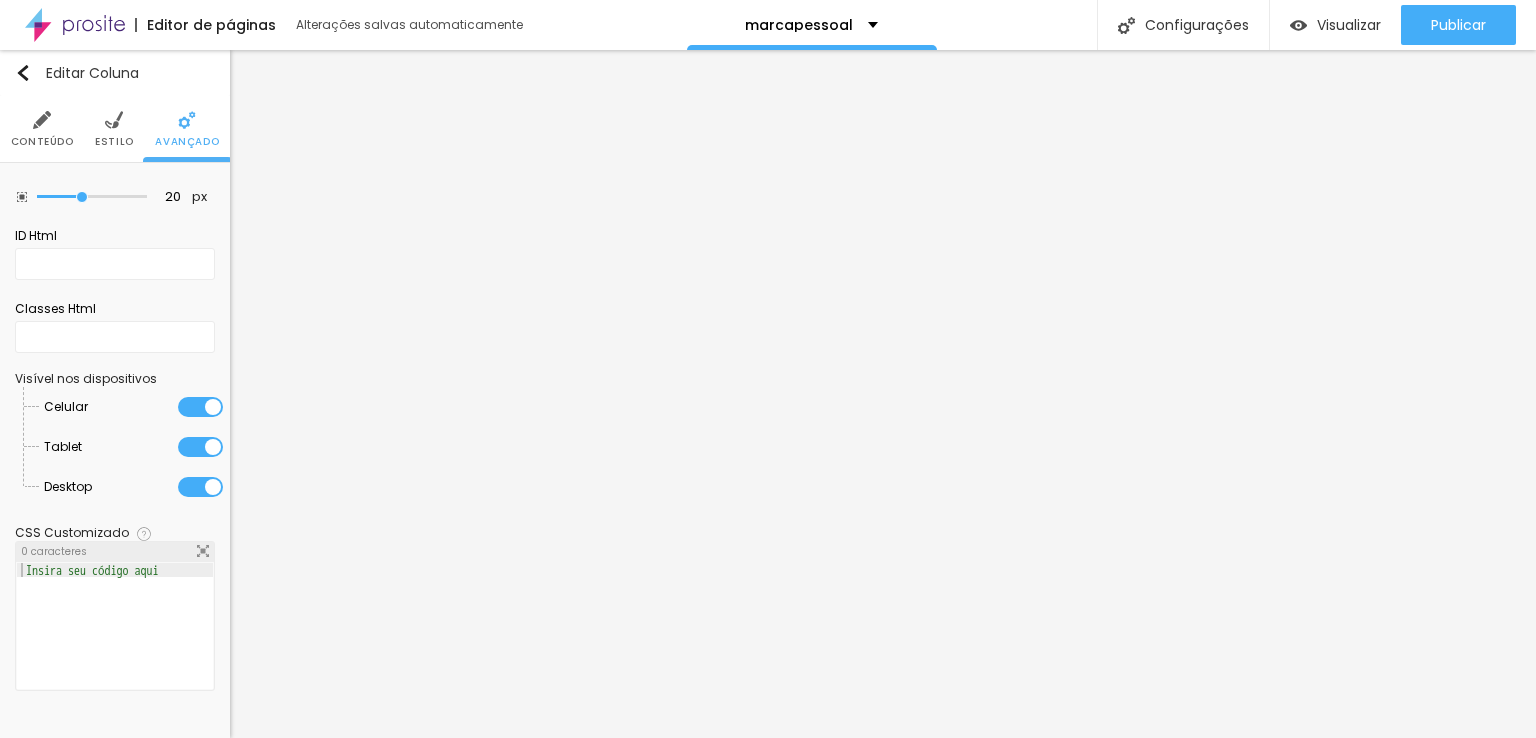 drag, startPoint x: 80, startPoint y: 203, endPoint x: 0, endPoint y: 199, distance: 80.09994 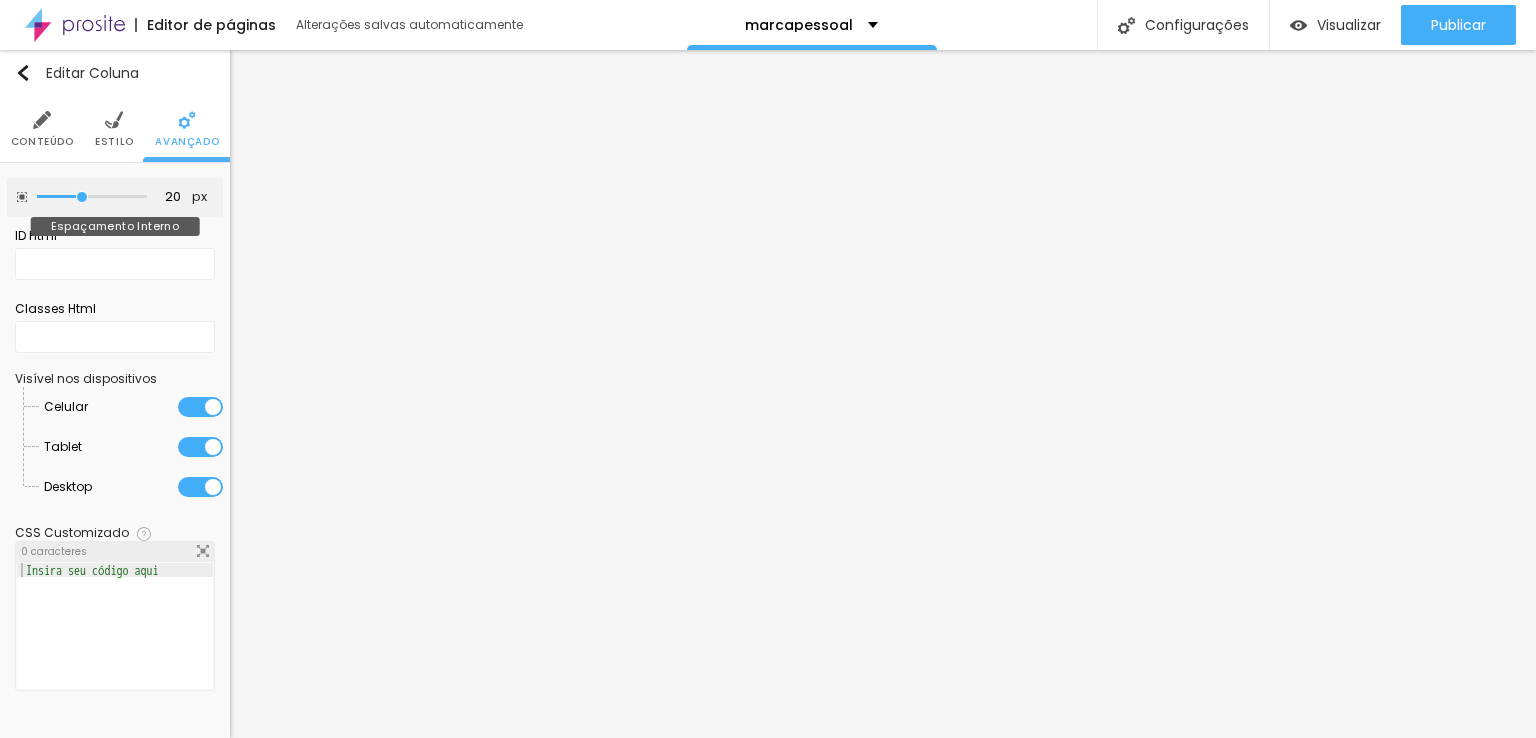 type on "0" 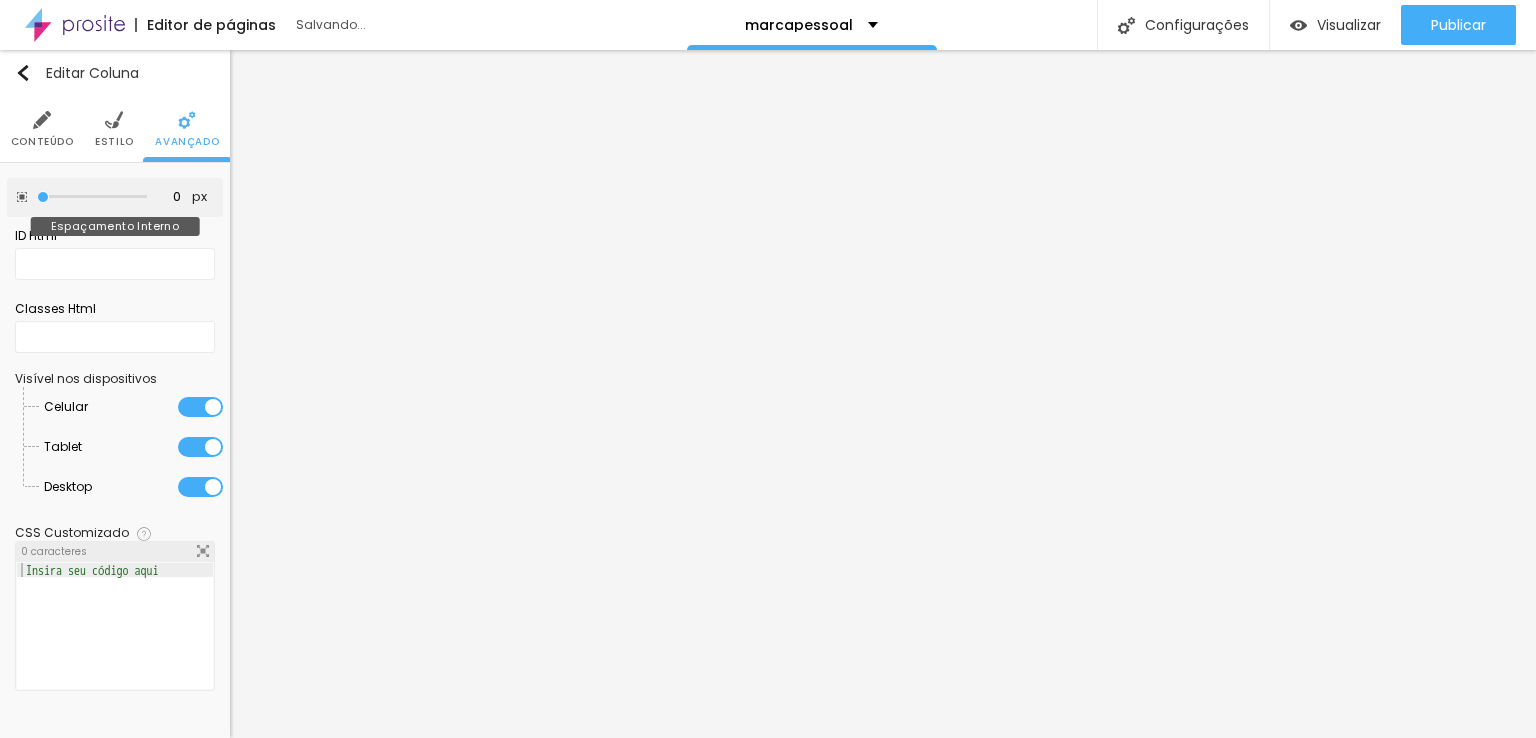 drag, startPoint x: 77, startPoint y: 197, endPoint x: 28, endPoint y: 199, distance: 49.0408 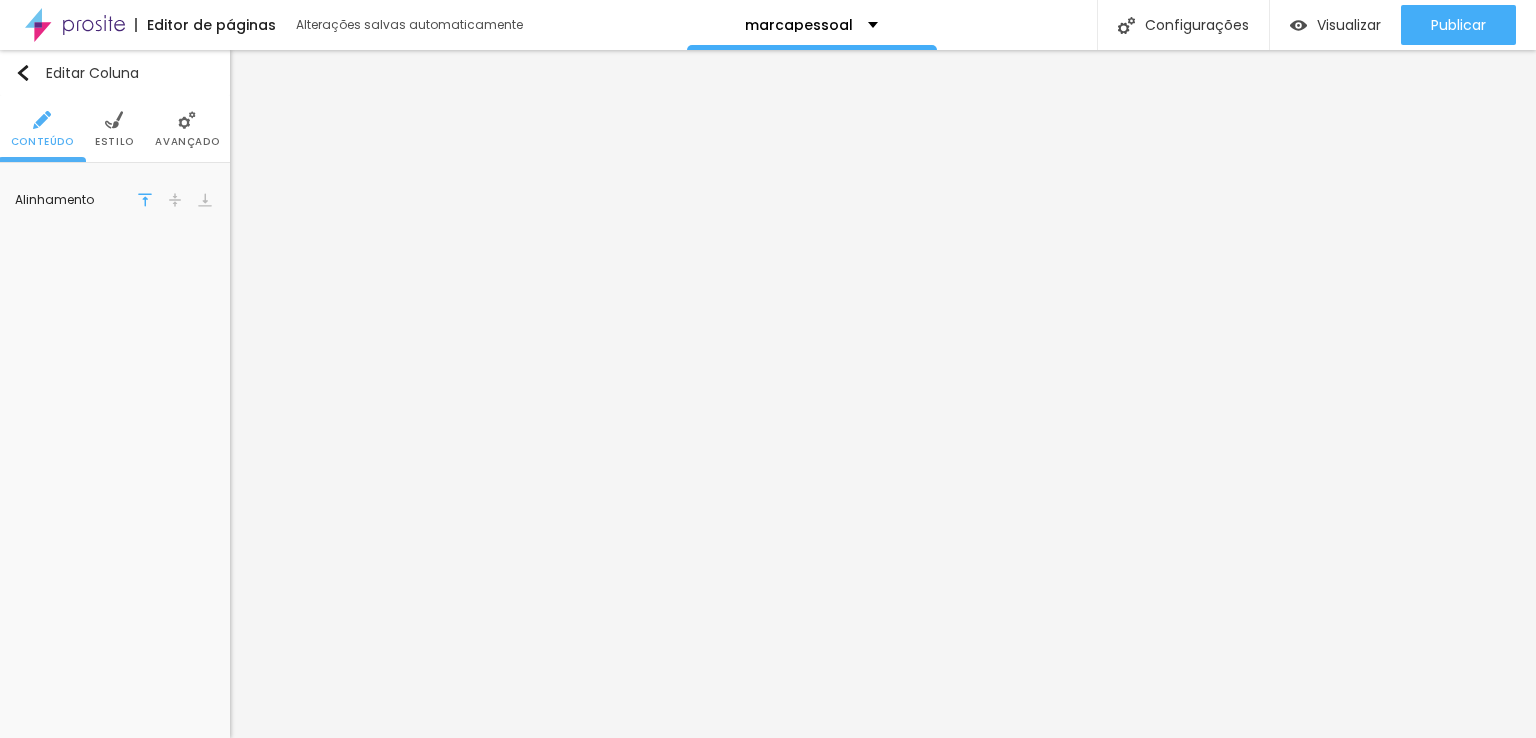 click on "Avançado" at bounding box center (187, 142) 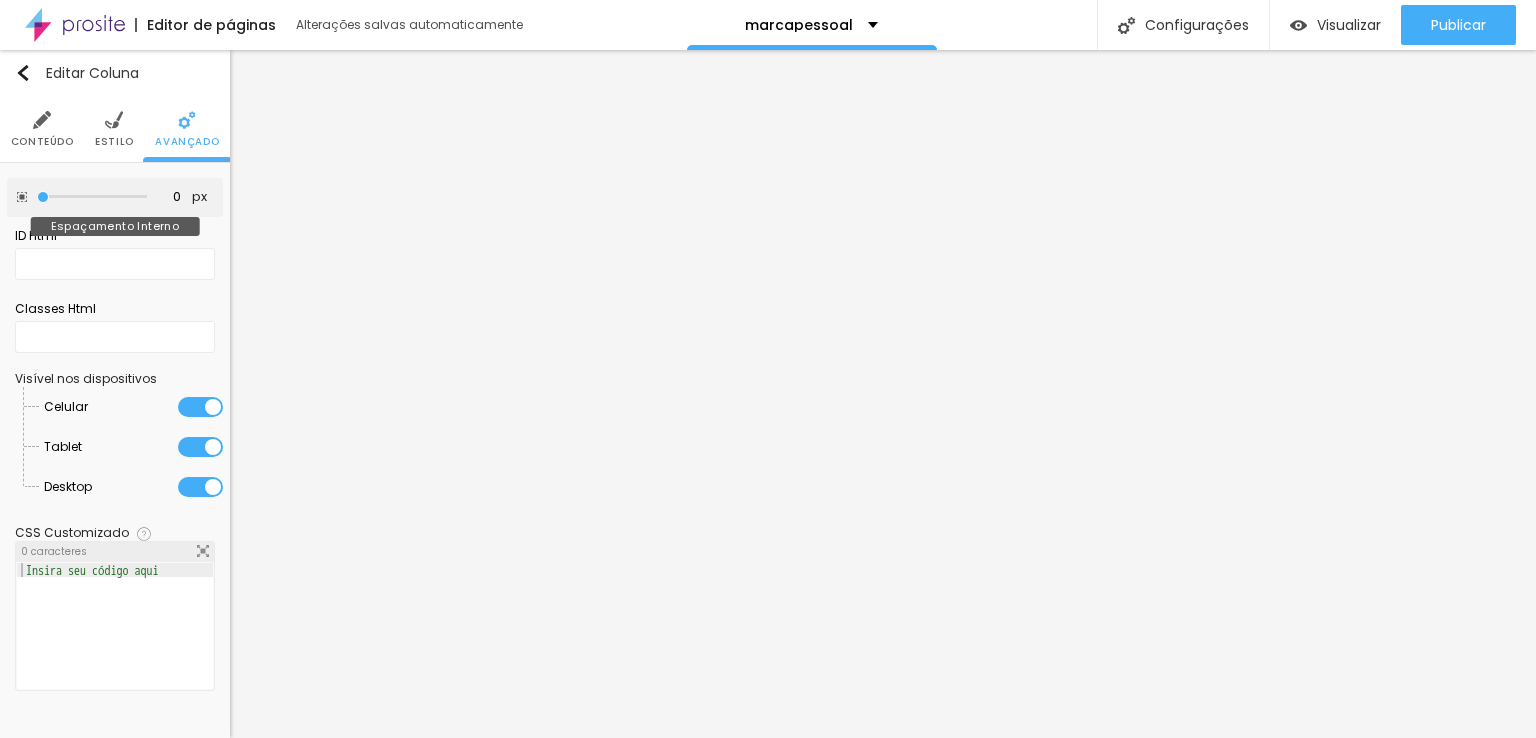 type on "0" 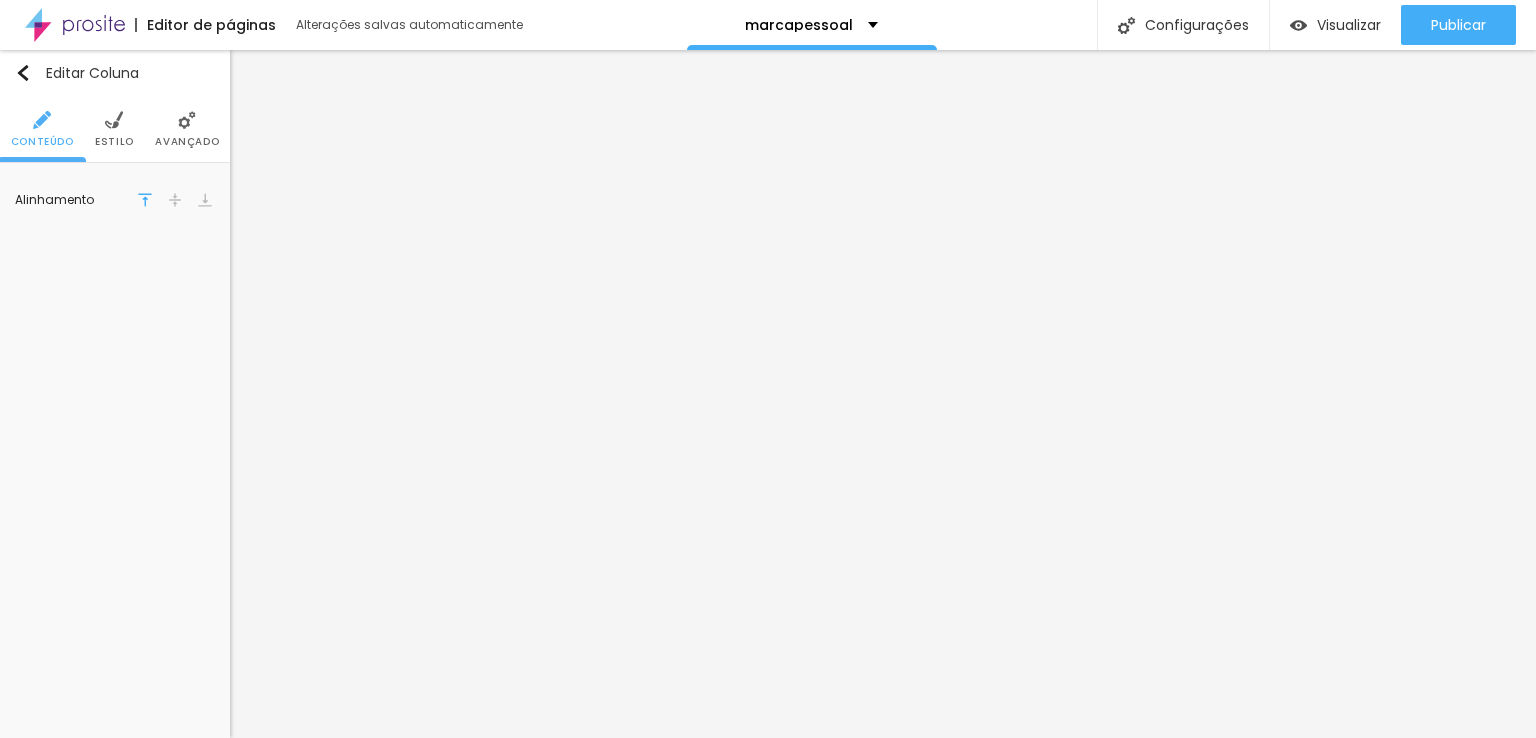 click at bounding box center (187, 120) 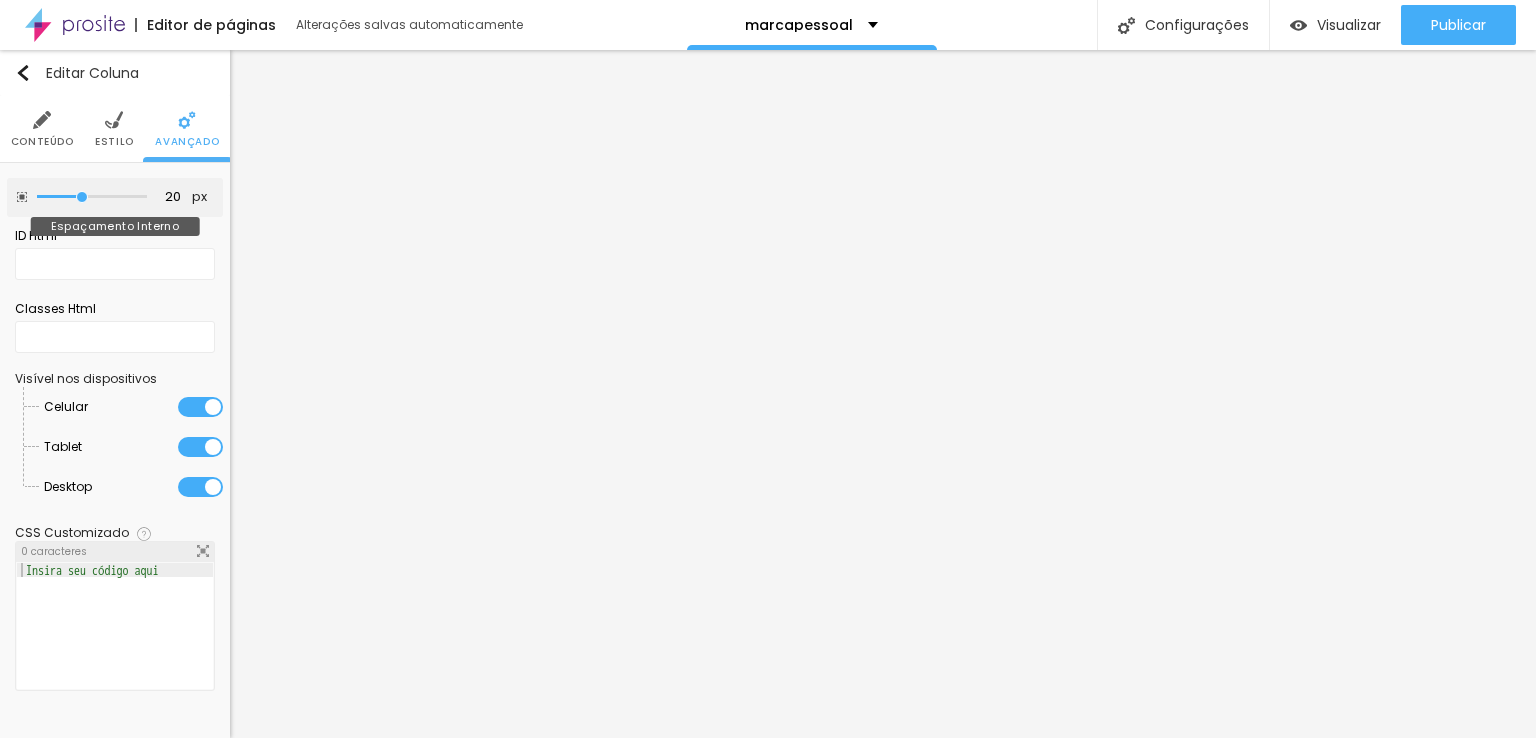 type on "15" 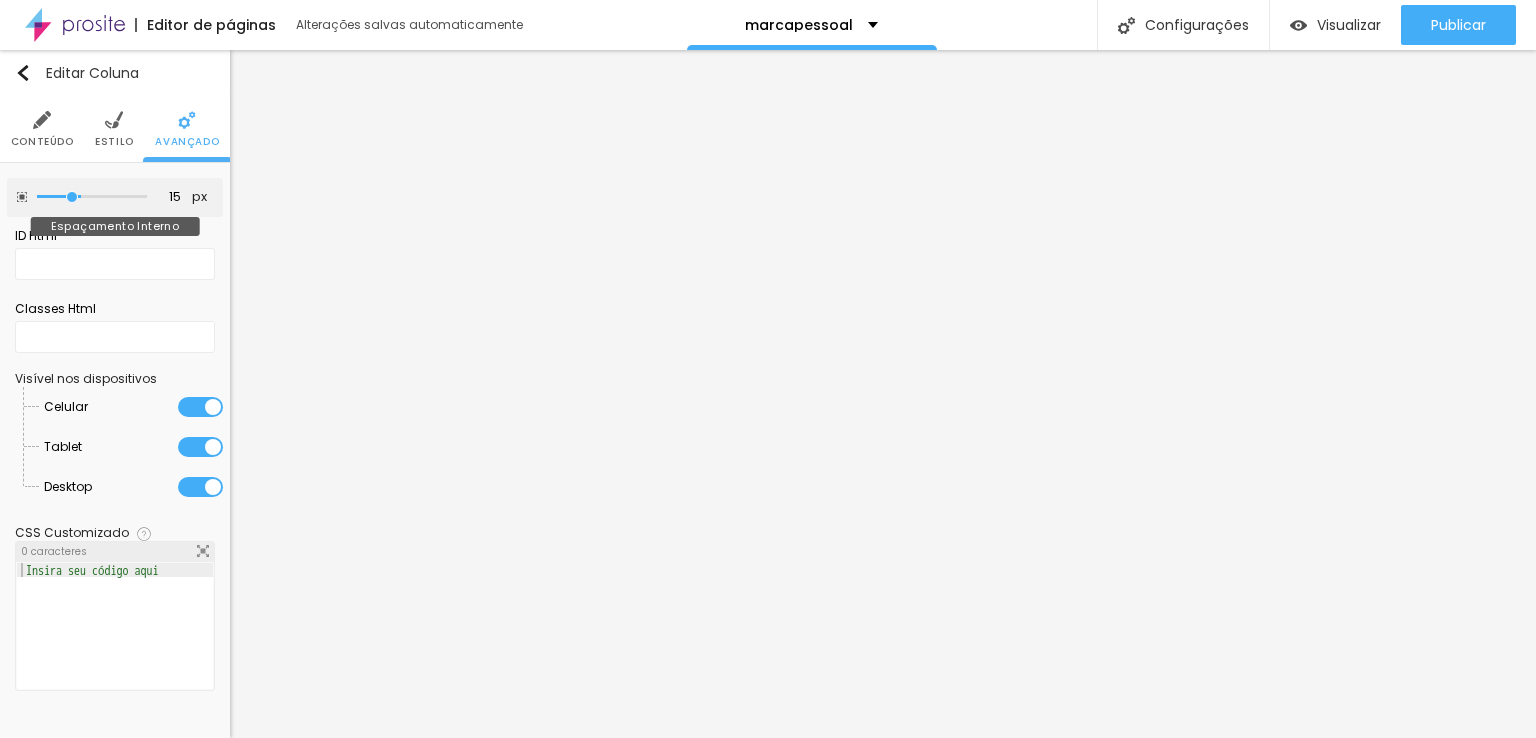 type on "0" 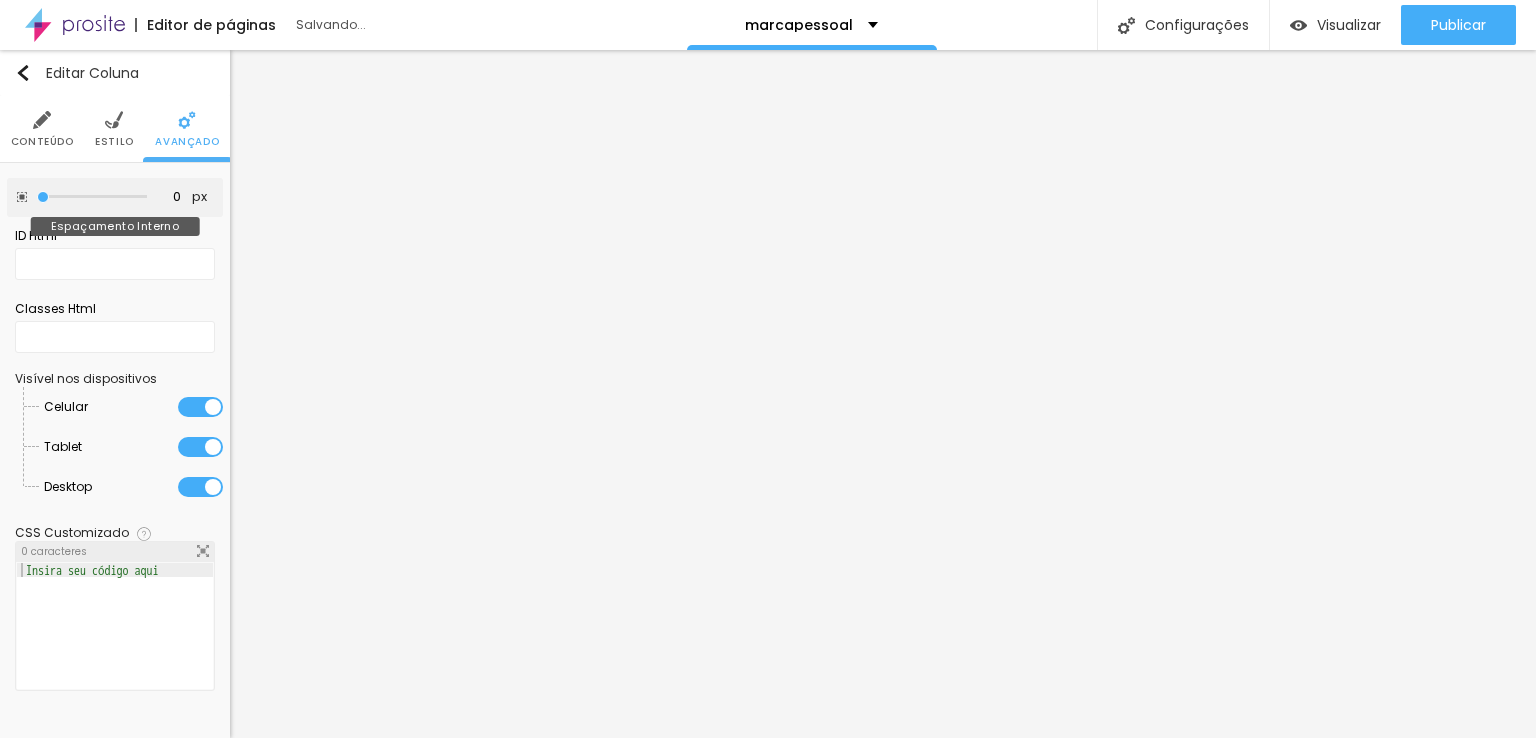 drag, startPoint x: 80, startPoint y: 195, endPoint x: 34, endPoint y: 195, distance: 46 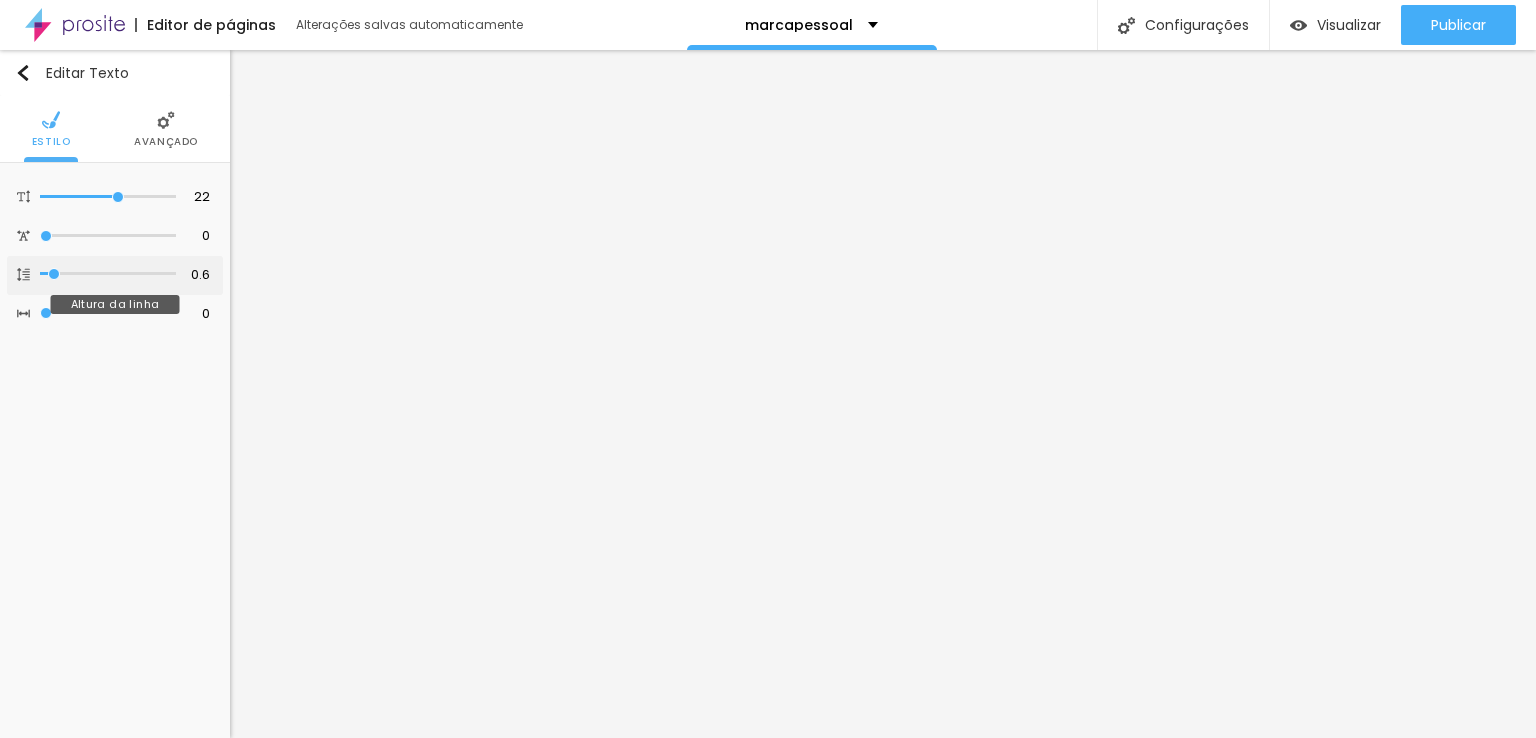 type on "0.7" 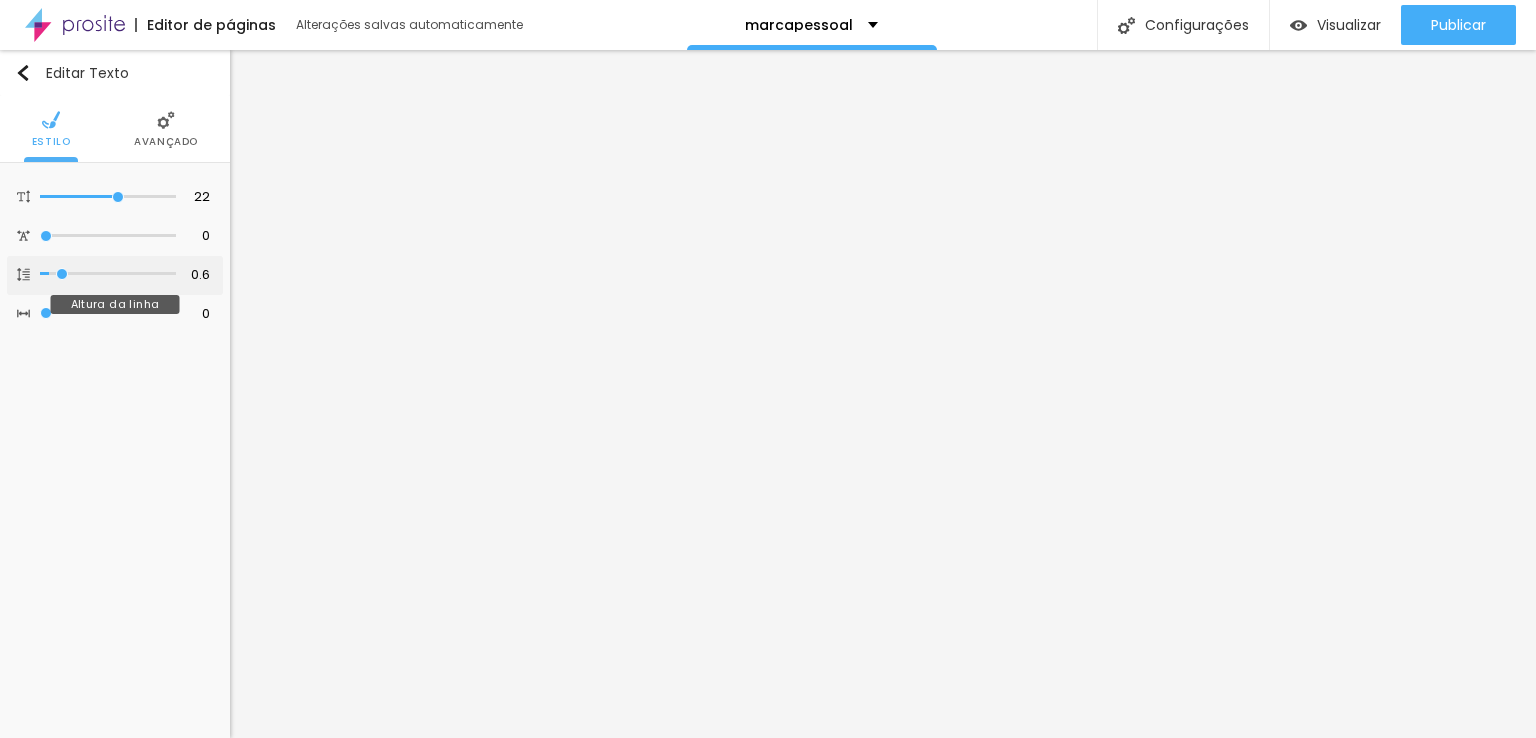 type on "0.7" 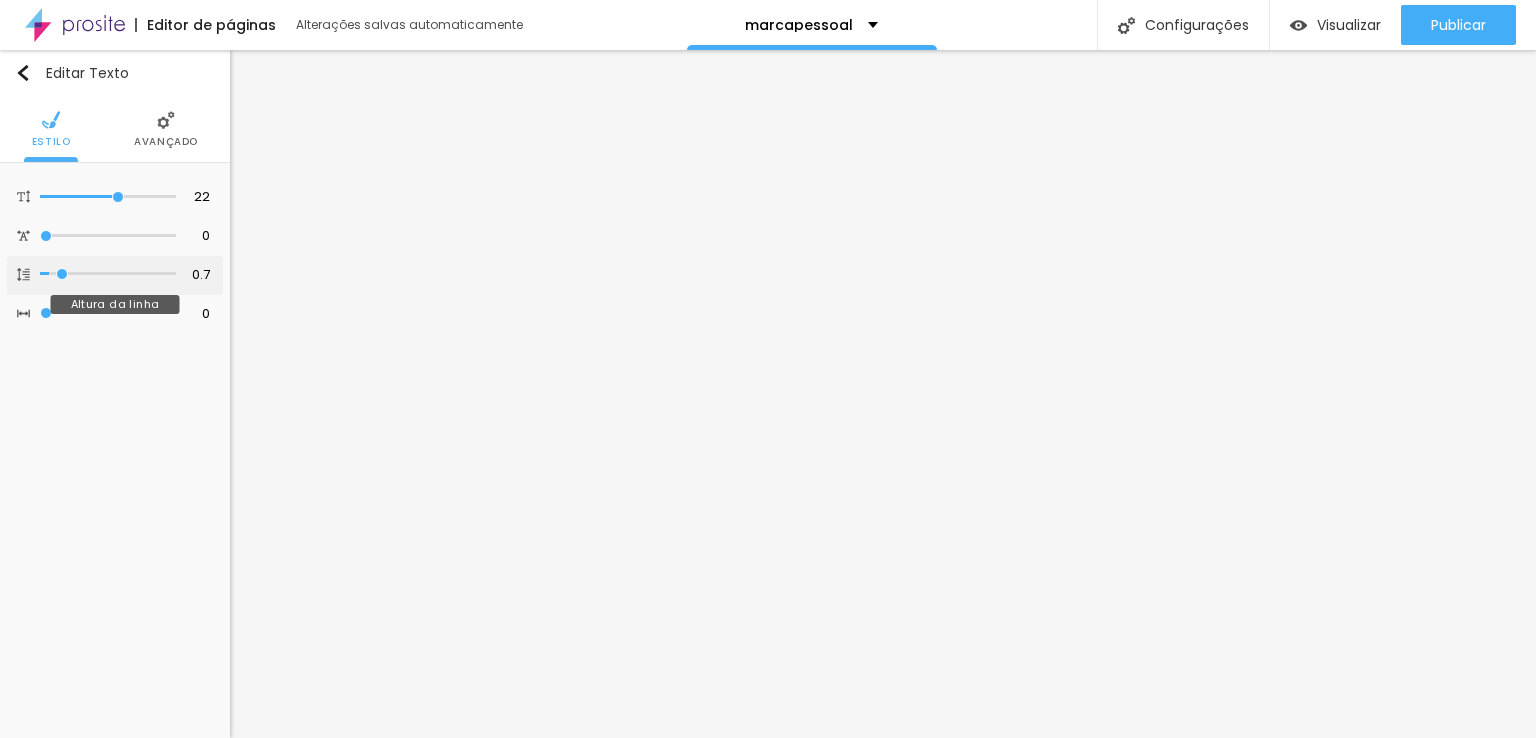 type on "0.9" 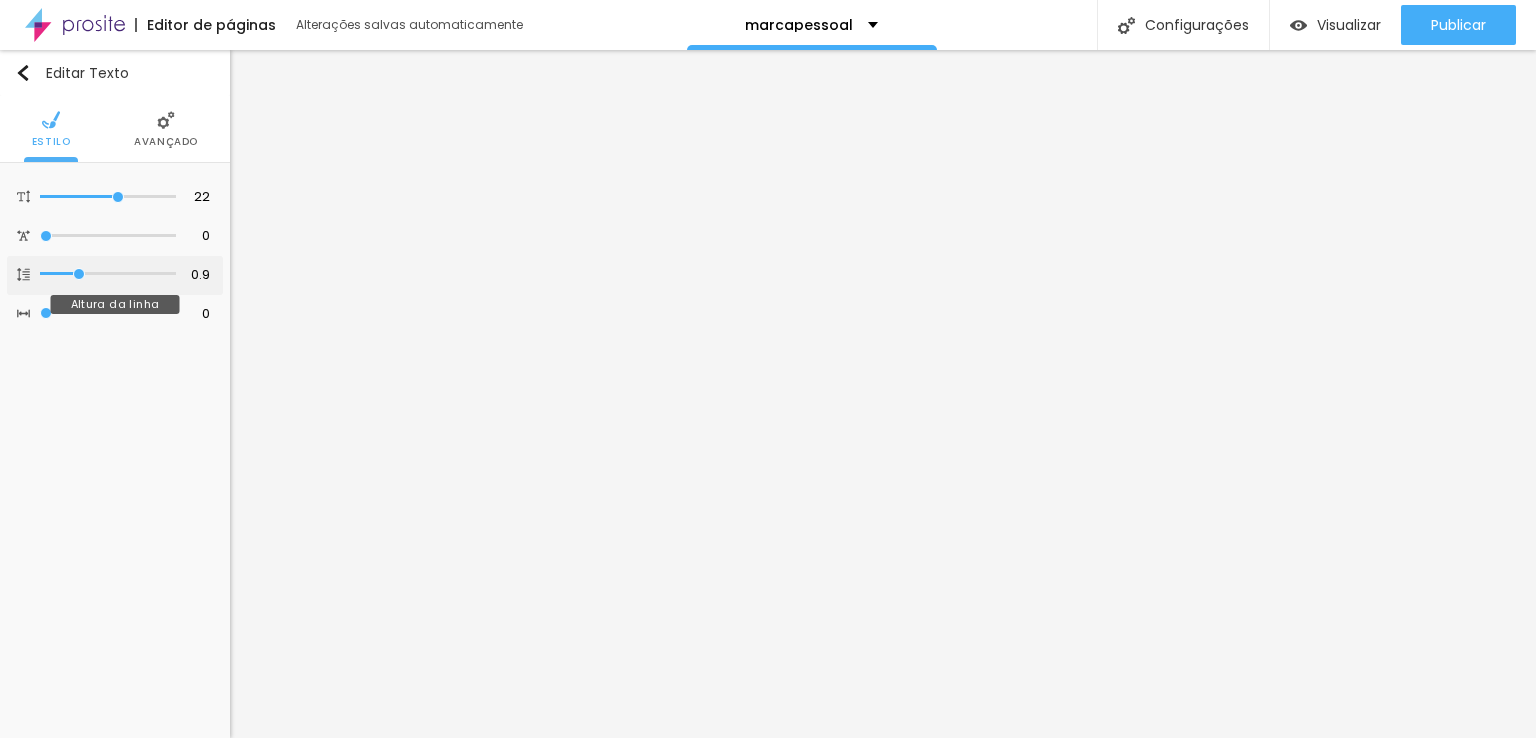 type on "1" 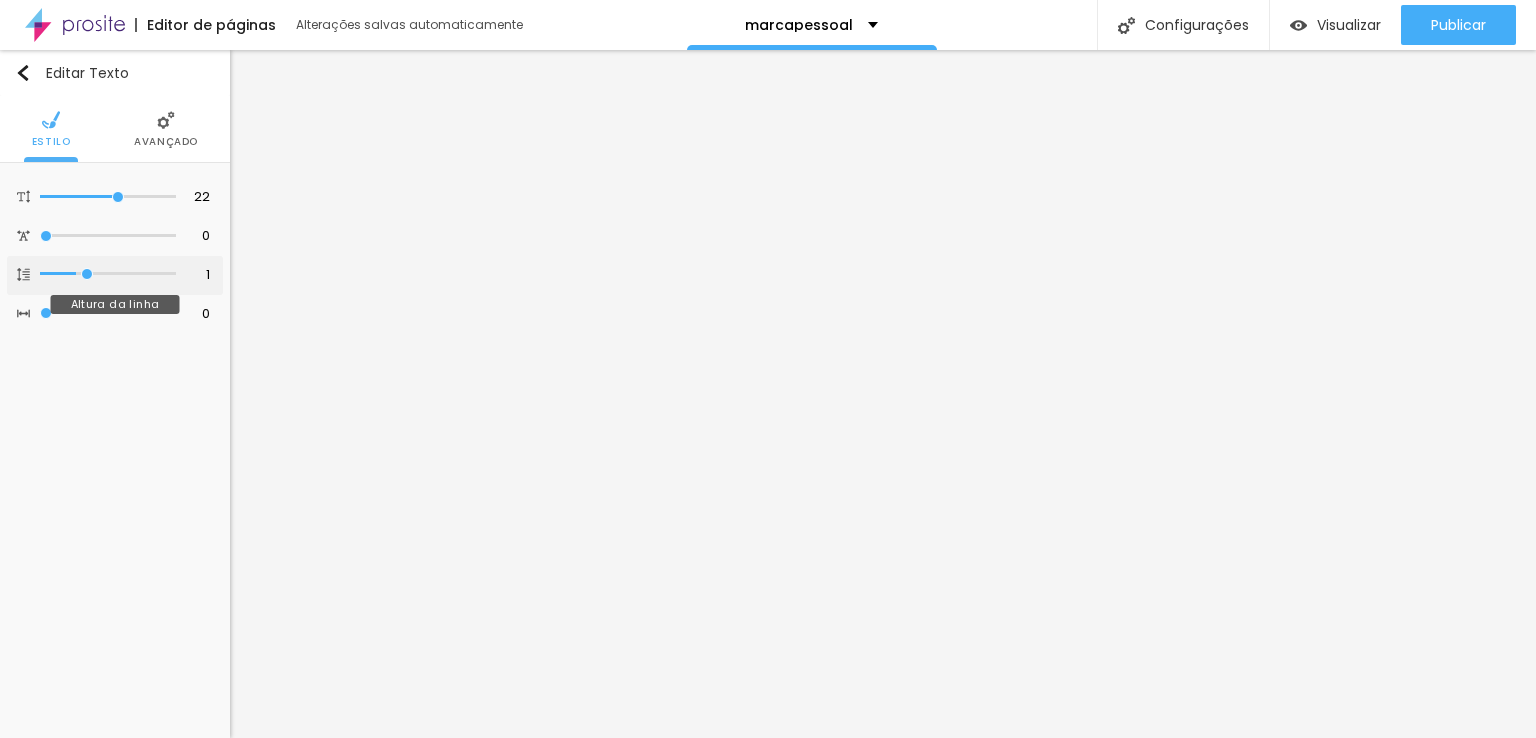 drag, startPoint x: 52, startPoint y: 273, endPoint x: 84, endPoint y: 294, distance: 38.27532 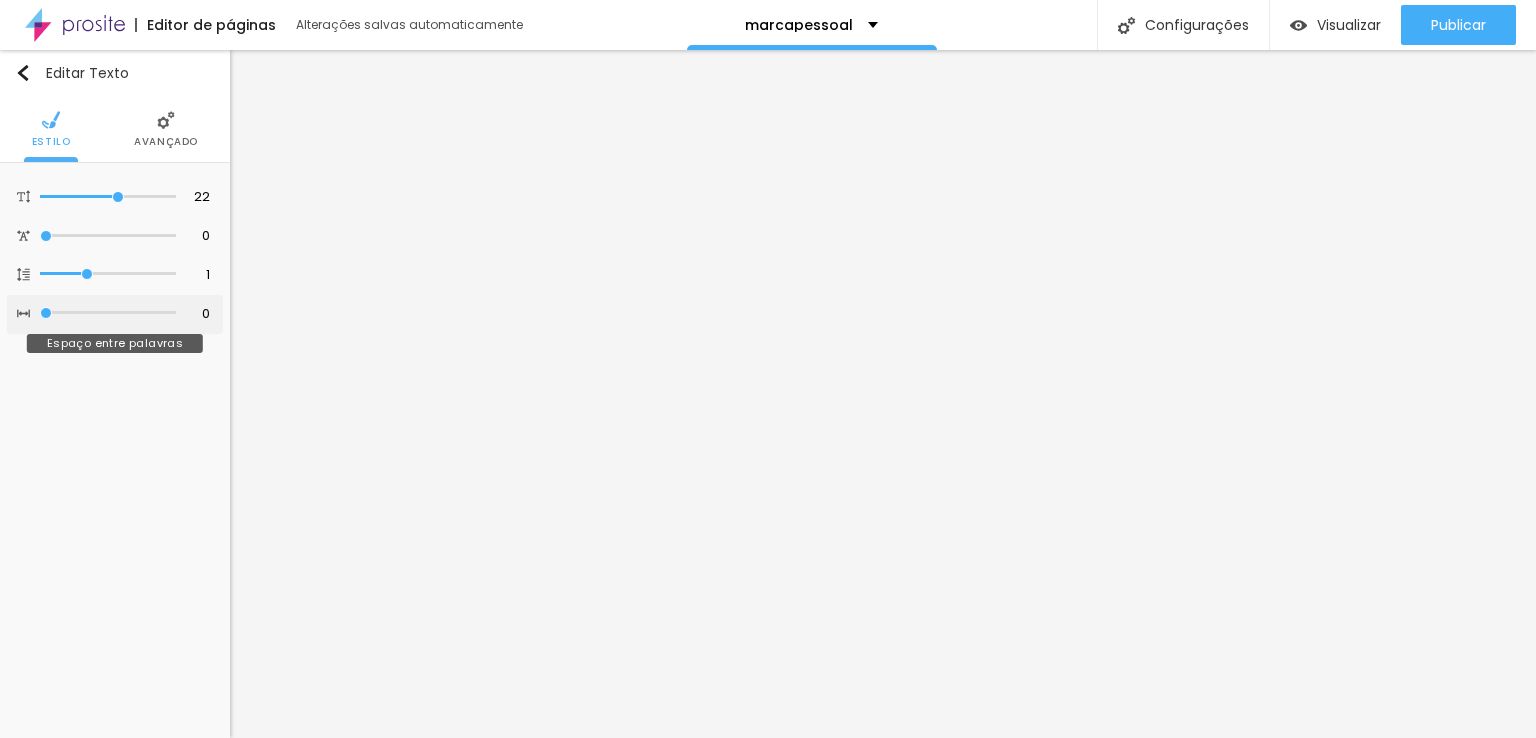 type on "4" 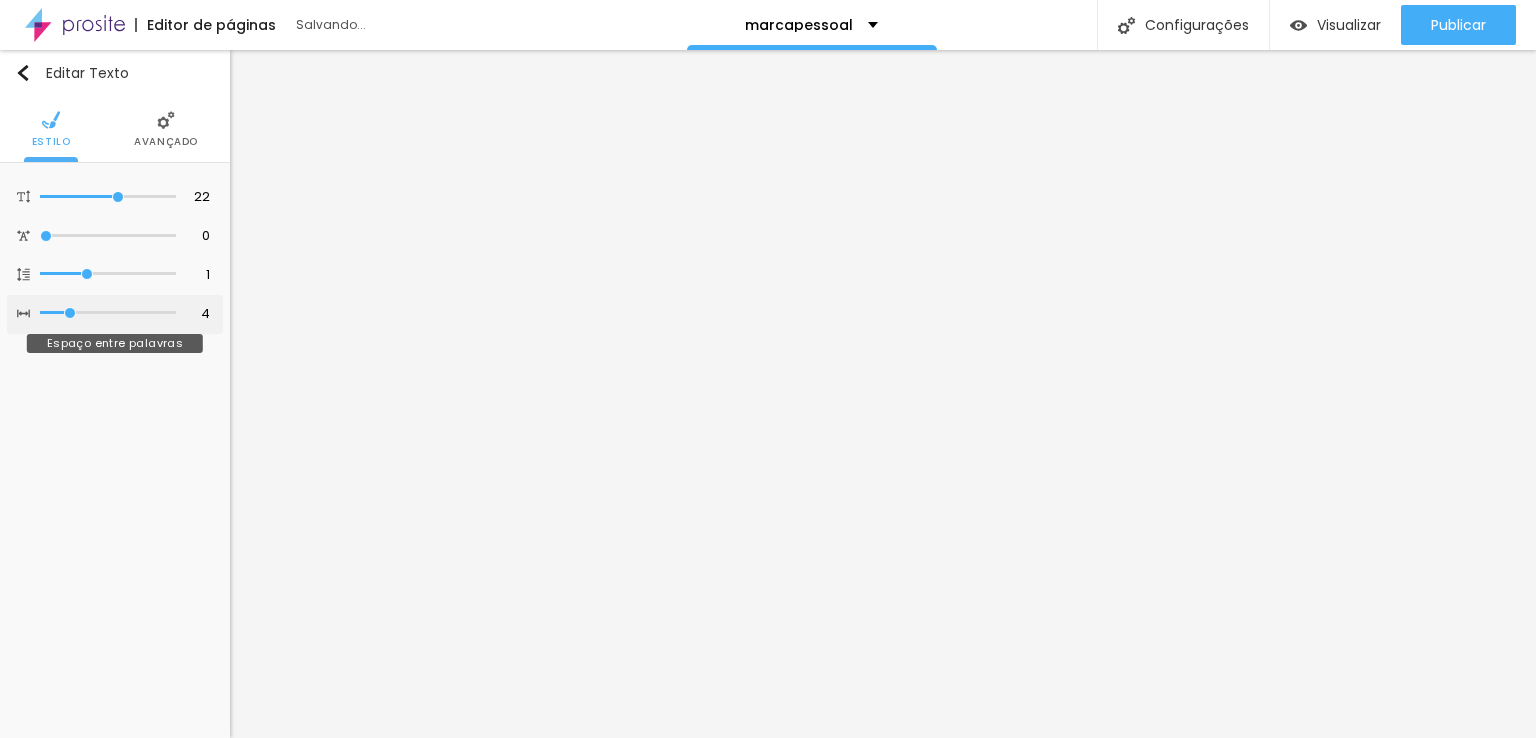 type on "5" 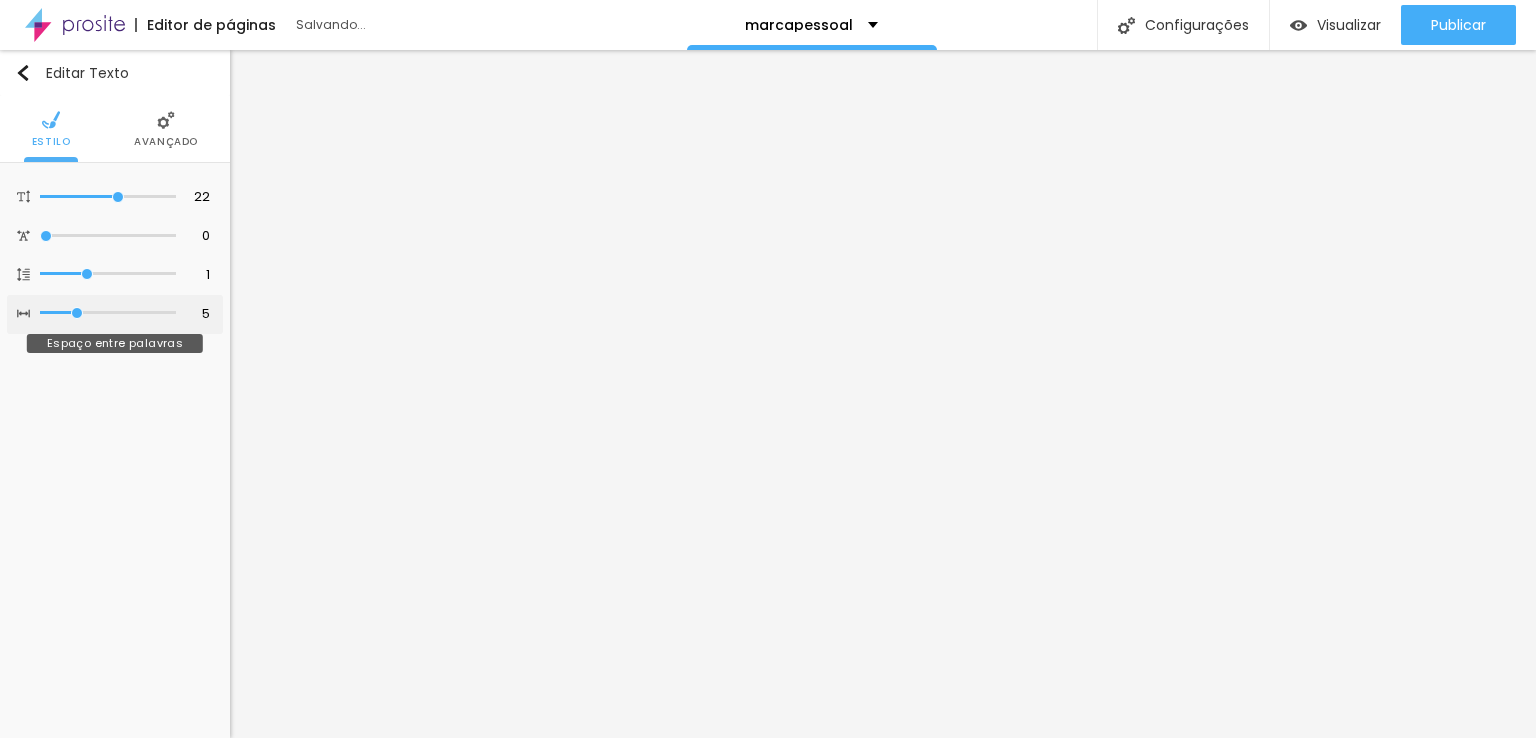 type on "6" 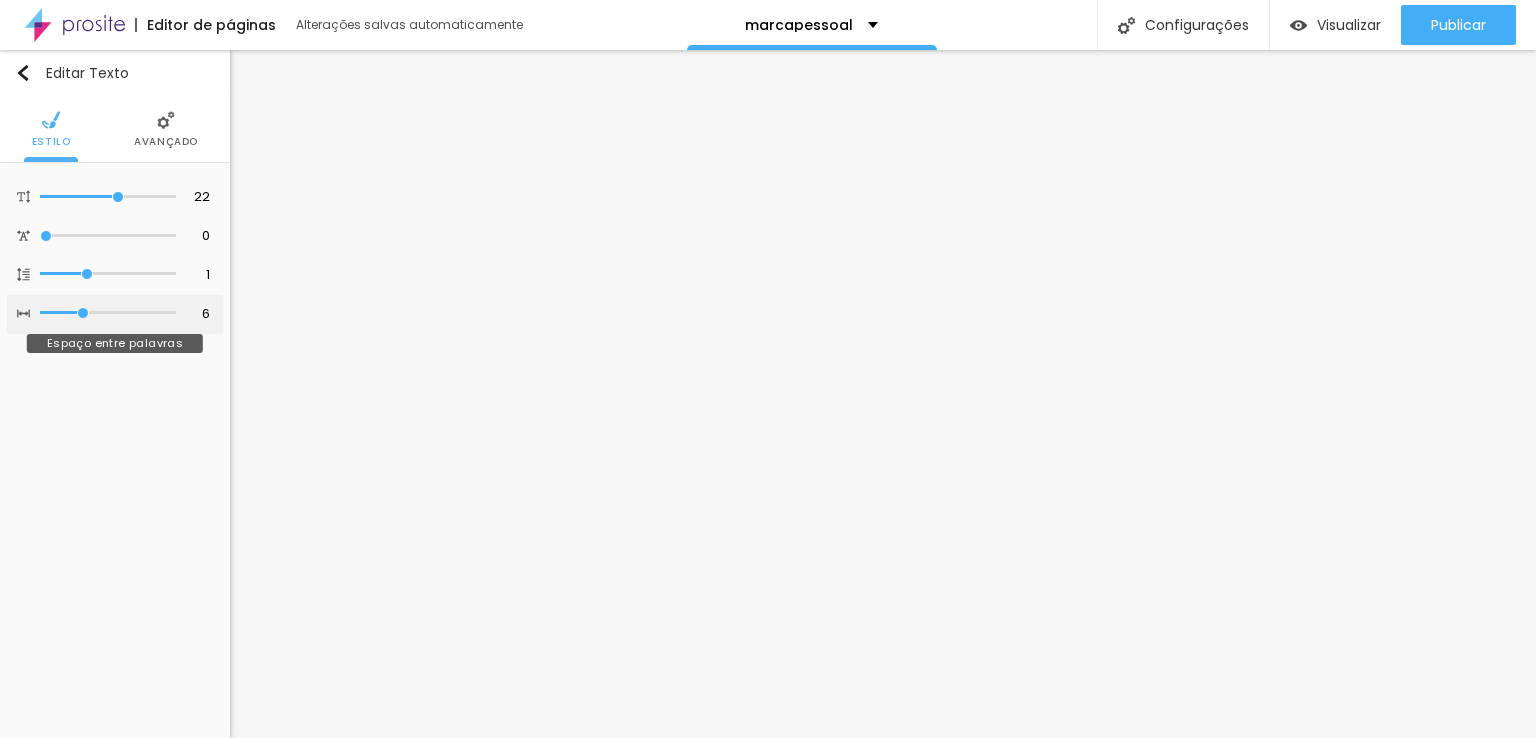 type on "5" 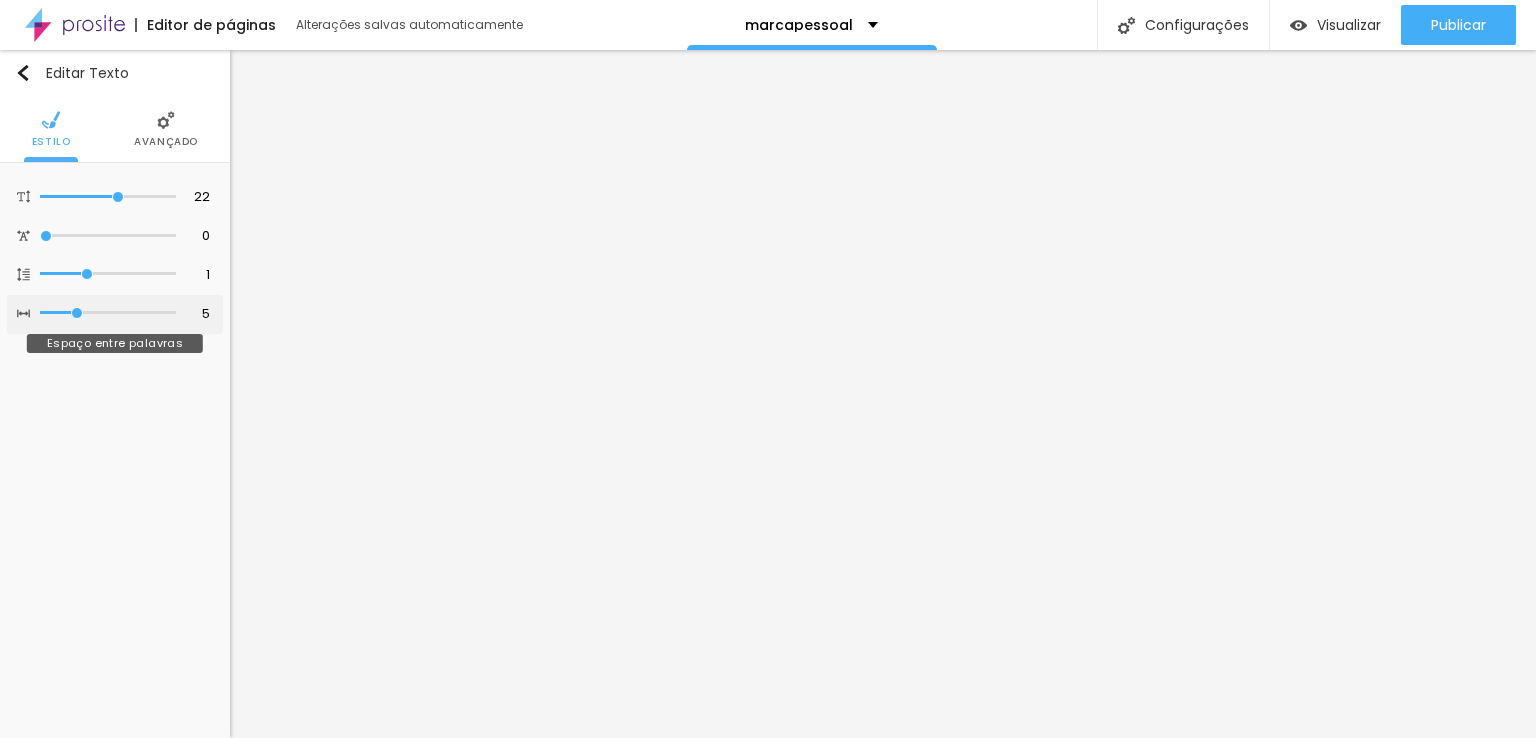 type on "4" 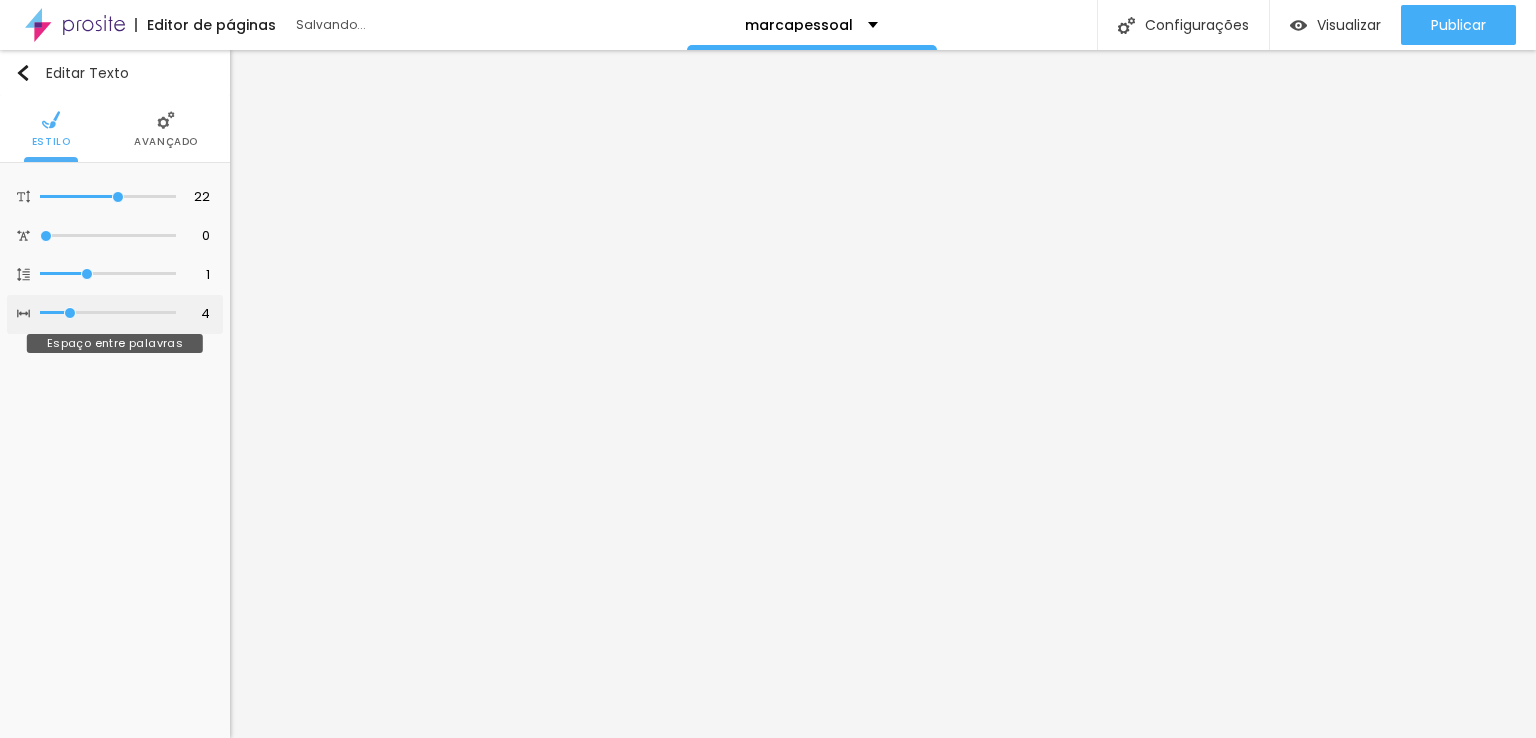 drag, startPoint x: 51, startPoint y: 313, endPoint x: 72, endPoint y: 329, distance: 26.400757 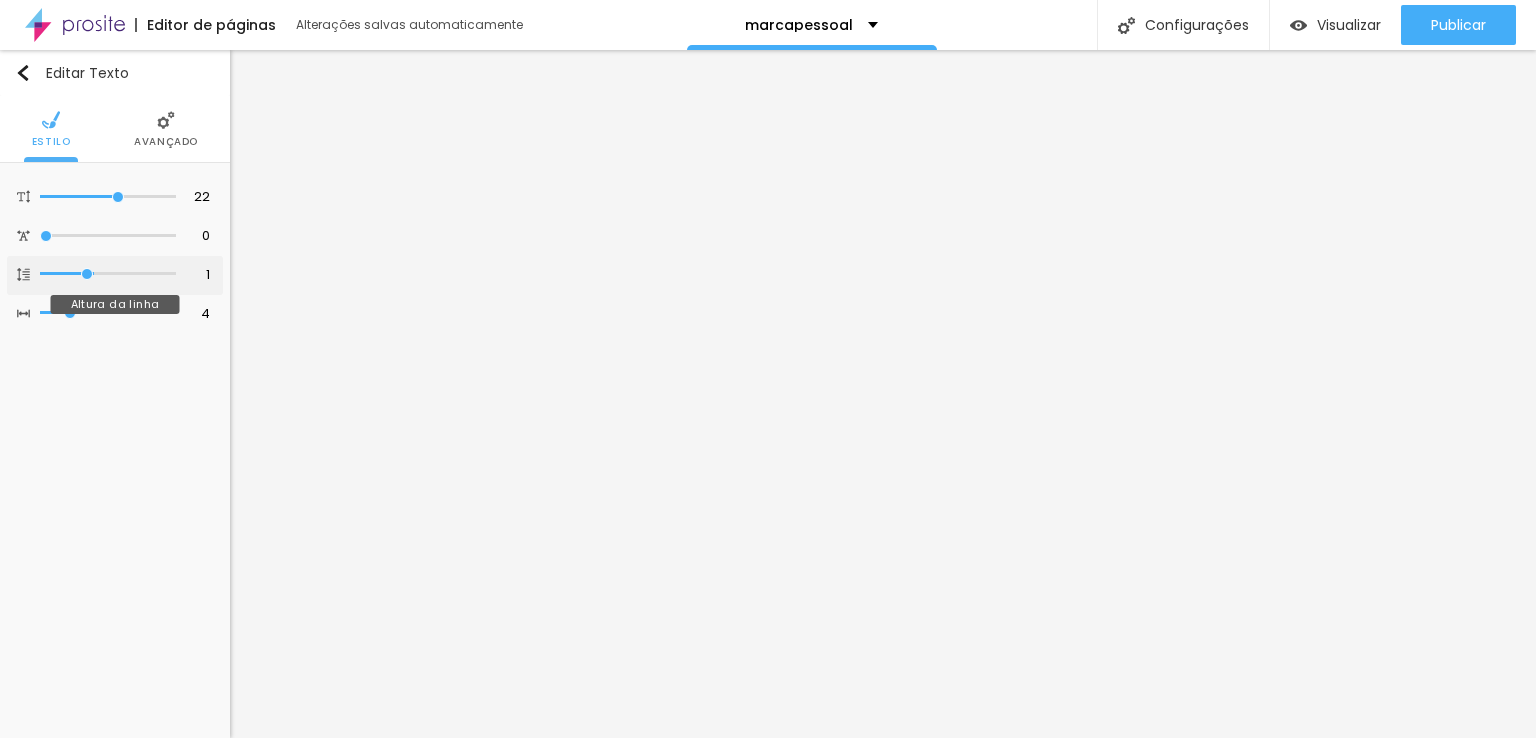 type on "1.1" 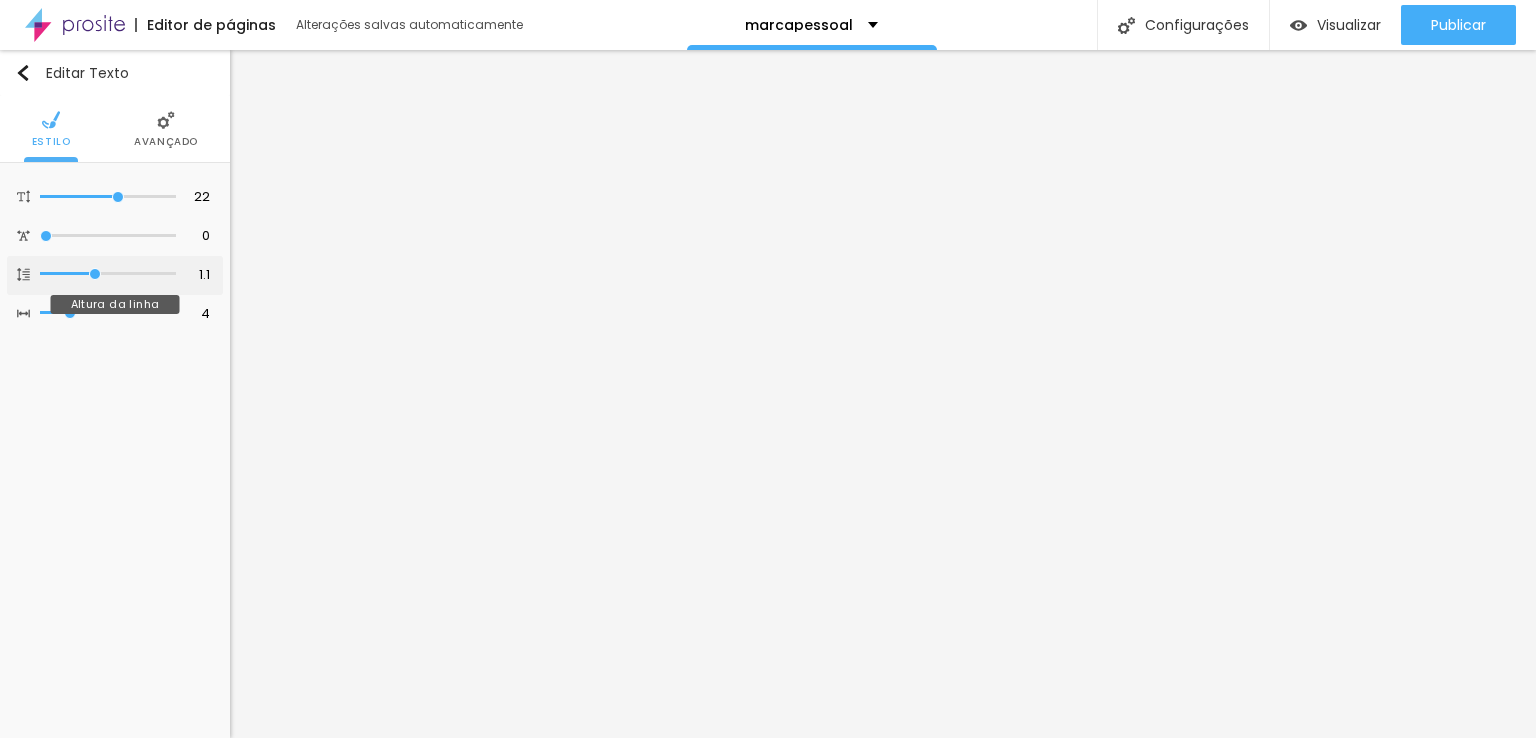 type on "1.2" 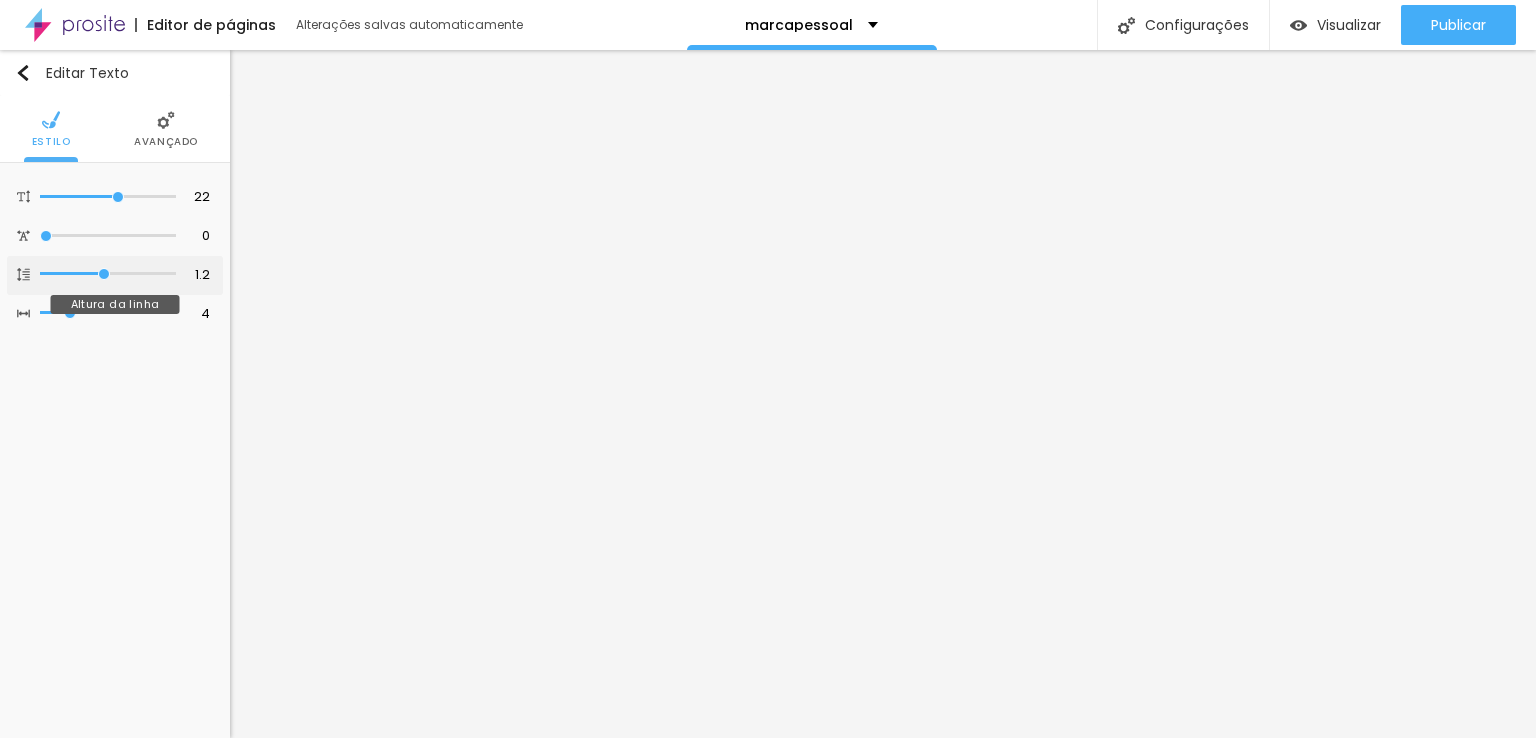 type on "1.3" 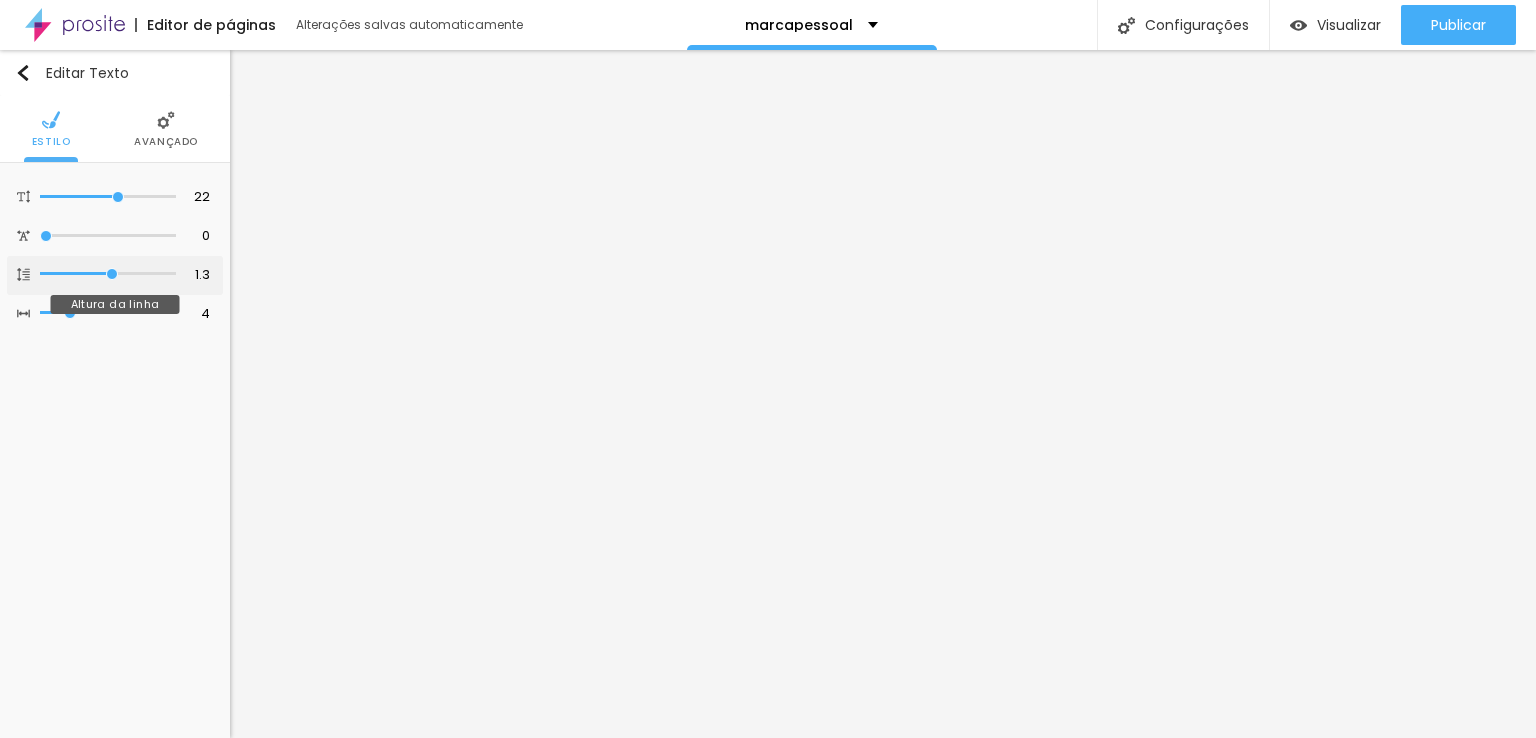 drag, startPoint x: 84, startPoint y: 274, endPoint x: 108, endPoint y: 287, distance: 27.294687 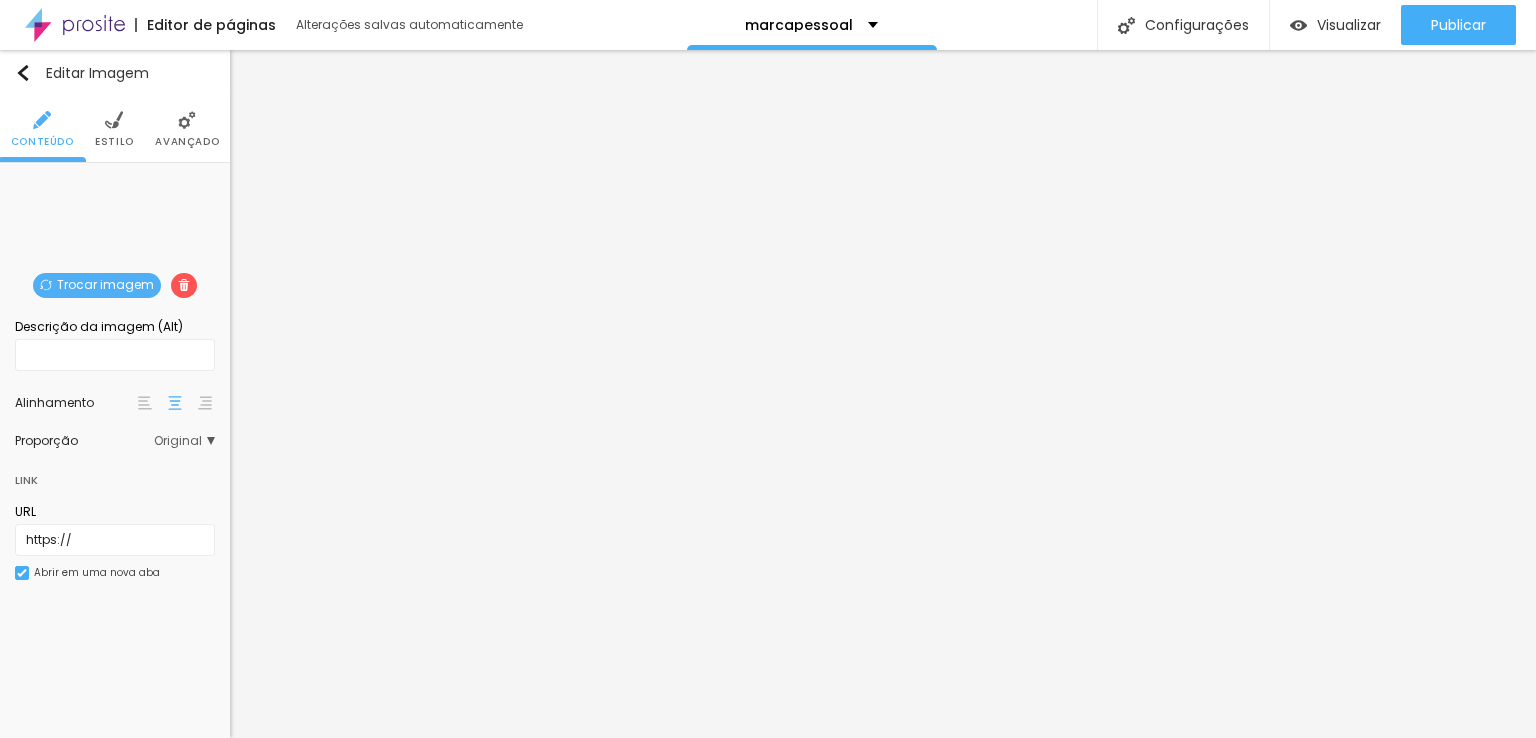 click on "Avançado" at bounding box center (187, 142) 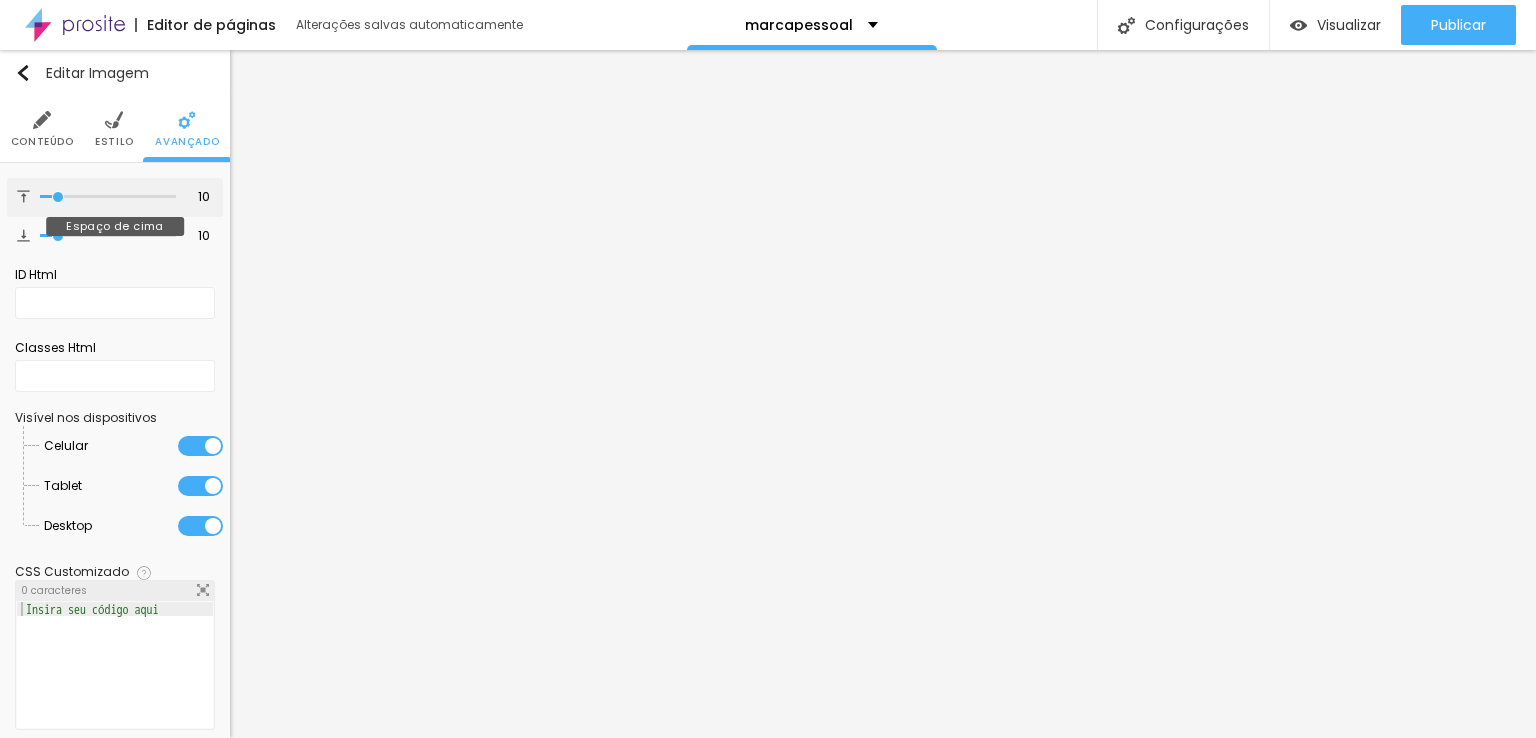 type on "39" 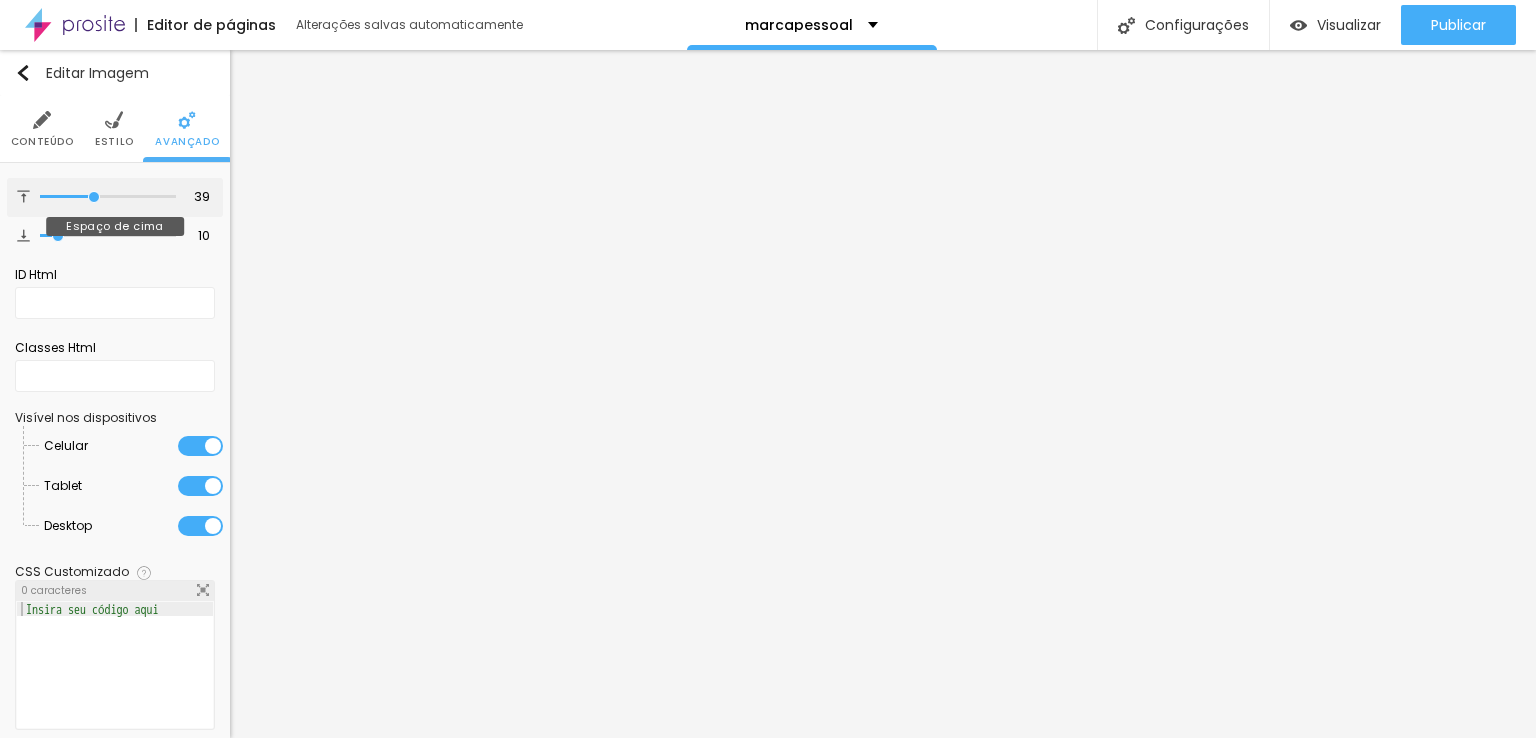 type on "40" 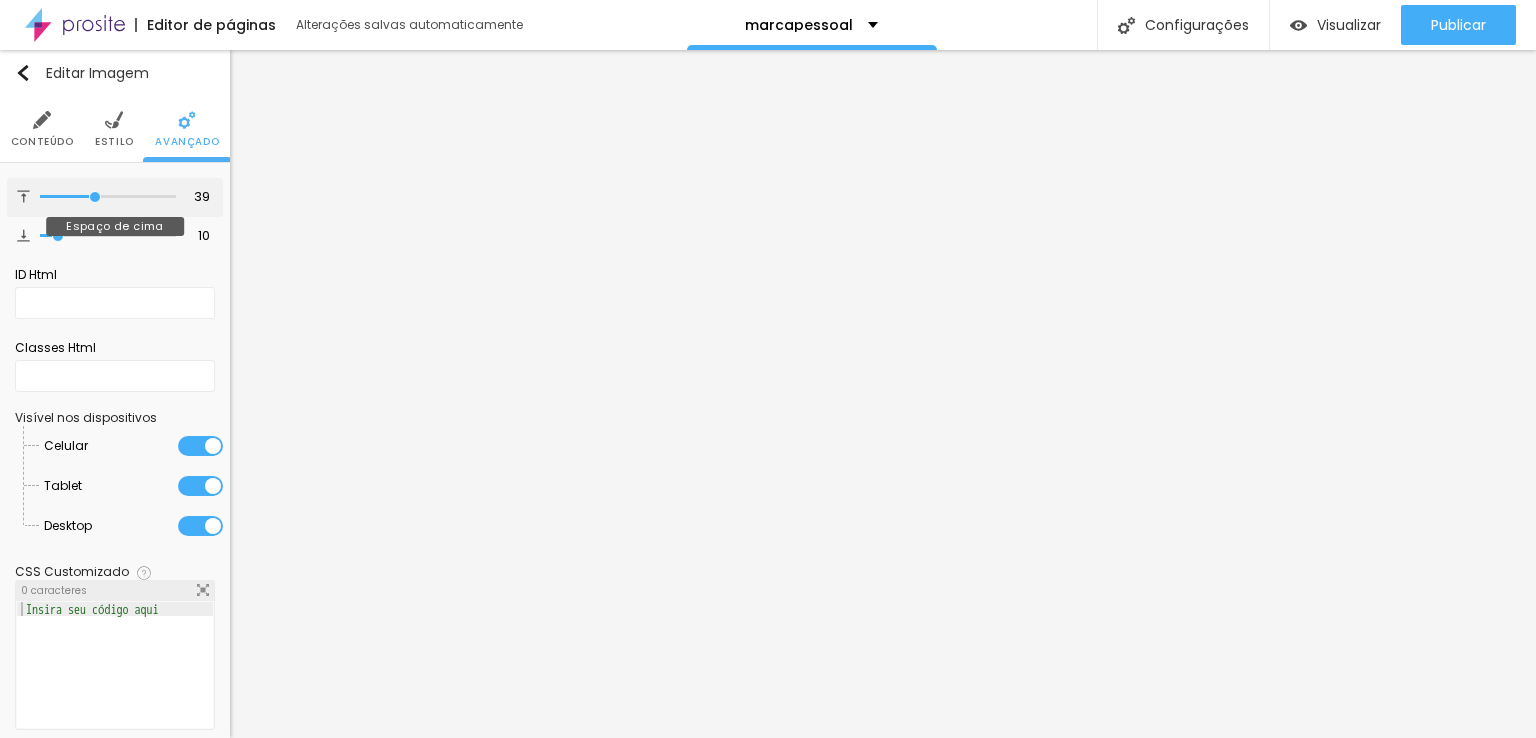 type on "40" 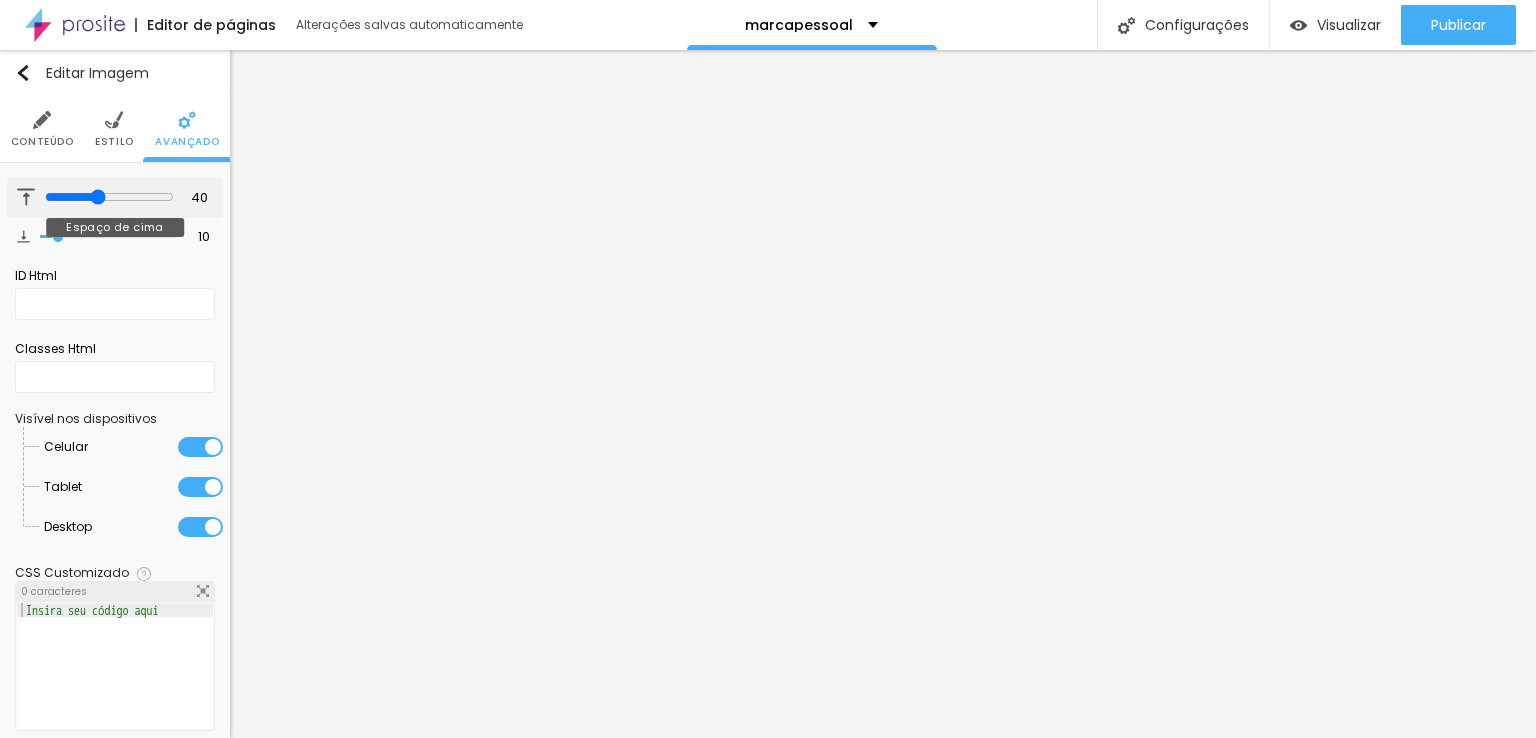 type on "41" 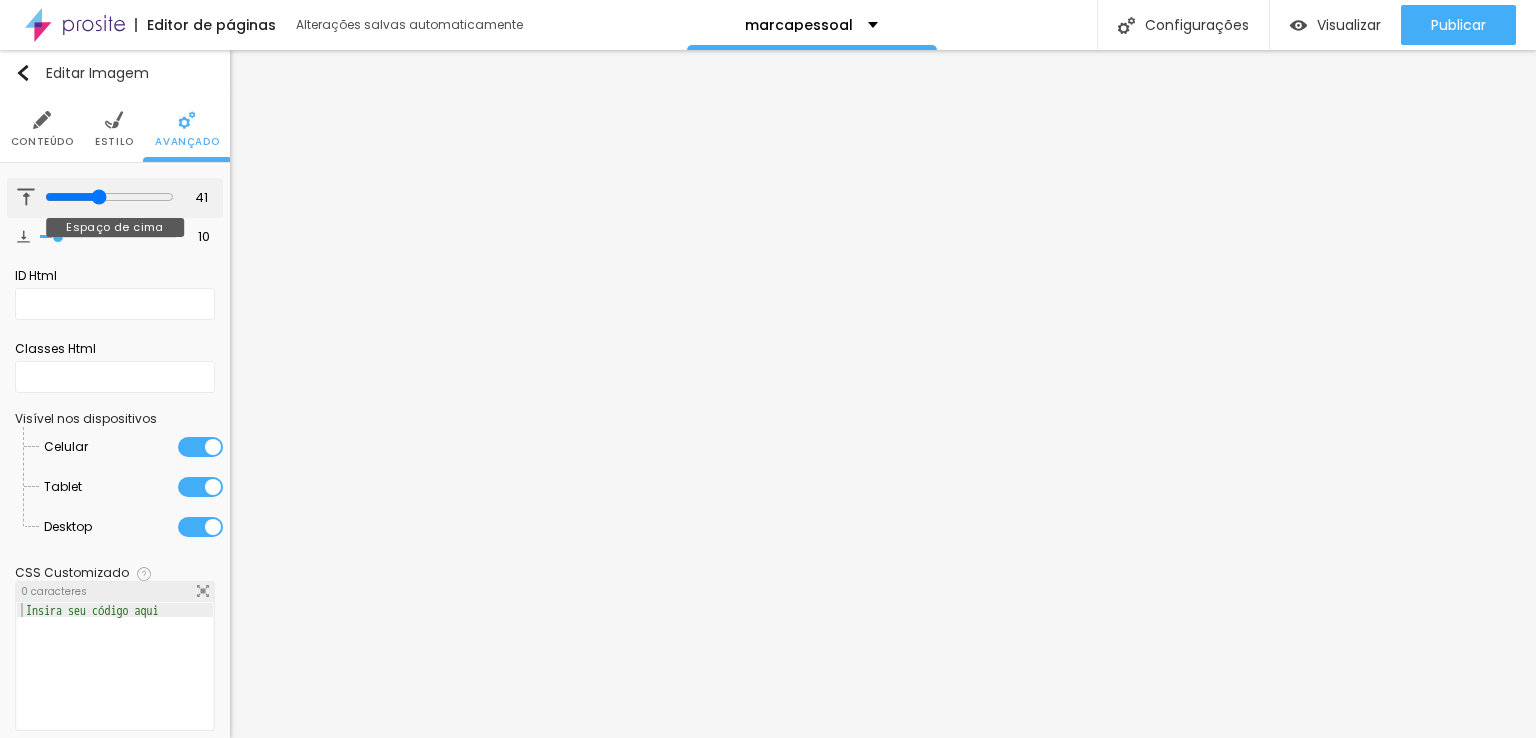type on "16" 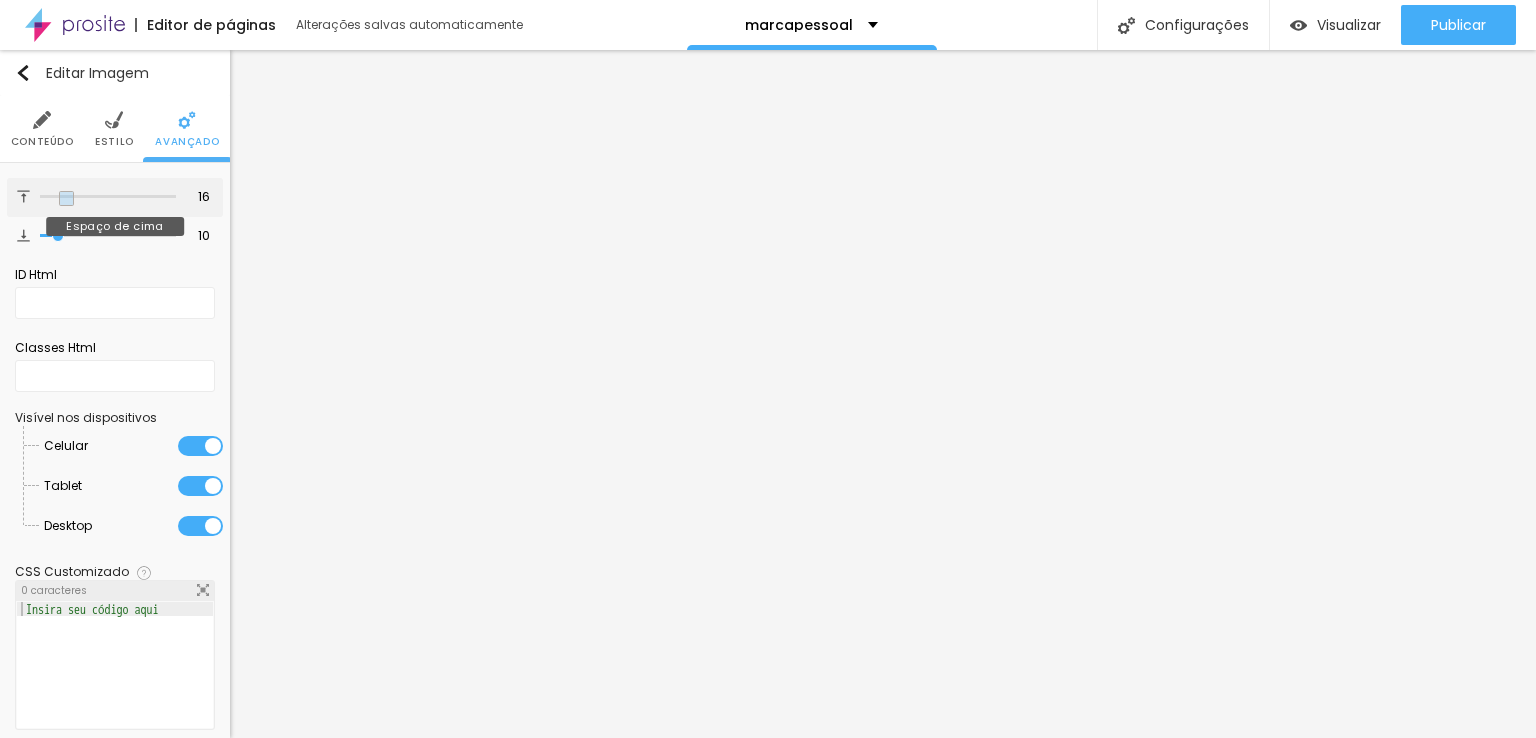 type on "0" 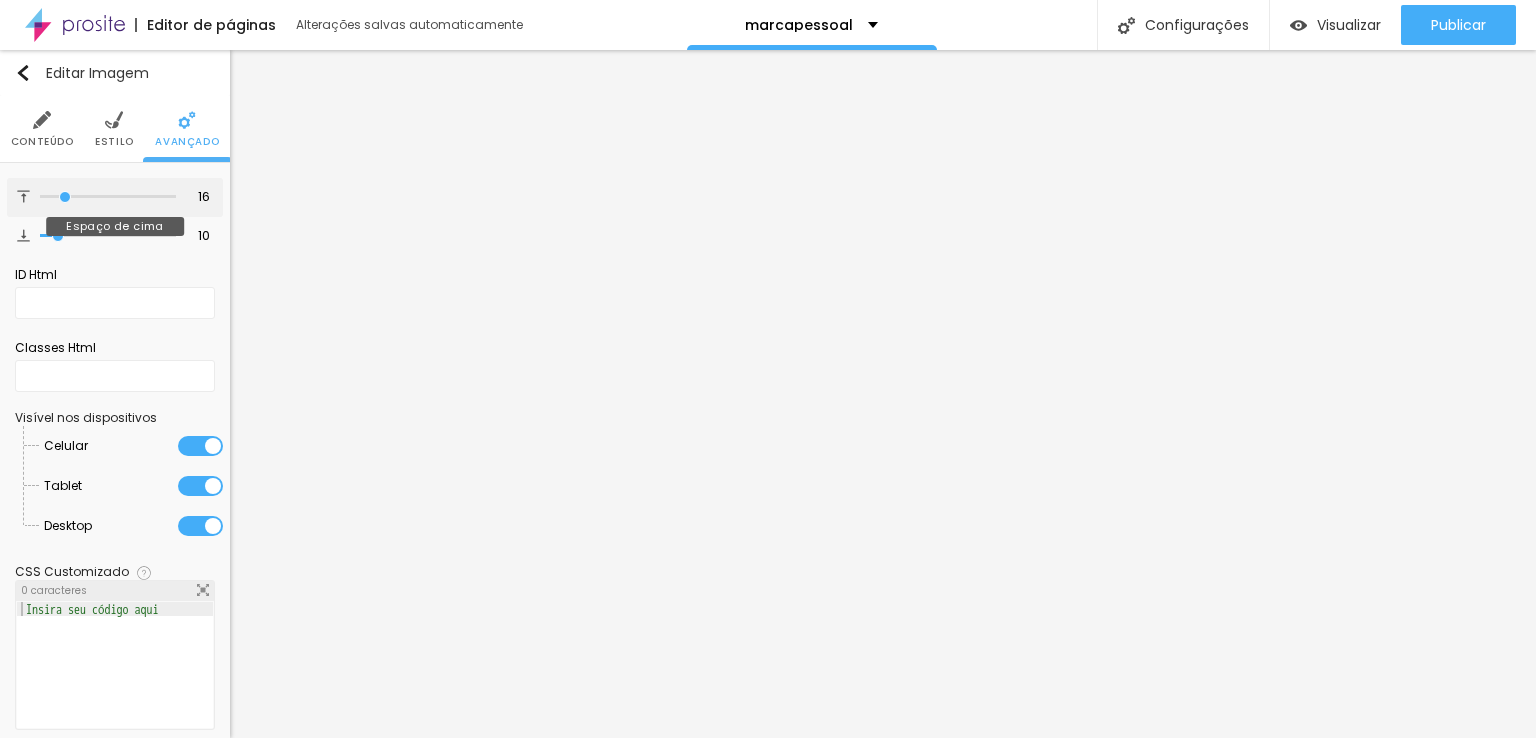 type on "0" 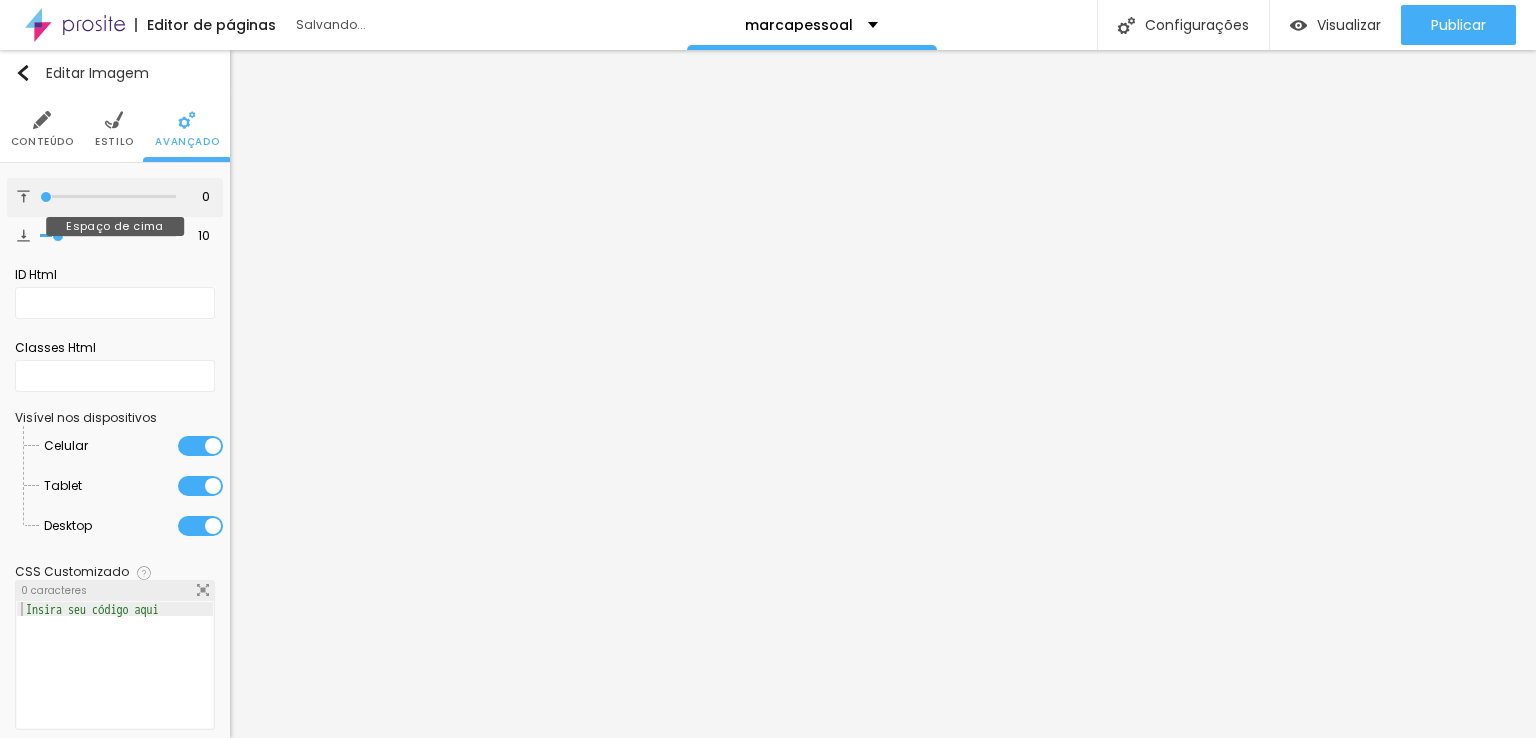 drag, startPoint x: 61, startPoint y: 195, endPoint x: 33, endPoint y: 208, distance: 30.870699 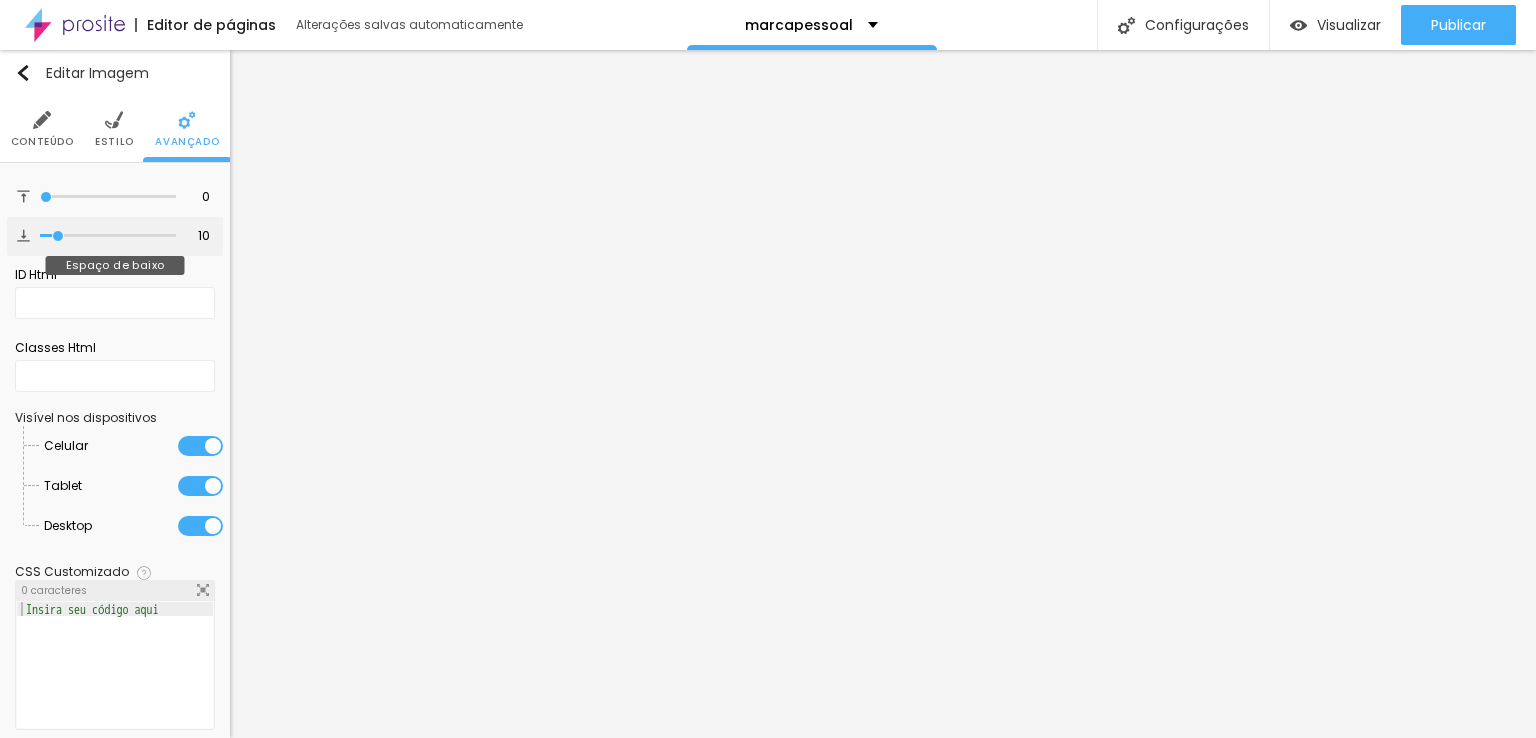 type on "0" 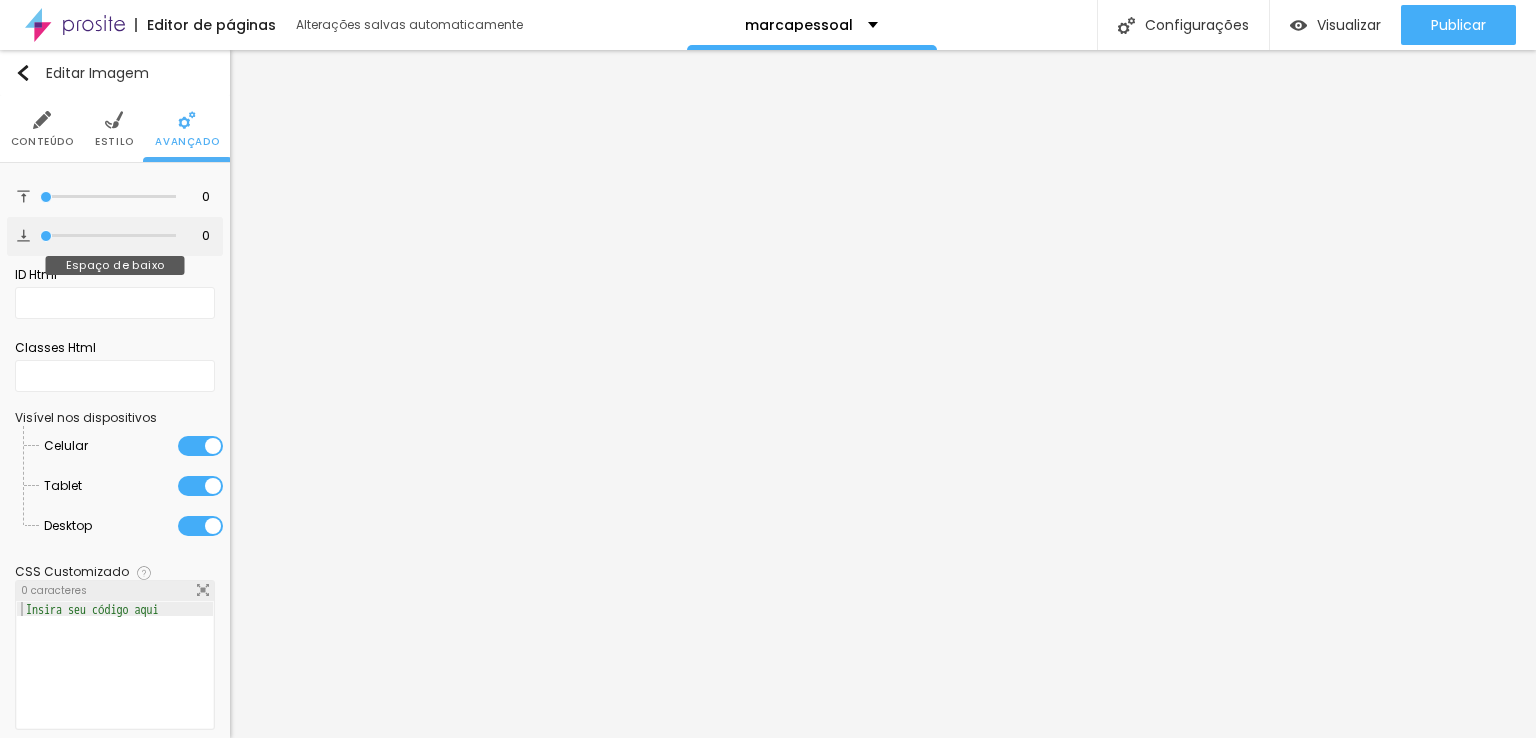 drag, startPoint x: 58, startPoint y: 233, endPoint x: 28, endPoint y: 229, distance: 30.265491 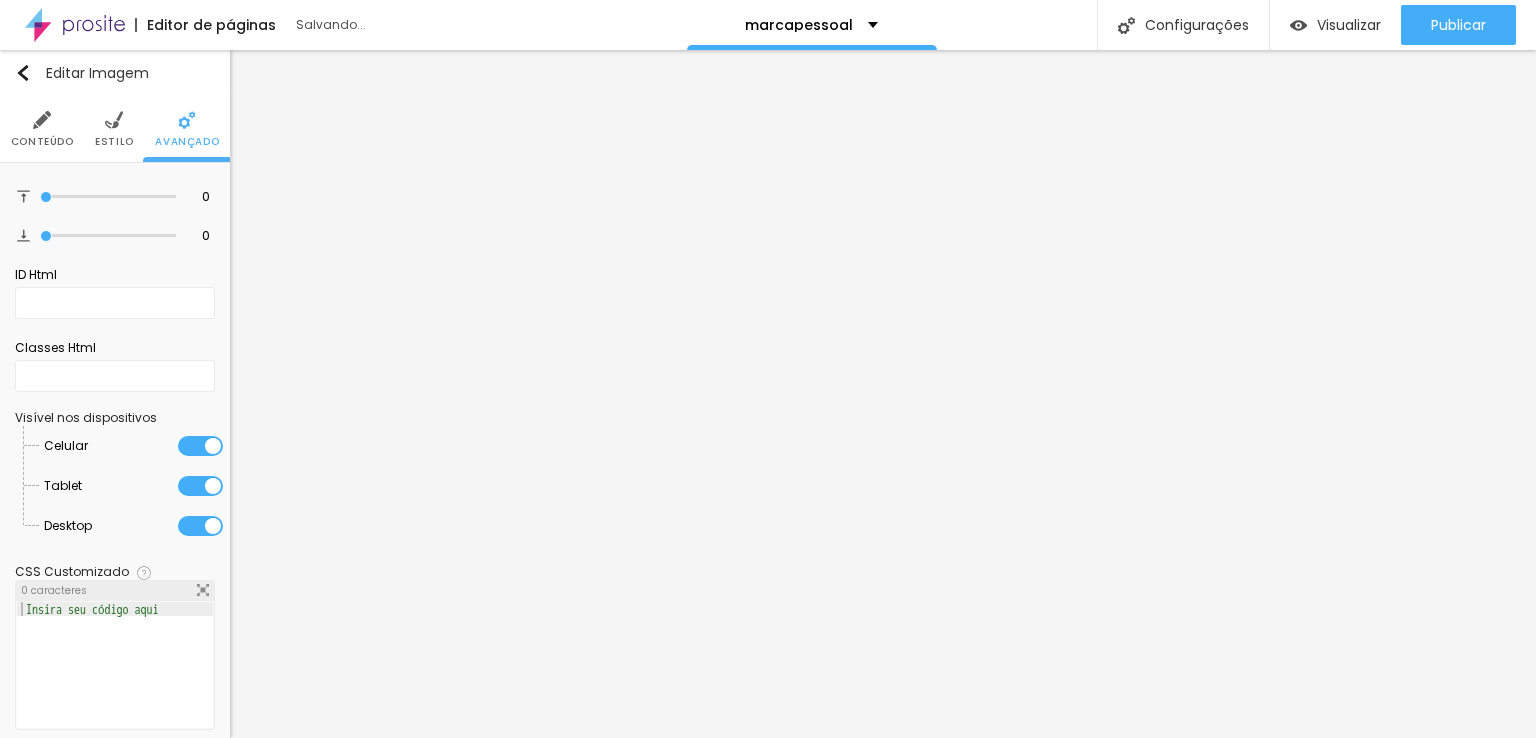 click at bounding box center (114, 120) 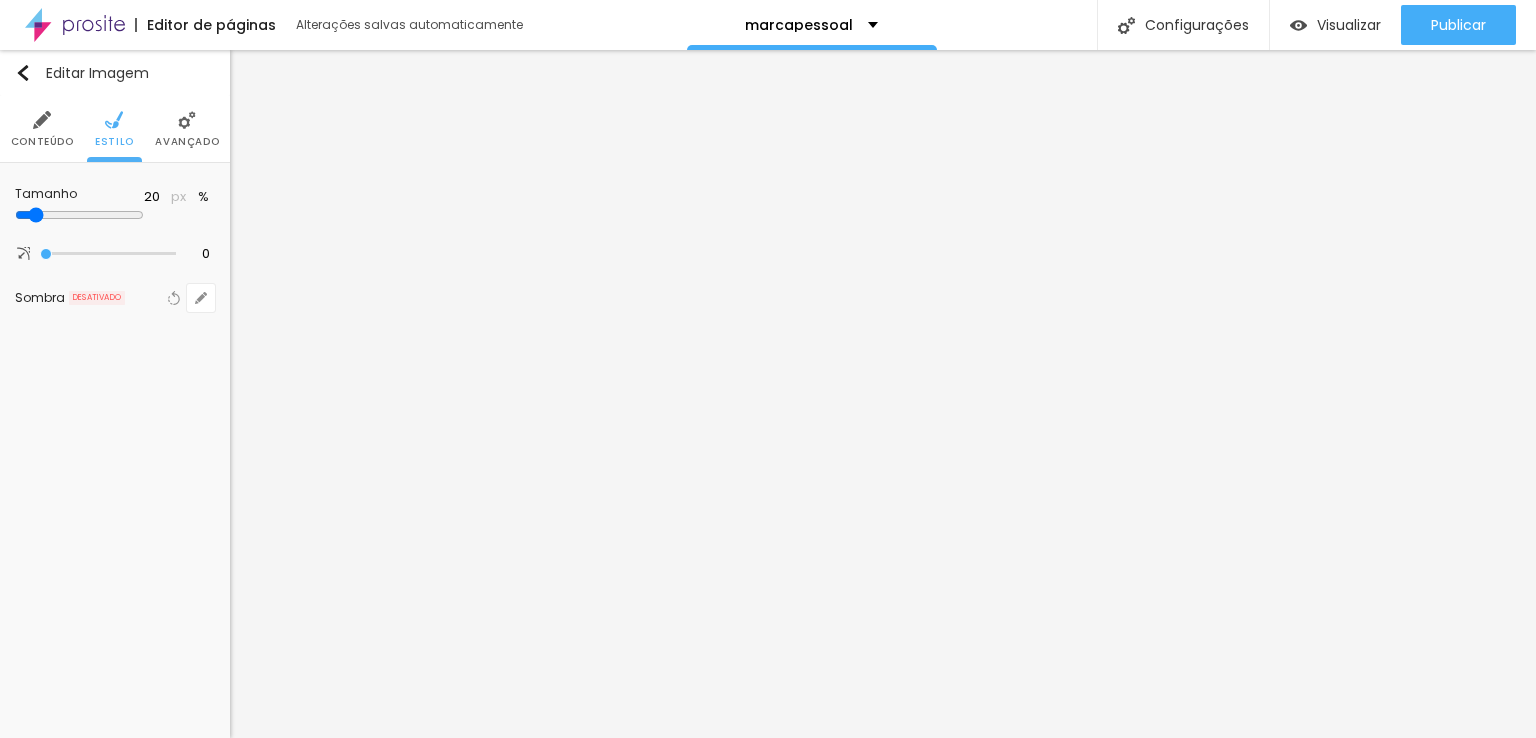 type on "25" 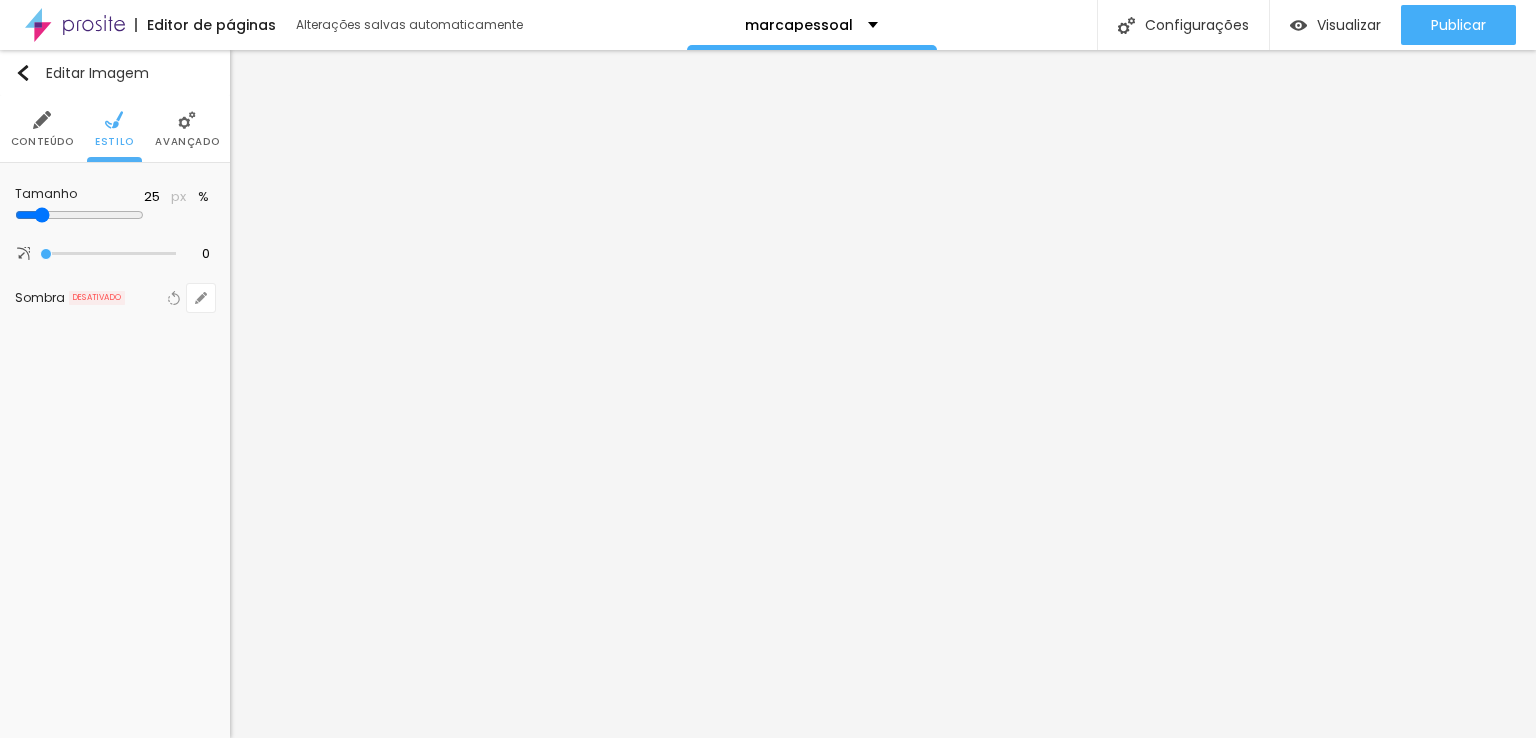 type on "30" 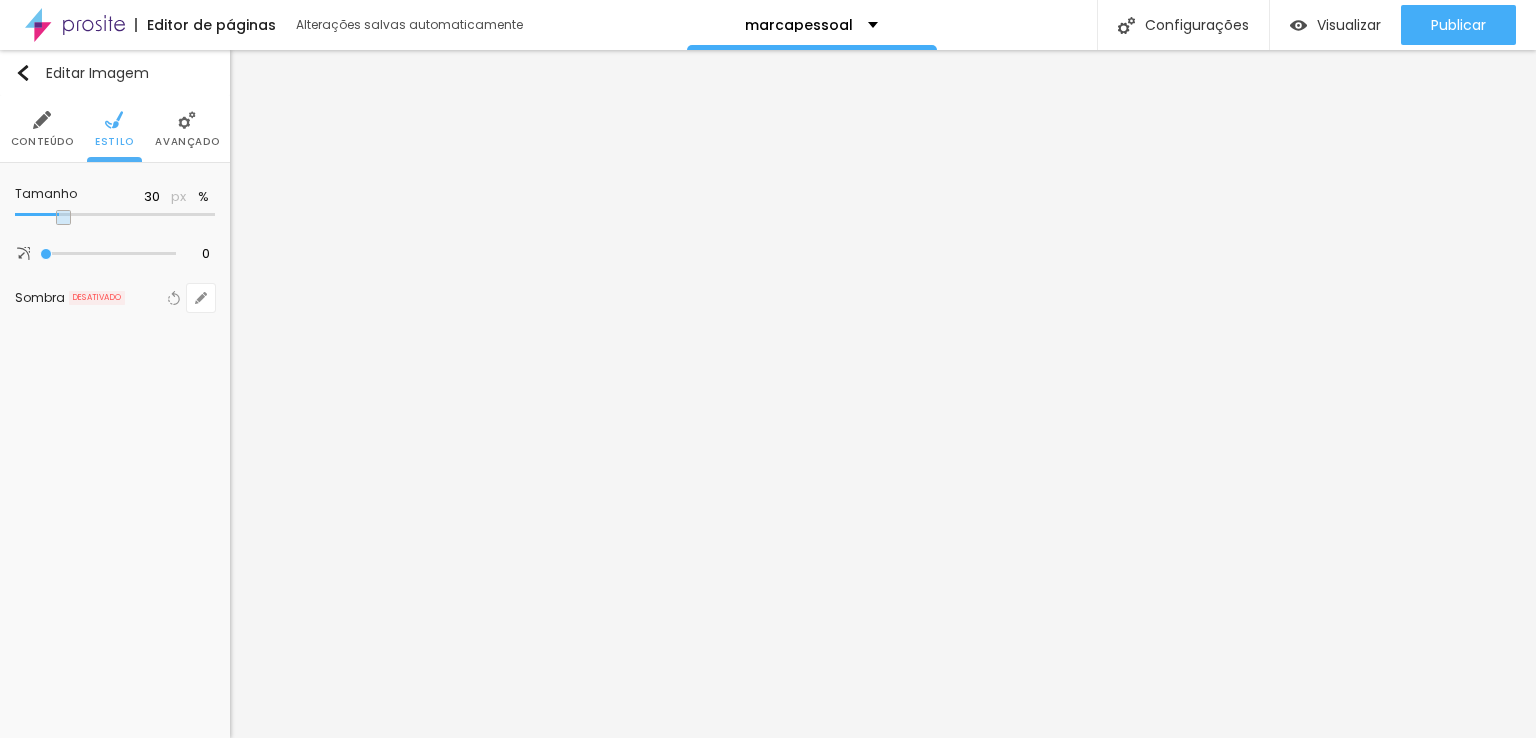 type on "35" 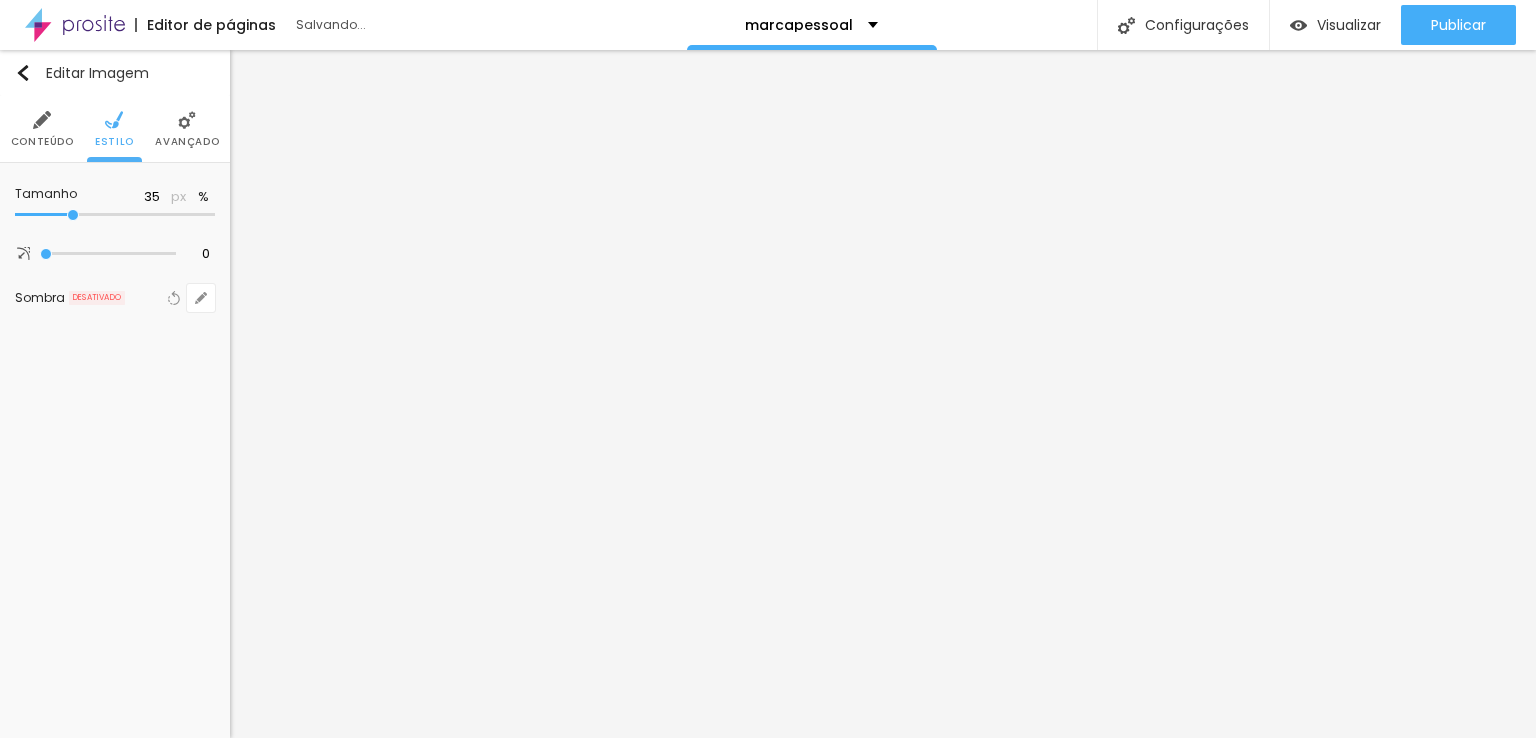 drag, startPoint x: 43, startPoint y: 209, endPoint x: 71, endPoint y: 223, distance: 31.304953 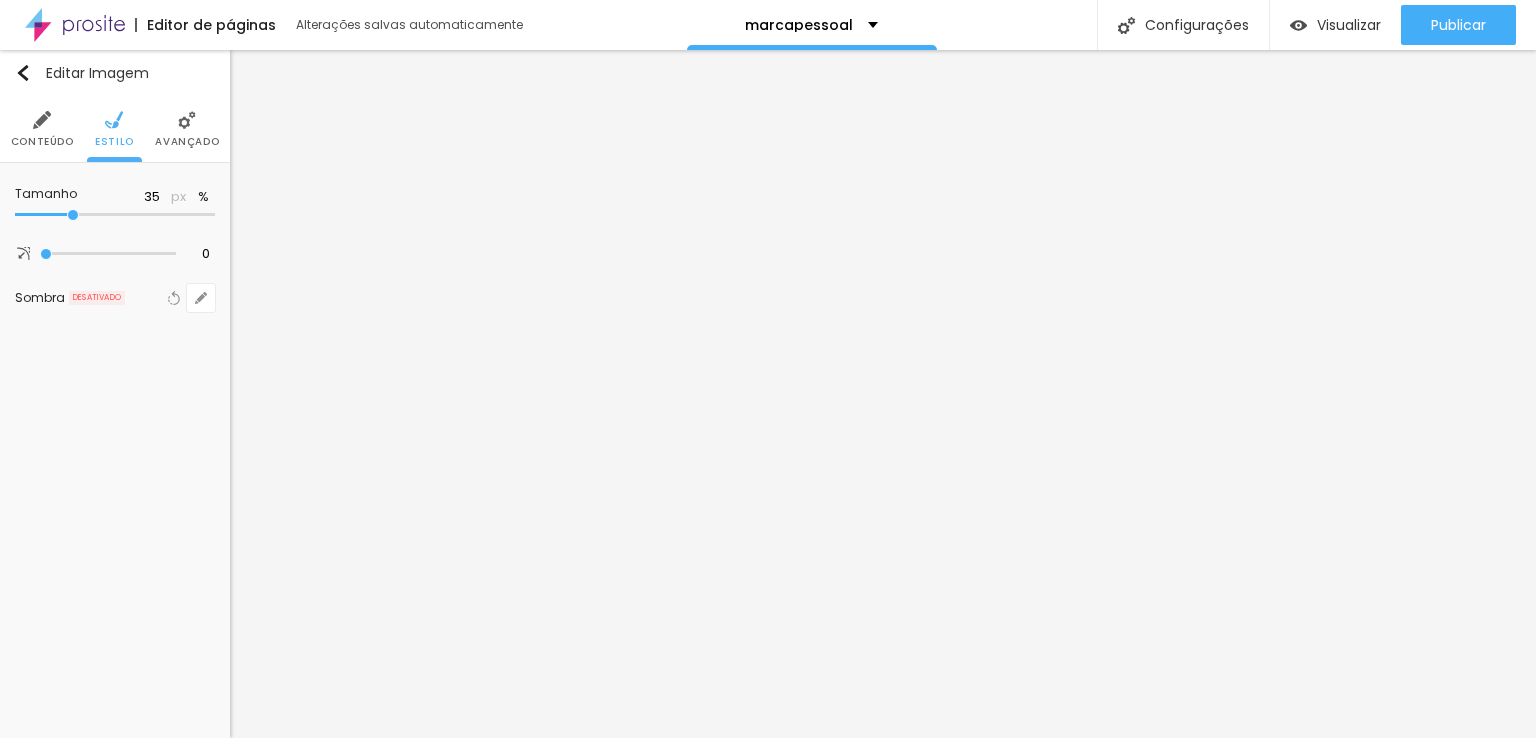 click on "Conteúdo" at bounding box center [42, 142] 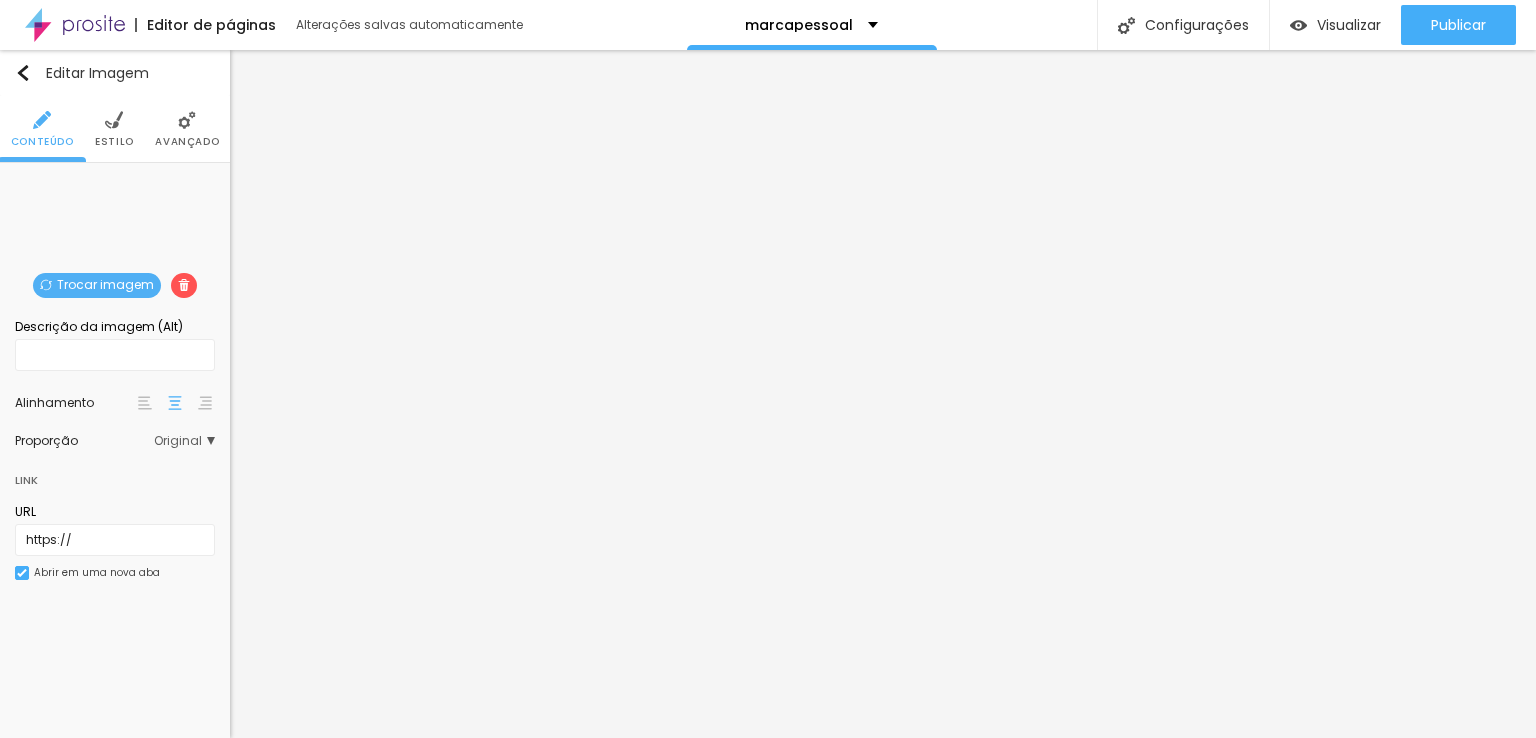 click on "Avançado" at bounding box center [187, 142] 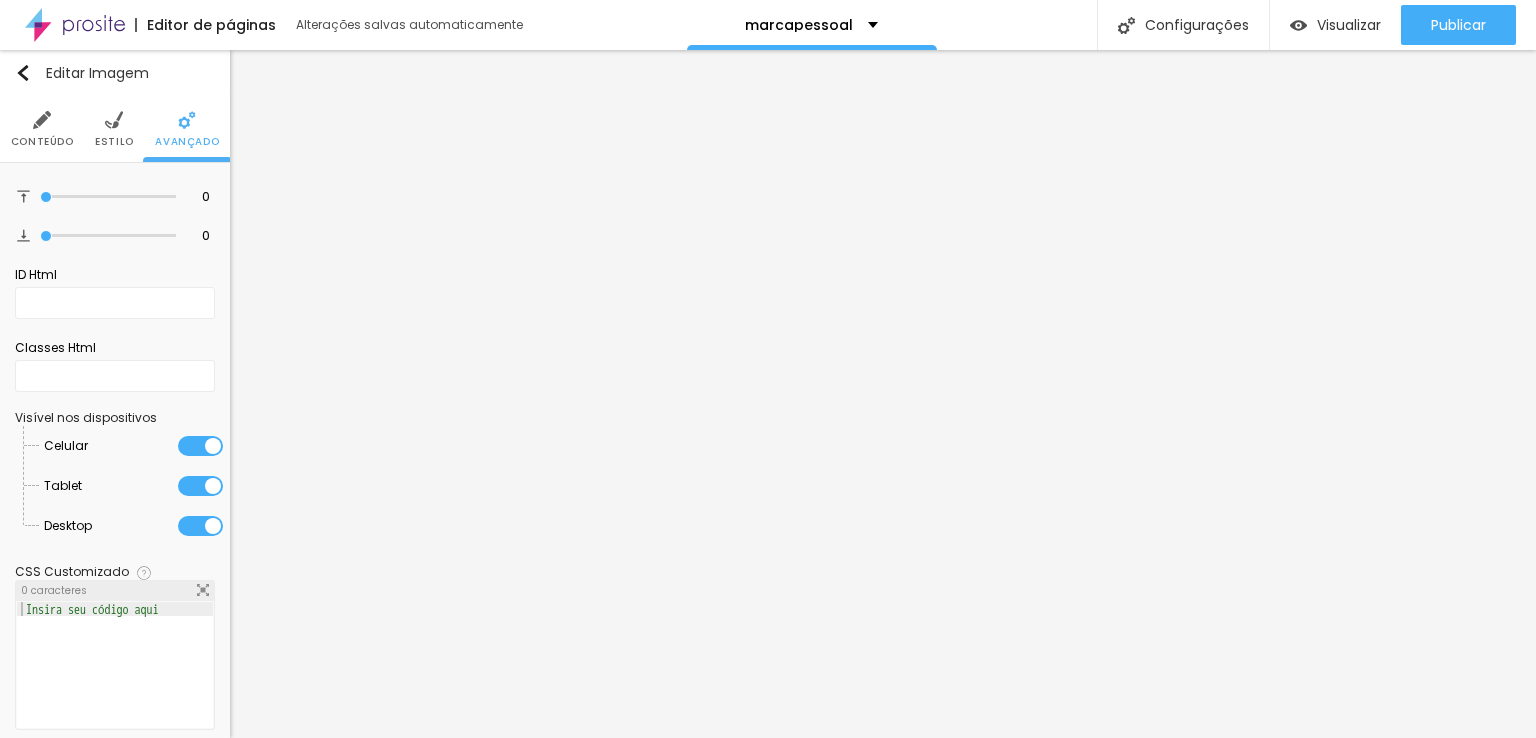 click on "Conteúdo" at bounding box center (42, 142) 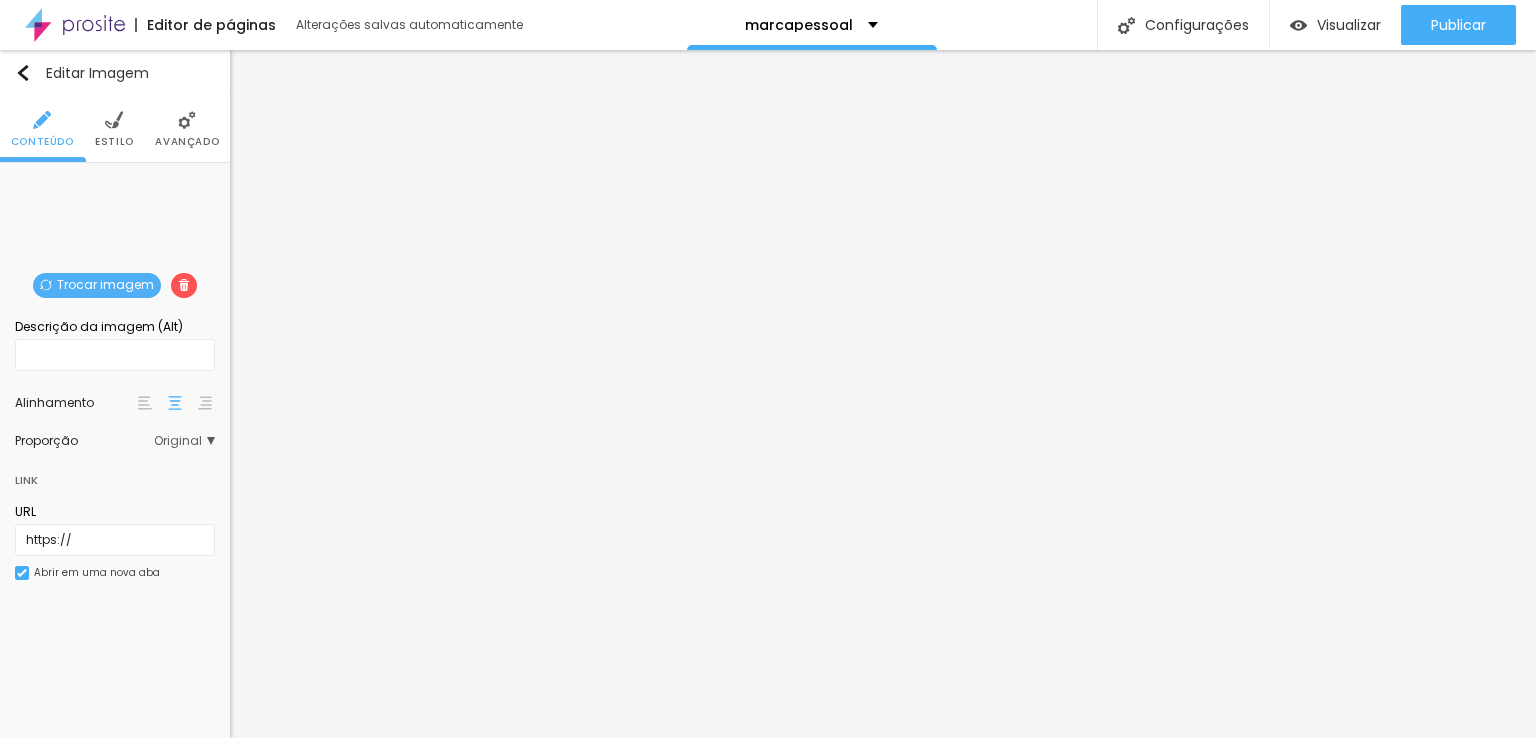 click on "Proporção  Original Cinema 16:9 Padrão 4:3 Quadrado 1:1 Original" at bounding box center (115, 441) 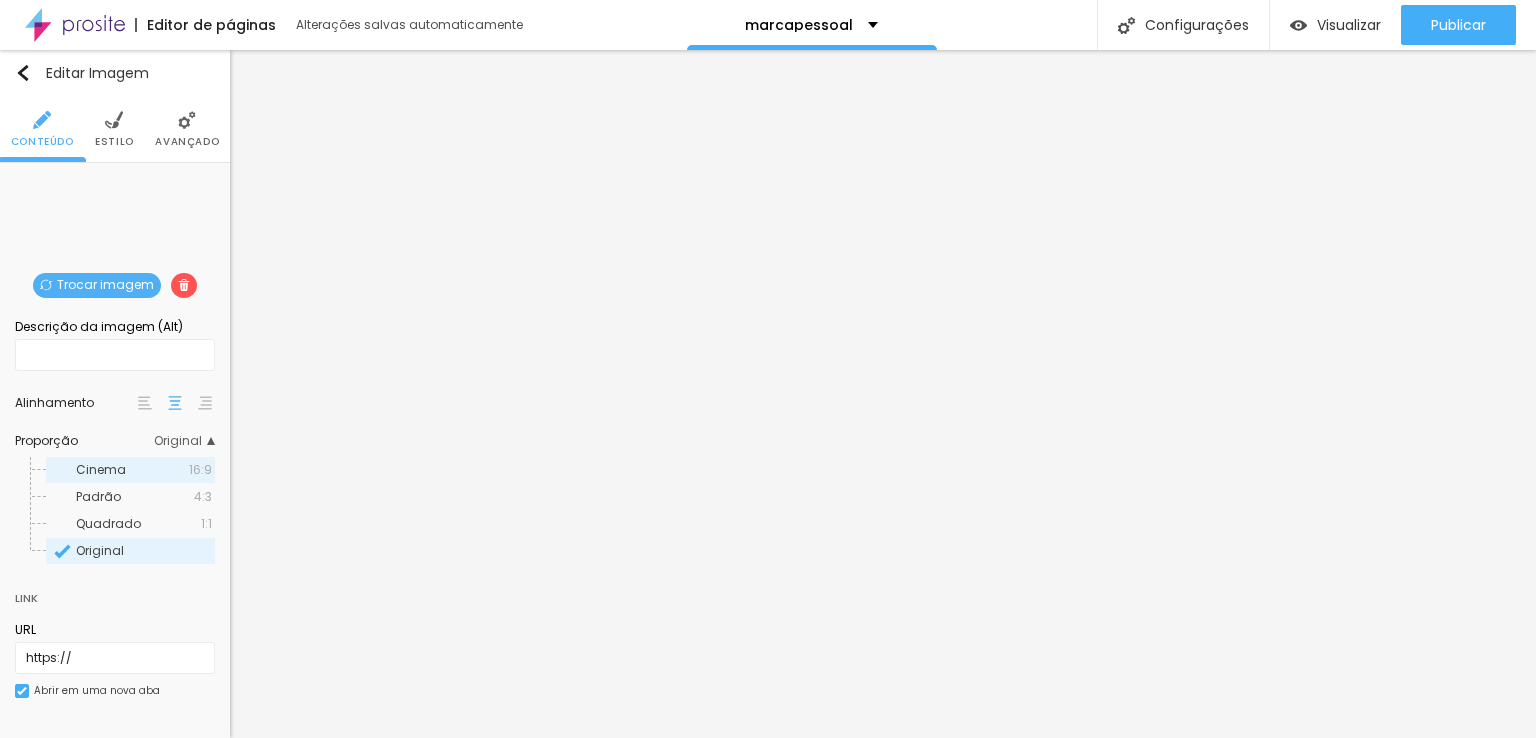 click on "Cinema" at bounding box center (132, 470) 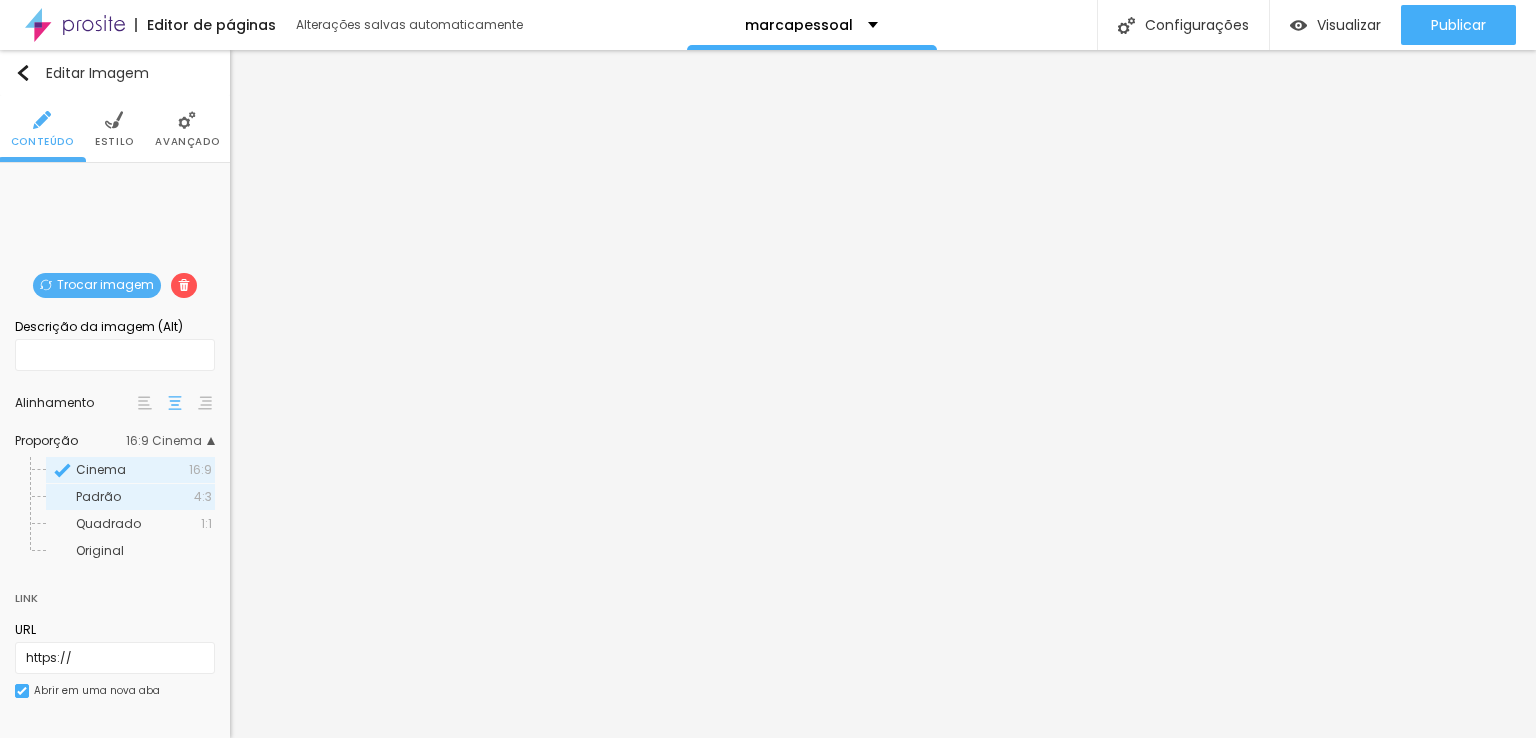 click on "Padrão" at bounding box center (135, 497) 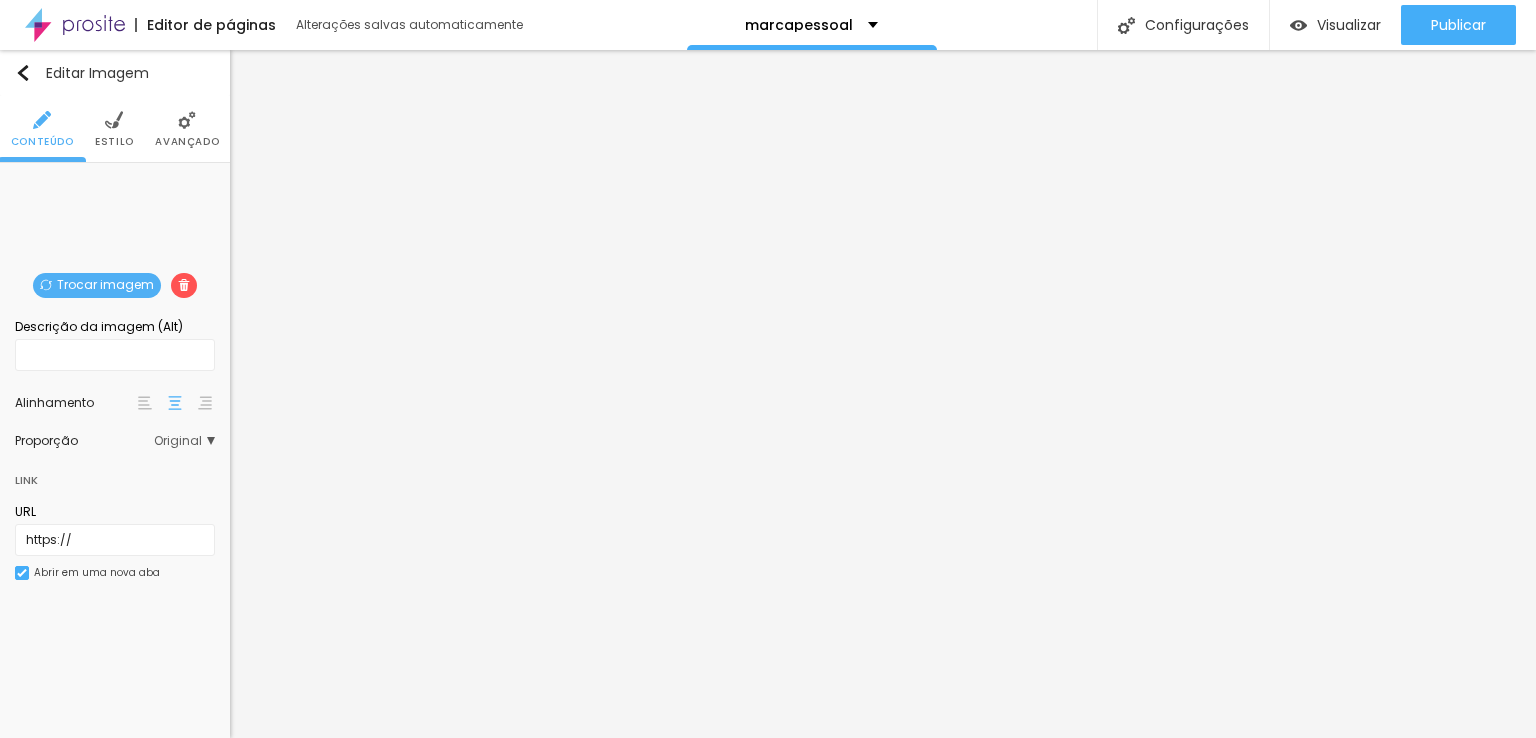 click on "Original" at bounding box center [184, 441] 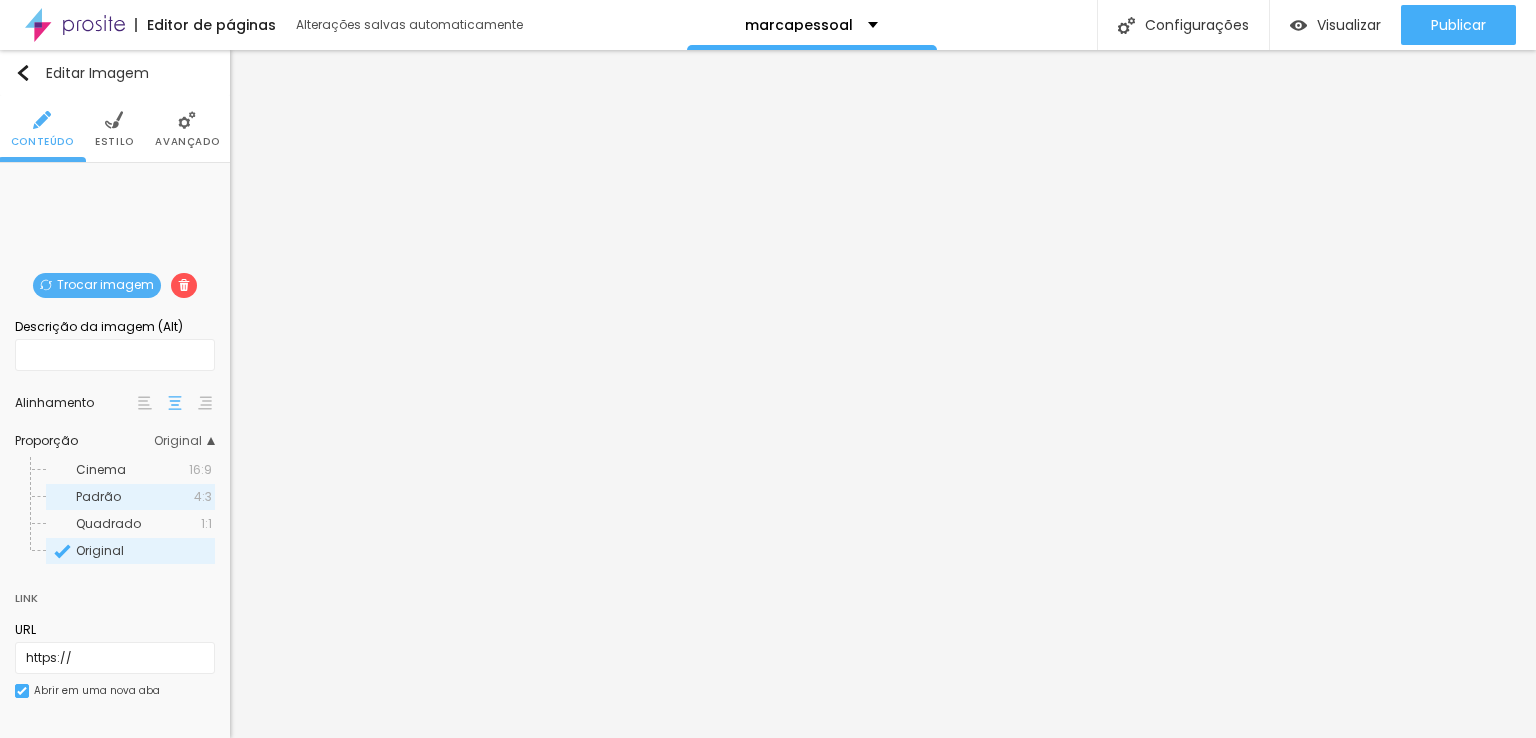 click on "Padrão" at bounding box center [135, 497] 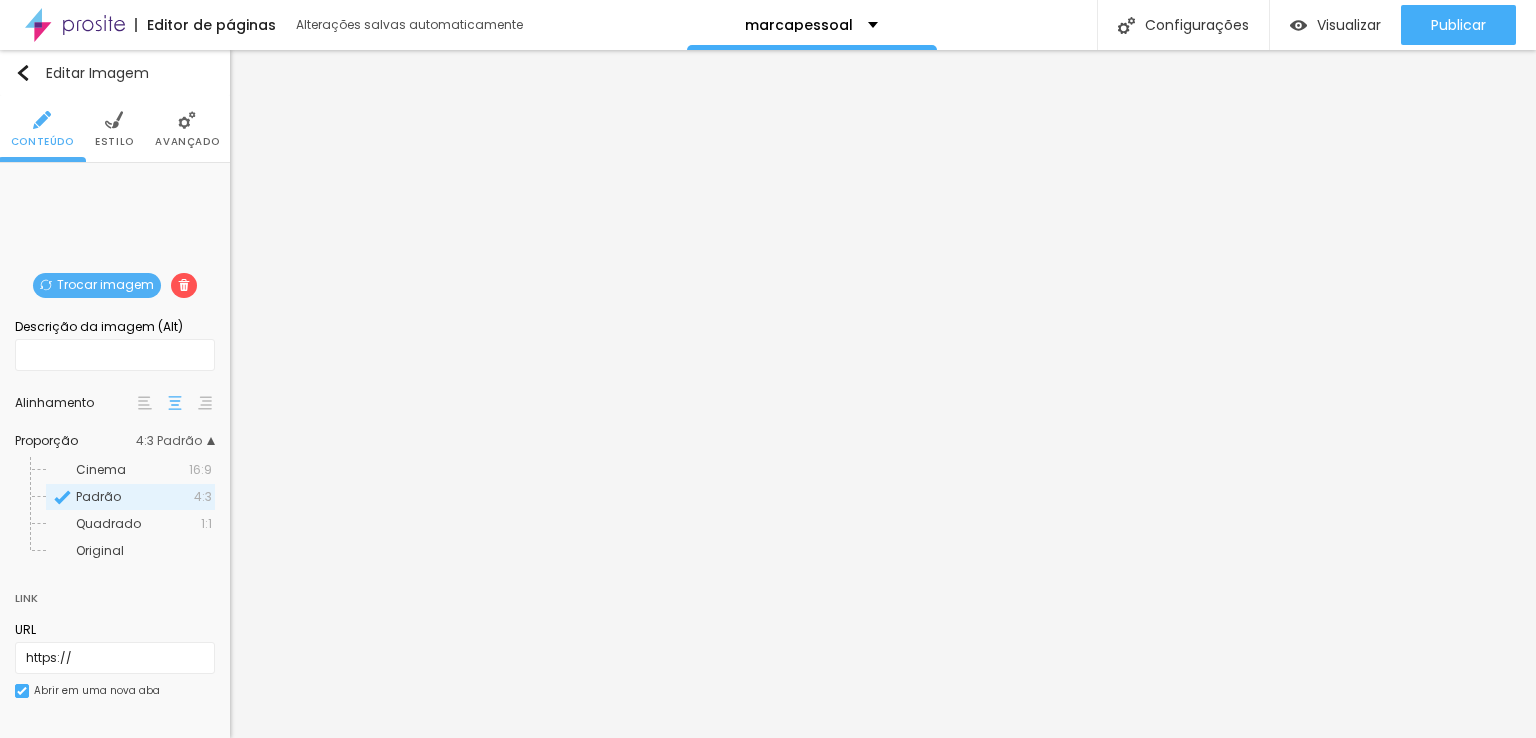 click on "Estilo" at bounding box center (114, 129) 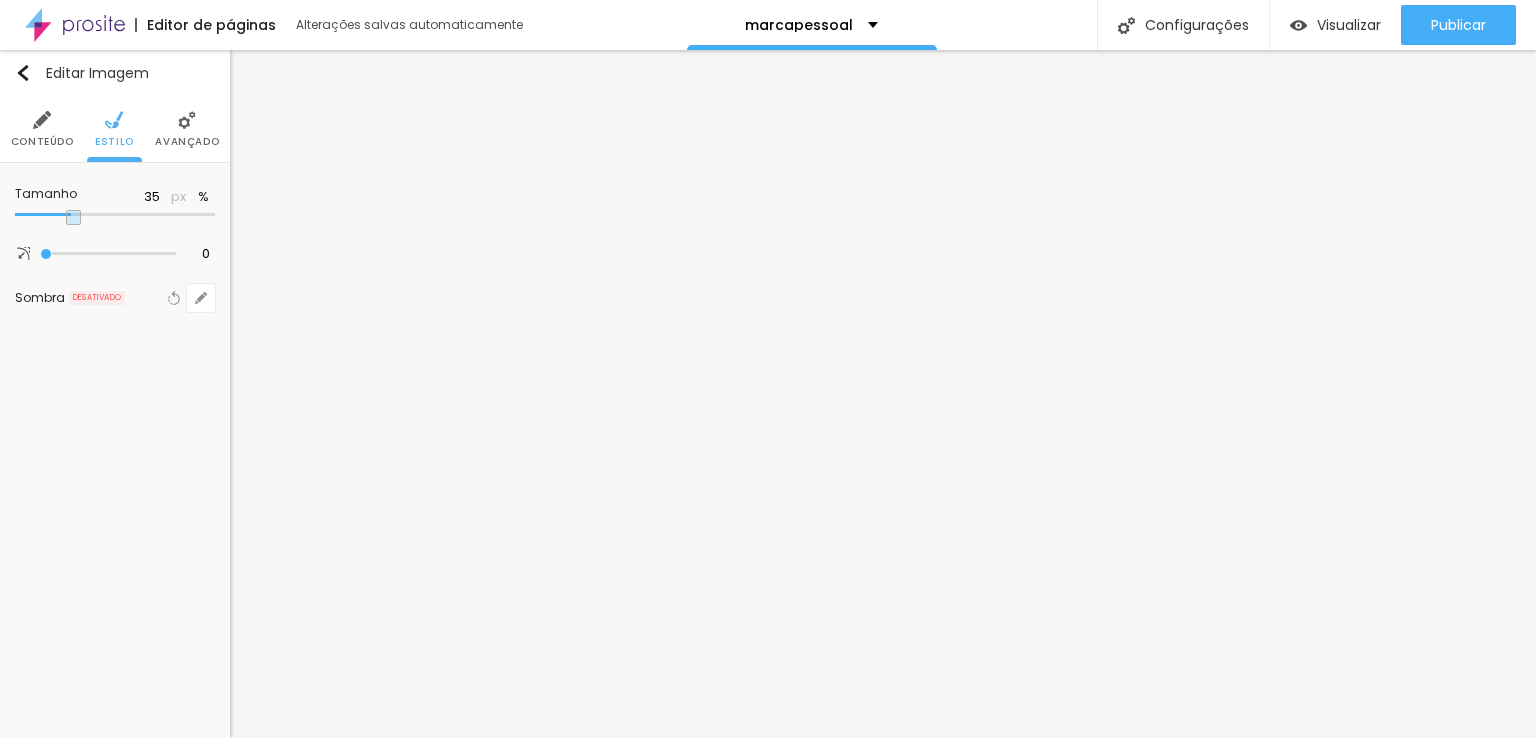 type on "35" 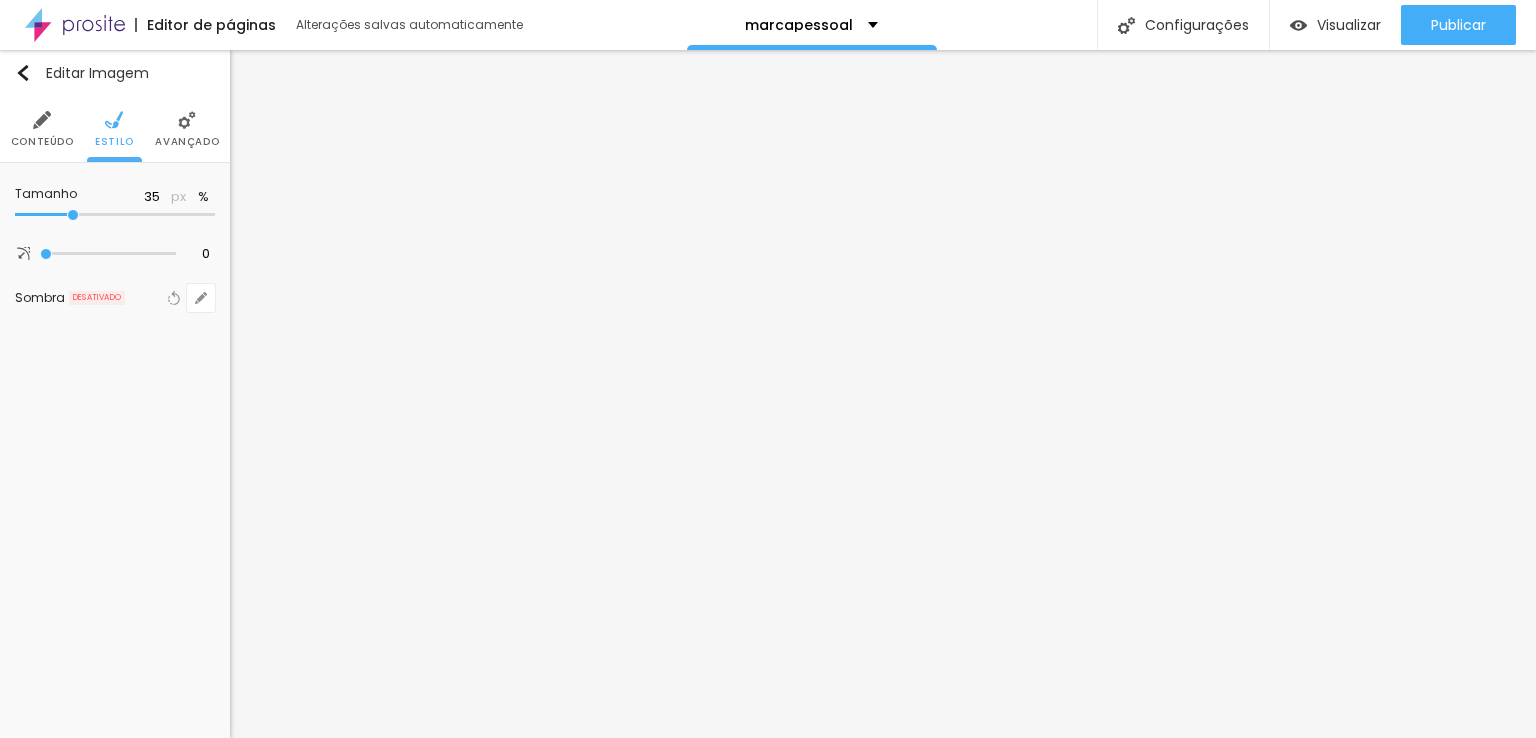 type on "35" 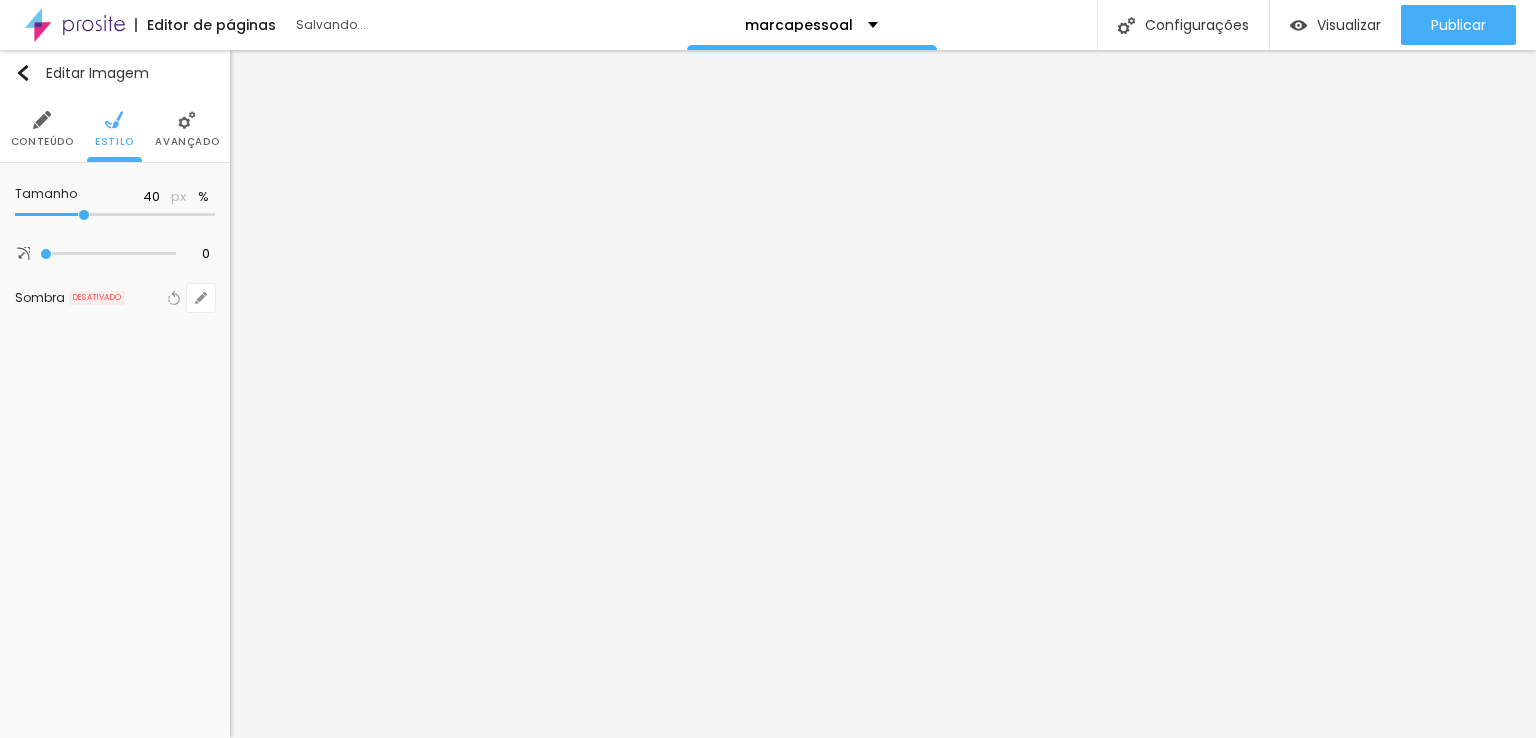 type on "35" 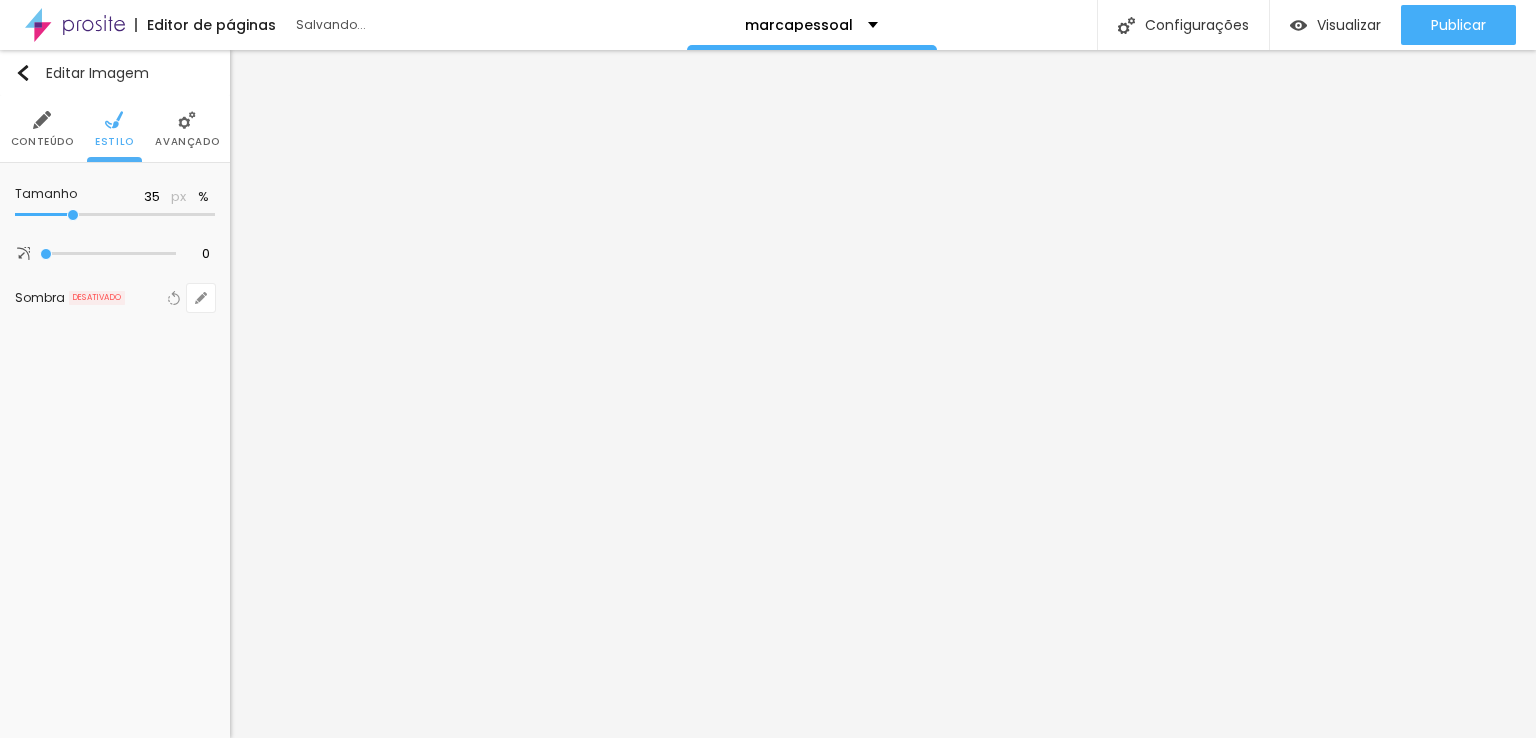 drag, startPoint x: 45, startPoint y: 216, endPoint x: 72, endPoint y: 230, distance: 30.413813 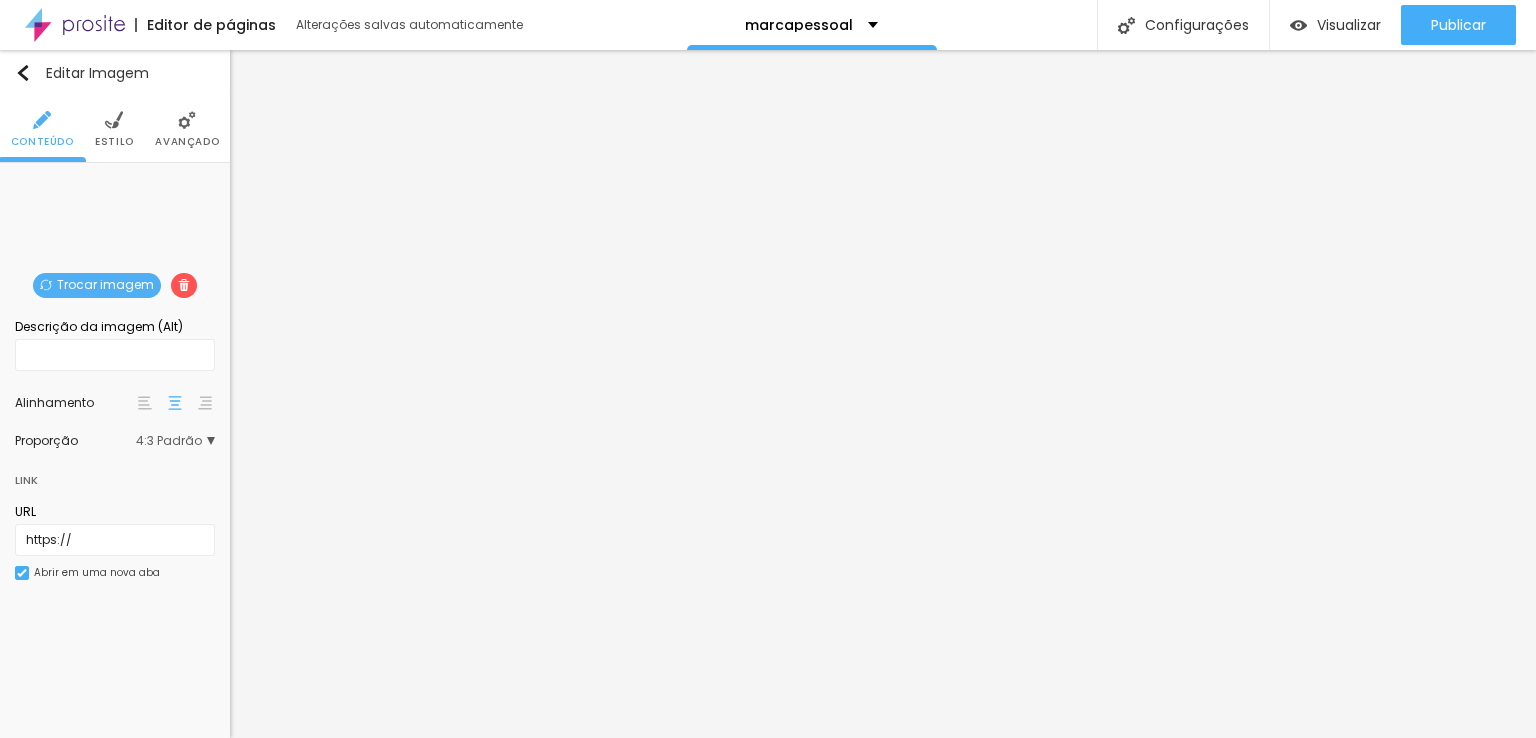 click at bounding box center (187, 120) 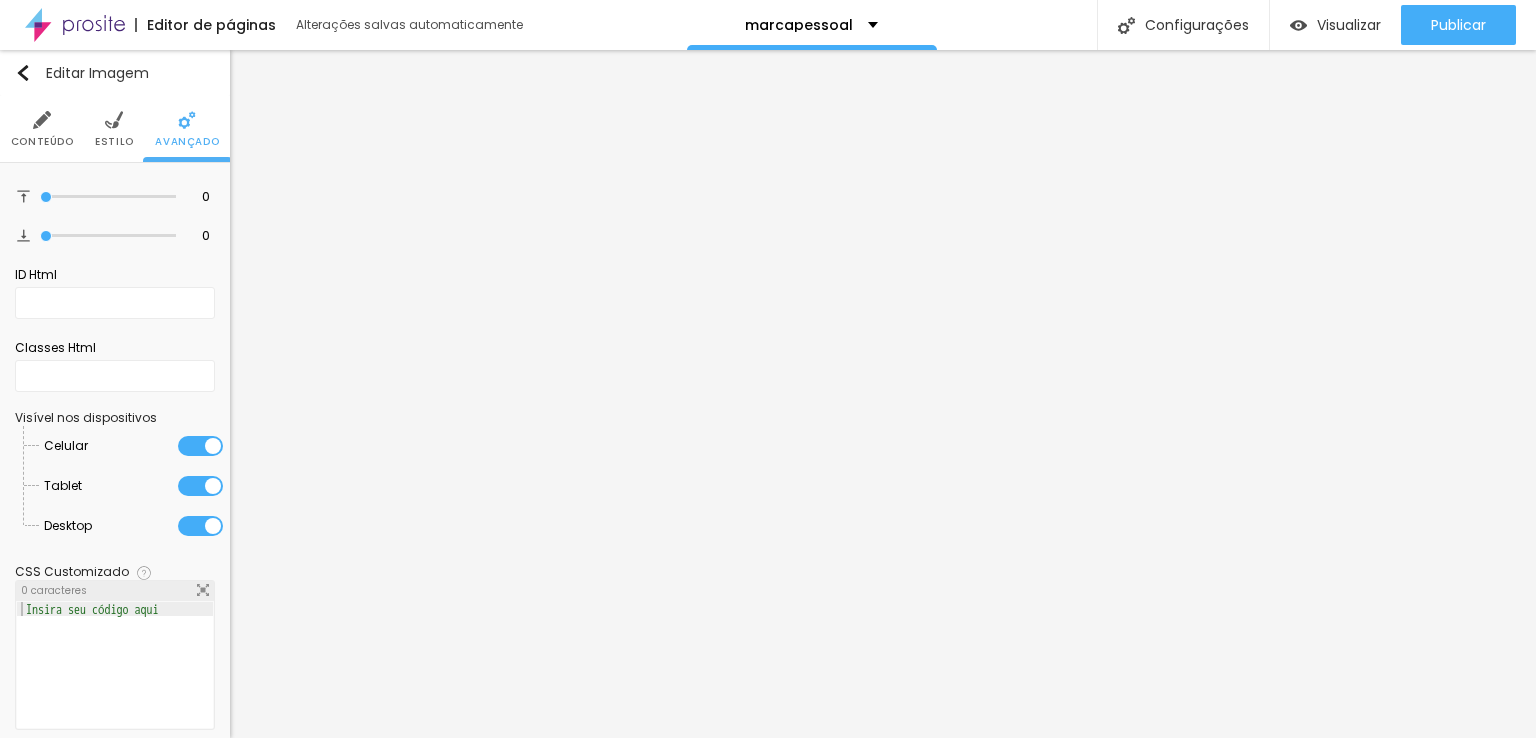 click on "Estilo" at bounding box center (114, 142) 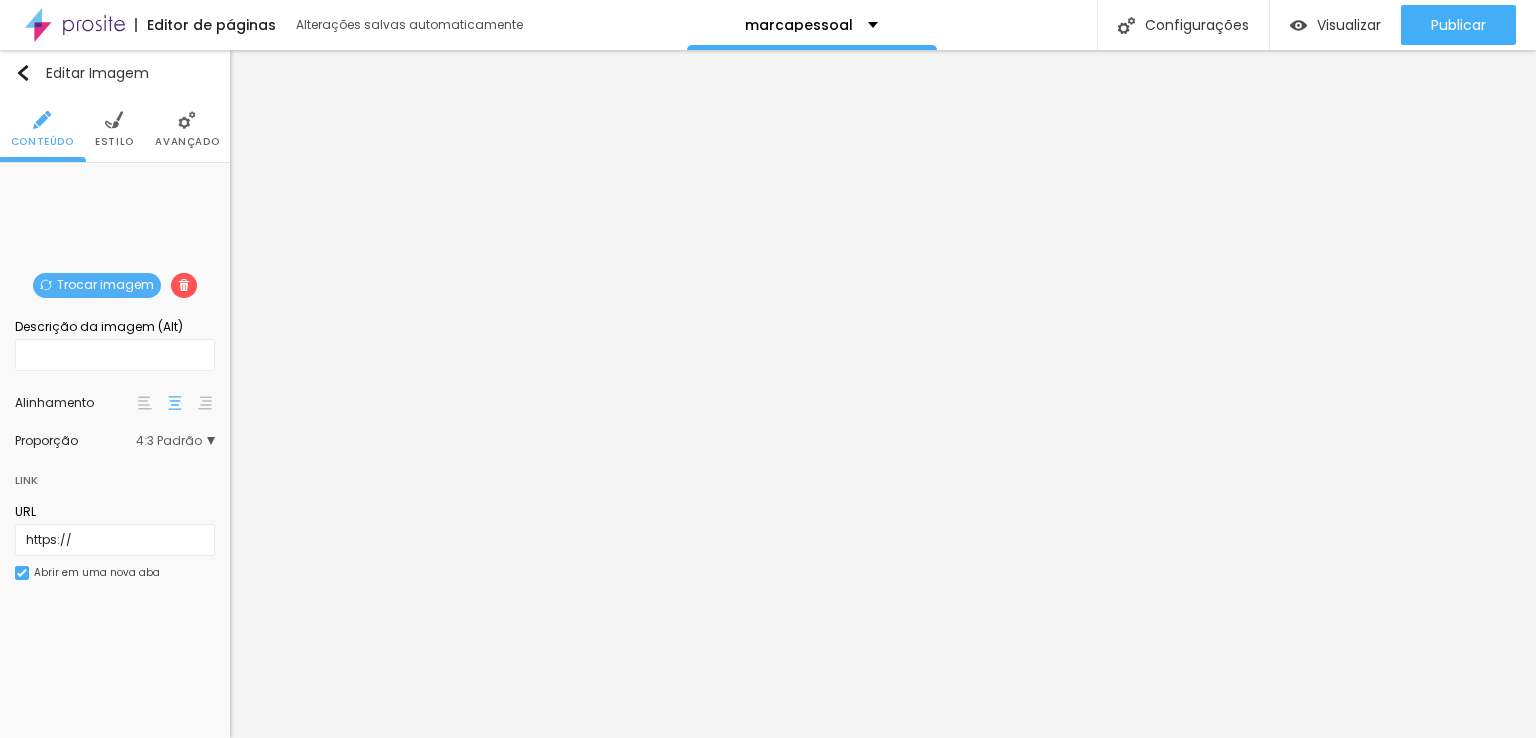 click on "Estilo" at bounding box center [114, 129] 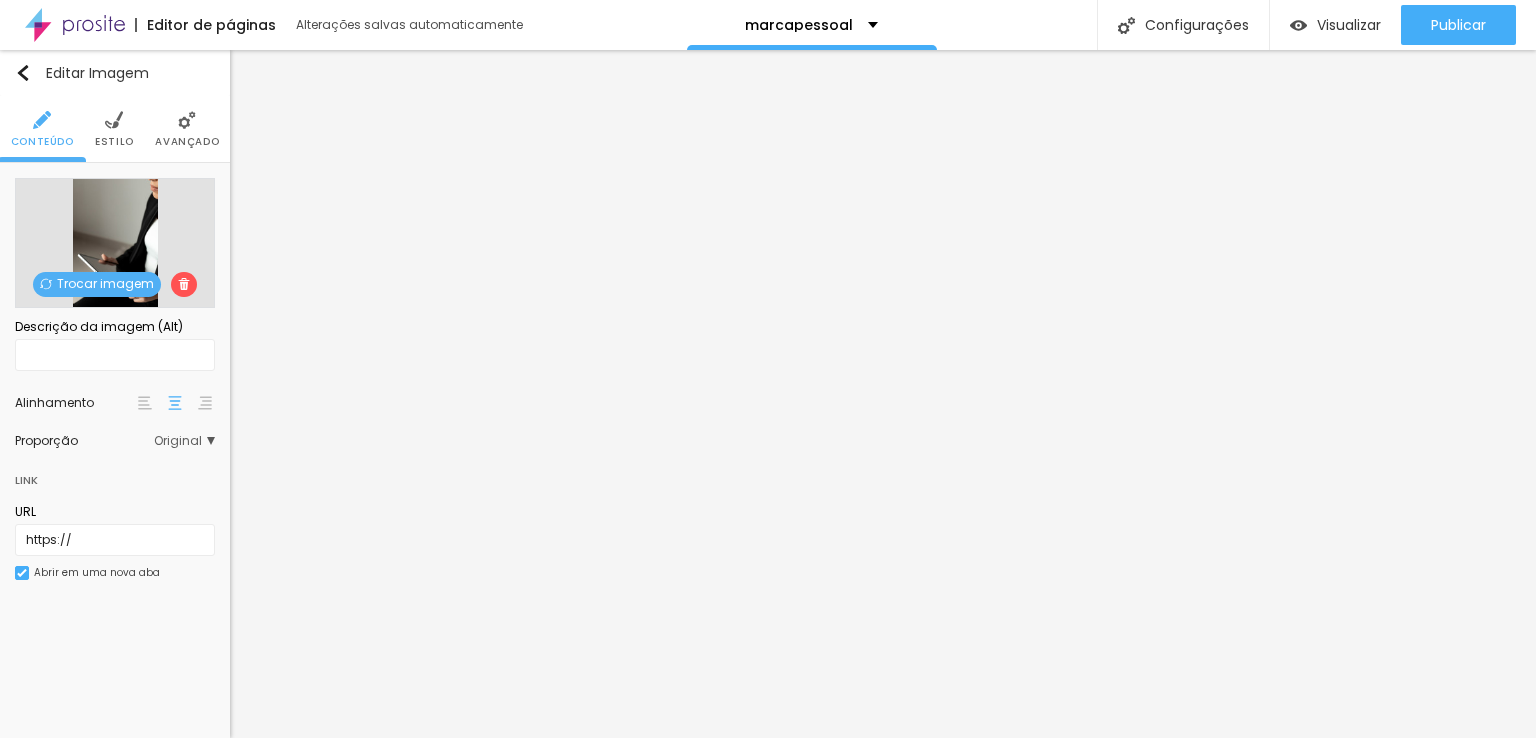 click on "Proporção  Original Cinema 16:9 Padrão 4:3 Quadrado 1:1 Original" at bounding box center (115, 441) 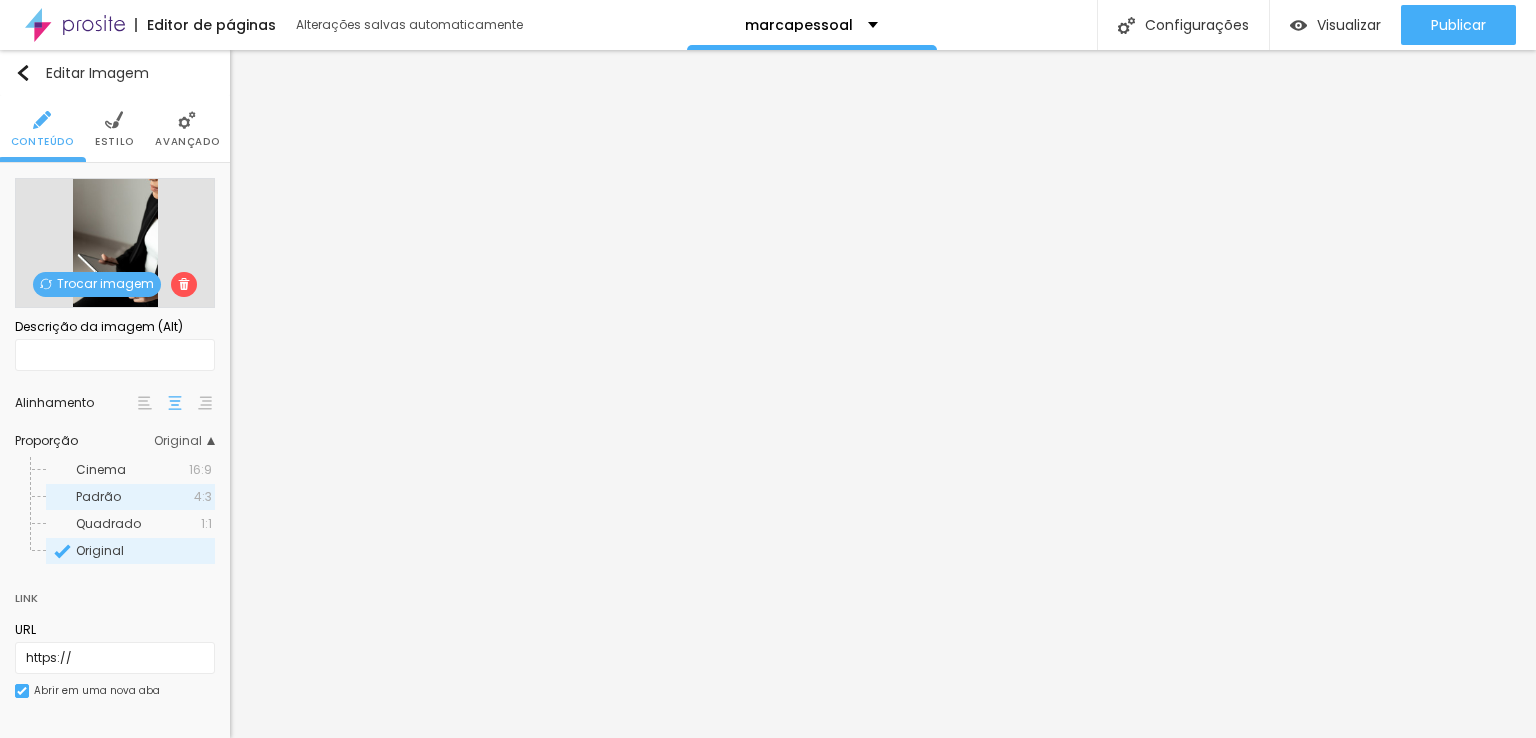 click on "Padrão" at bounding box center (135, 497) 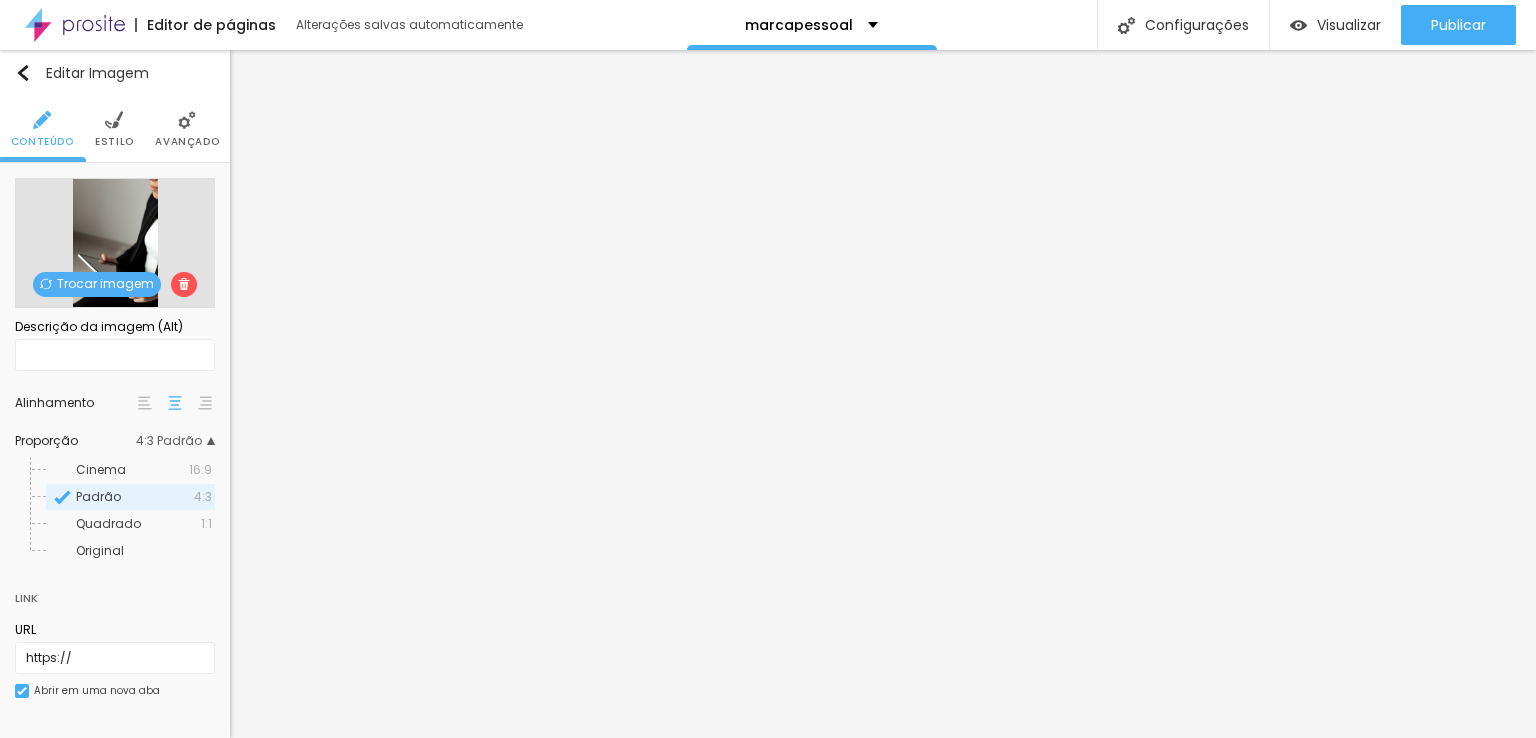 click on "Estilo" at bounding box center [114, 142] 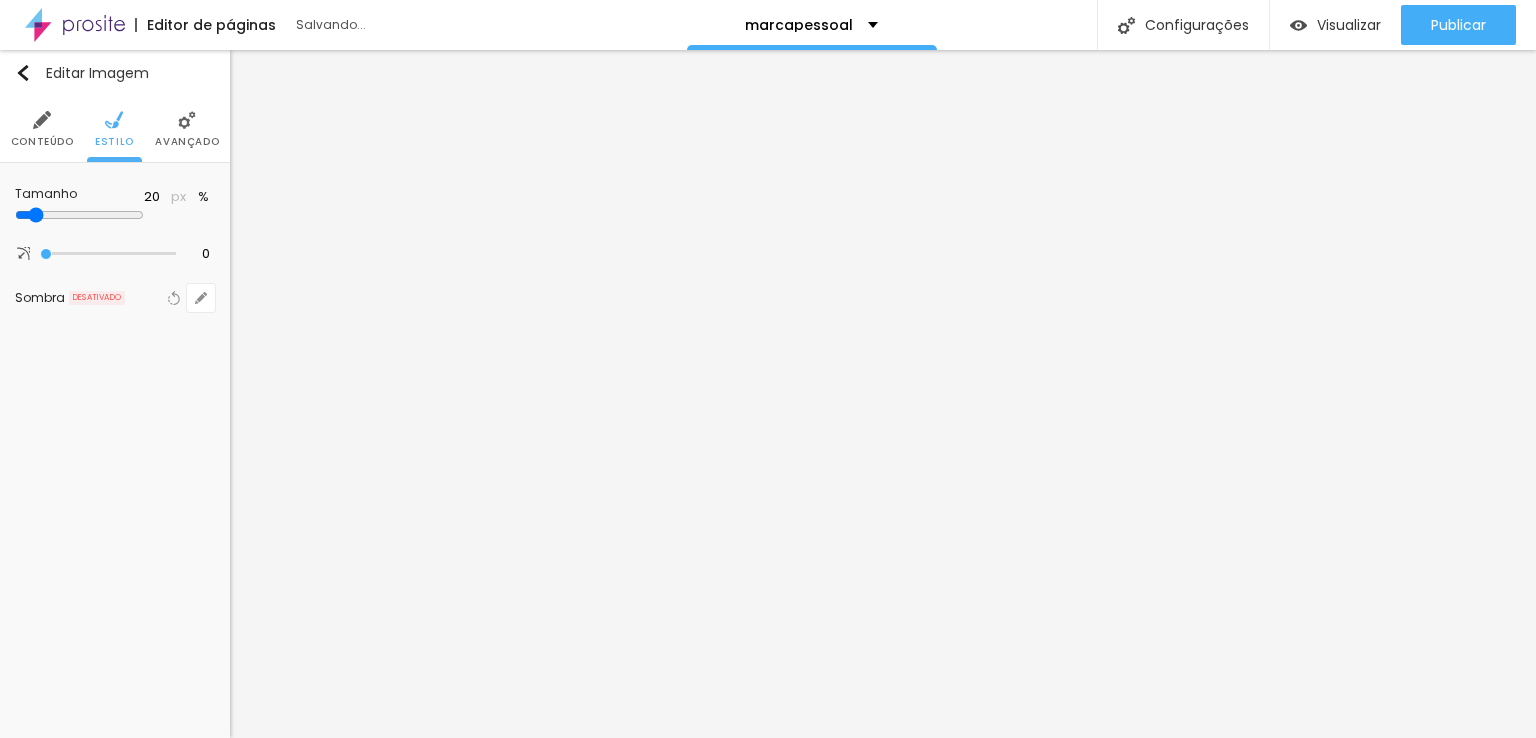 type on "25" 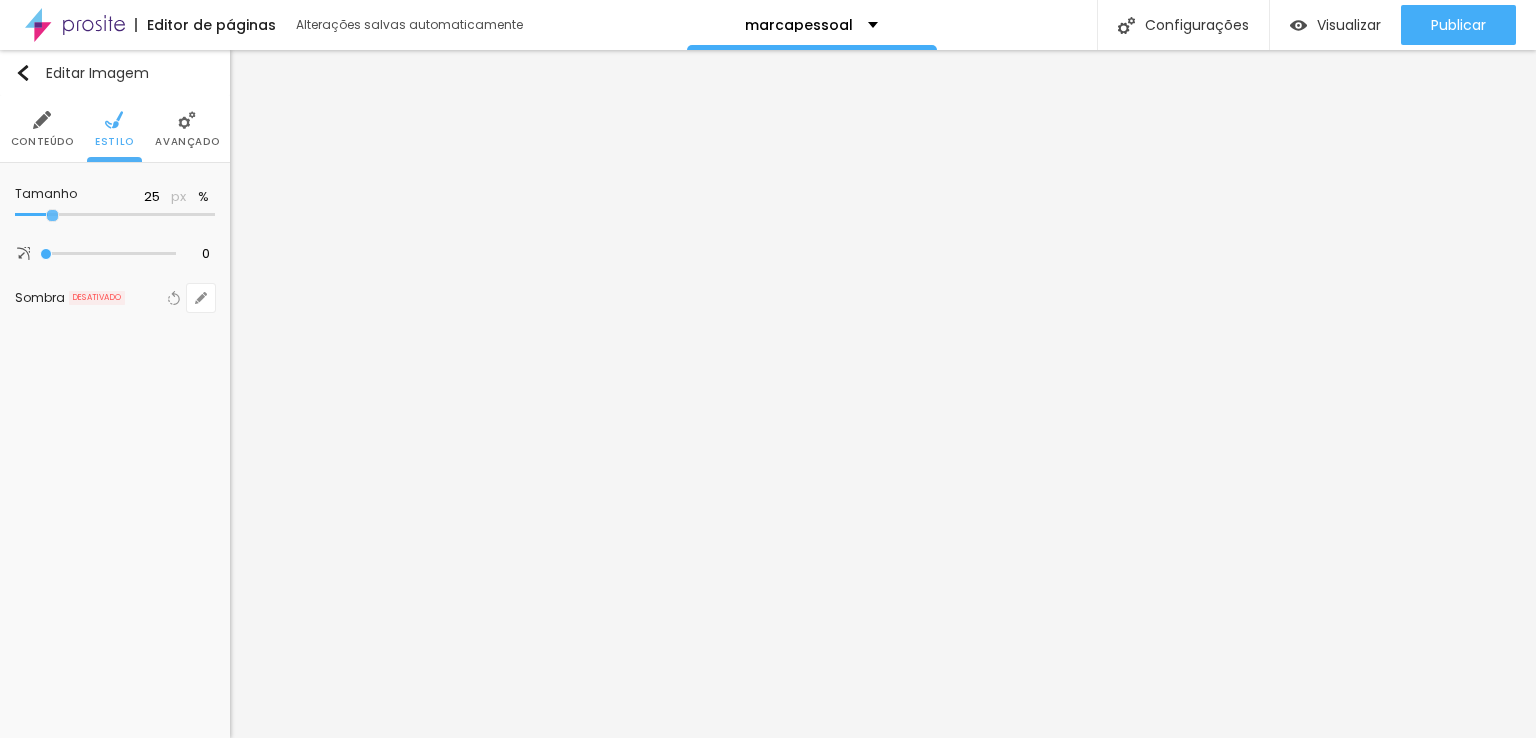 type on "30" 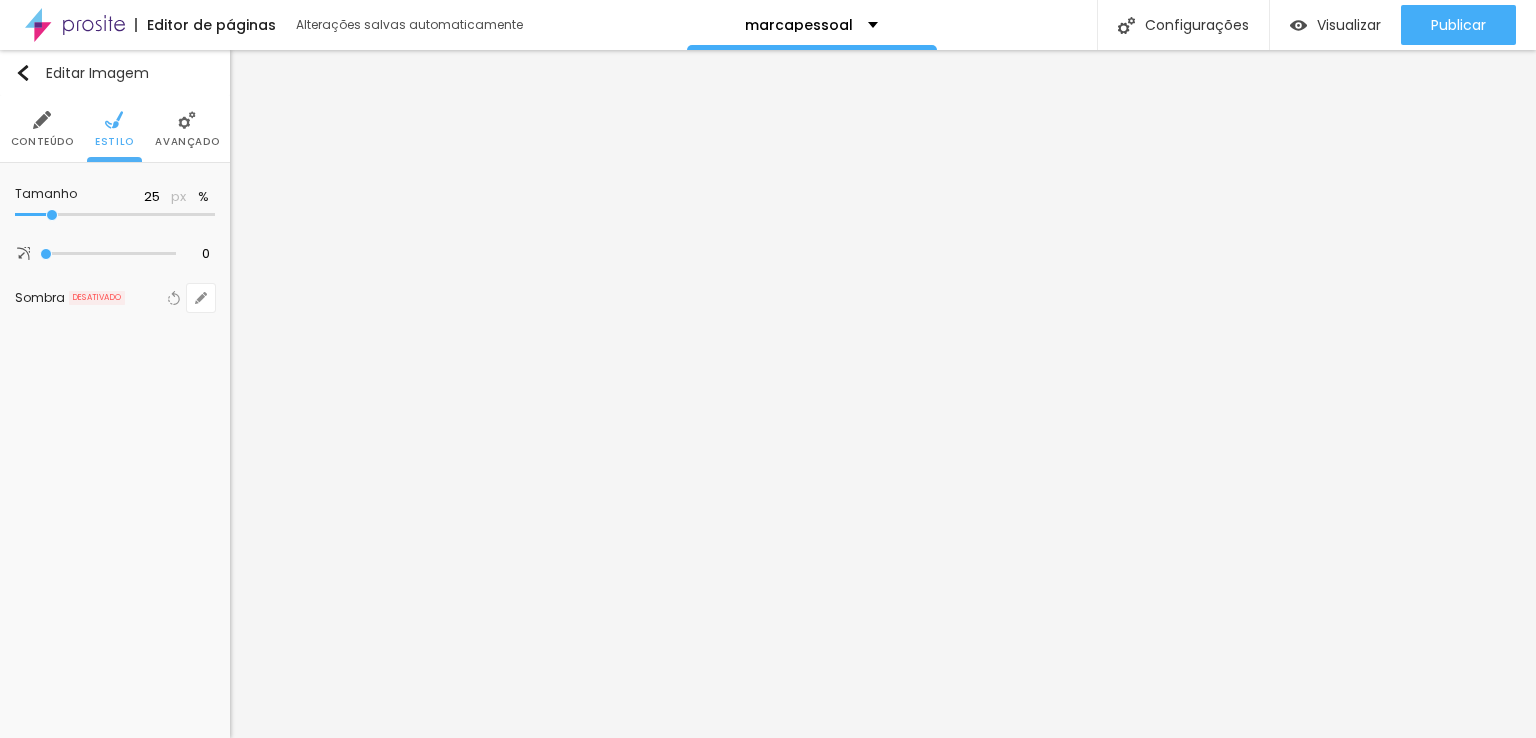 type on "30" 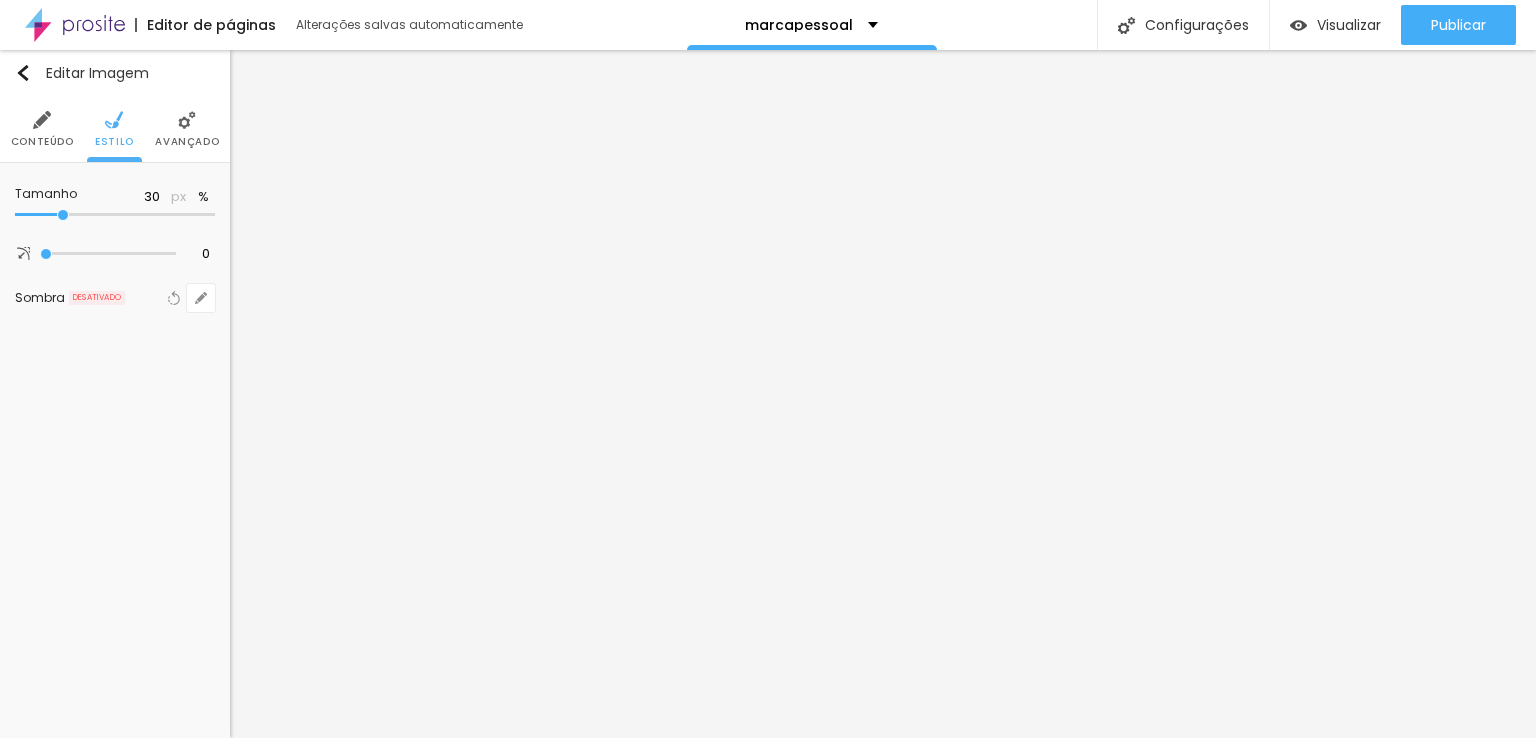 type on "35" 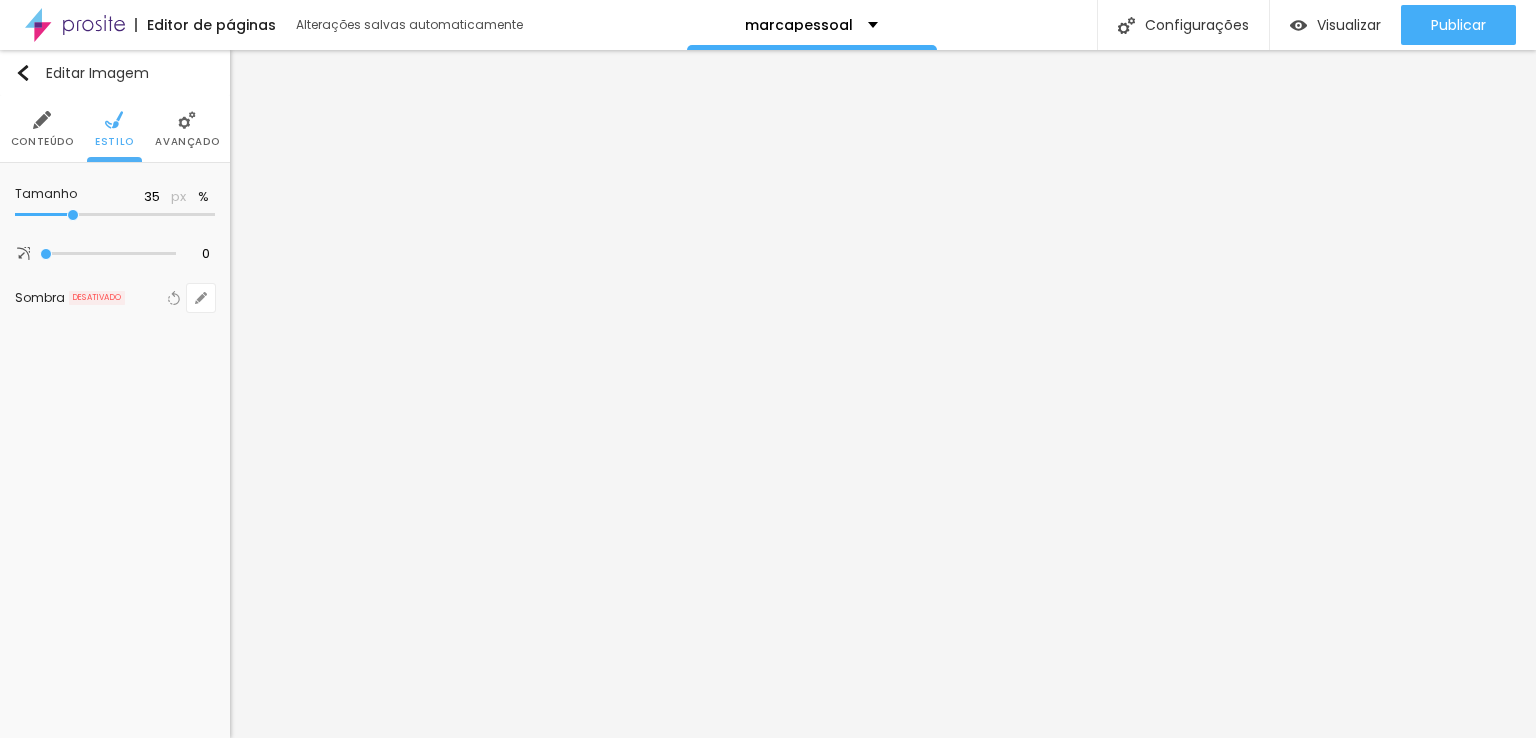 drag, startPoint x: 45, startPoint y: 216, endPoint x: 74, endPoint y: 223, distance: 29.832869 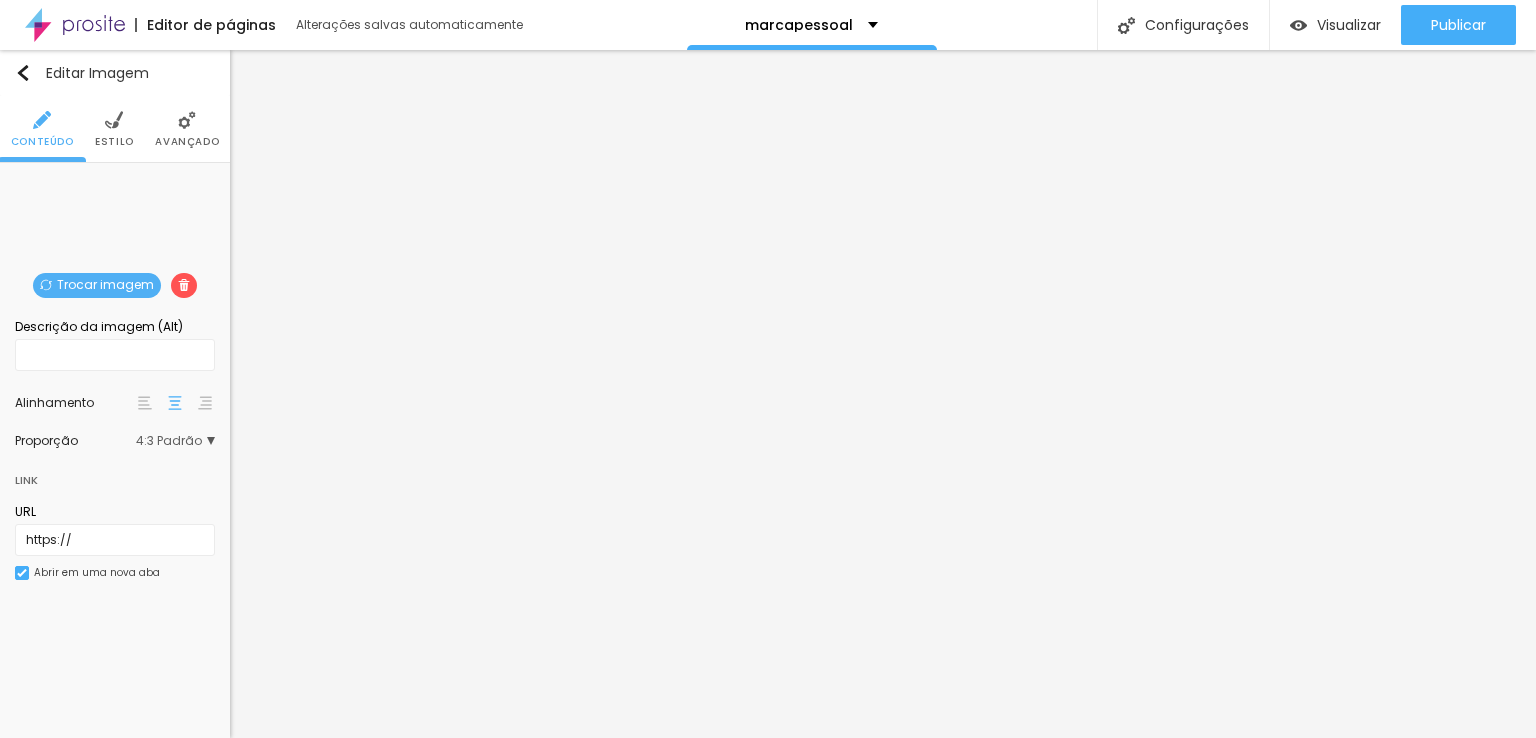 click on "Trocar imagem" at bounding box center (97, 285) 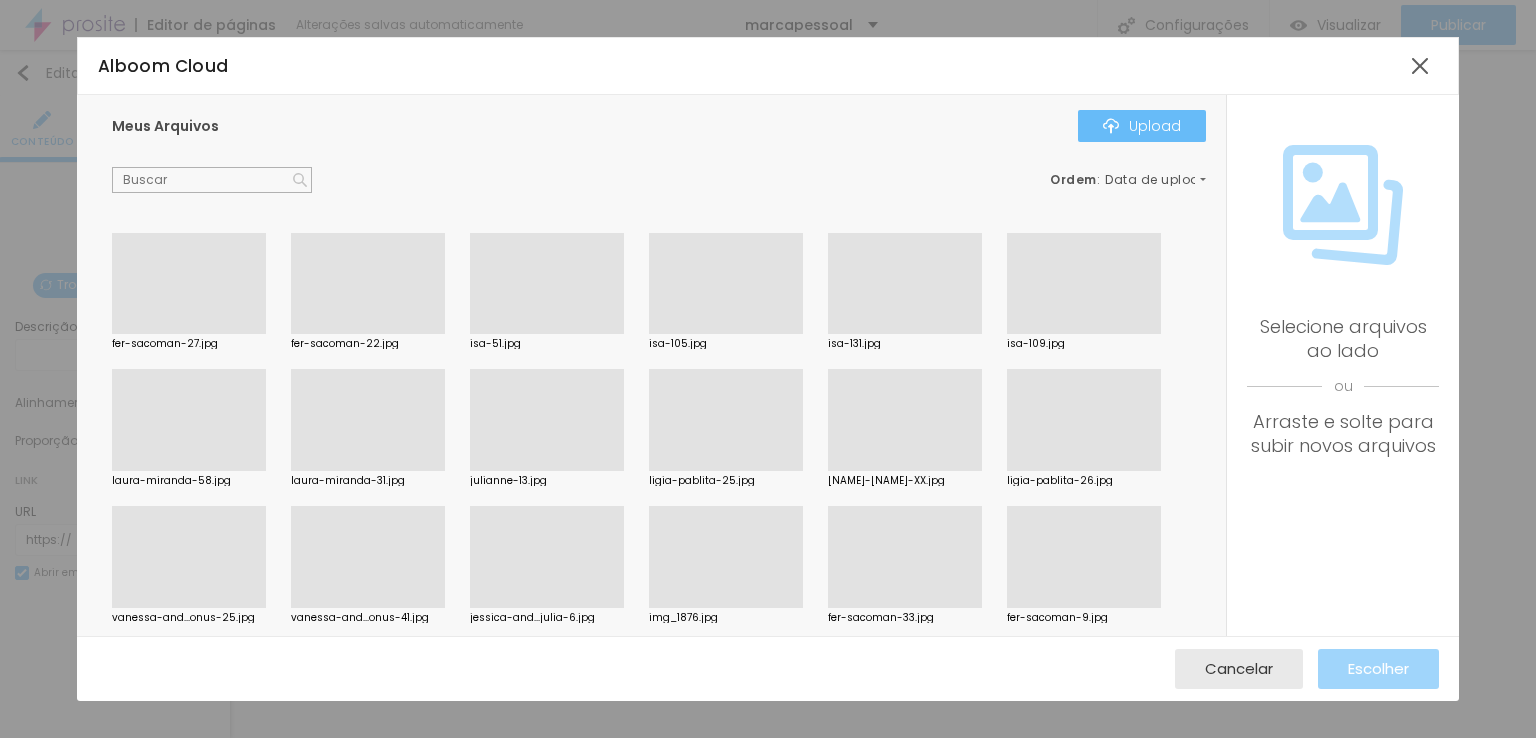 click on "Upload" at bounding box center (1142, 126) 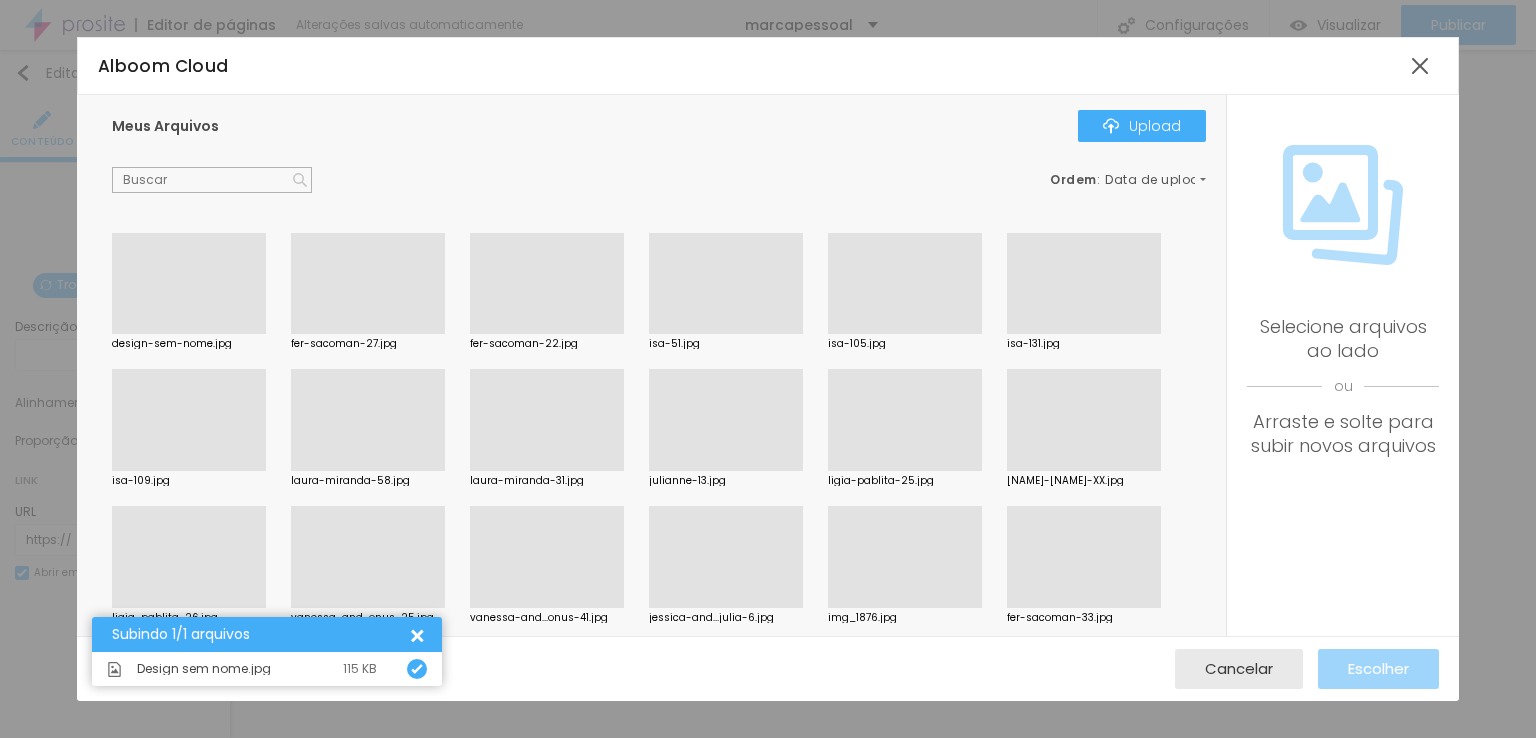 click at bounding box center (189, 334) 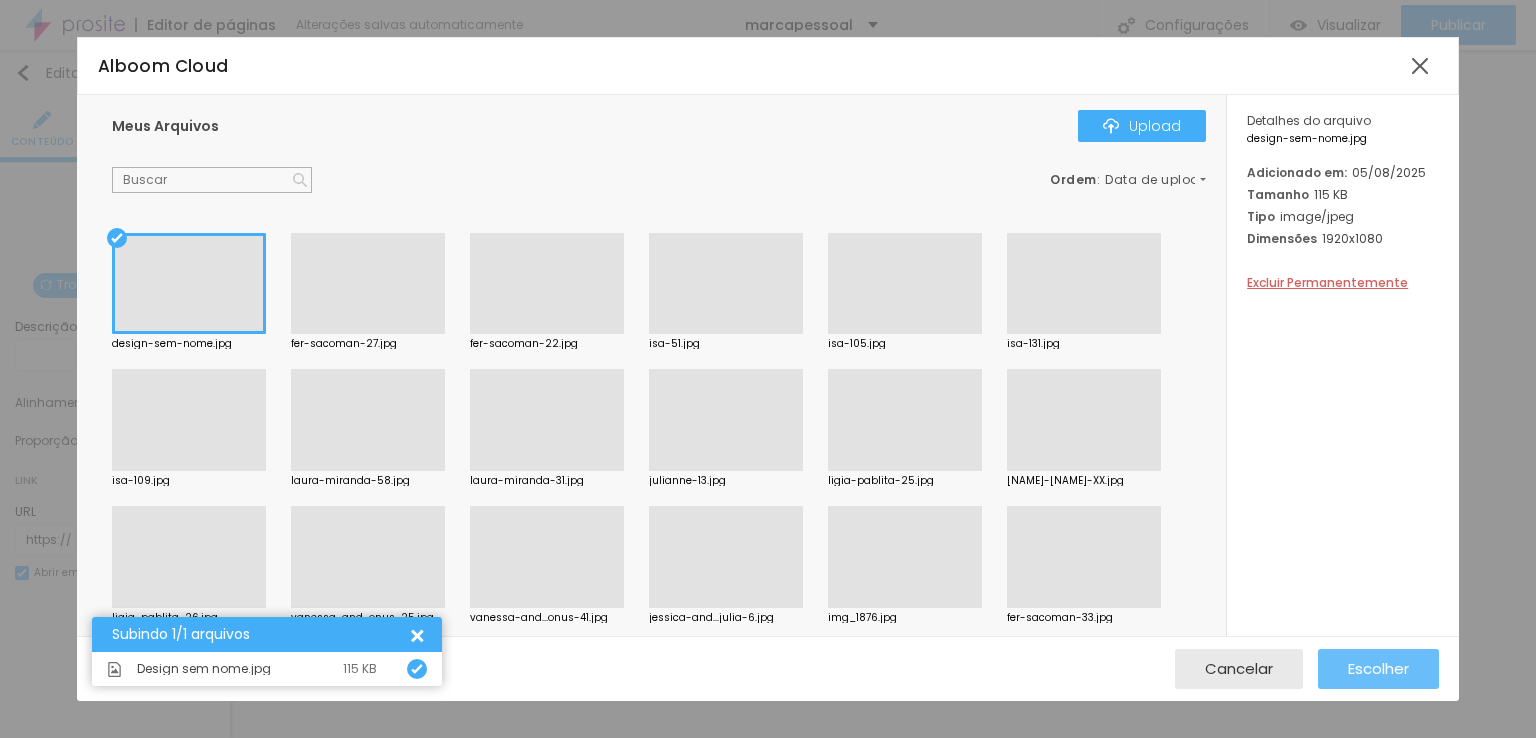 click on "Escolher" at bounding box center [1378, 668] 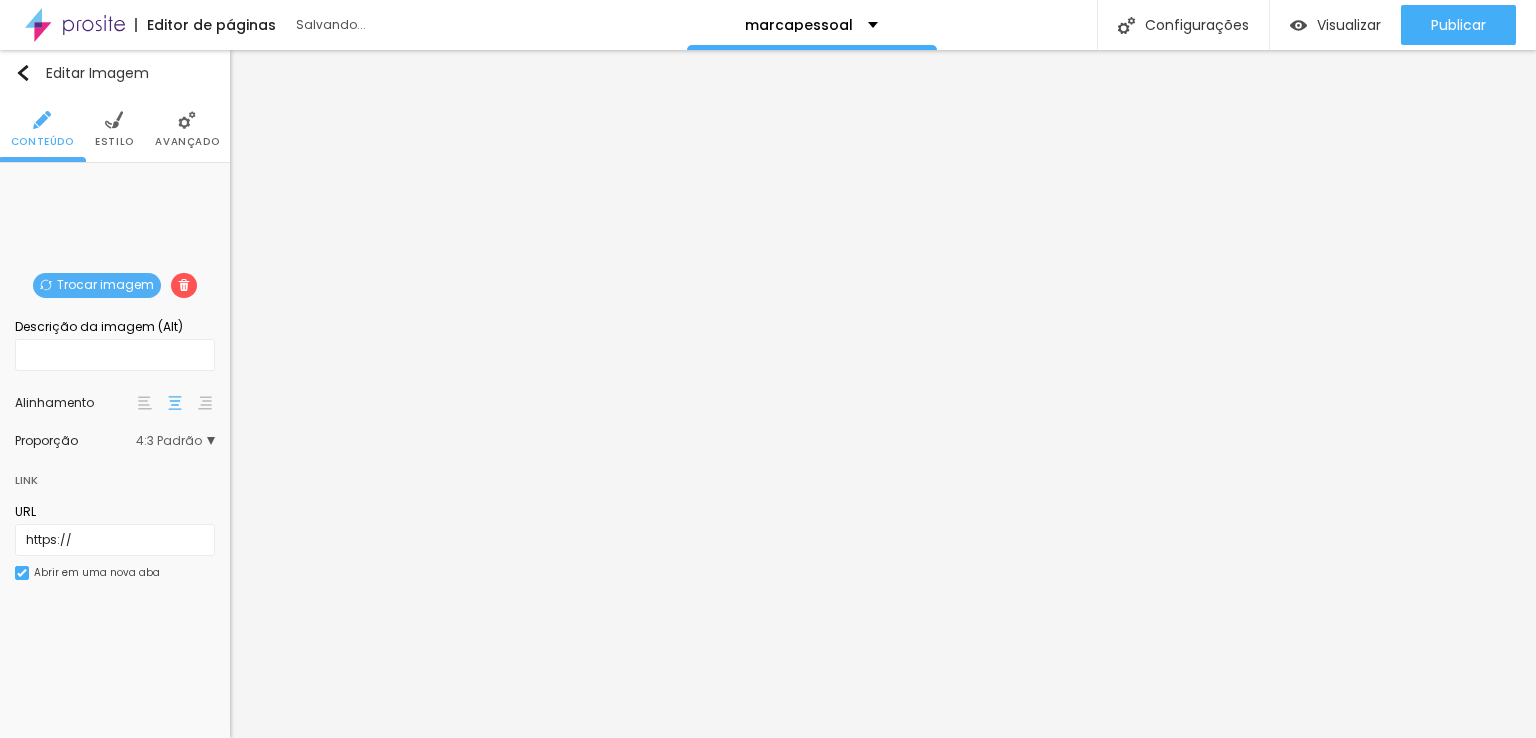 click on "Link" at bounding box center [115, 475] 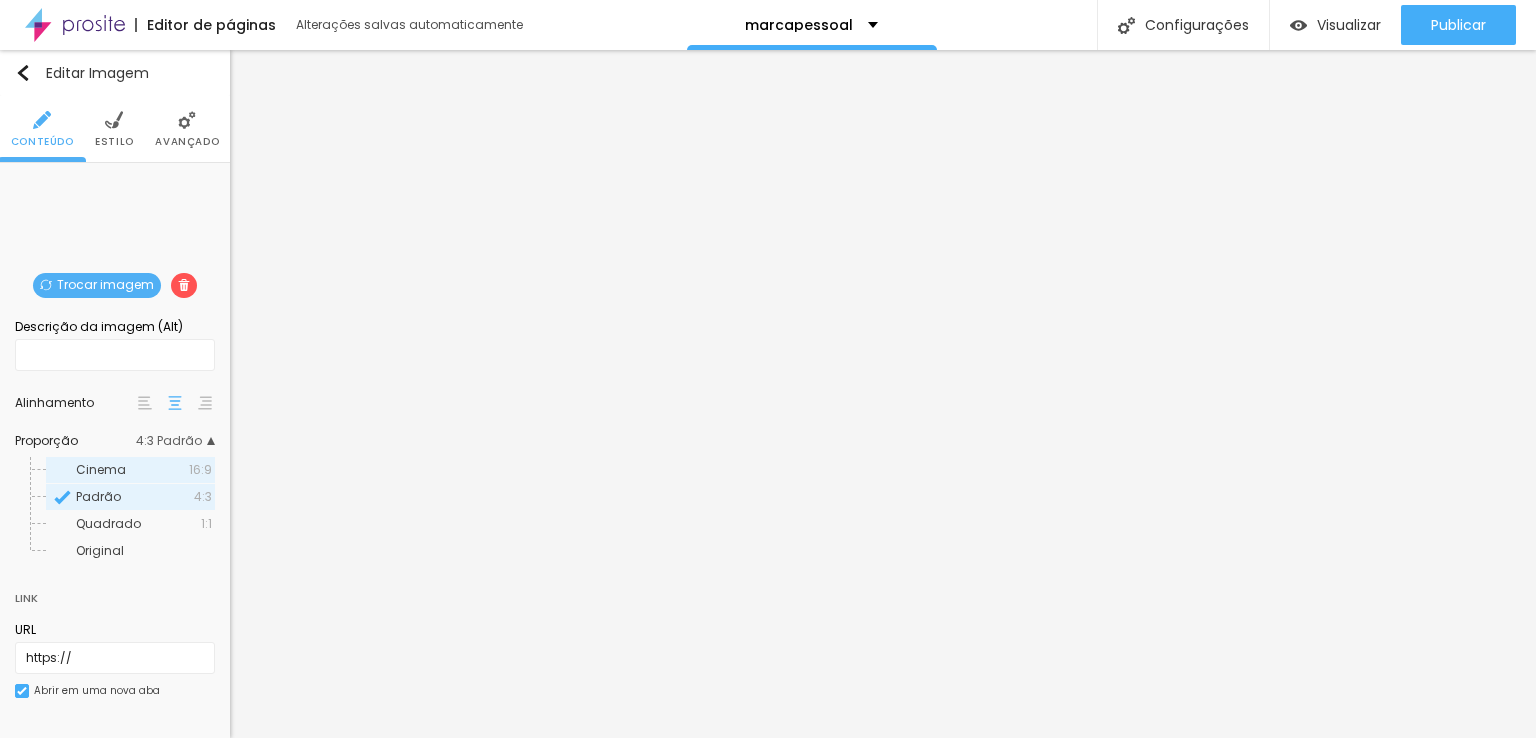 click on "Cinema" at bounding box center [132, 470] 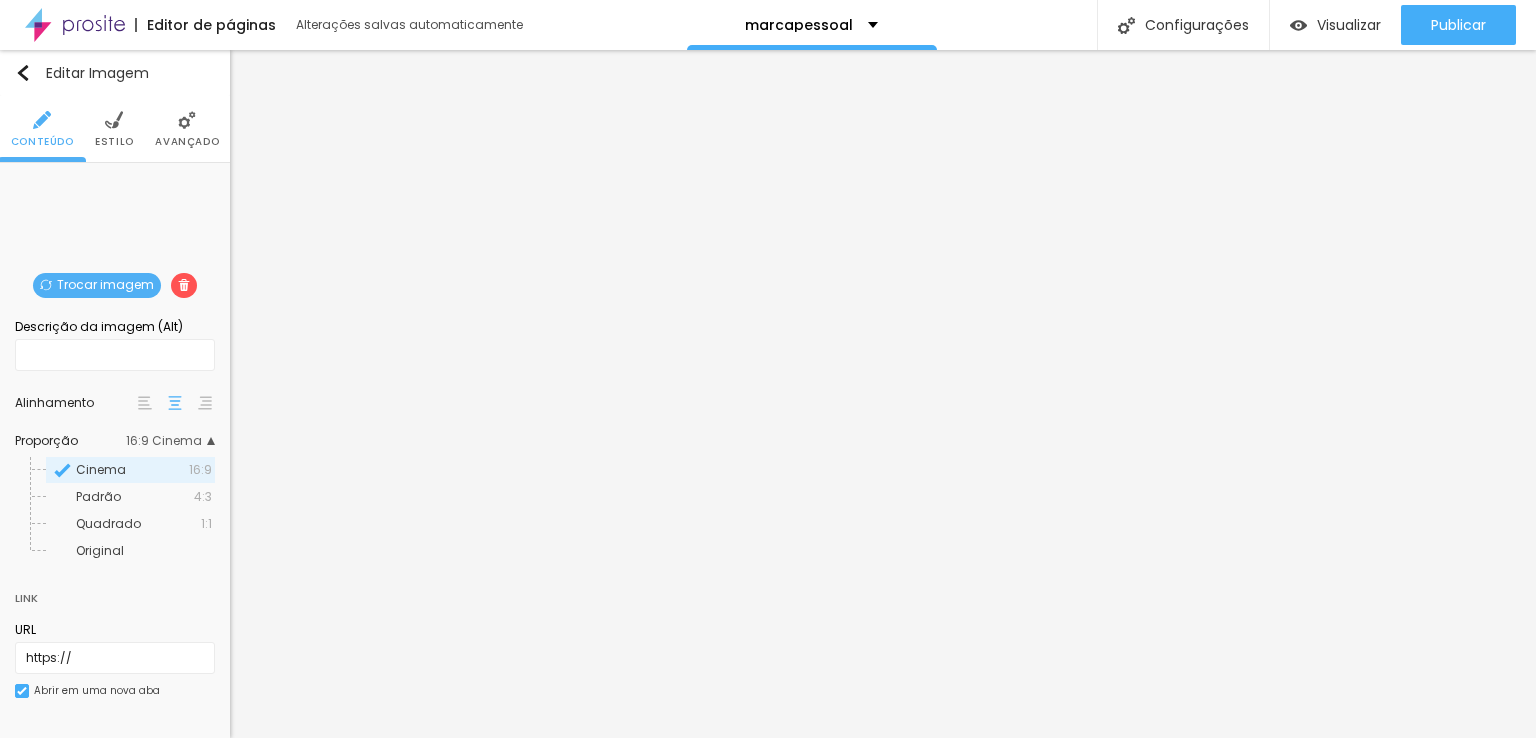 click on "Estilo" at bounding box center (114, 129) 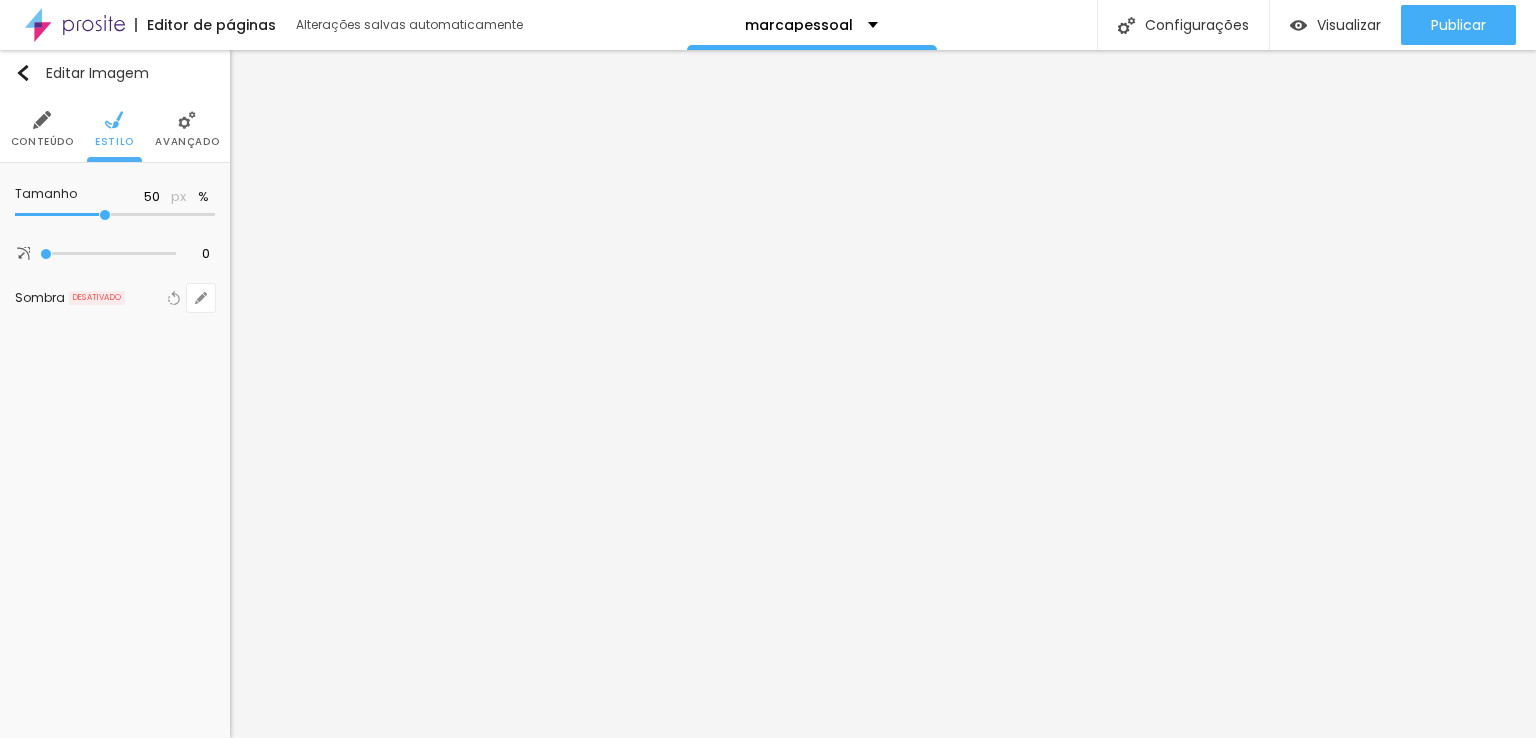 type on "50" 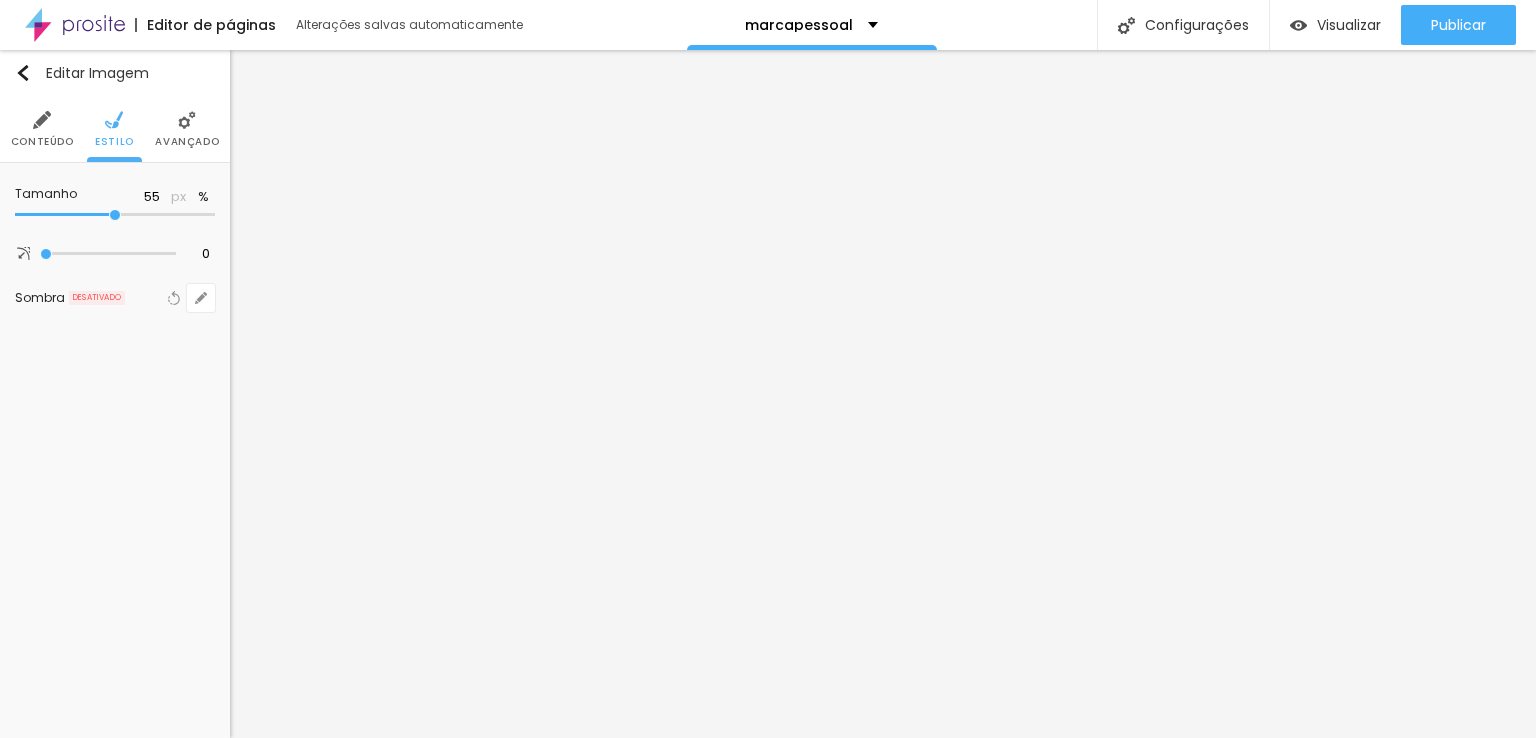 type on "60" 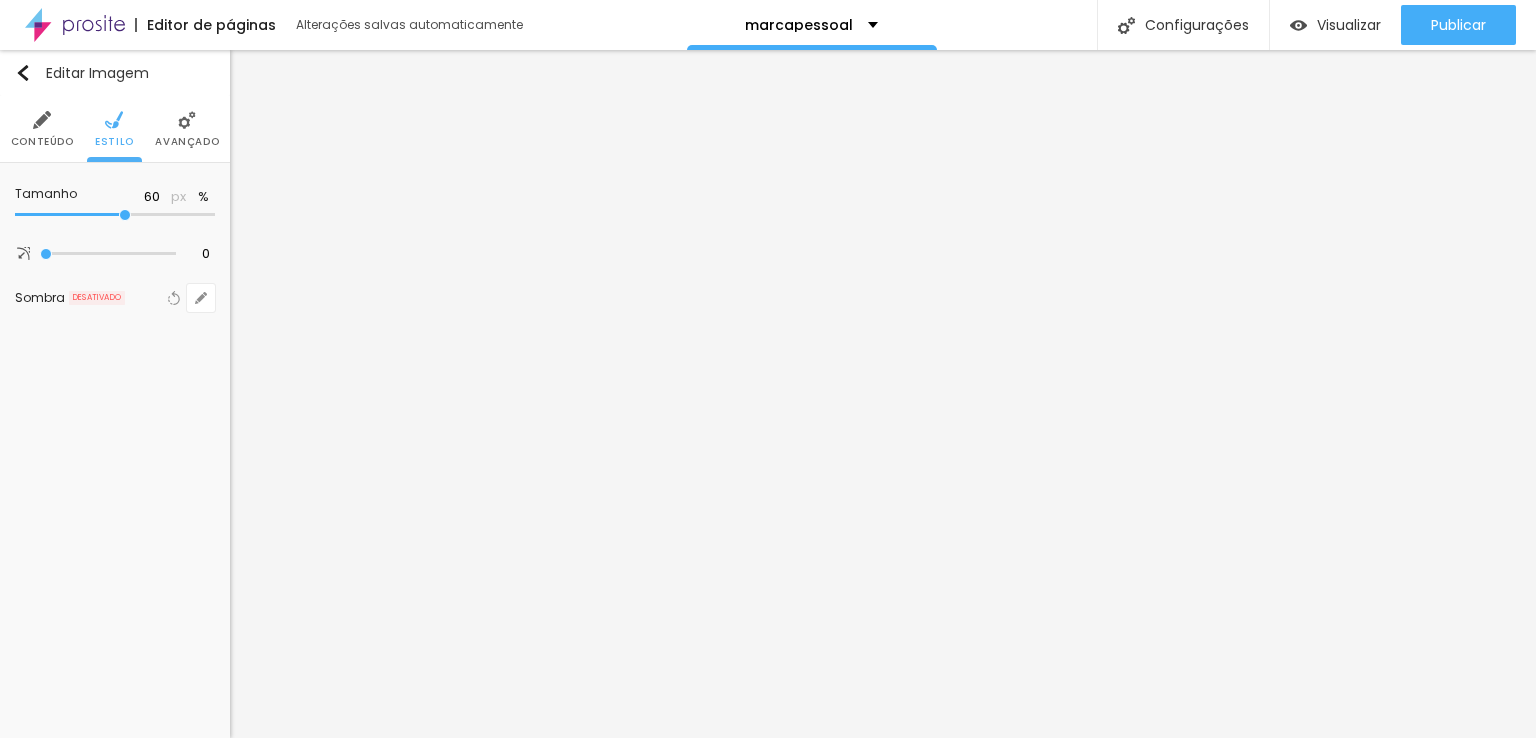 type on "65" 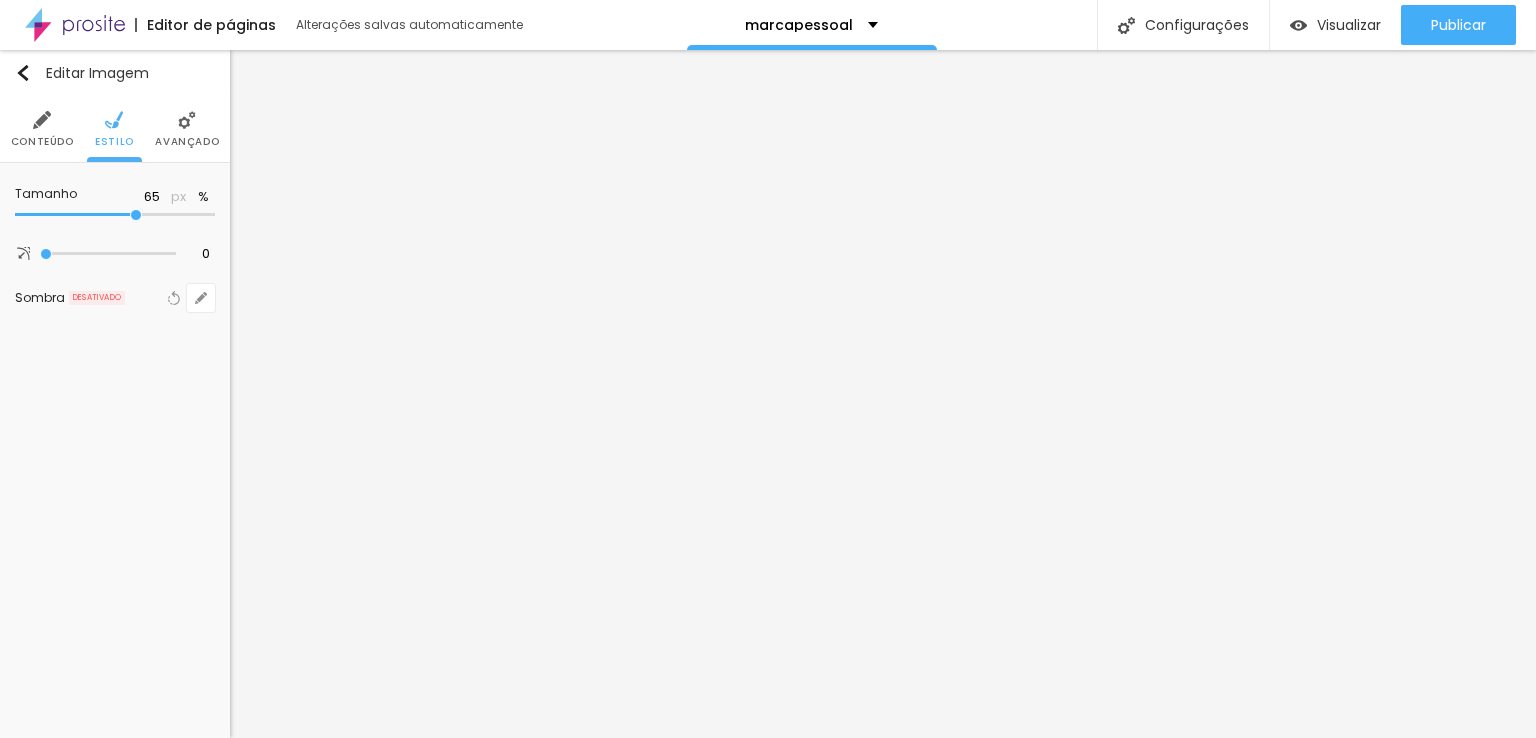 drag, startPoint x: 71, startPoint y: 216, endPoint x: 137, endPoint y: 251, distance: 74.70609 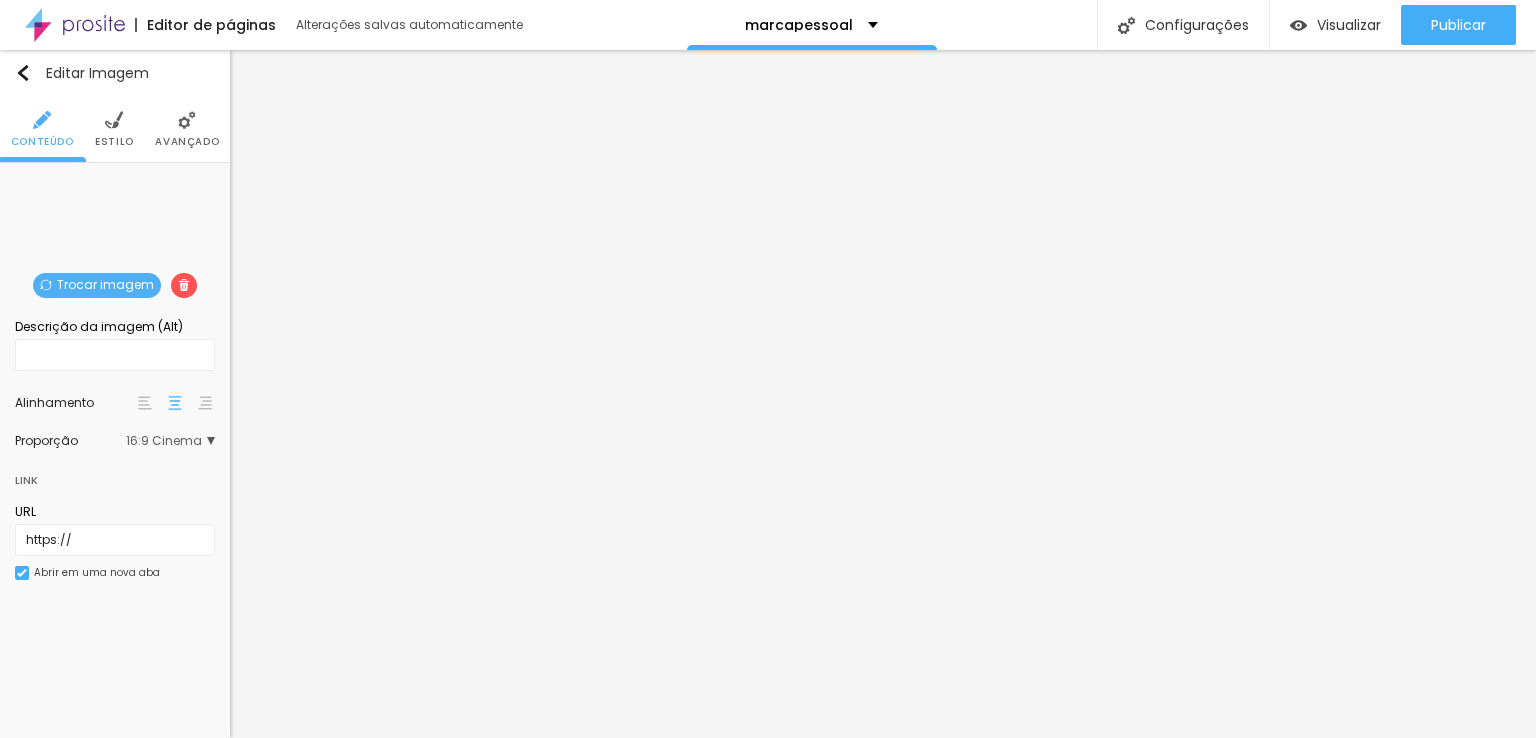 click at bounding box center (114, 120) 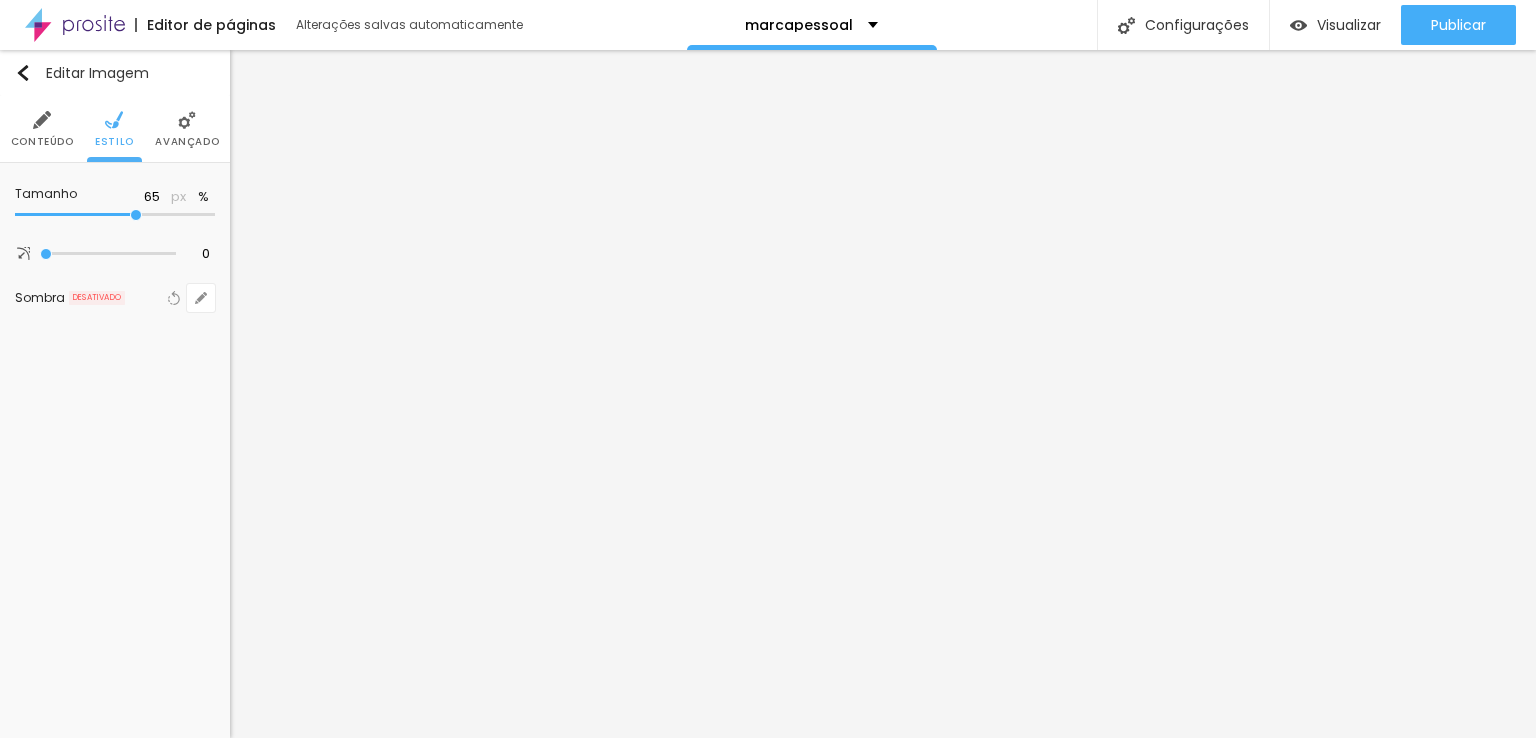 click on "Avançado" at bounding box center (187, 142) 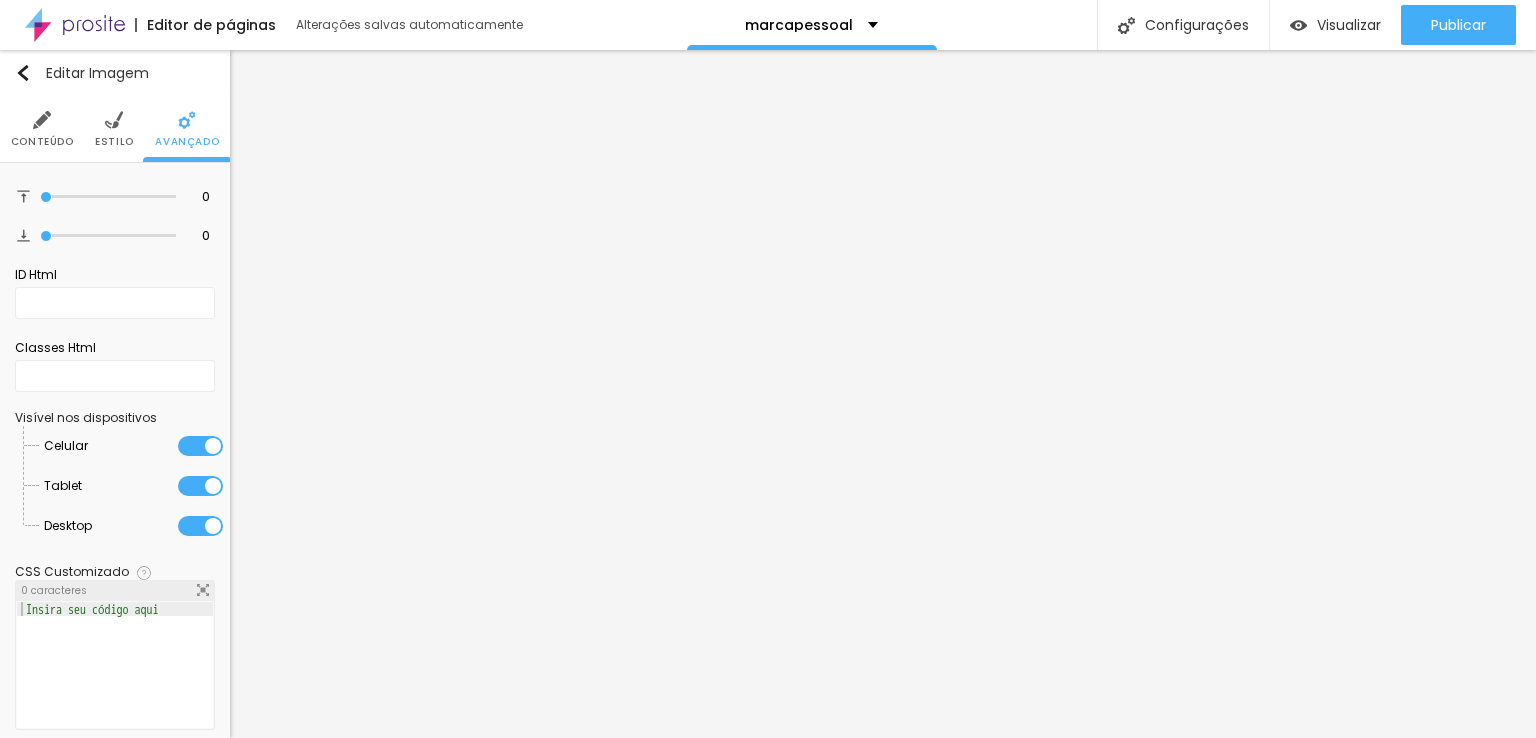 click on "Estilo" at bounding box center (114, 142) 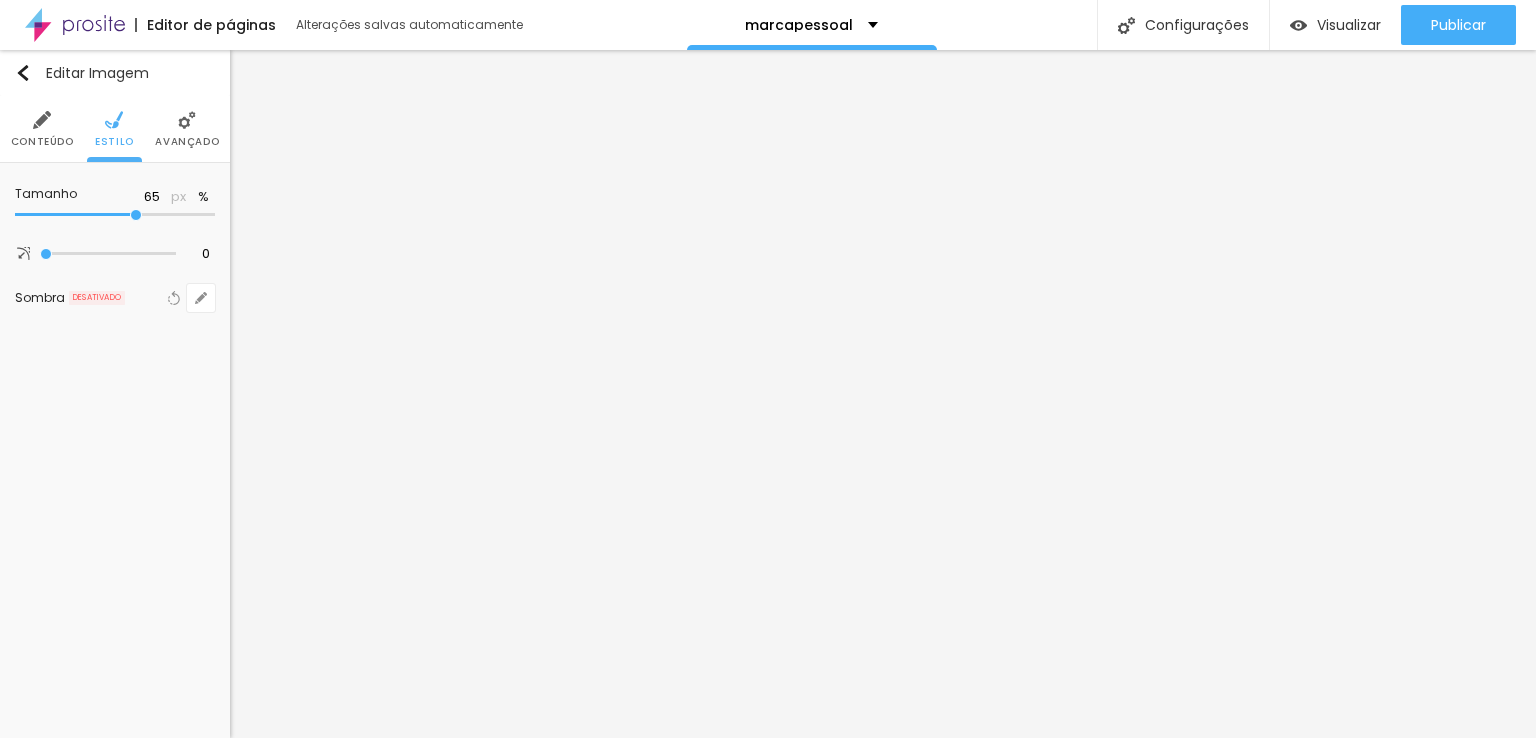 type on "70" 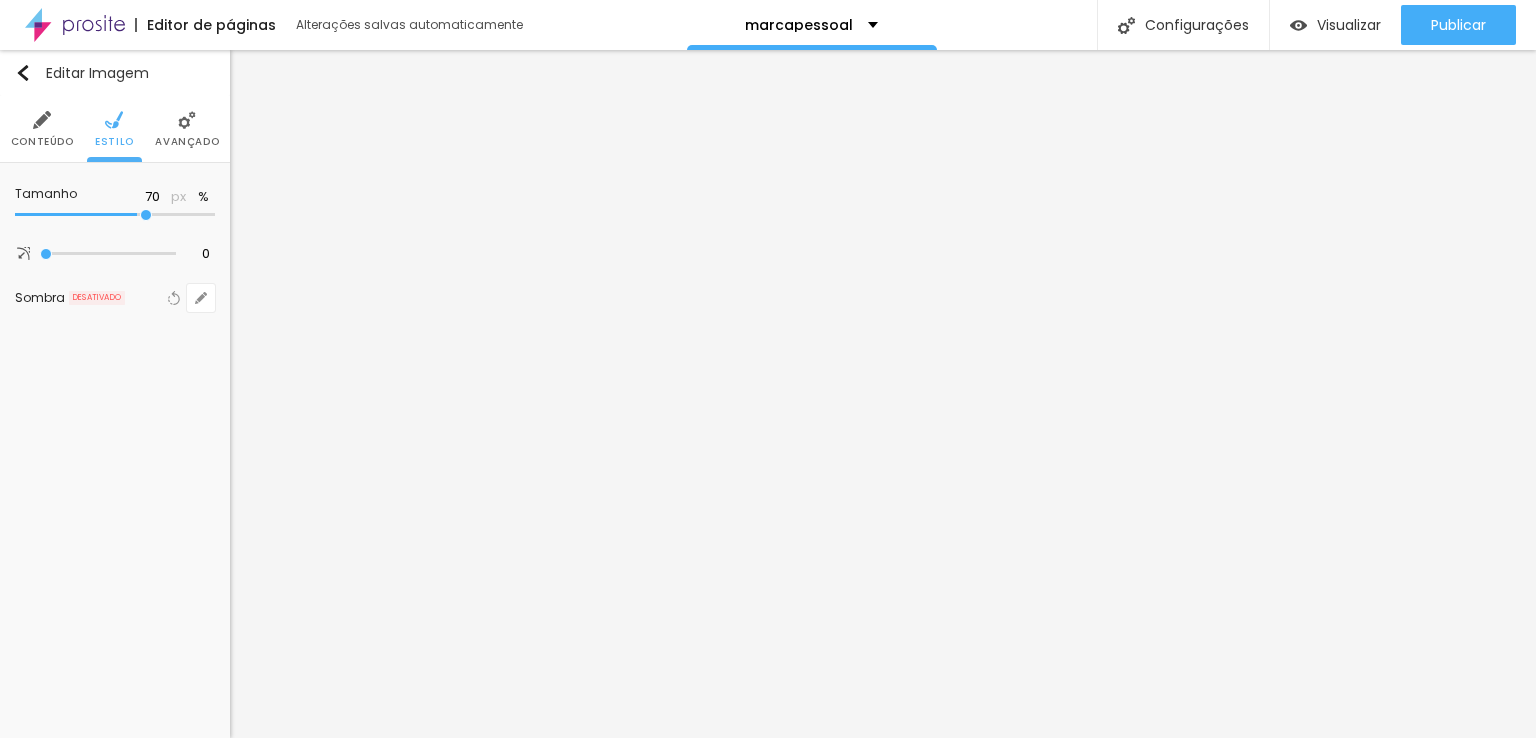 type on "70" 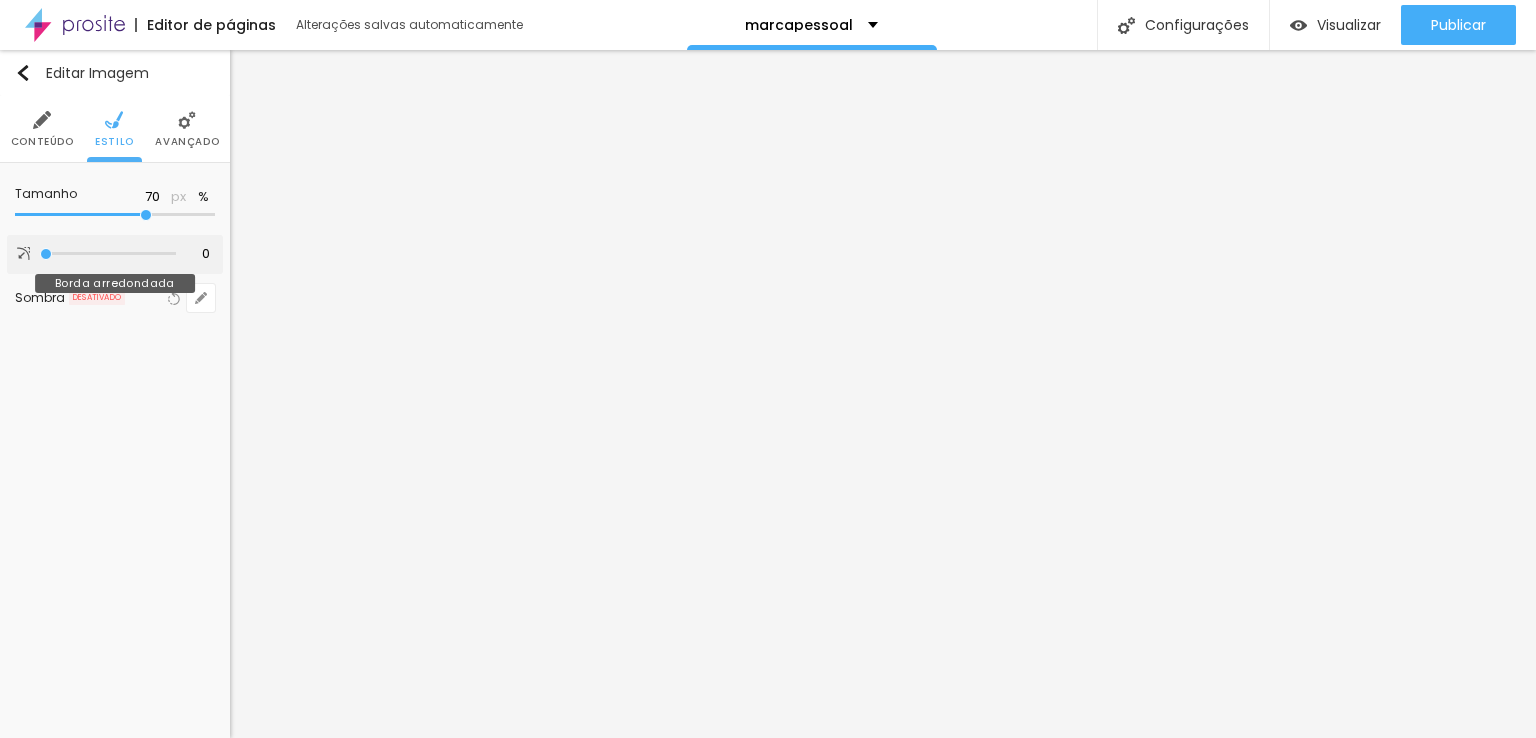type on "37" 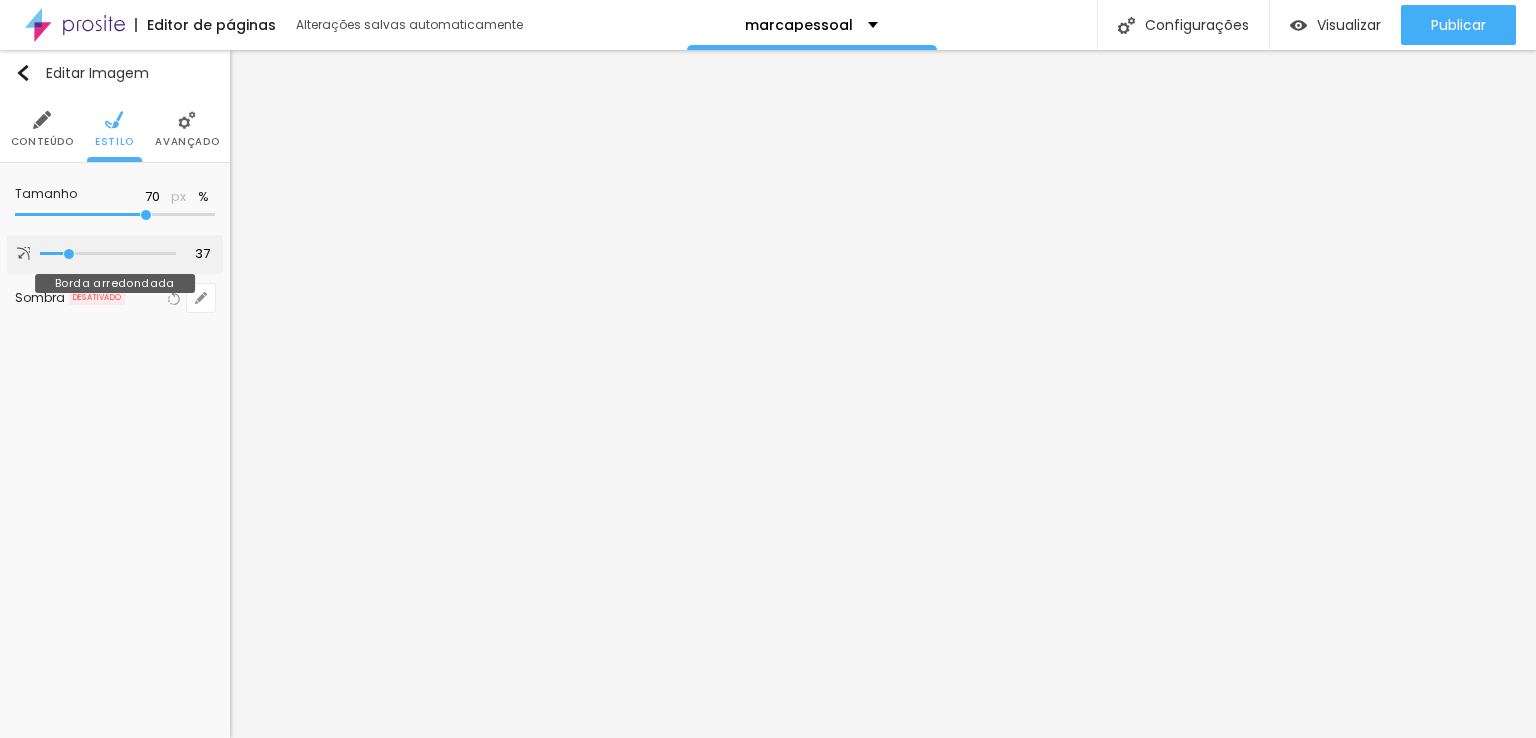 type on "46" 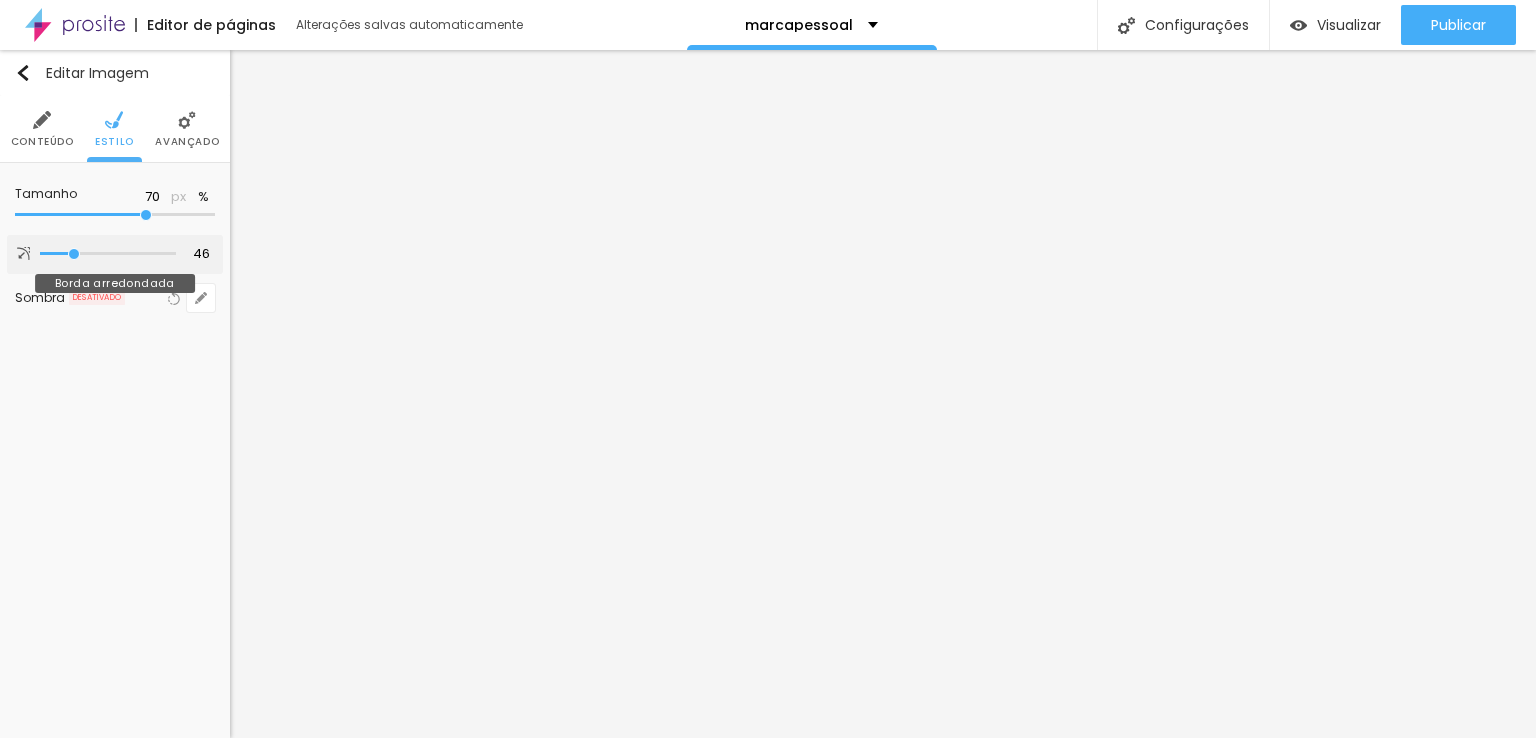 type on "48" 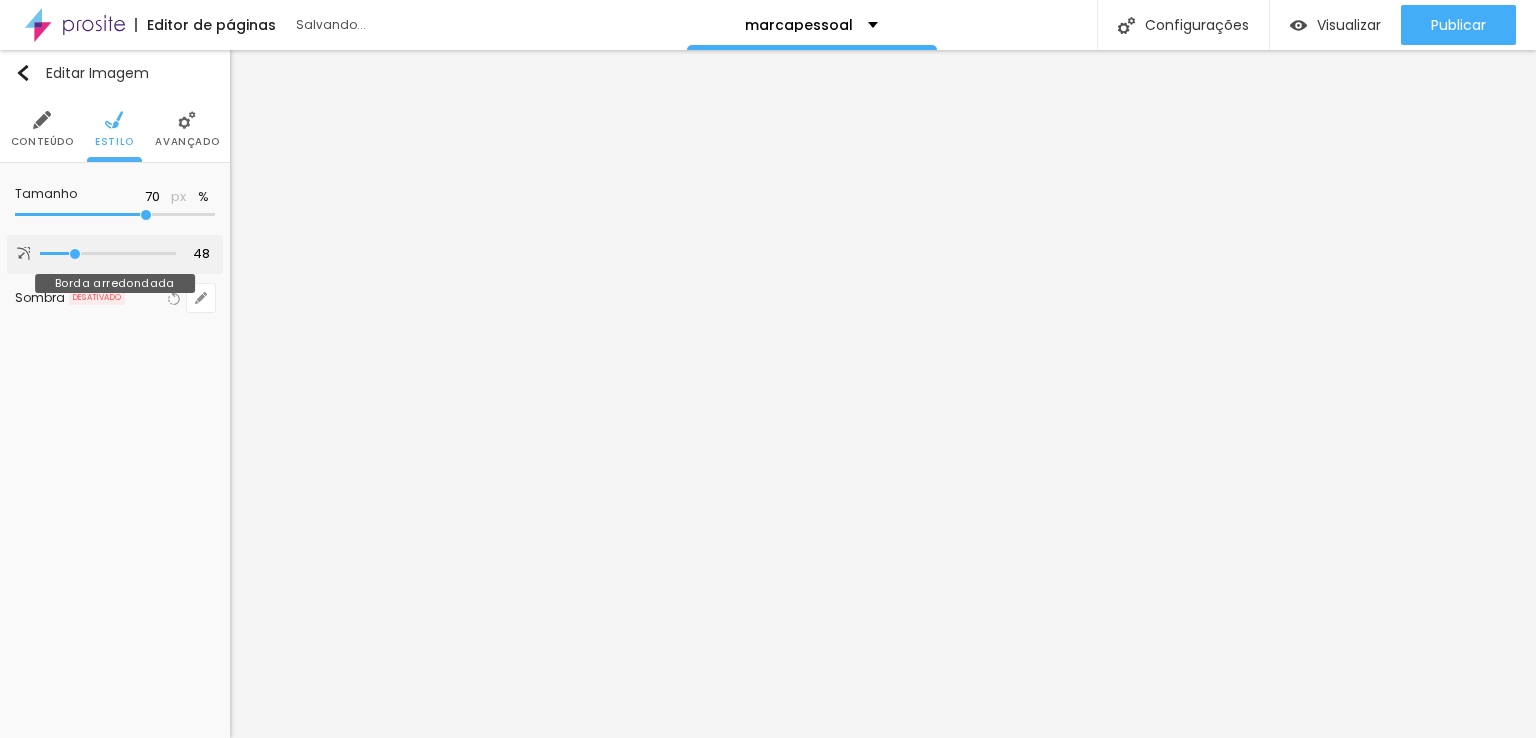 type on "19" 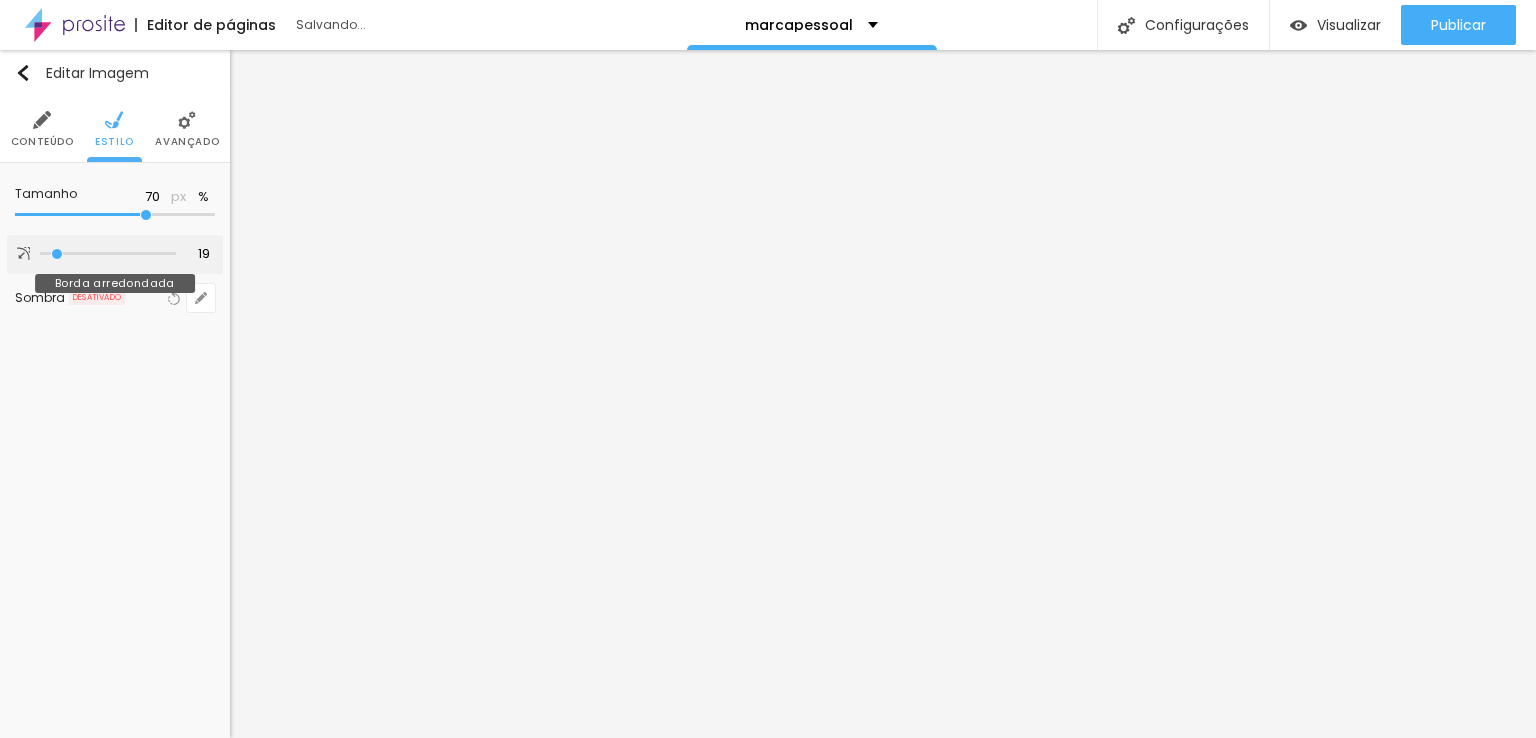 type on "0" 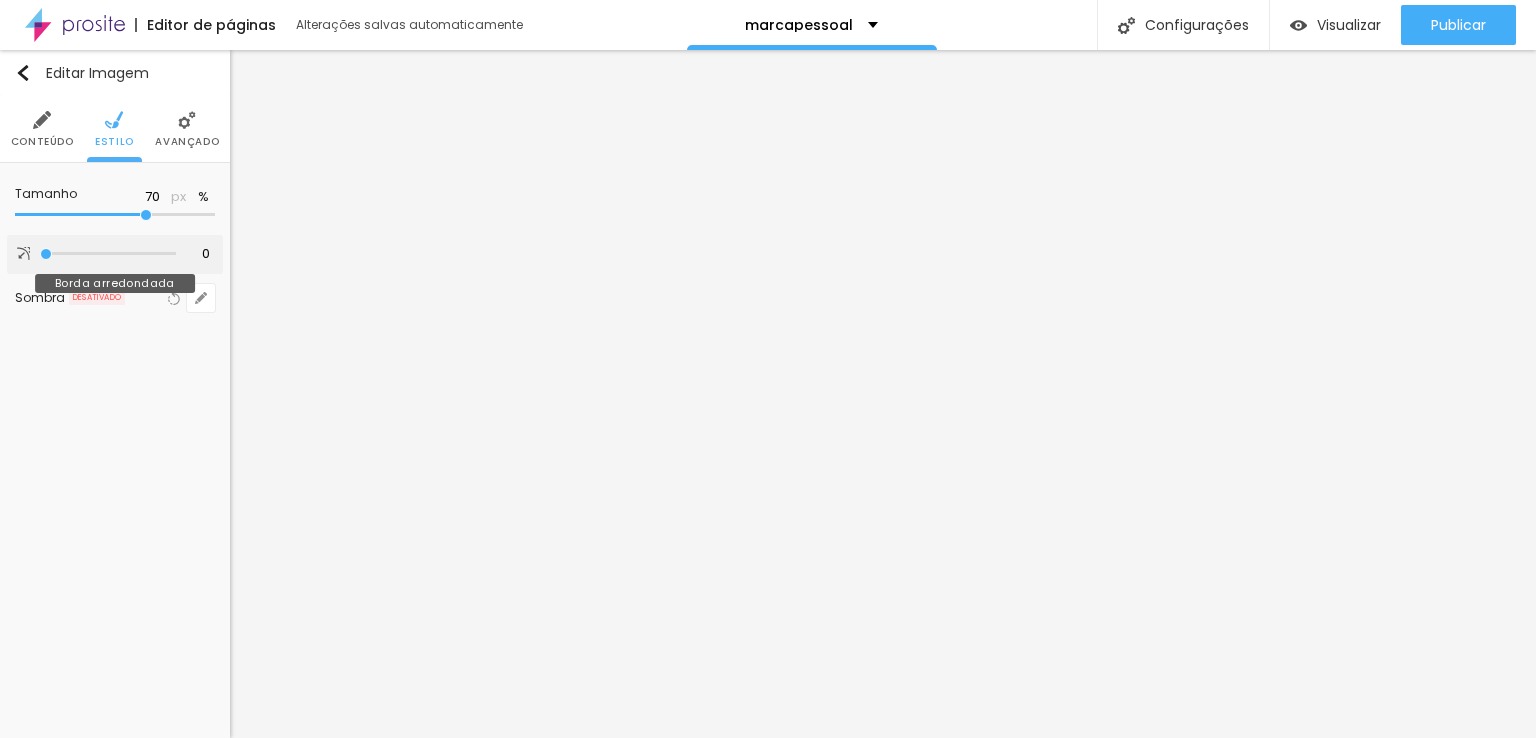 drag, startPoint x: 48, startPoint y: 253, endPoint x: 40, endPoint y: 264, distance: 13.601471 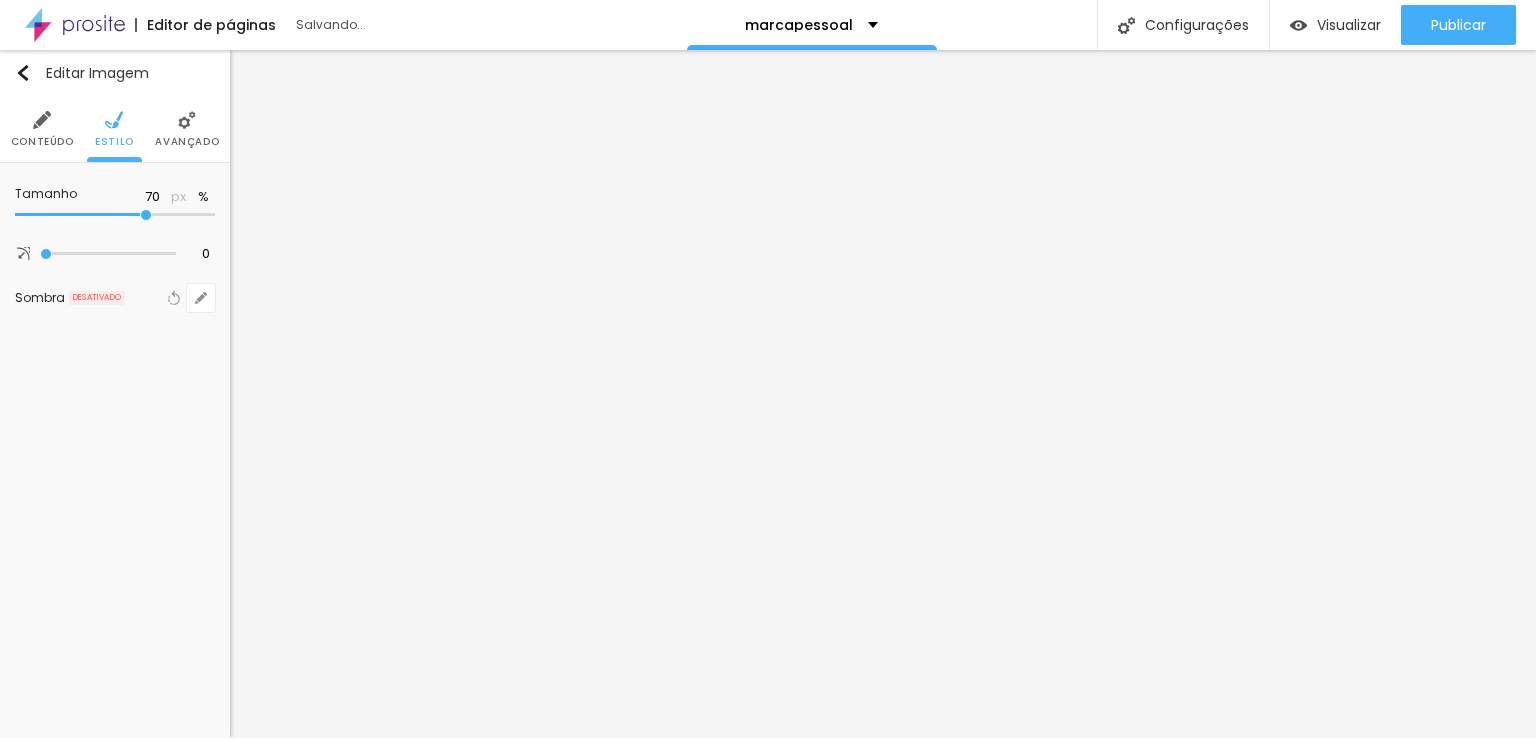 click on "Avançado" at bounding box center [187, 142] 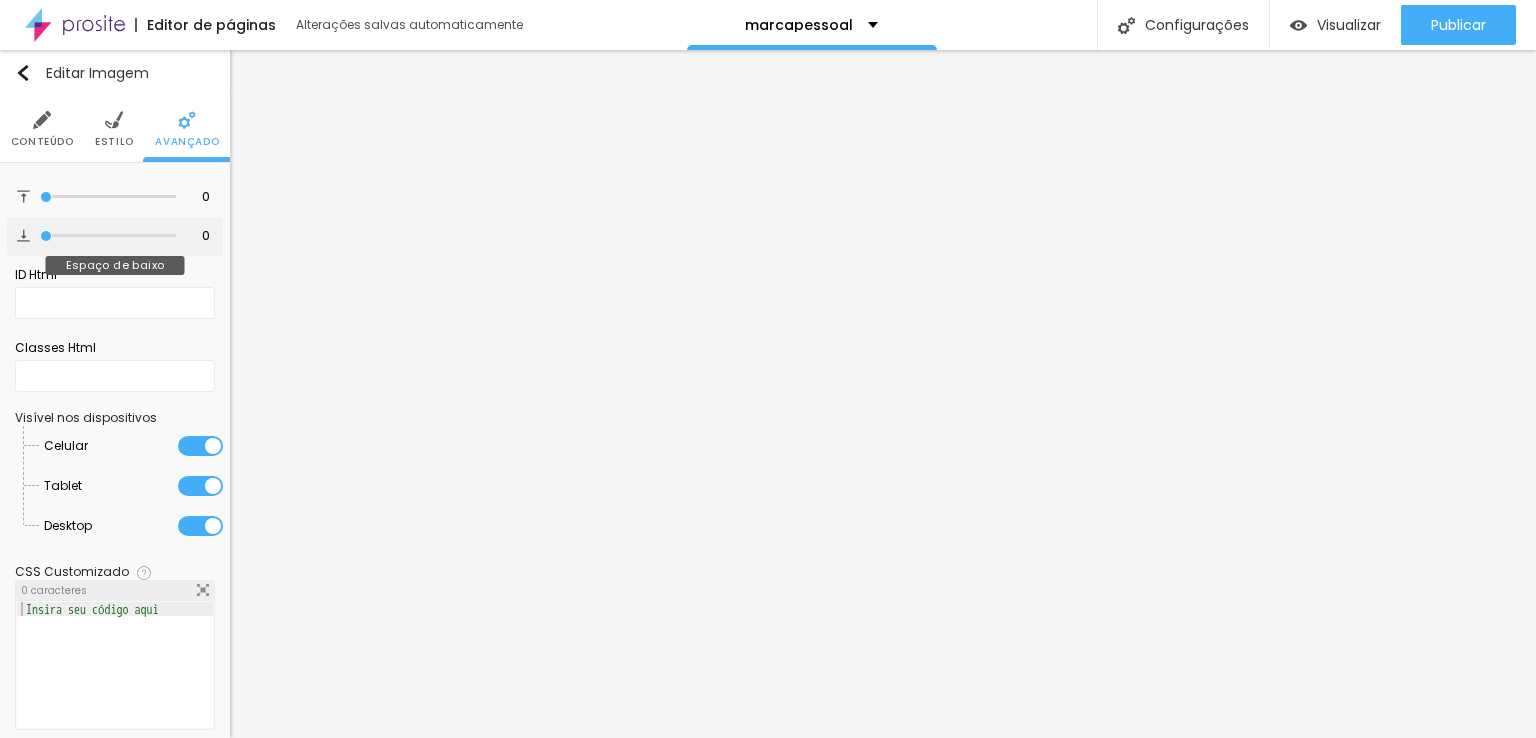 type on "26" 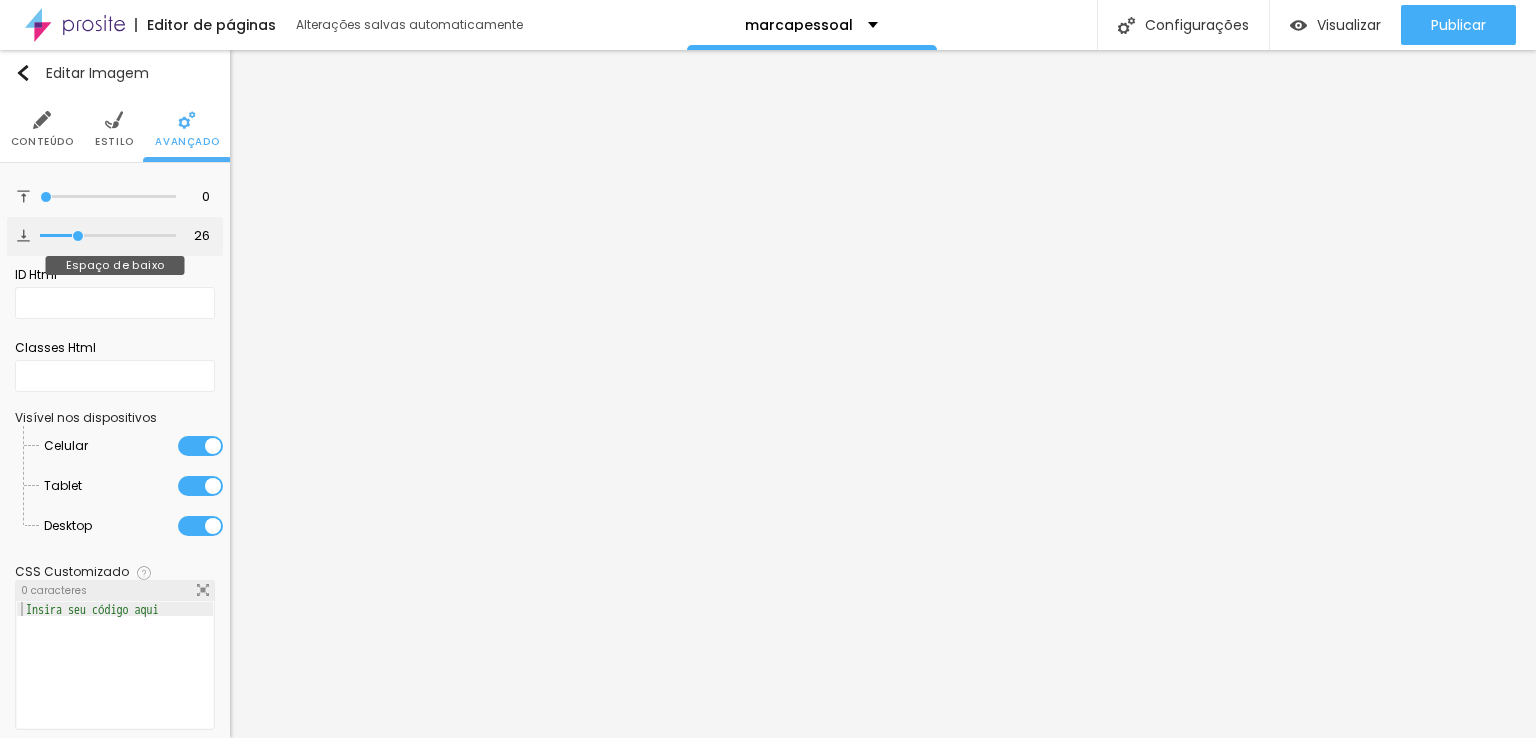 type on "30" 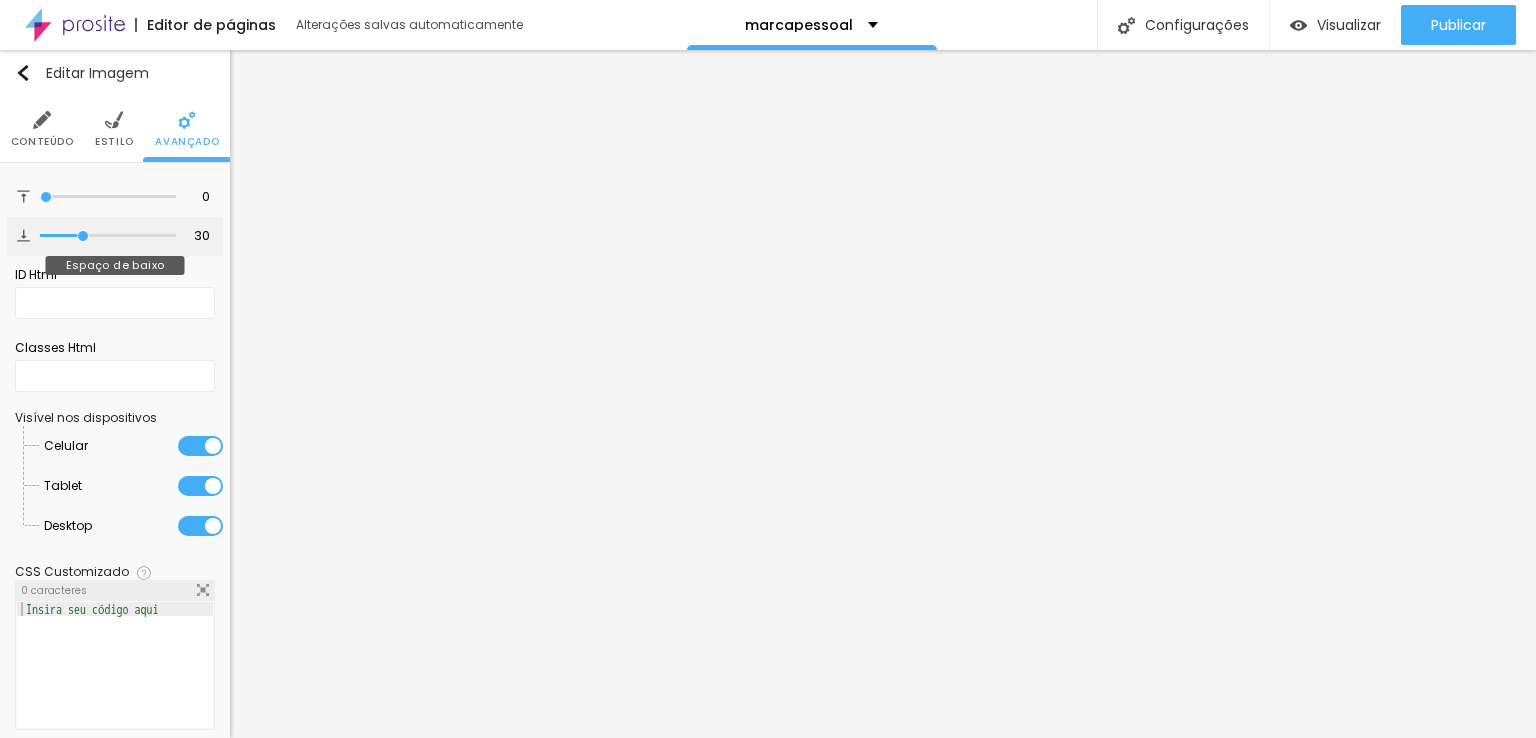 type on "13" 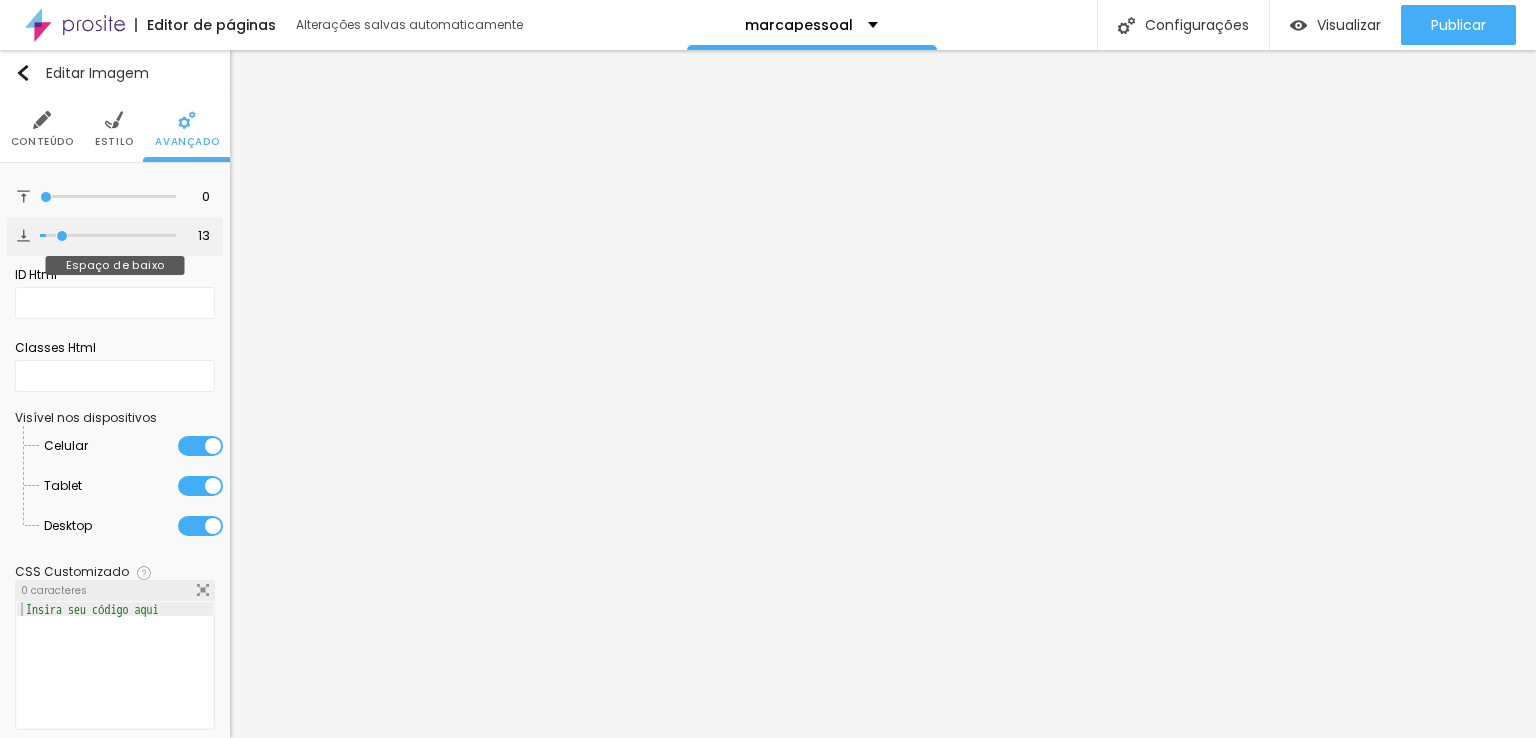 type on "5" 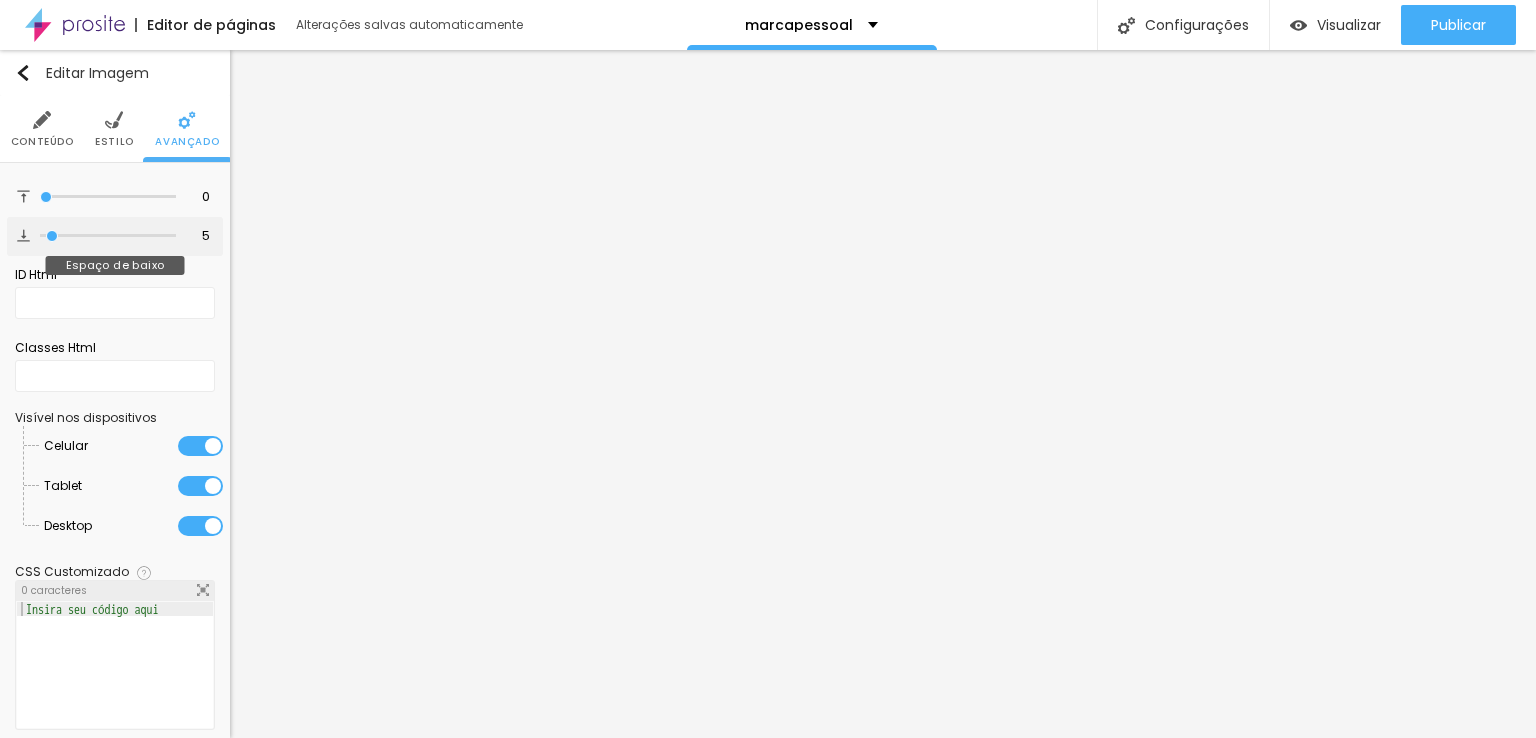 type on "0" 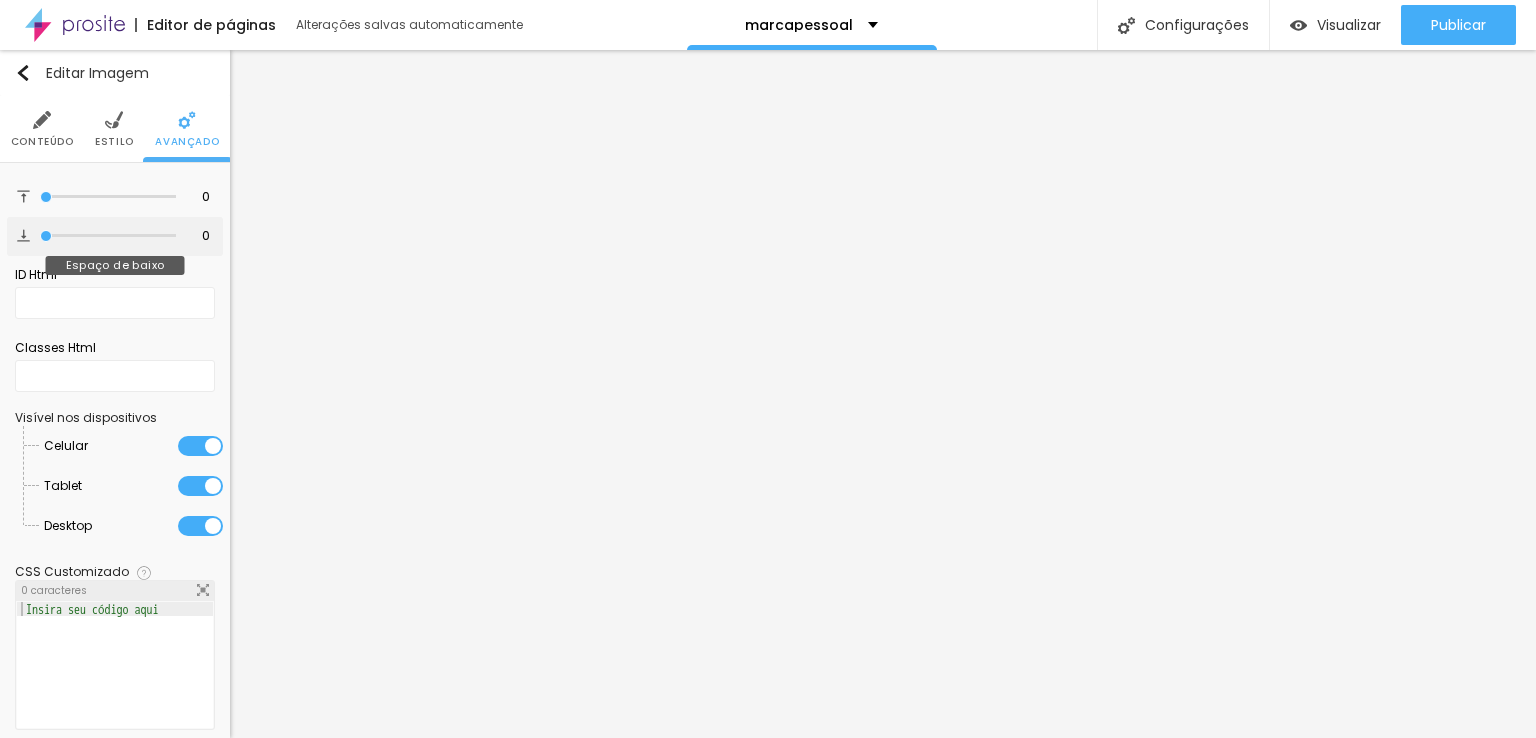click at bounding box center (108, 236) 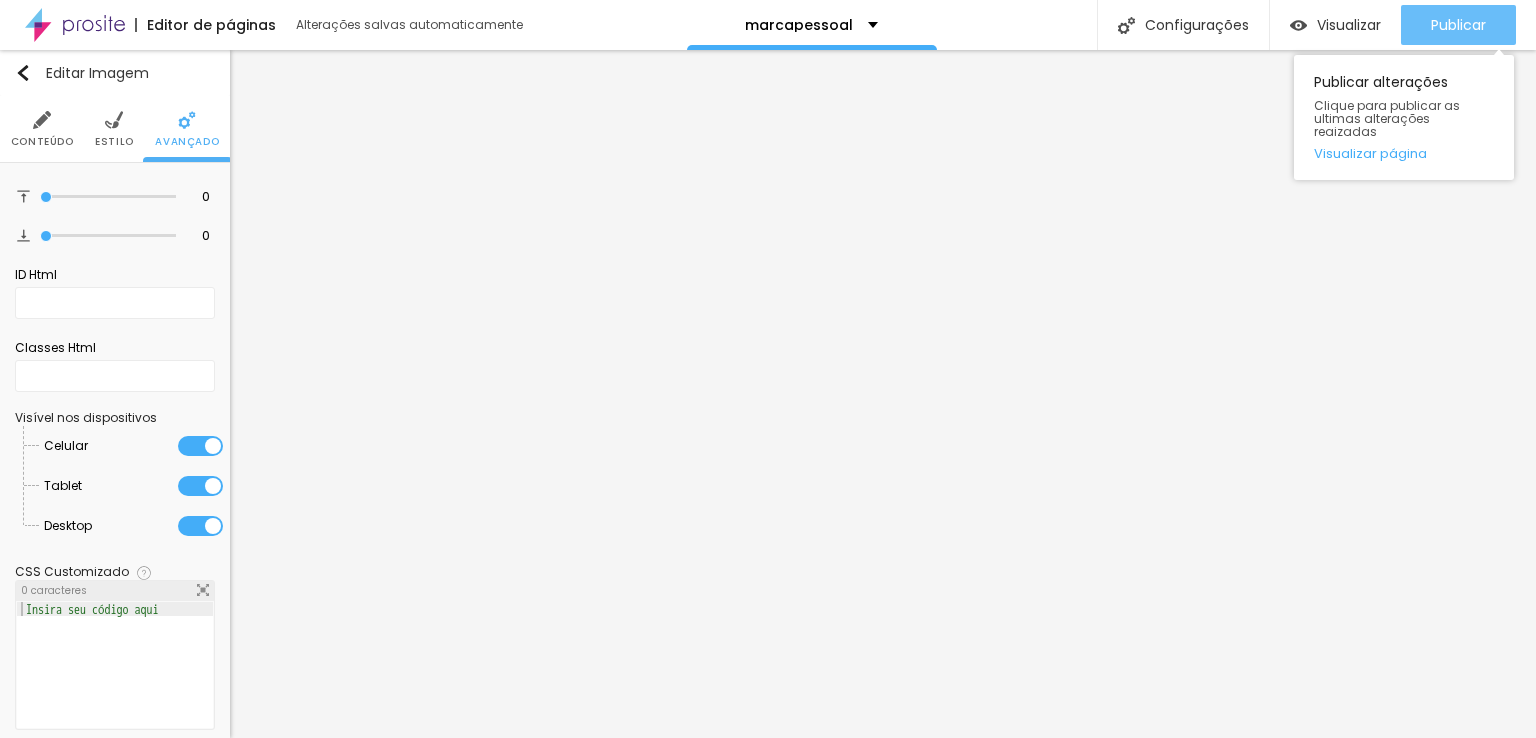click on "Publicar" at bounding box center [1458, 25] 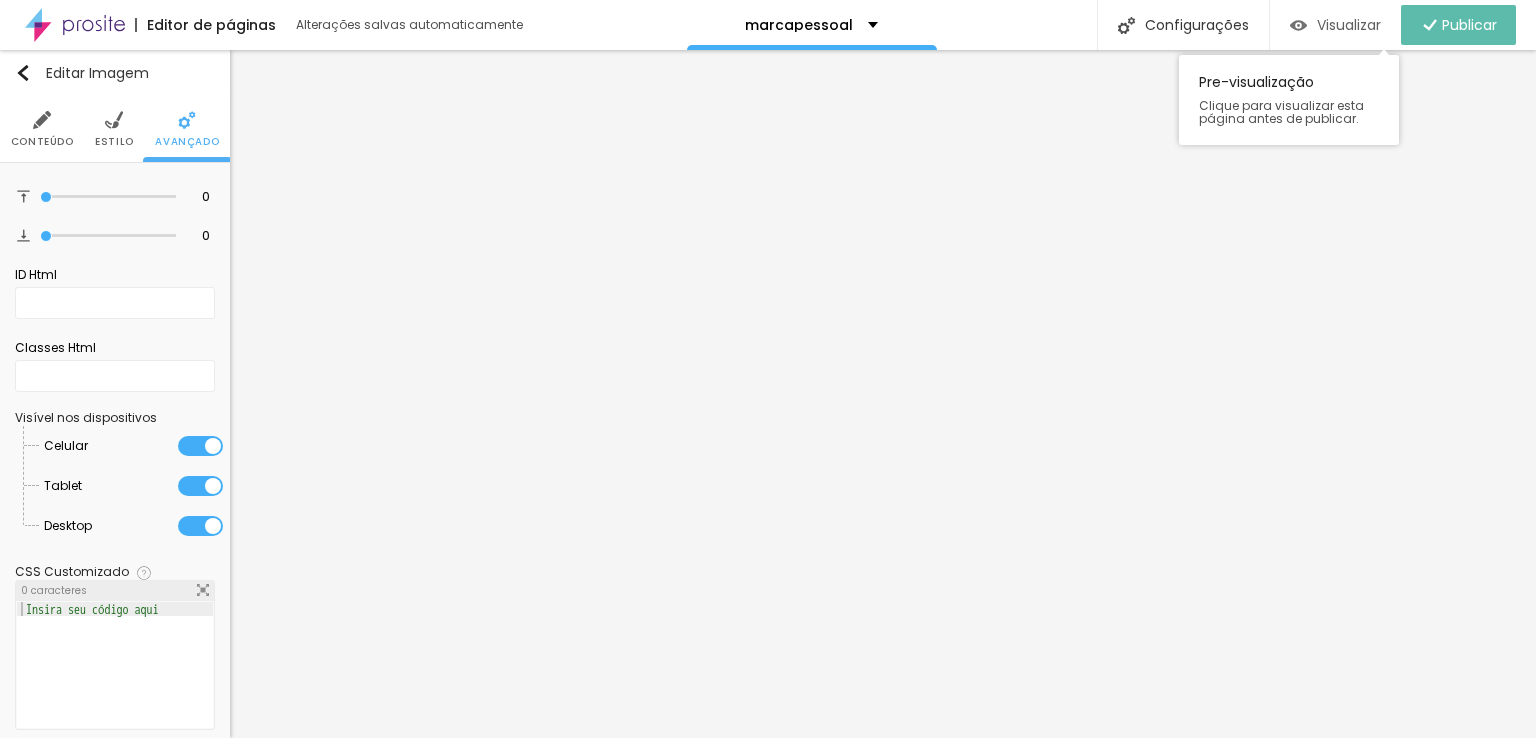 click on "Visualizar" at bounding box center [1349, 25] 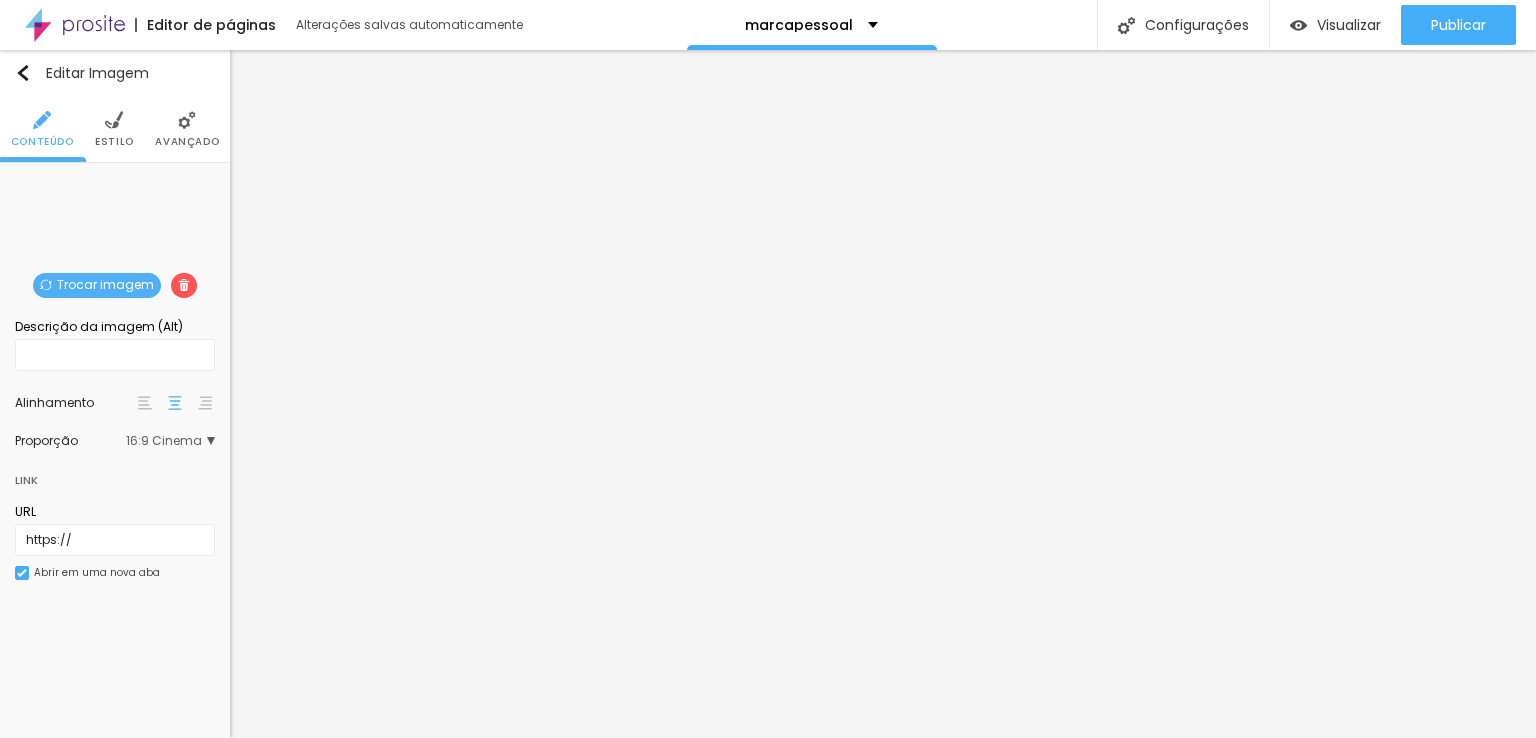 click on "Trocar imagem" at bounding box center (97, 285) 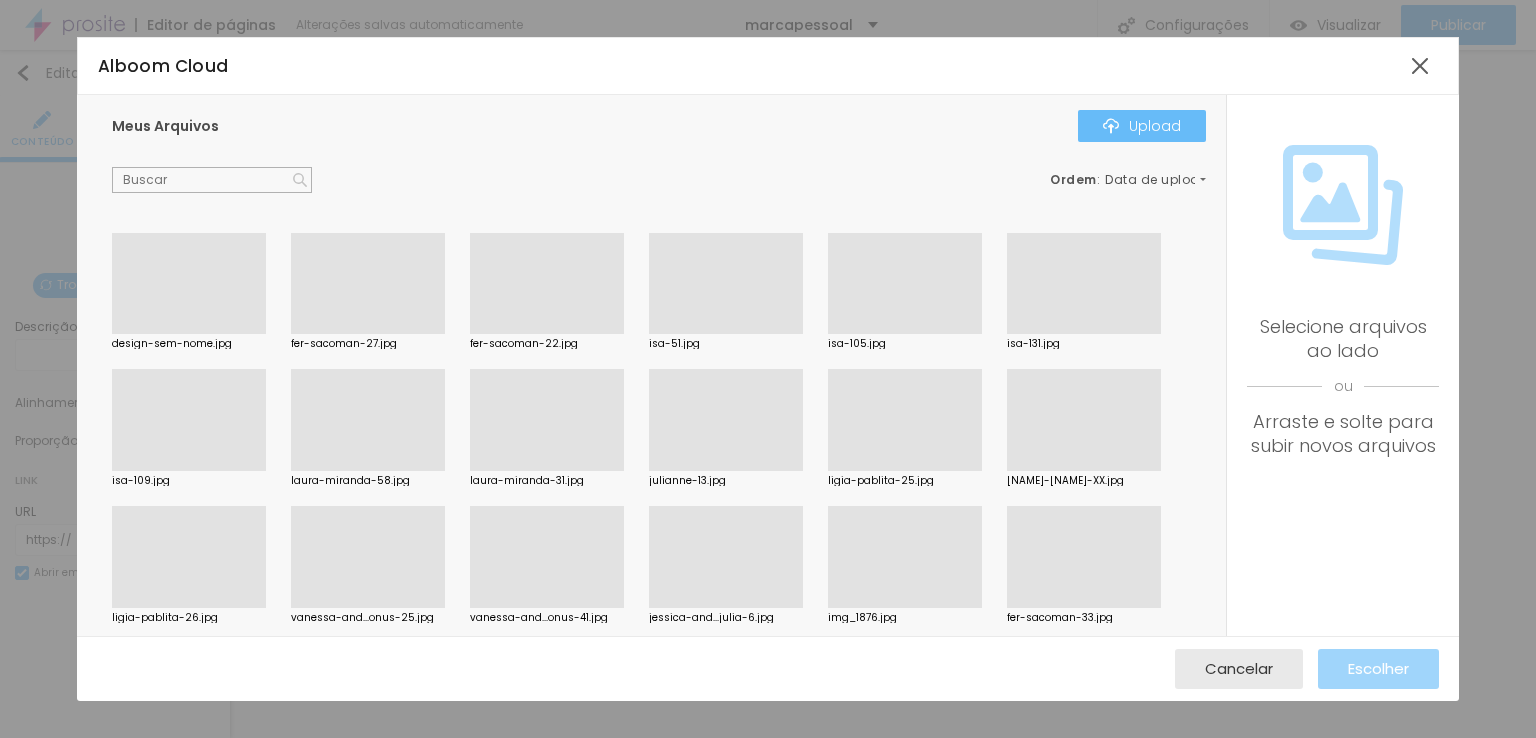 click on "Upload" at bounding box center [1142, 126] 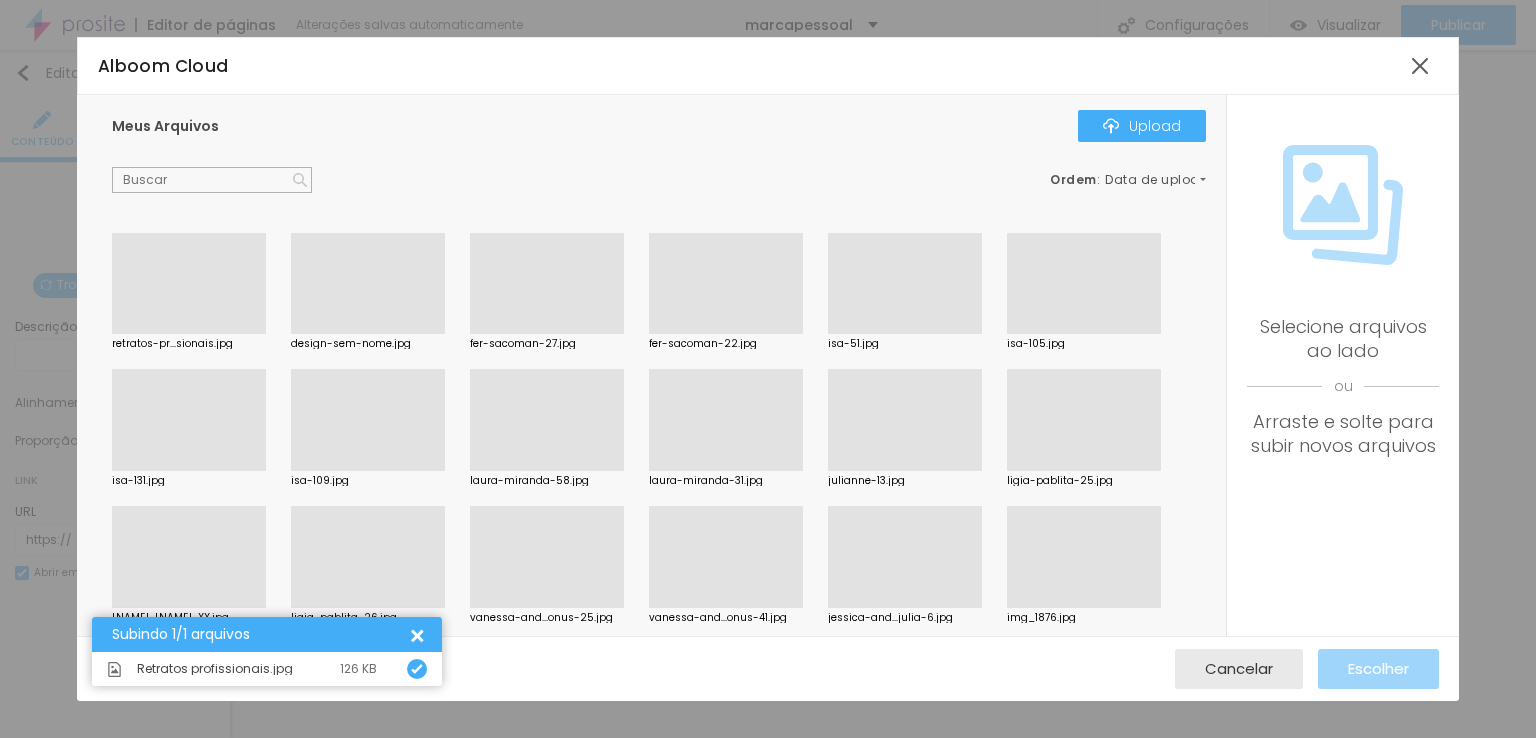click at bounding box center (189, 334) 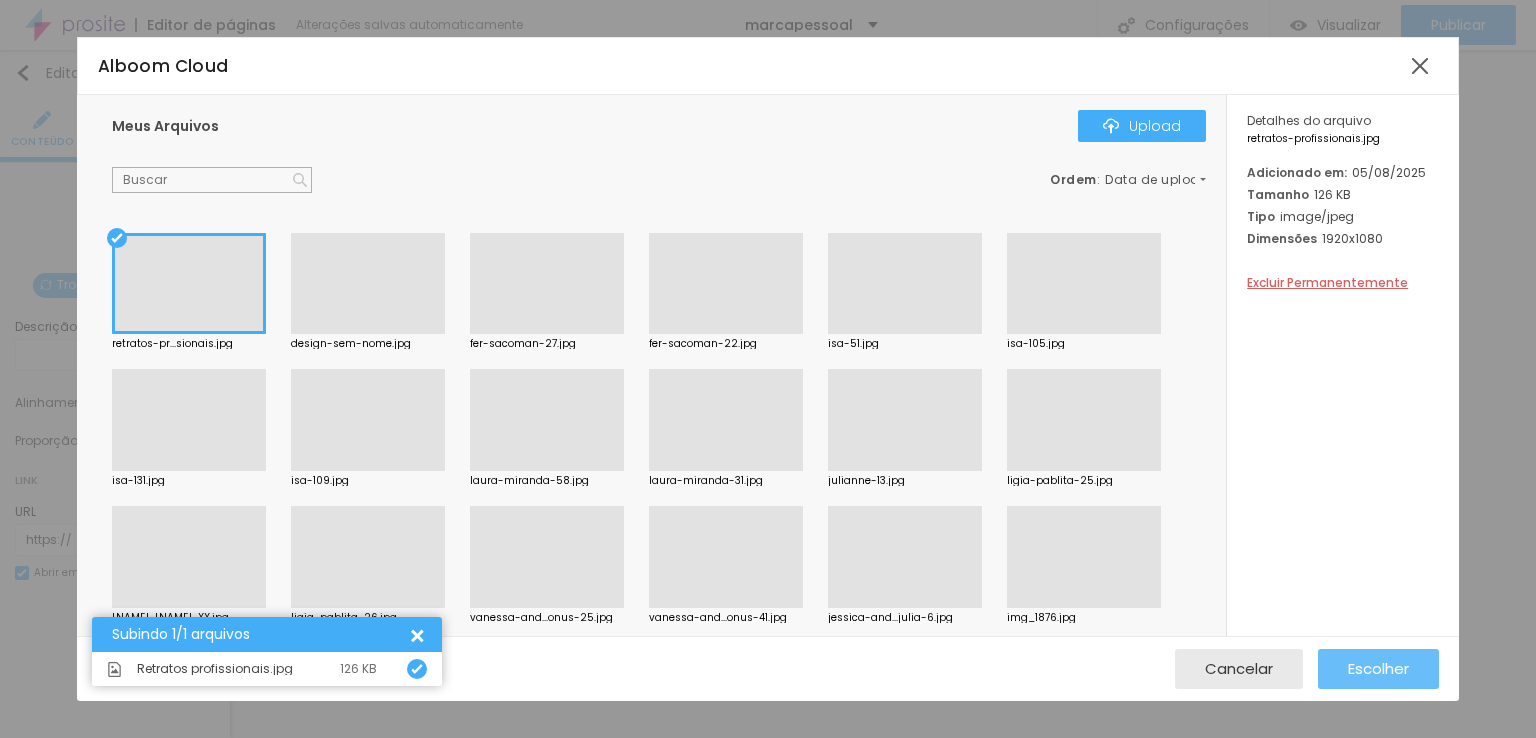 click on "Escolher" at bounding box center (1378, 668) 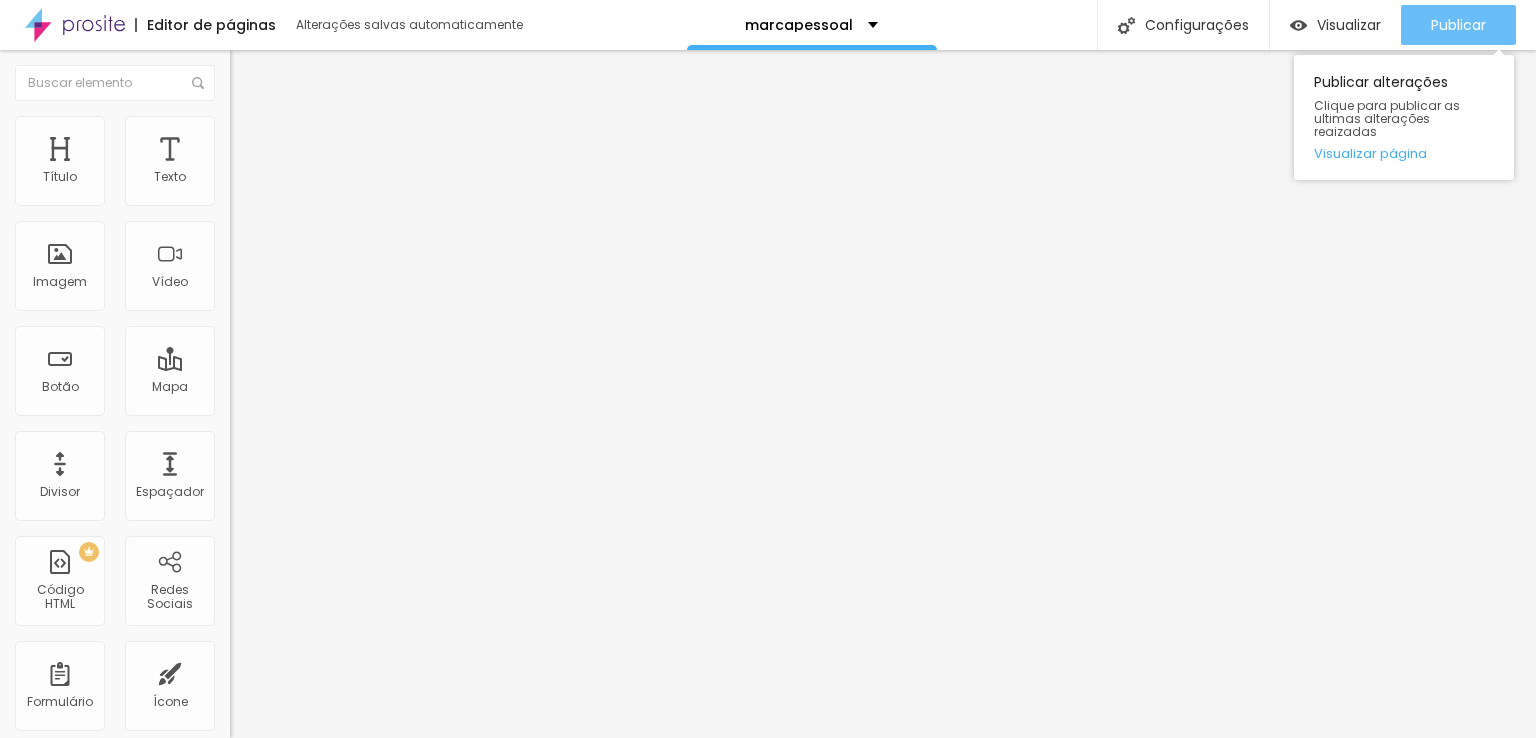 click on "Publicar" at bounding box center [1458, 25] 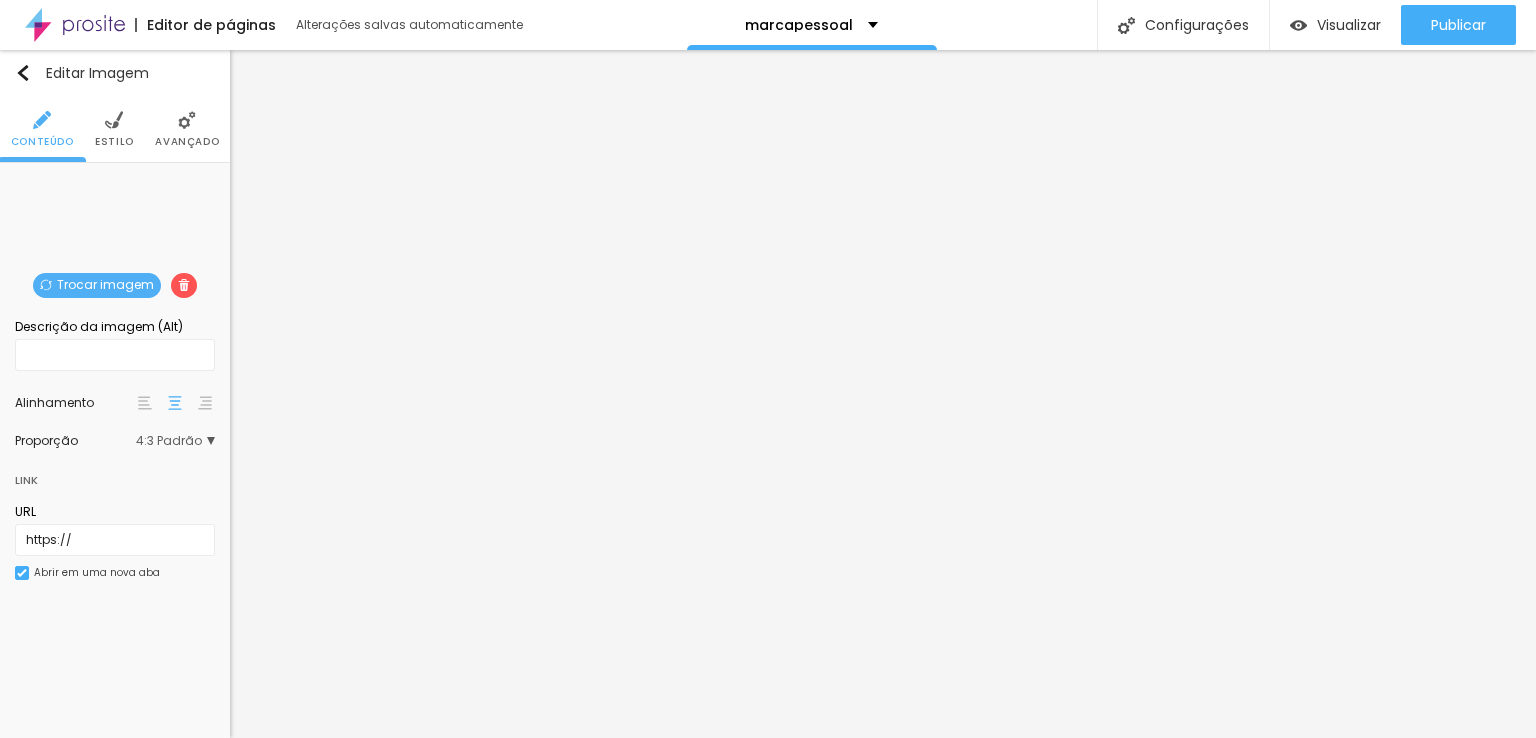 click on "Trocar imagem" at bounding box center [97, 285] 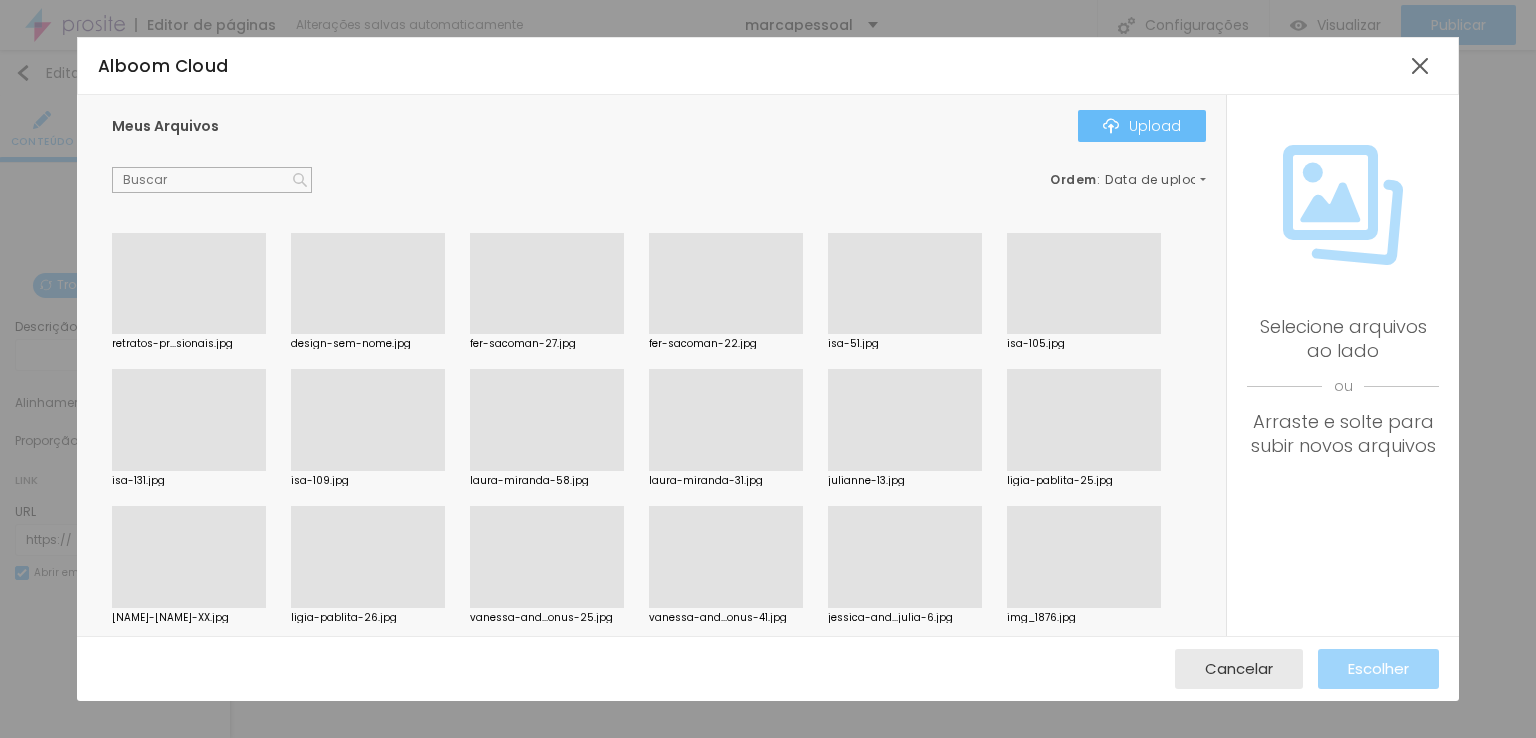 click on "Upload" at bounding box center [1142, 126] 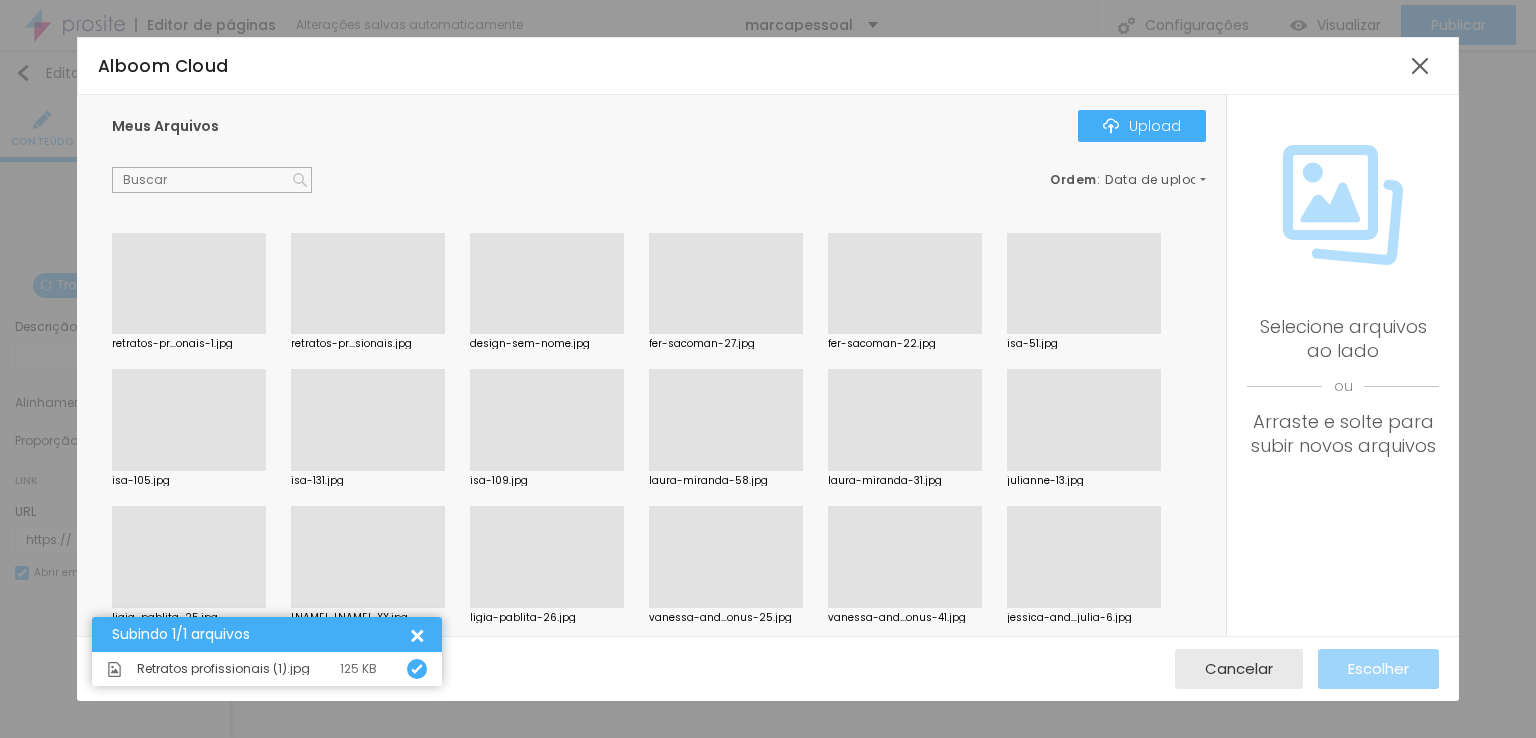 click at bounding box center [189, 334] 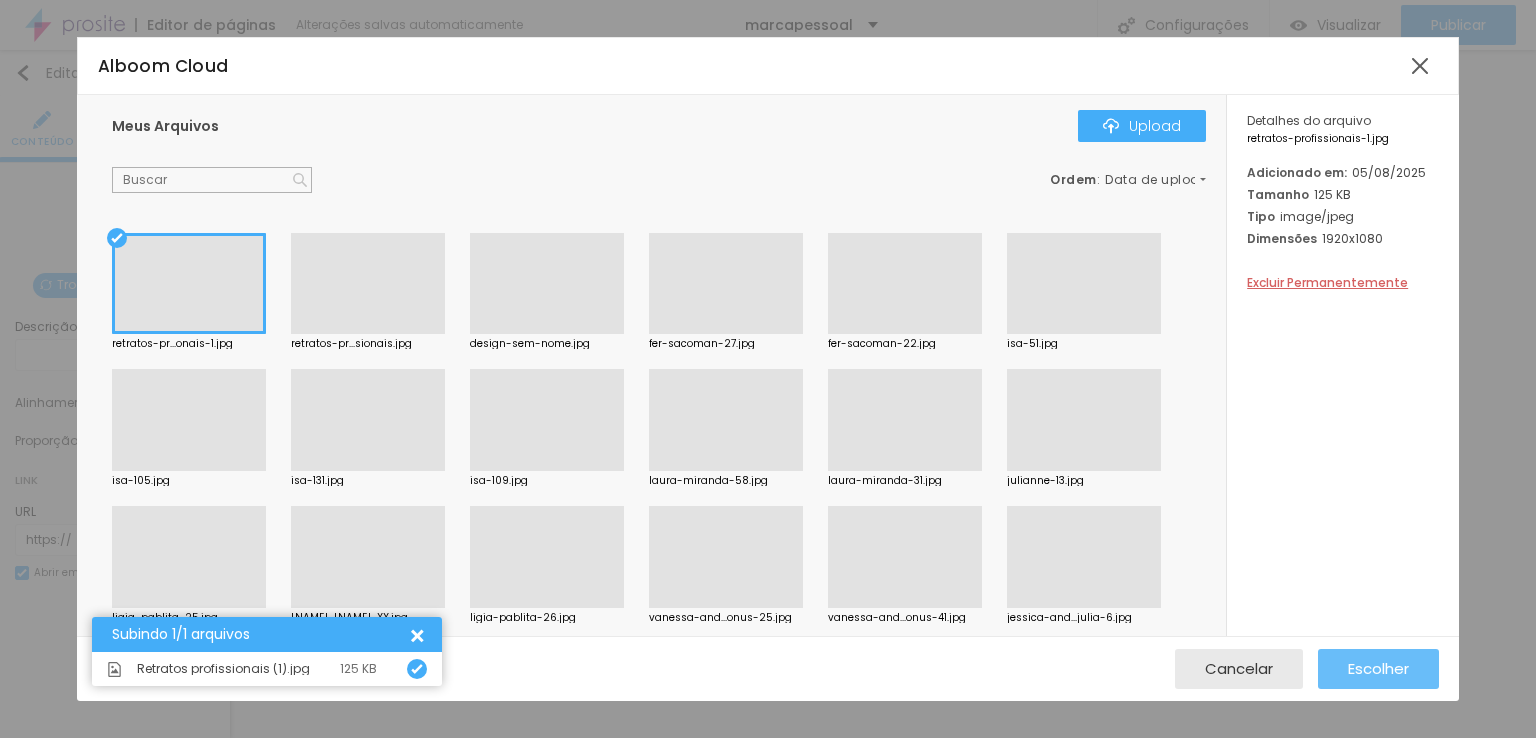 click on "Escolher" at bounding box center [1378, 668] 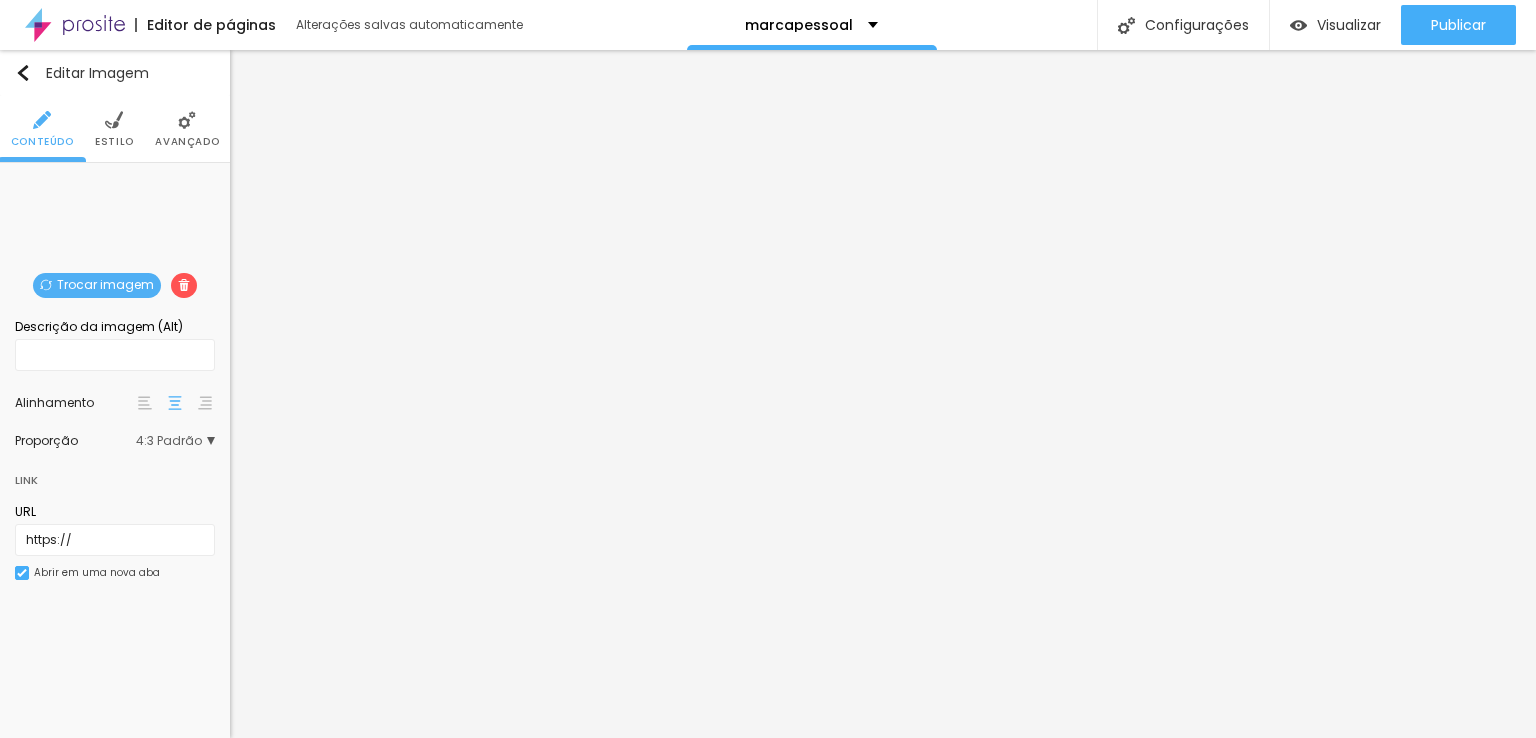 click on "Trocar imagem Descrição da imagem (Alt) Alinhamento Proporção 4:3 Padrão Cinema 16:9 Padrão 4:3 Quadrado 1:1 Original Link URL https:// Abrir em uma nova aba" at bounding box center (115, 391) 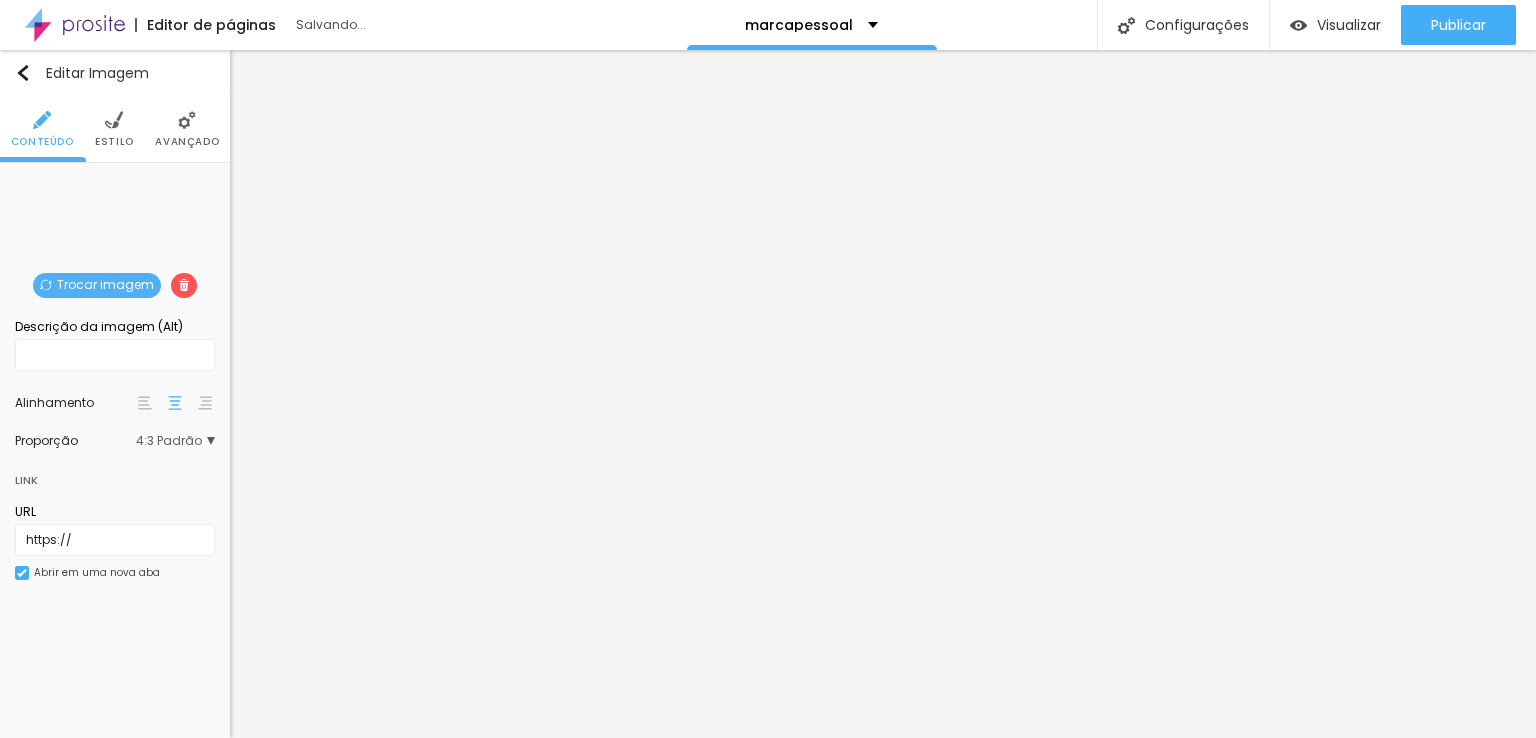 click on "4:3 Padrão" at bounding box center (175, 441) 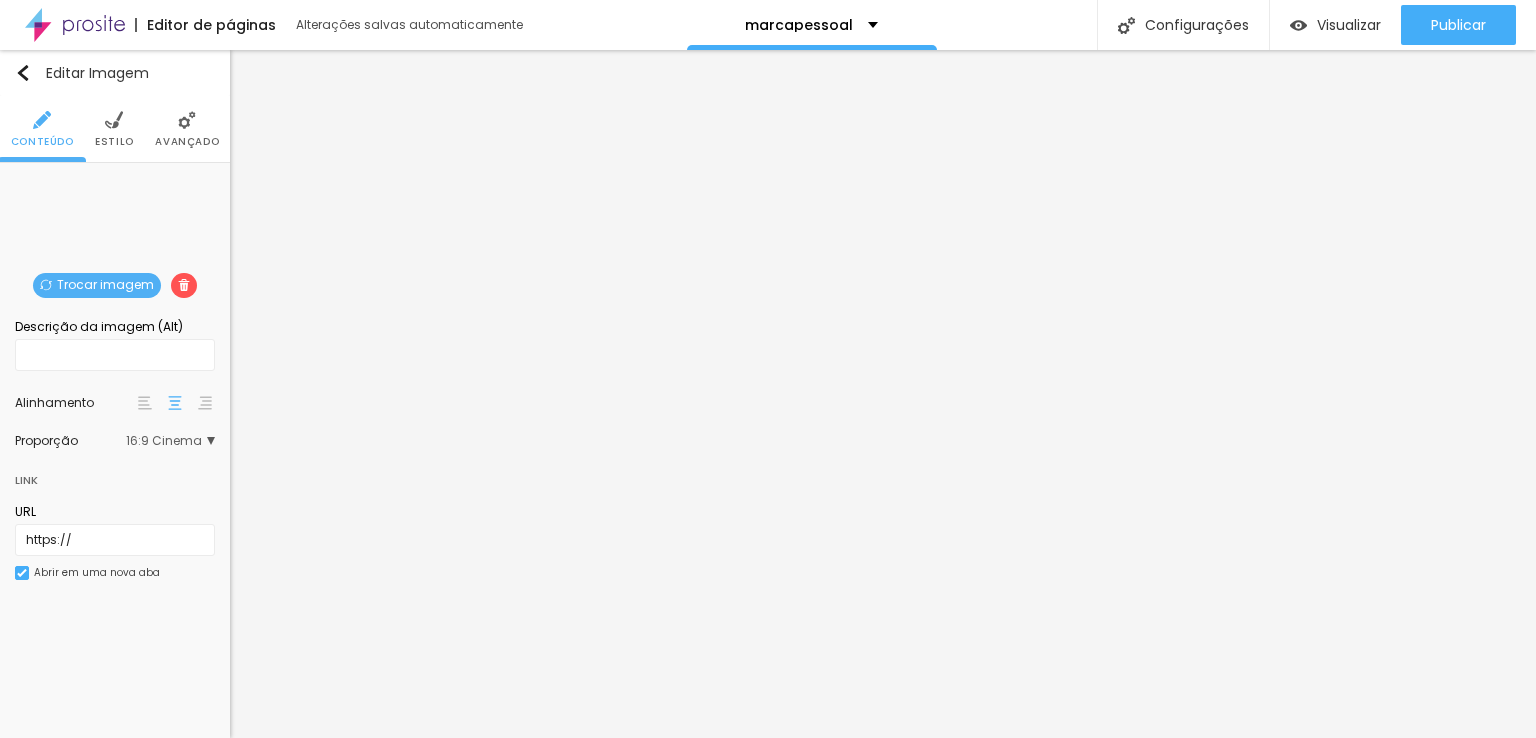 click on "Avançado" at bounding box center [187, 142] 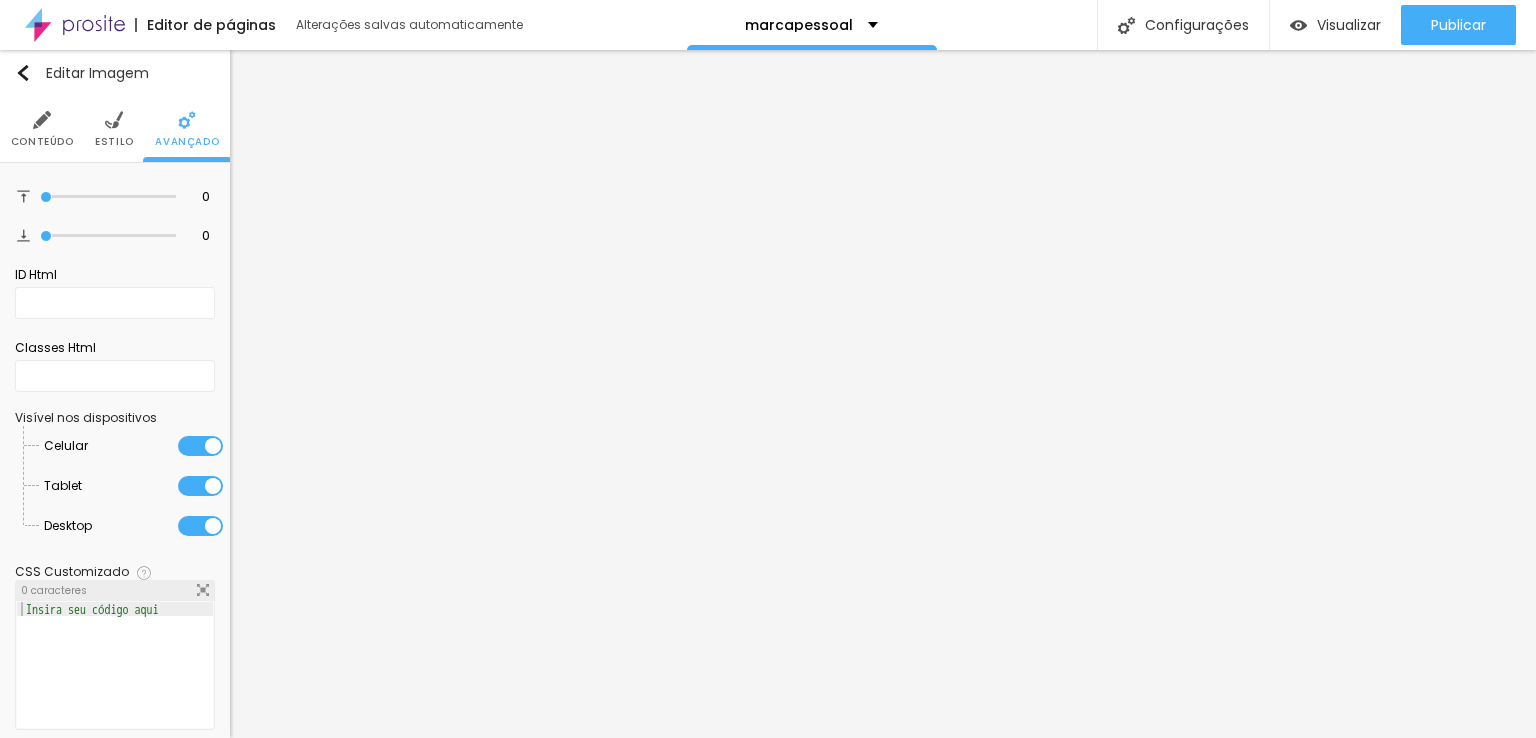 click on "Estilo" at bounding box center [114, 142] 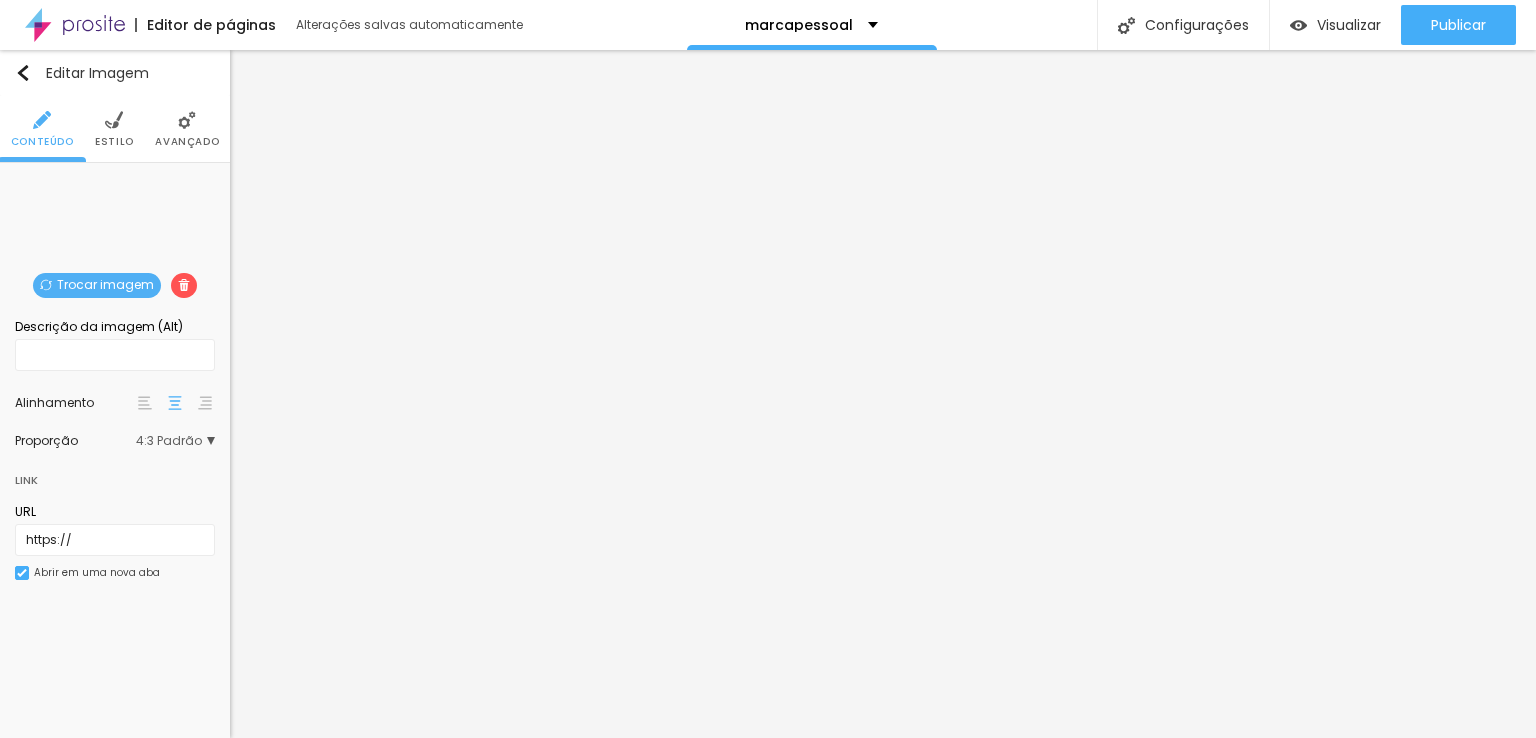 click on "Estilo" at bounding box center [114, 129] 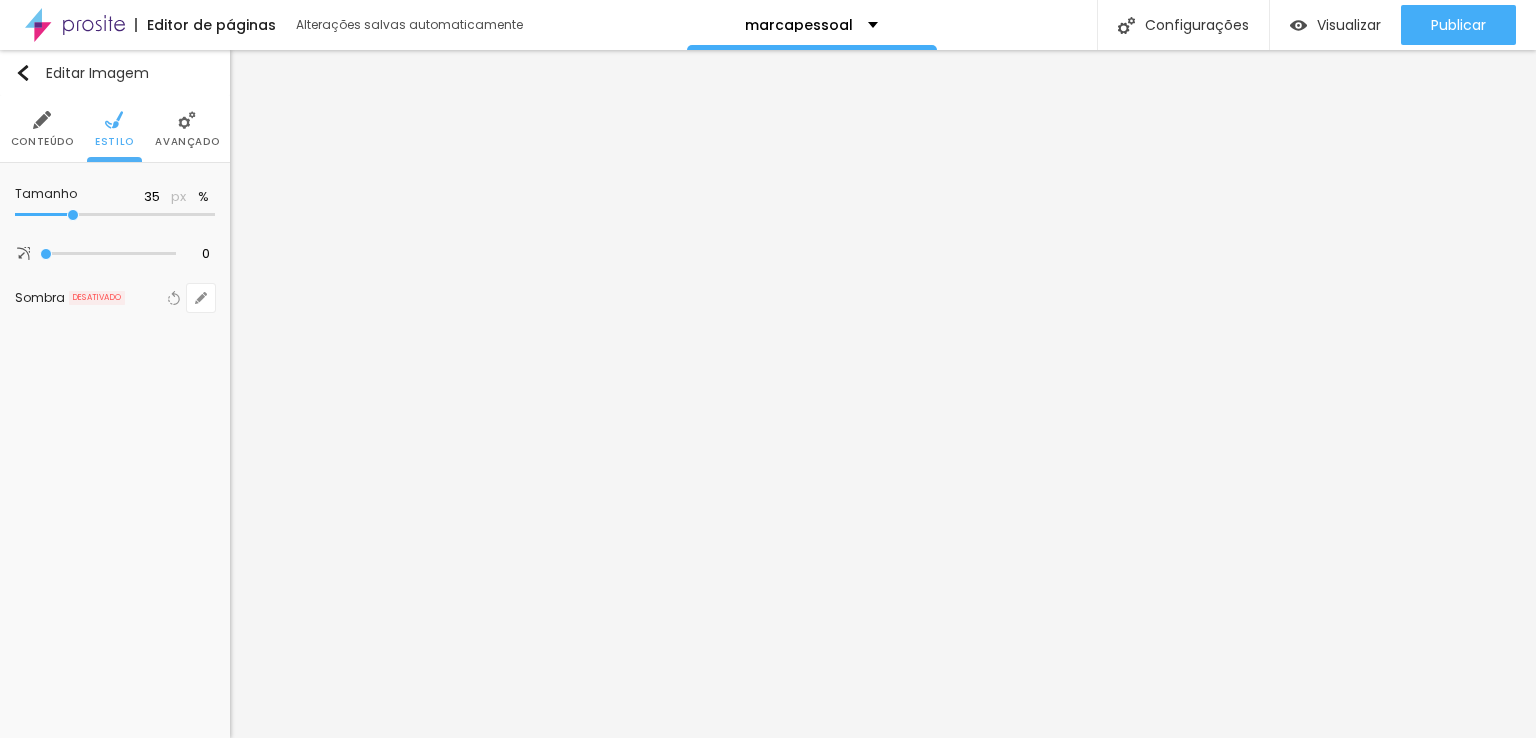 type on "55" 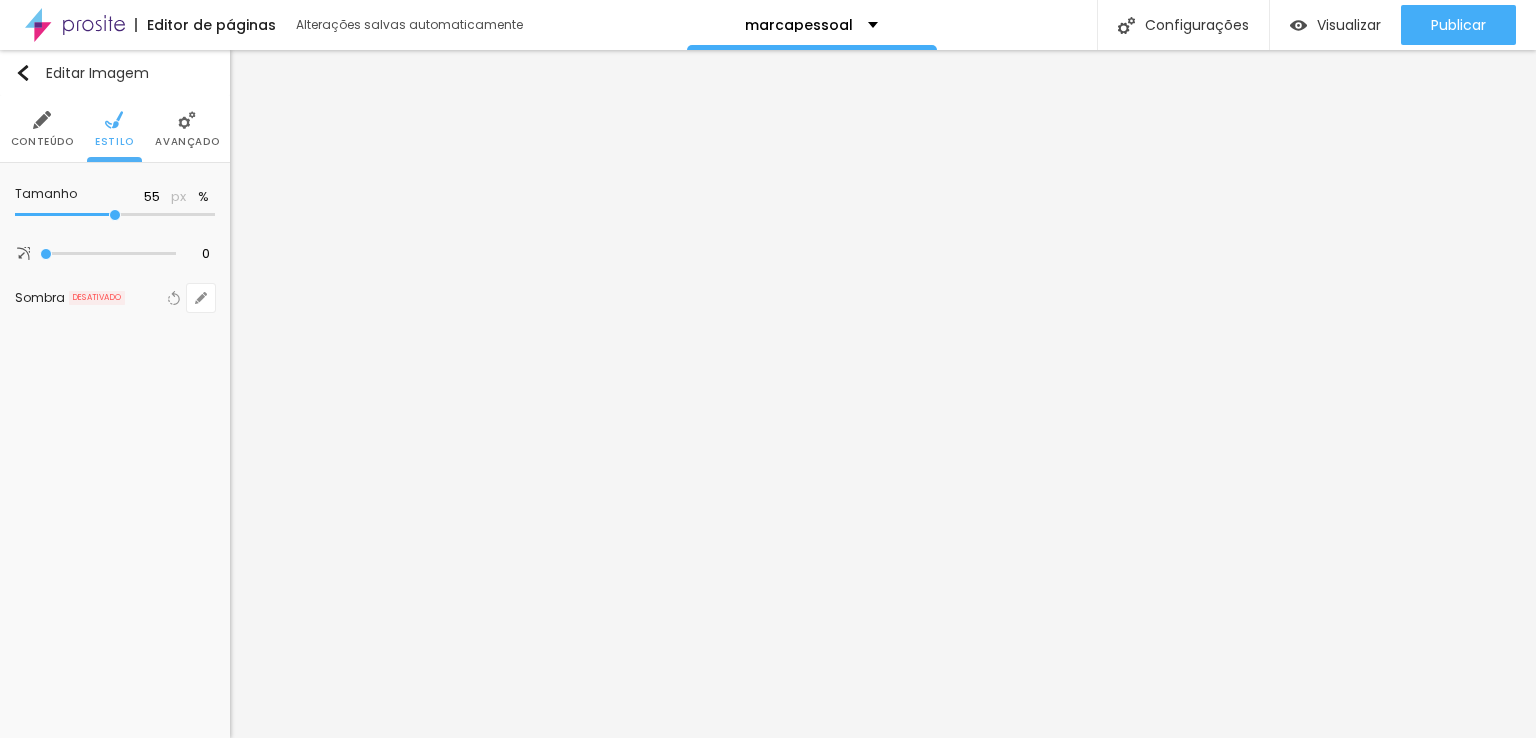 drag, startPoint x: 80, startPoint y: 218, endPoint x: 128, endPoint y: 229, distance: 49.24429 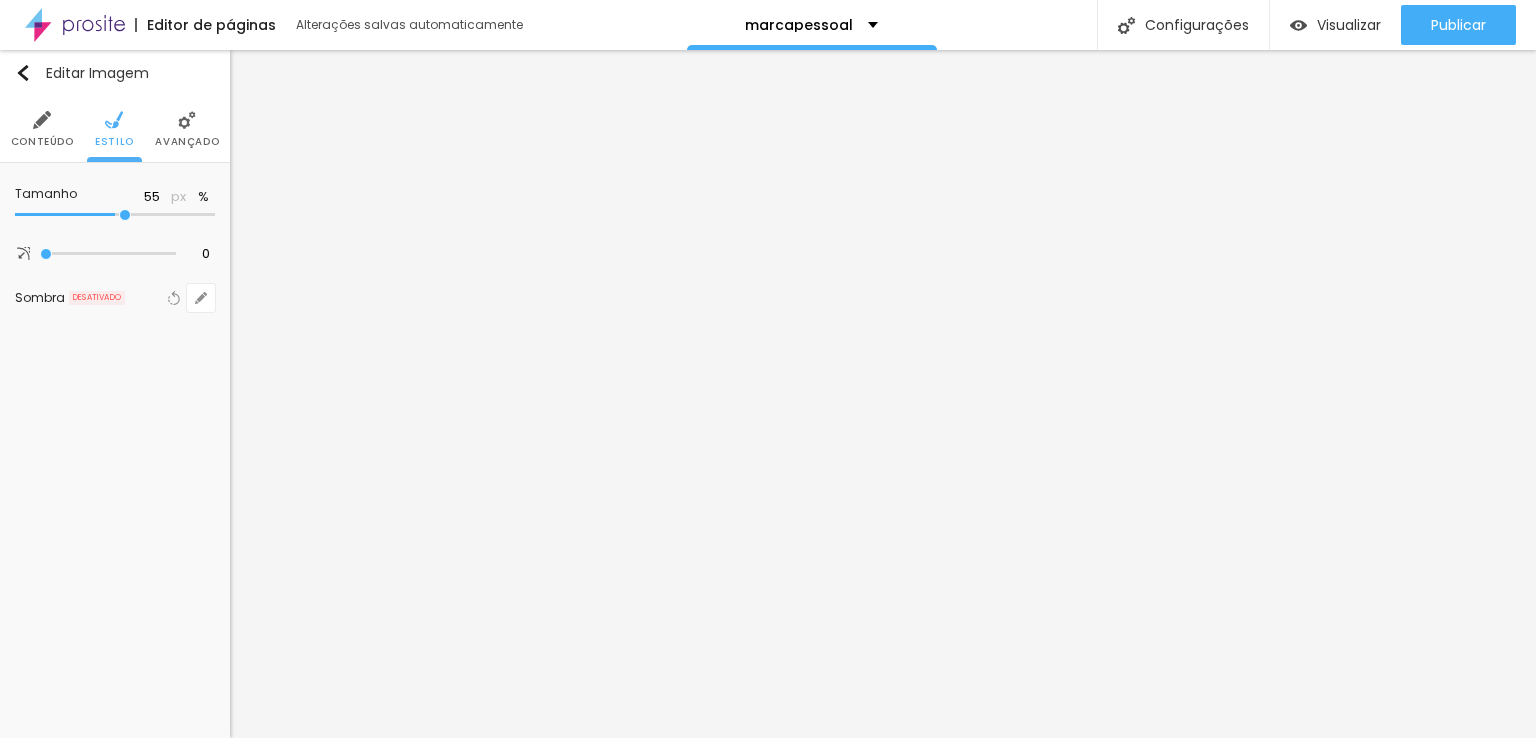 click at bounding box center [115, 215] 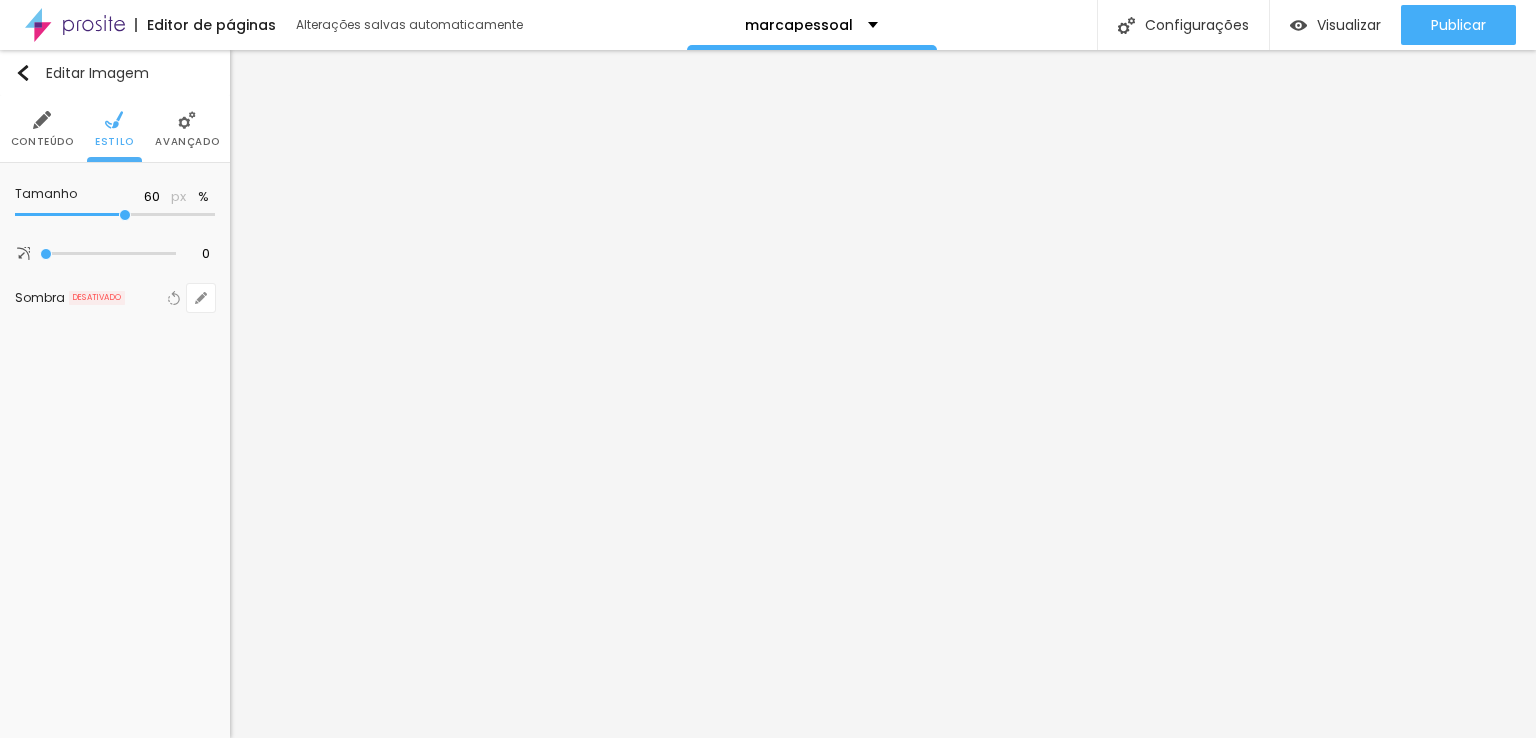 click on "Tamanho 60 px %" at bounding box center (115, 206) 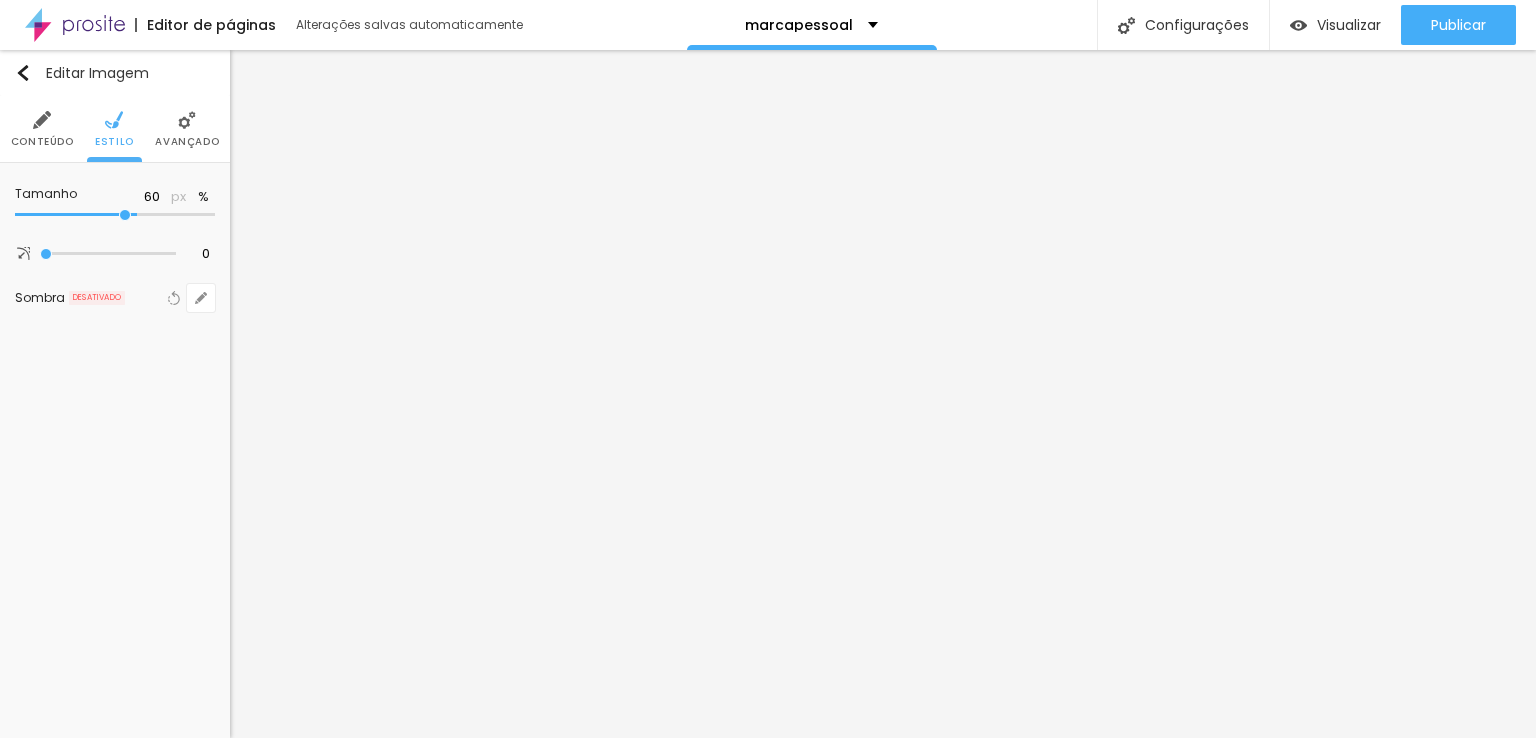 type on "65" 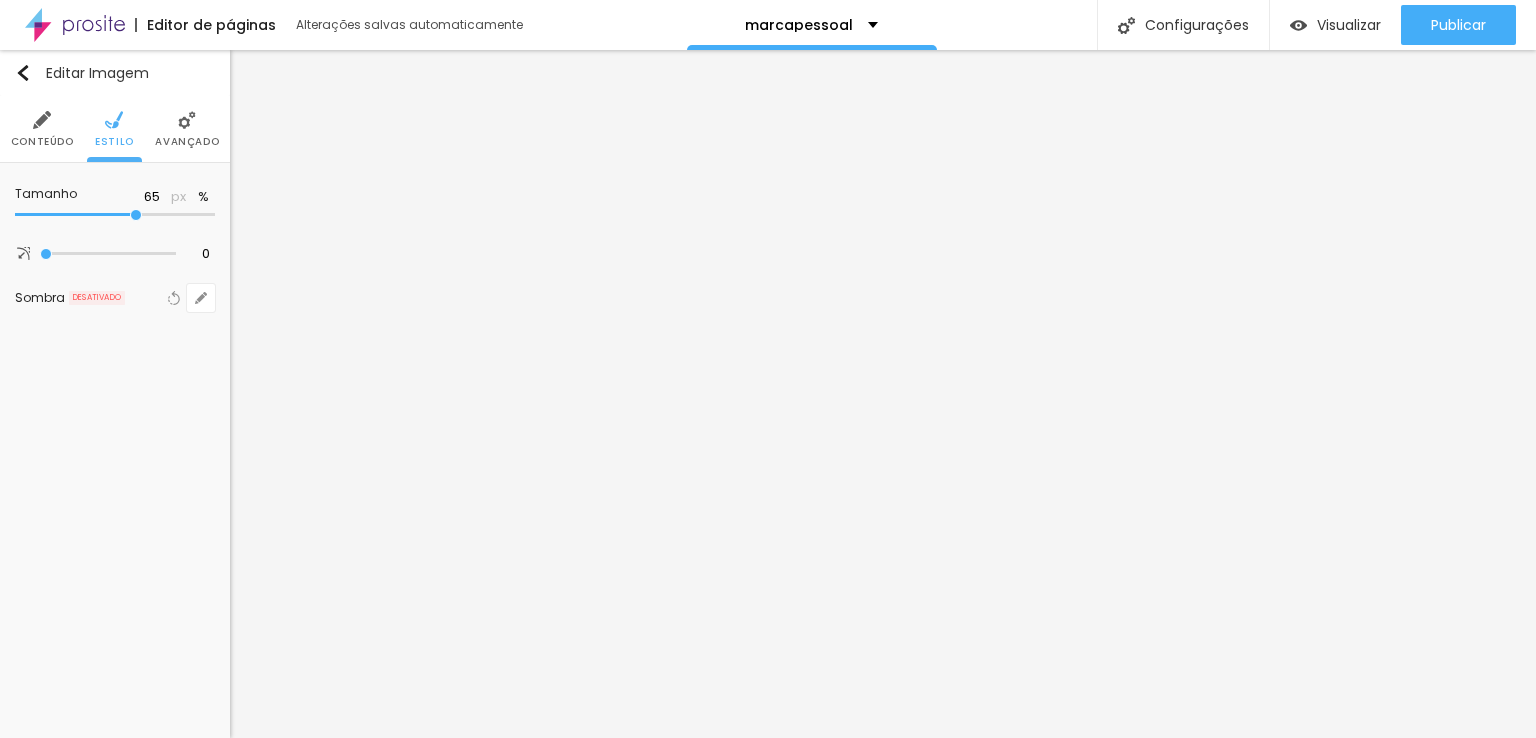 type on "70" 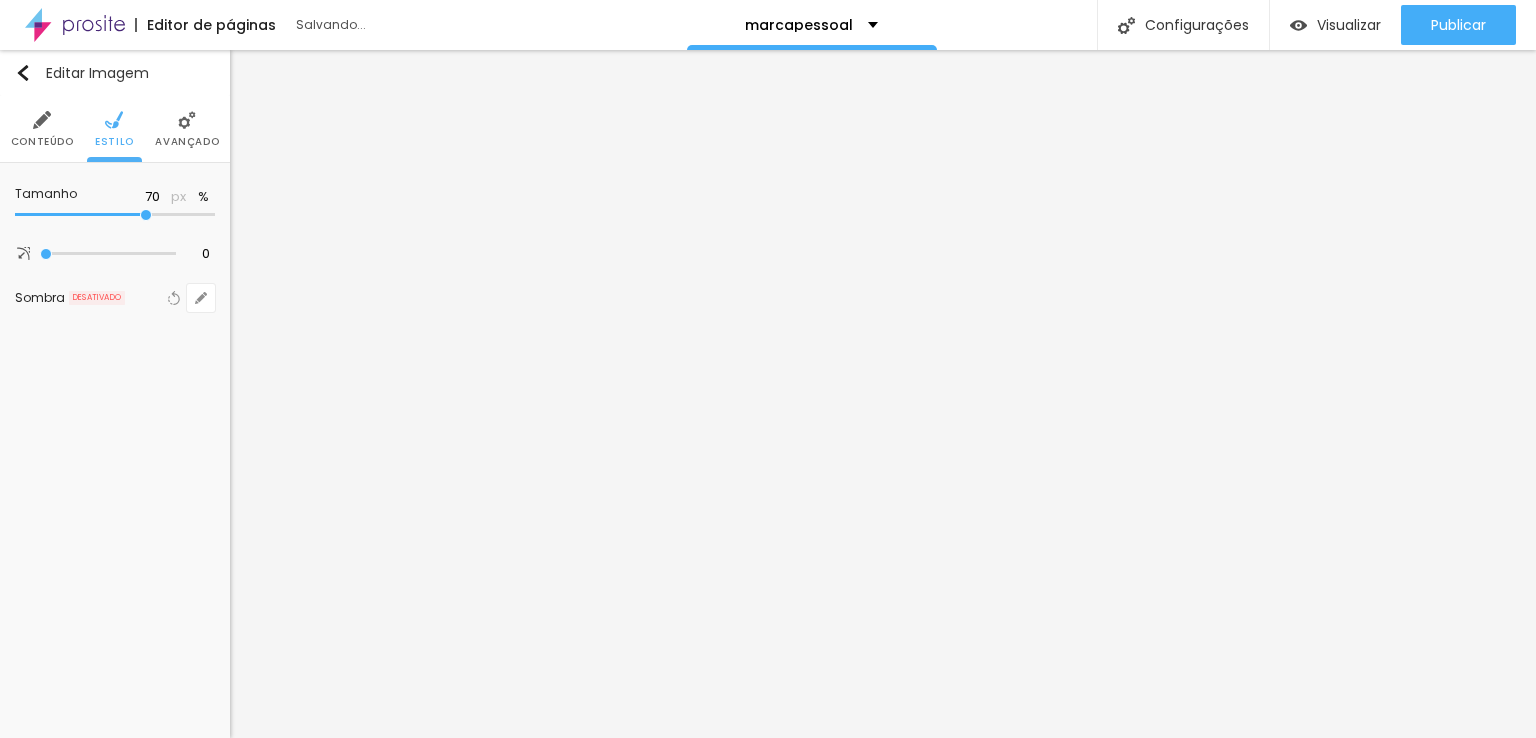 drag, startPoint x: 124, startPoint y: 213, endPoint x: 146, endPoint y: 219, distance: 22.803509 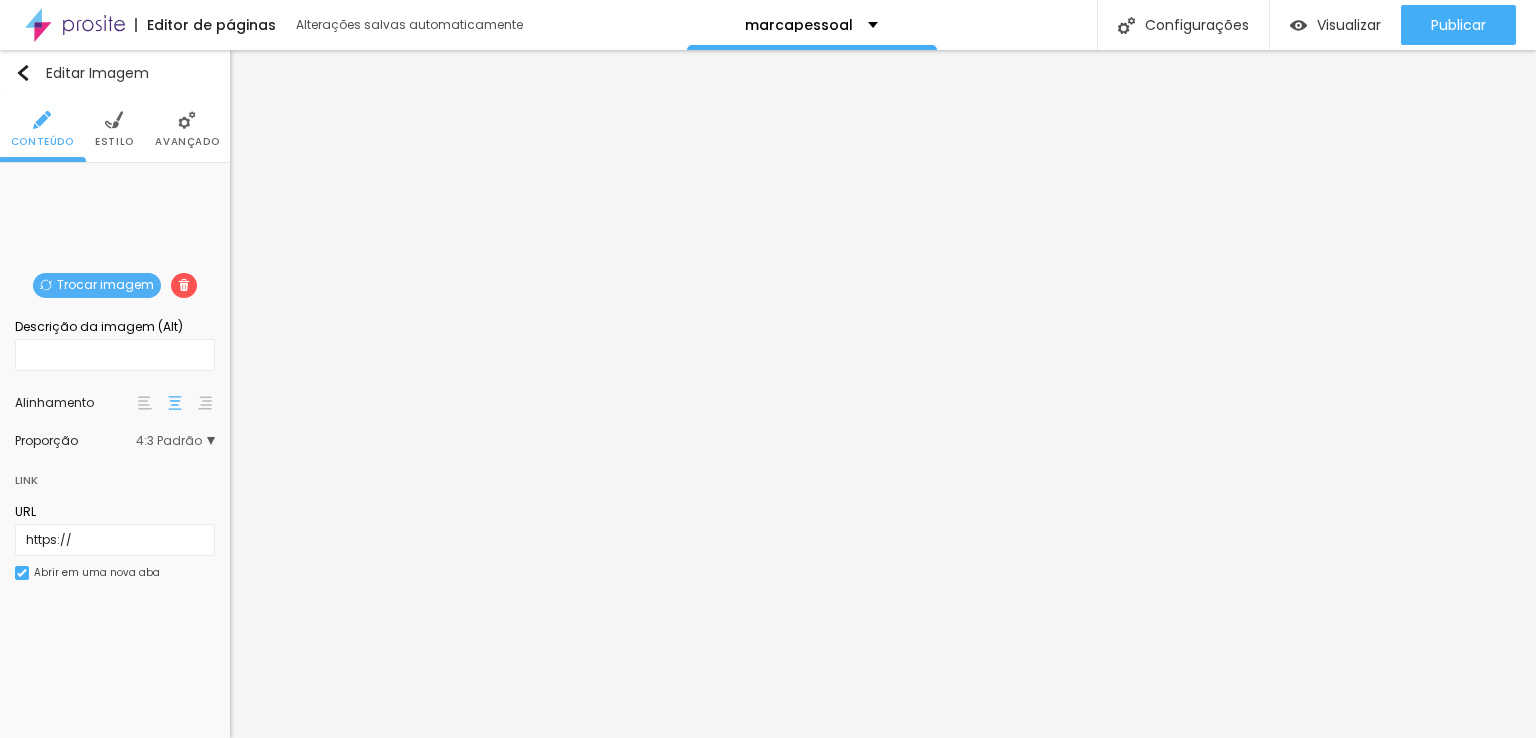 click on "Avançado" at bounding box center (187, 142) 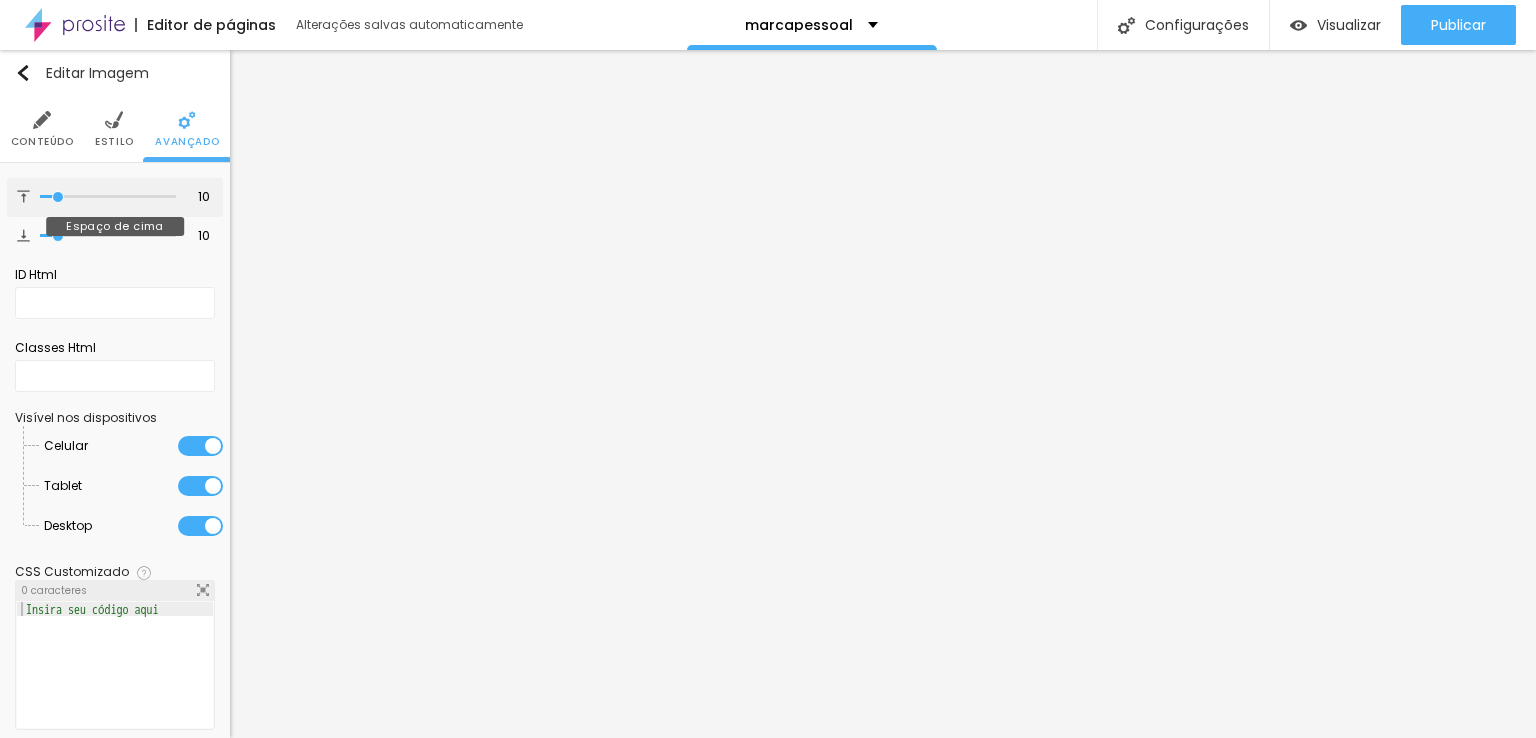 type on "0" 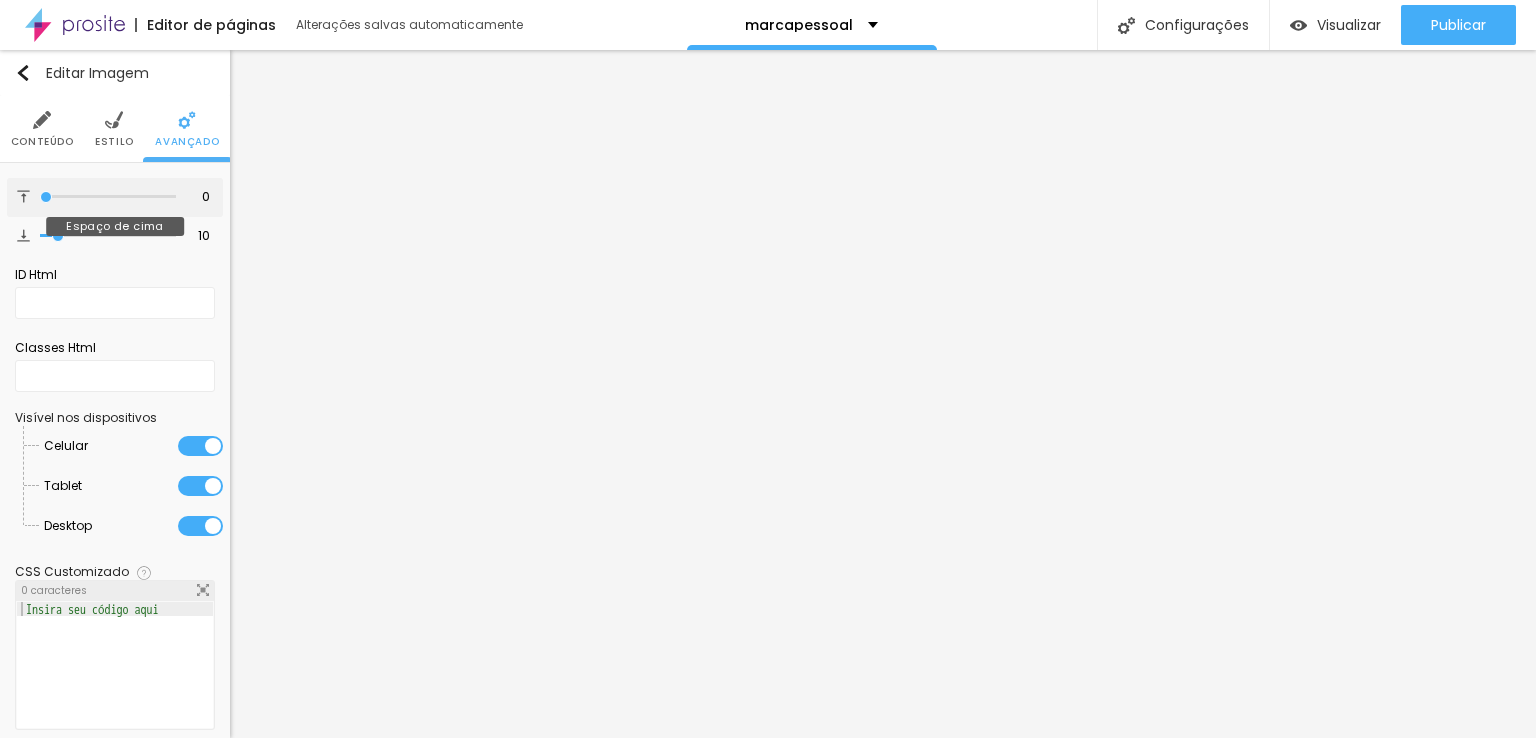 type on "0" 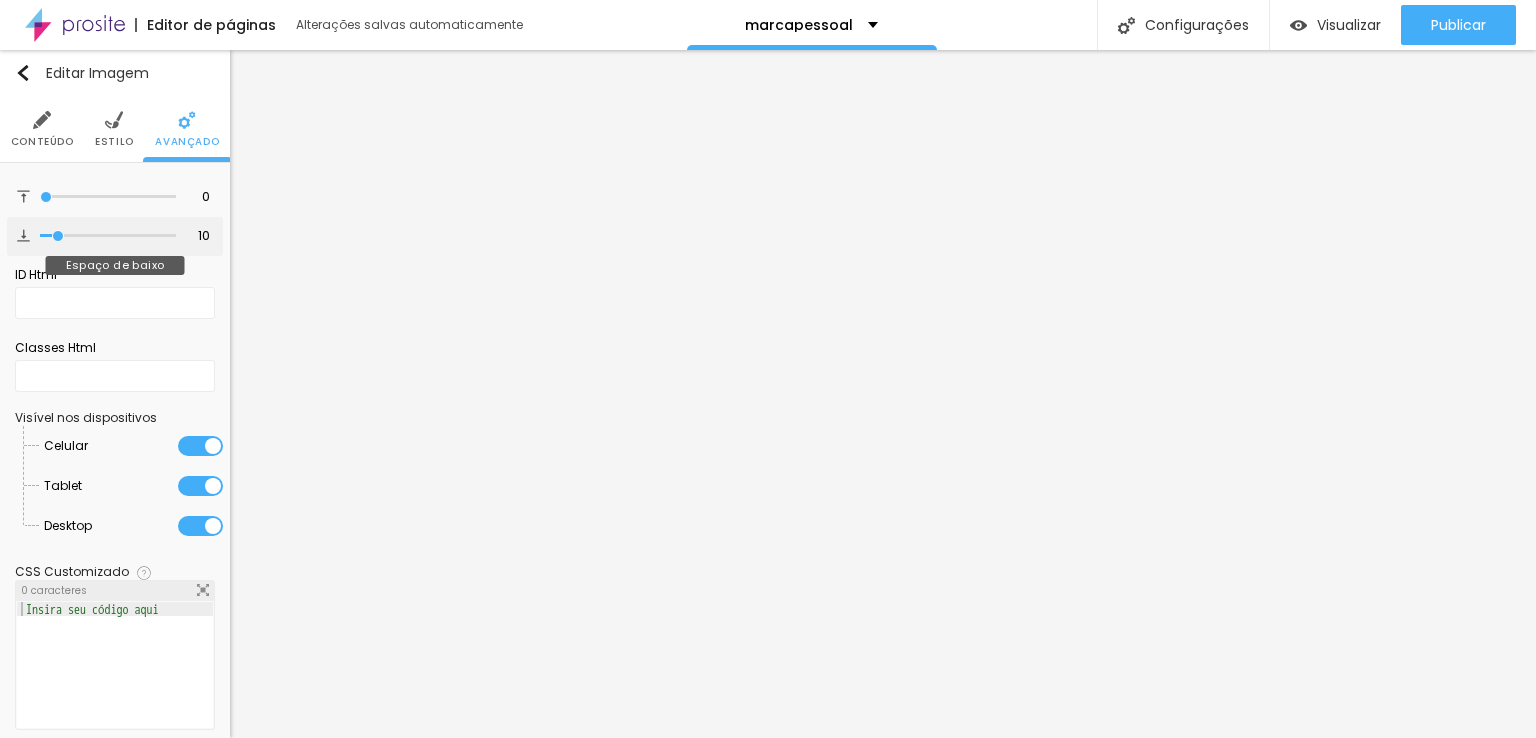 type on "0" 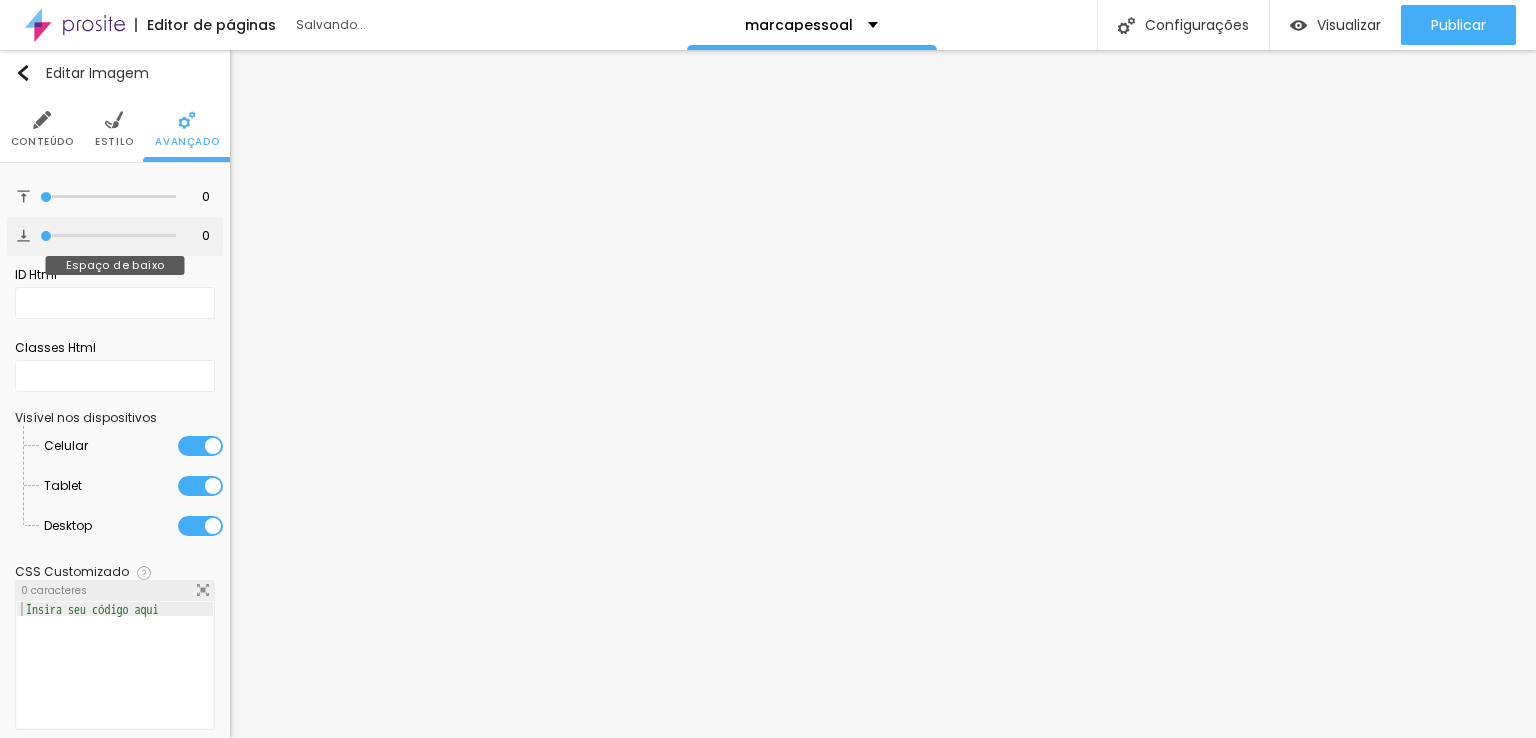 drag, startPoint x: 51, startPoint y: 235, endPoint x: 5, endPoint y: 237, distance: 46.043457 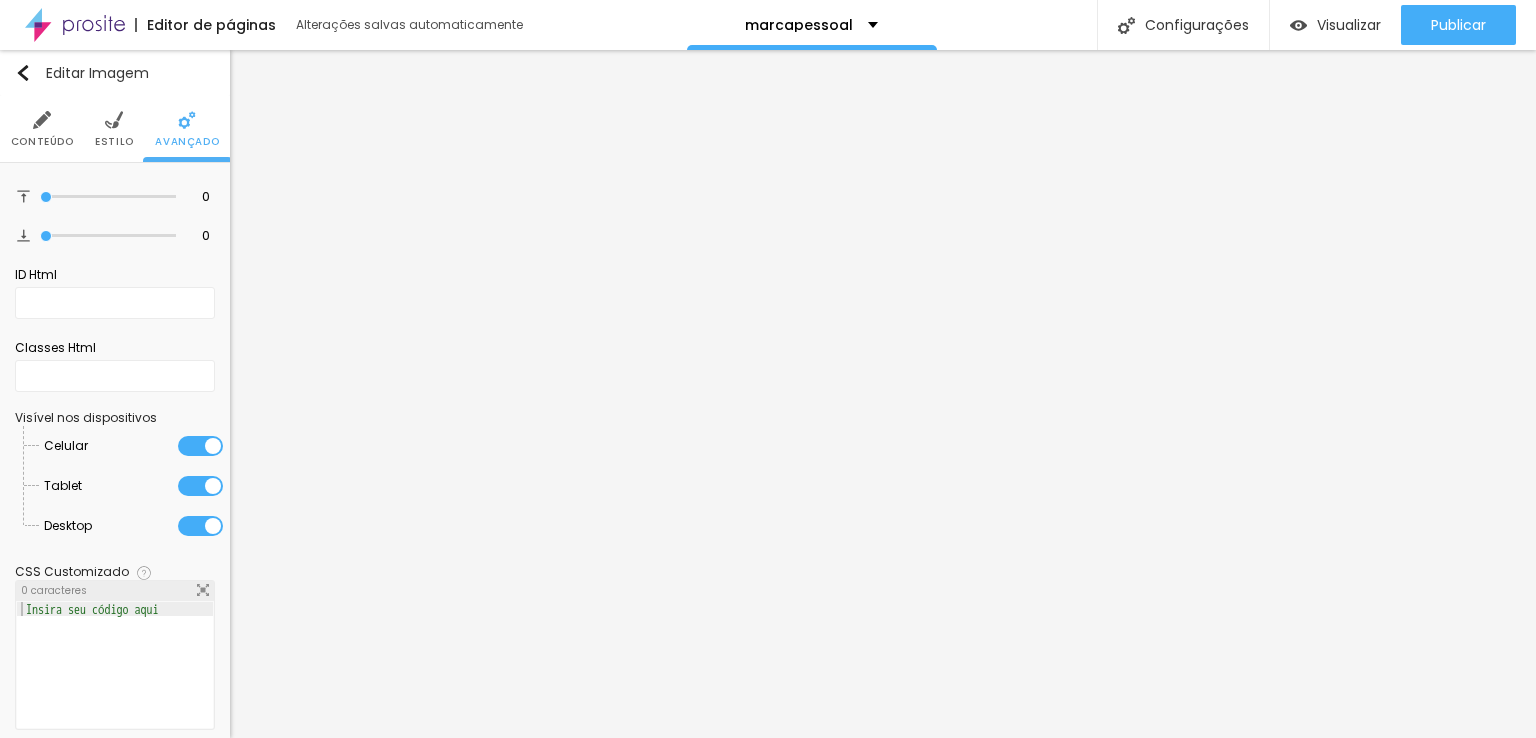 click at bounding box center [114, 120] 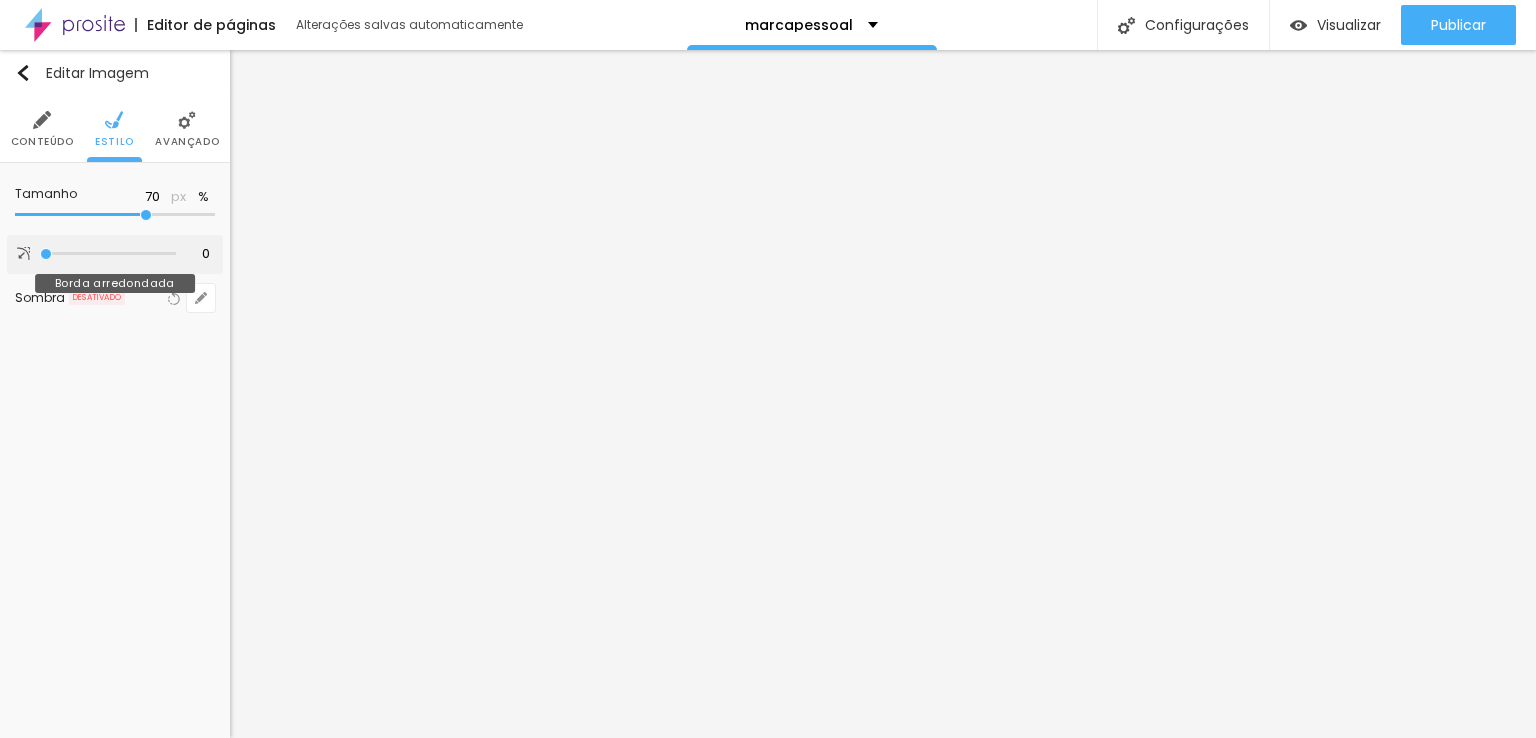 drag, startPoint x: 49, startPoint y: 255, endPoint x: 28, endPoint y: 257, distance: 21.095022 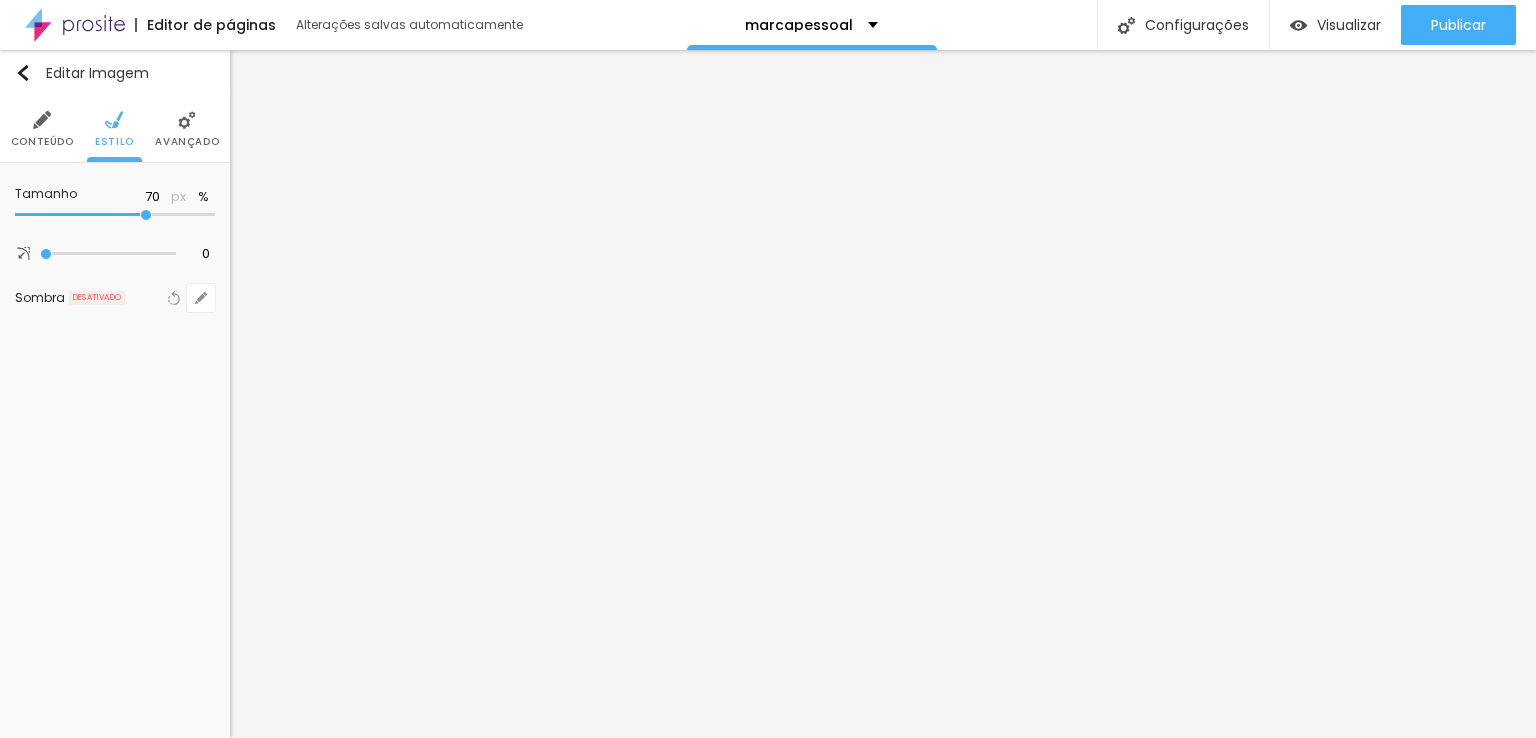 drag, startPoint x: 145, startPoint y: 217, endPoint x: 141, endPoint y: 233, distance: 16.492422 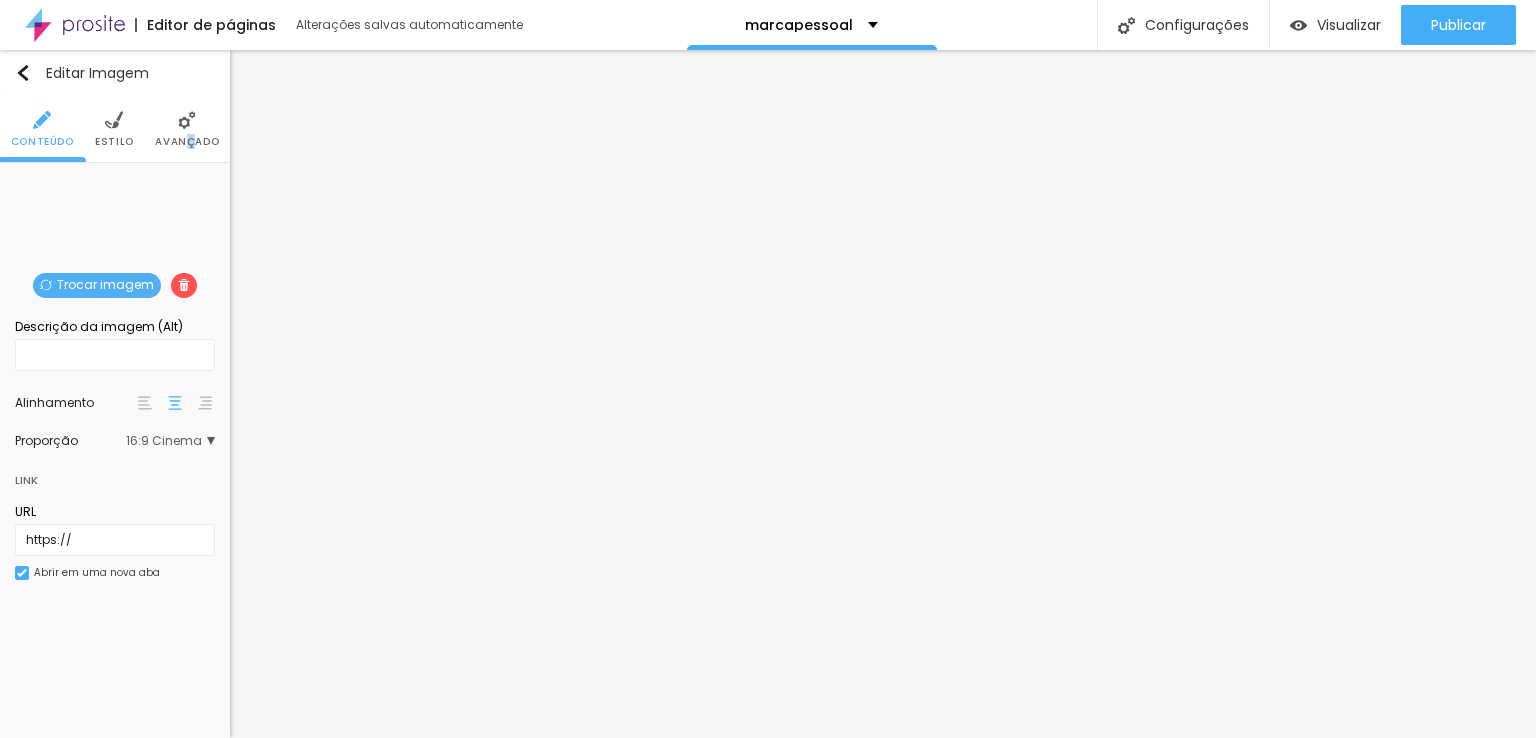 click on "Avançado" at bounding box center [187, 142] 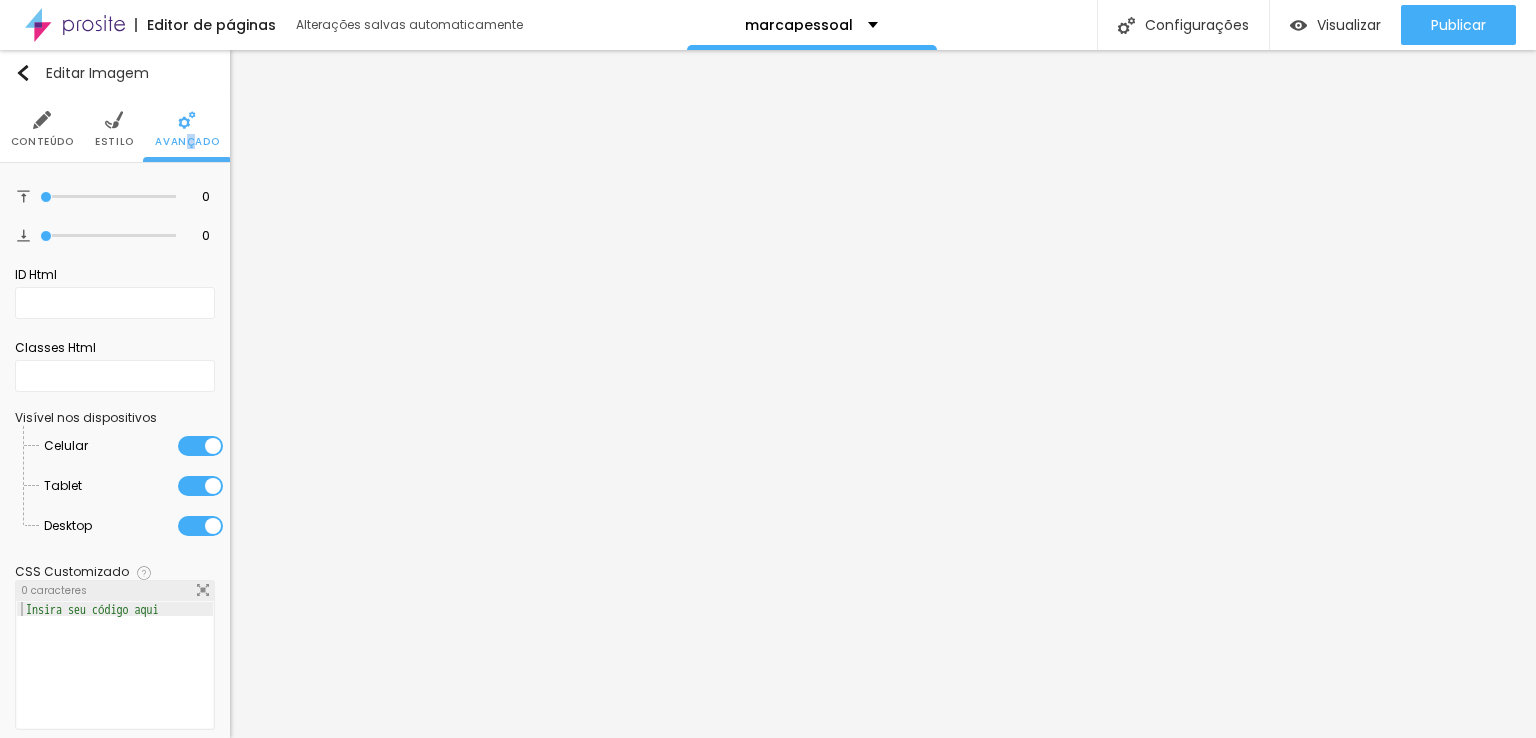 click on "Estilo" at bounding box center (114, 142) 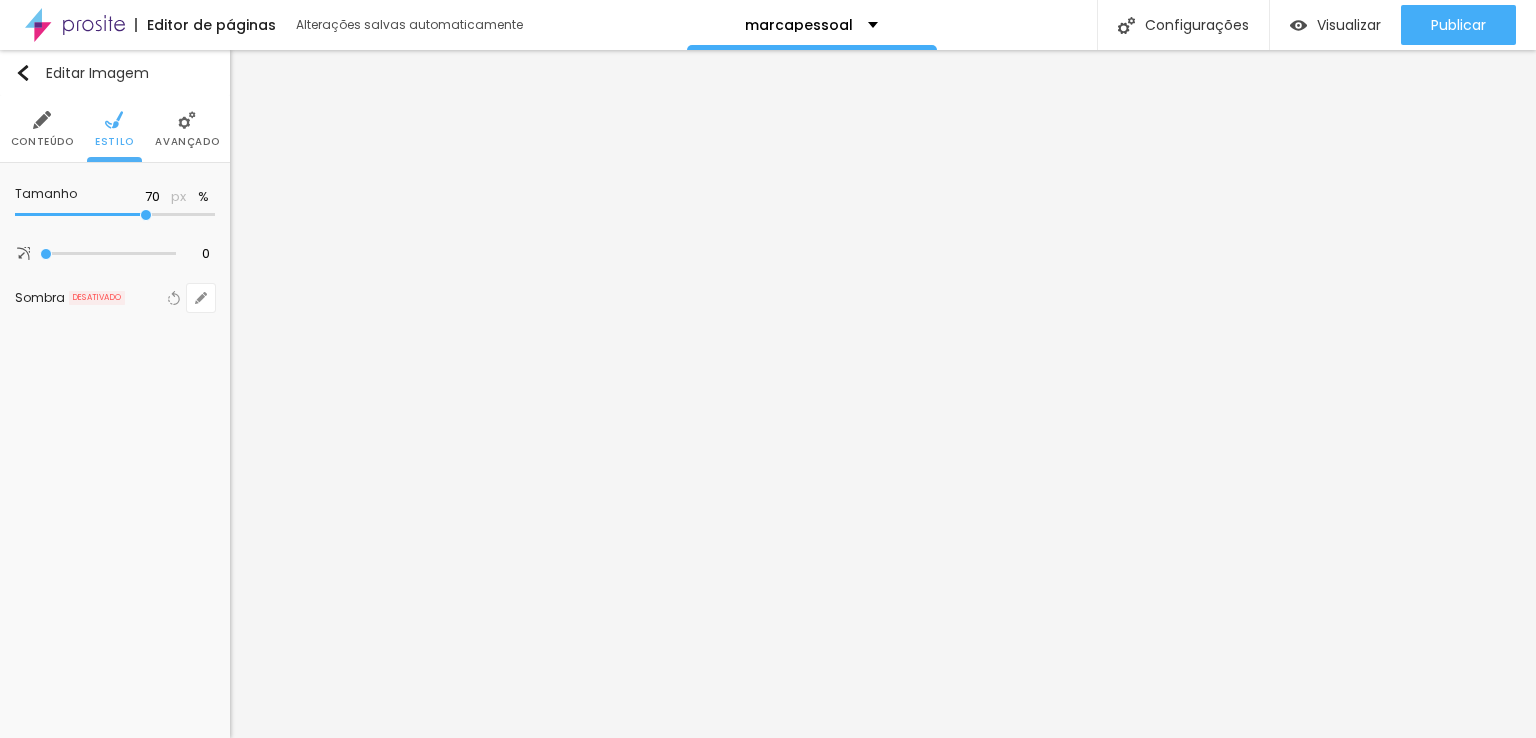 click at bounding box center (42, 120) 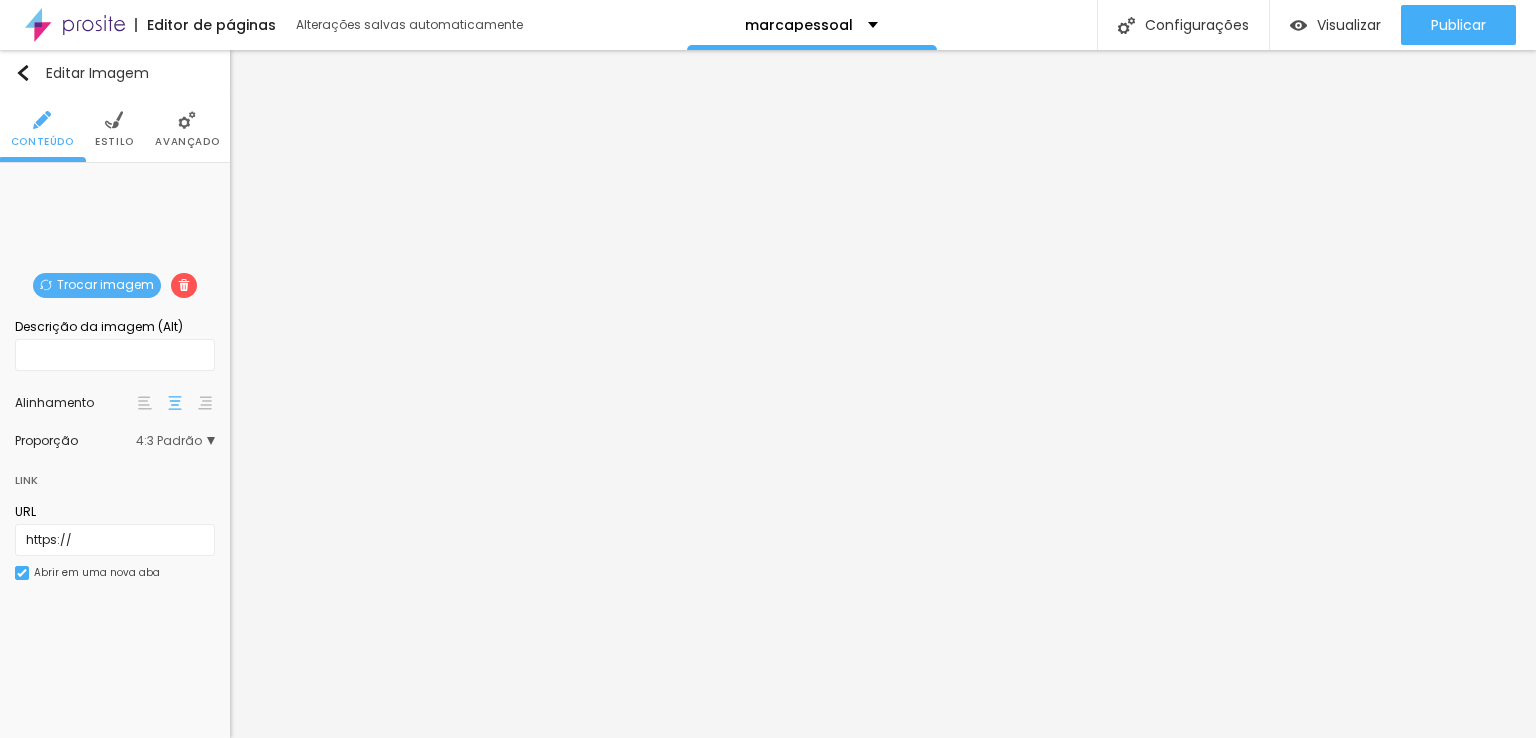 click on "4:3 Padrão" at bounding box center [175, 441] 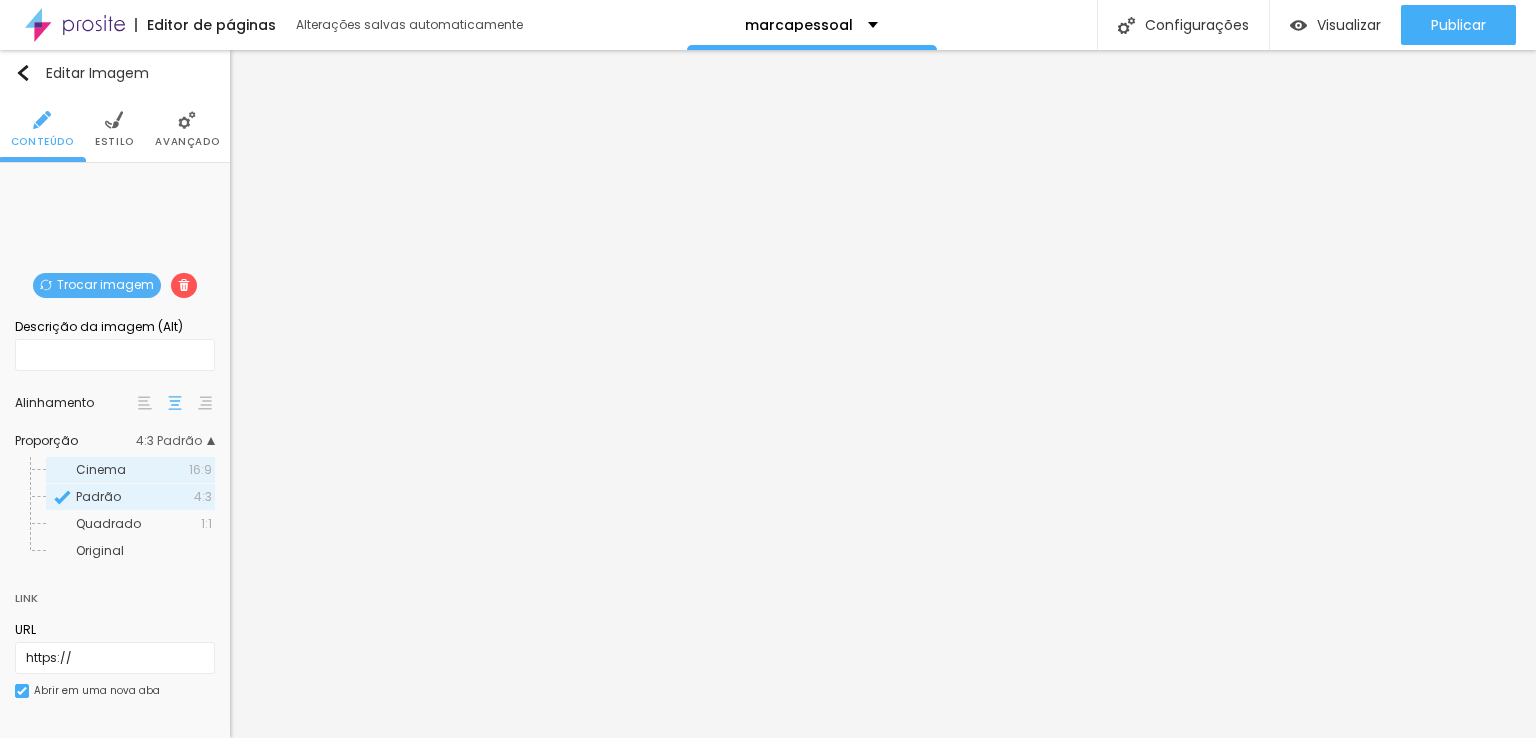 click on "Cinema" at bounding box center (132, 470) 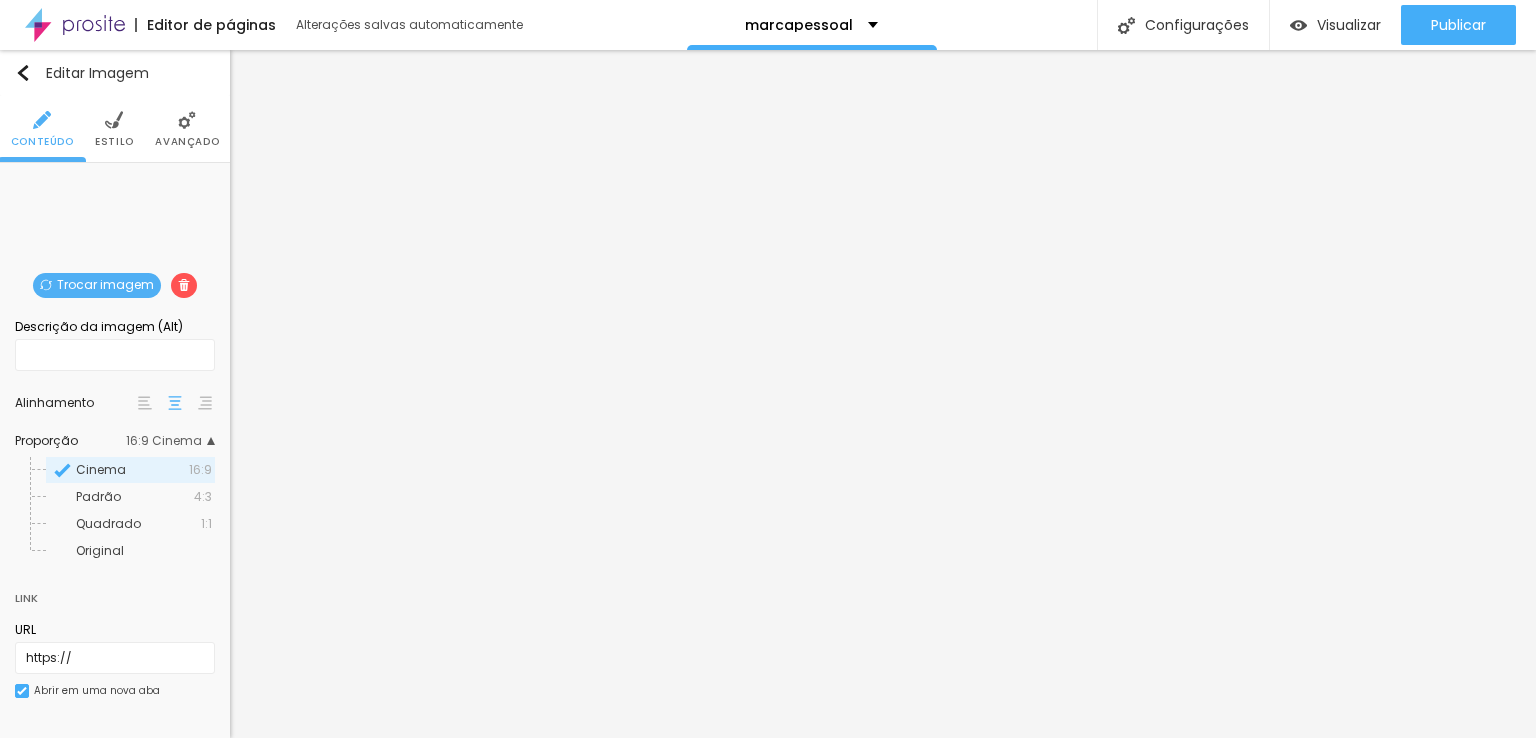 click at bounding box center [187, 120] 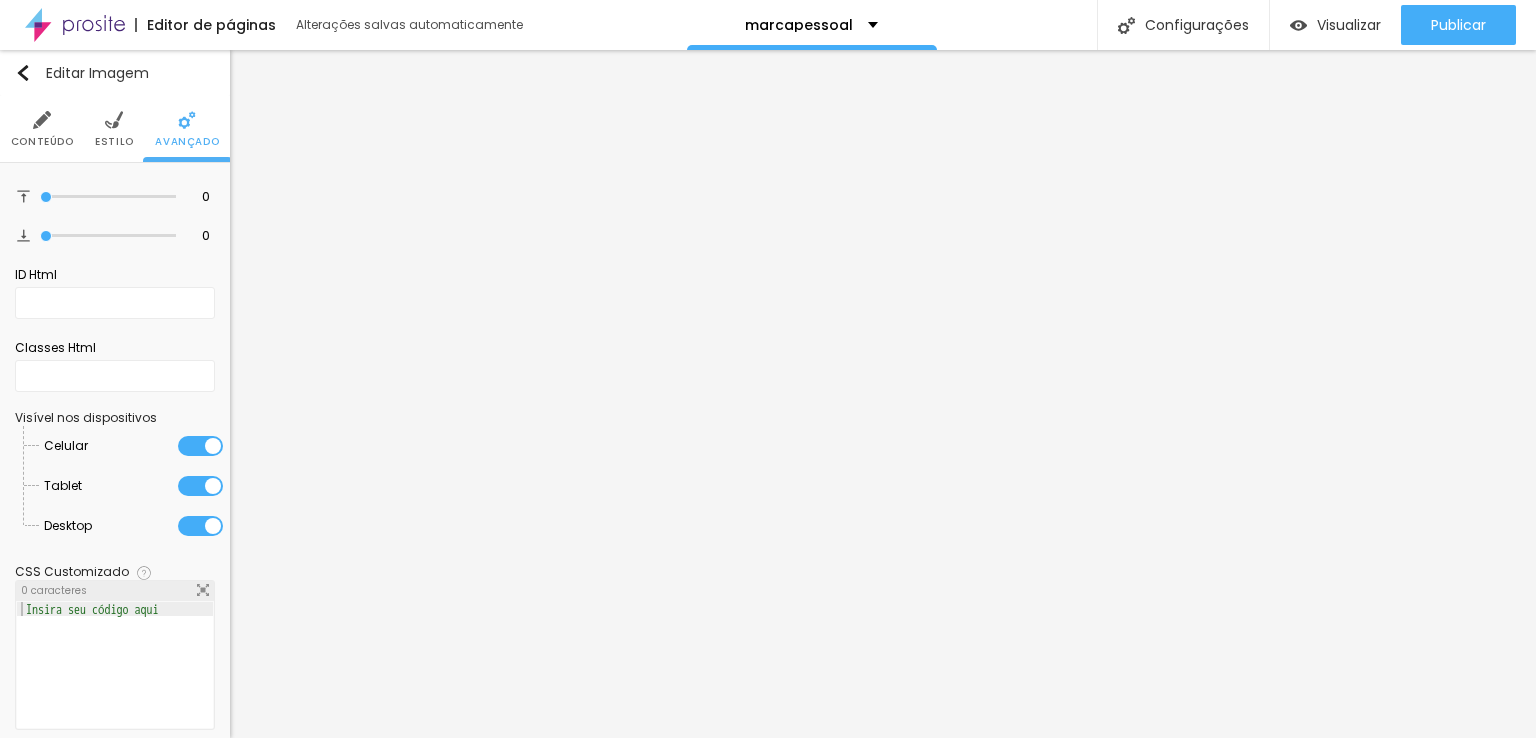 click on "Estilo" at bounding box center [114, 142] 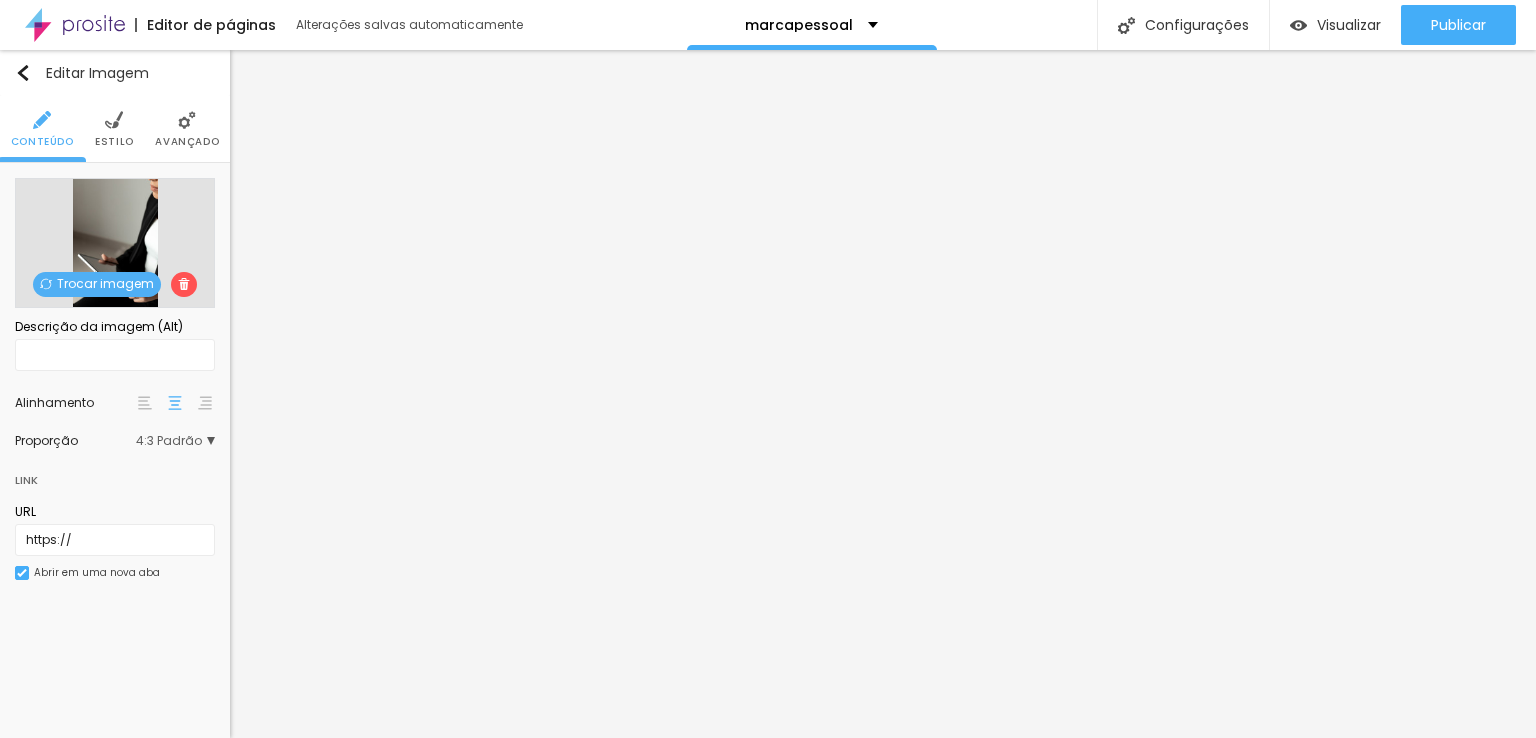 click on "Trocar imagem" at bounding box center [97, 284] 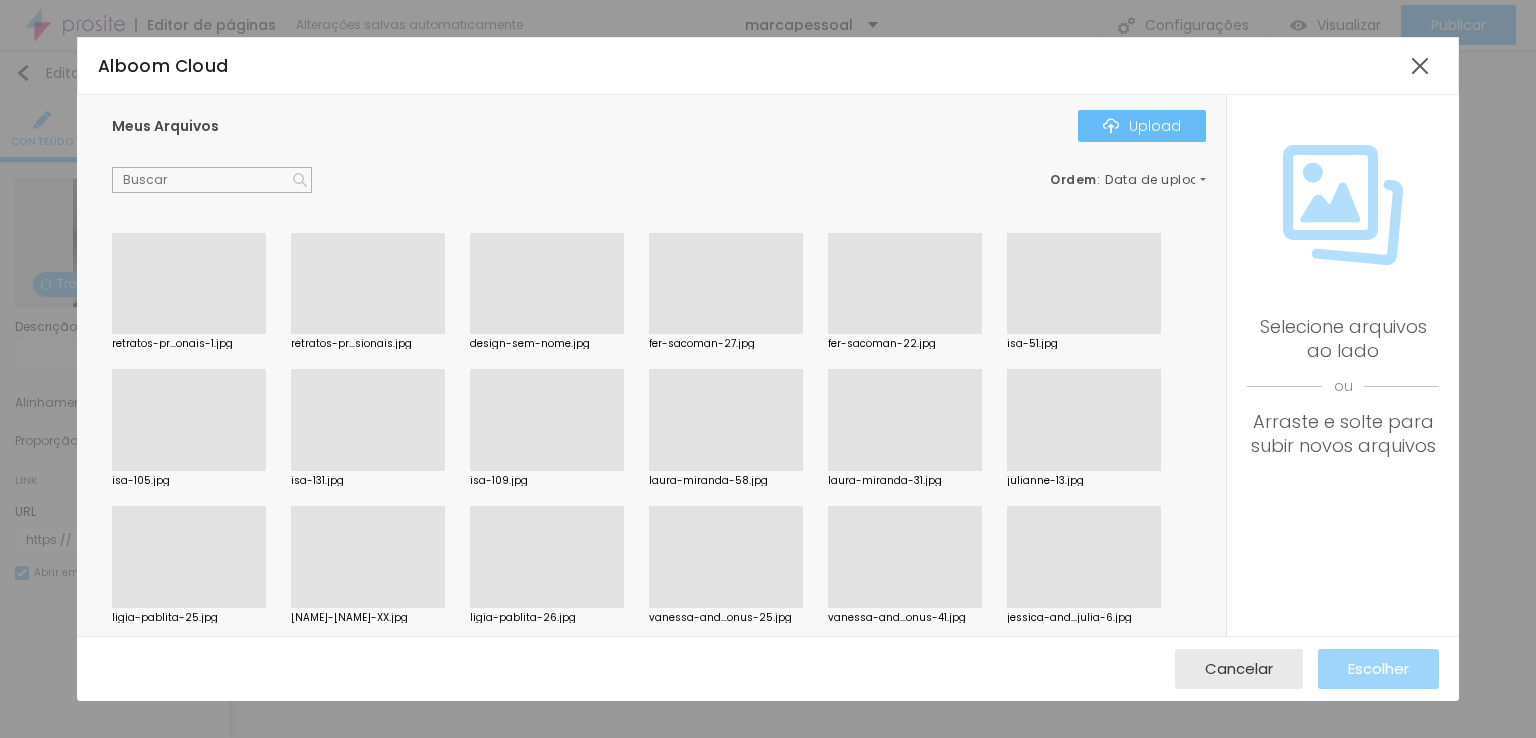 click on "Upload" at bounding box center [1142, 126] 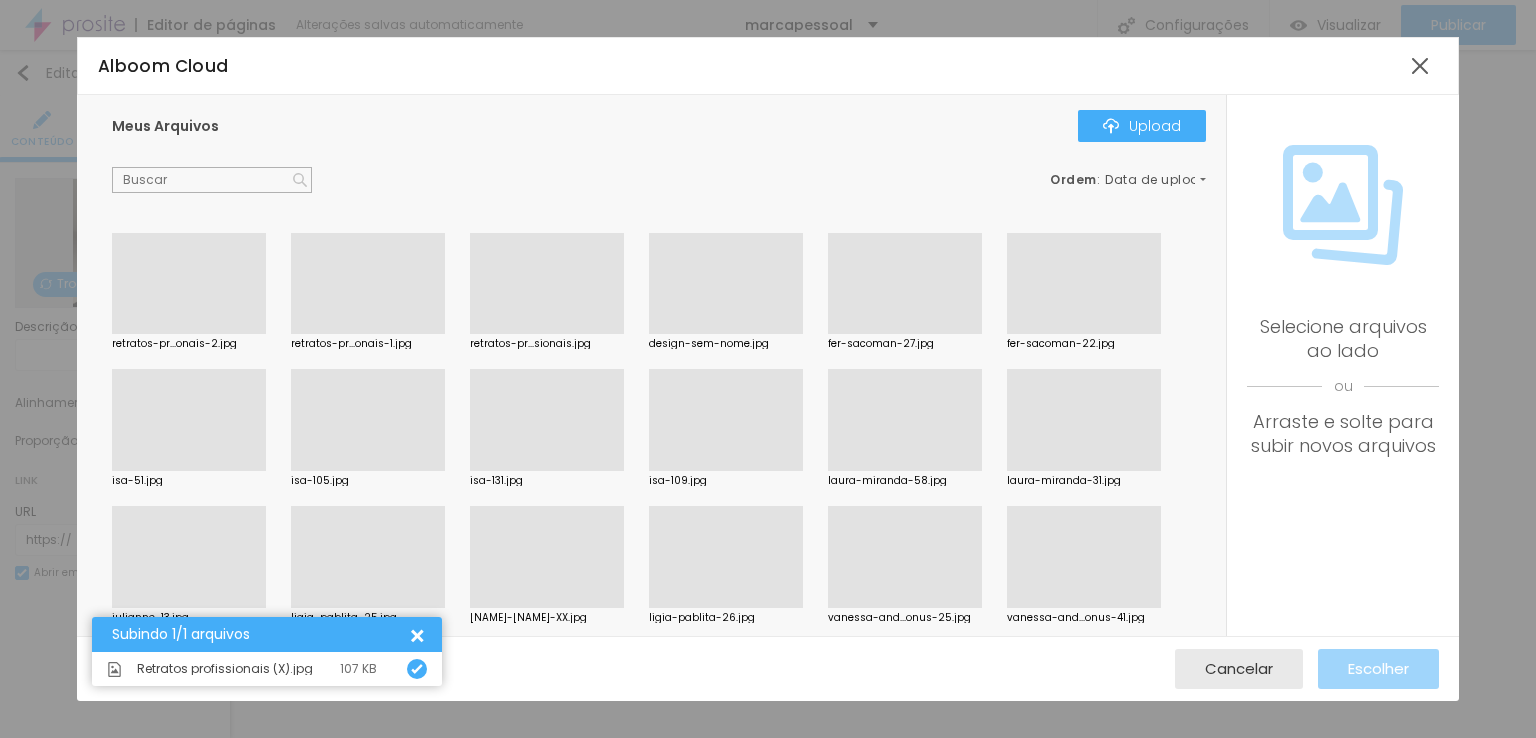 click at bounding box center [189, 334] 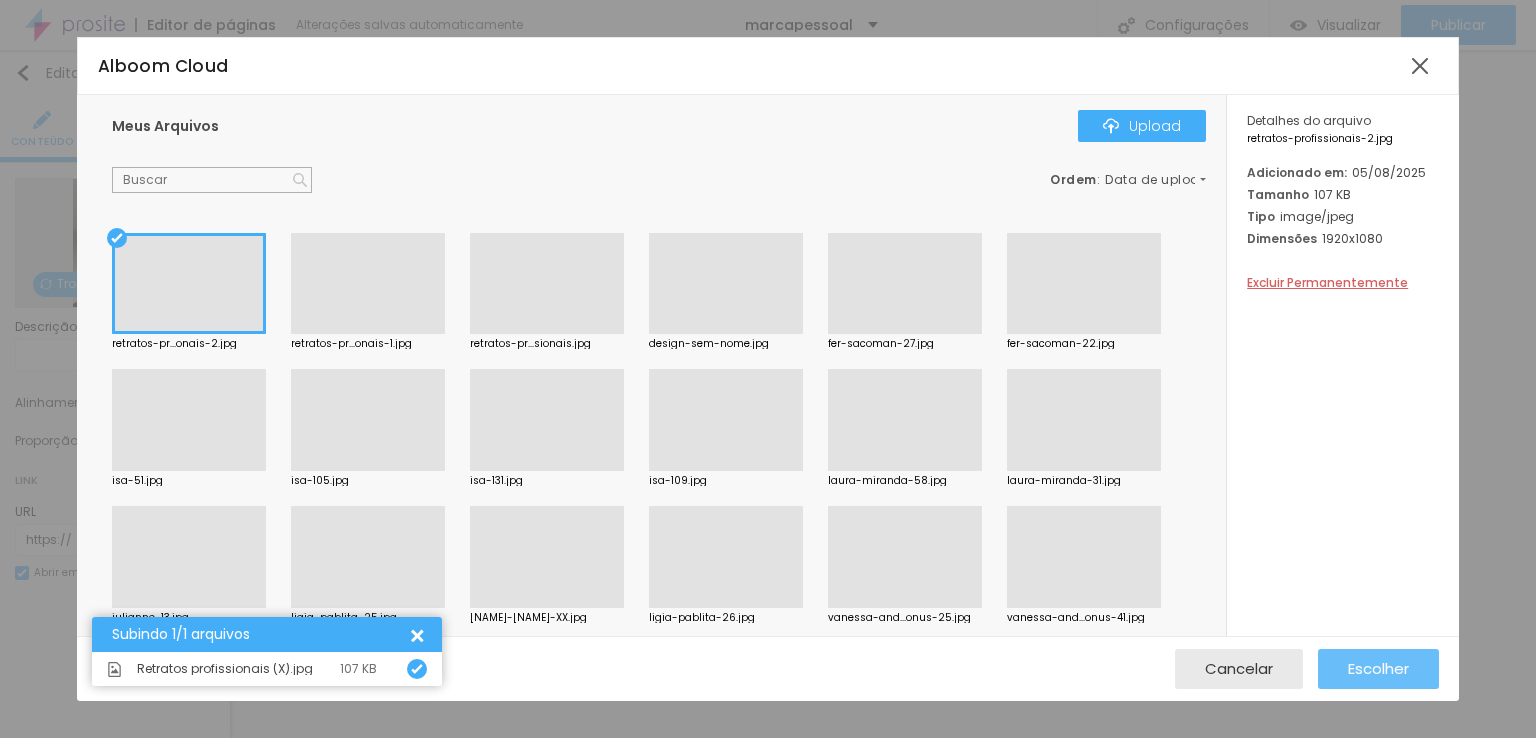 click on "Escolher" at bounding box center (1378, 668) 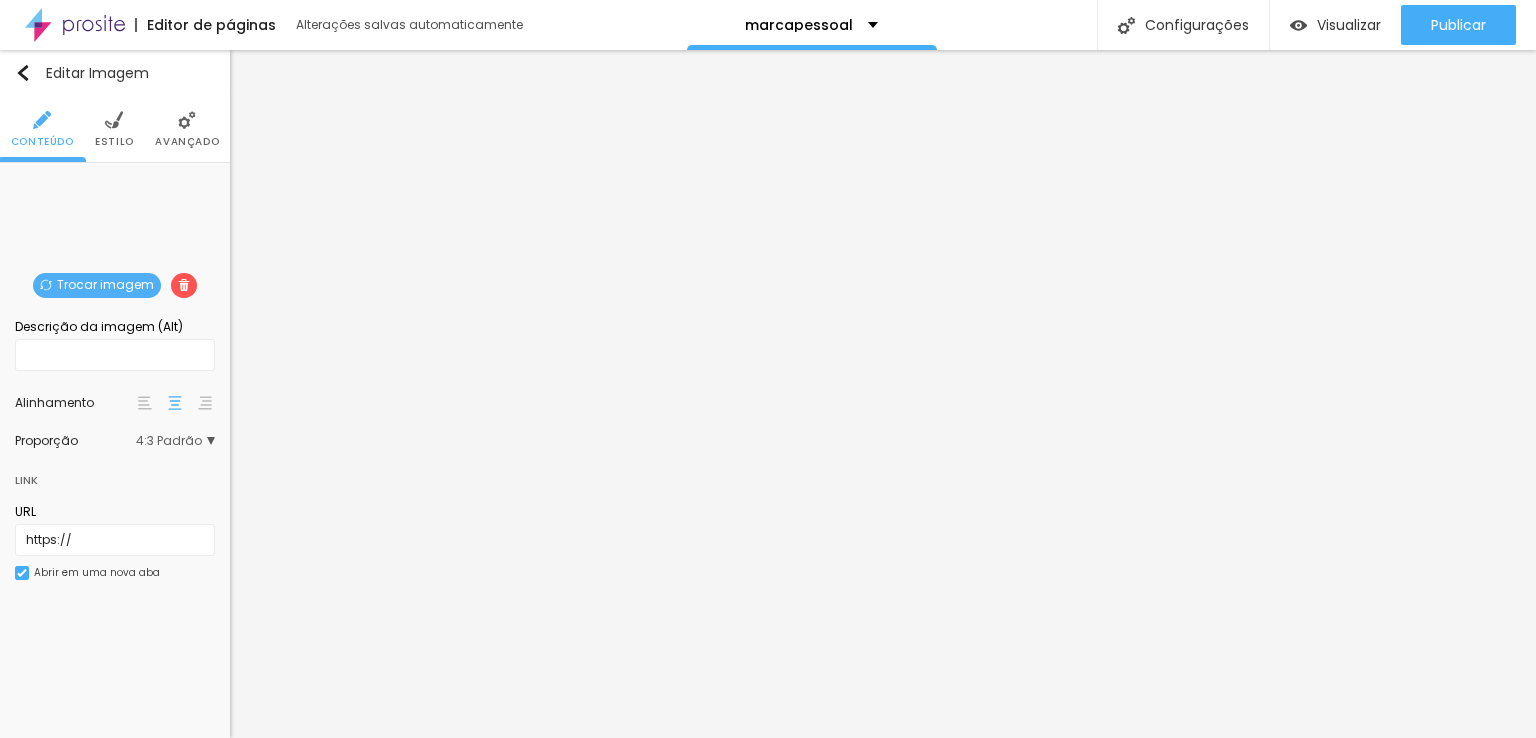 click on "4:3 Padrão" at bounding box center (175, 441) 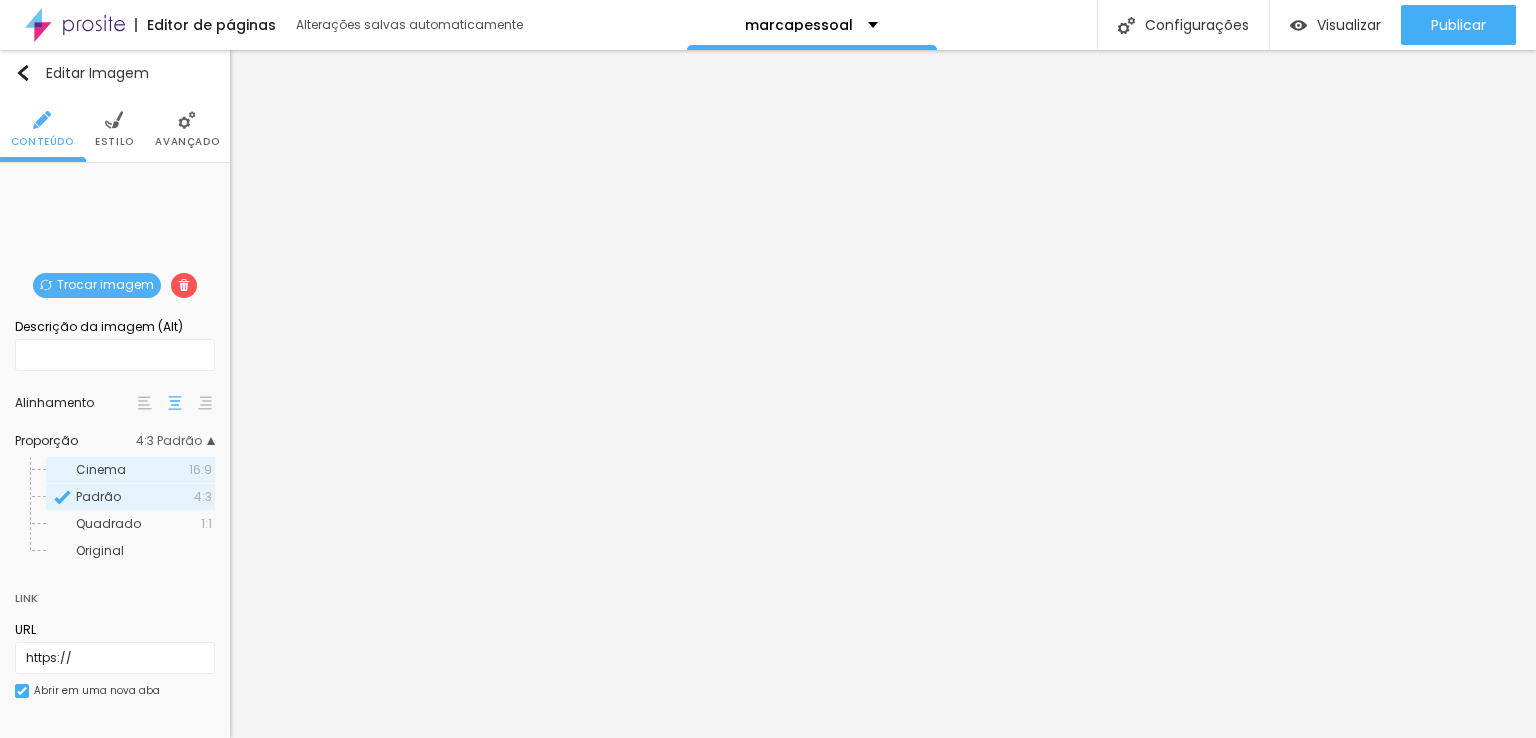 click on "Cinema" at bounding box center [132, 470] 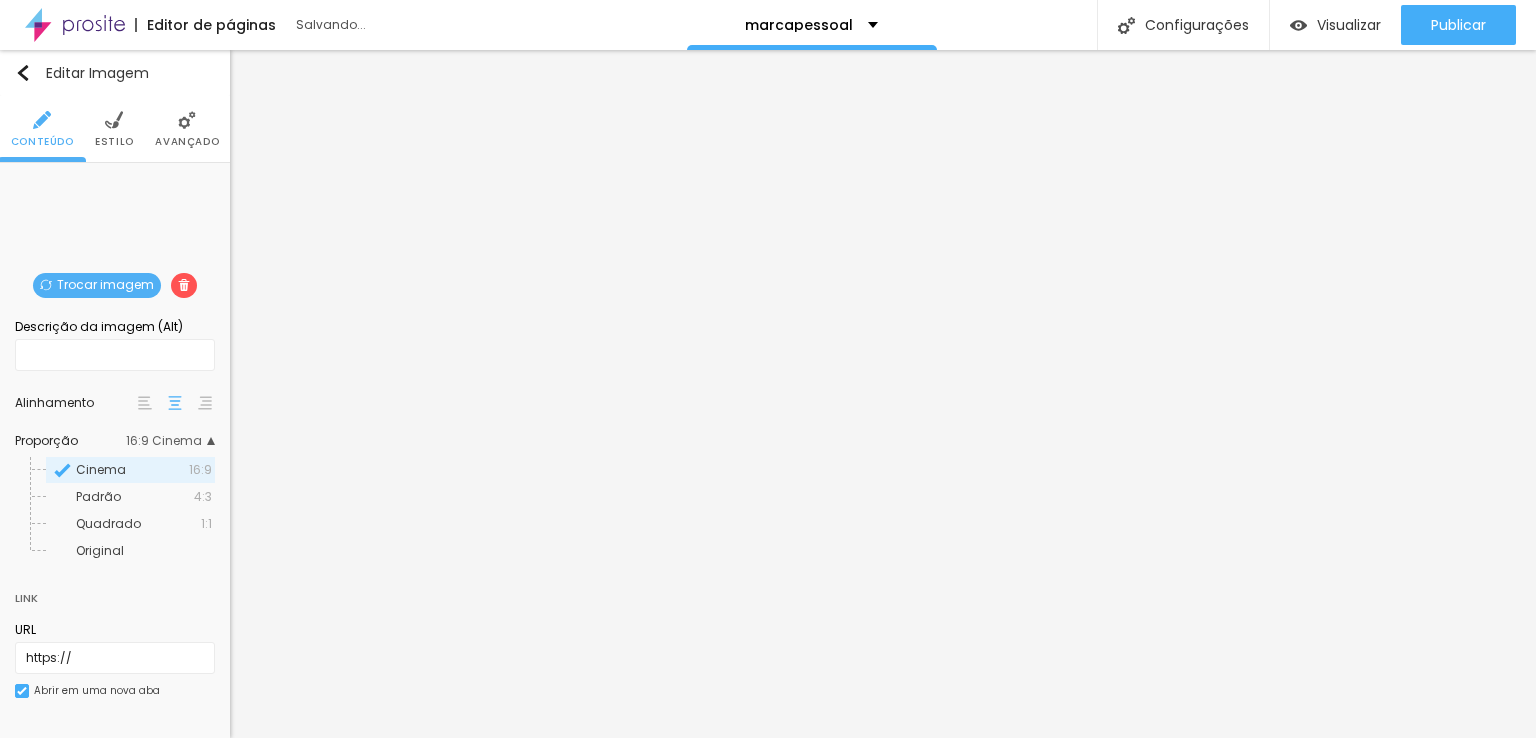 click on "Estilo" at bounding box center [114, 129] 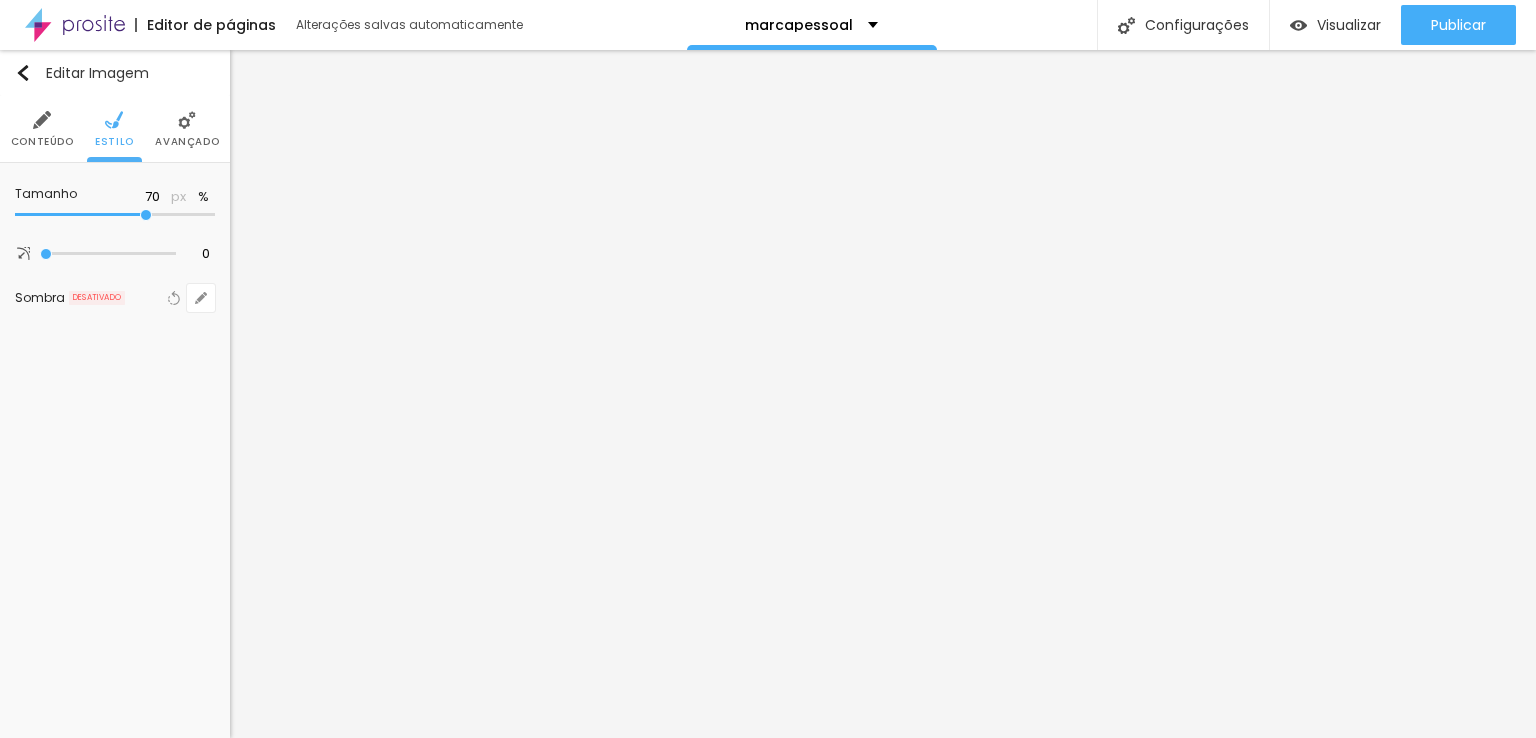 drag, startPoint x: 76, startPoint y: 216, endPoint x: 148, endPoint y: 225, distance: 72.56032 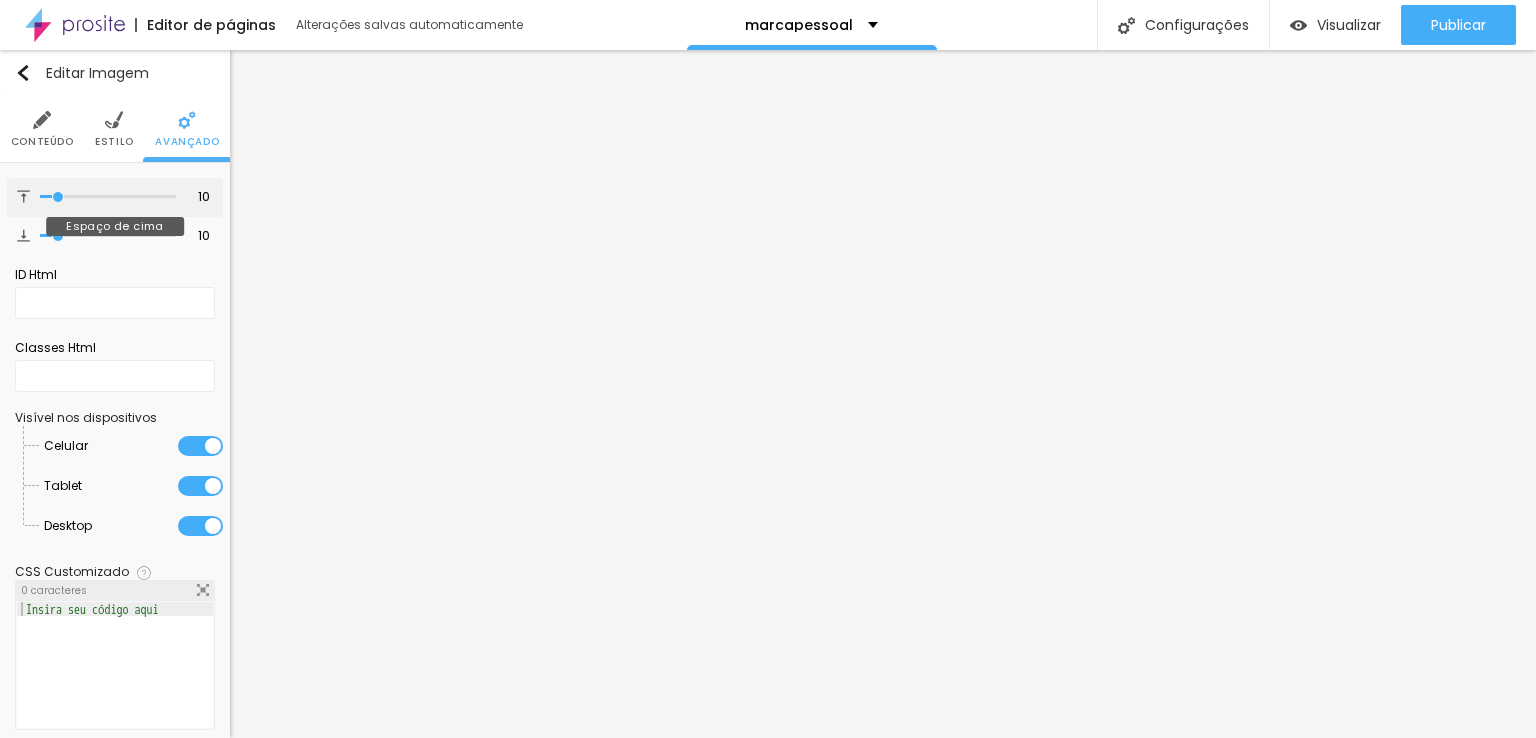 click at bounding box center (108, 197) 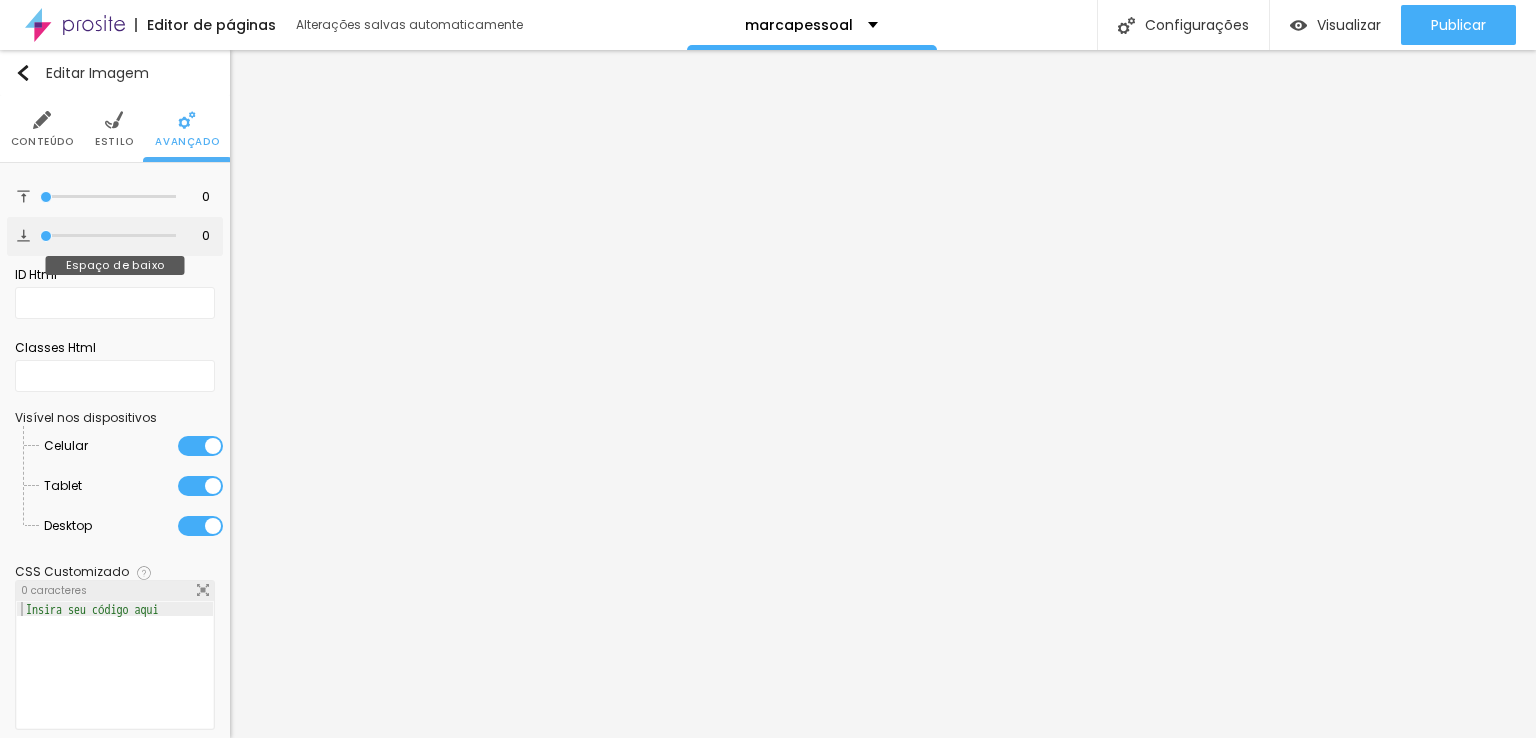 drag, startPoint x: 52, startPoint y: 233, endPoint x: 23, endPoint y: 237, distance: 29.274563 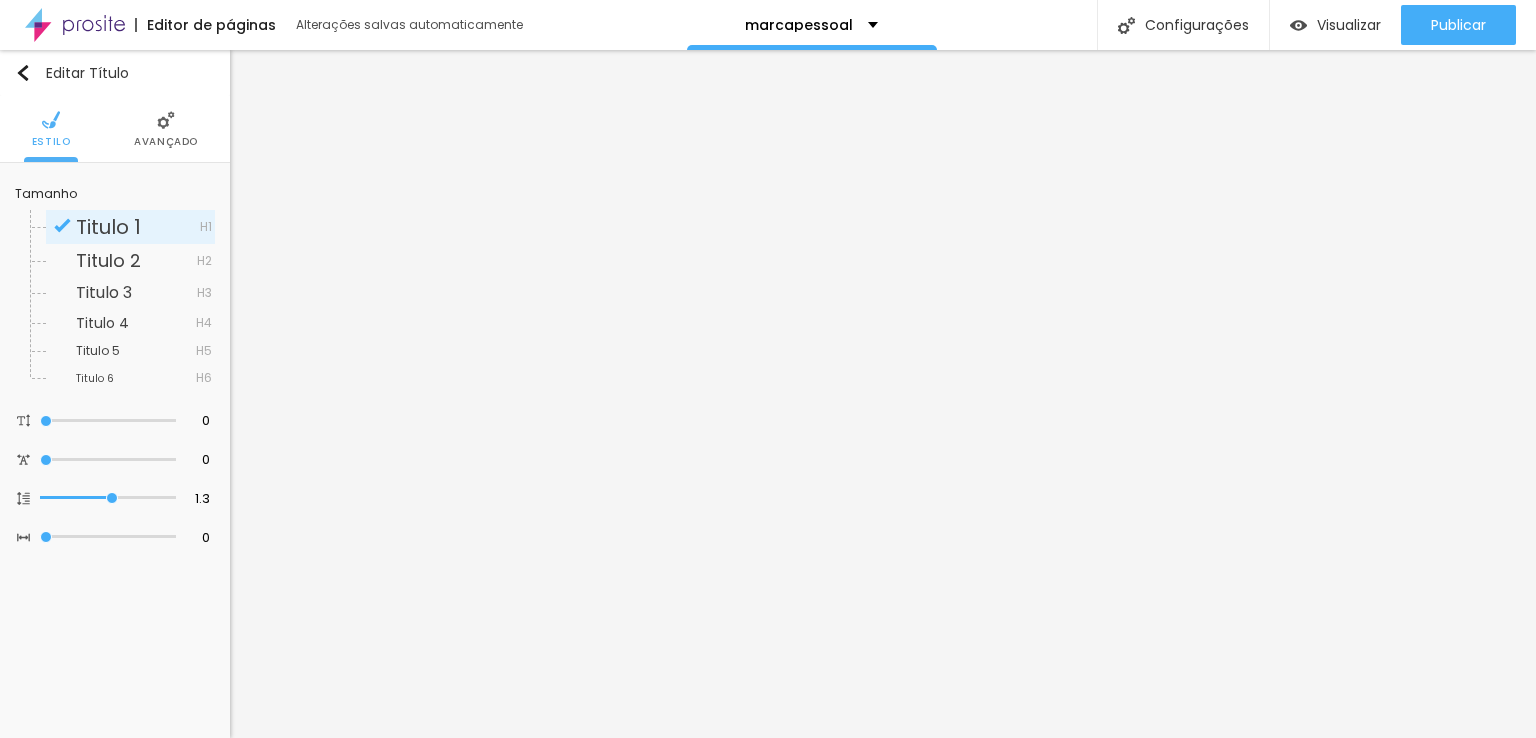 click on "Avançado" at bounding box center [166, 142] 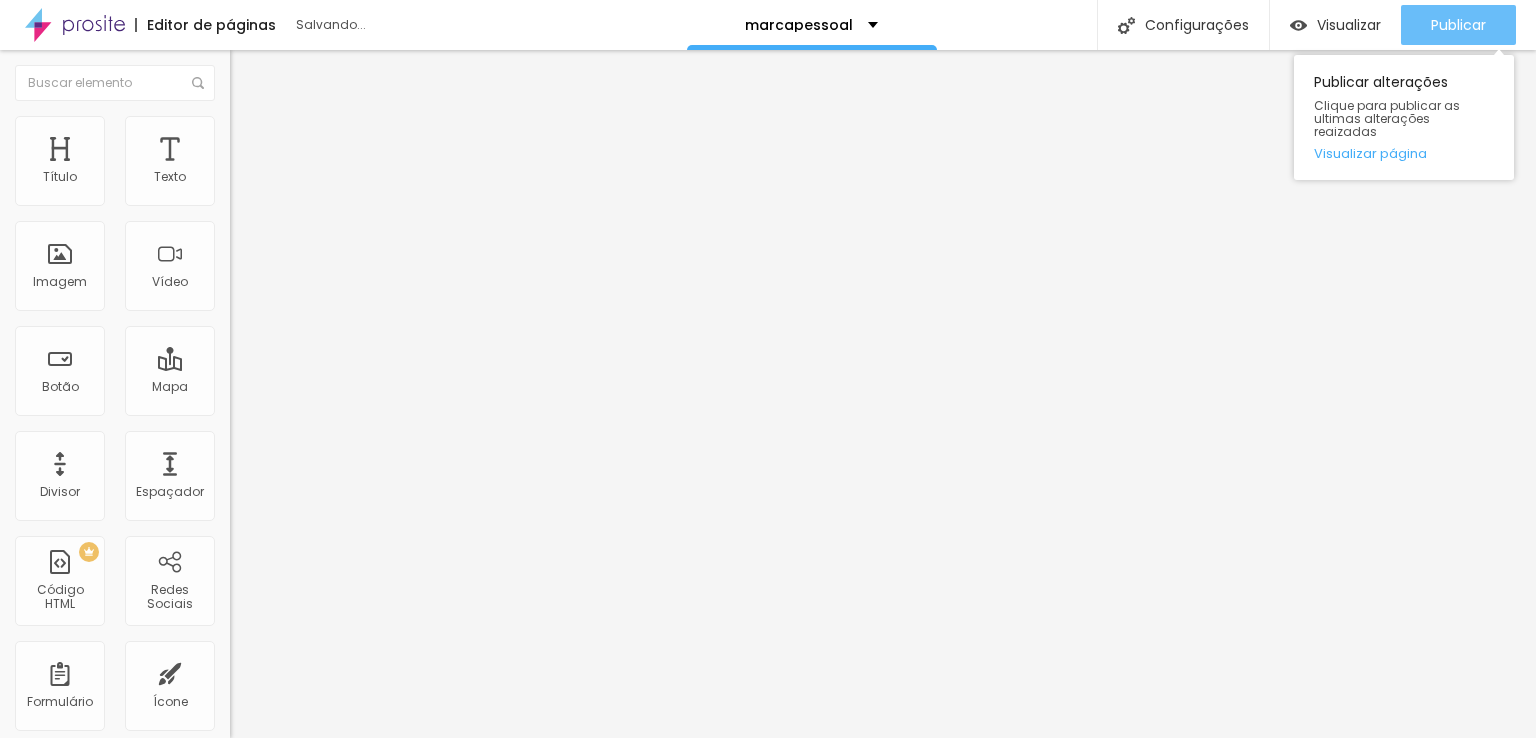 click on "Publicar" at bounding box center (1458, 25) 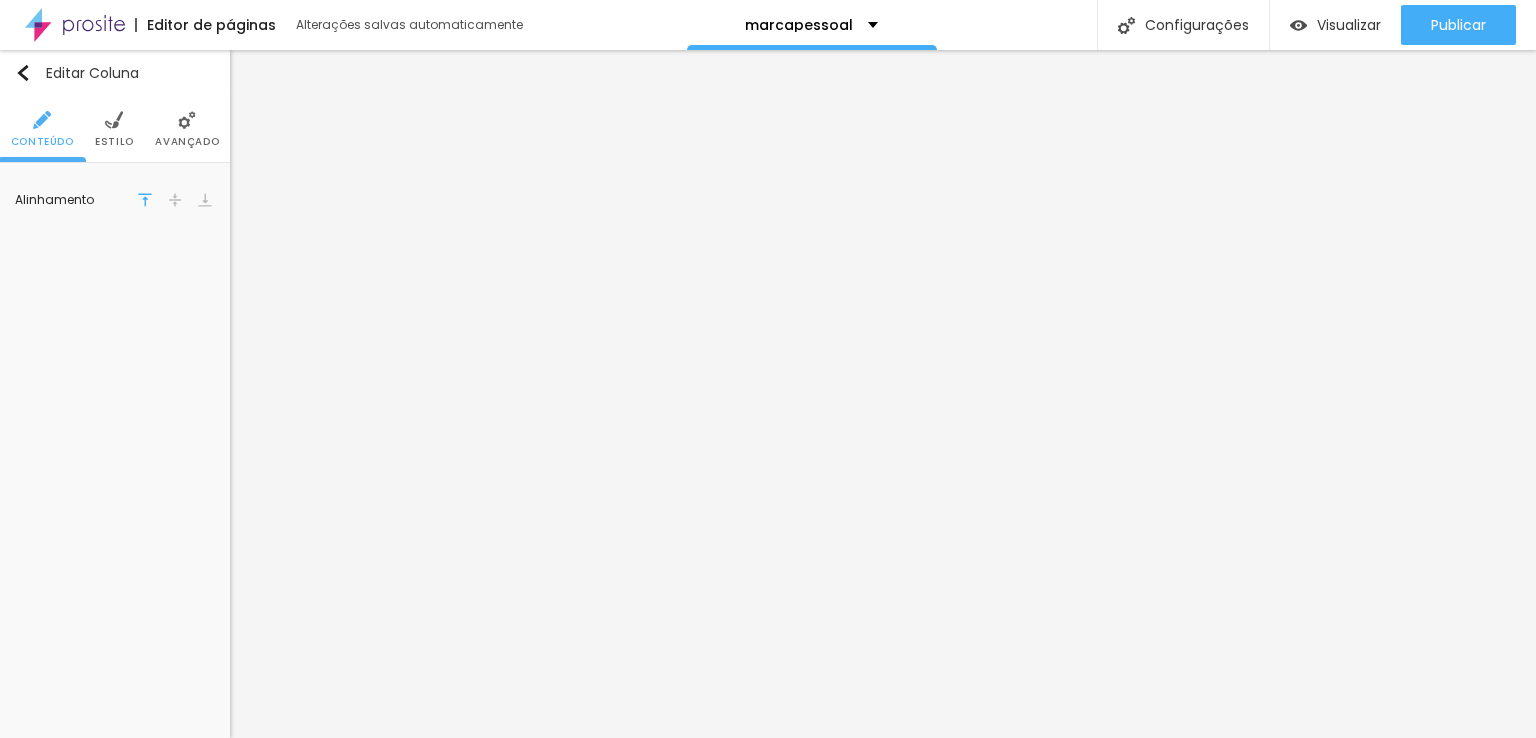 click at bounding box center [175, 200] 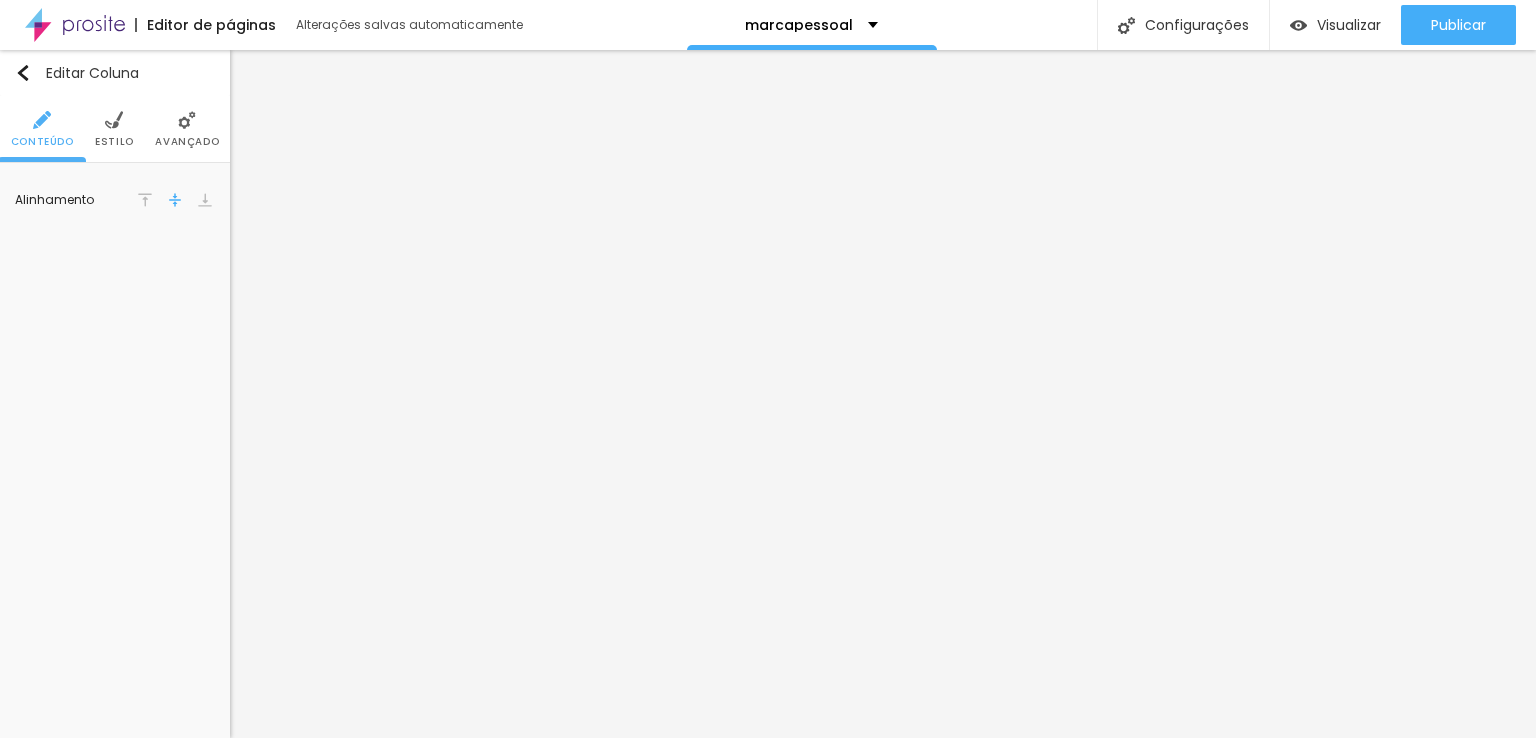click on "Estilo" at bounding box center (114, 129) 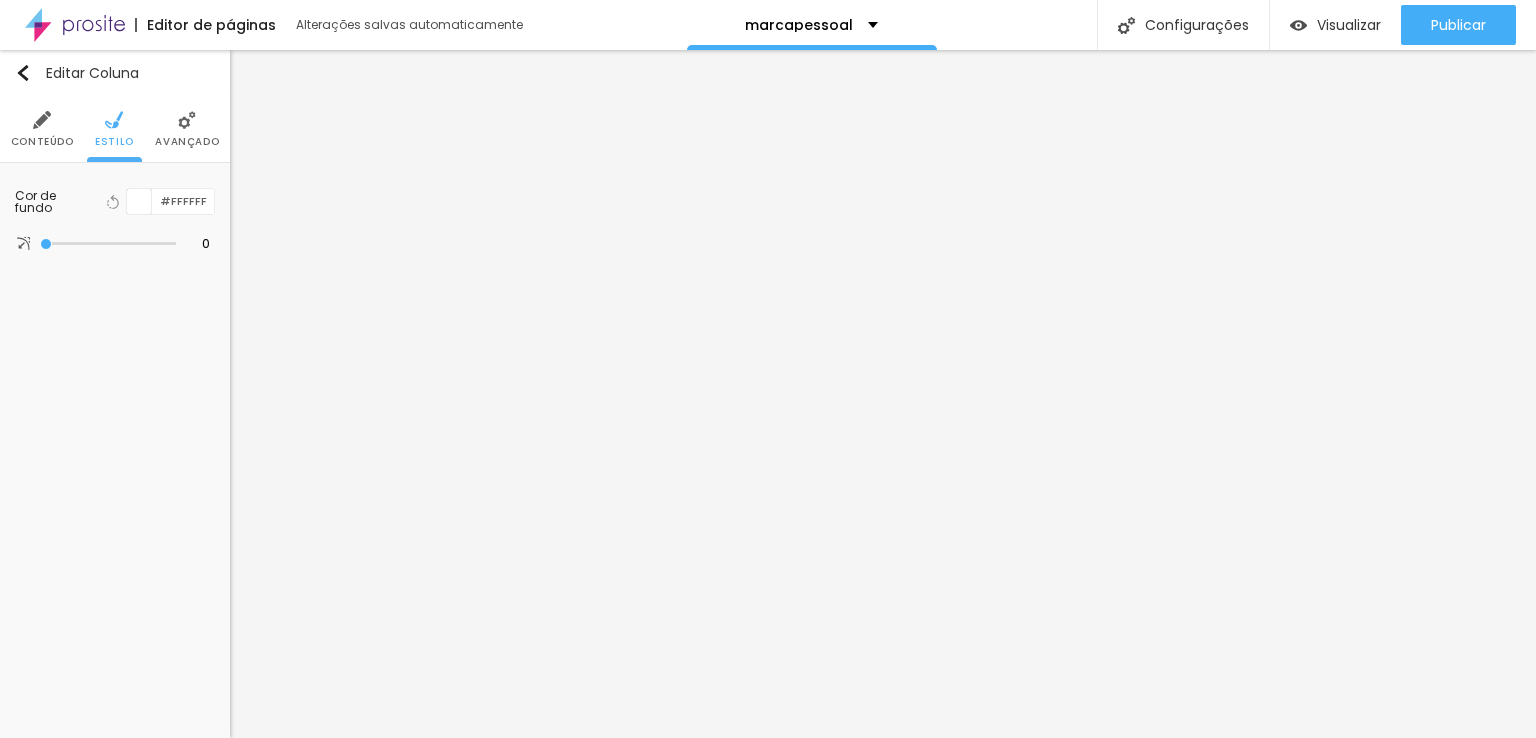 click on "Avançado" at bounding box center [187, 129] 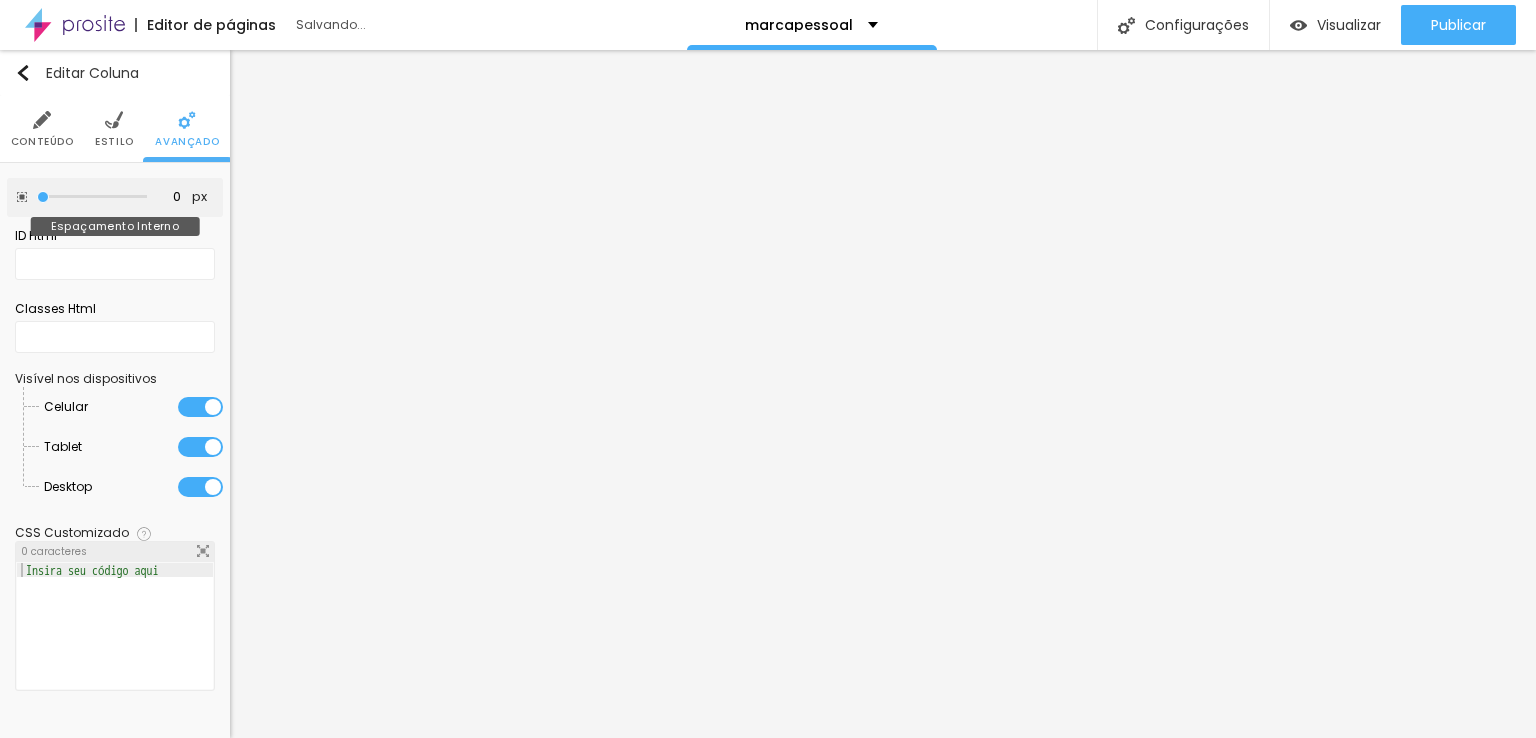 drag, startPoint x: 15, startPoint y: 193, endPoint x: 0, endPoint y: 193, distance: 15 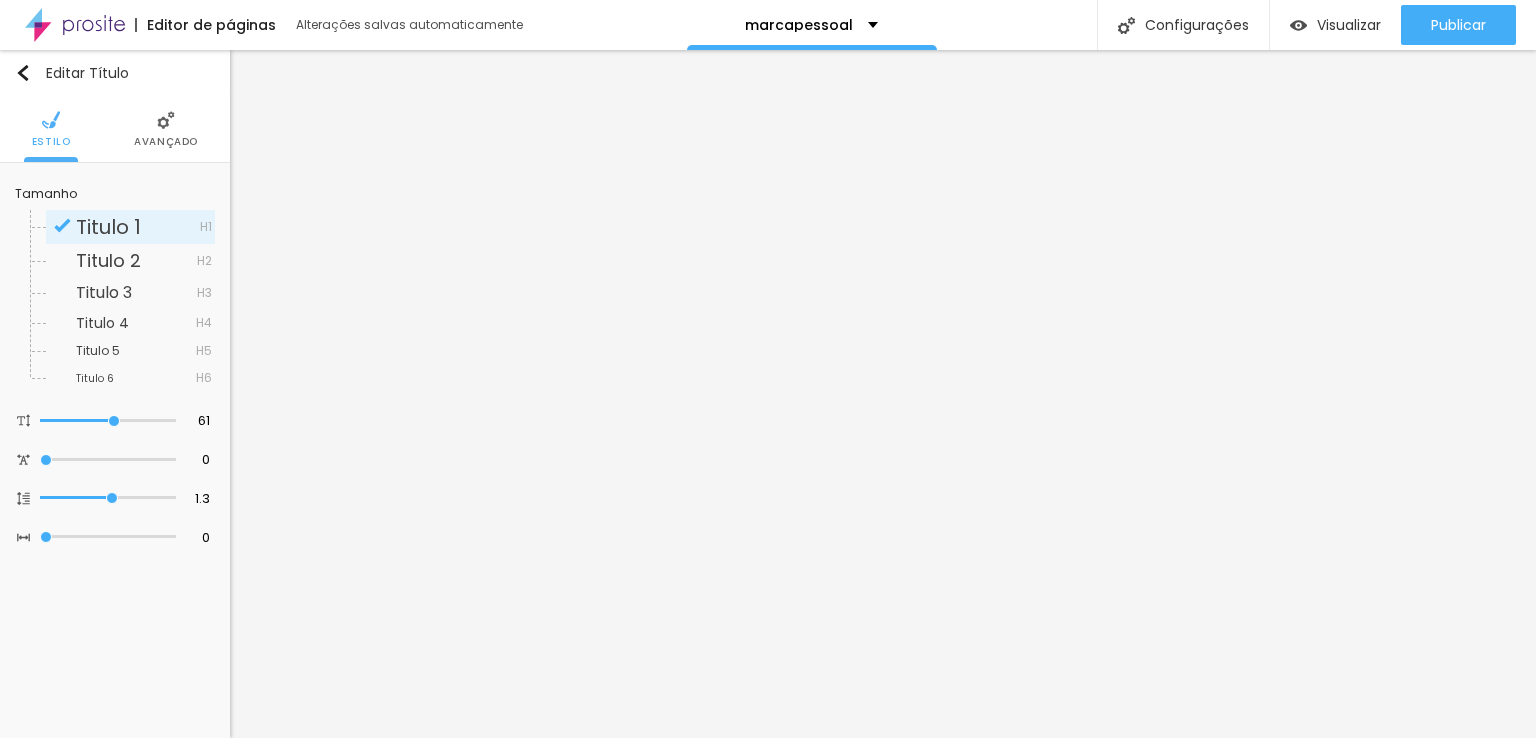 click on "Avançado" at bounding box center (166, 142) 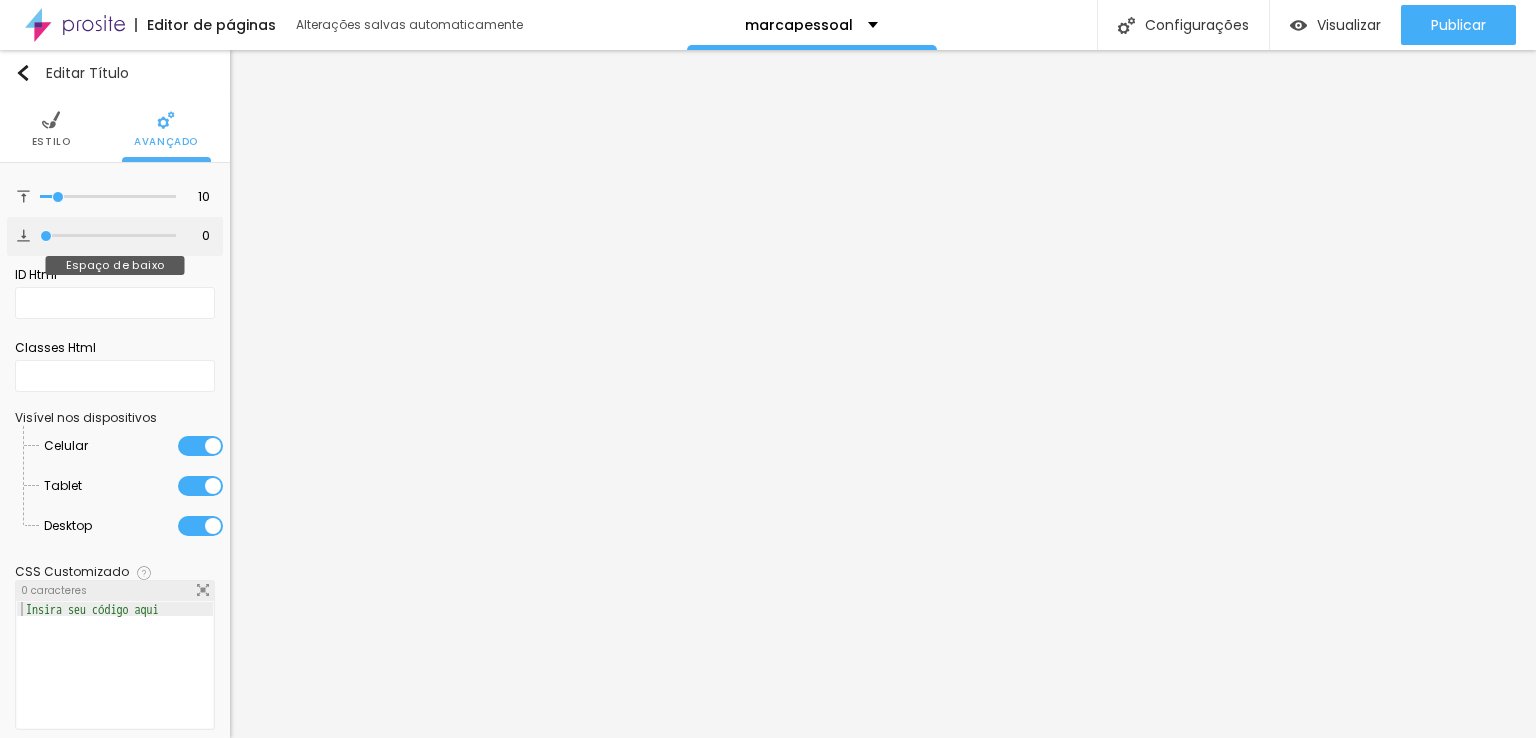 click at bounding box center [108, 236] 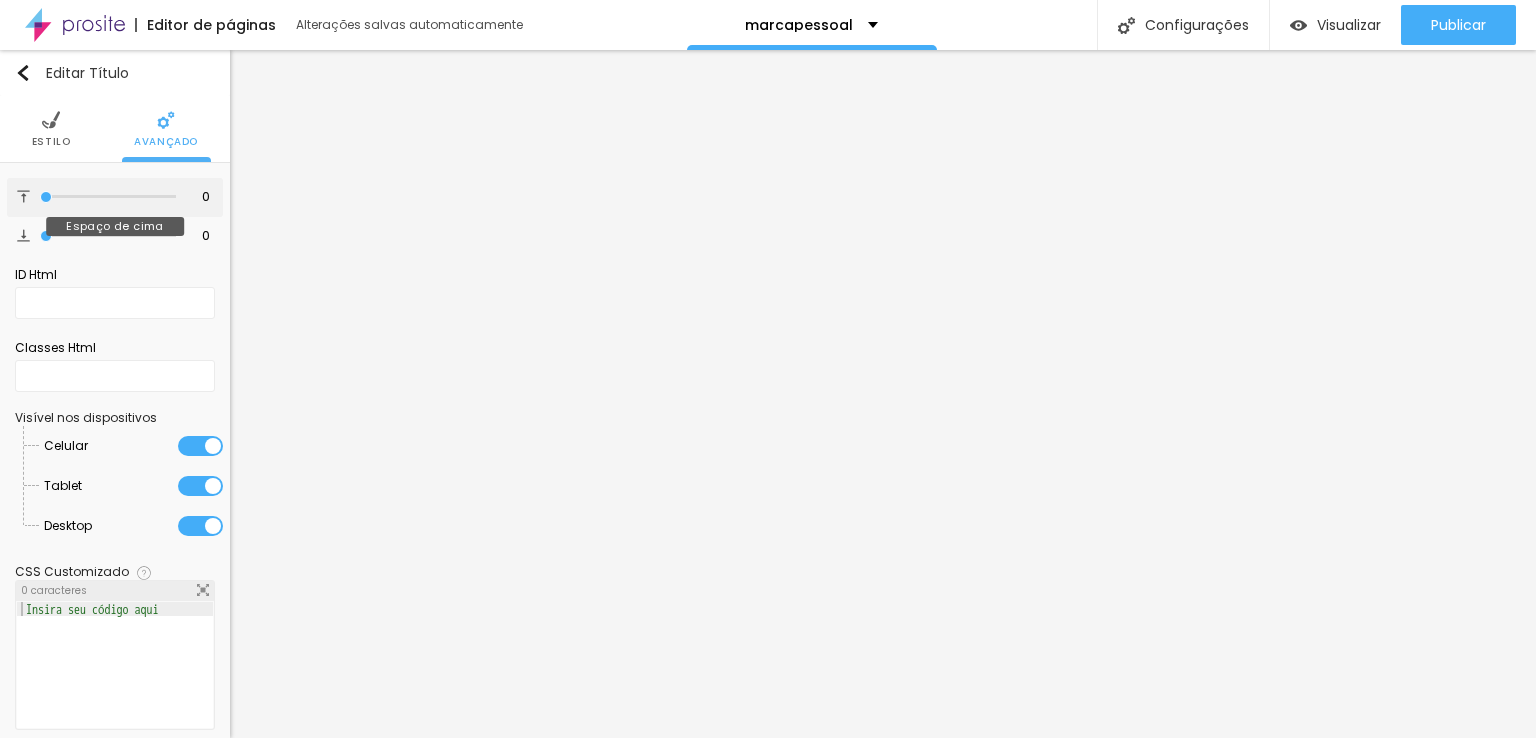 drag, startPoint x: 57, startPoint y: 194, endPoint x: 0, endPoint y: 193, distance: 57.00877 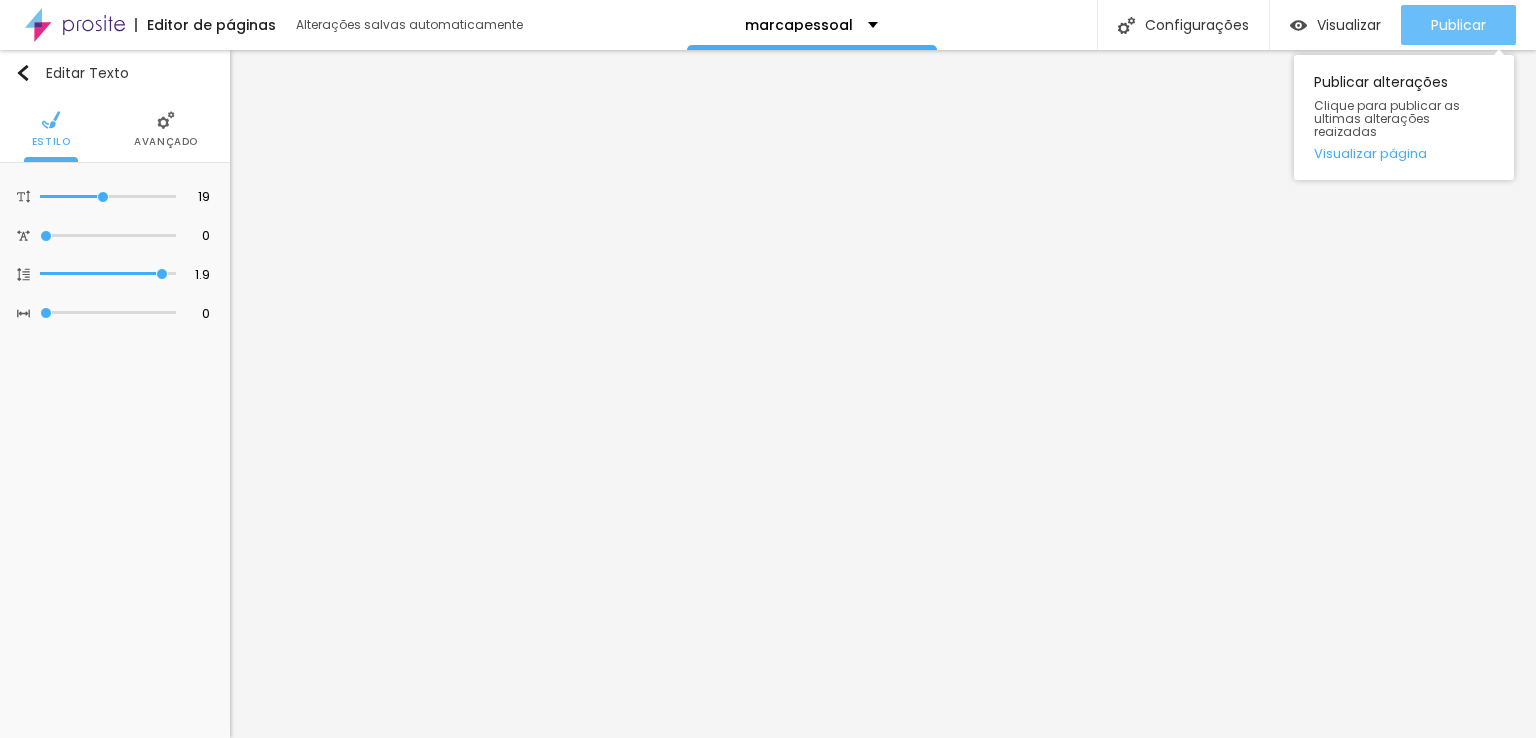 click on "Publicar" at bounding box center [1458, 25] 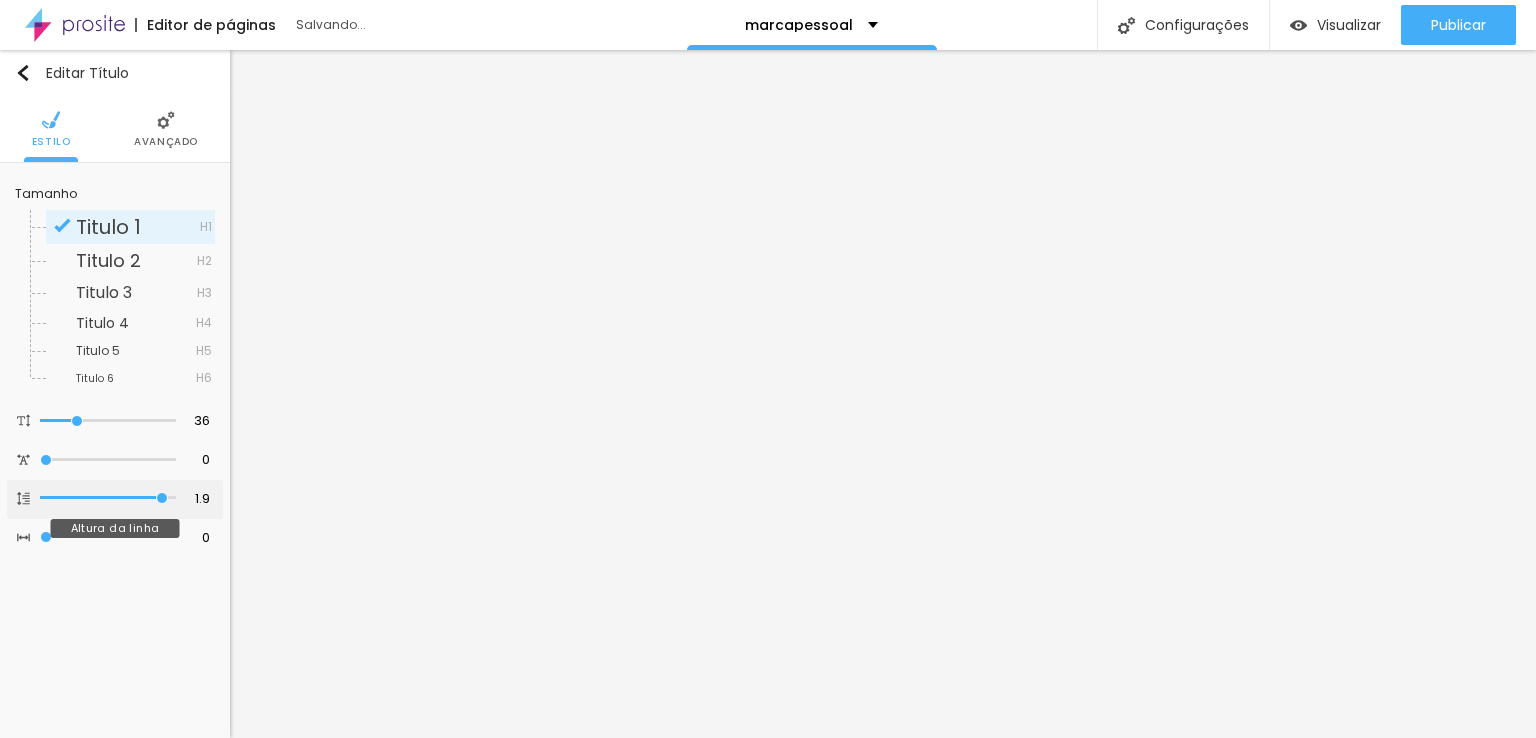 drag, startPoint x: 45, startPoint y: 494, endPoint x: 158, endPoint y: 537, distance: 120.90492 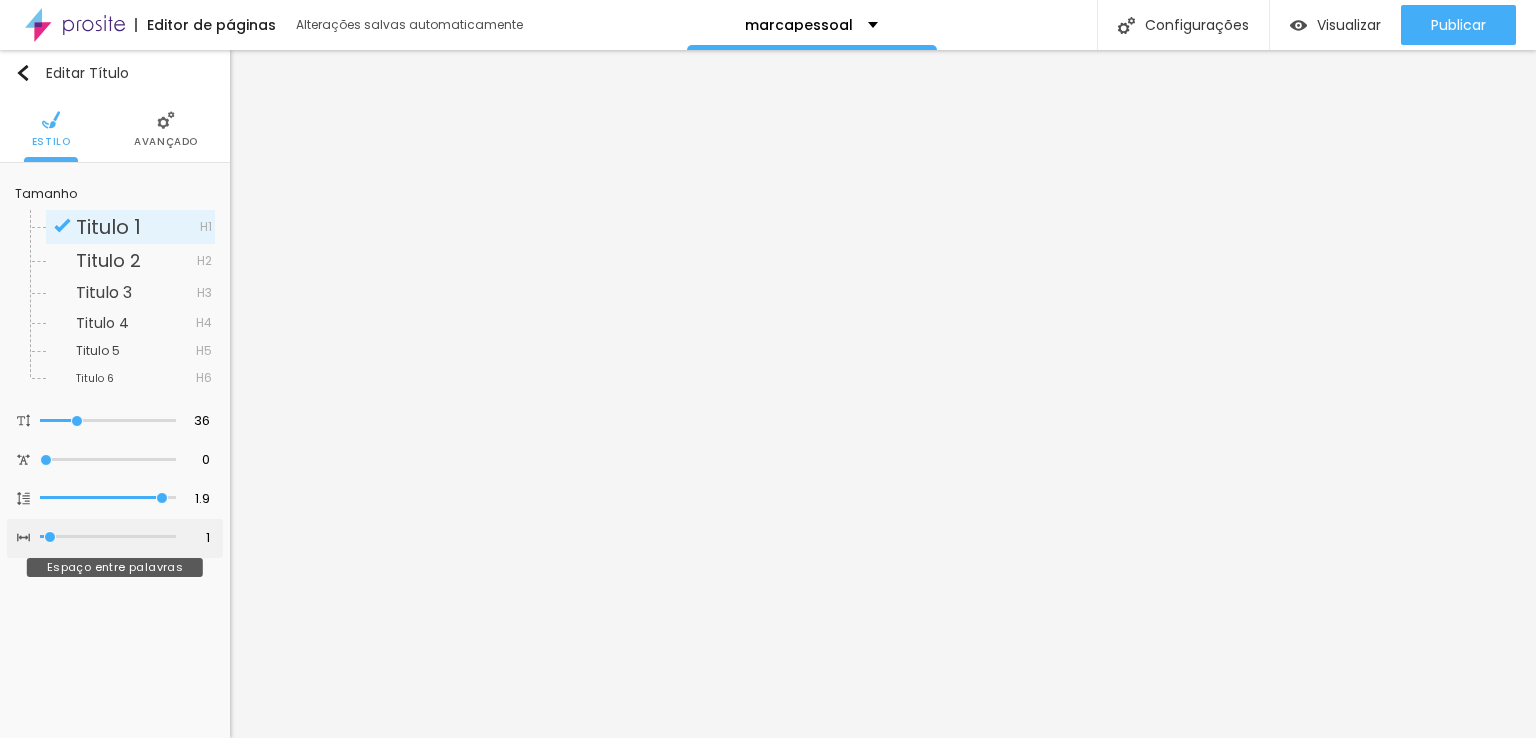 drag, startPoint x: 80, startPoint y: 542, endPoint x: 49, endPoint y: 544, distance: 31.06445 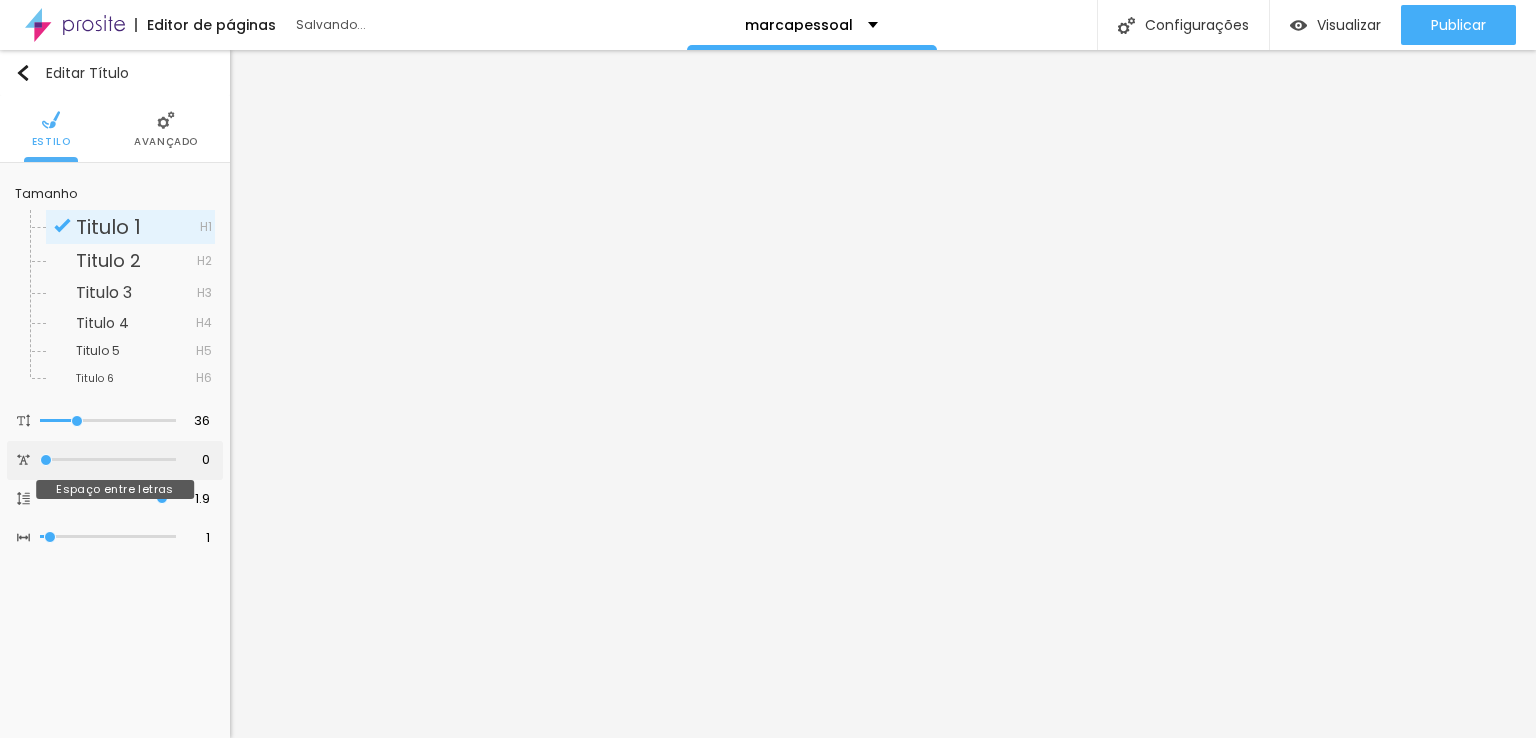 drag, startPoint x: 42, startPoint y: 462, endPoint x: 41, endPoint y: 472, distance: 10.049875 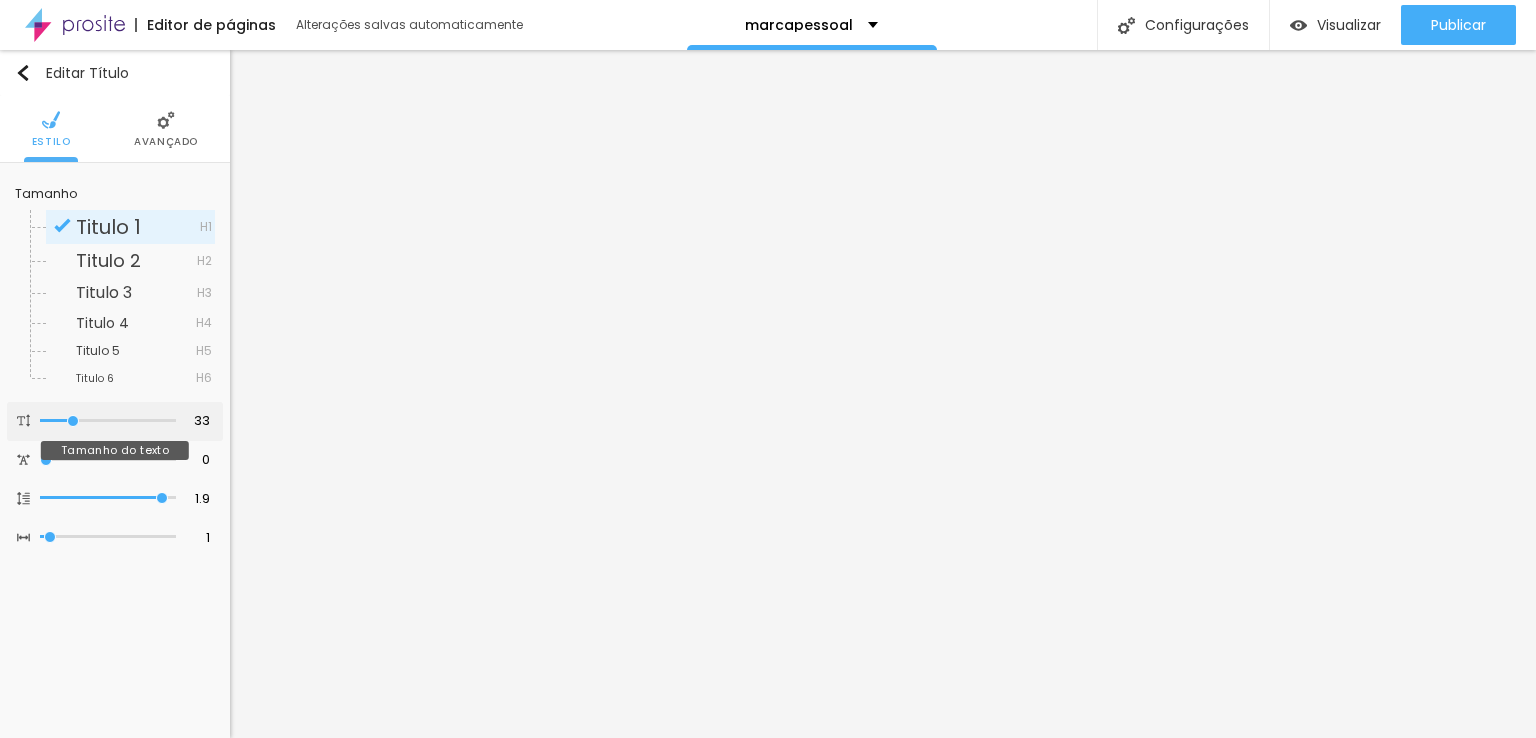 drag, startPoint x: 72, startPoint y: 420, endPoint x: 73, endPoint y: 436, distance: 16.03122 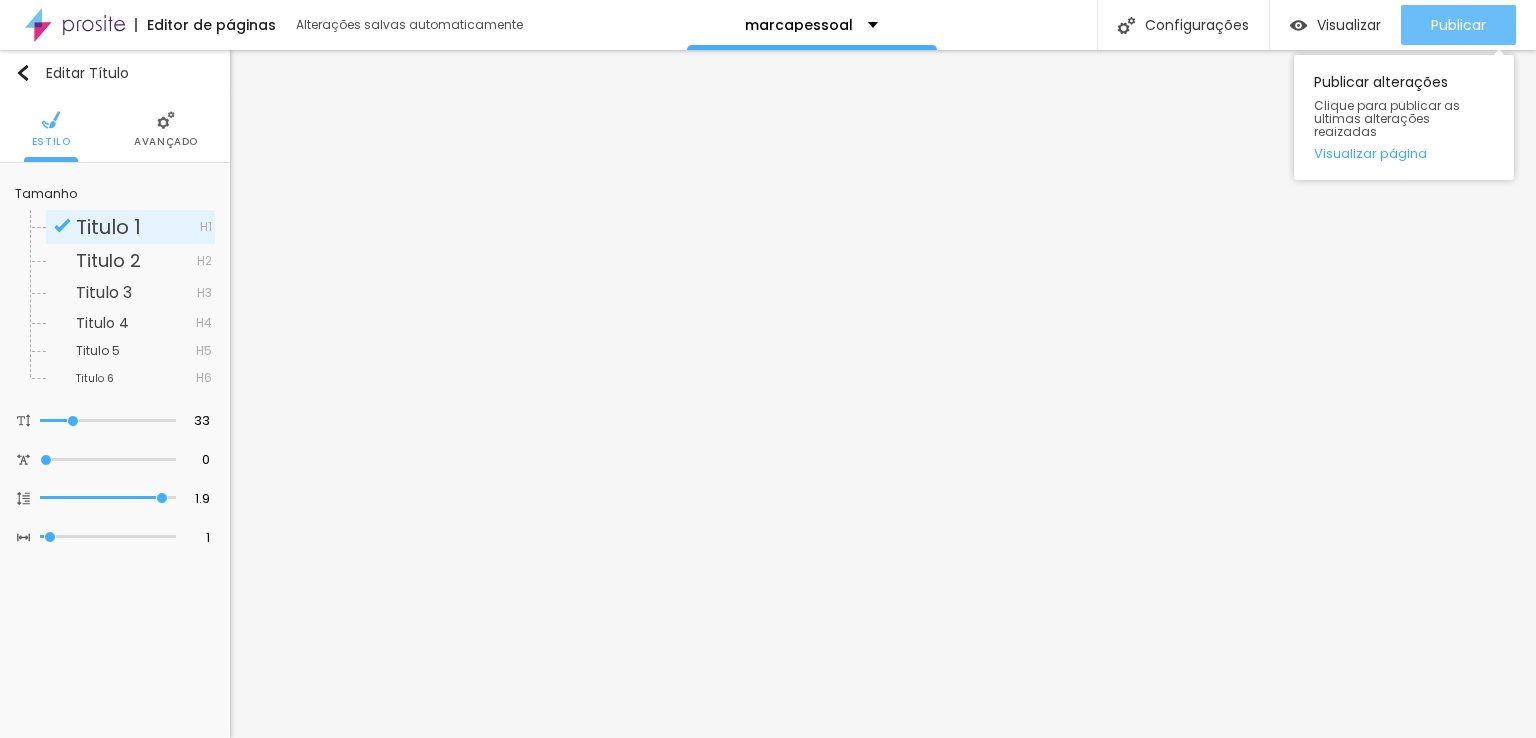 click on "Publicar" at bounding box center [1458, 25] 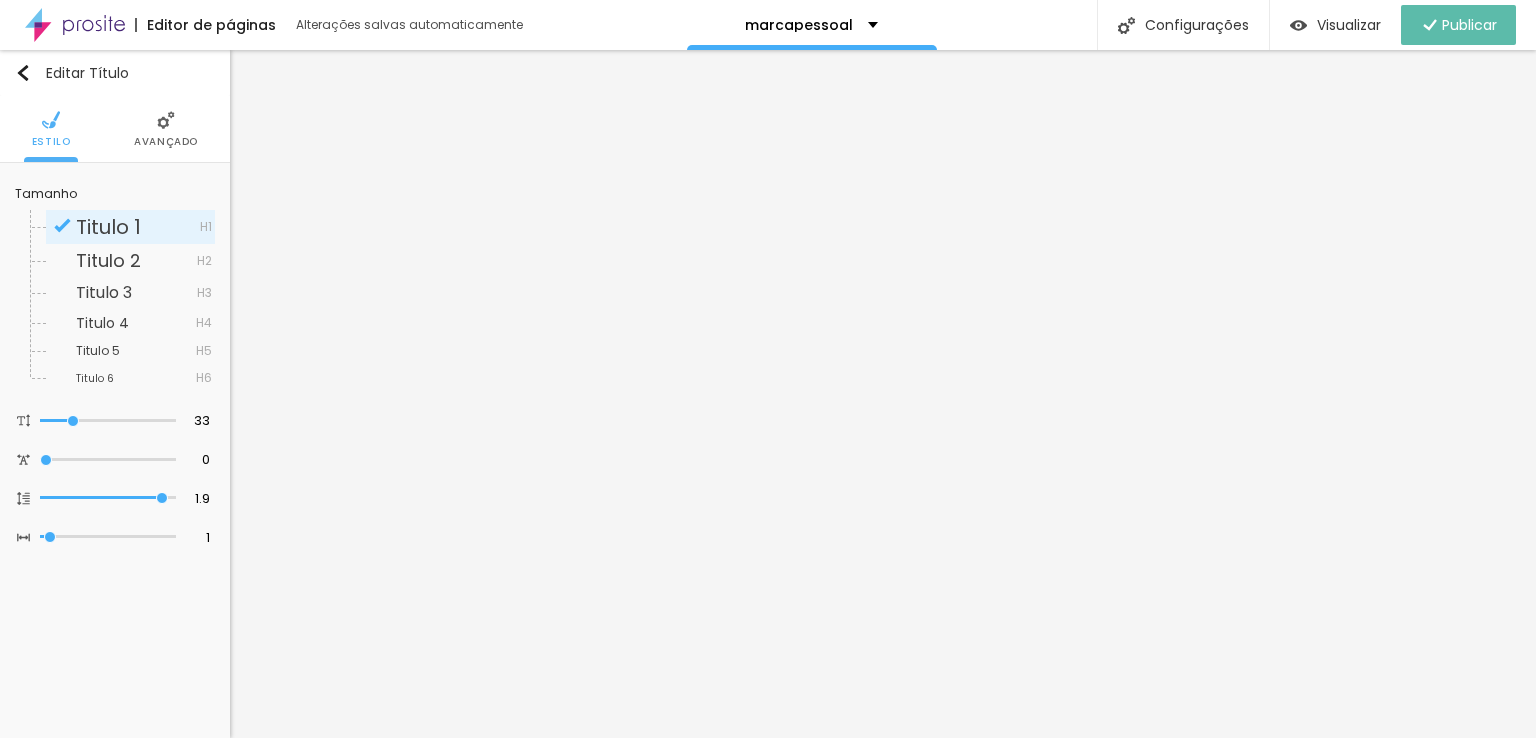 click at bounding box center [166, 120] 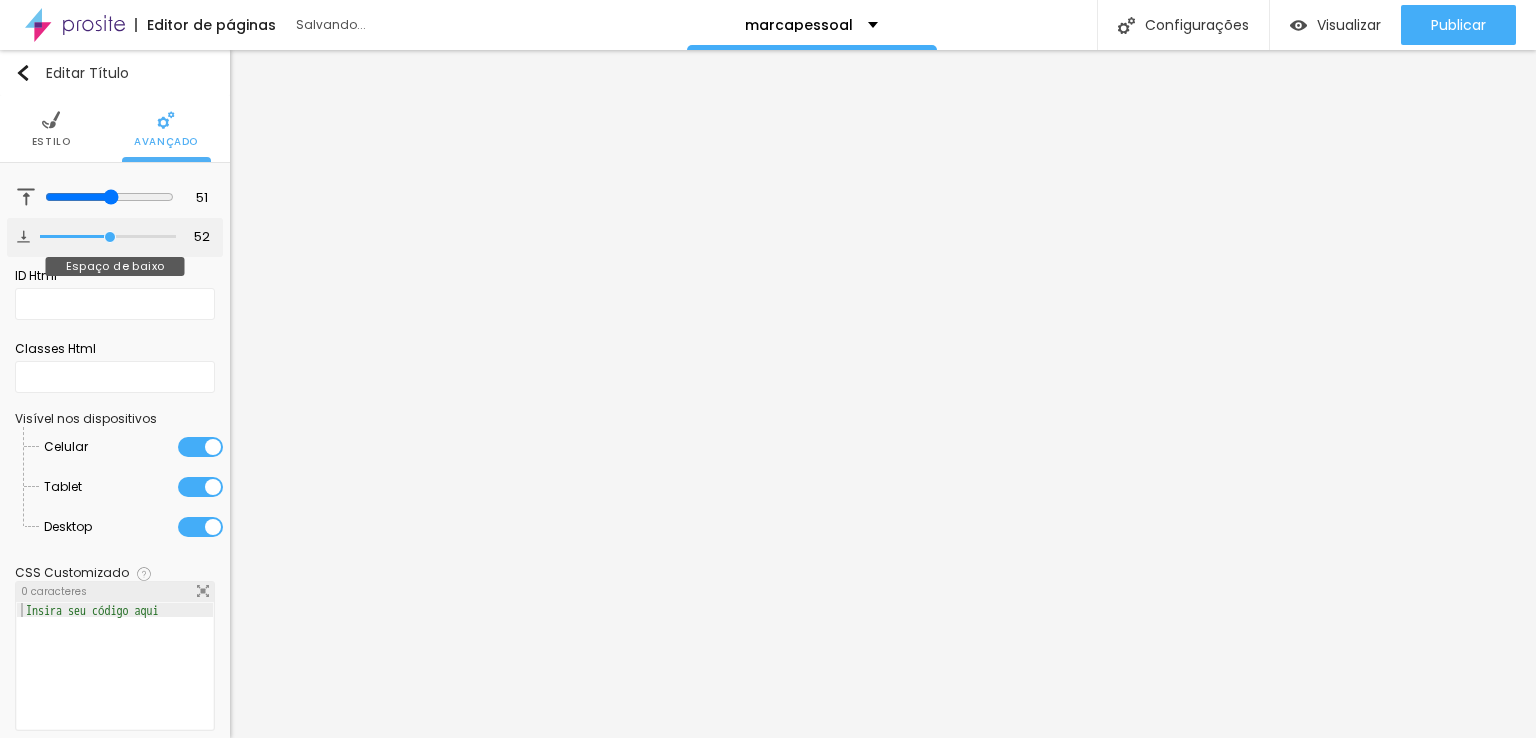 drag, startPoint x: 53, startPoint y: 235, endPoint x: 101, endPoint y: 255, distance: 52 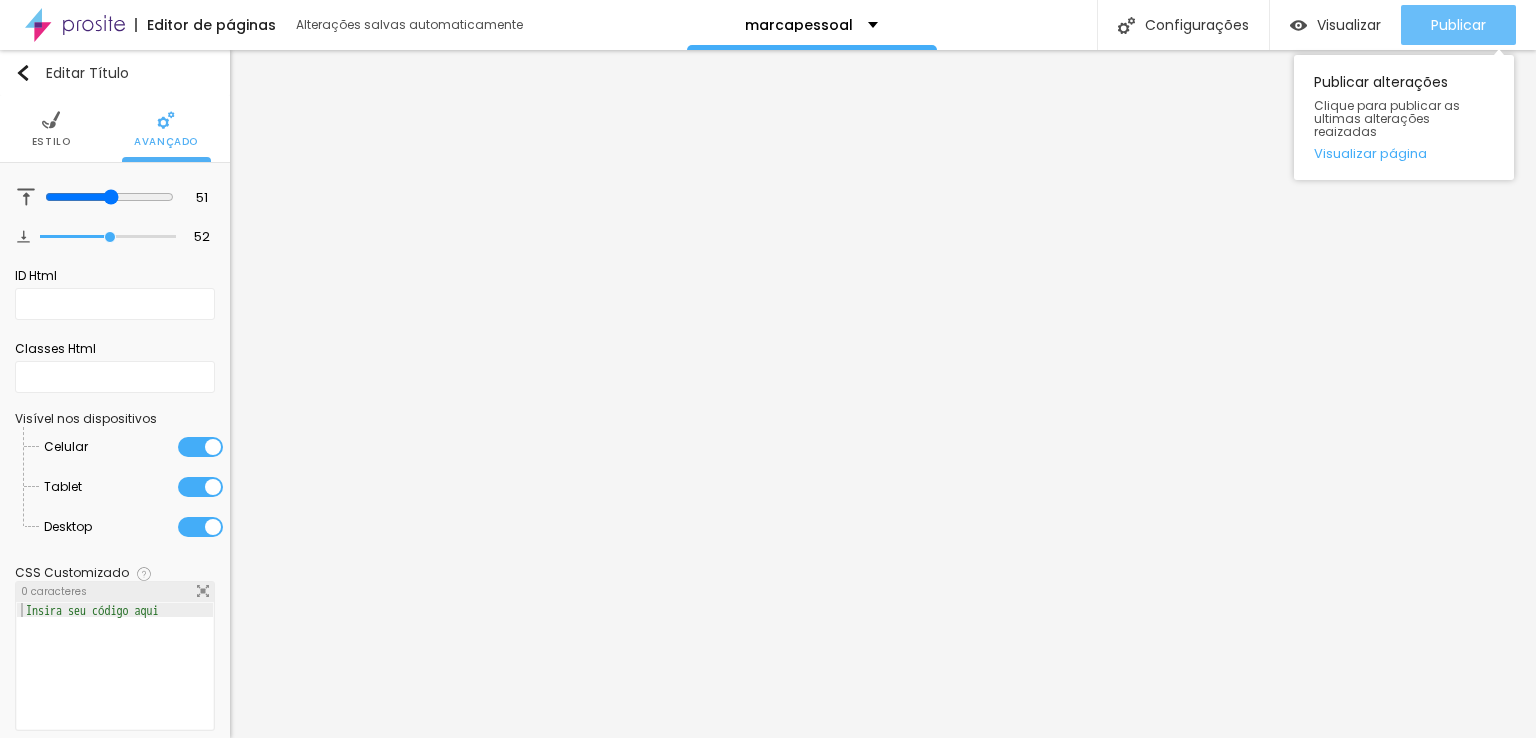 click on "Publicar" at bounding box center (1458, 25) 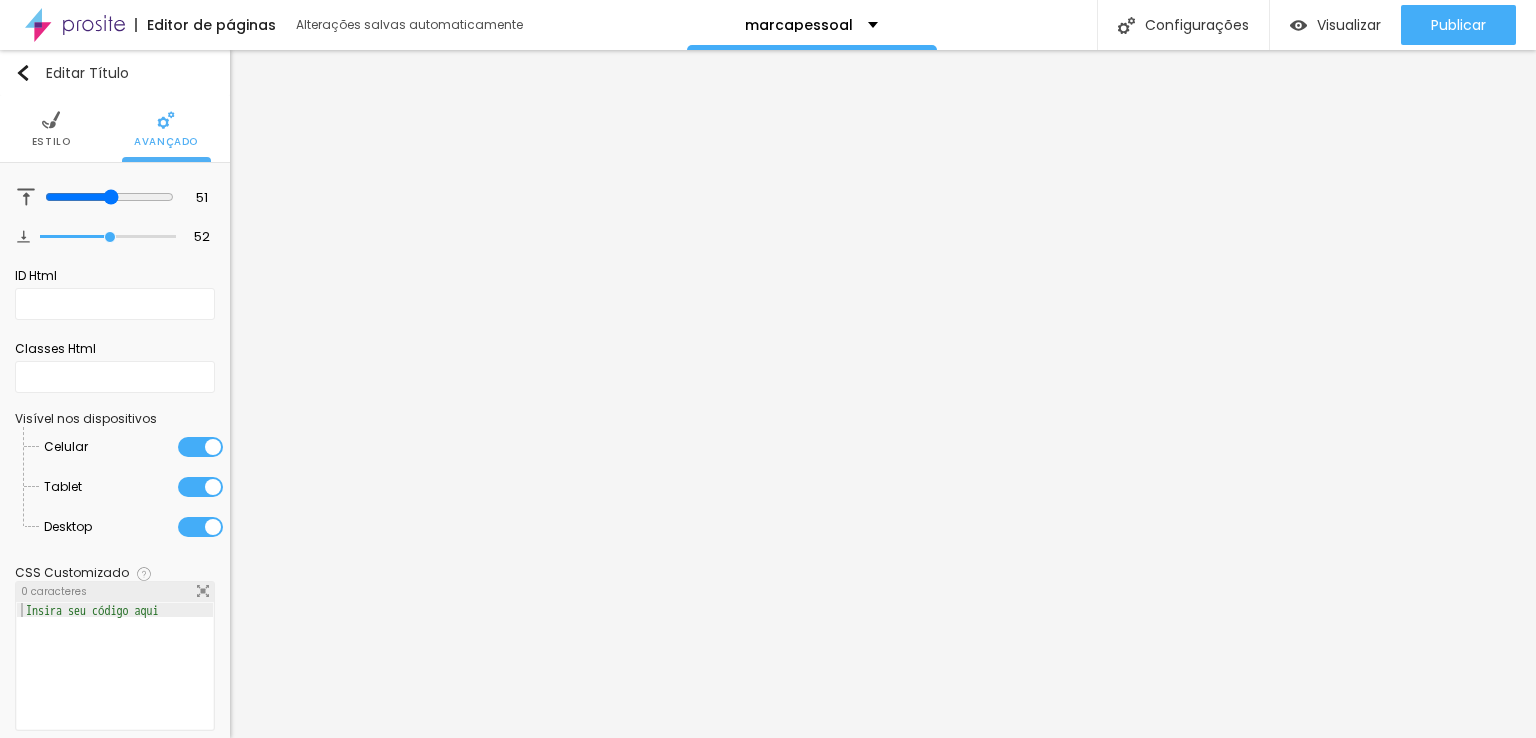click on "Estilo Avançado" at bounding box center [115, 129] 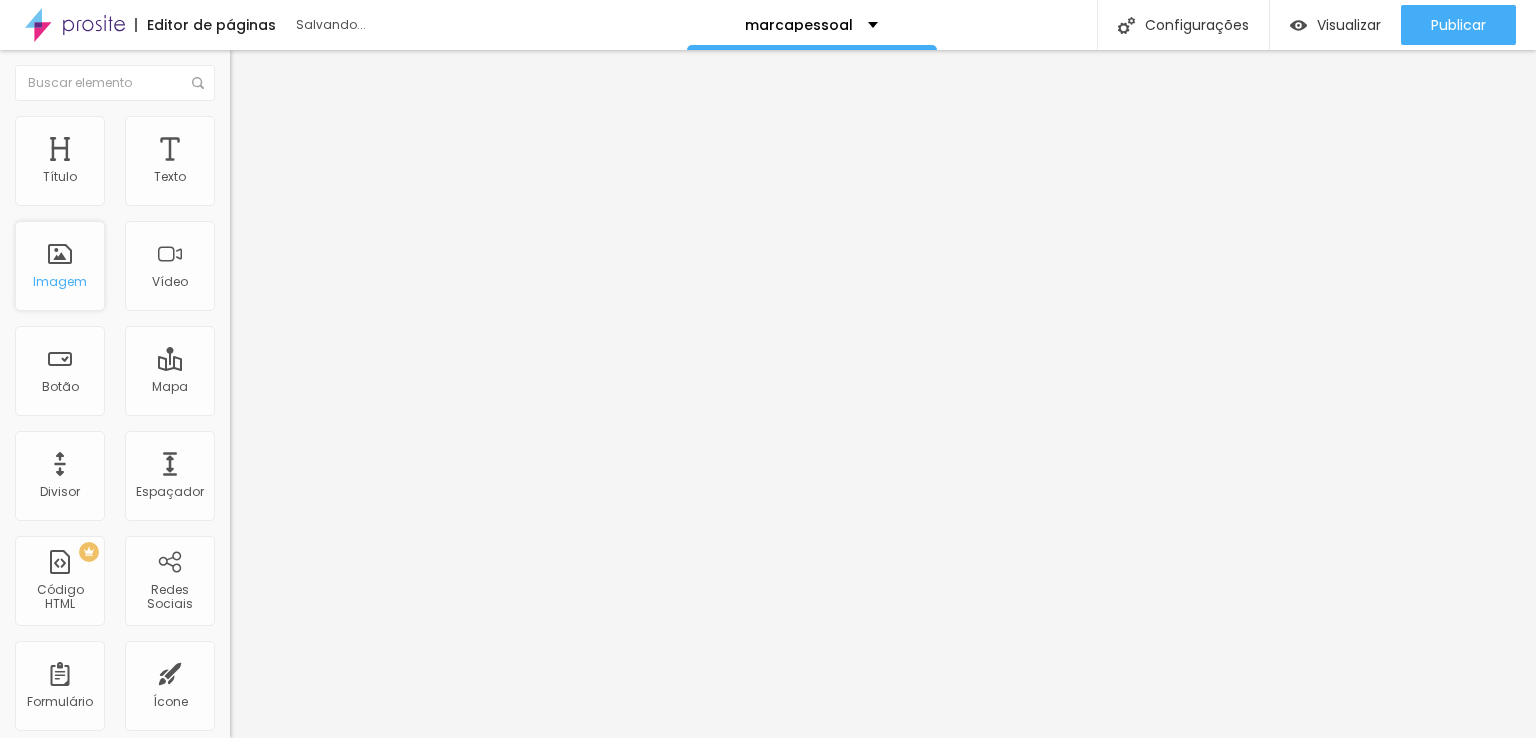 click on "Imagem" at bounding box center [60, 266] 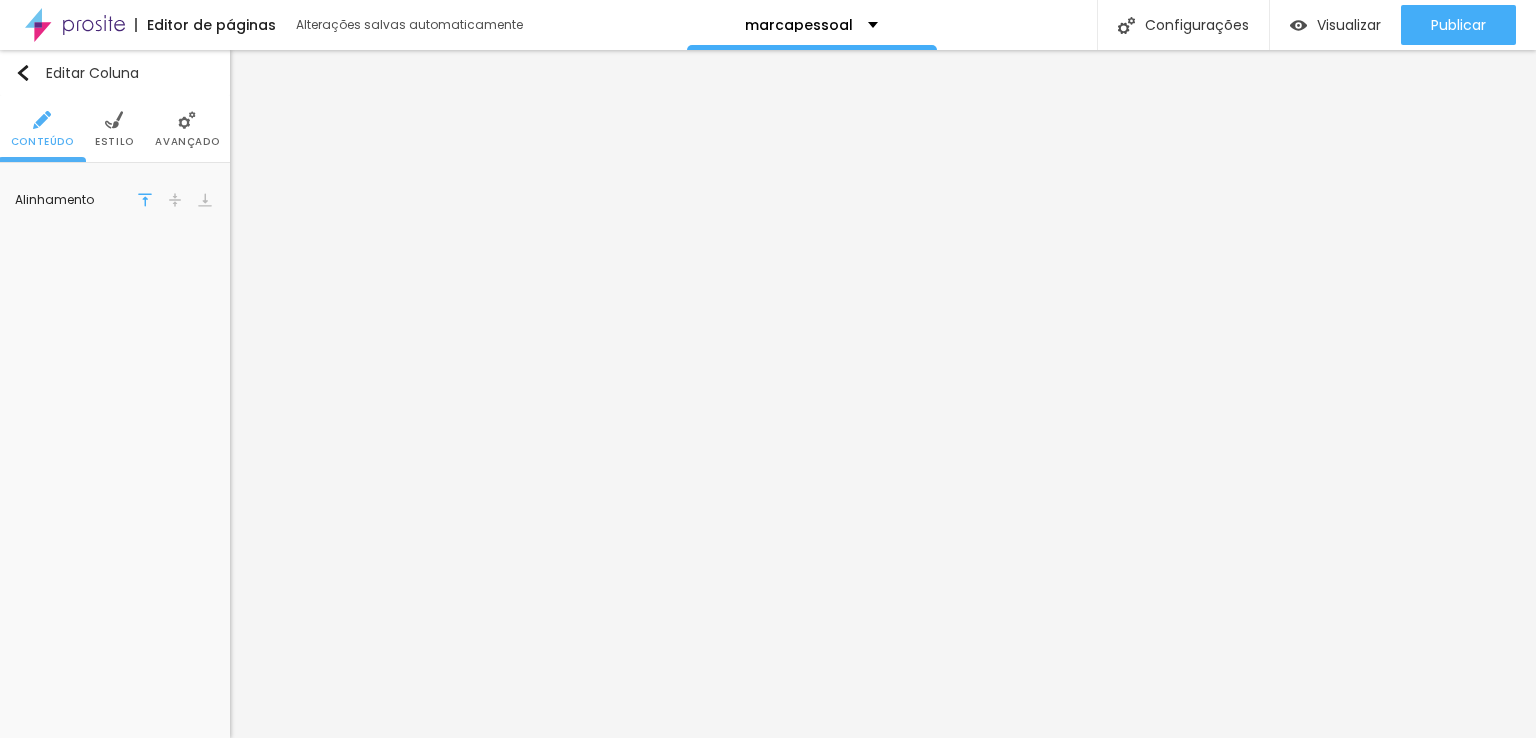 click on "Estilo" at bounding box center [114, 129] 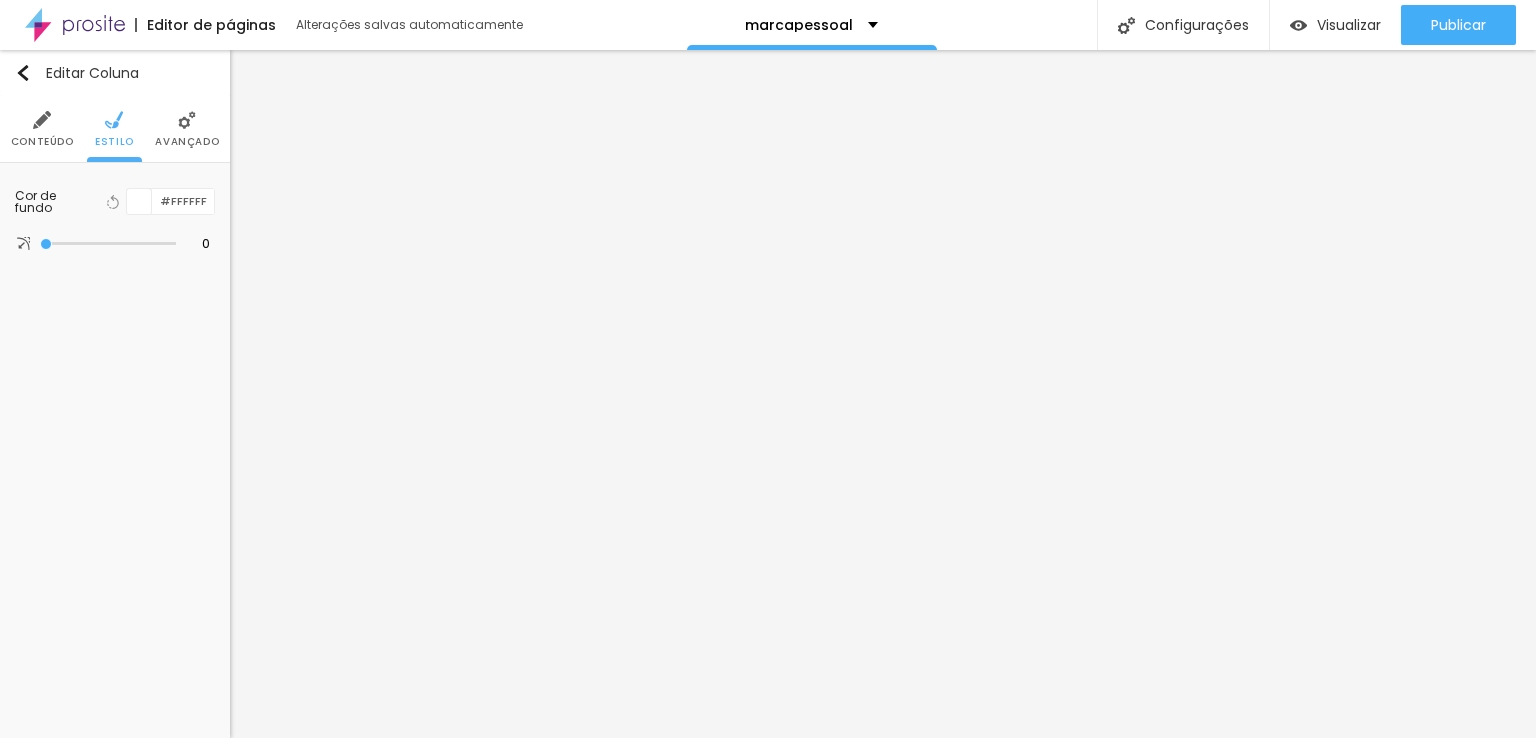 click on "Conteúdo Estilo Avançado" at bounding box center (115, 129) 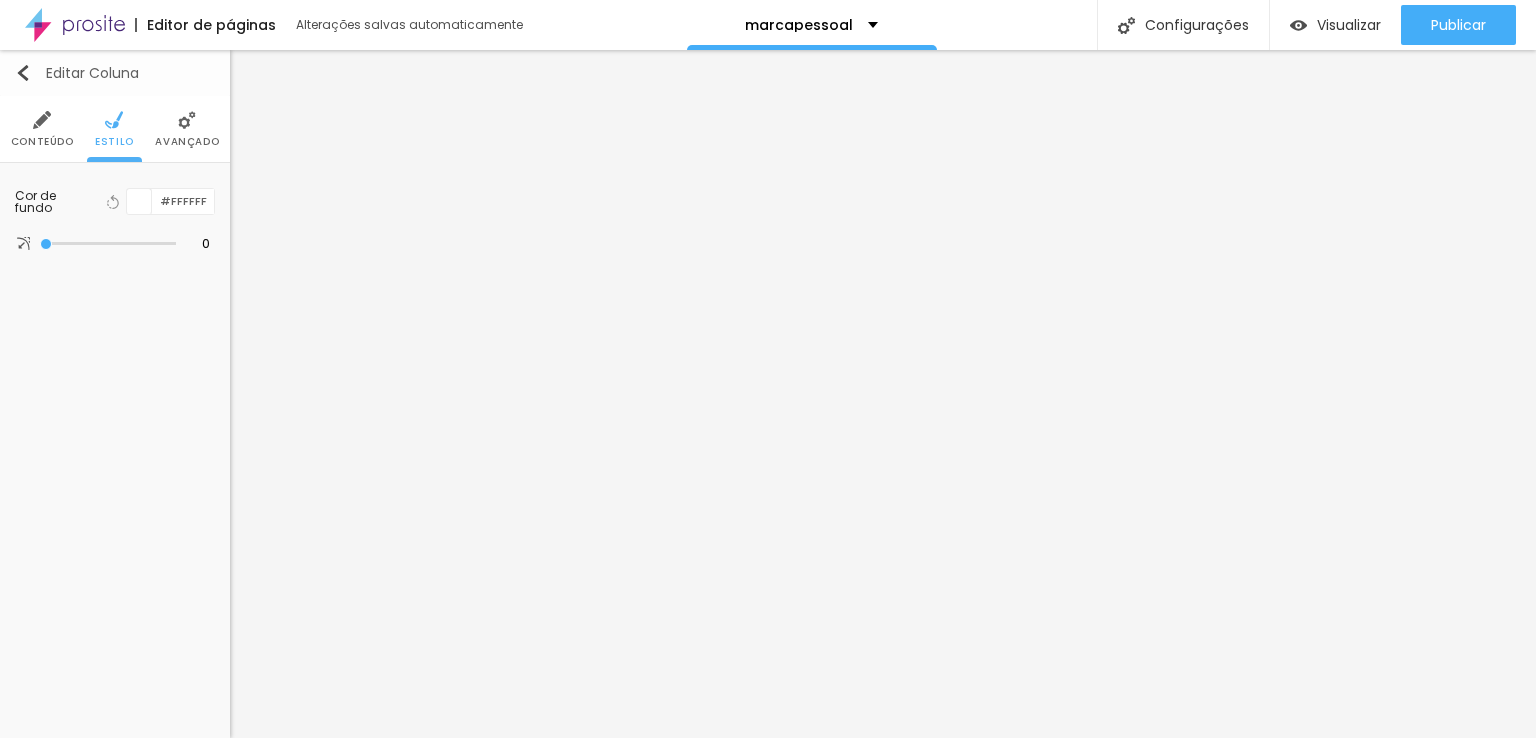 click at bounding box center [23, 73] 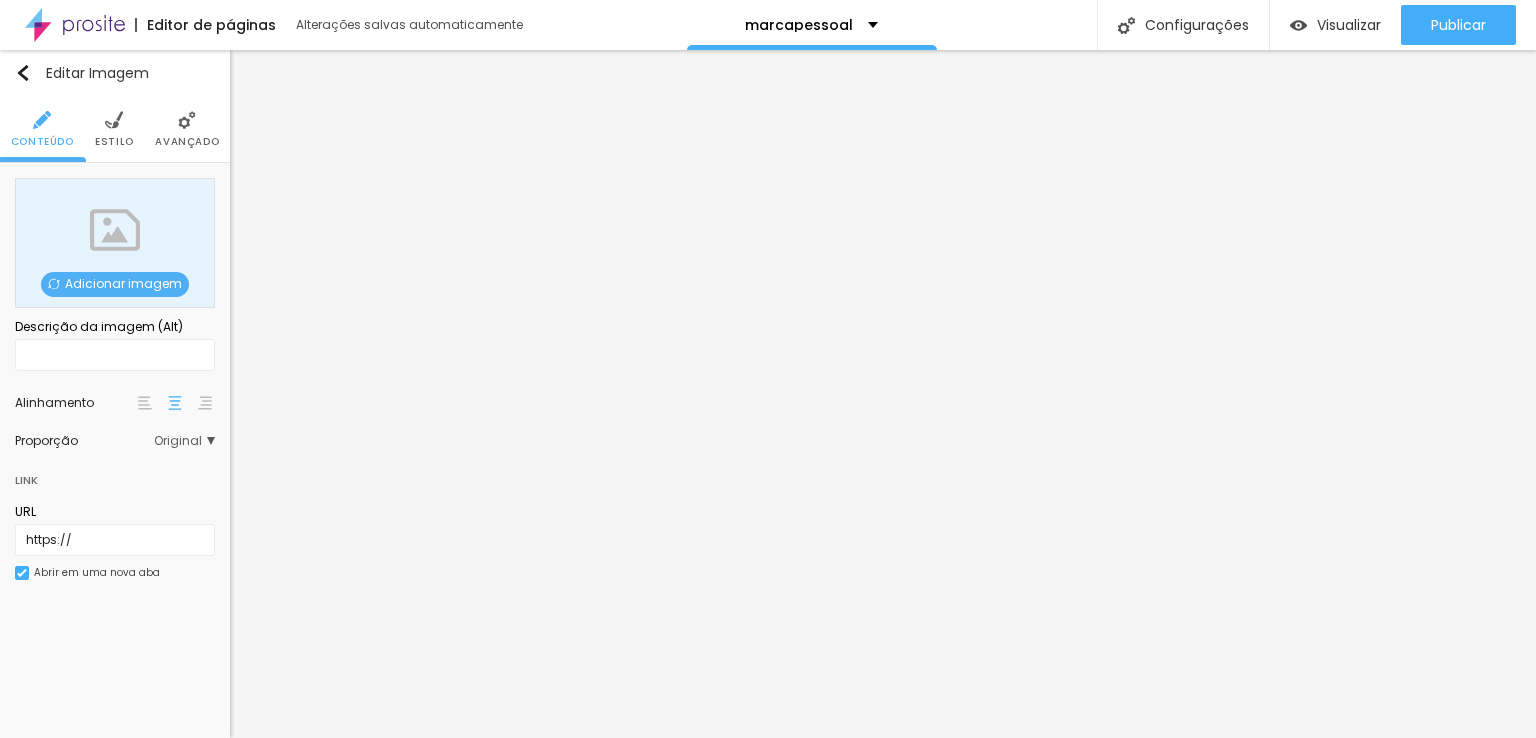 click on "Original" at bounding box center [184, 441] 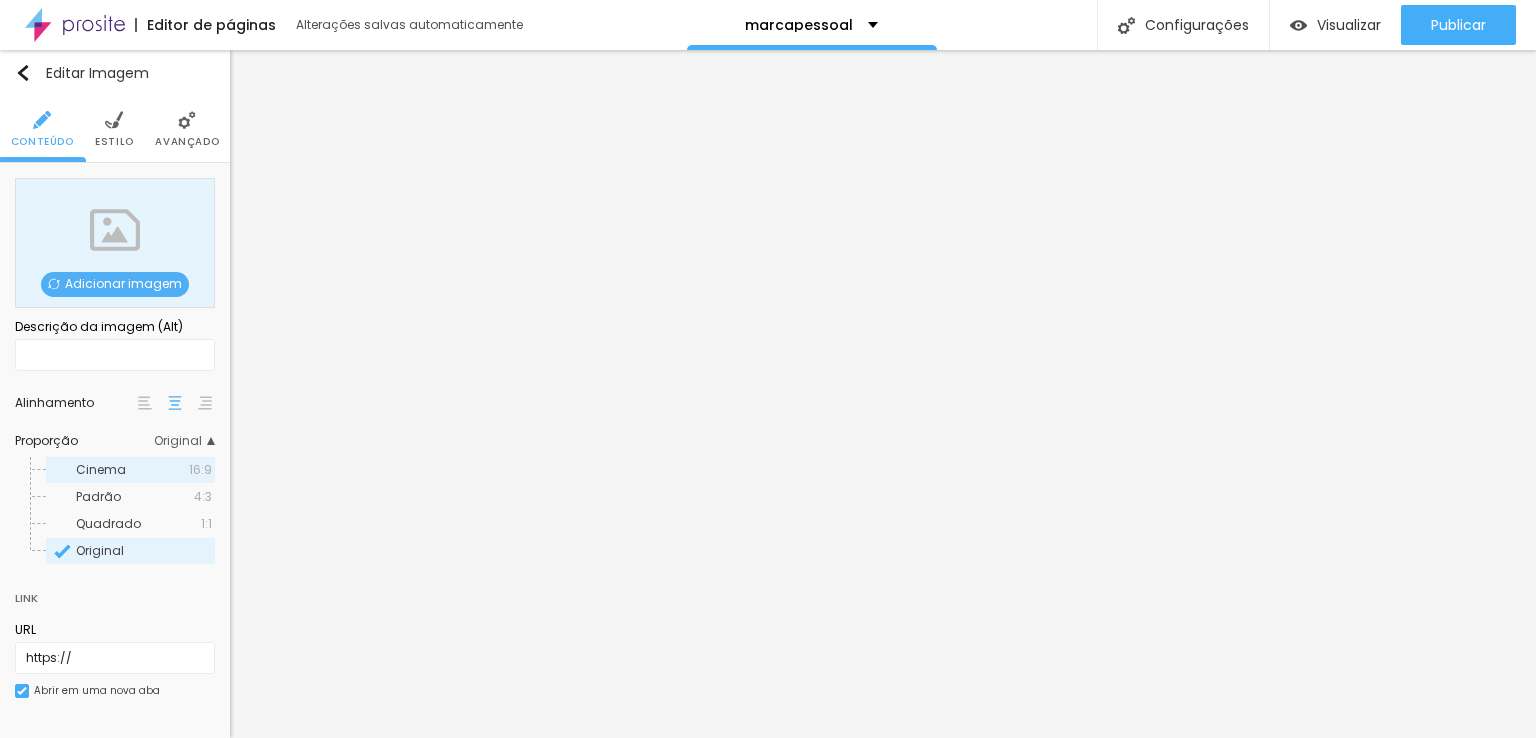 click on "Cinema" at bounding box center [132, 470] 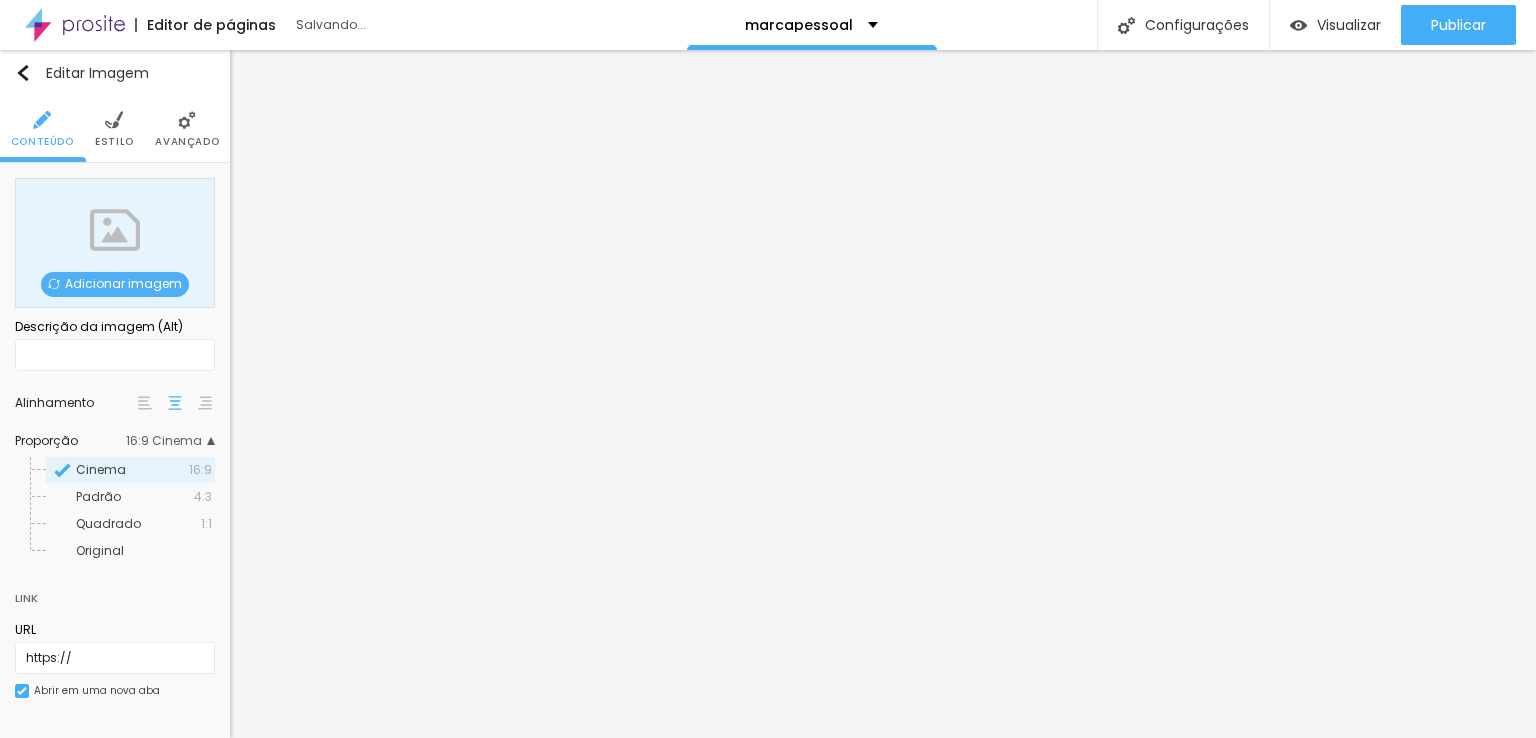 click on "Estilo" at bounding box center [114, 129] 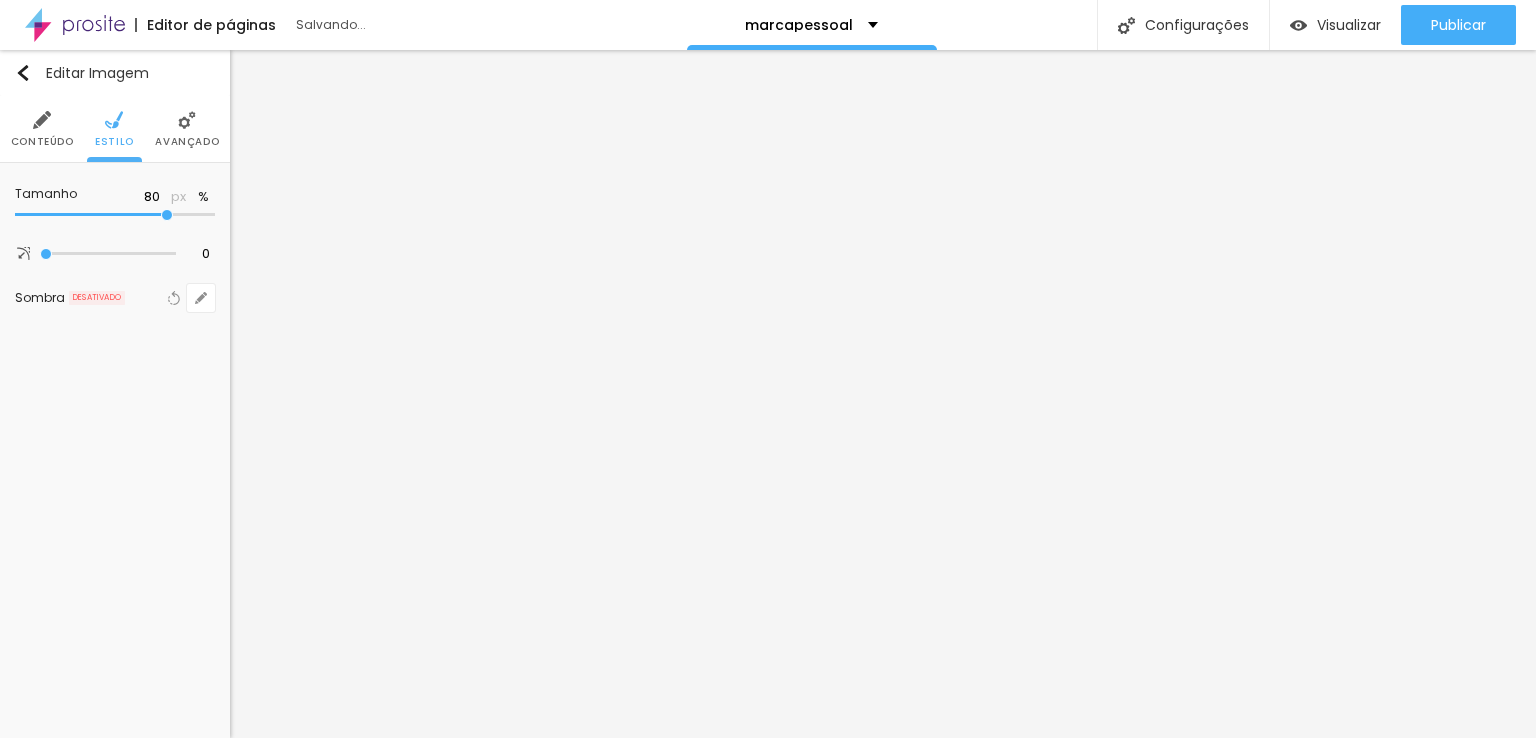 drag, startPoint x: 204, startPoint y: 217, endPoint x: 168, endPoint y: 218, distance: 36.013885 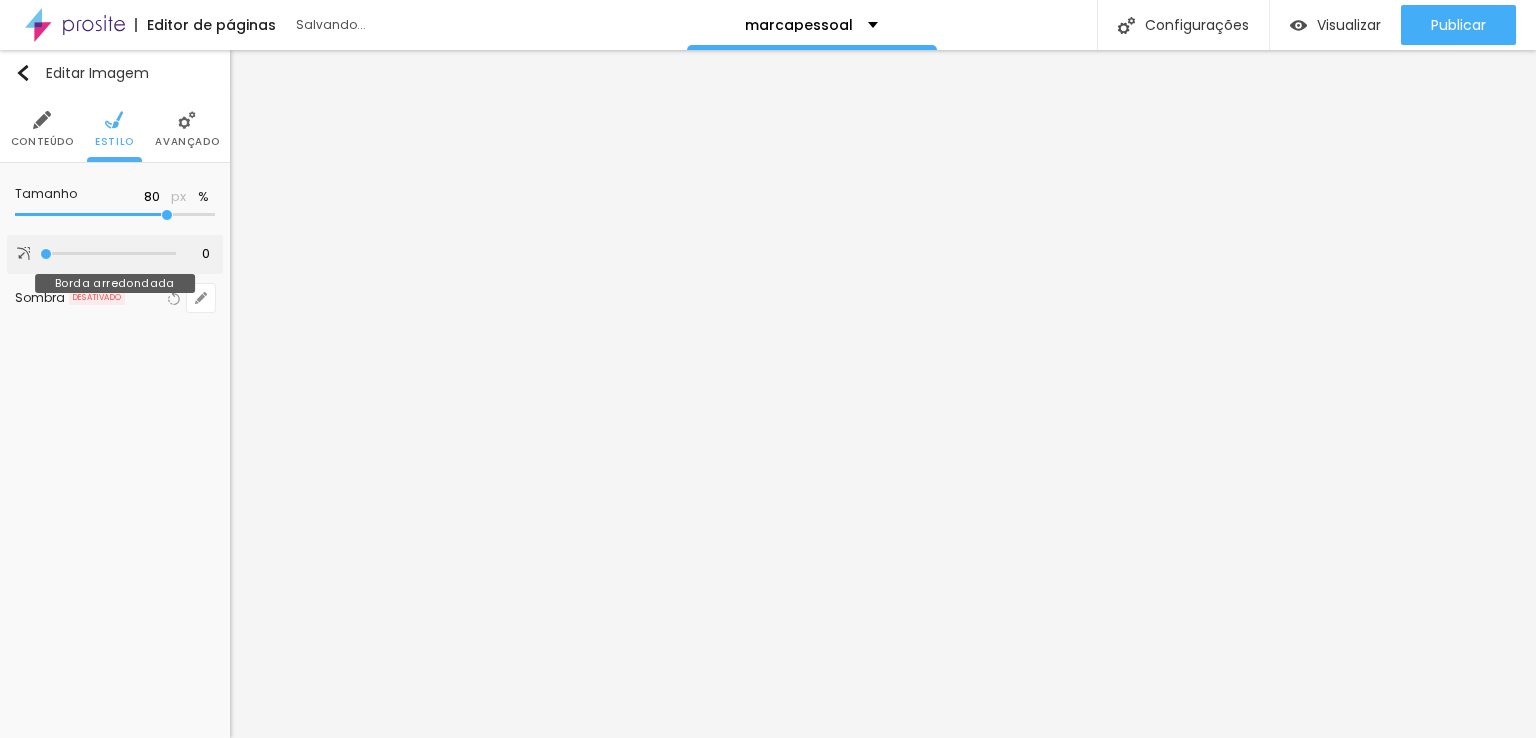 drag, startPoint x: 47, startPoint y: 253, endPoint x: 28, endPoint y: 257, distance: 19.416489 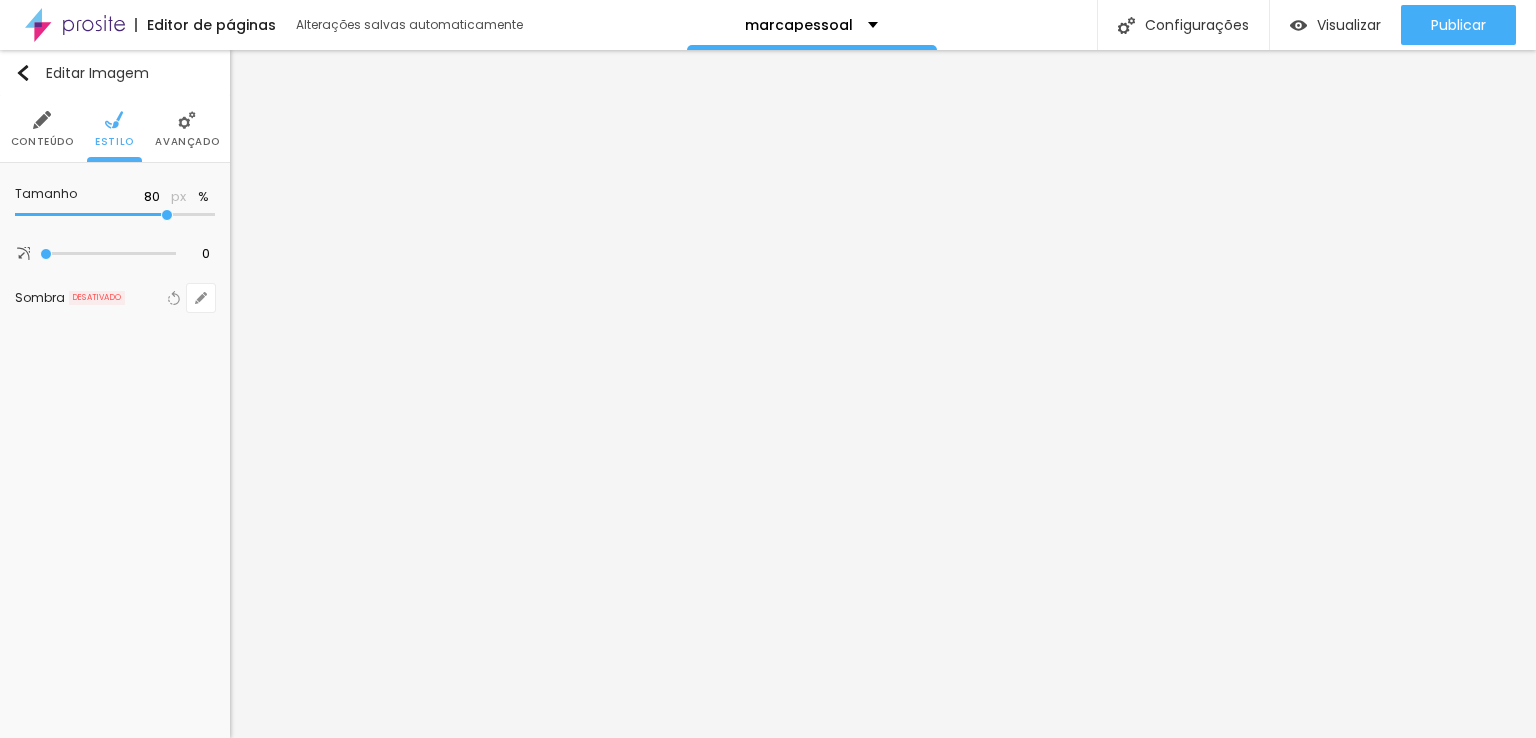 click on "Avançado" at bounding box center (187, 129) 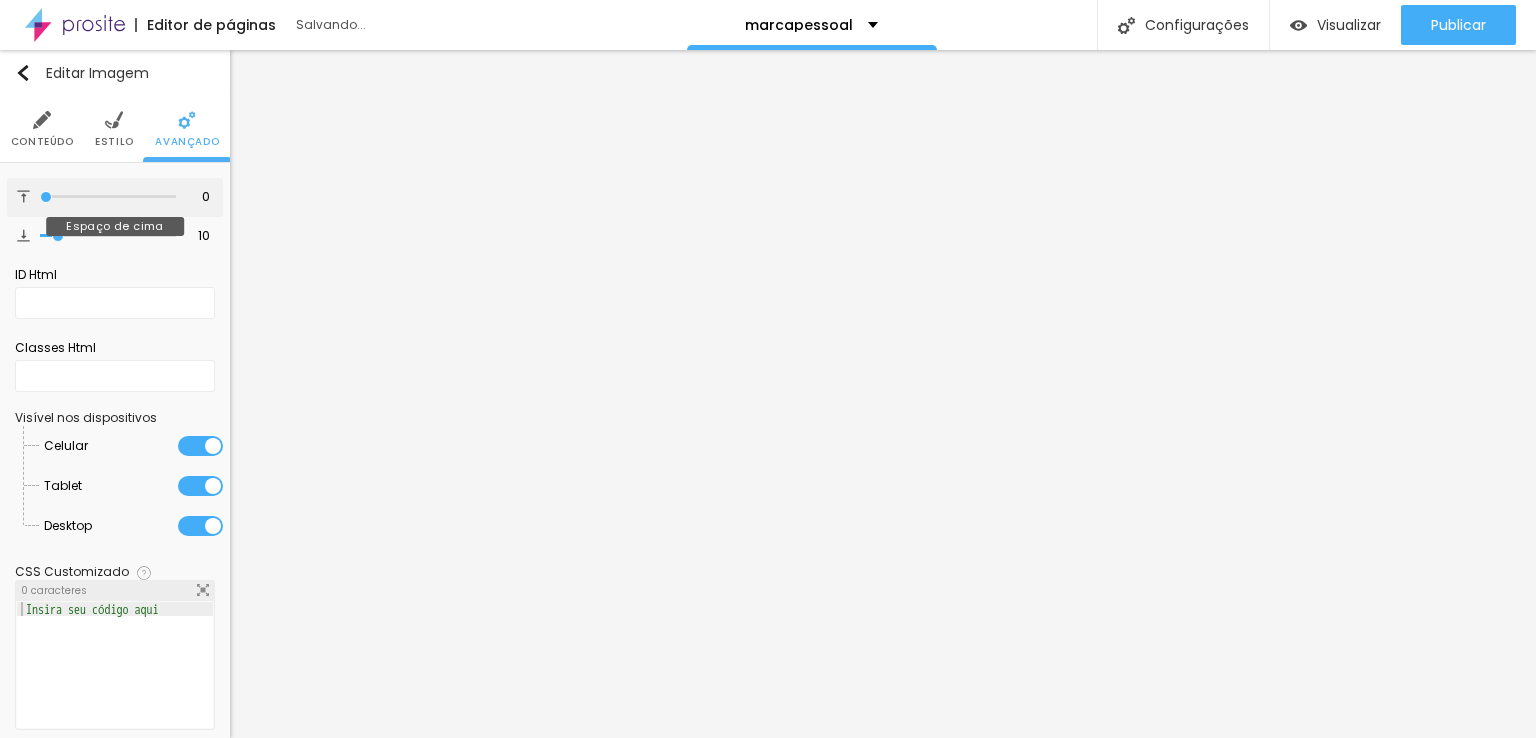 drag, startPoint x: 57, startPoint y: 198, endPoint x: 27, endPoint y: 191, distance: 30.805843 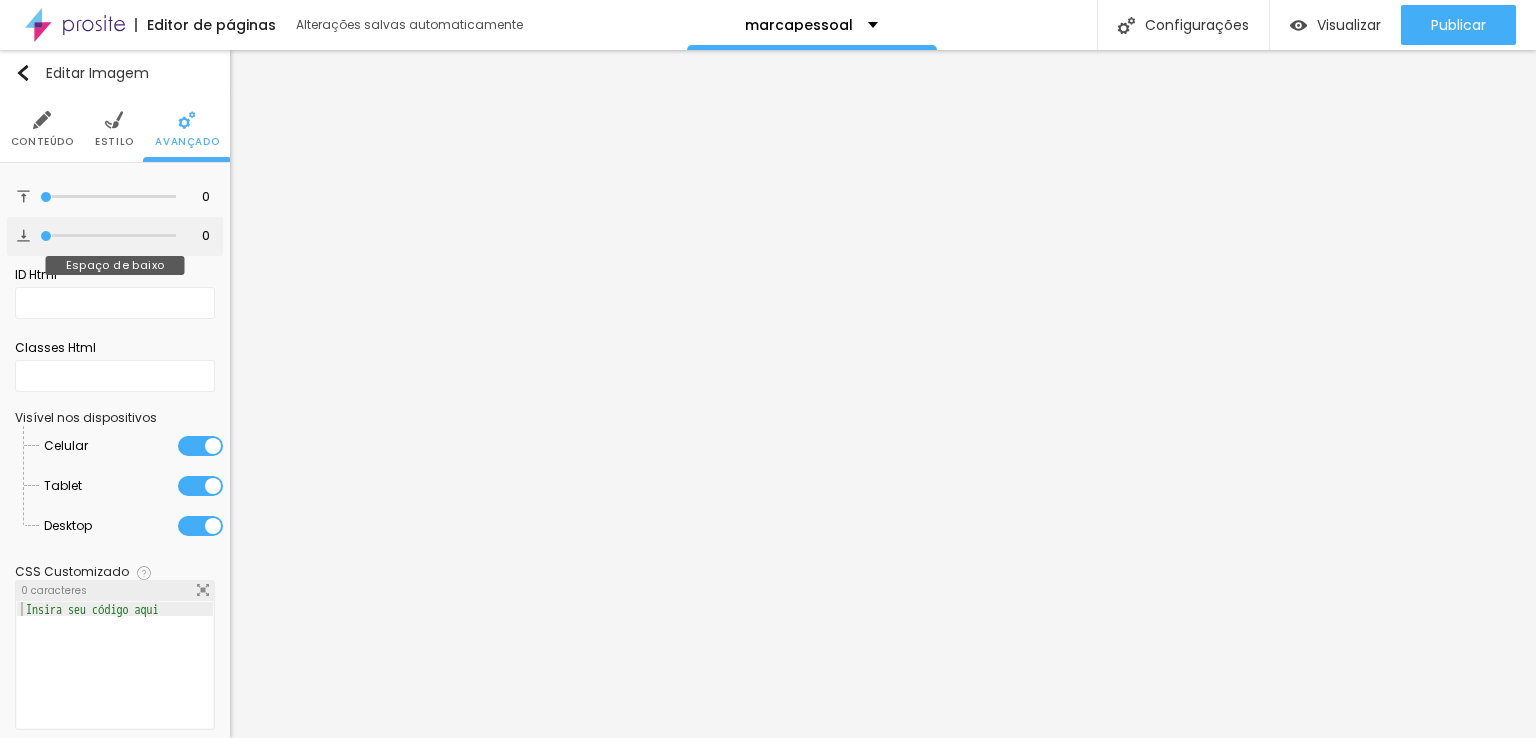 click at bounding box center (108, 236) 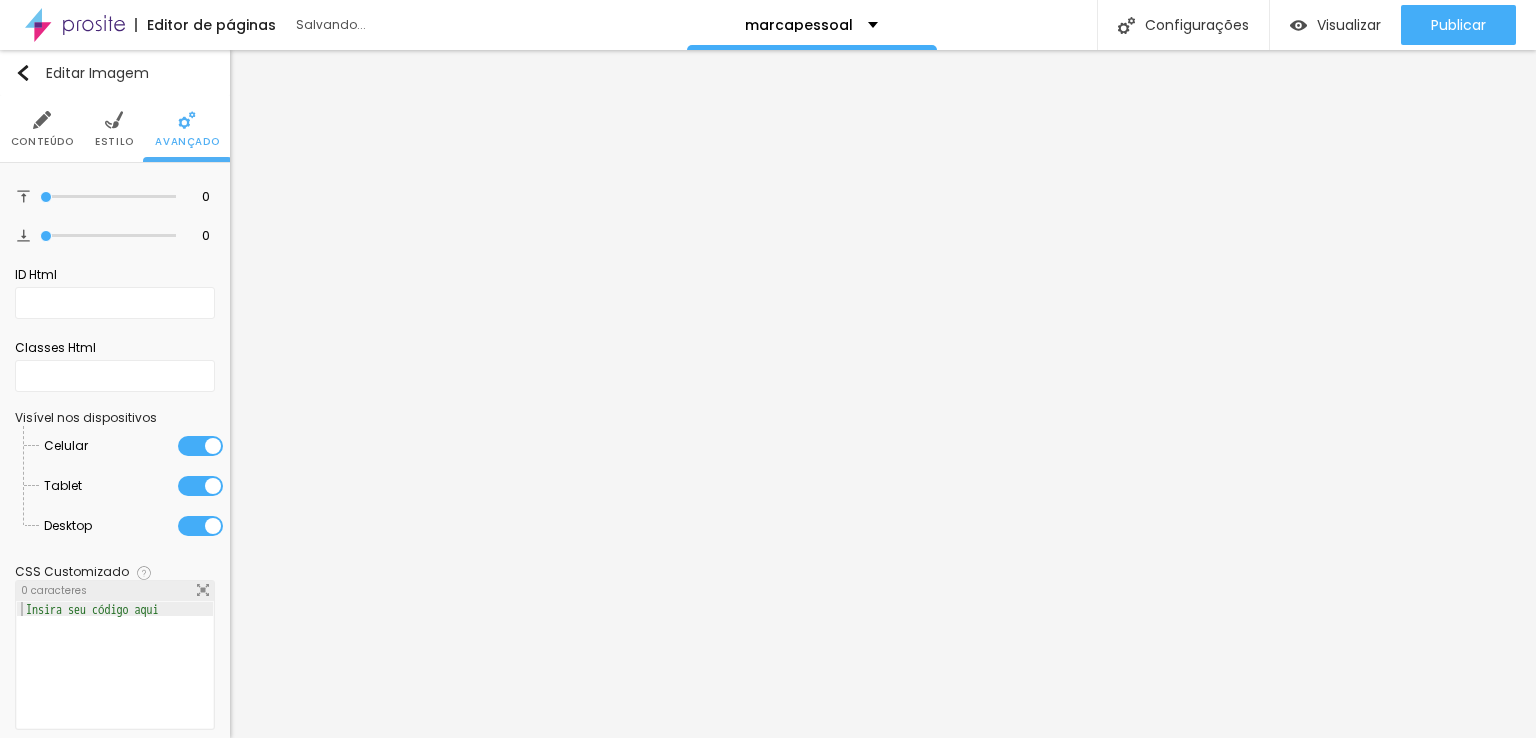 click at bounding box center (42, 120) 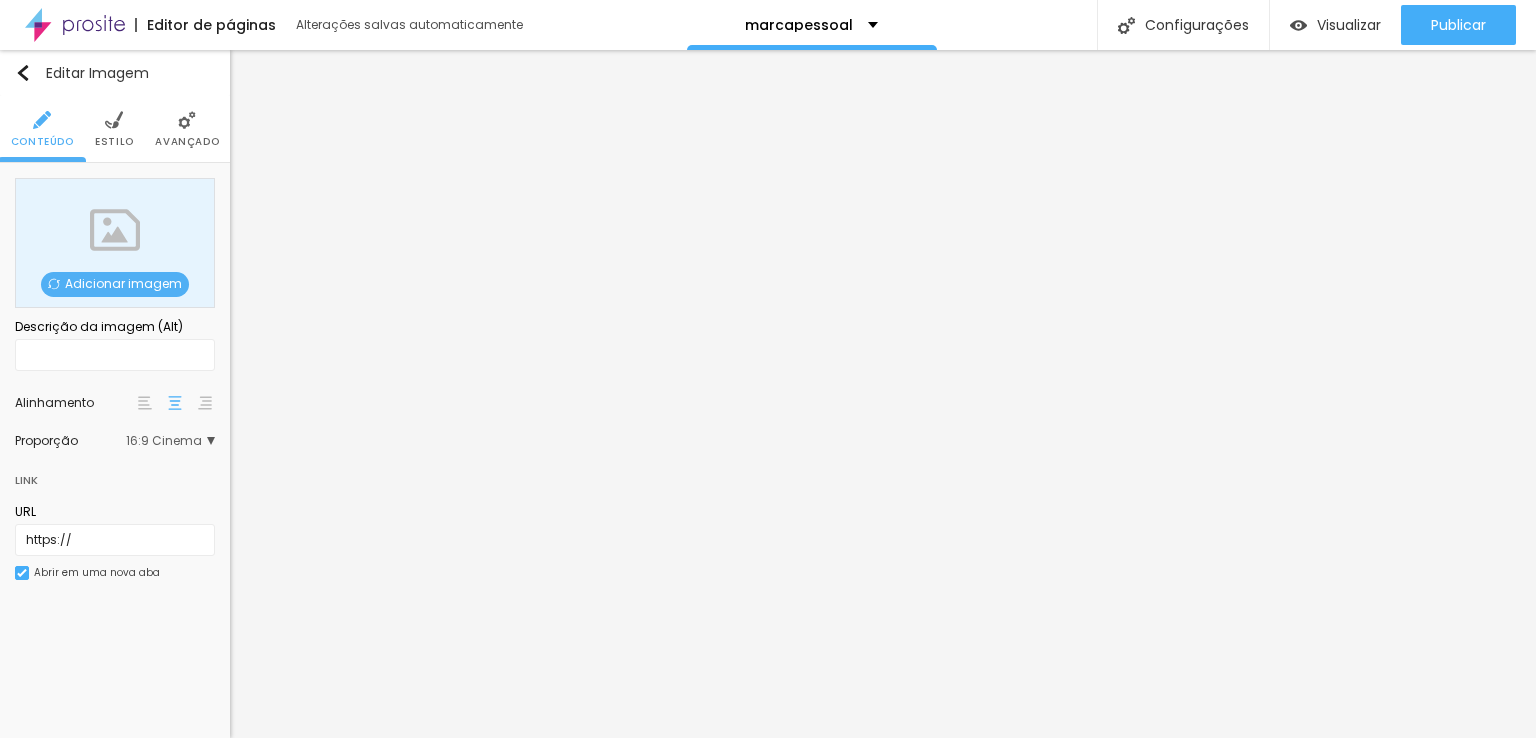 click on "Adicionar imagem" at bounding box center (115, 284) 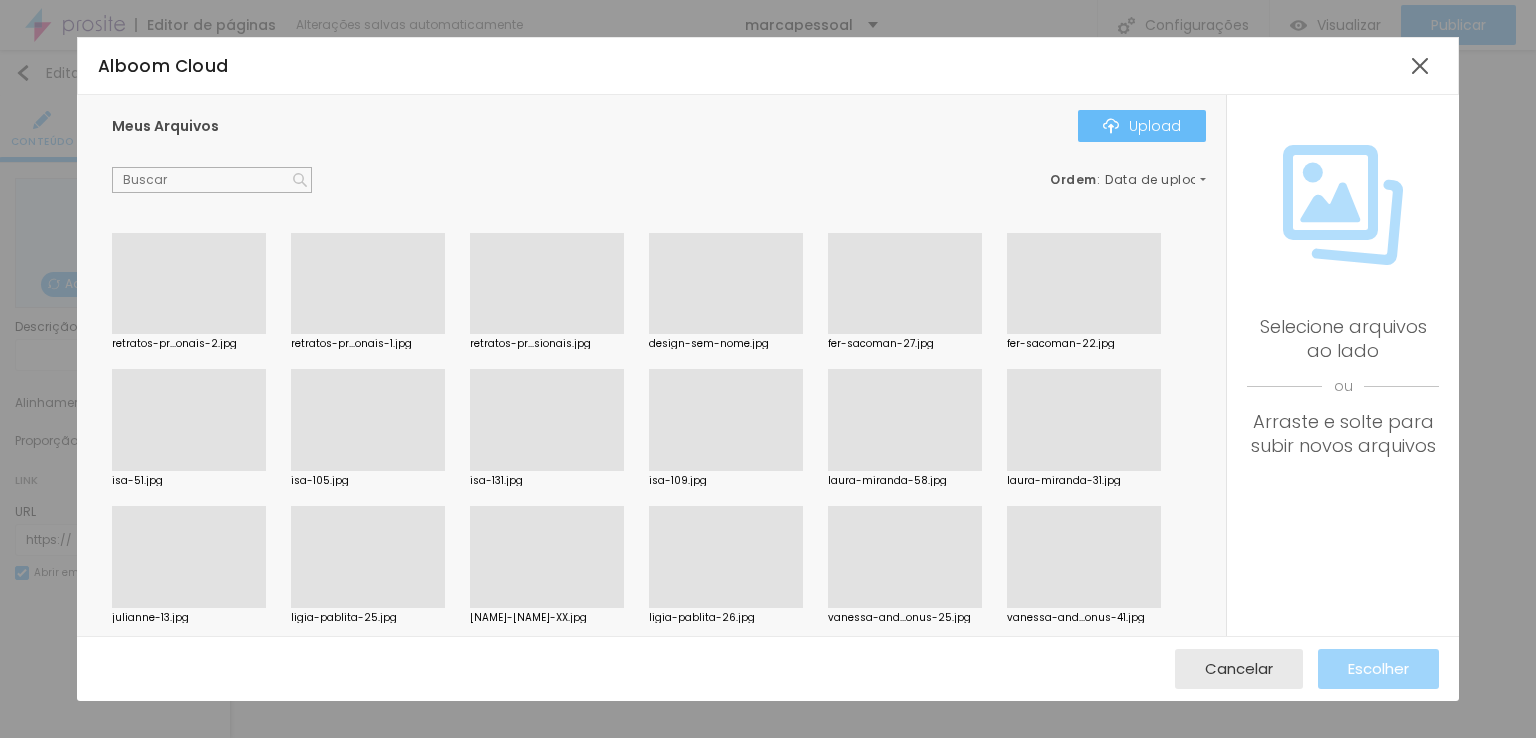 click on "Upload" at bounding box center [1142, 126] 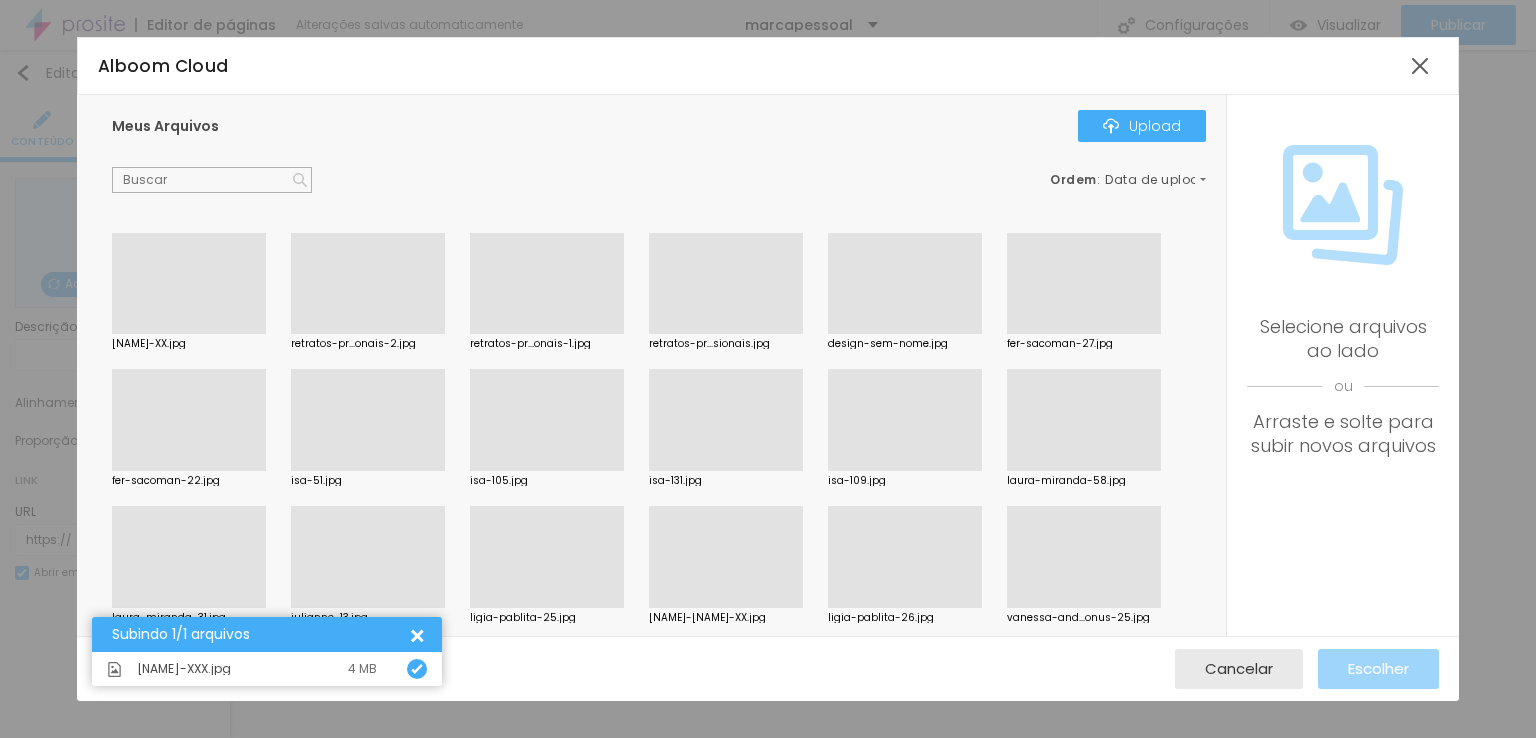 click at bounding box center [189, 334] 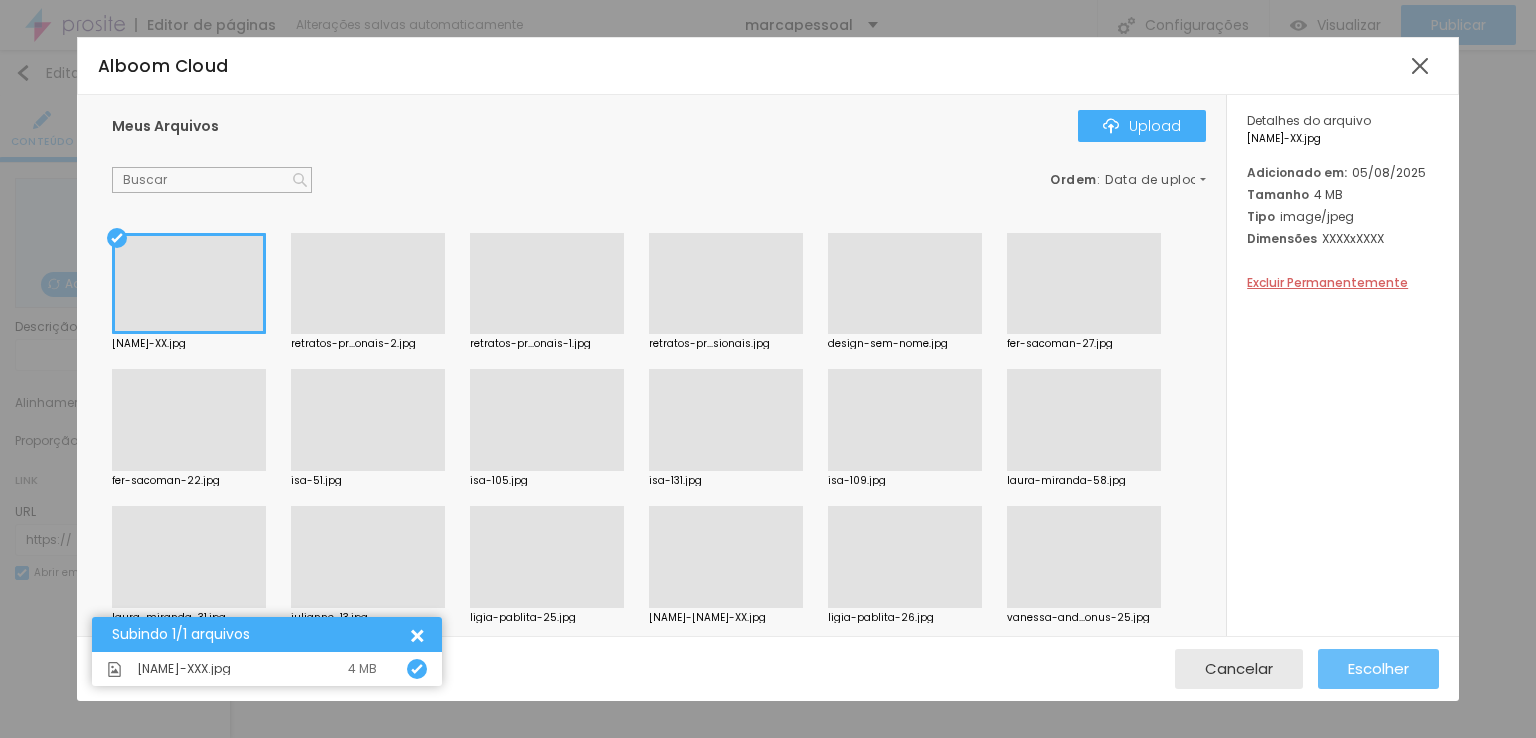 click on "Escolher" at bounding box center [1378, 668] 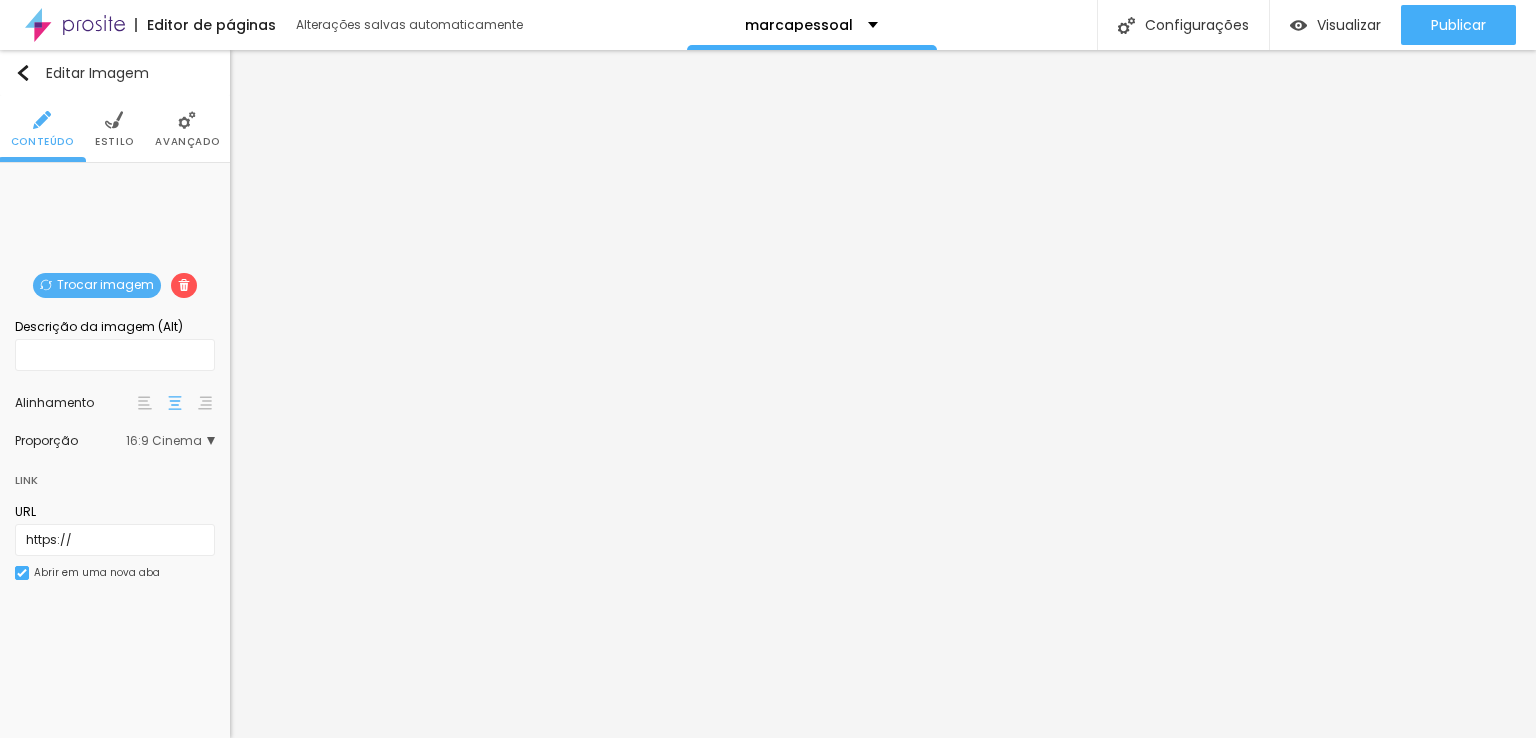 click on "Estilo" at bounding box center (114, 142) 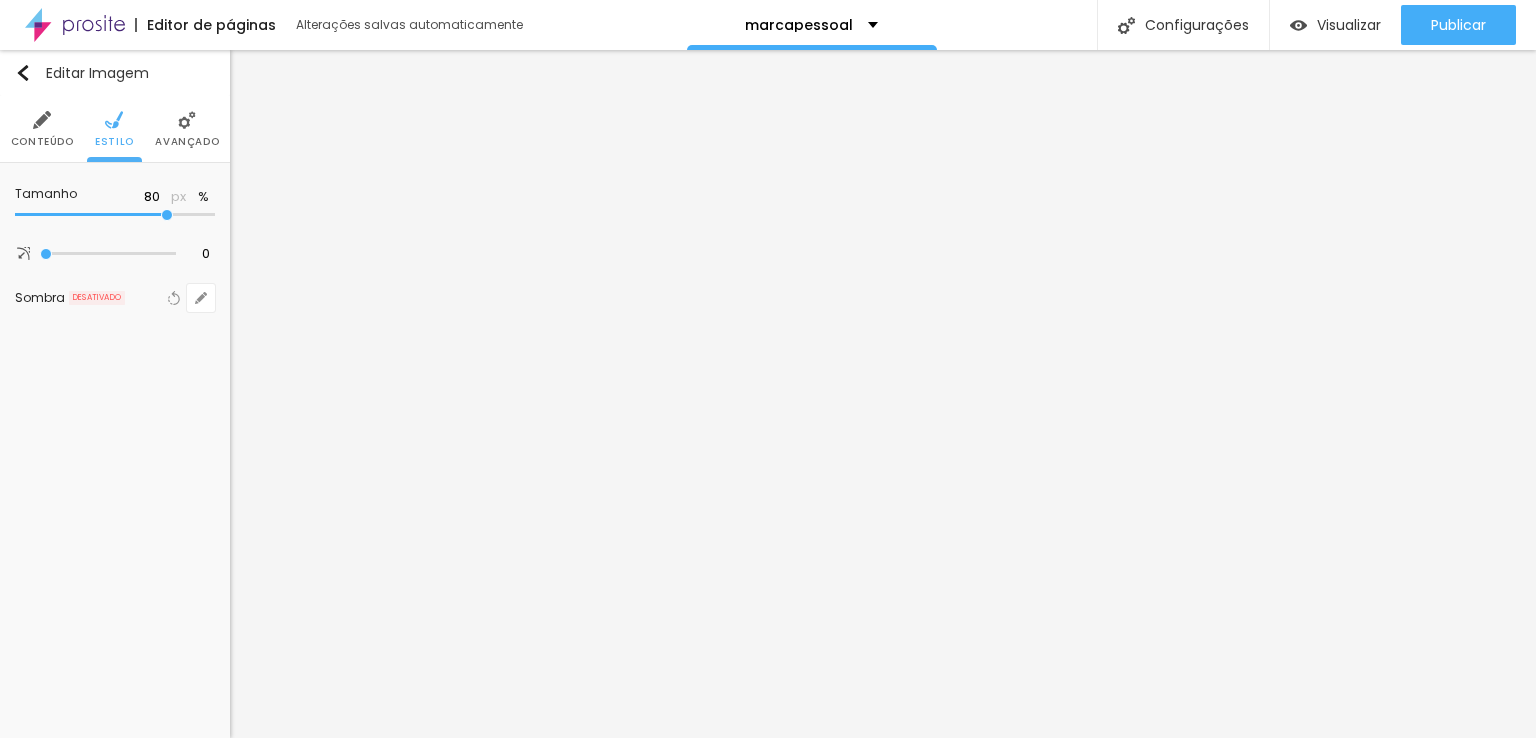 click on "Avançado" at bounding box center [187, 129] 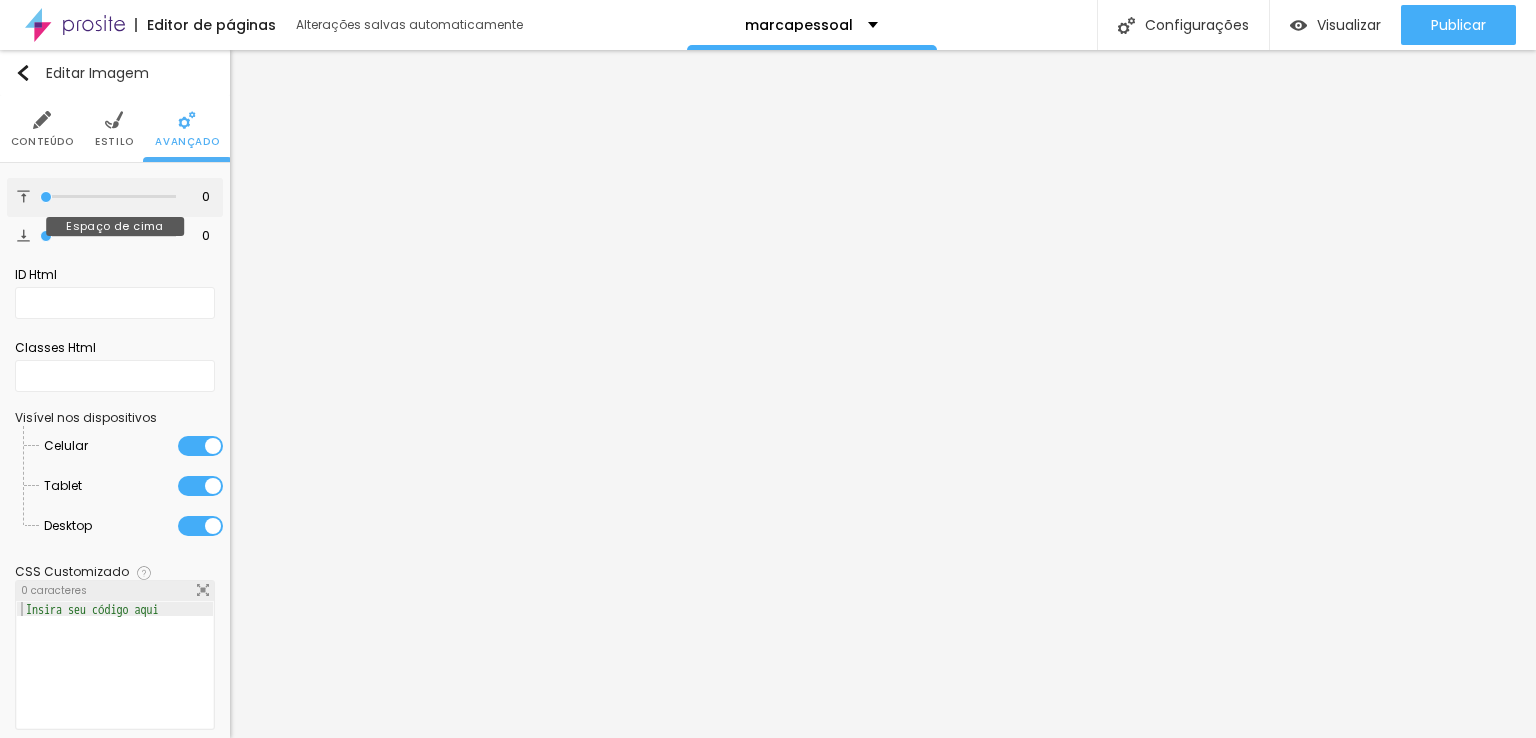 drag, startPoint x: 43, startPoint y: 197, endPoint x: 32, endPoint y: 198, distance: 11.045361 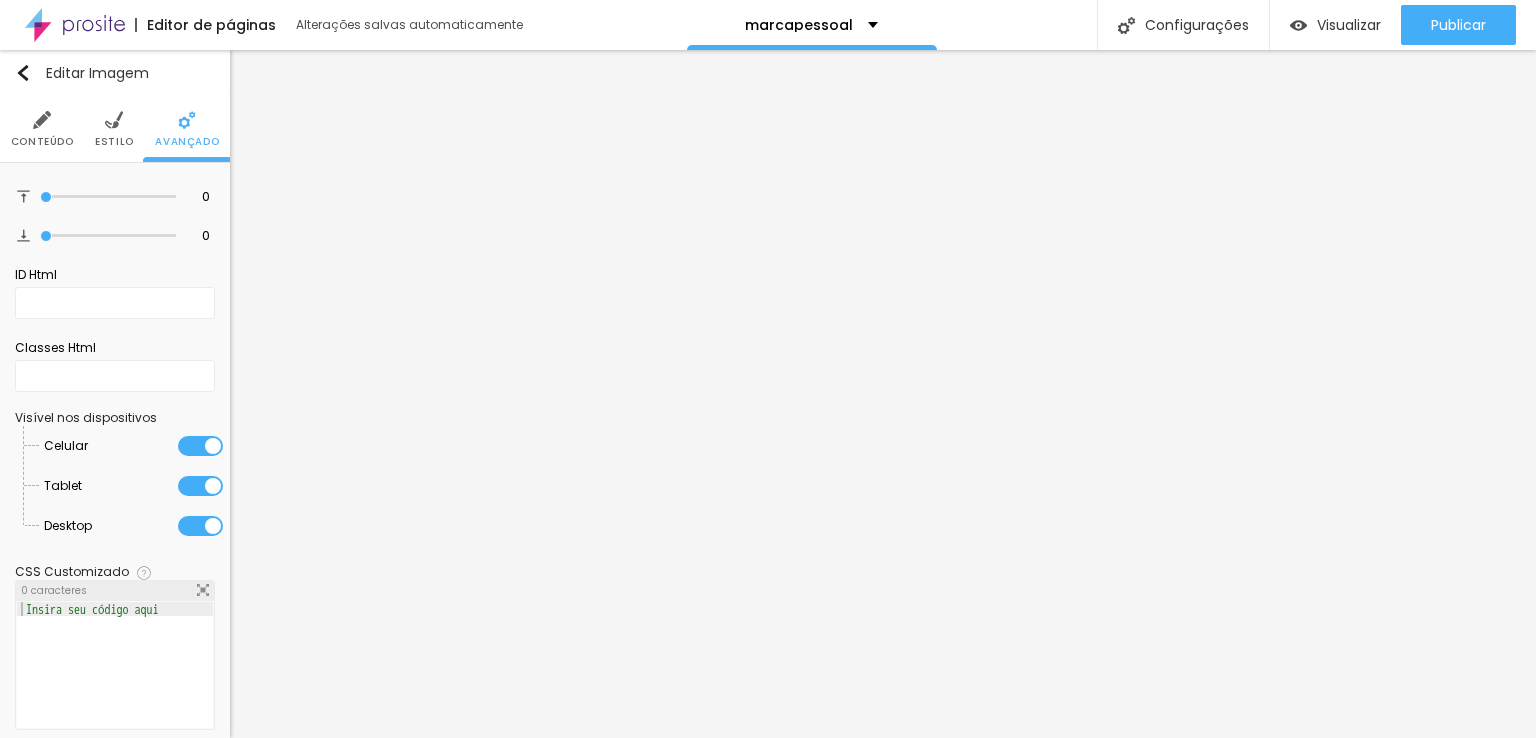 click at bounding box center (42, 120) 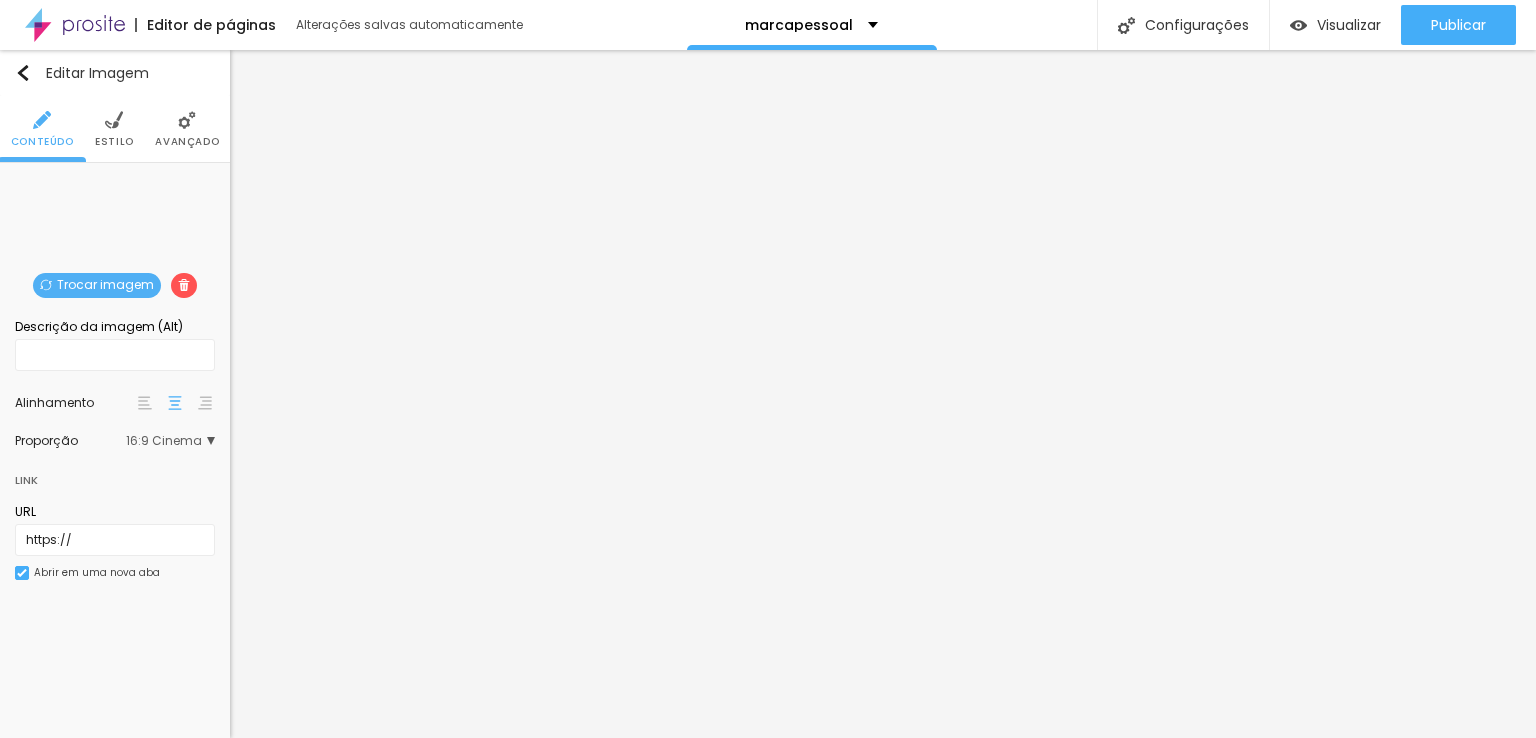 click on "16:9 Cinema" at bounding box center [170, 441] 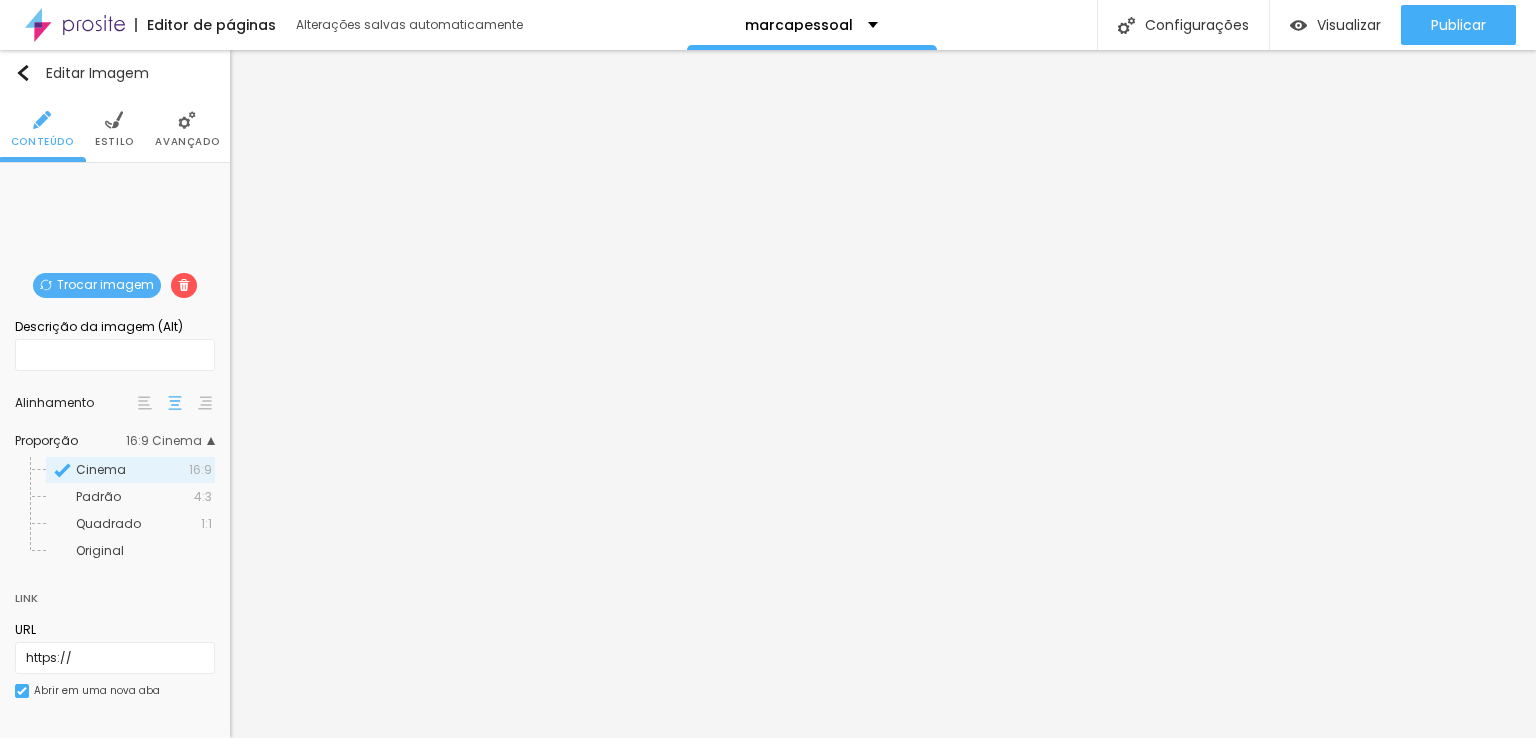 click on "16:9 Cinema" at bounding box center [170, 441] 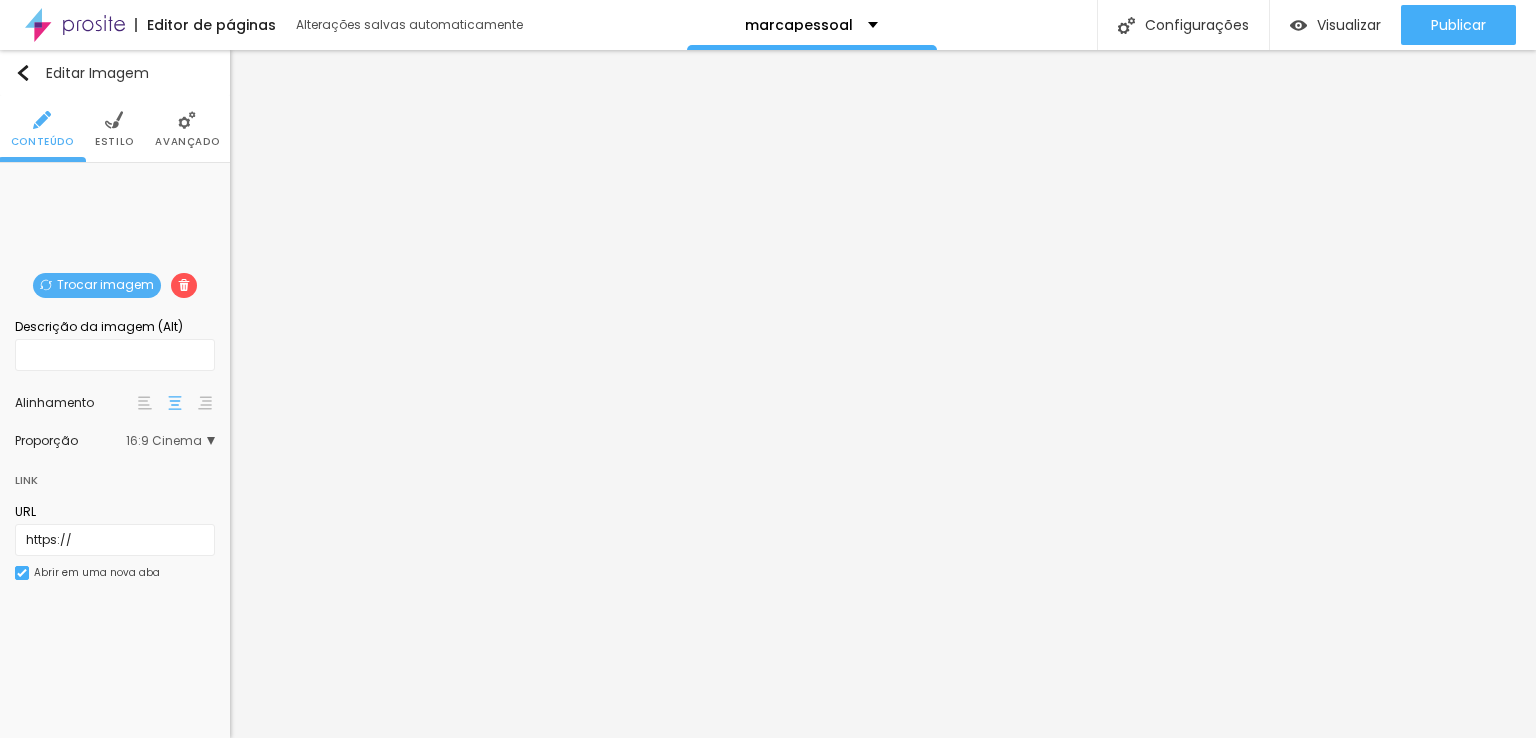 click on "Estilo" at bounding box center [114, 129] 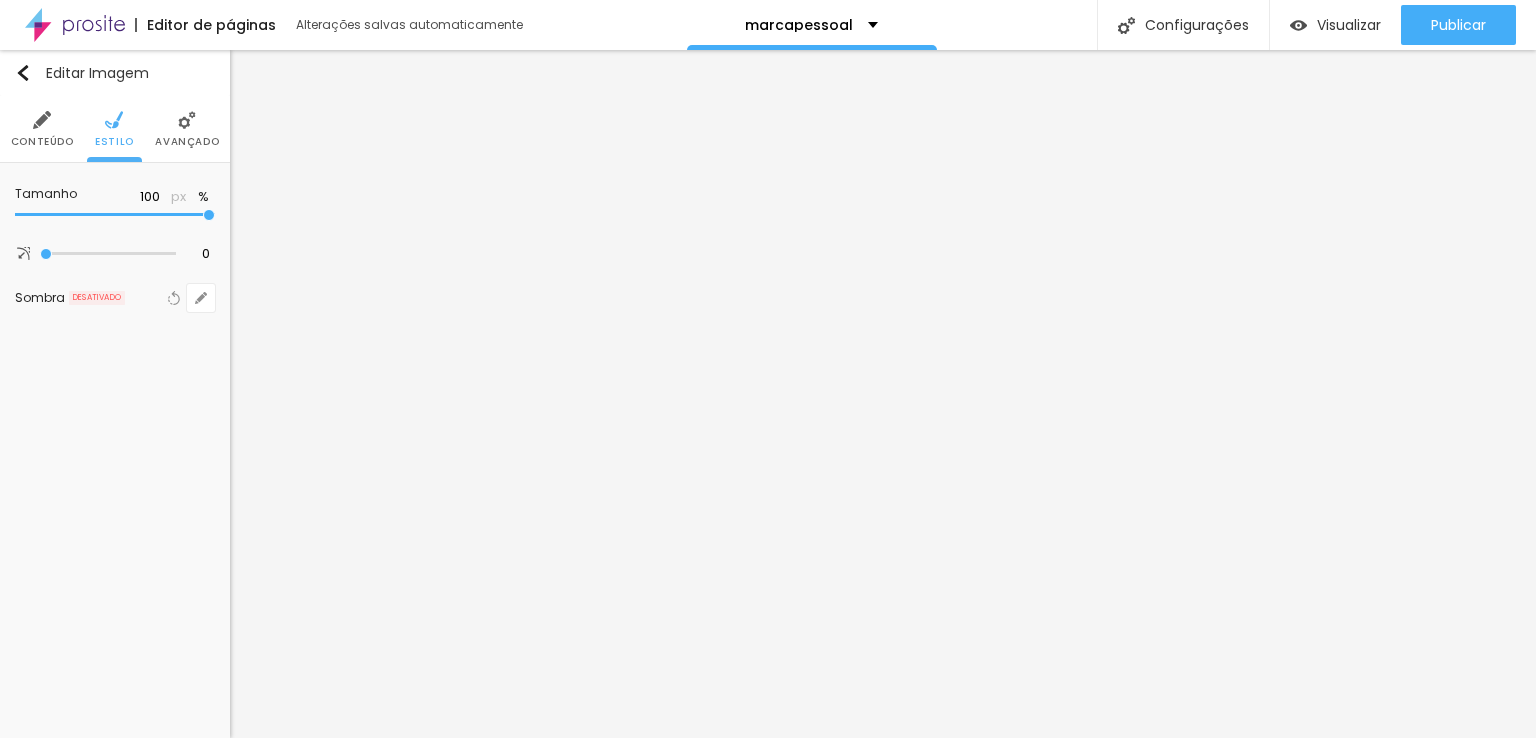 drag, startPoint x: 181, startPoint y: 219, endPoint x: 211, endPoint y: 223, distance: 30.265491 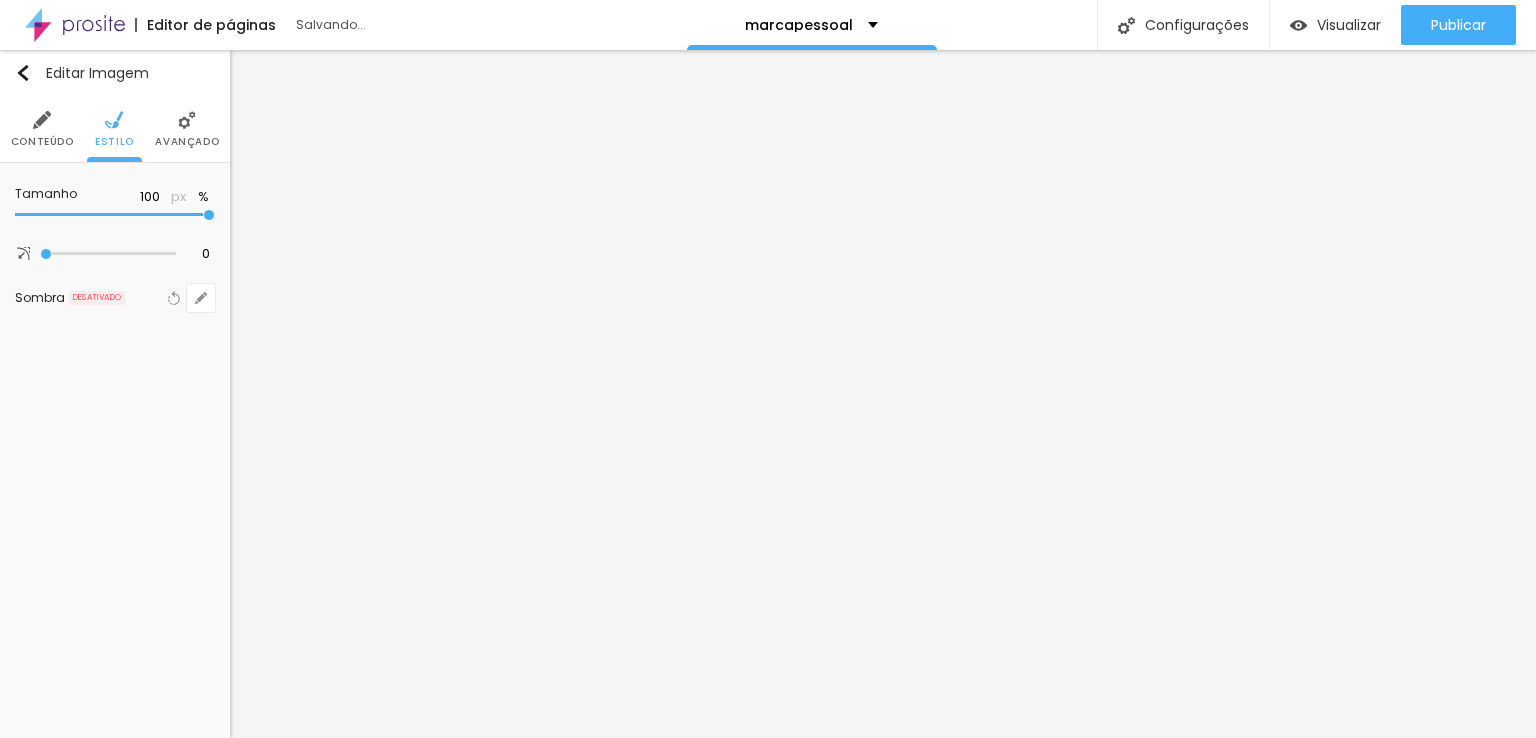 click at bounding box center (187, 120) 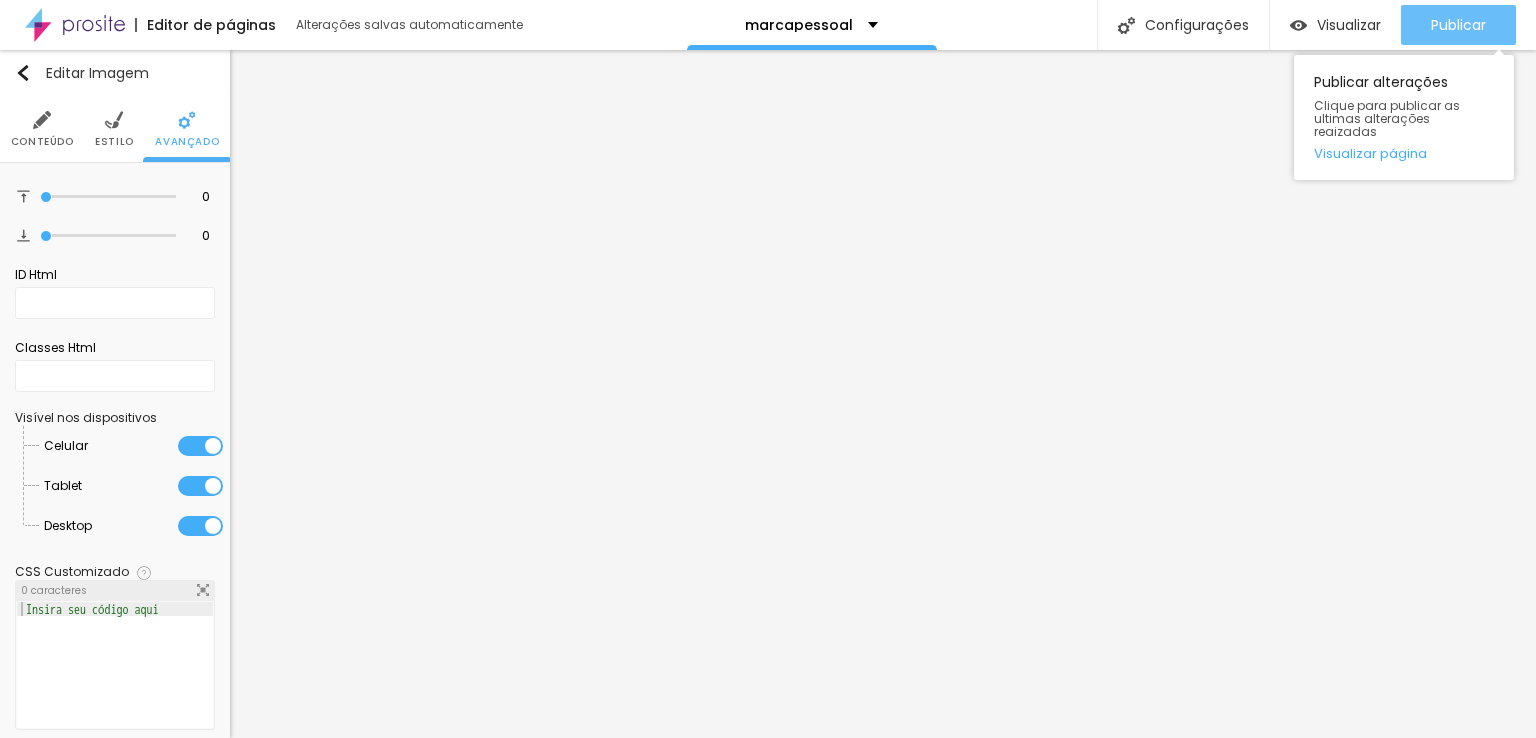 click on "Publicar" at bounding box center [1458, 25] 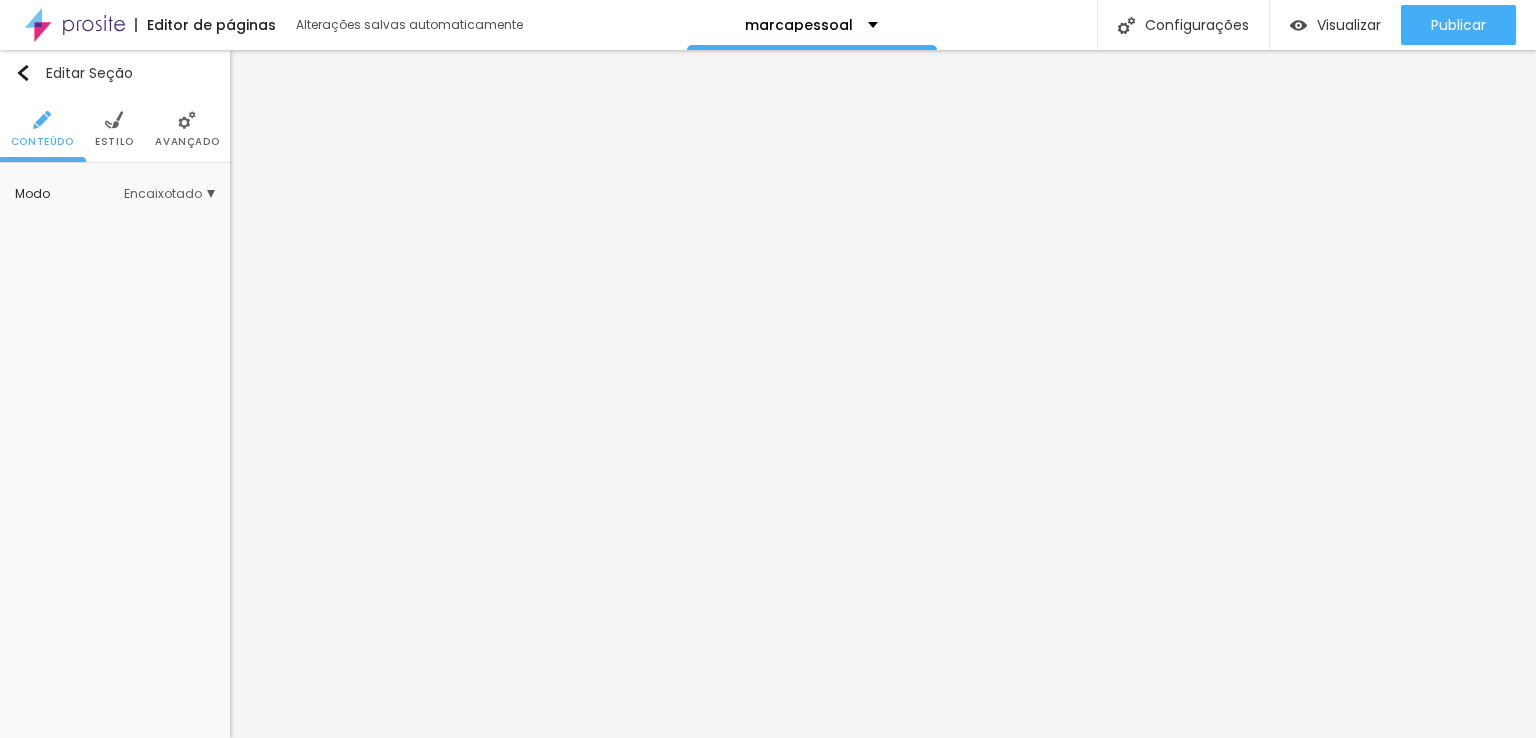 click on "Encaixotado" at bounding box center [169, 194] 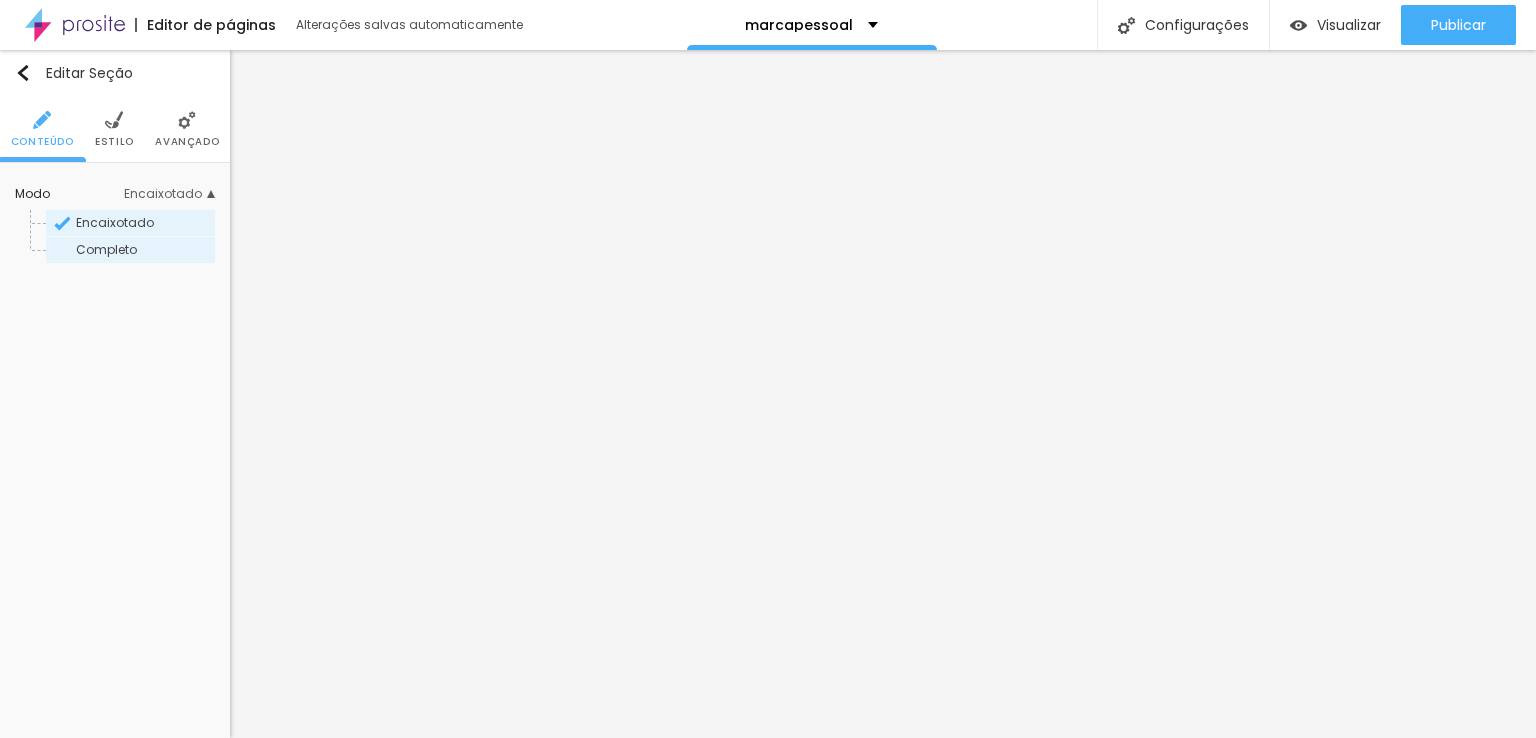click on "Completo" at bounding box center [106, 249] 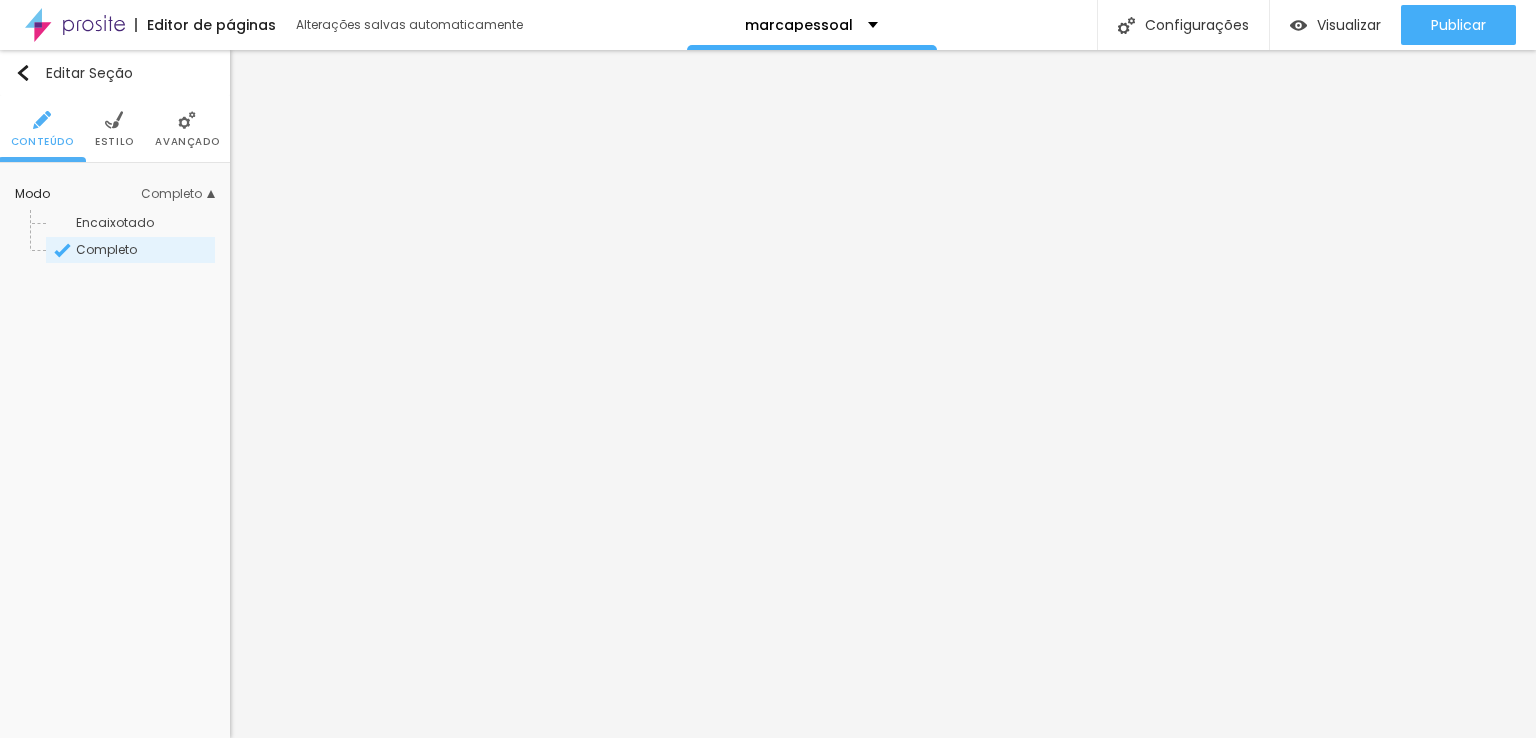 click on "Estilo" at bounding box center [114, 142] 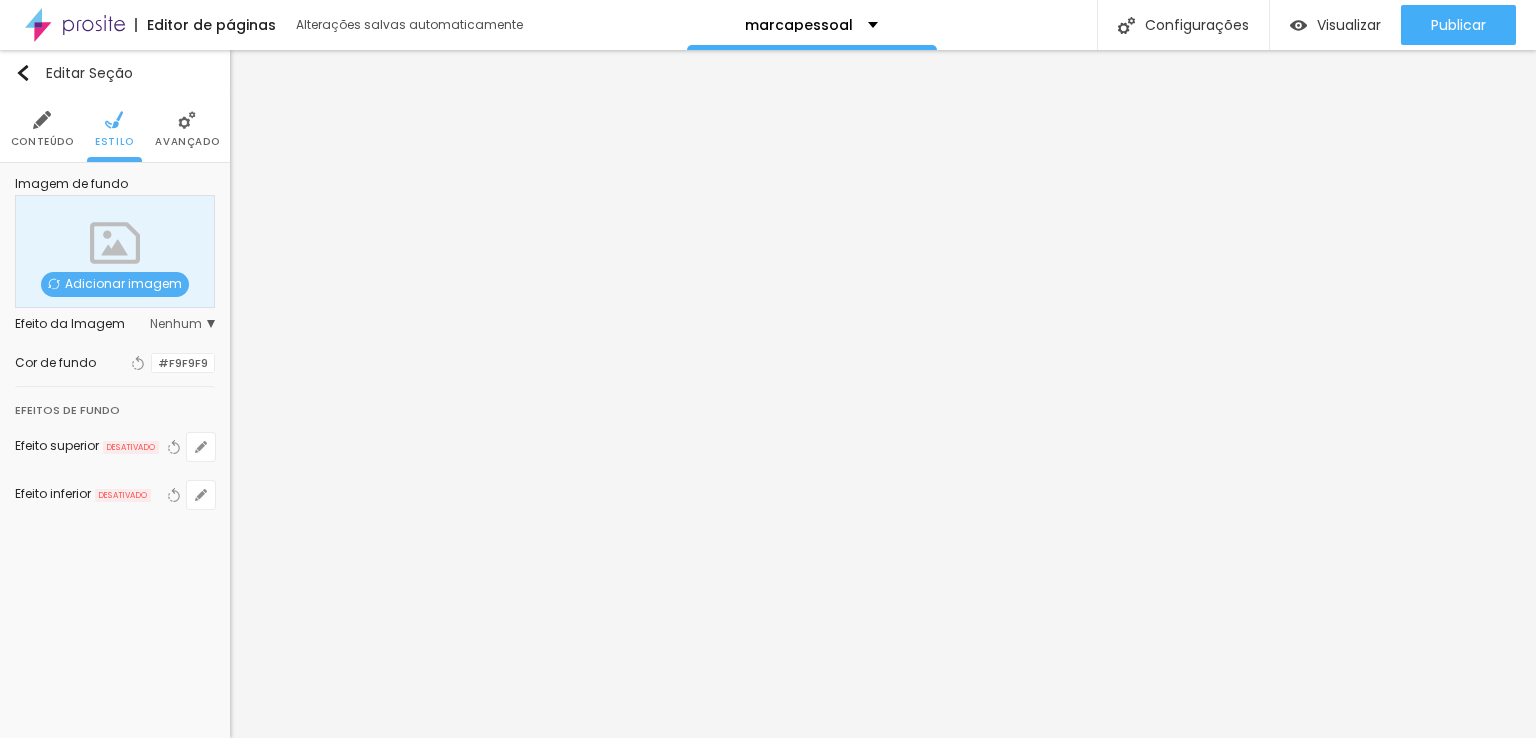 click on "Avançado" at bounding box center [187, 142] 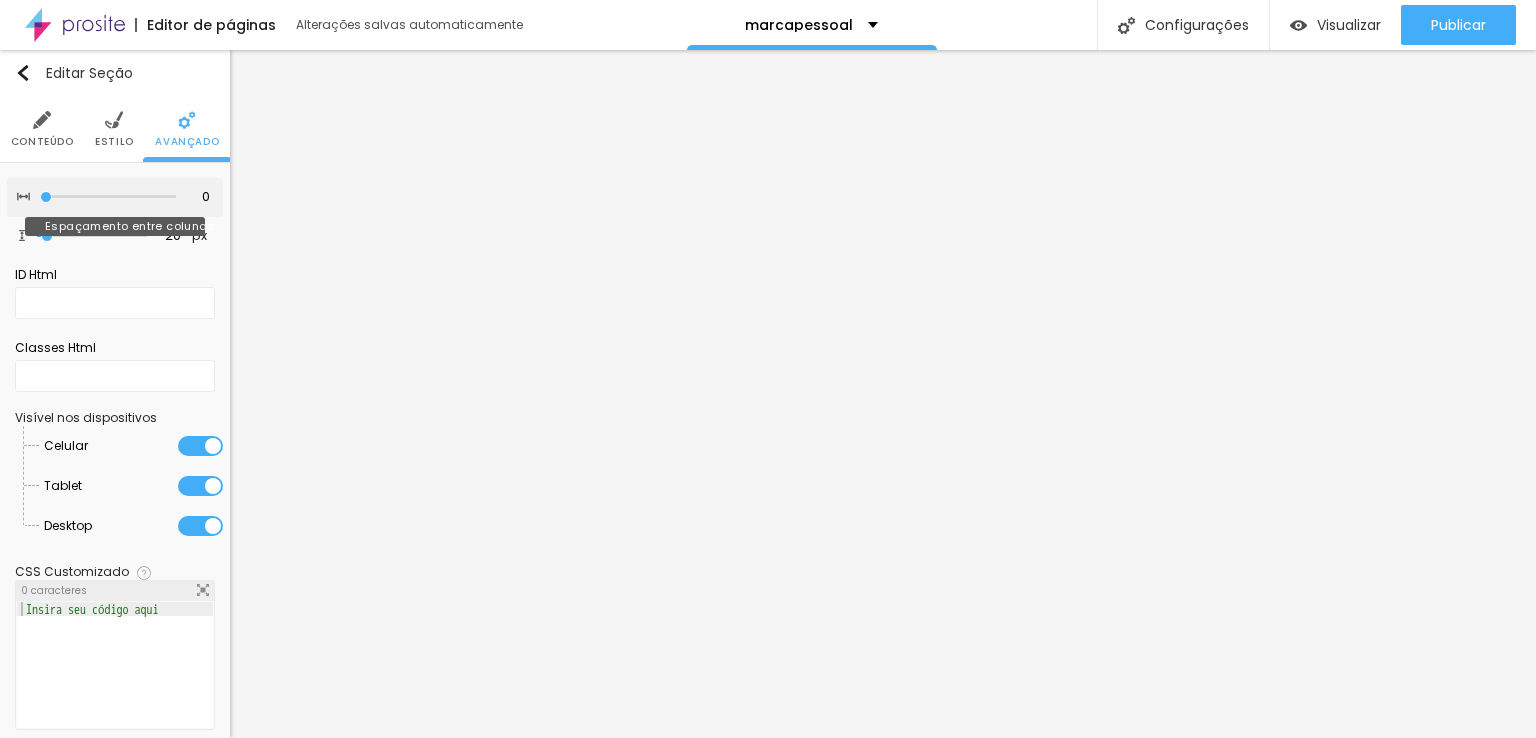drag, startPoint x: 116, startPoint y: 197, endPoint x: 19, endPoint y: 209, distance: 97.73945 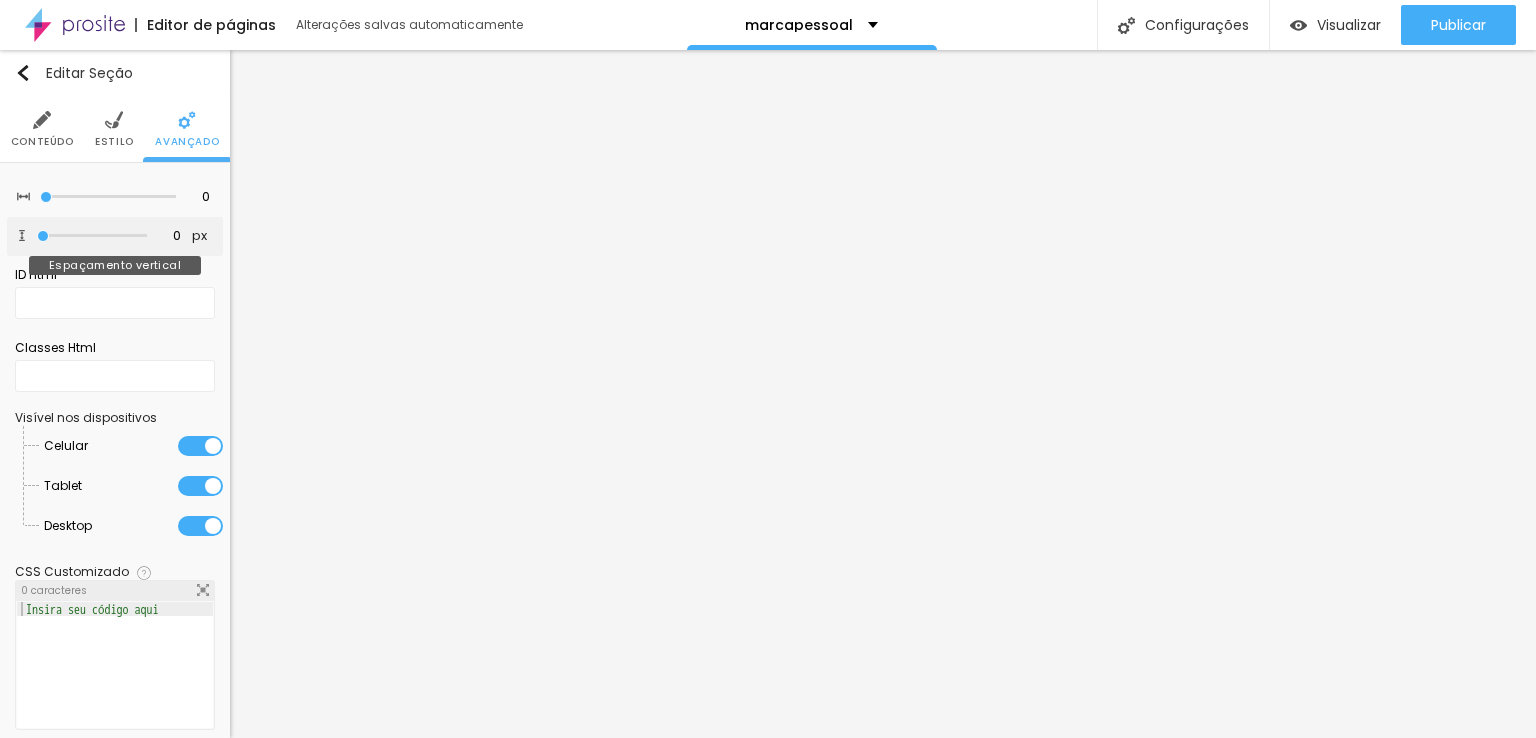 drag, startPoint x: 44, startPoint y: 233, endPoint x: 32, endPoint y: 249, distance: 20 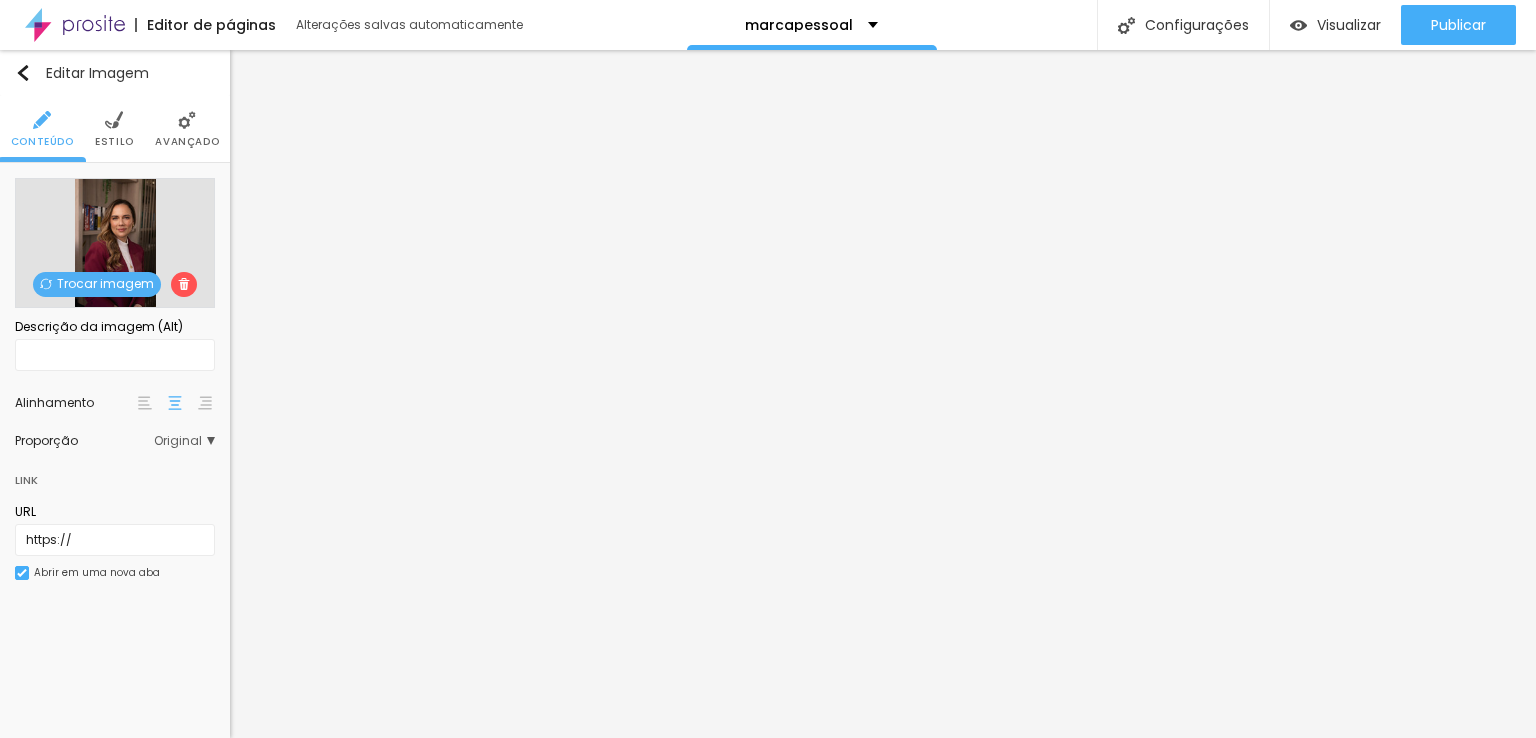 click on "Trocar imagem" at bounding box center [97, 284] 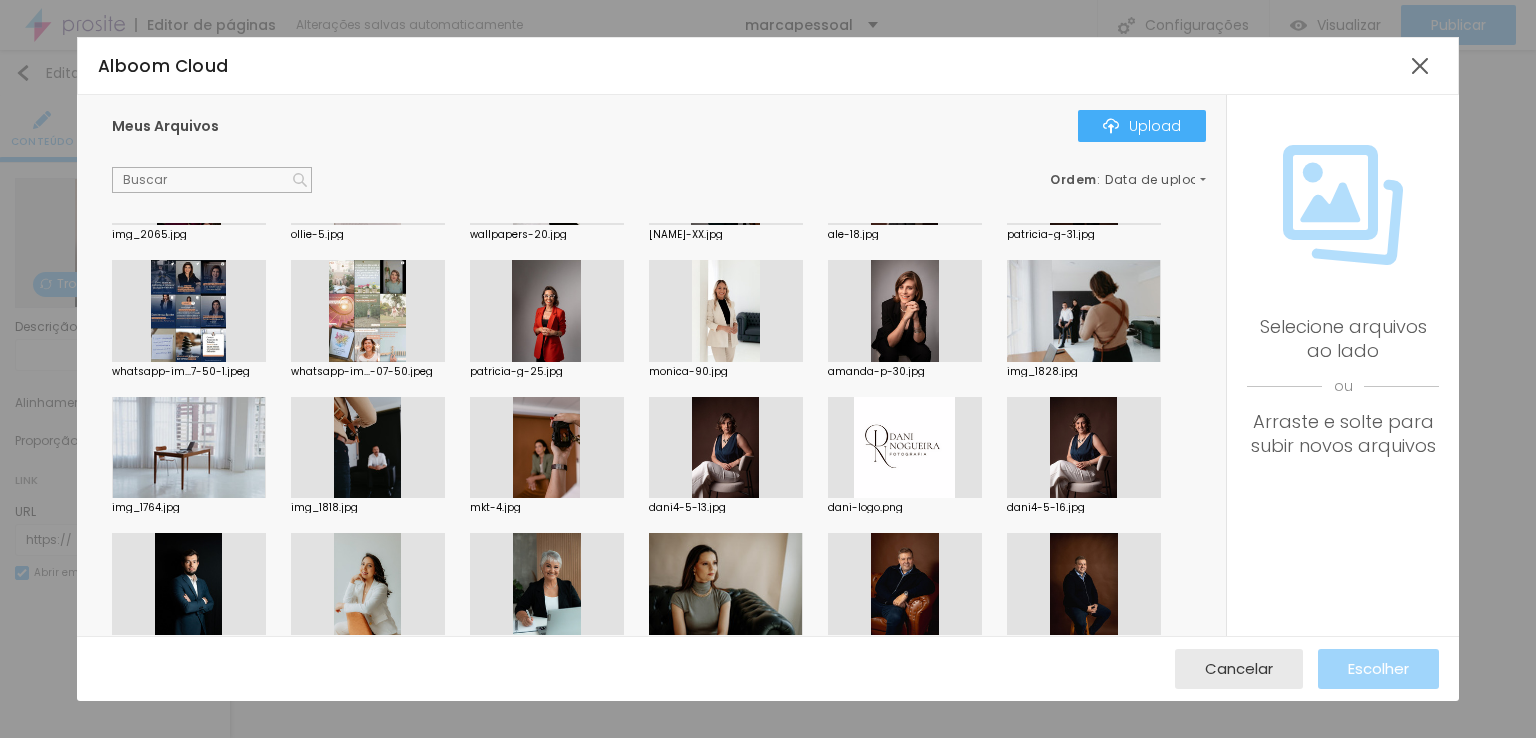 scroll, scrollTop: 933, scrollLeft: 0, axis: vertical 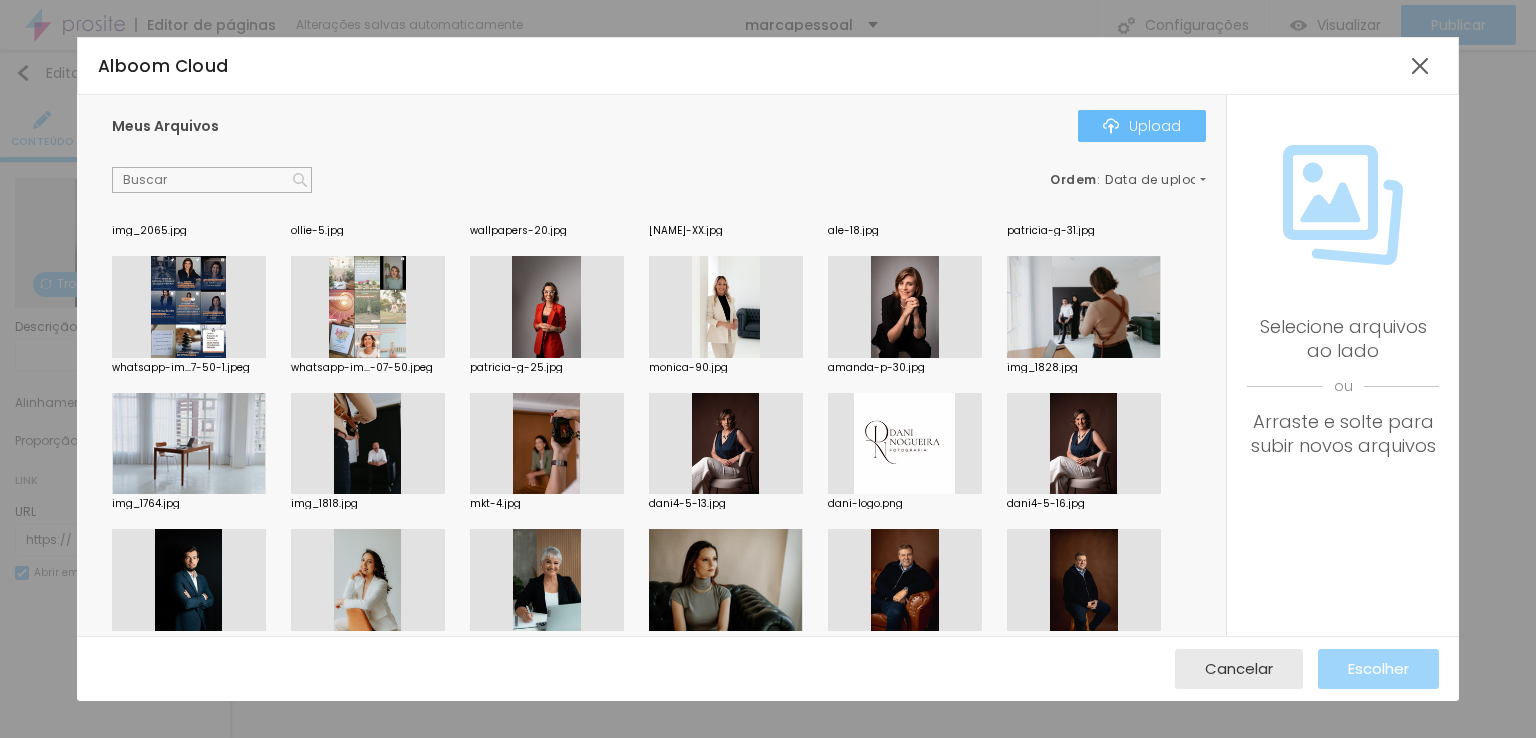 click on "Upload" at bounding box center (1142, 126) 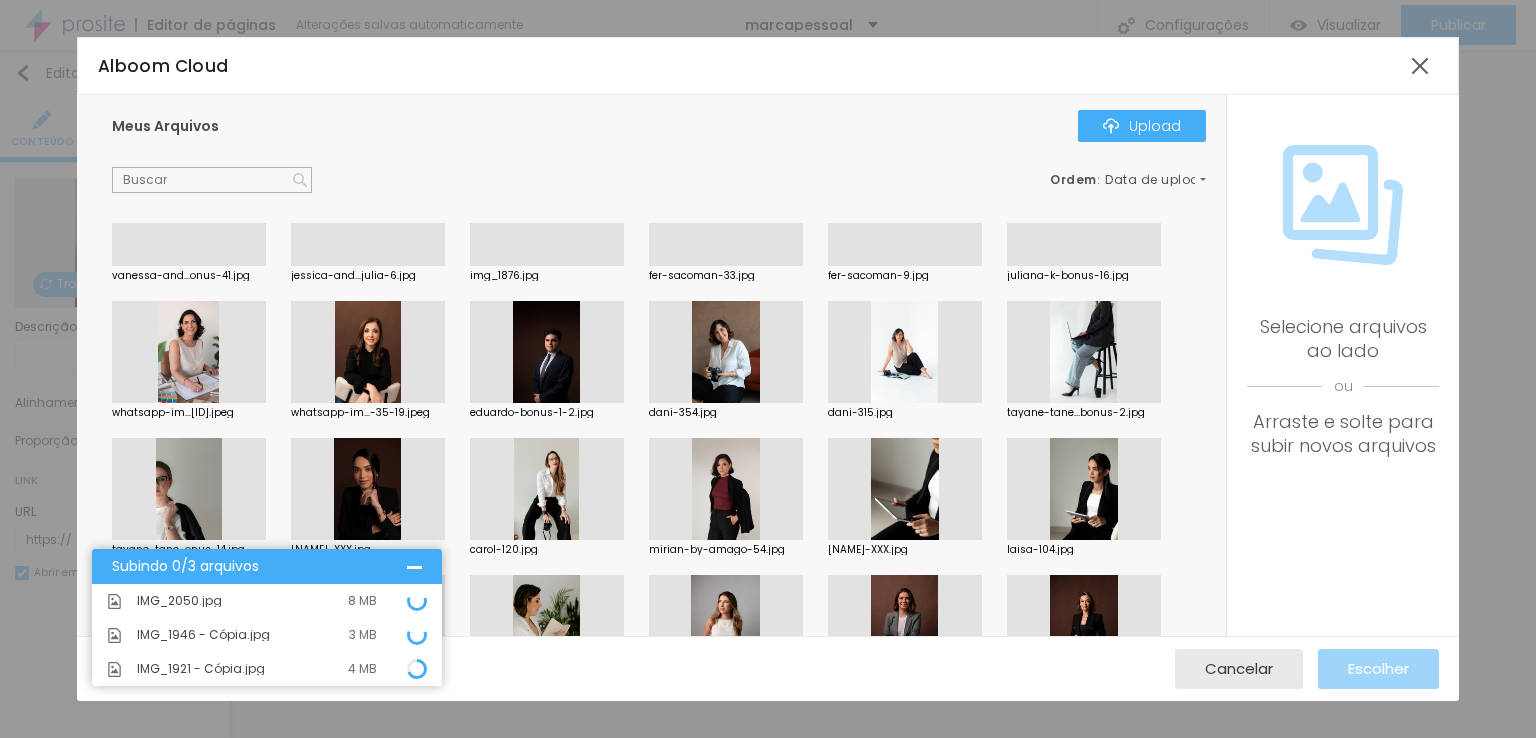 scroll, scrollTop: 400, scrollLeft: 0, axis: vertical 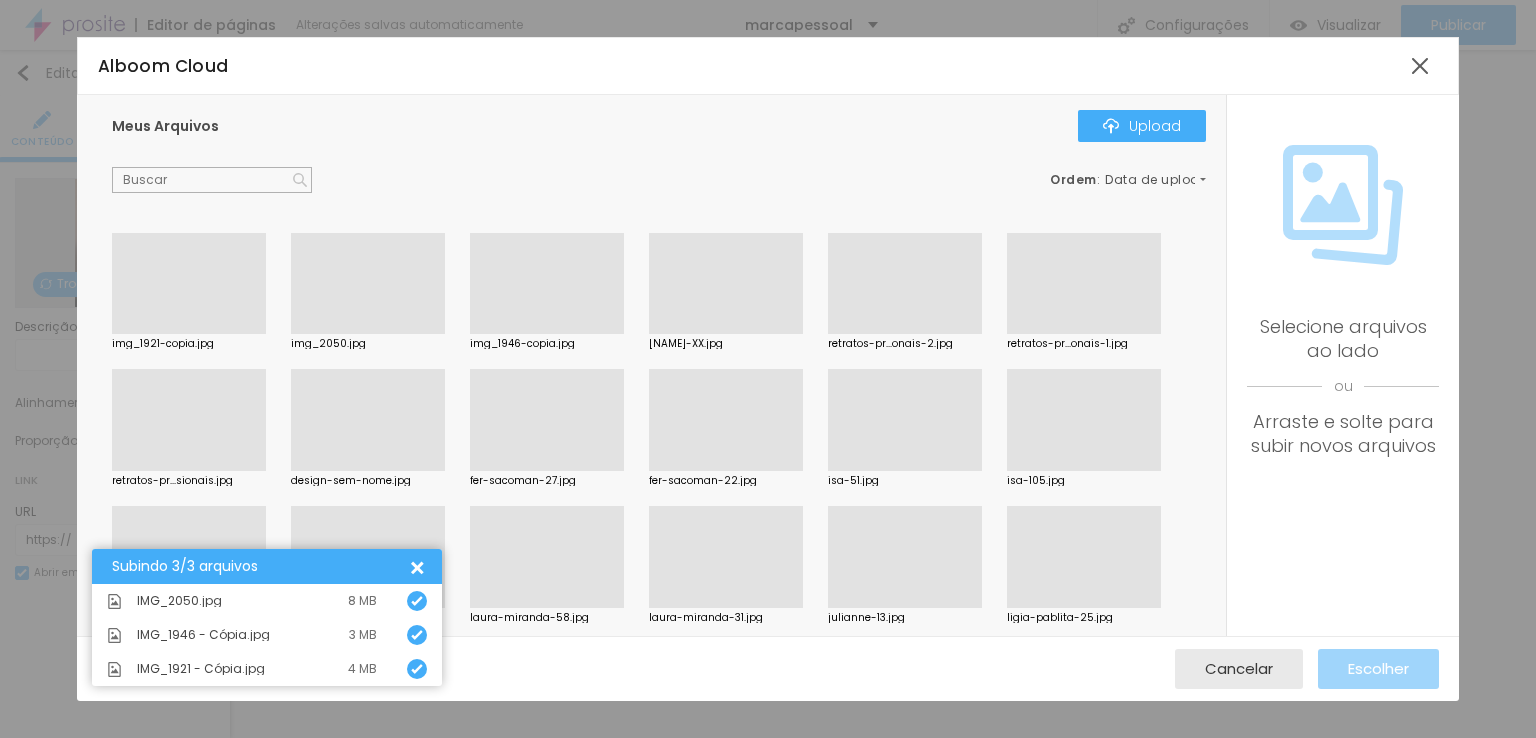 click at bounding box center (368, 334) 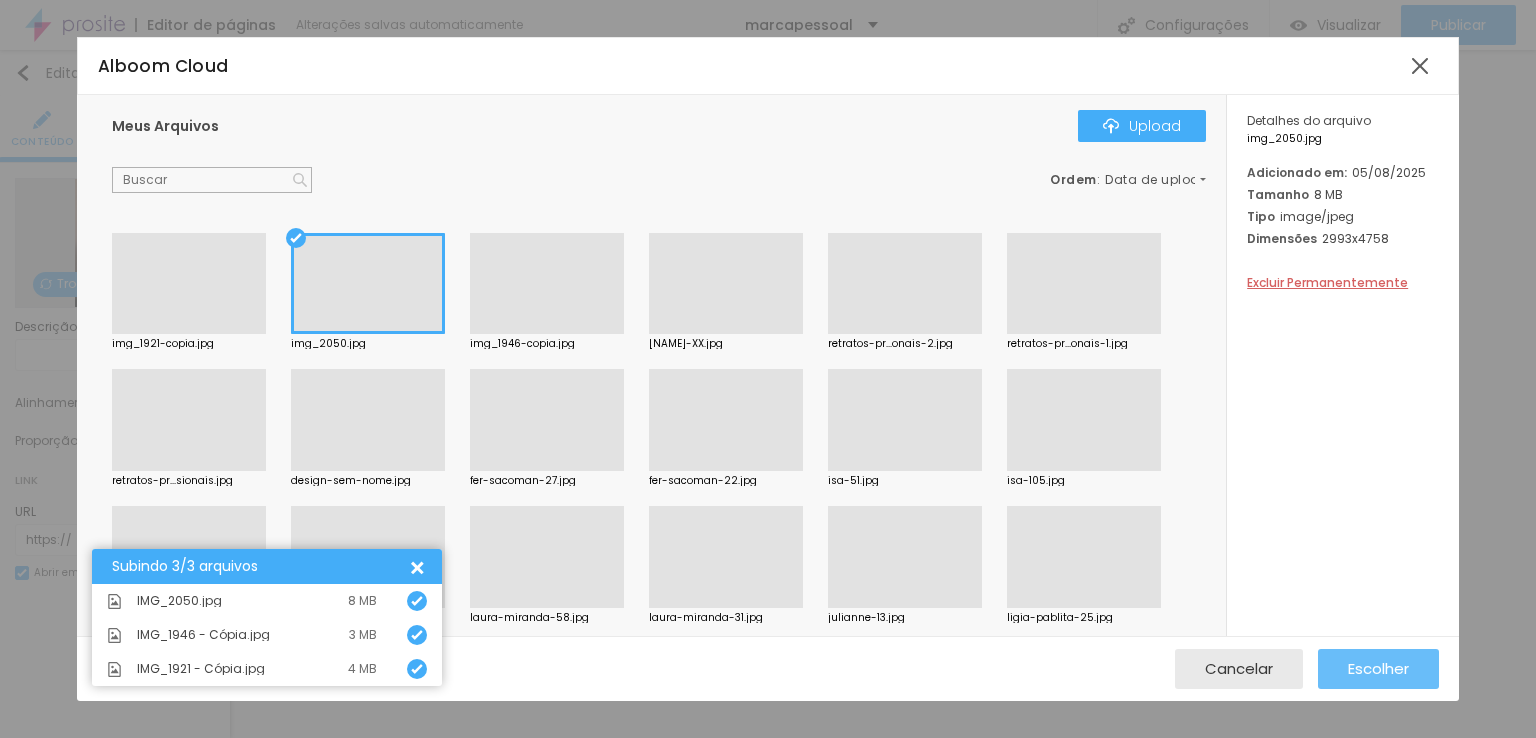 click on "Escolher" at bounding box center (1378, 668) 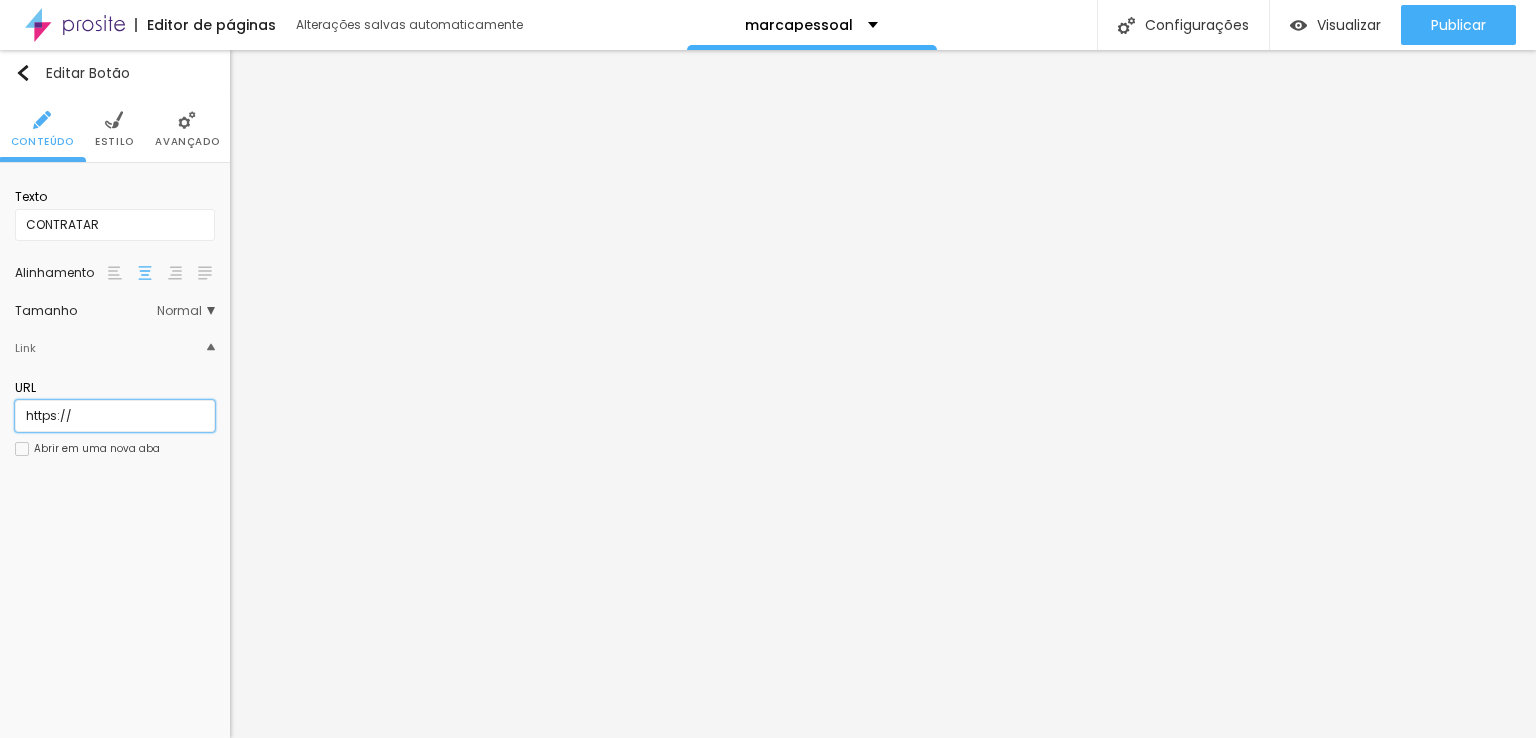 click on "Texto CONTRATAR Alinhamento Tamanho Normal Pequeno Normal Grande Link URL https:// Abrir em uma nova aba" at bounding box center (115, 329) 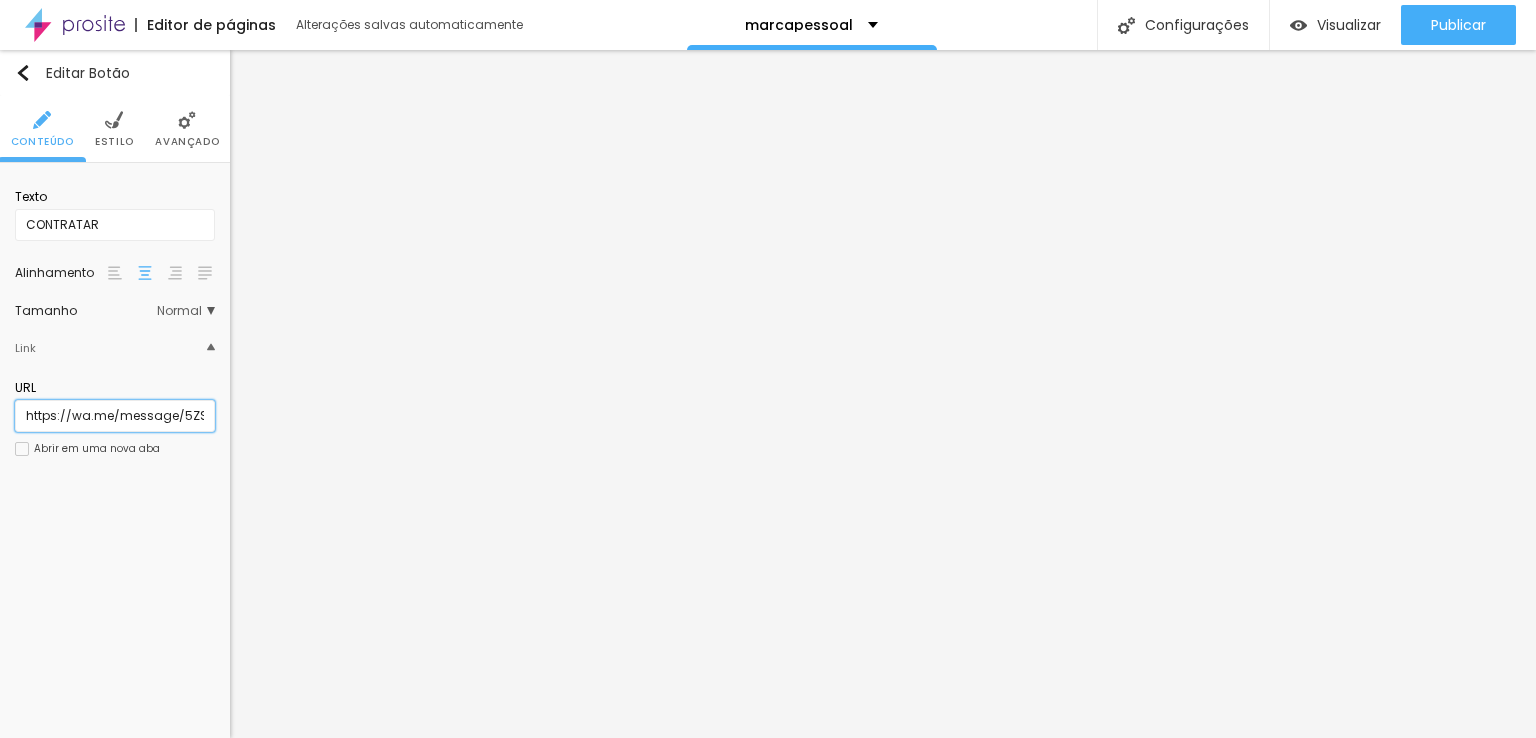 scroll, scrollTop: 0, scrollLeft: 82, axis: horizontal 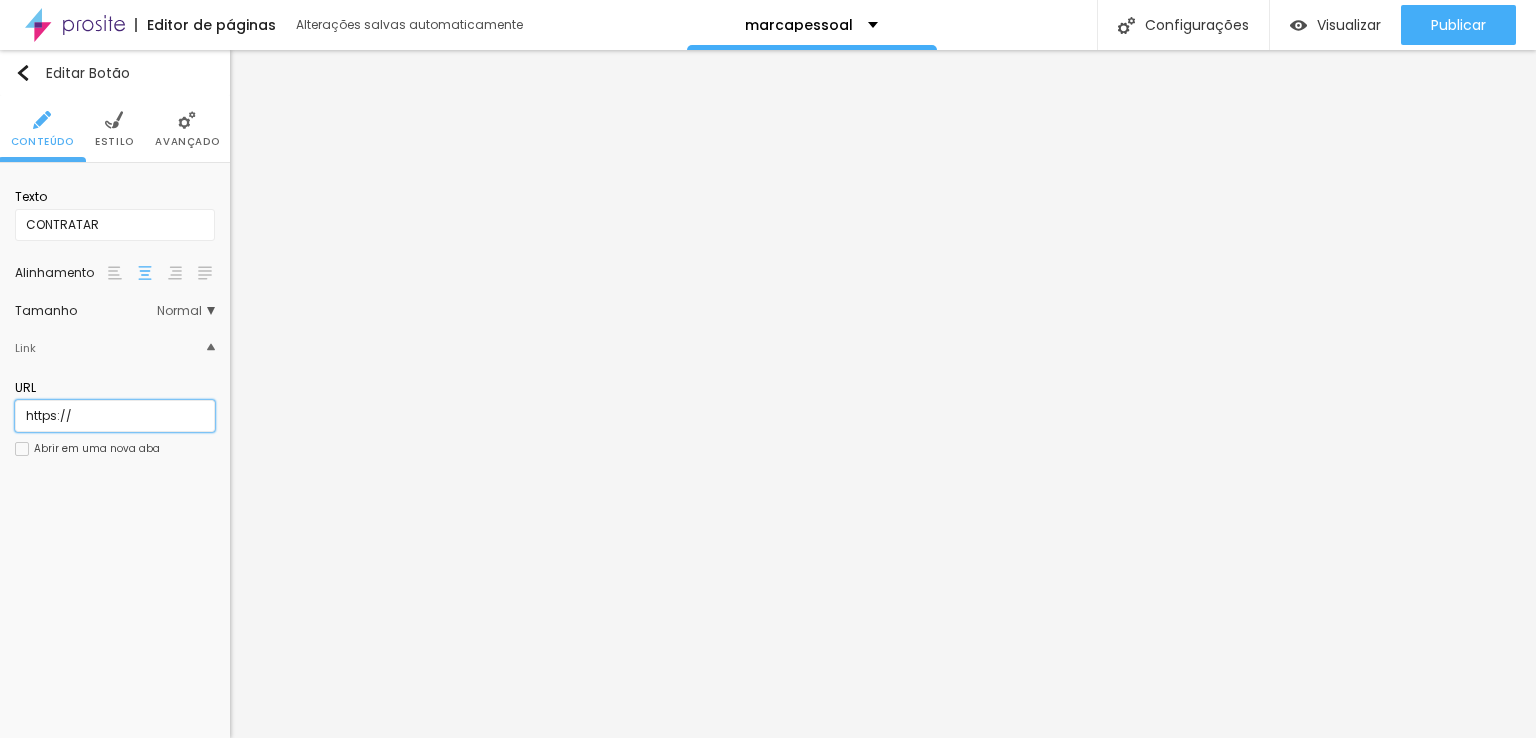 drag, startPoint x: 14, startPoint y: 417, endPoint x: 0, endPoint y: 415, distance: 14.142136 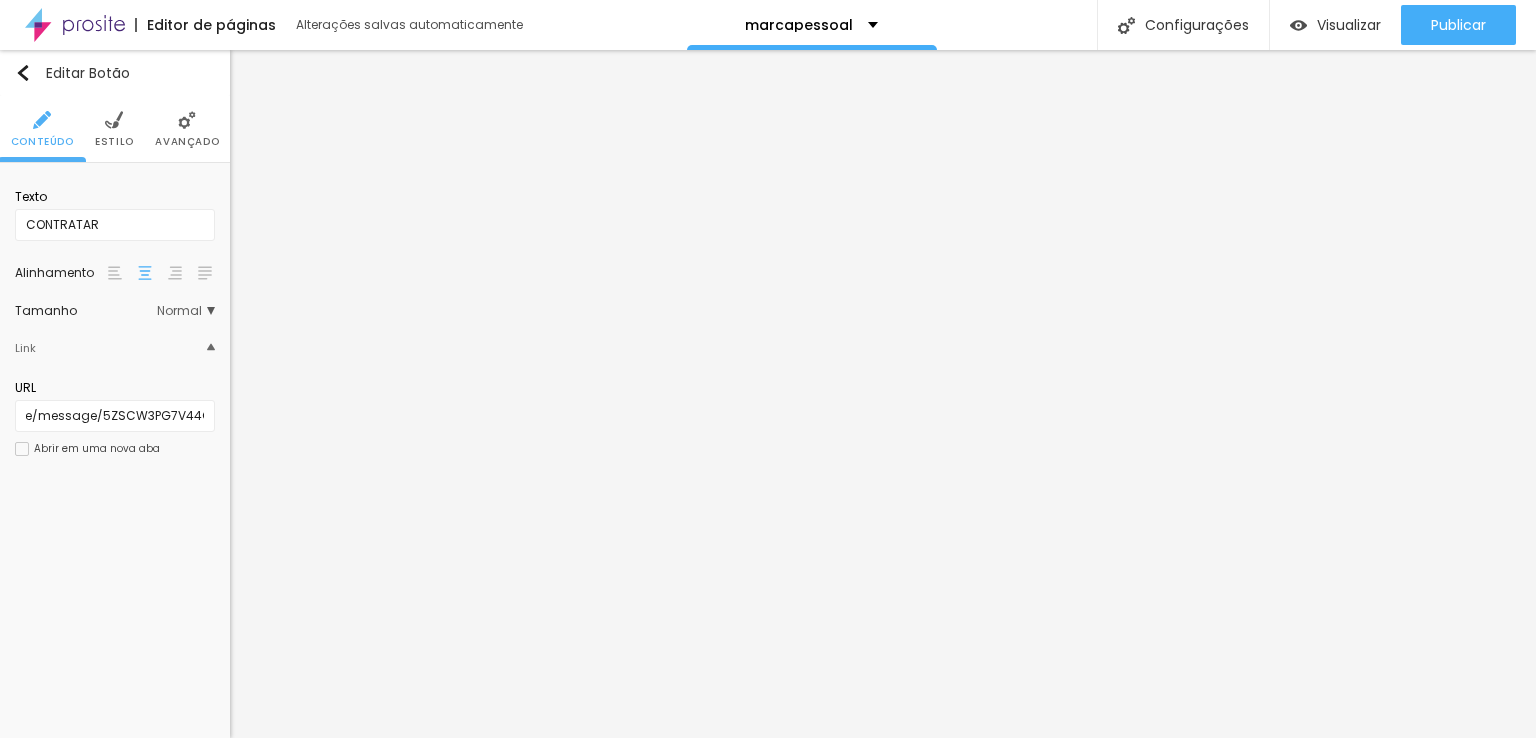 scroll, scrollTop: 0, scrollLeft: 0, axis: both 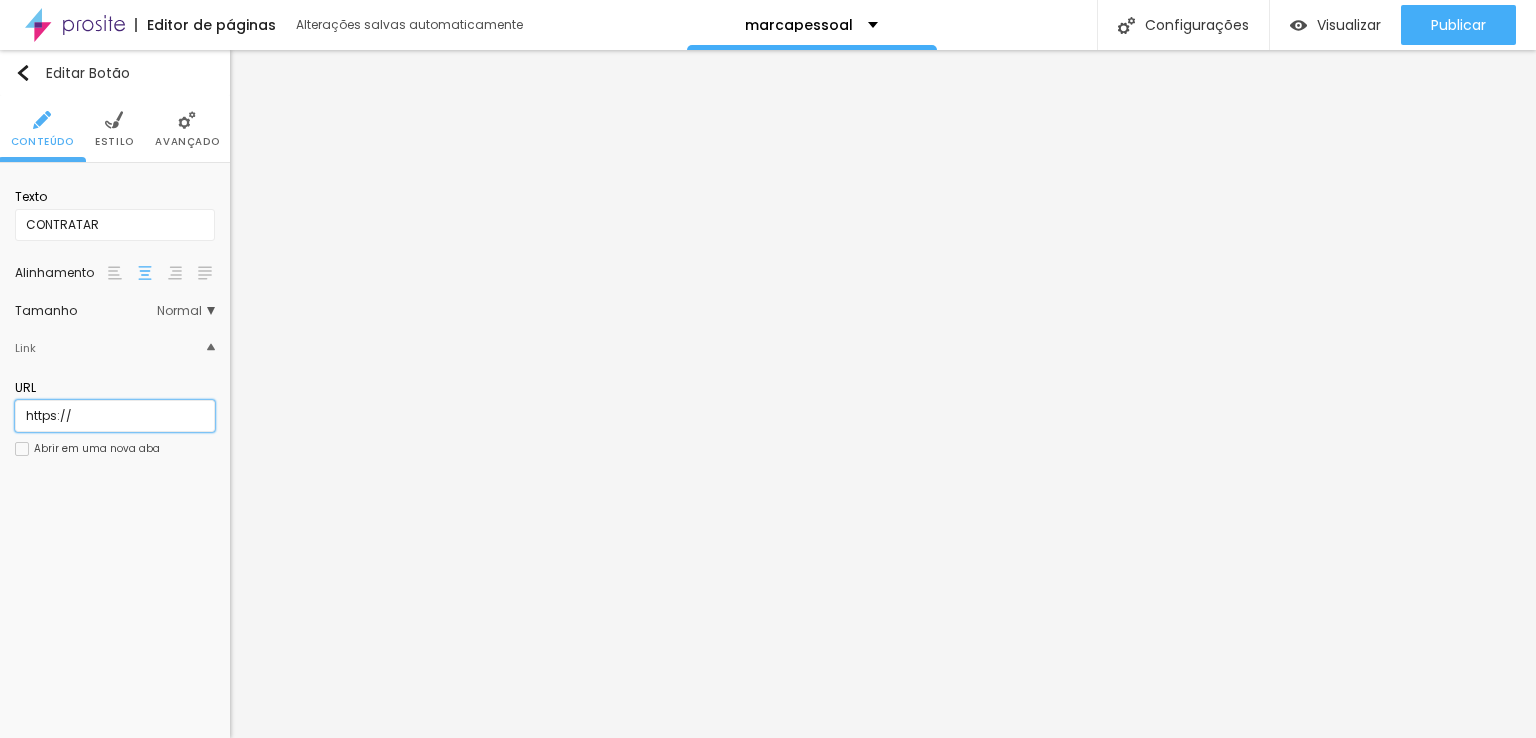 drag, startPoint x: 111, startPoint y: 420, endPoint x: 0, endPoint y: 413, distance: 111.220505 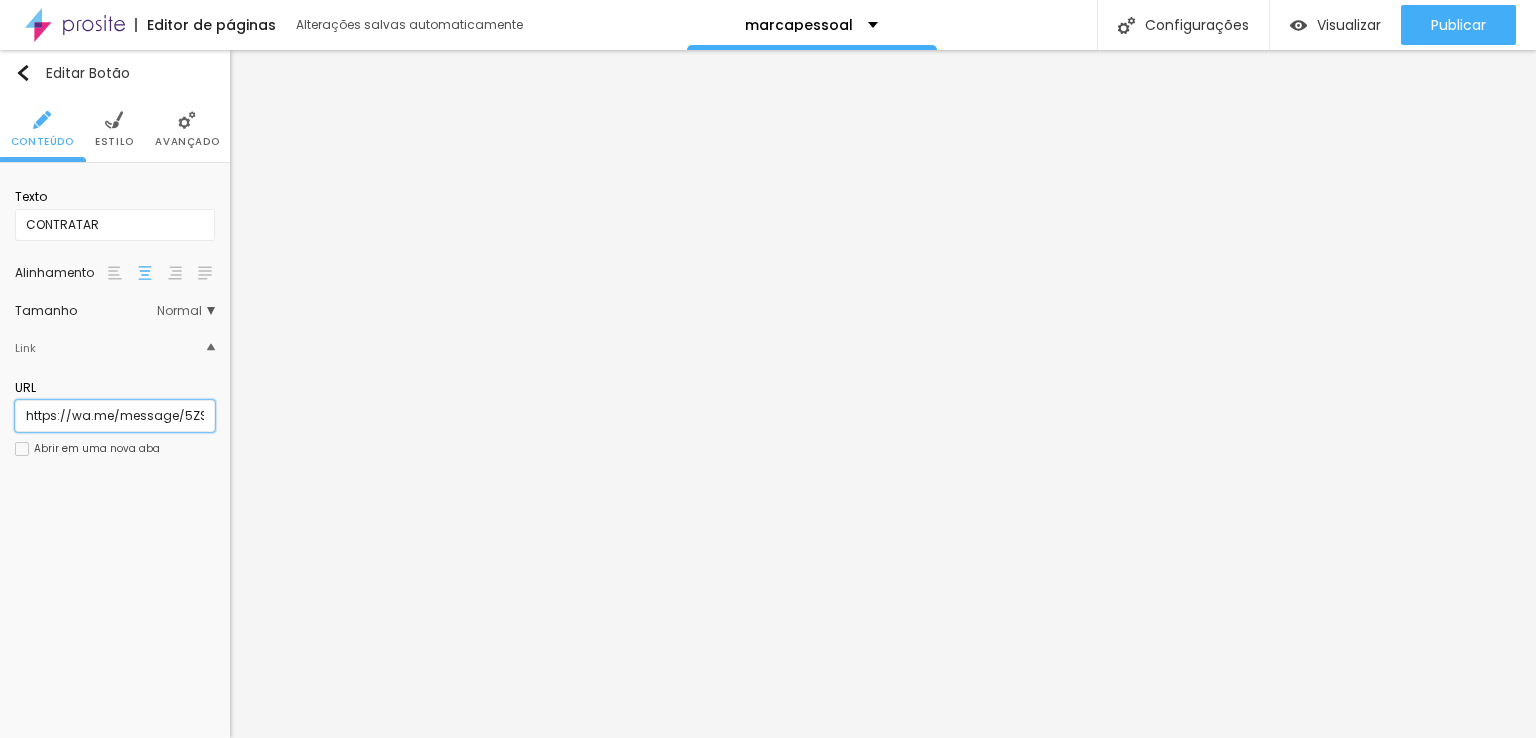 scroll, scrollTop: 0, scrollLeft: 82, axis: horizontal 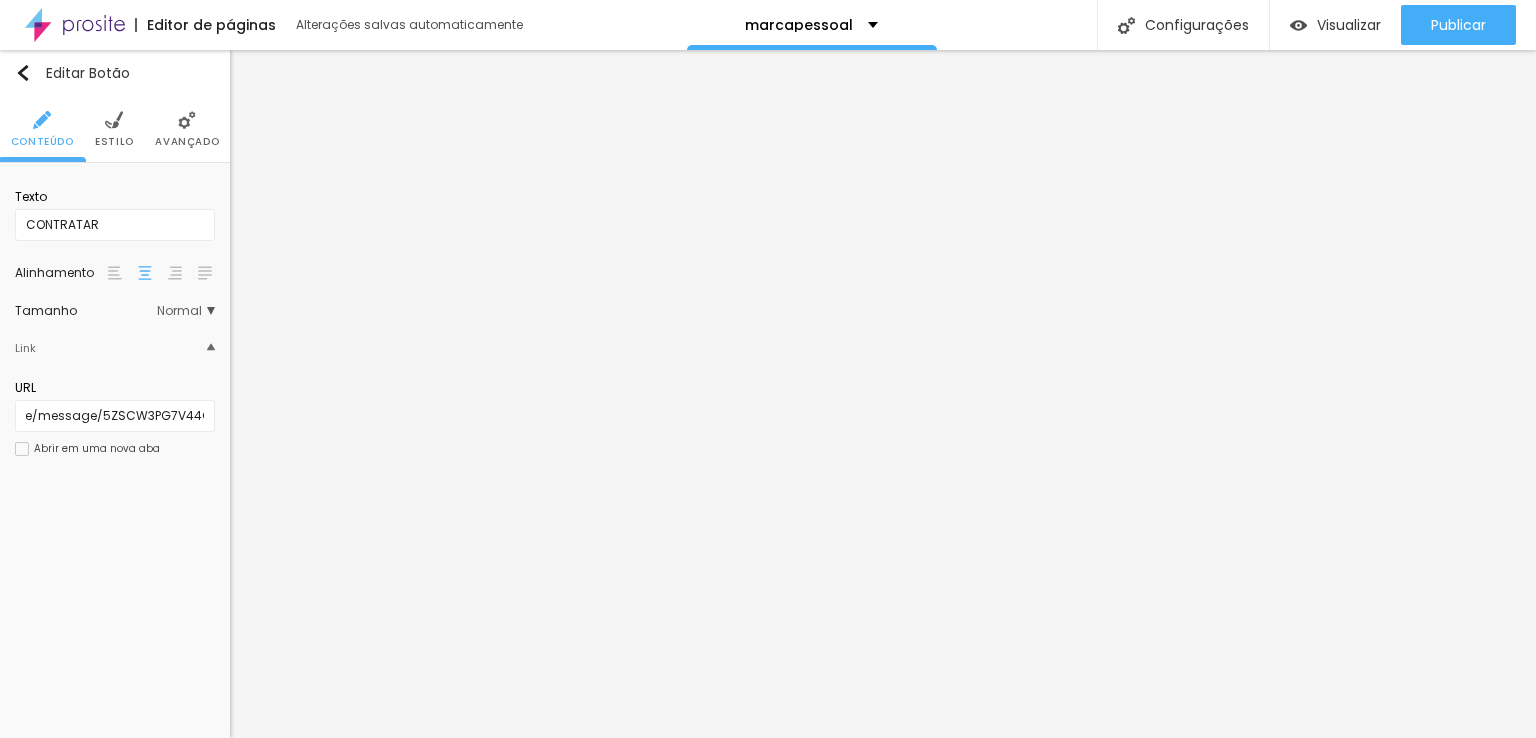 click on "Estilo" at bounding box center [114, 142] 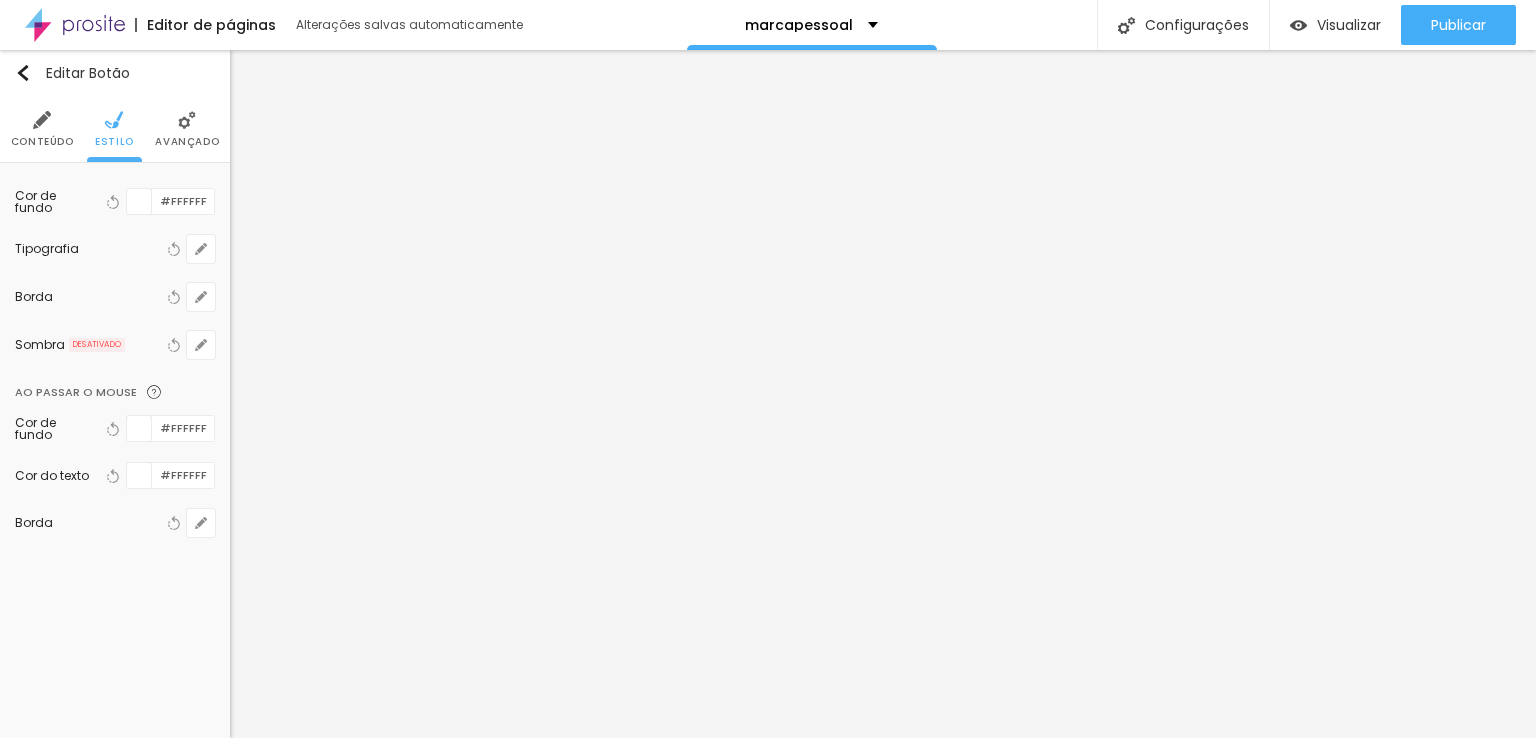 click on "Avançado" at bounding box center (187, 129) 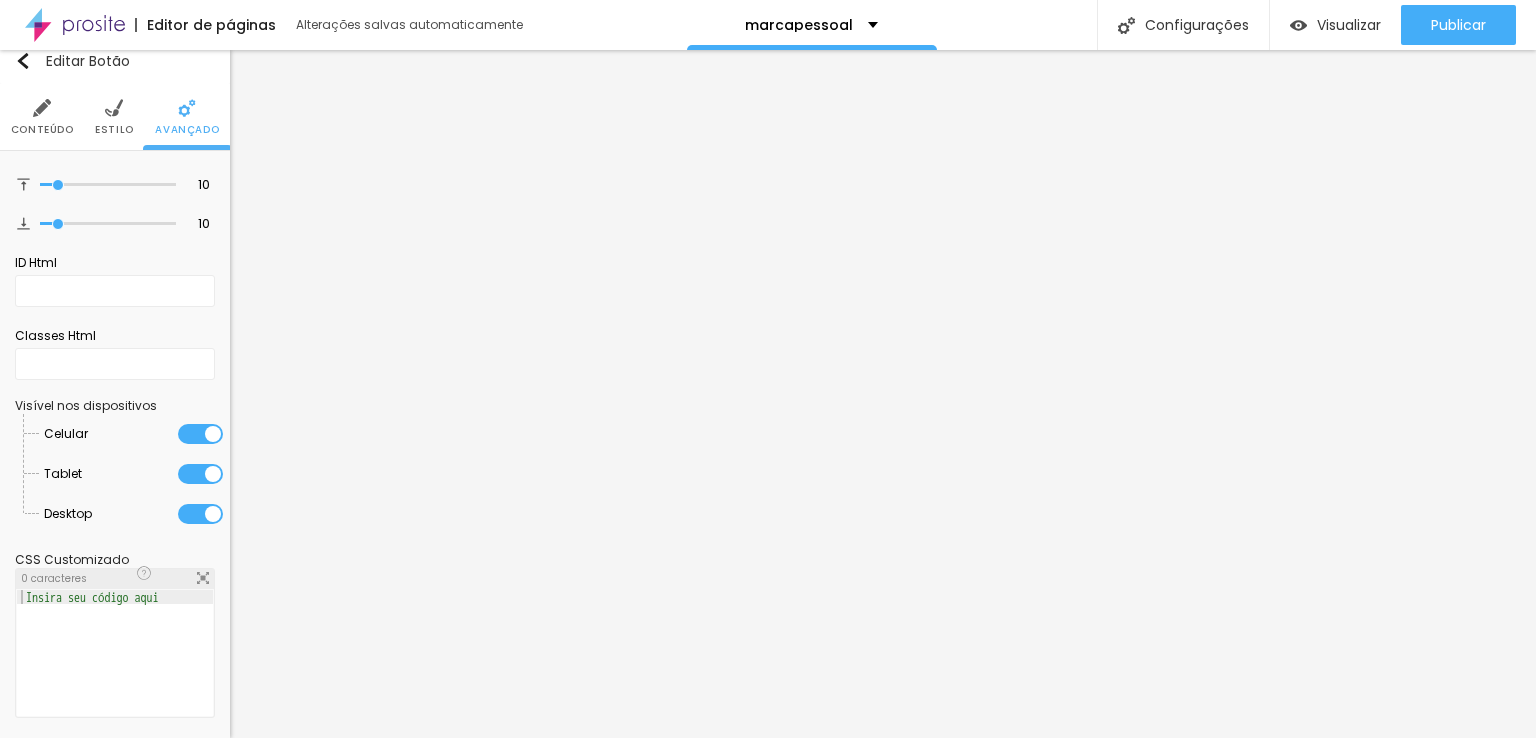 scroll, scrollTop: 16, scrollLeft: 0, axis: vertical 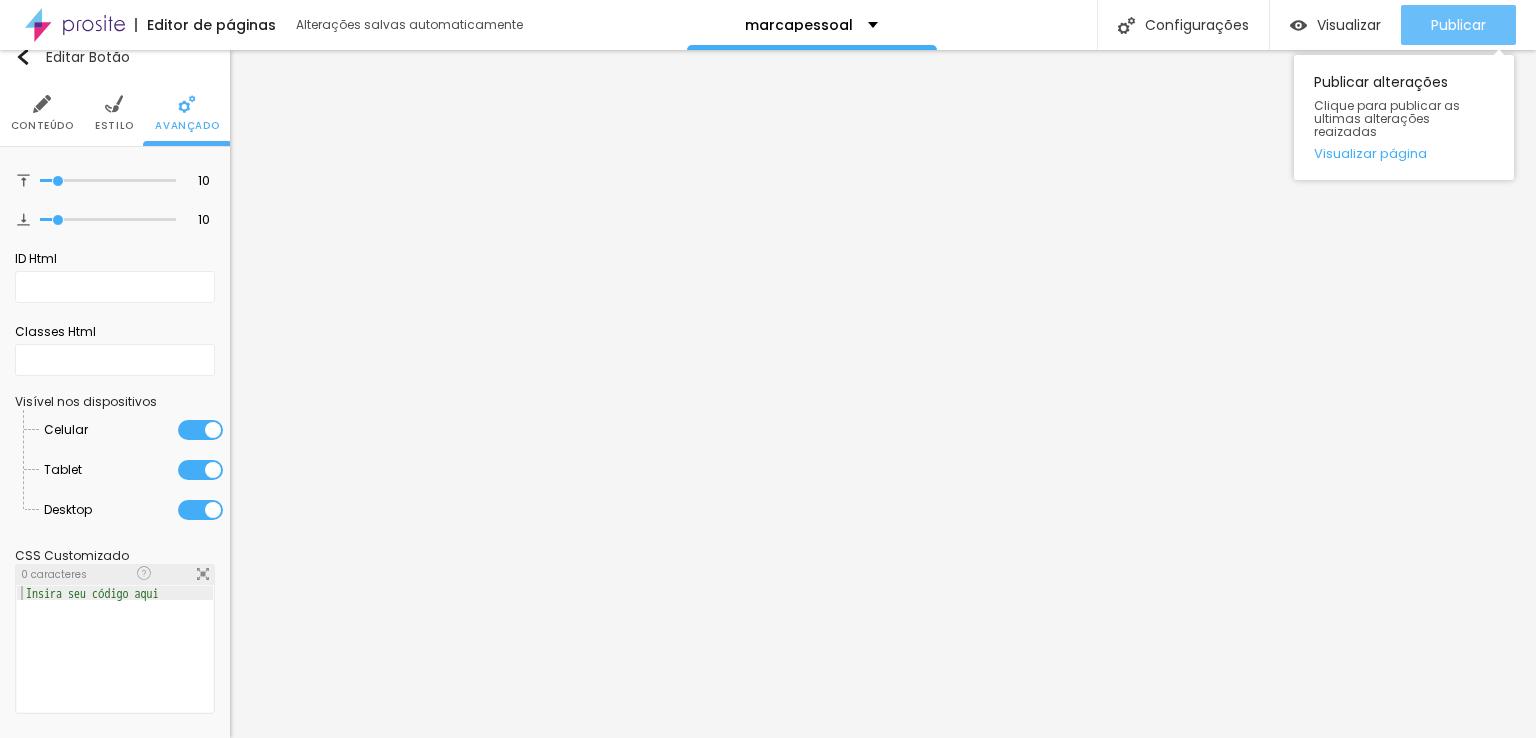 click on "Publicar" at bounding box center (1458, 25) 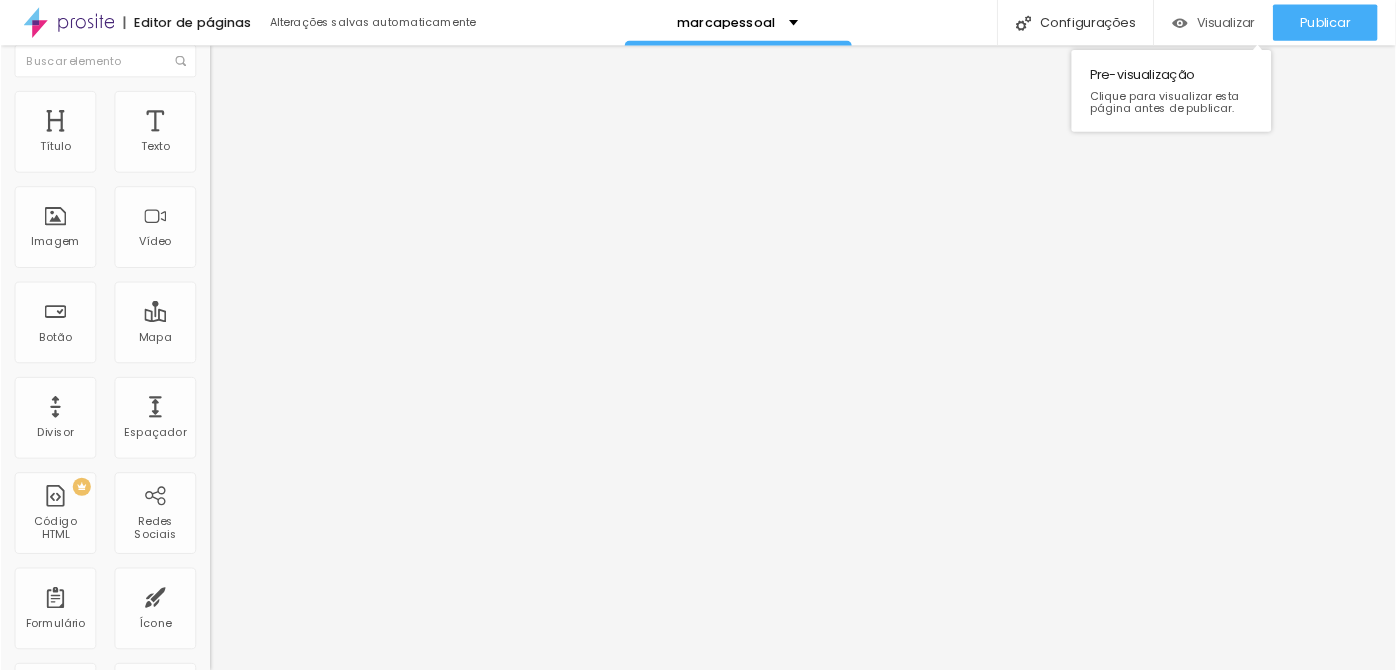 scroll, scrollTop: 0, scrollLeft: 0, axis: both 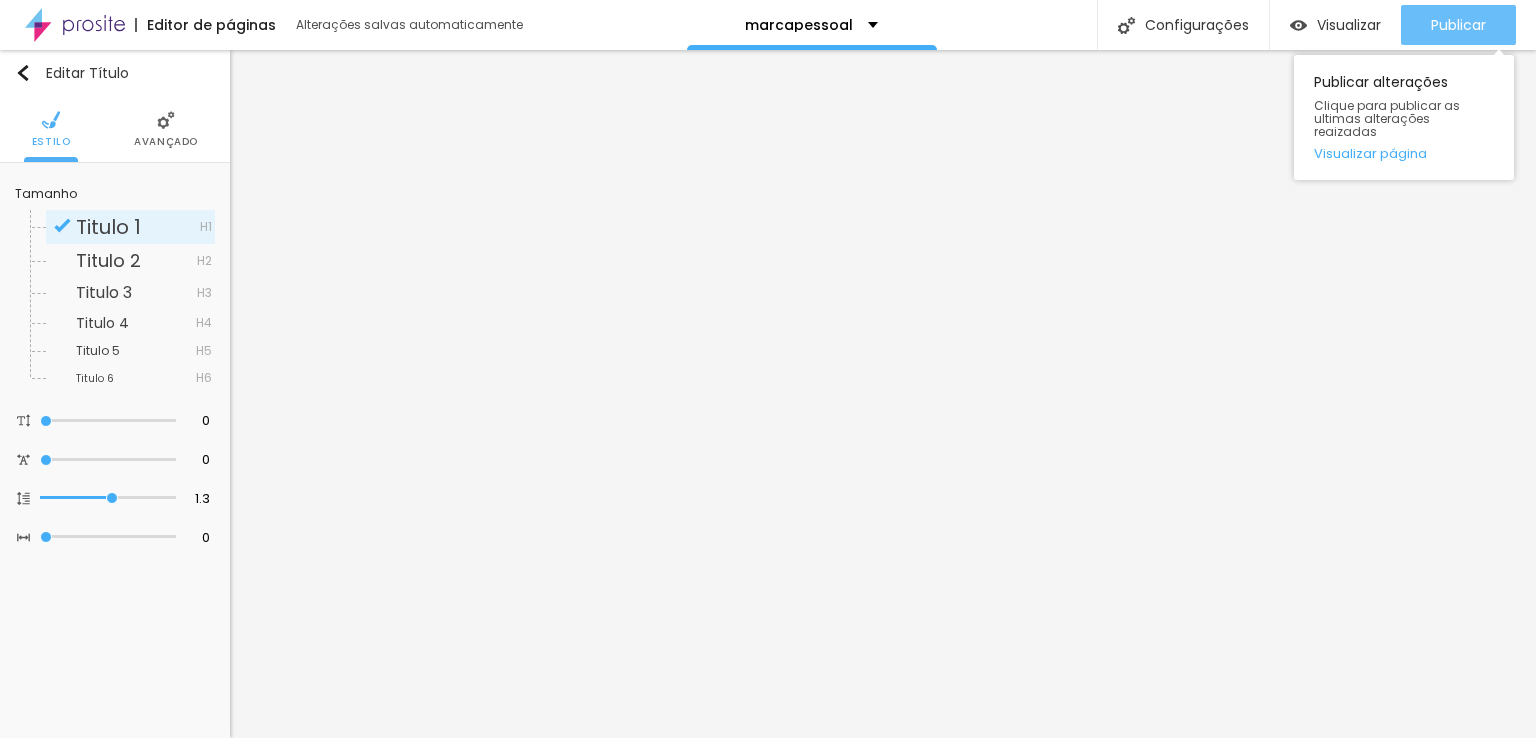 click on "Publicar" at bounding box center (1458, 25) 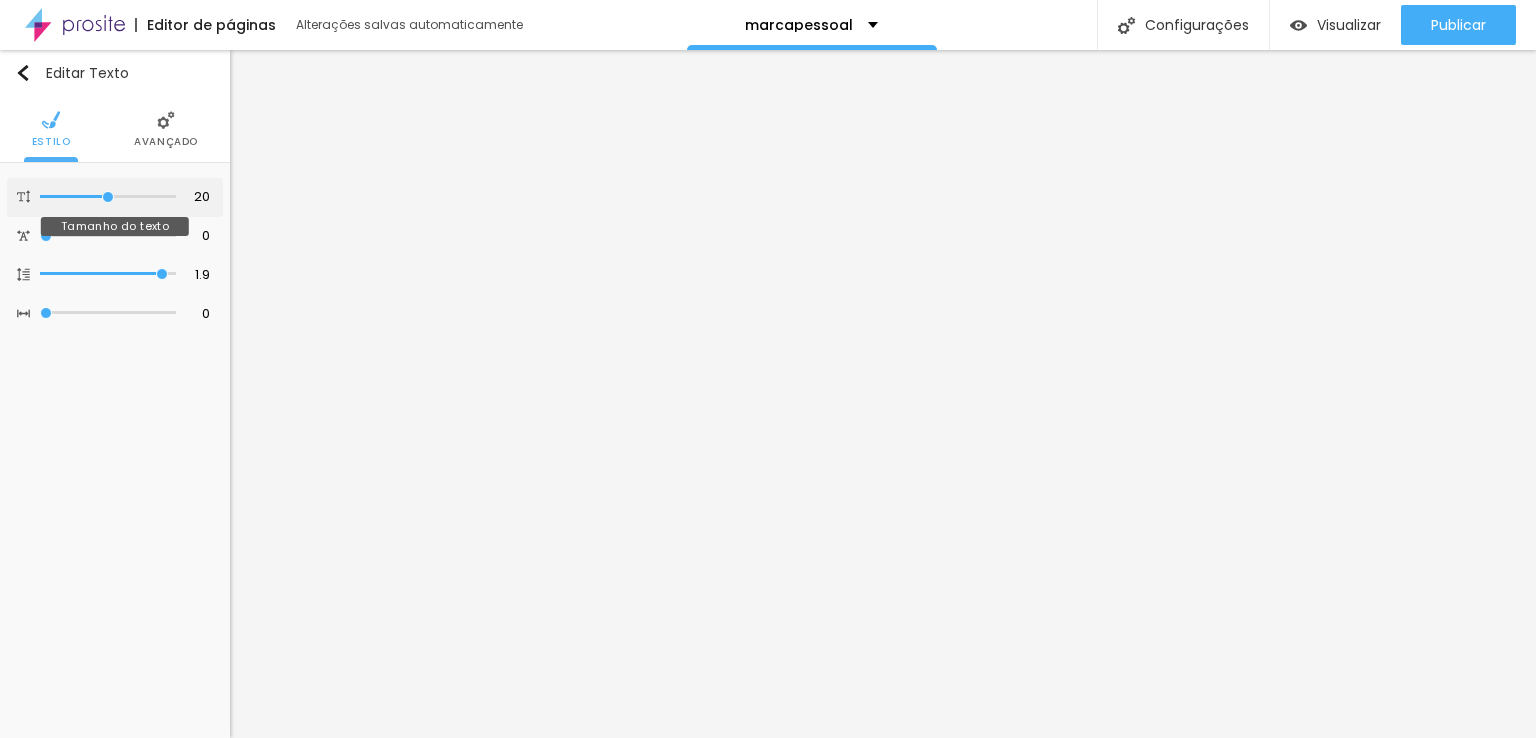 click at bounding box center (108, 197) 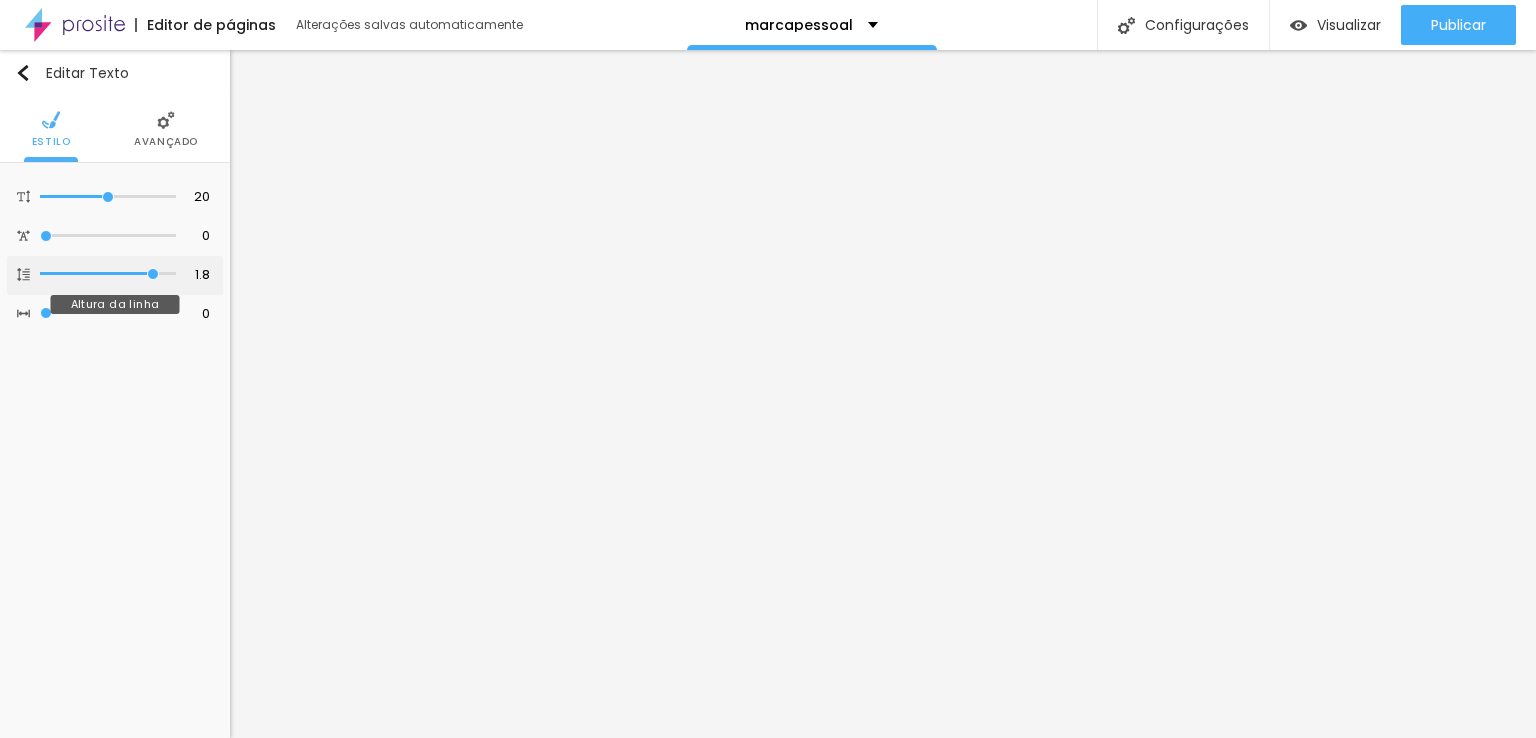 click at bounding box center (108, 274) 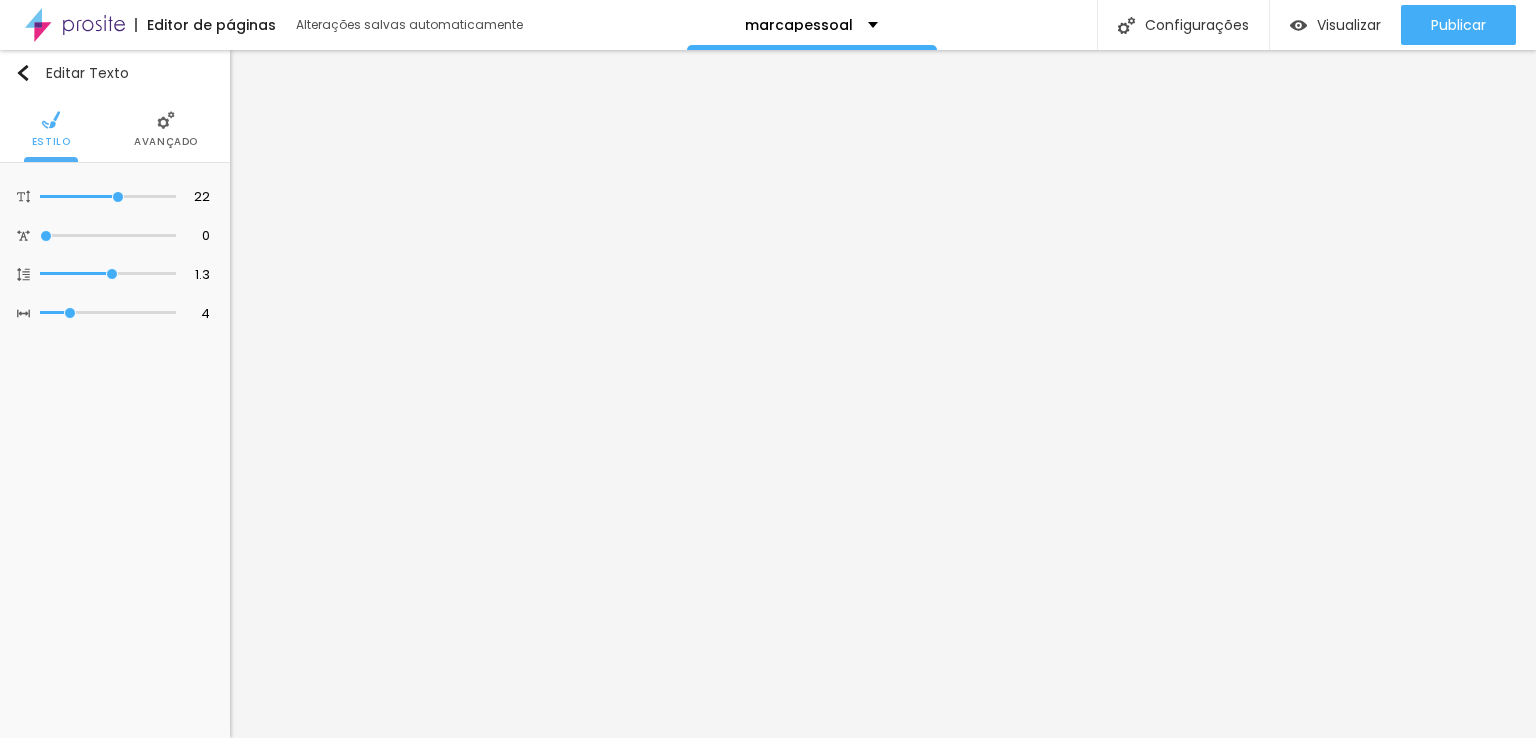 click on "Avançado" at bounding box center [166, 142] 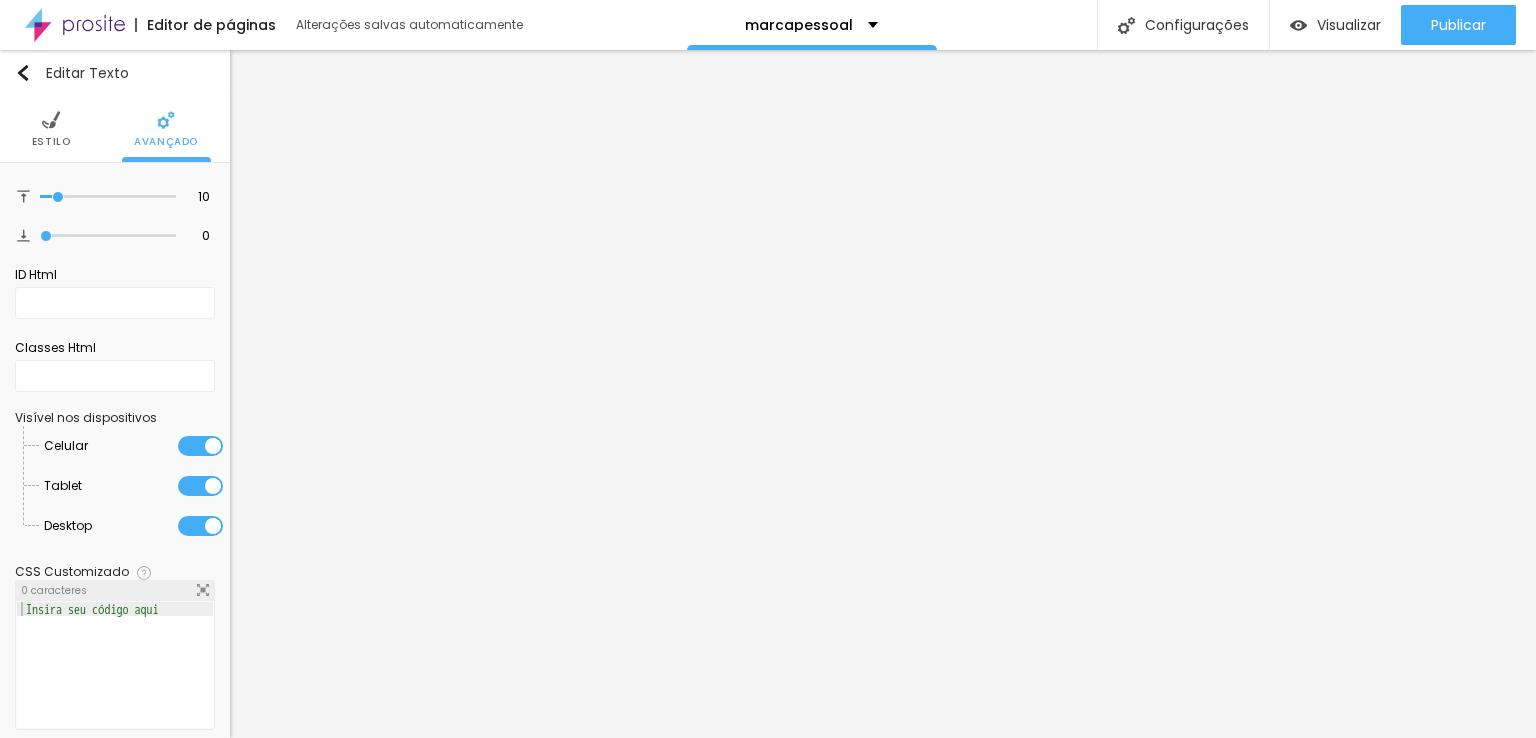 click on "Estilo Avançado" at bounding box center [115, 129] 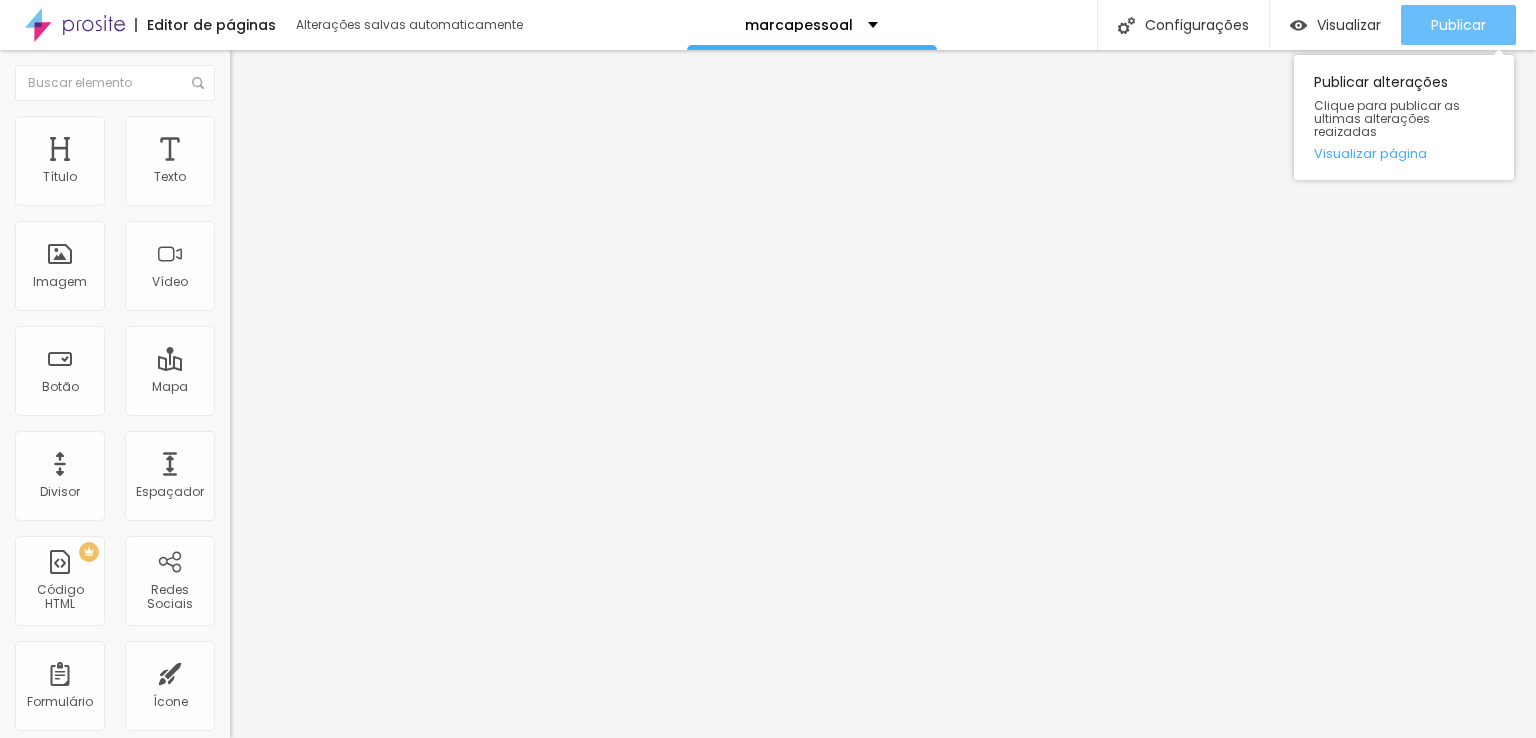 click on "Publicar" at bounding box center [1458, 25] 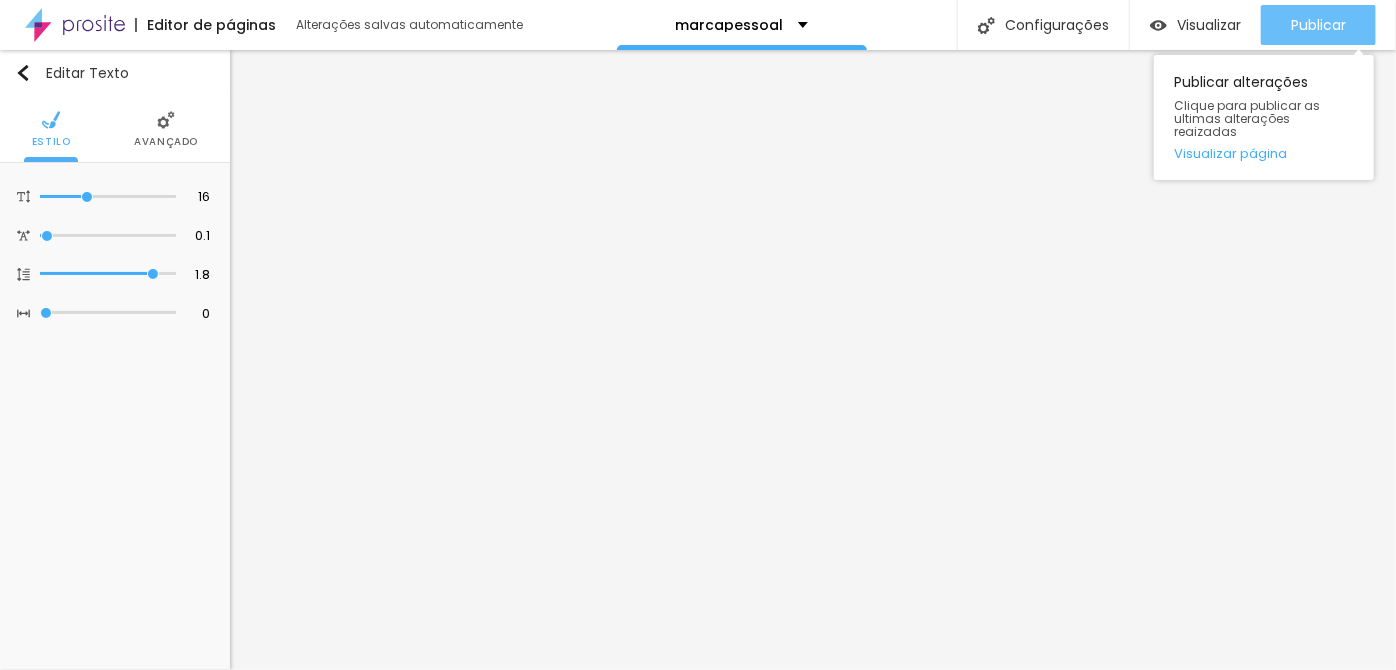 click on "Publicar" at bounding box center [1318, 25] 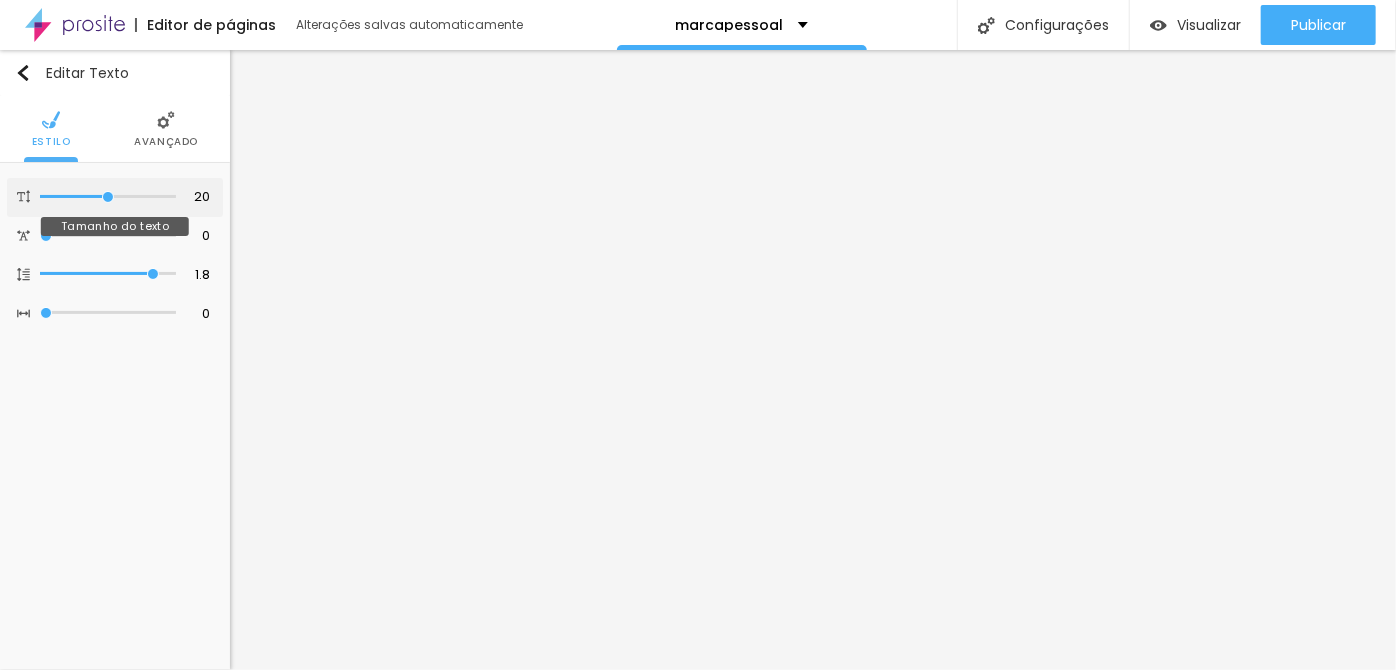 drag, startPoint x: 88, startPoint y: 195, endPoint x: 106, endPoint y: 200, distance: 18.681541 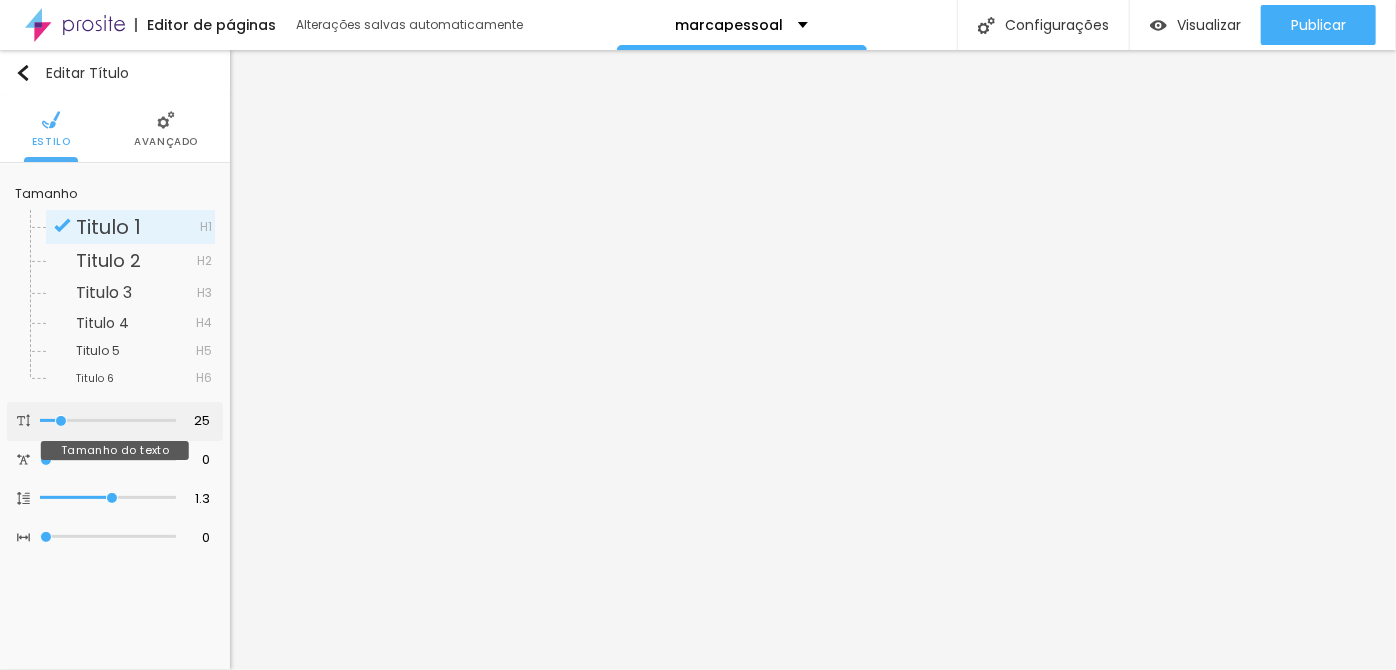 drag, startPoint x: 49, startPoint y: 419, endPoint x: 62, endPoint y: 422, distance: 13.341664 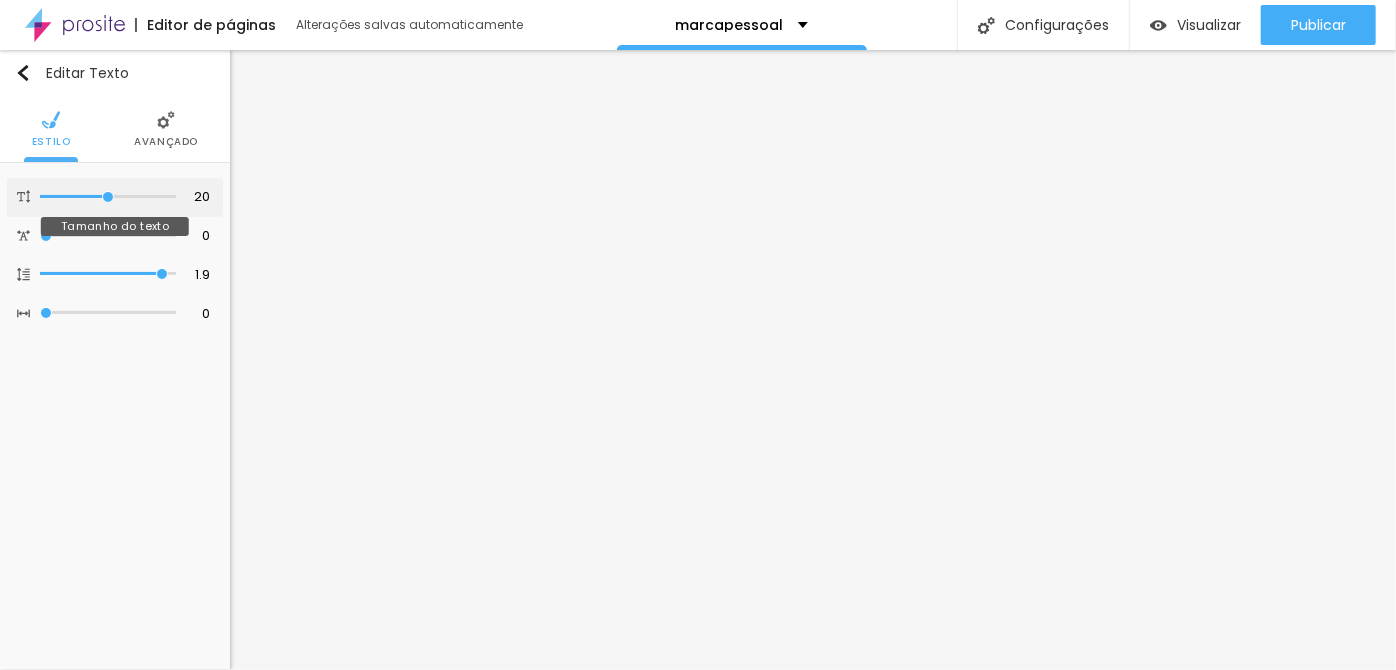 click at bounding box center [108, 197] 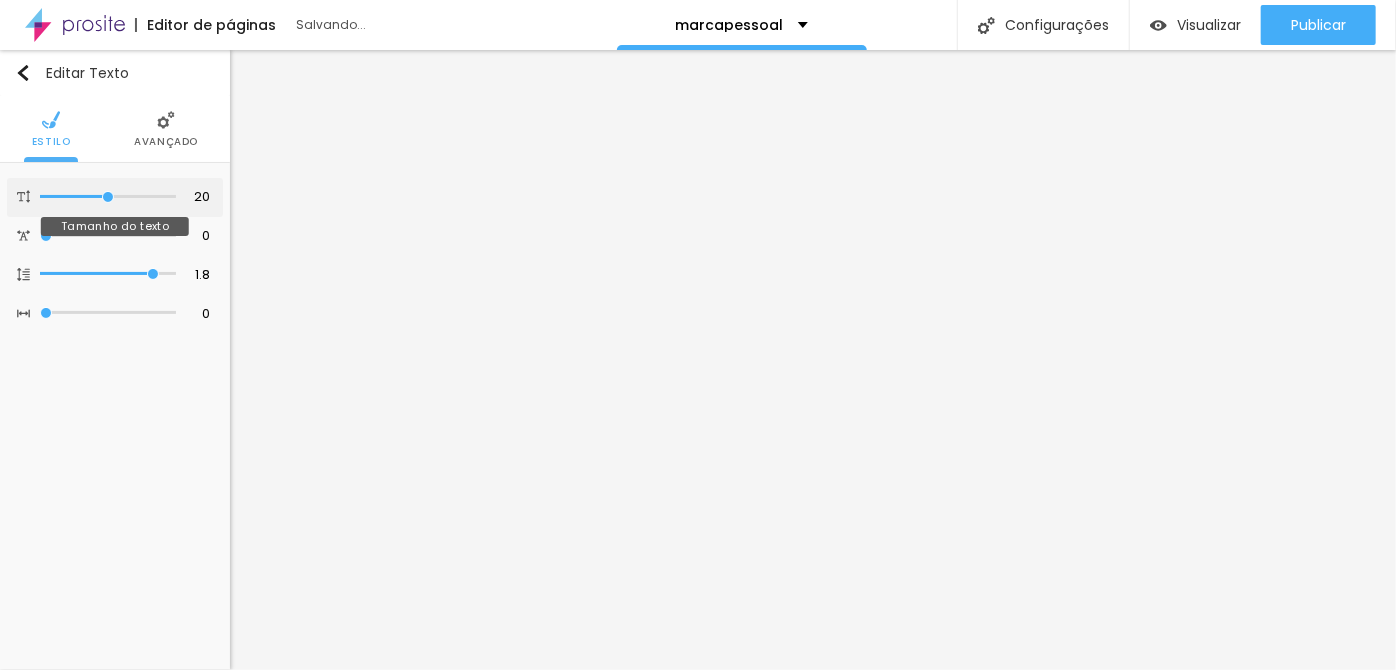 drag, startPoint x: 90, startPoint y: 197, endPoint x: 106, endPoint y: 203, distance: 17.088007 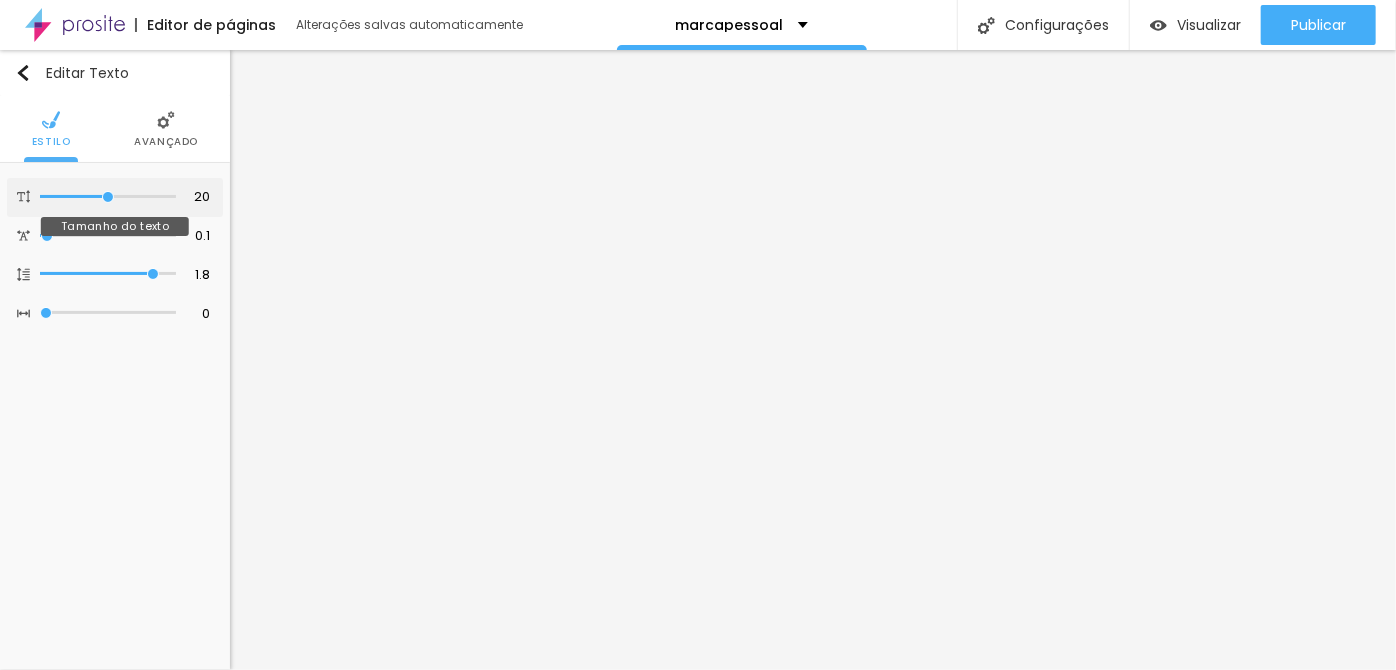 drag, startPoint x: 90, startPoint y: 198, endPoint x: 106, endPoint y: 206, distance: 17.888544 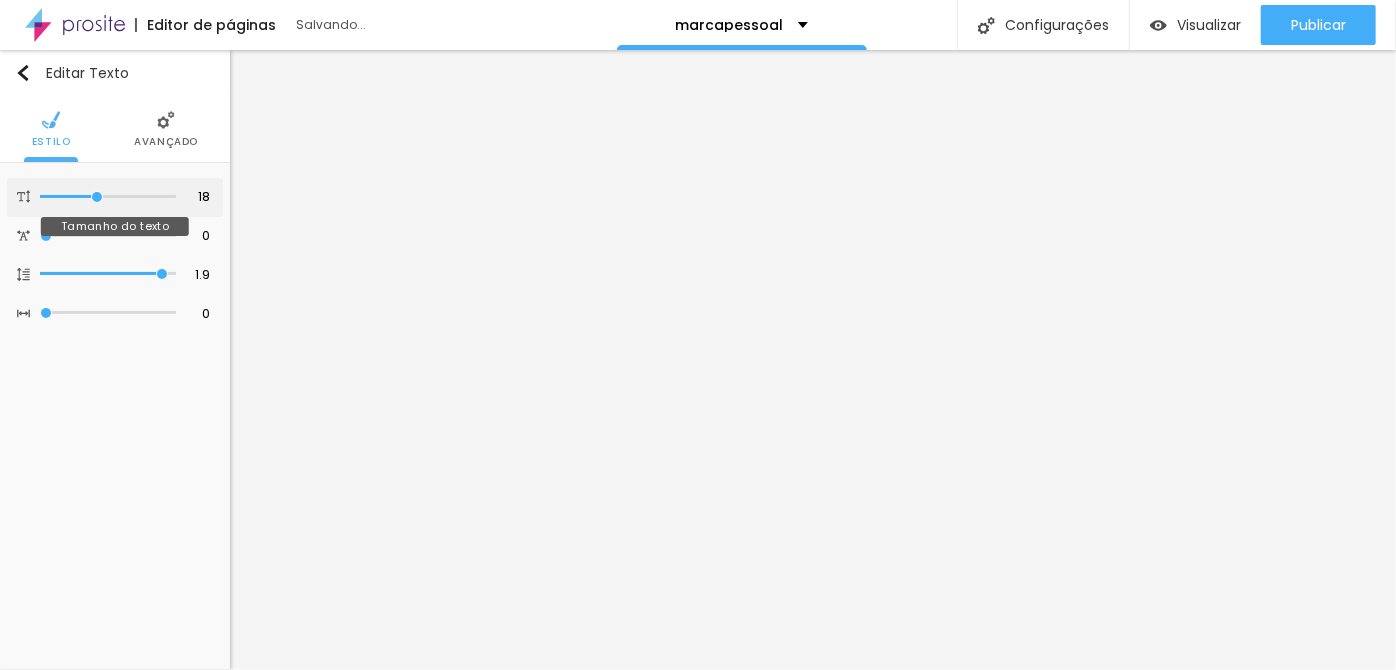 click at bounding box center (108, 197) 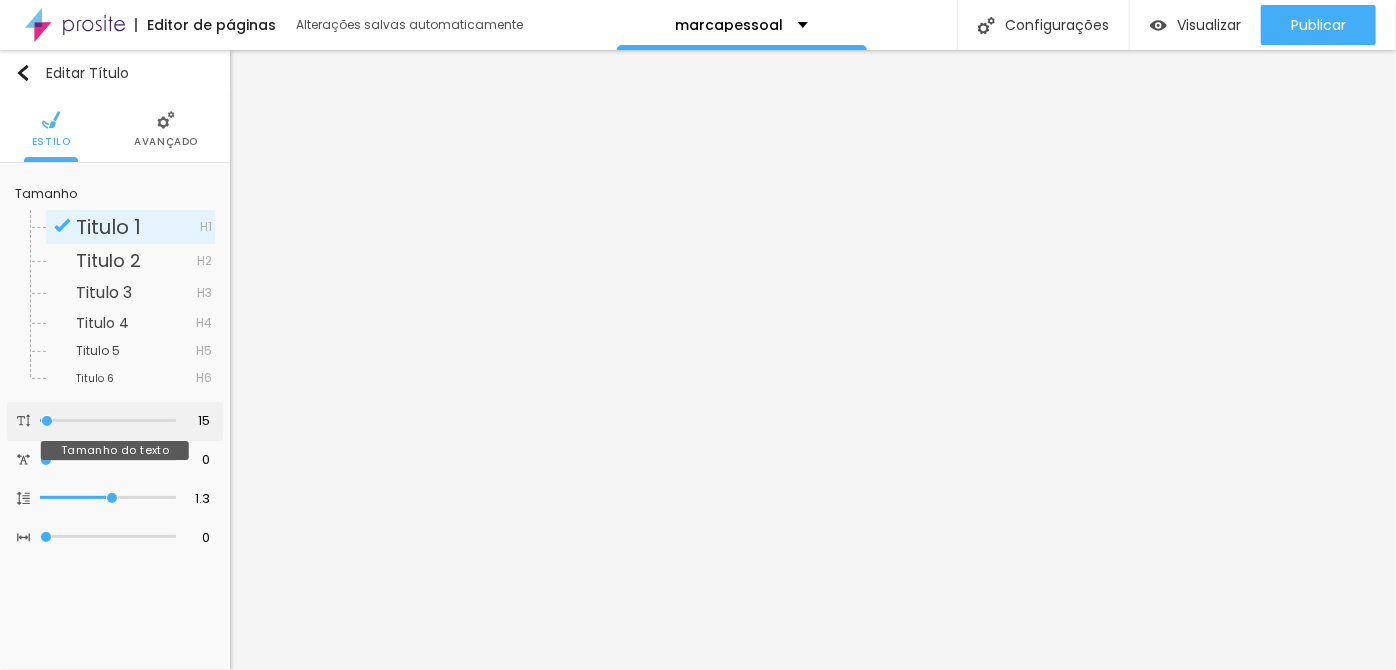 click at bounding box center [108, 421] 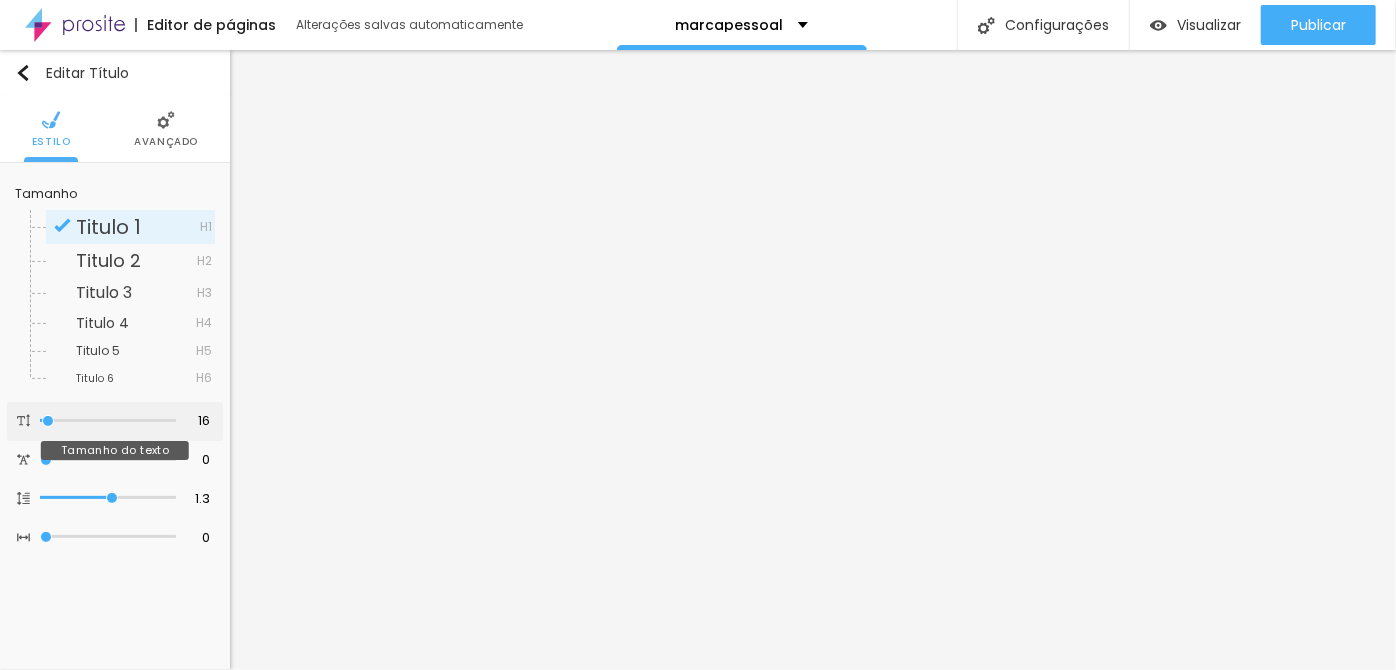 click at bounding box center (108, 421) 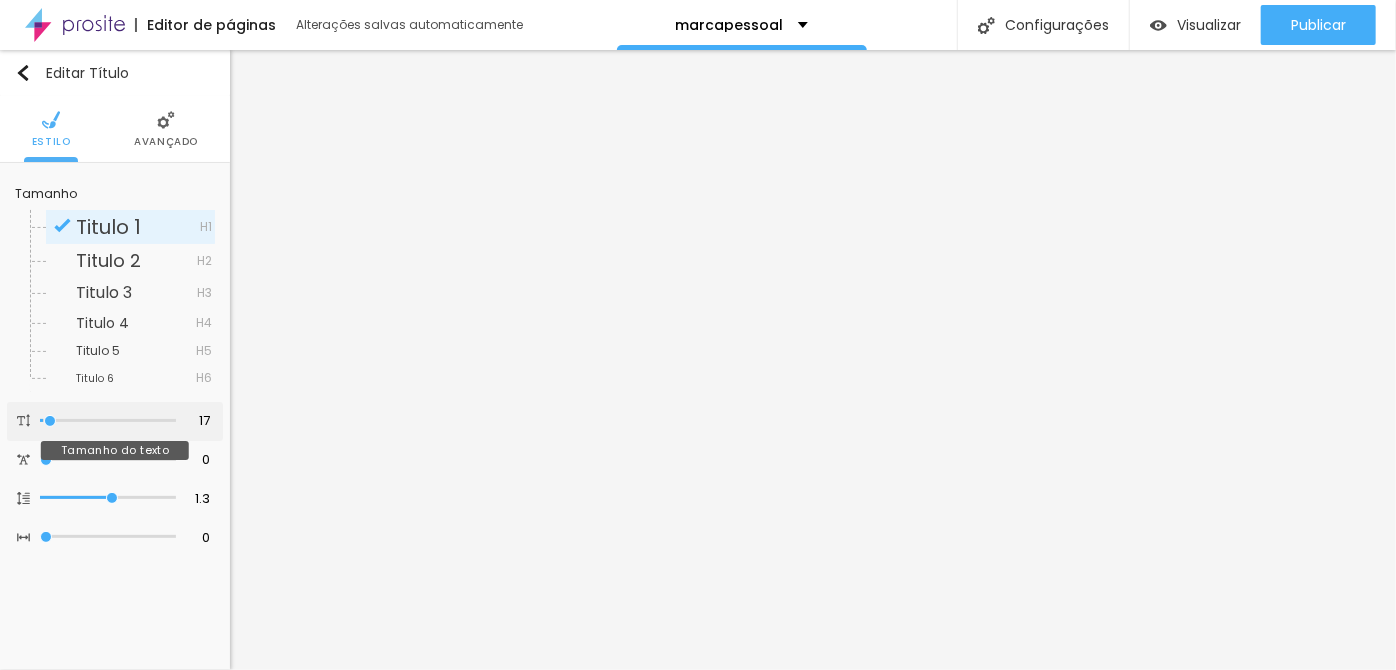 click at bounding box center [108, 421] 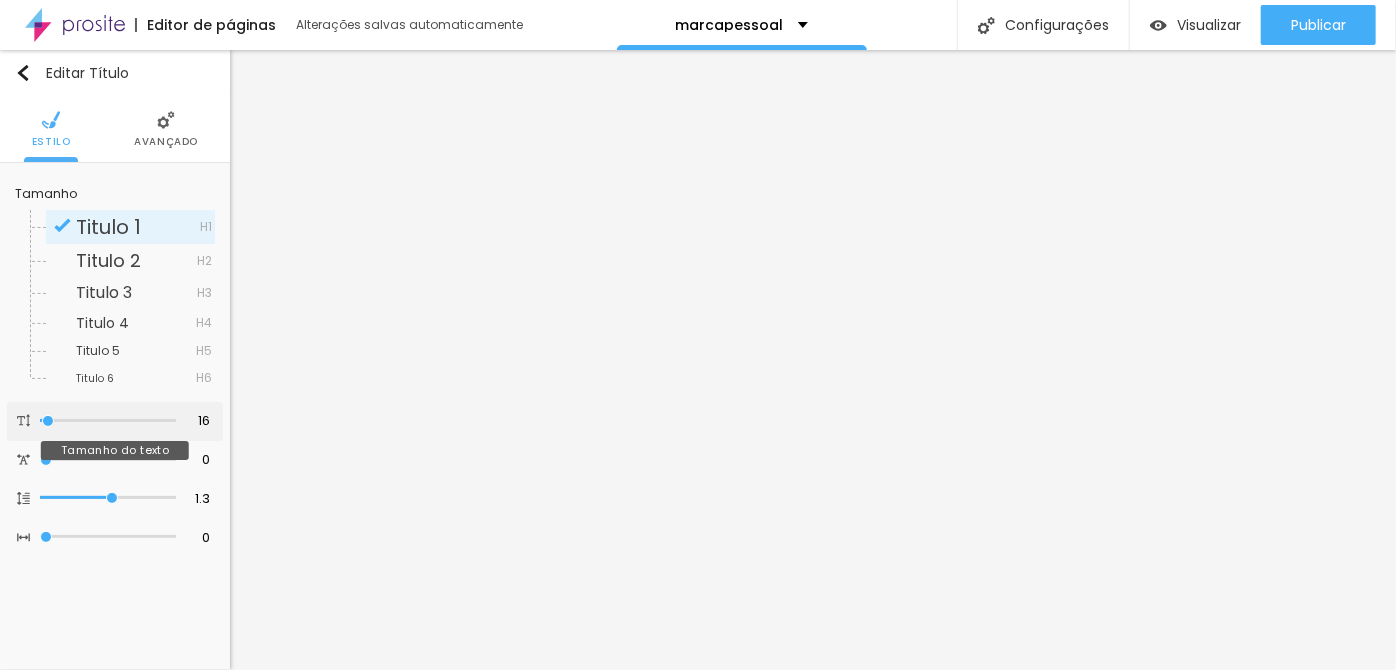 click at bounding box center (108, 421) 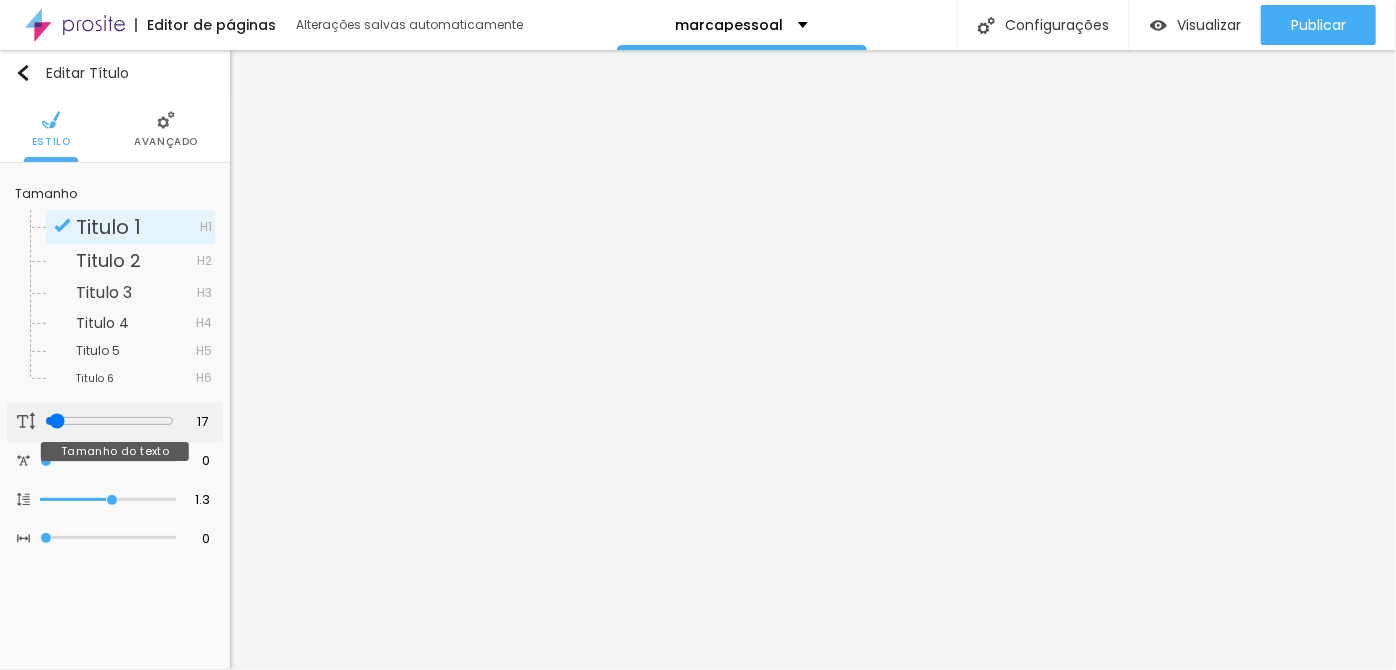 drag, startPoint x: 42, startPoint y: 417, endPoint x: 51, endPoint y: 427, distance: 13.453624 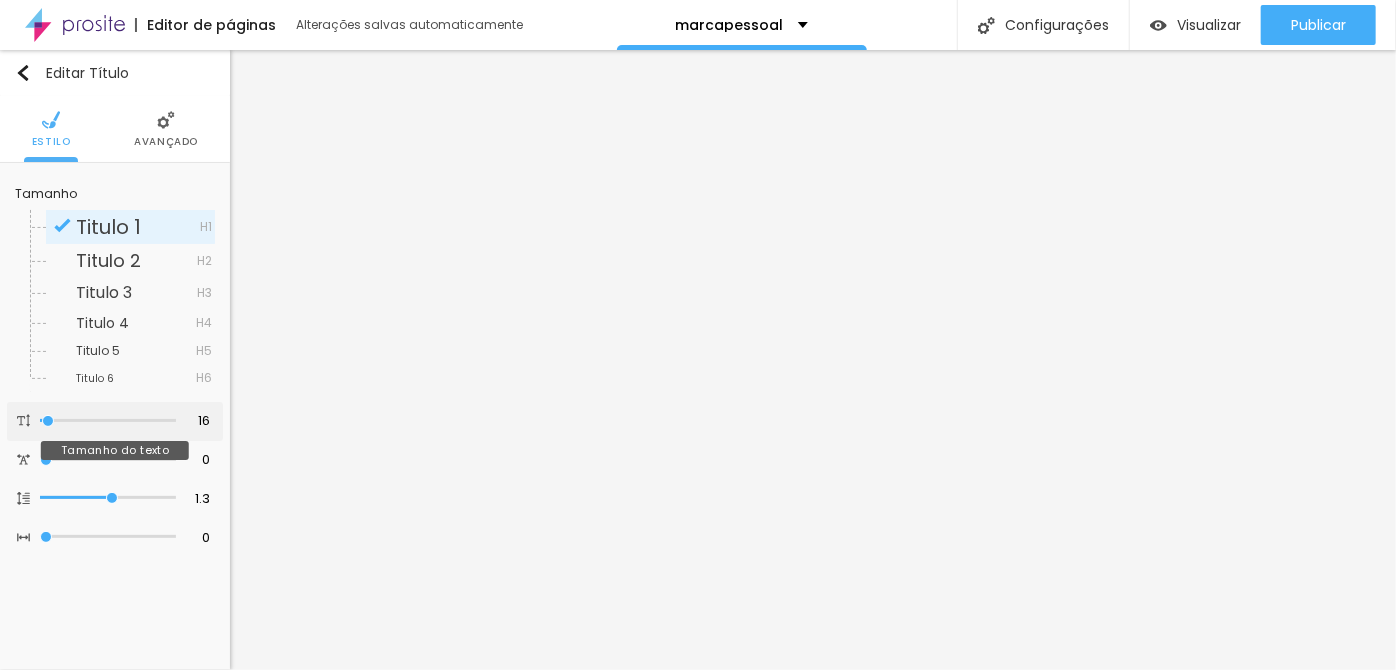click at bounding box center [108, 421] 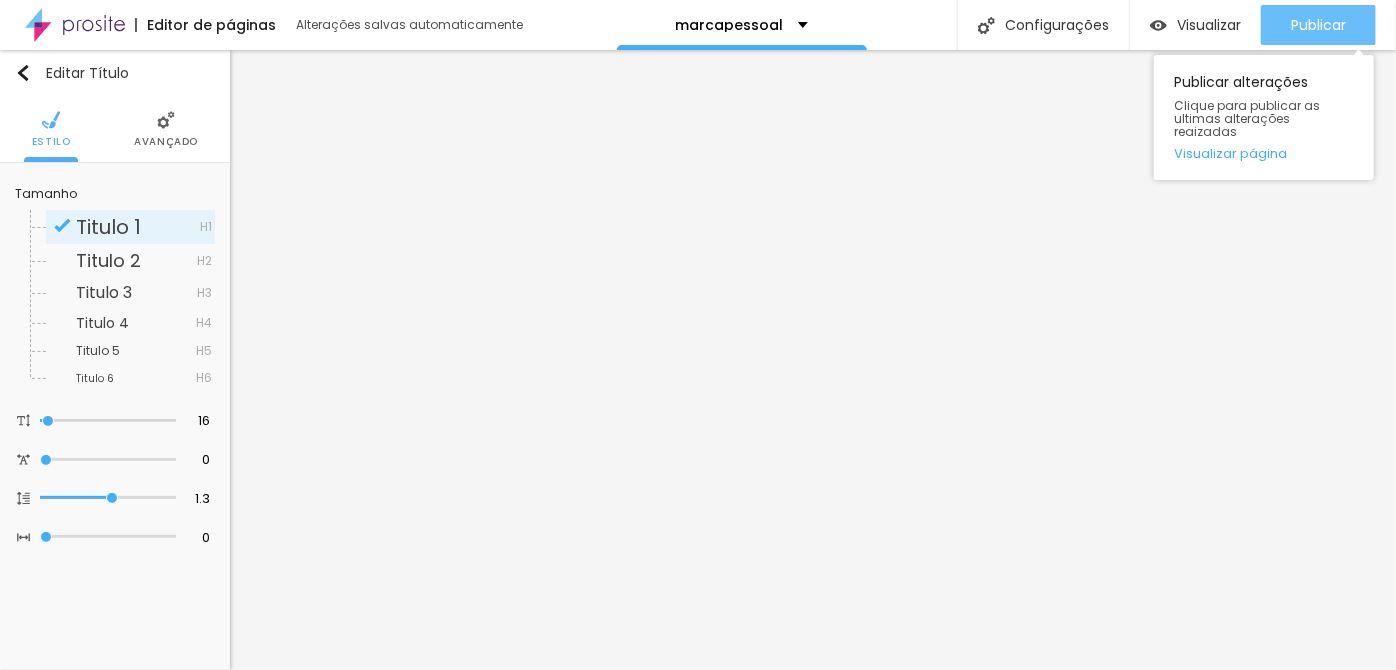 click on "Publicar" at bounding box center [1318, 25] 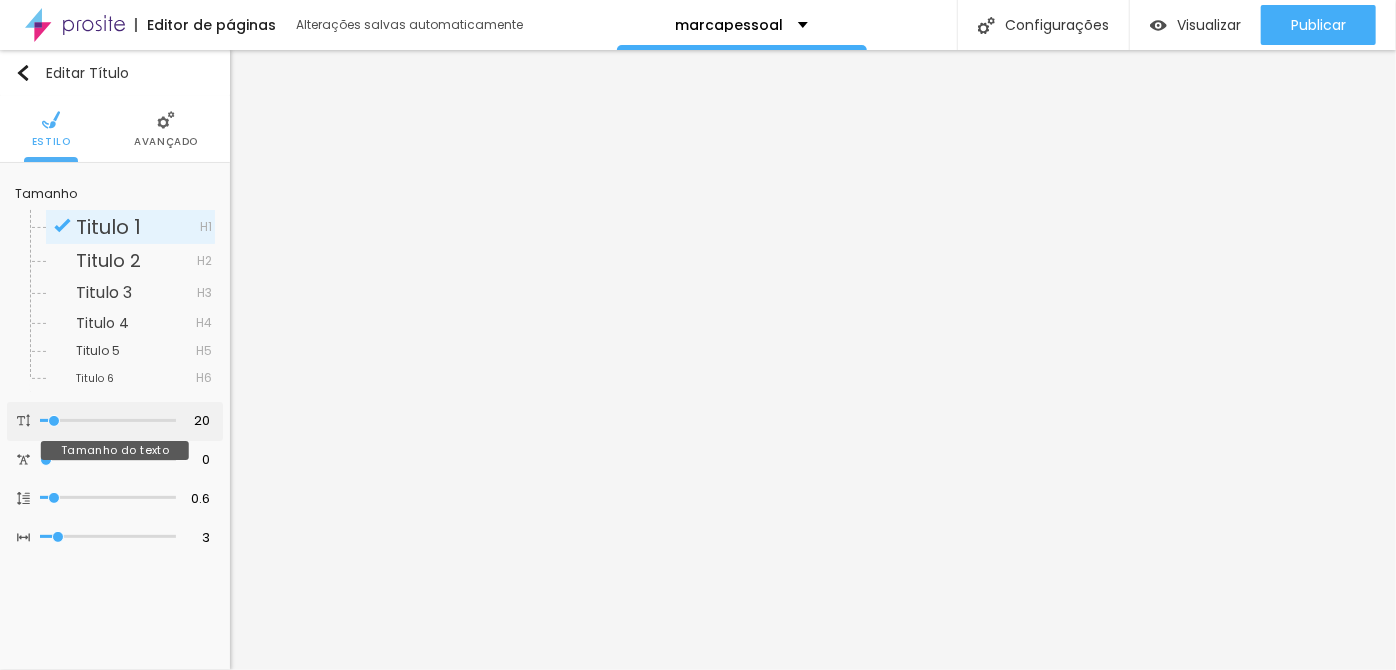 drag, startPoint x: 44, startPoint y: 419, endPoint x: 55, endPoint y: 425, distance: 12.529964 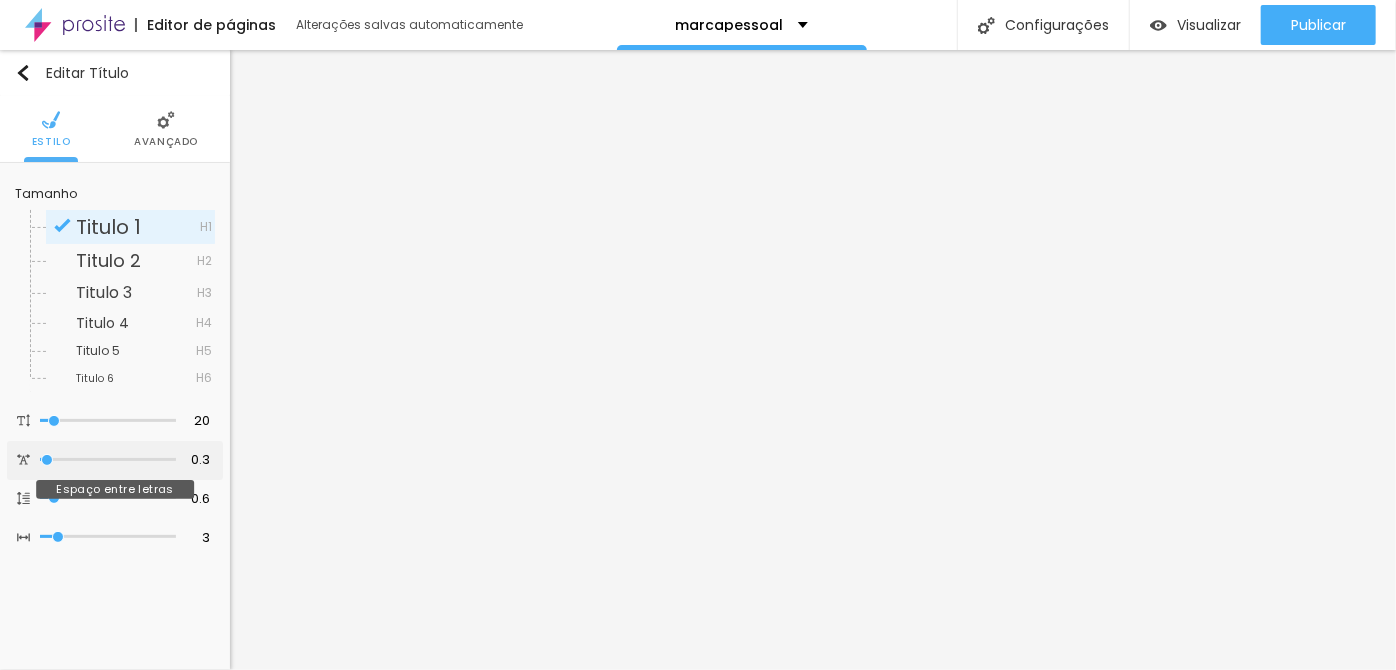 drag, startPoint x: 61, startPoint y: 462, endPoint x: 48, endPoint y: 459, distance: 13.341664 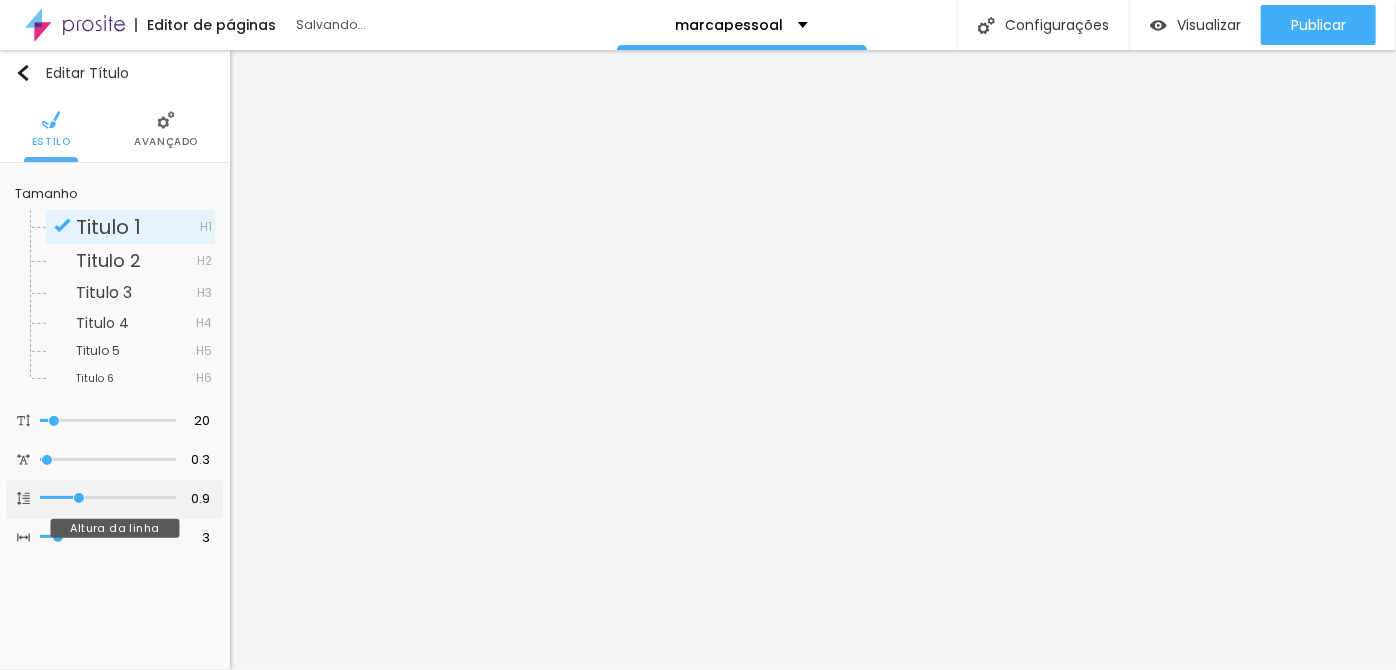 drag, startPoint x: 55, startPoint y: 493, endPoint x: 78, endPoint y: 499, distance: 23.769728 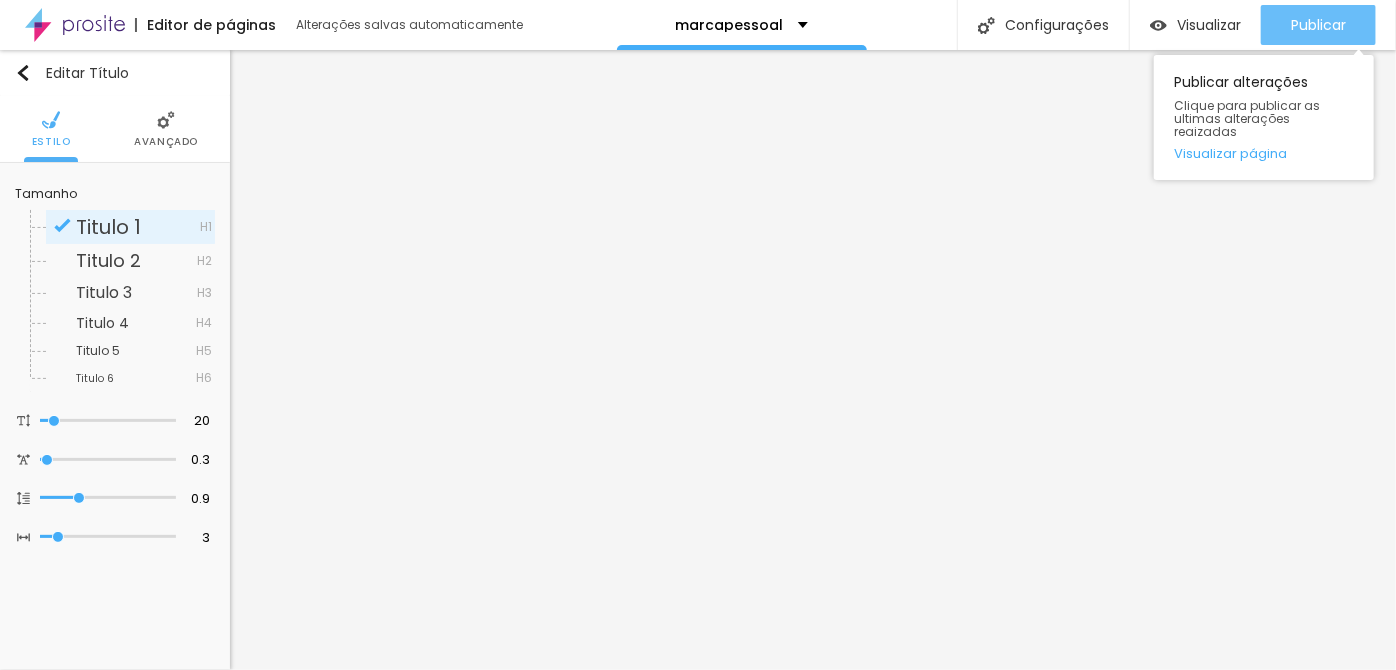 click on "Publicar" at bounding box center (1318, 25) 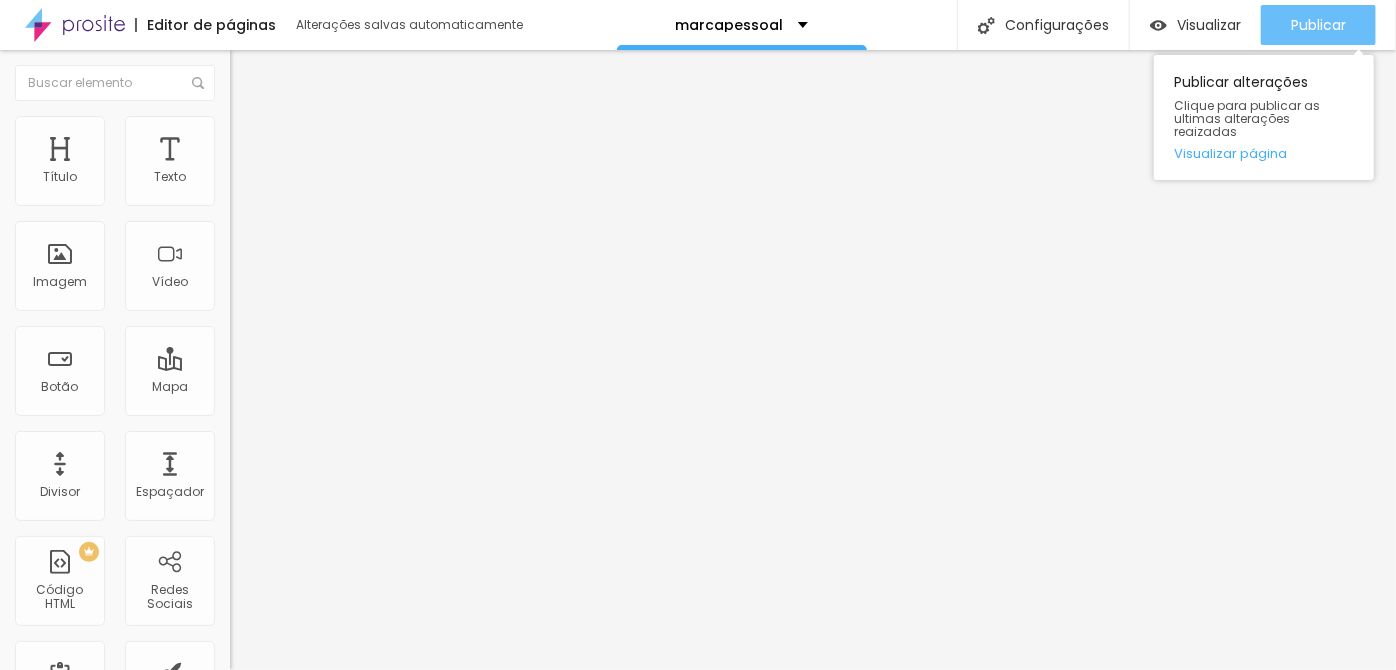 click on "Publicar" at bounding box center (1318, 25) 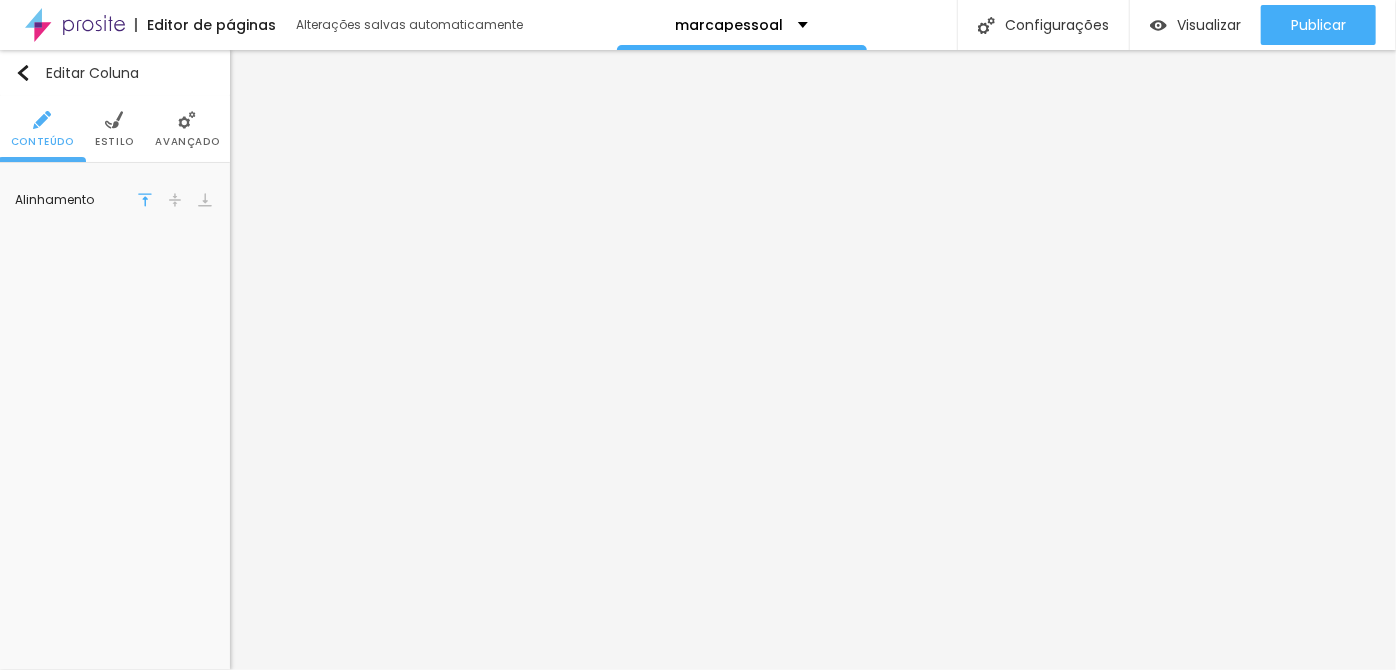 click at bounding box center (175, 200) 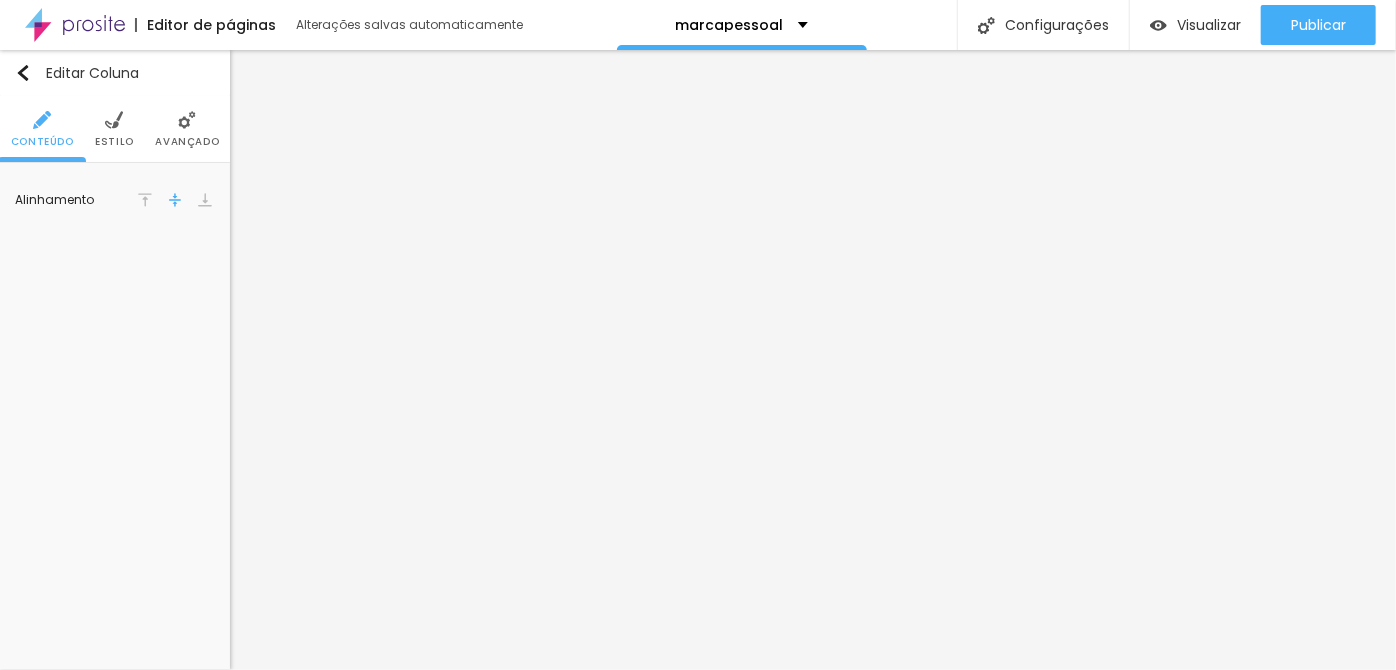click on "Estilo" at bounding box center [114, 142] 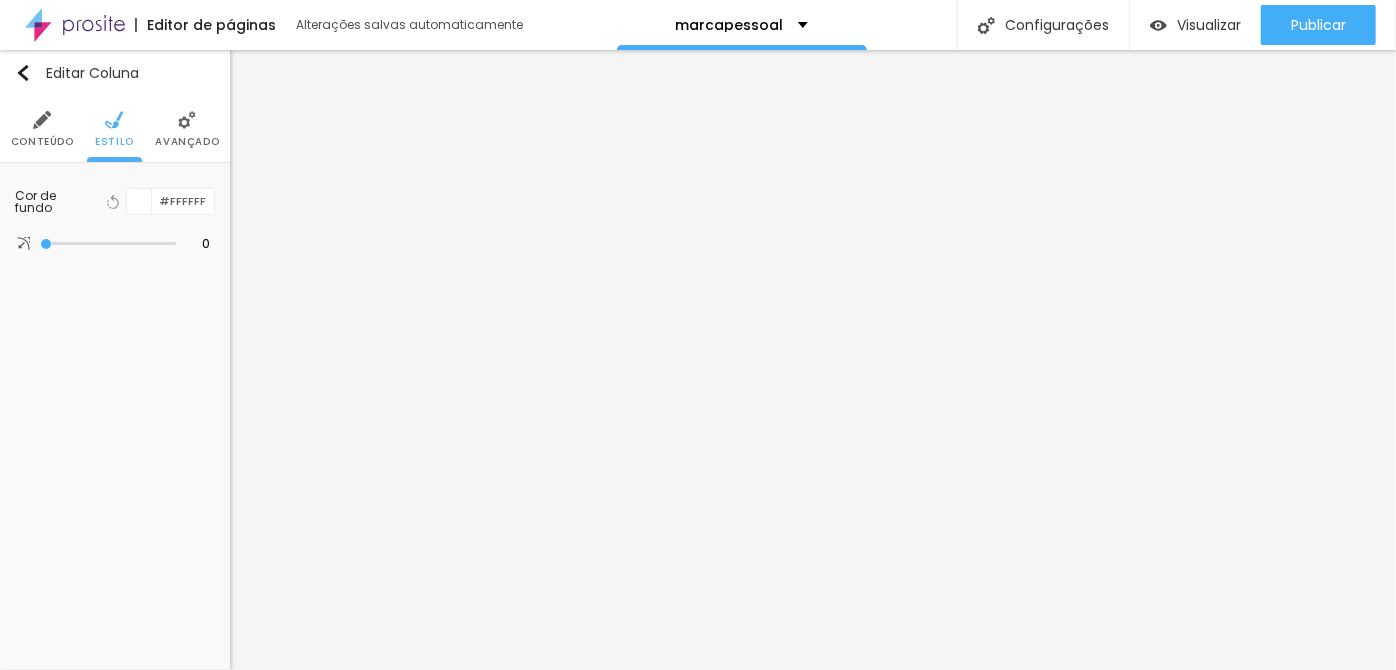 click at bounding box center [187, 120] 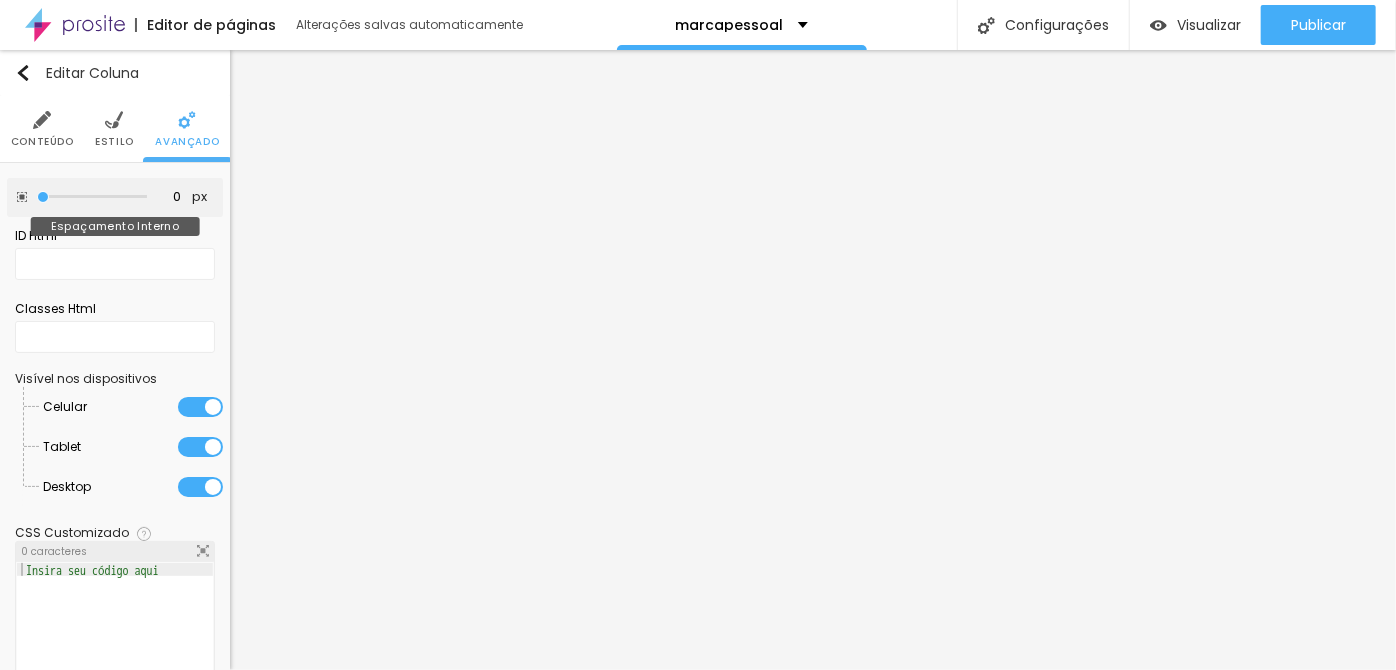 drag, startPoint x: 72, startPoint y: 194, endPoint x: 37, endPoint y: 195, distance: 35.014282 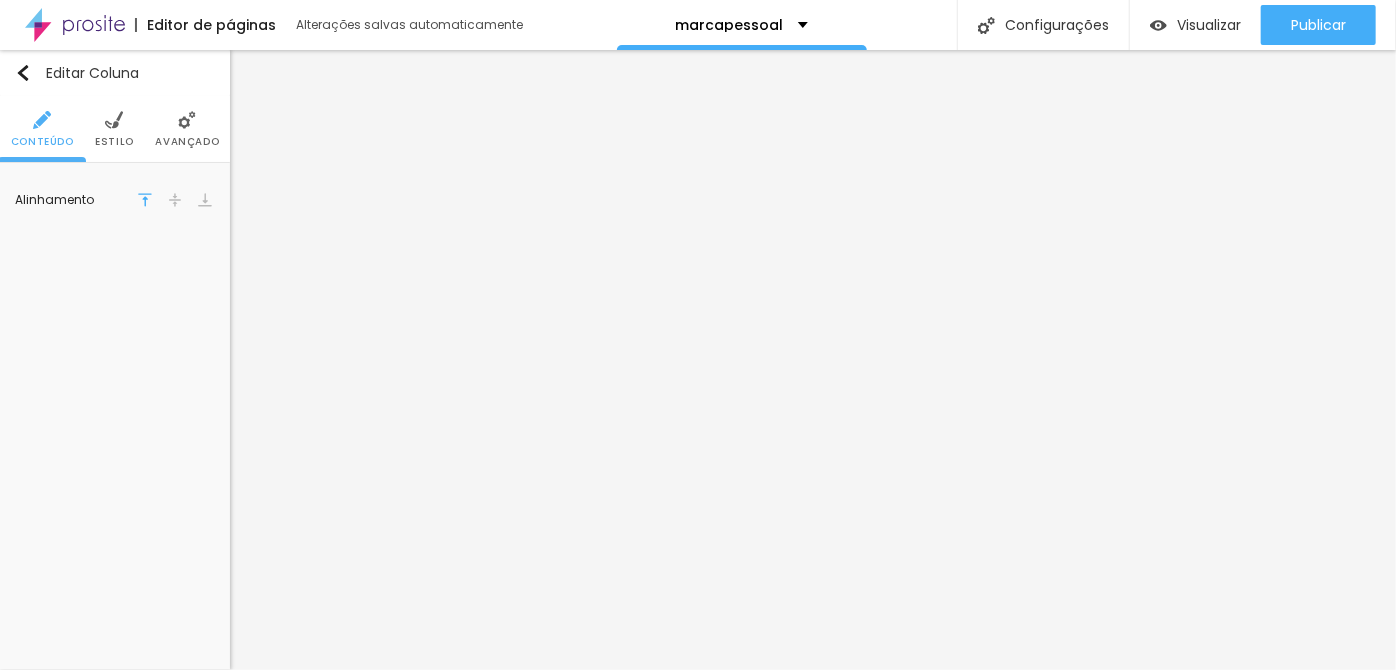 click at bounding box center [187, 120] 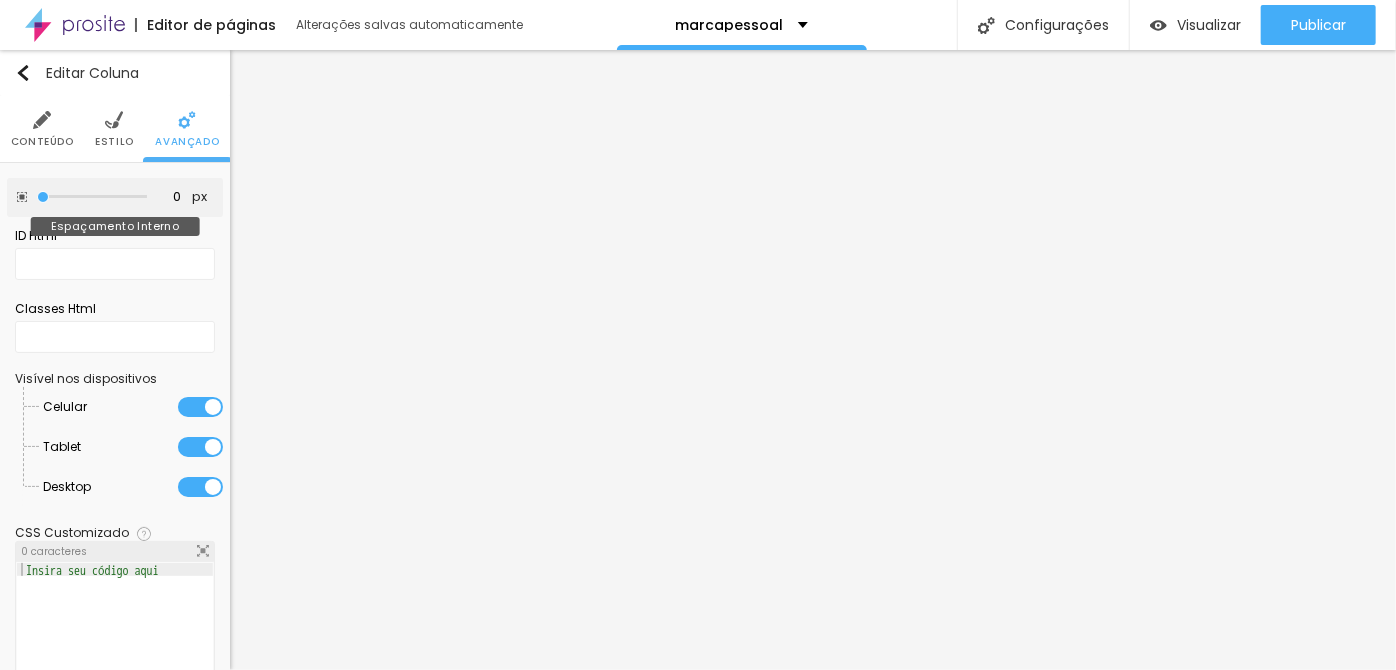 drag, startPoint x: 71, startPoint y: 195, endPoint x: 15, endPoint y: 197, distance: 56.0357 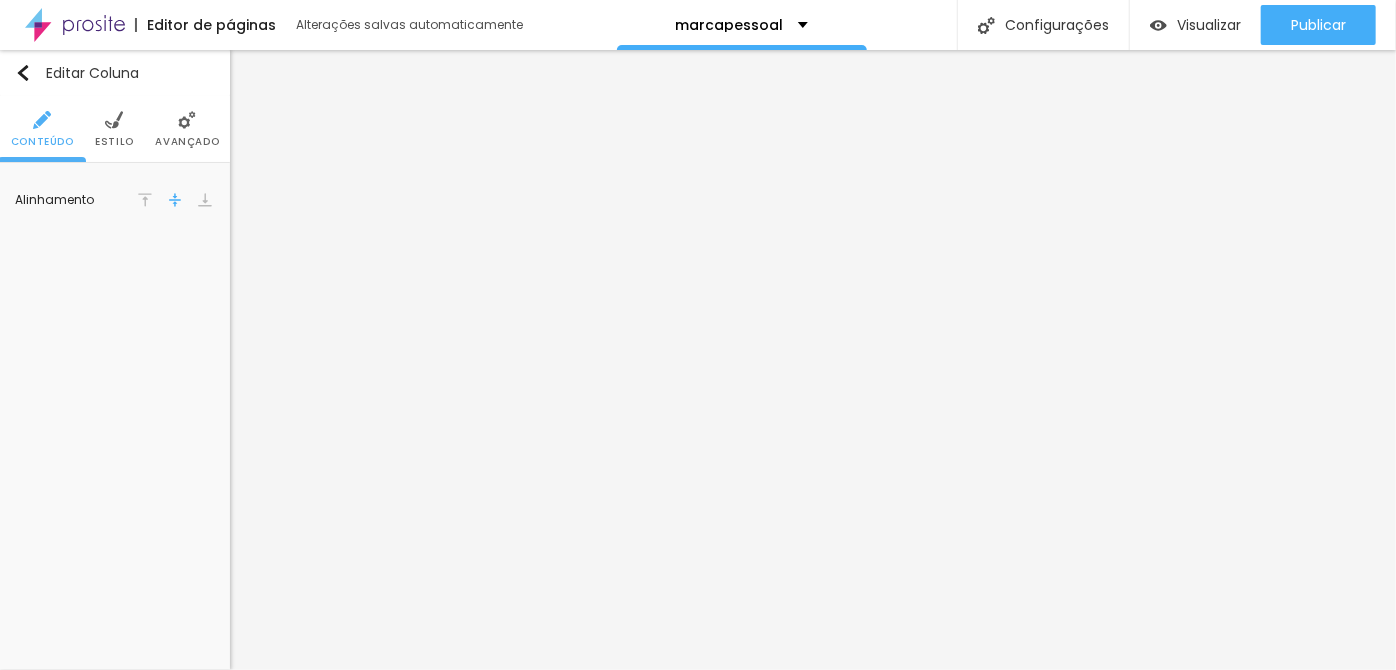 click on "Avançado" at bounding box center (187, 129) 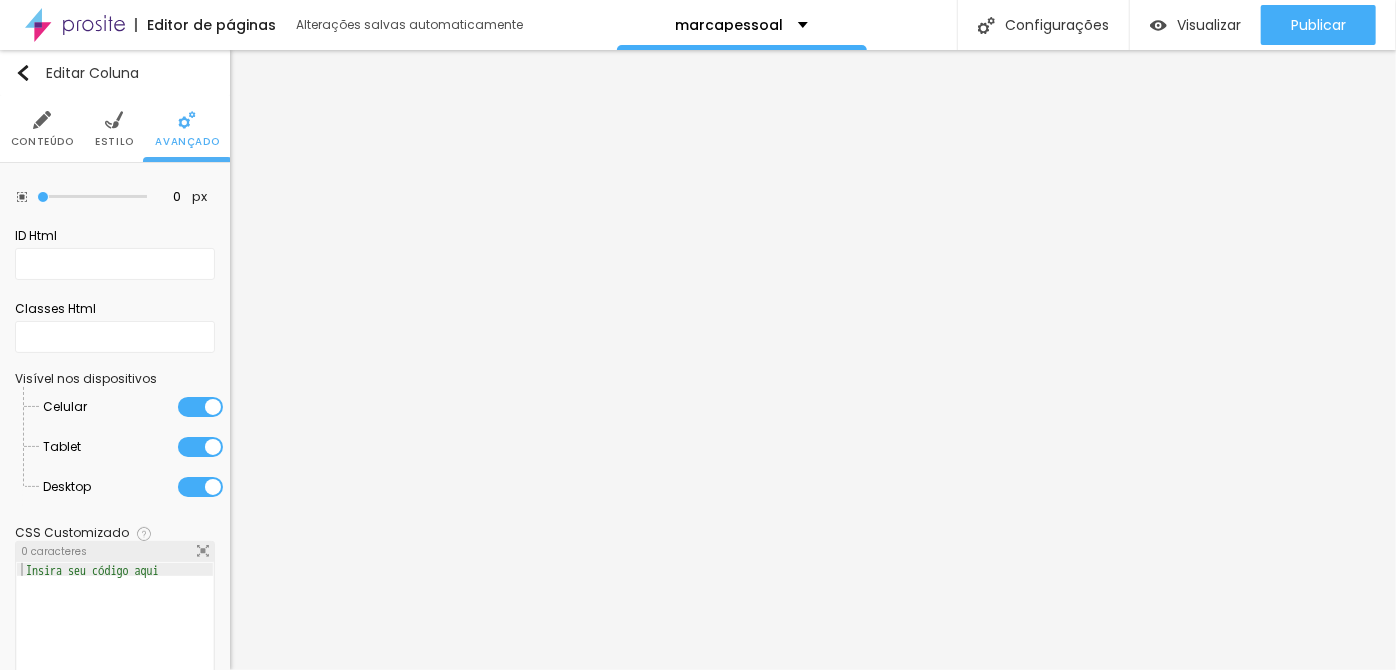 click on "Estilo" at bounding box center (114, 142) 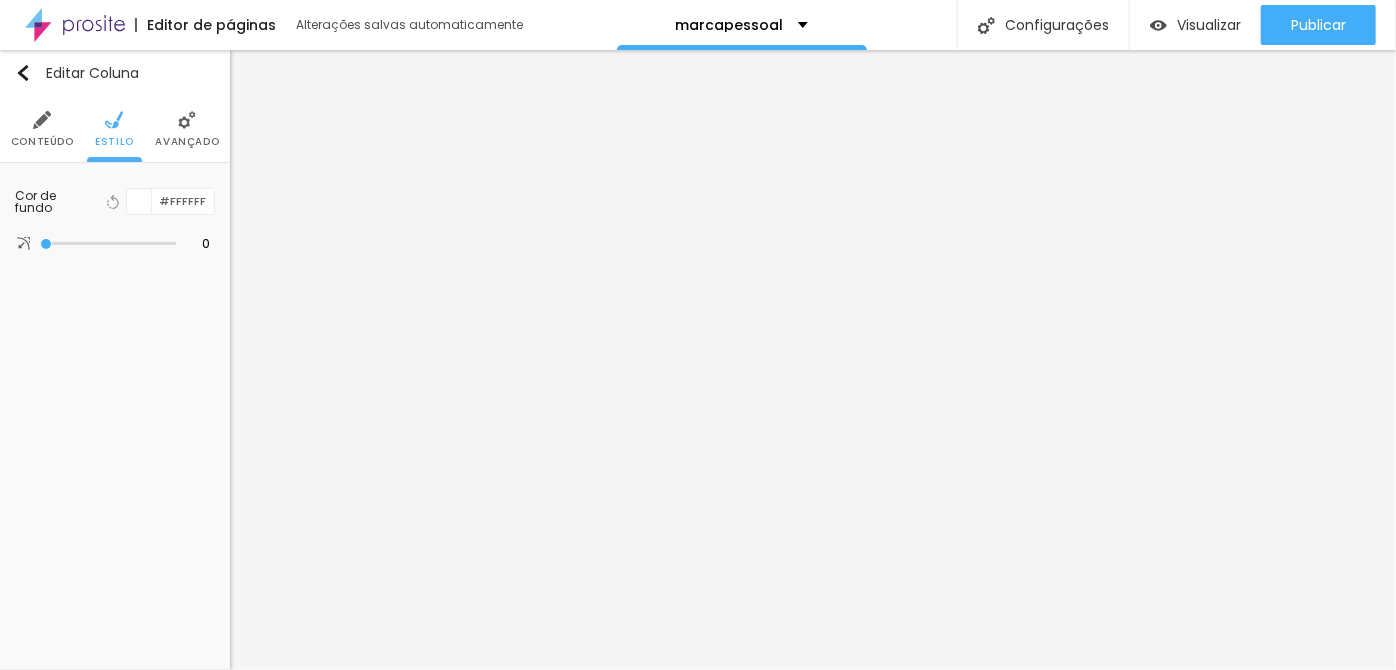 click on "Conteúdo" at bounding box center [42, 142] 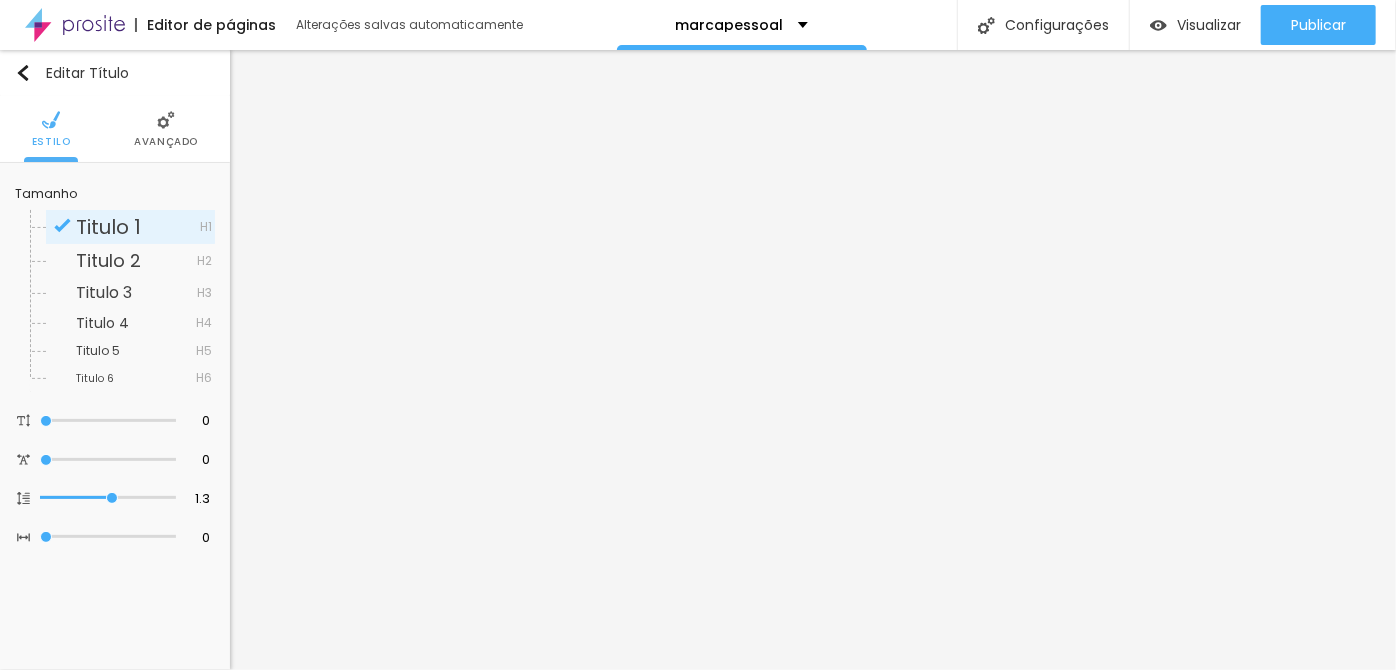 click on "Avançado" at bounding box center [166, 142] 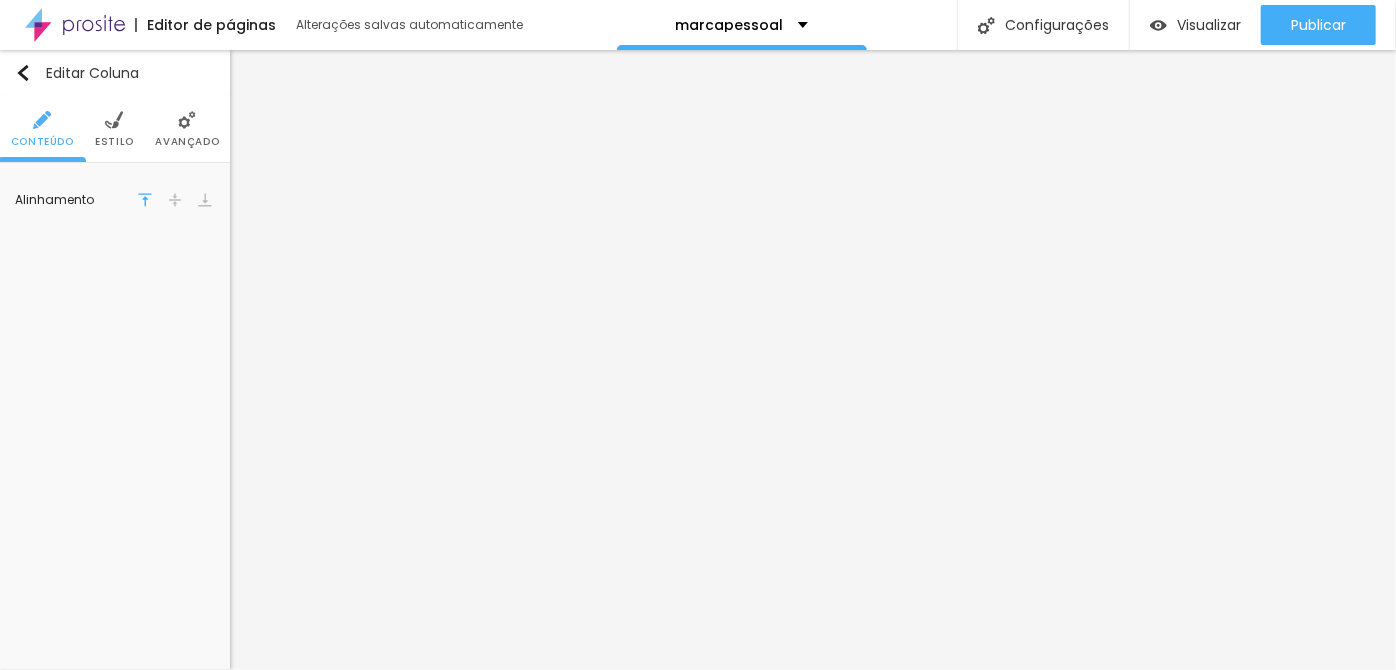 click at bounding box center (175, 200) 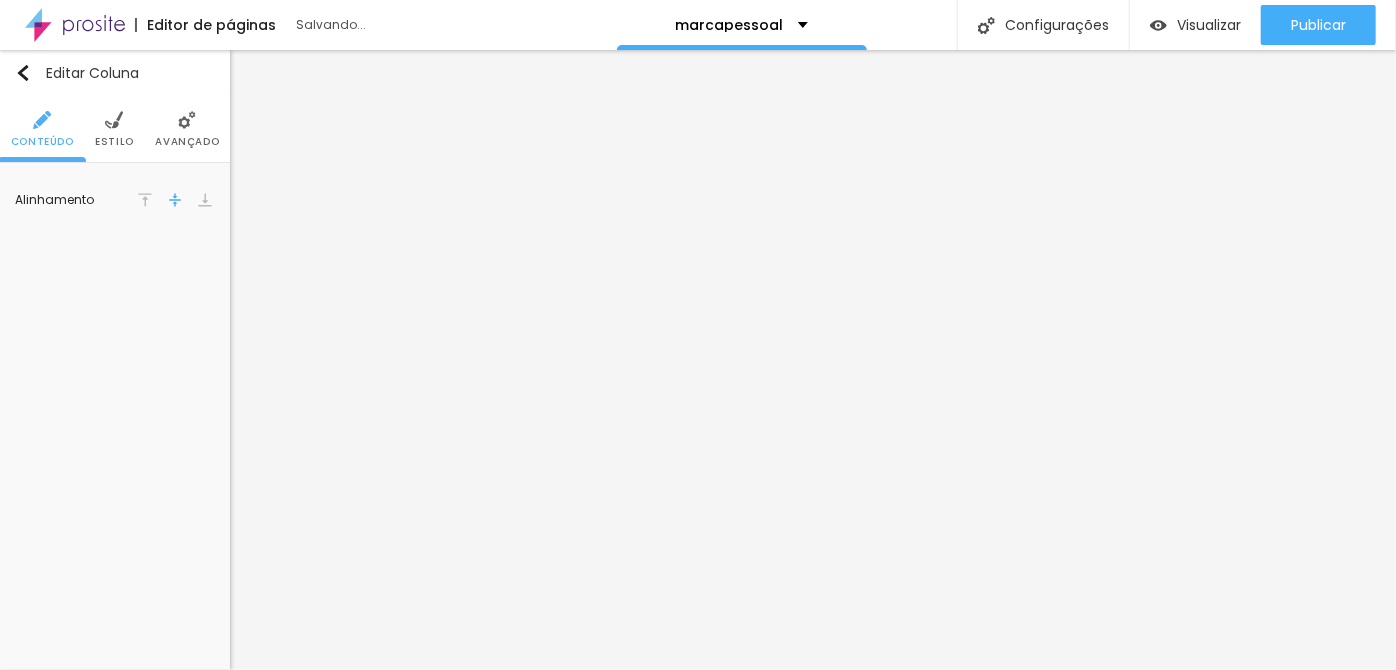 click on "Avançado" at bounding box center (187, 142) 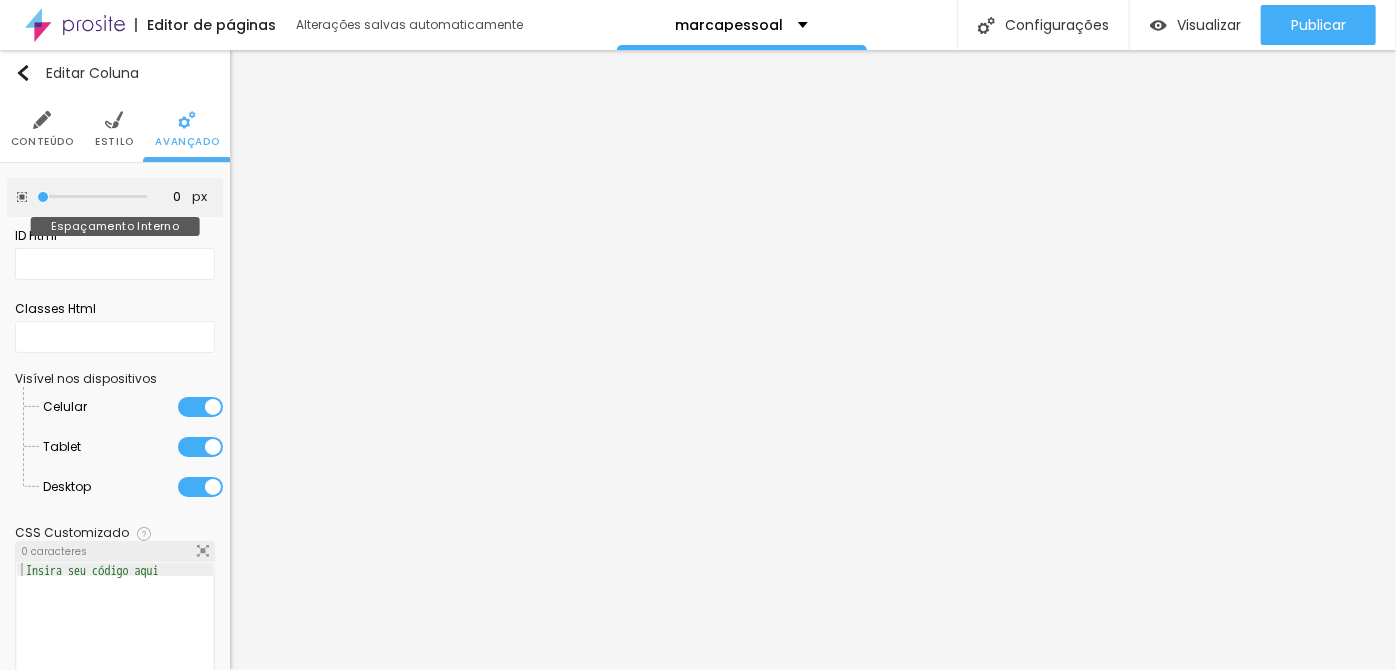 drag, startPoint x: 82, startPoint y: 193, endPoint x: 17, endPoint y: 201, distance: 65.490456 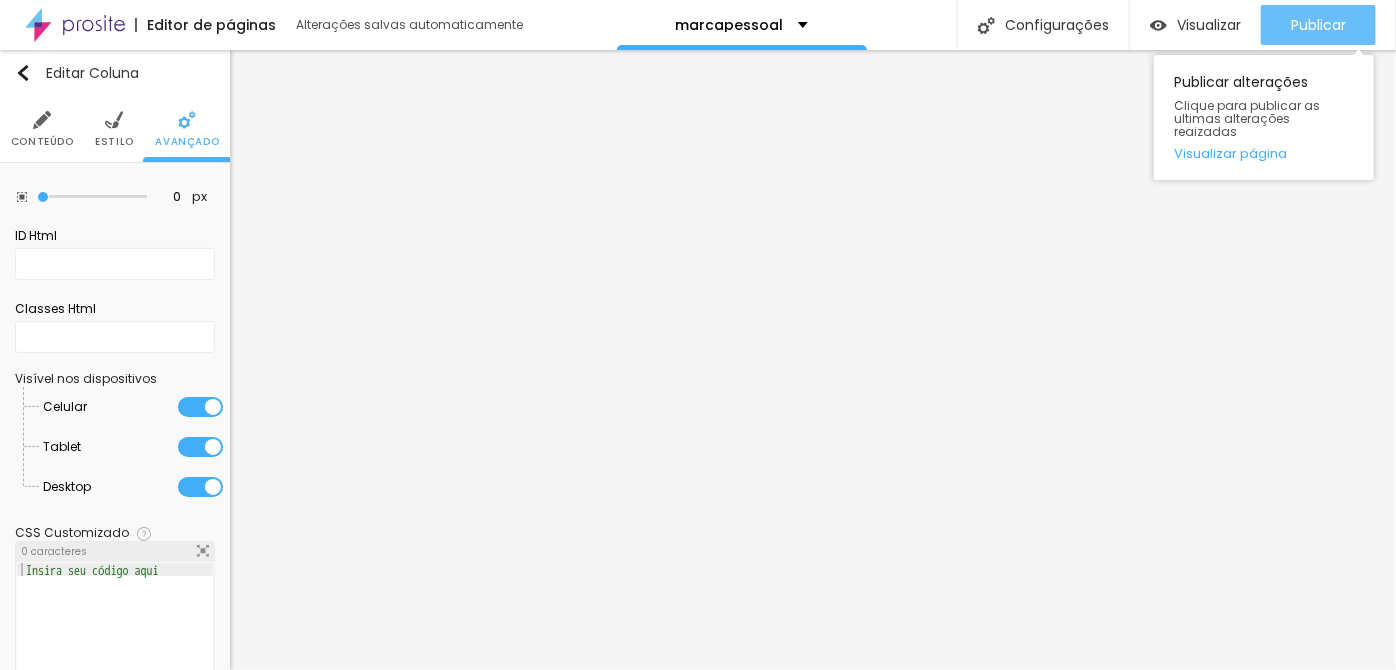 click on "Publicar" at bounding box center (1318, 25) 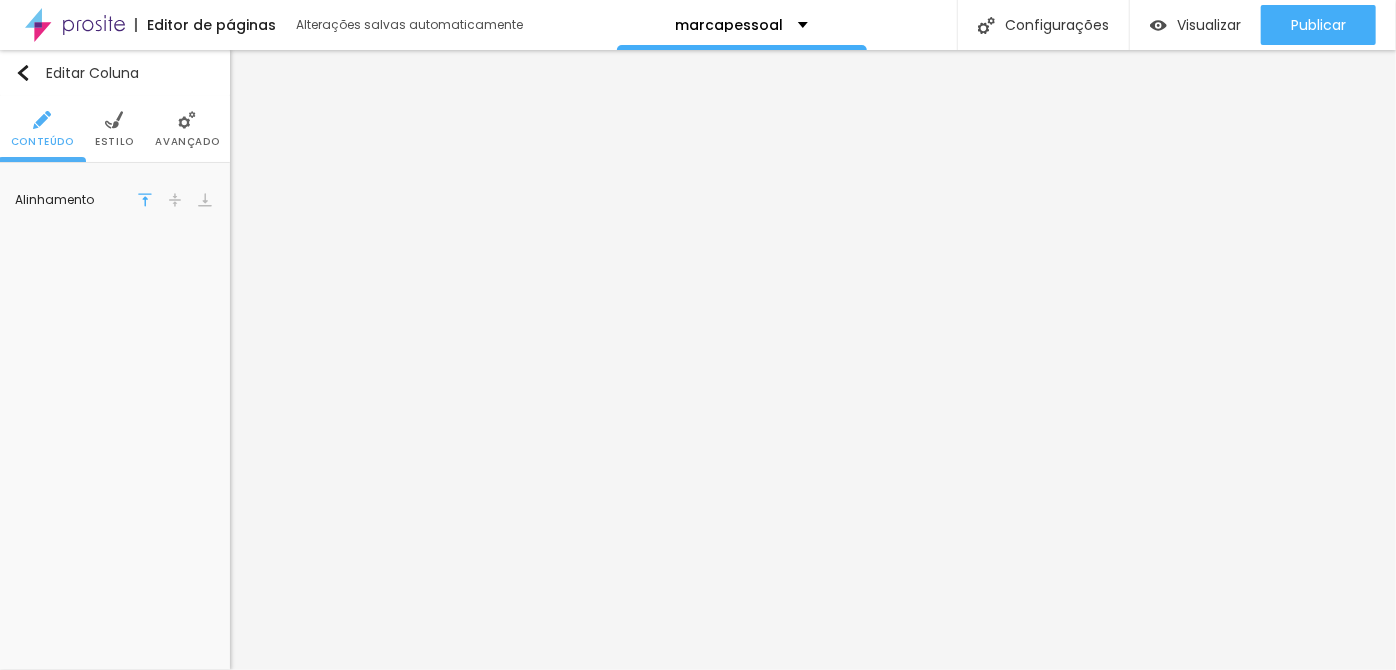 click at bounding box center [175, 200] 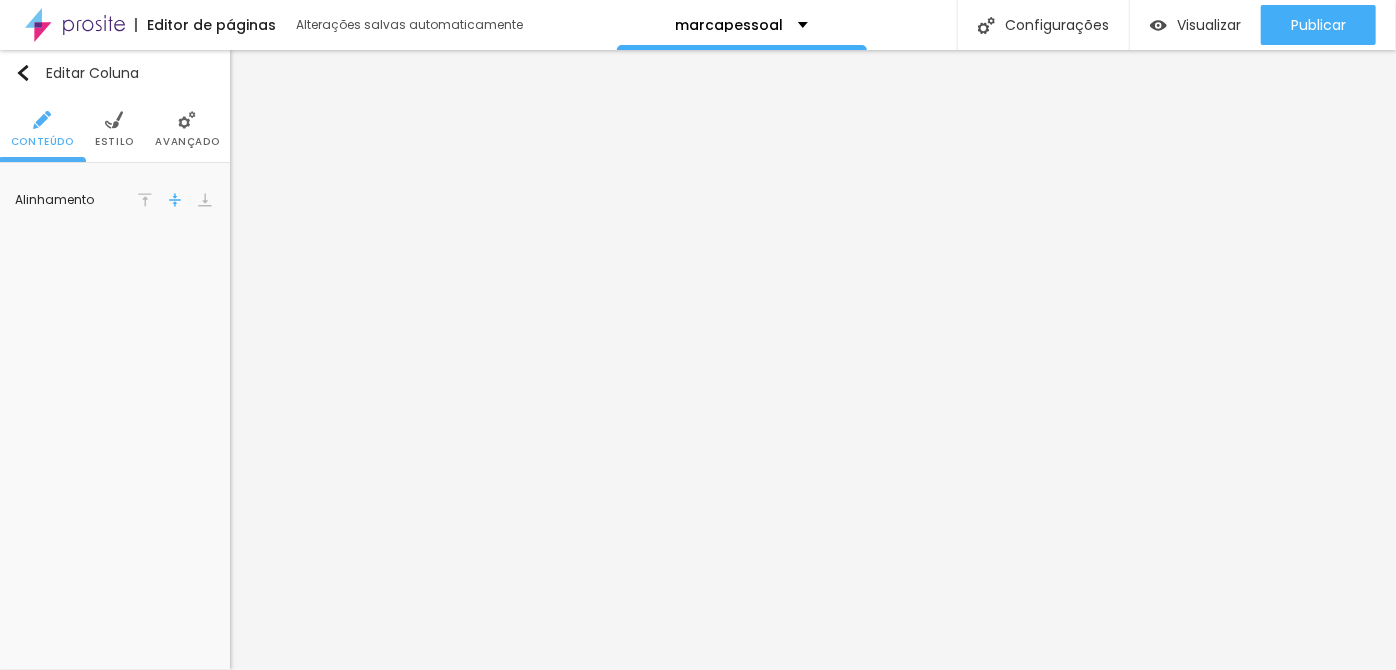 click on "Avançado" at bounding box center (187, 142) 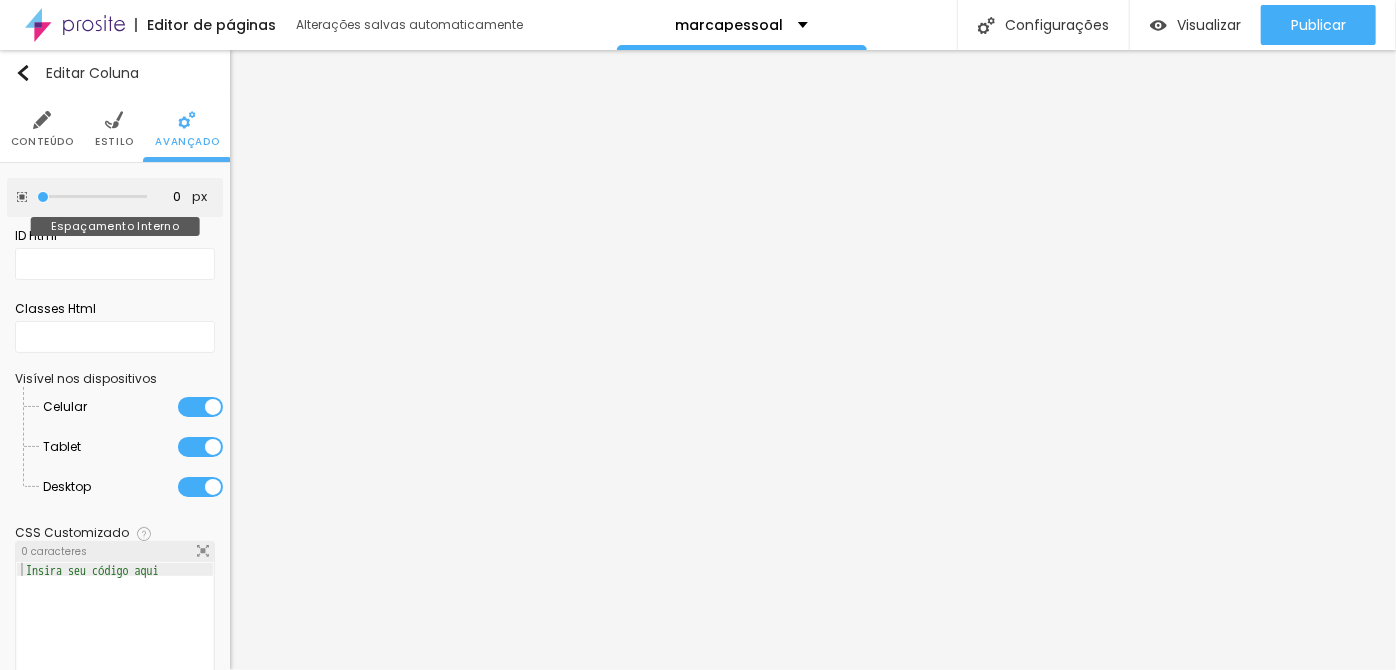 drag, startPoint x: 79, startPoint y: 195, endPoint x: 18, endPoint y: 204, distance: 61.66036 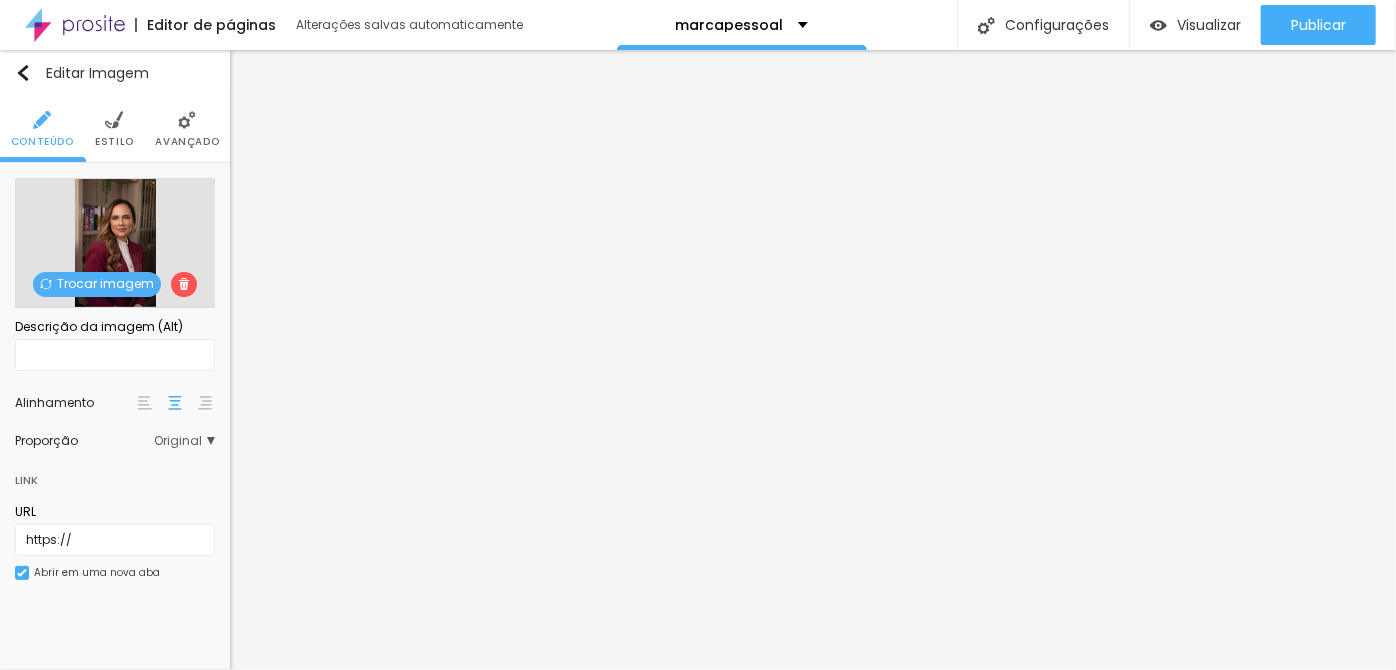 click on "Avançado" at bounding box center [187, 129] 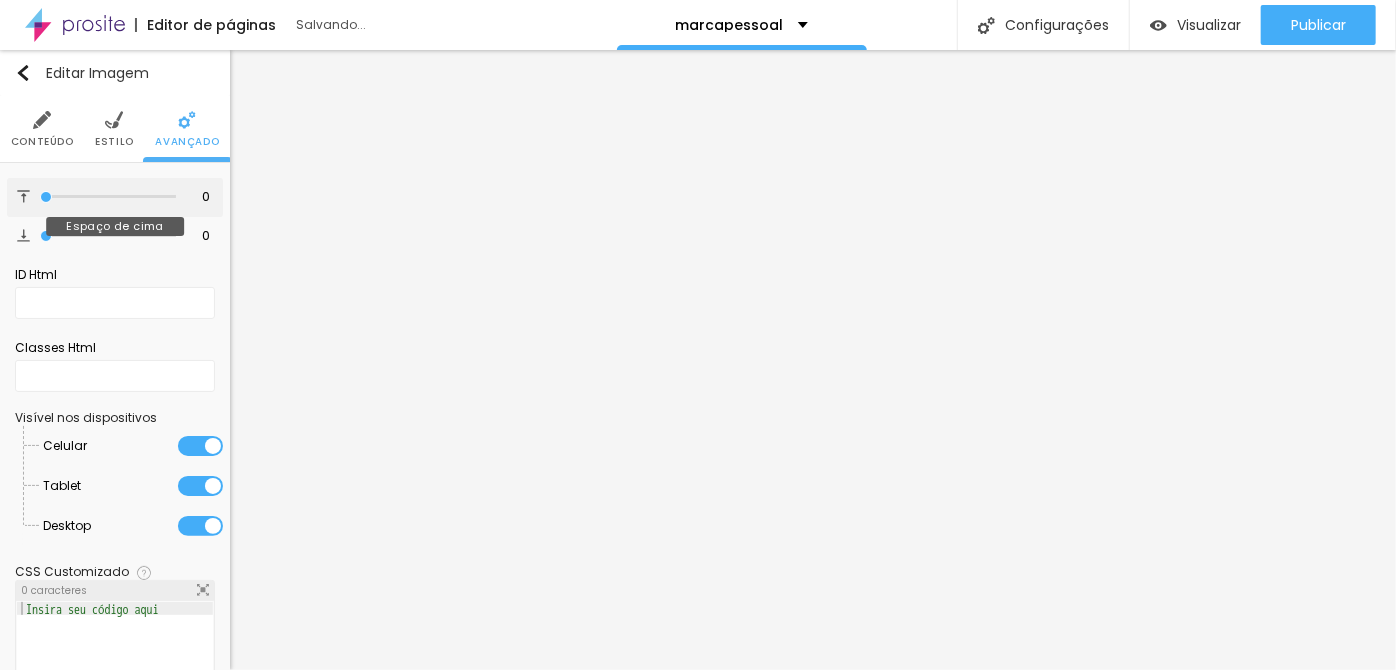 drag, startPoint x: 54, startPoint y: 198, endPoint x: 3, endPoint y: 187, distance: 52.17279 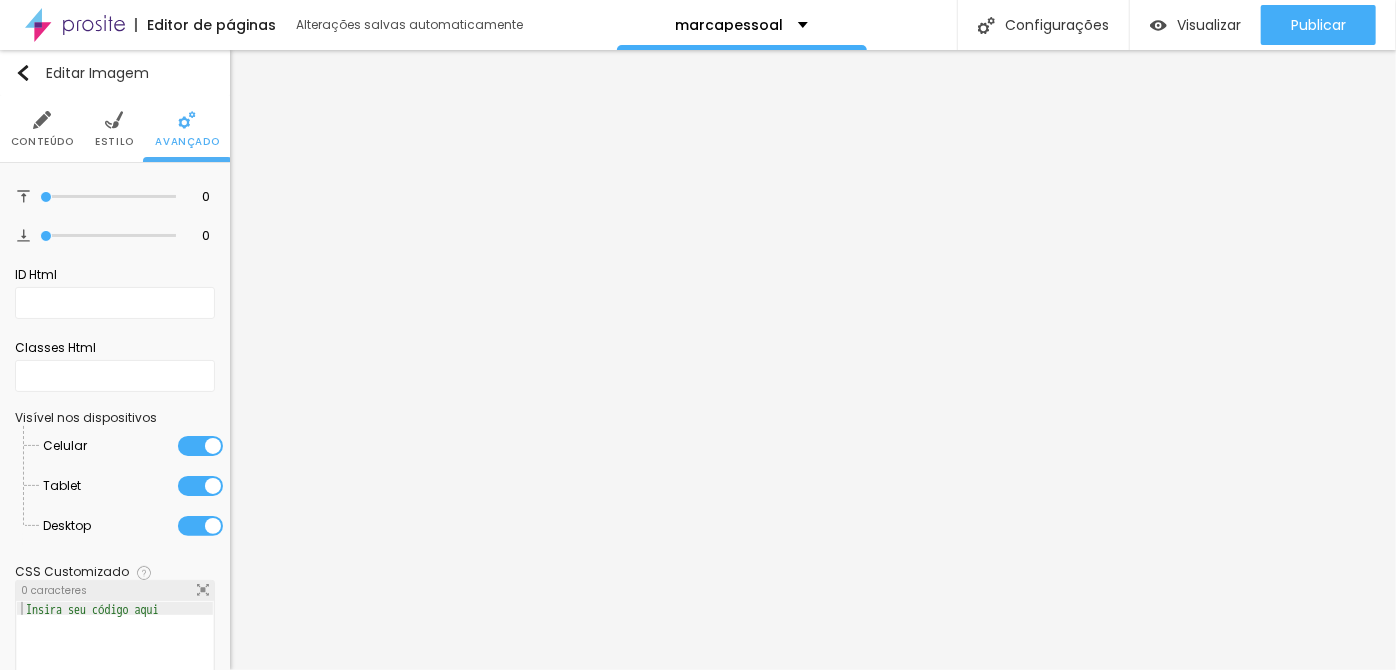 click on "Estilo" at bounding box center [114, 129] 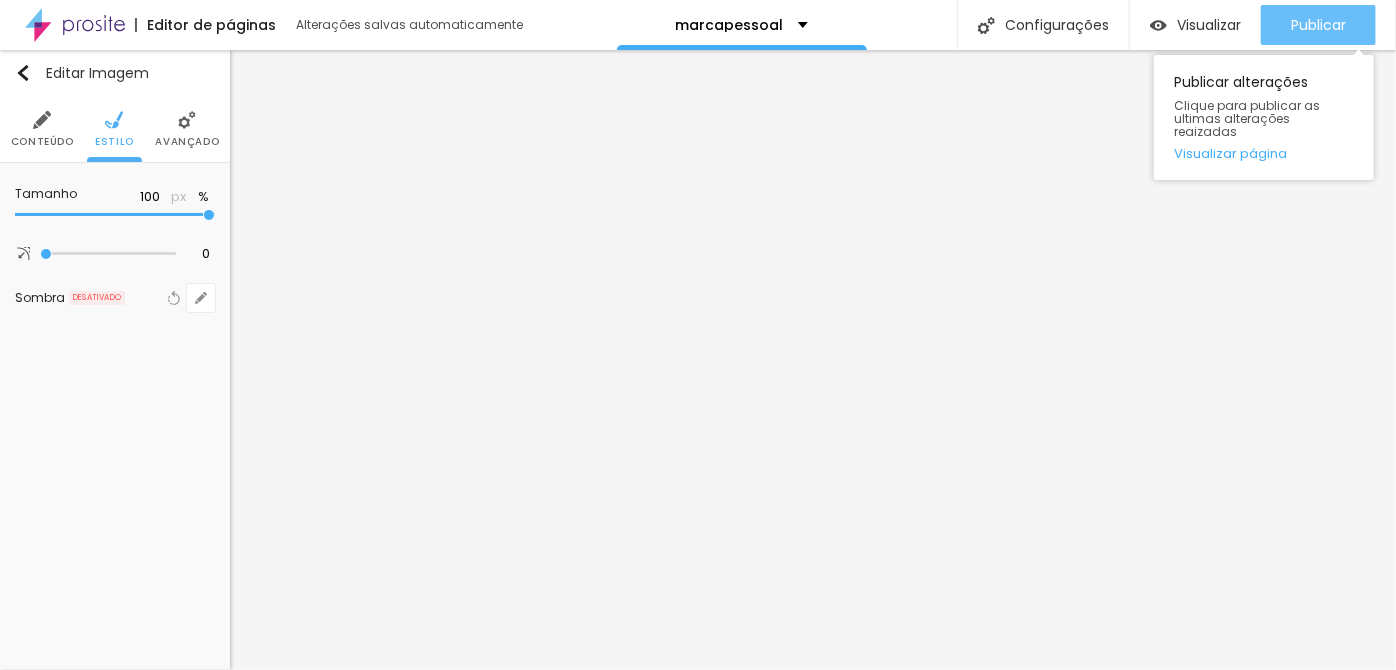click on "Publicar" at bounding box center [1318, 25] 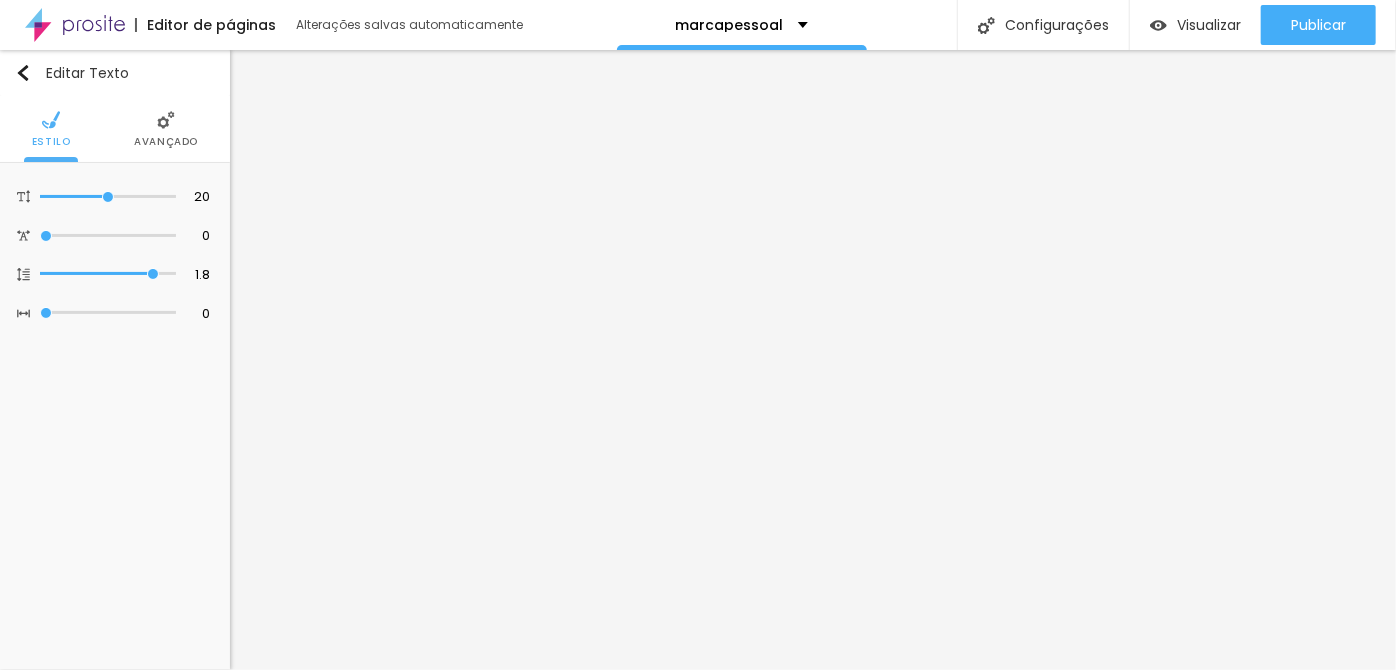 click on "Avançado" at bounding box center (166, 142) 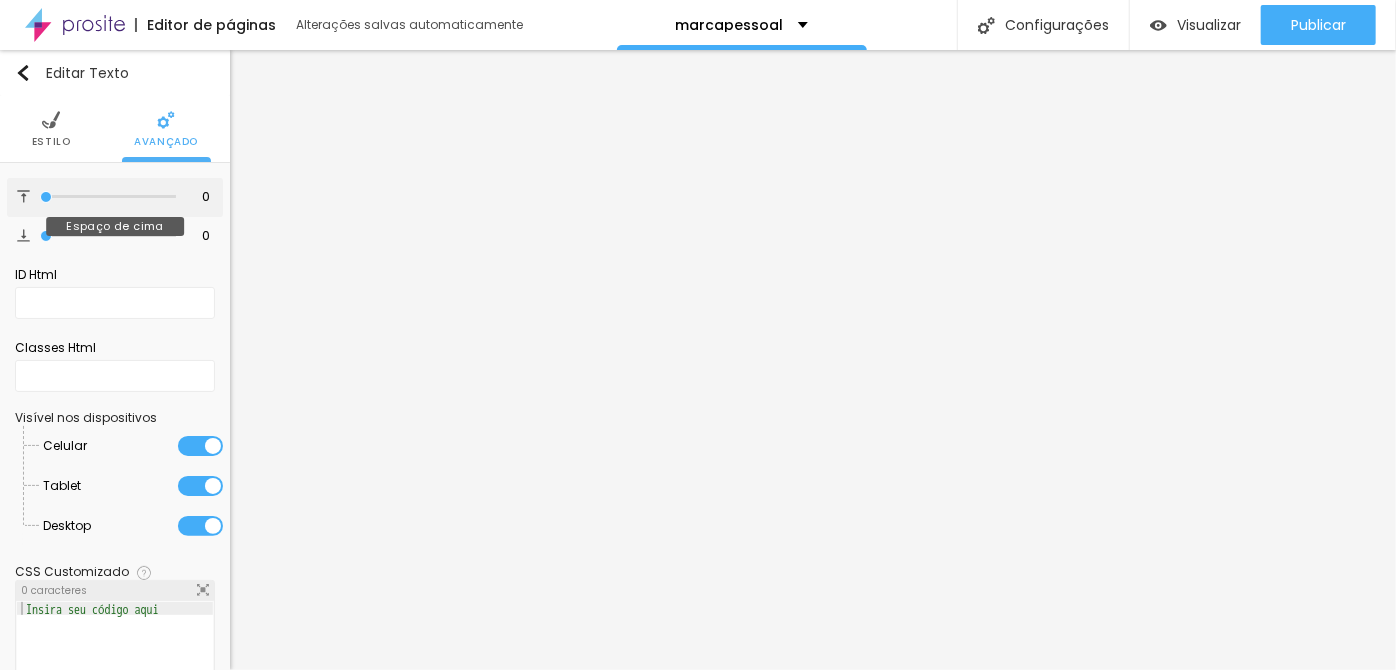 drag, startPoint x: 56, startPoint y: 198, endPoint x: 0, endPoint y: 201, distance: 56.0803 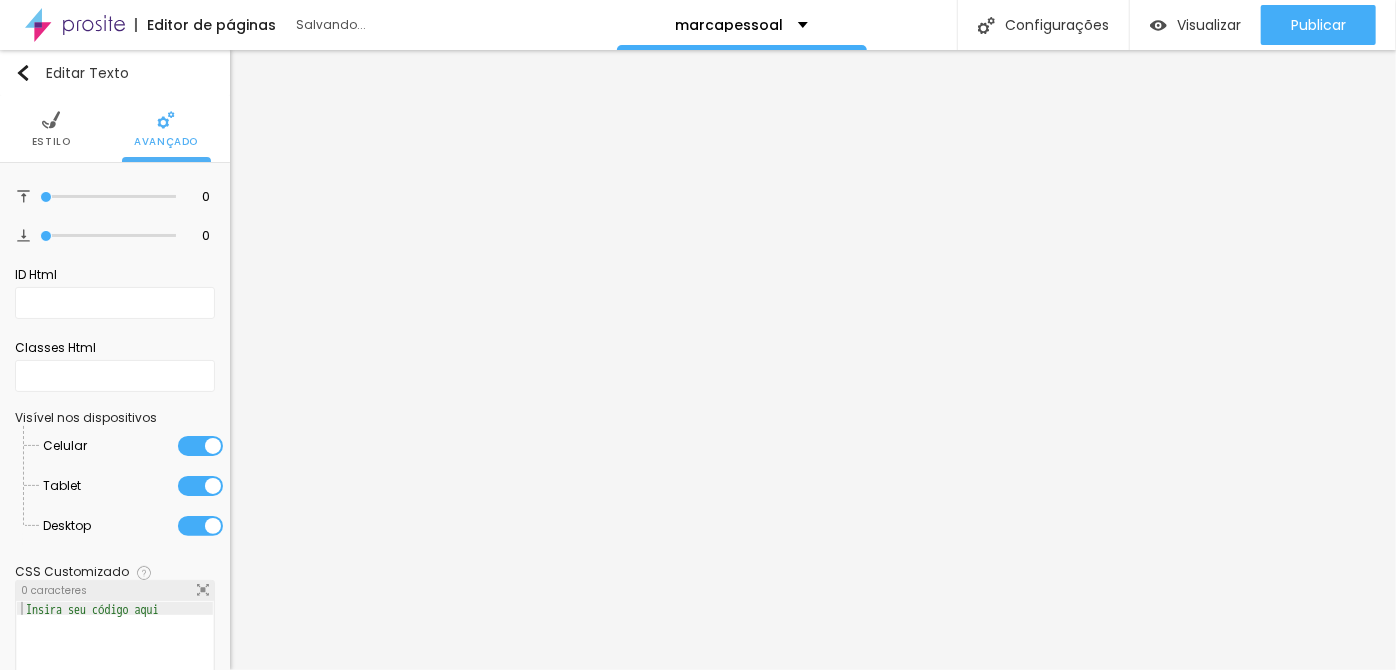 click at bounding box center (51, 120) 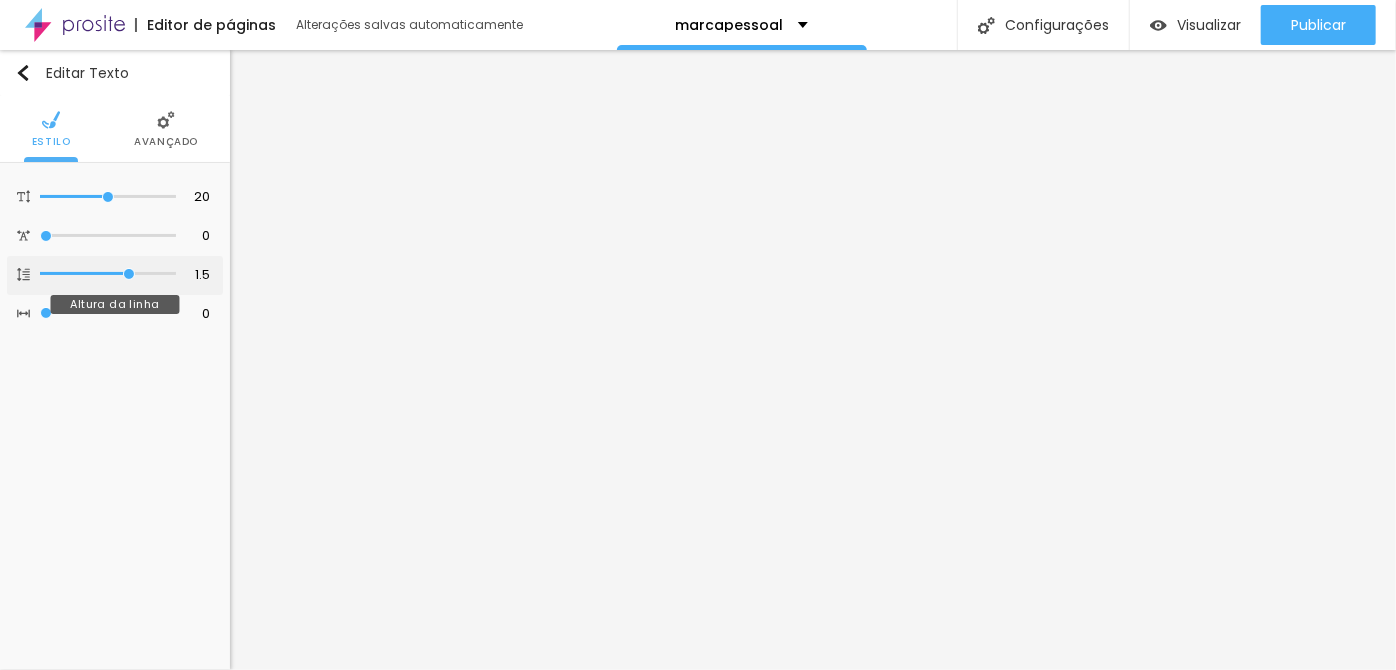drag, startPoint x: 148, startPoint y: 270, endPoint x: 131, endPoint y: 265, distance: 17.720045 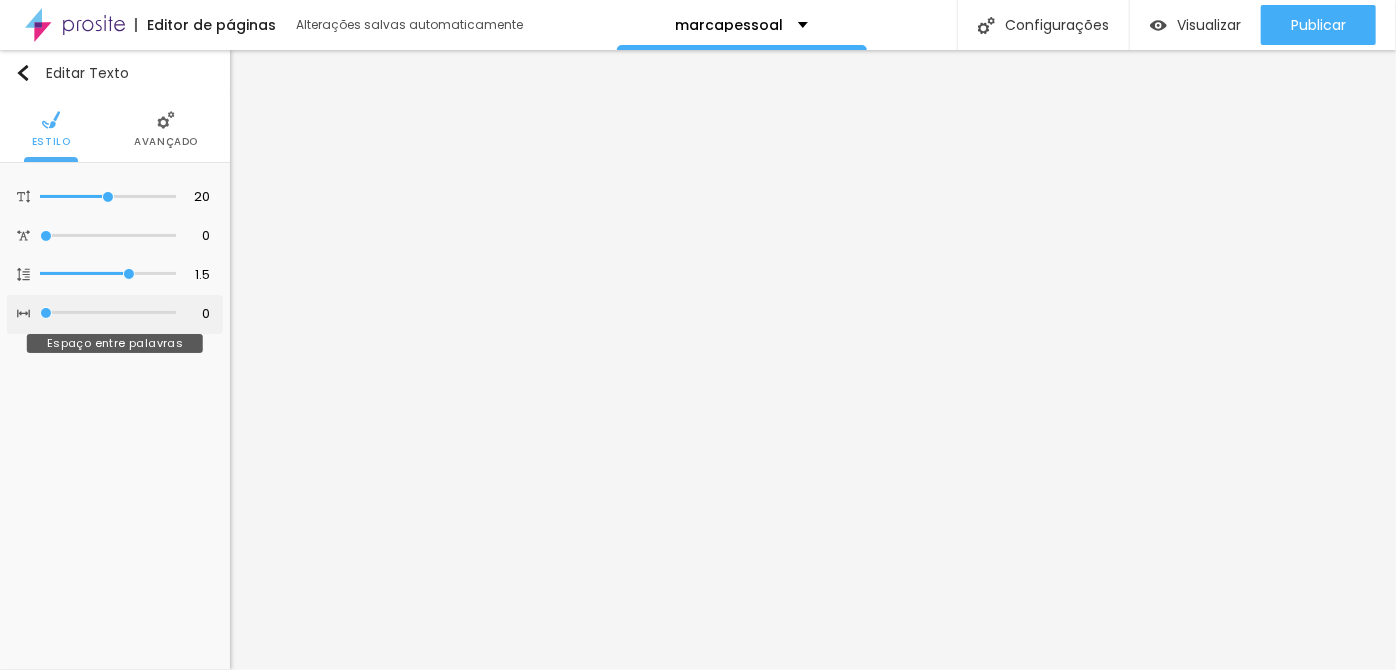 drag, startPoint x: 77, startPoint y: 309, endPoint x: 46, endPoint y: 309, distance: 31 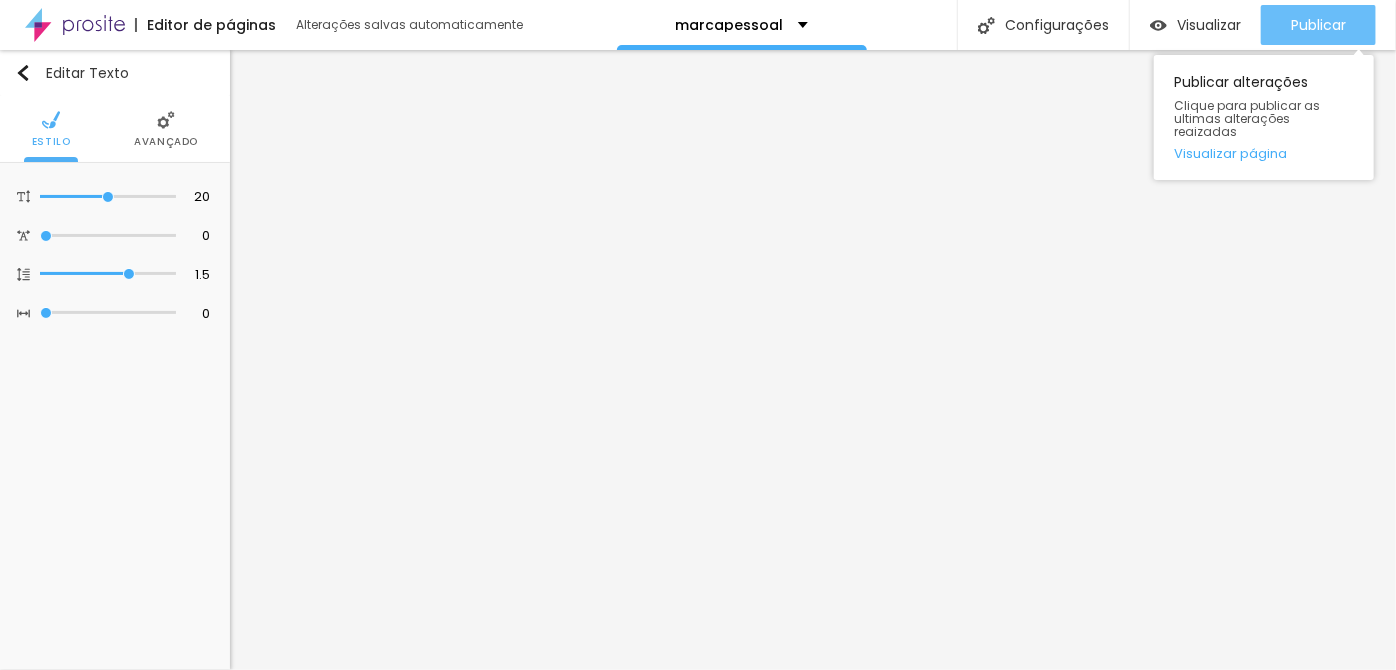 click on "Publicar" at bounding box center [1318, 25] 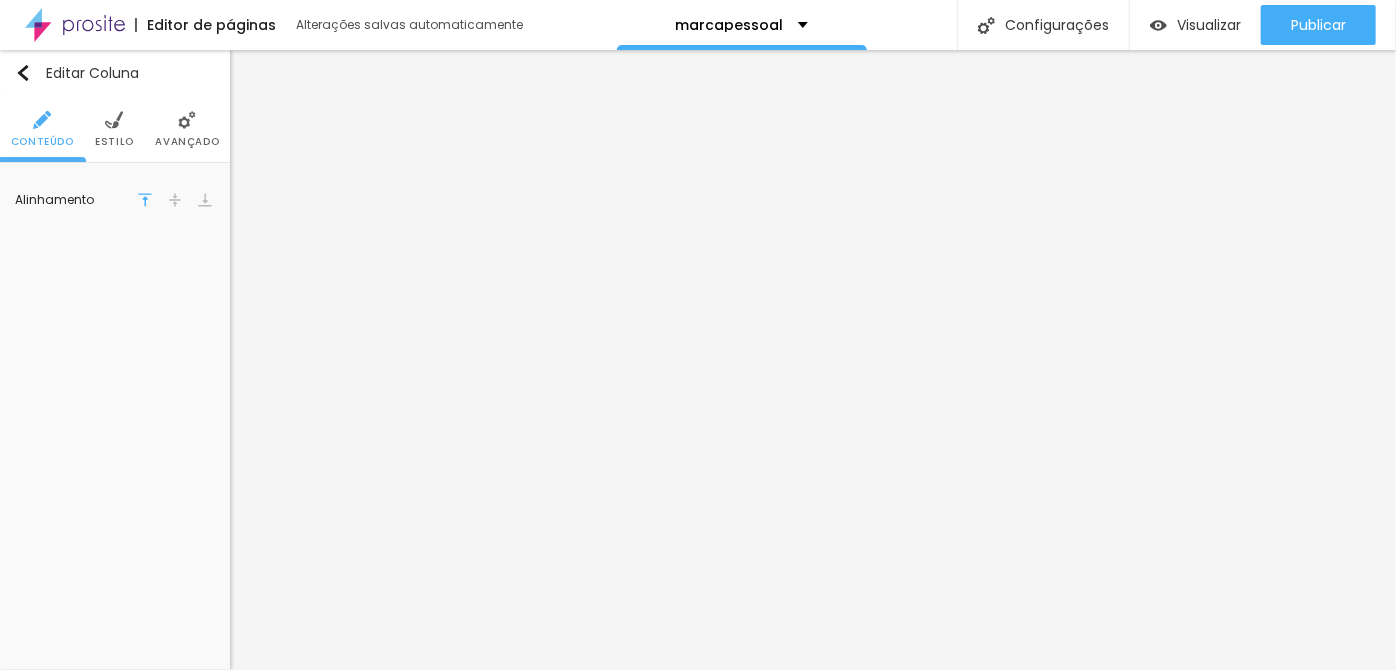 click at bounding box center (175, 200) 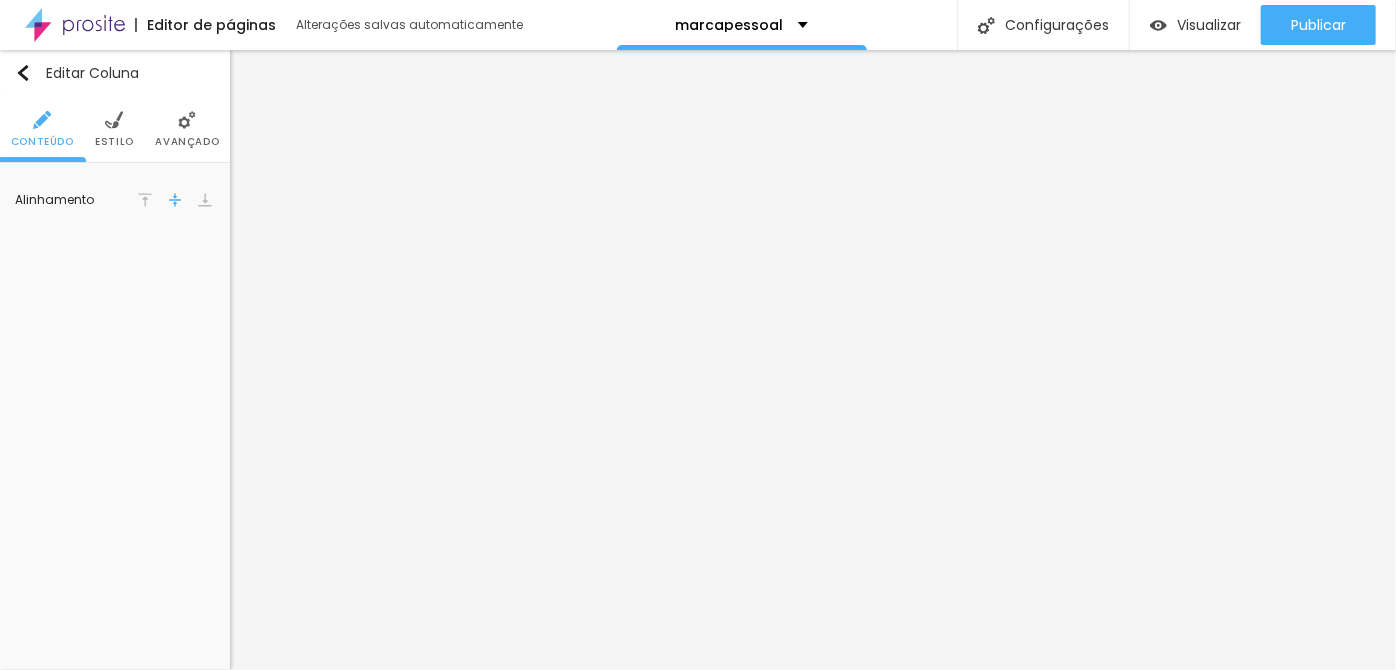 click on "Avançado" at bounding box center [187, 142] 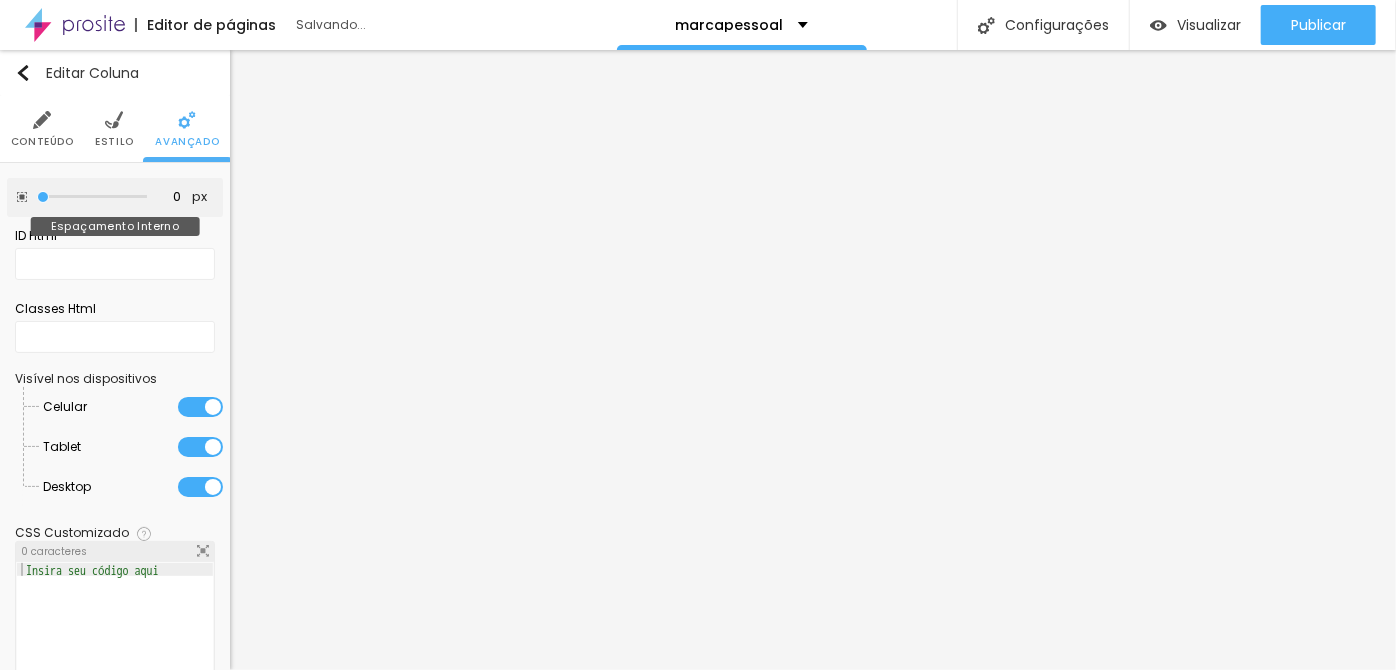 drag, startPoint x: 80, startPoint y: 195, endPoint x: 25, endPoint y: 196, distance: 55.00909 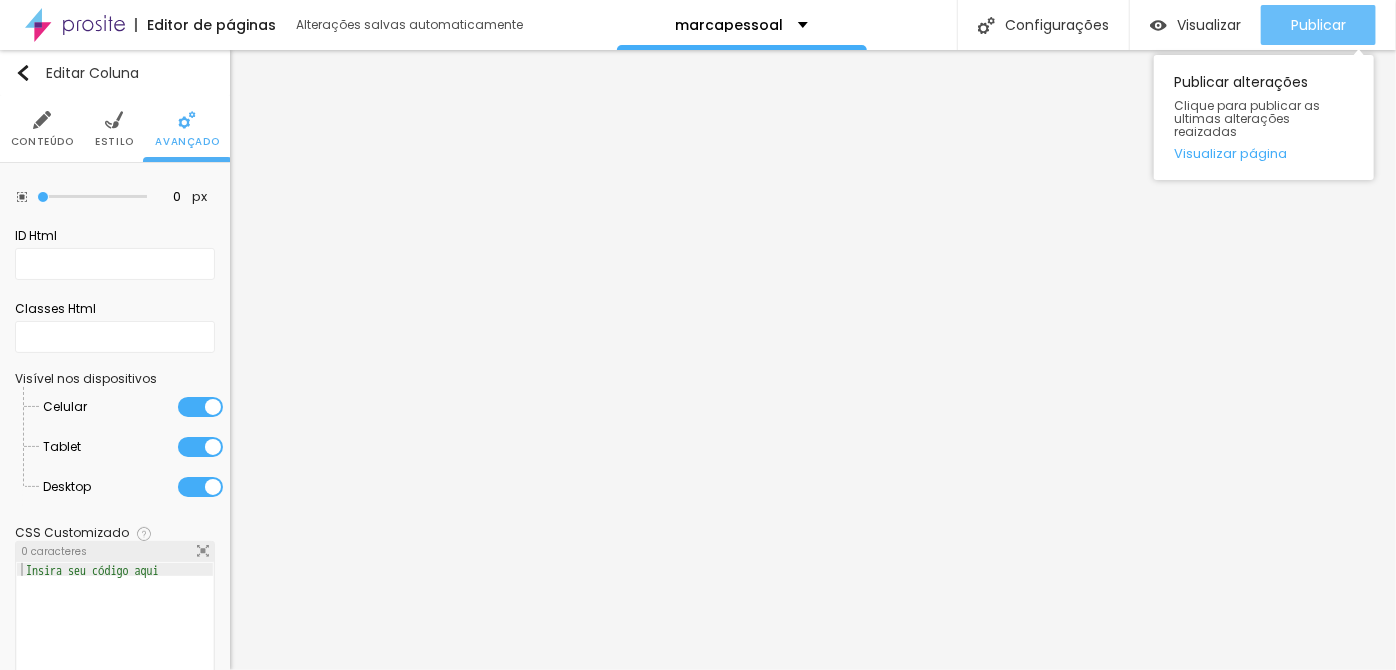 click on "Publicar" at bounding box center (1318, 25) 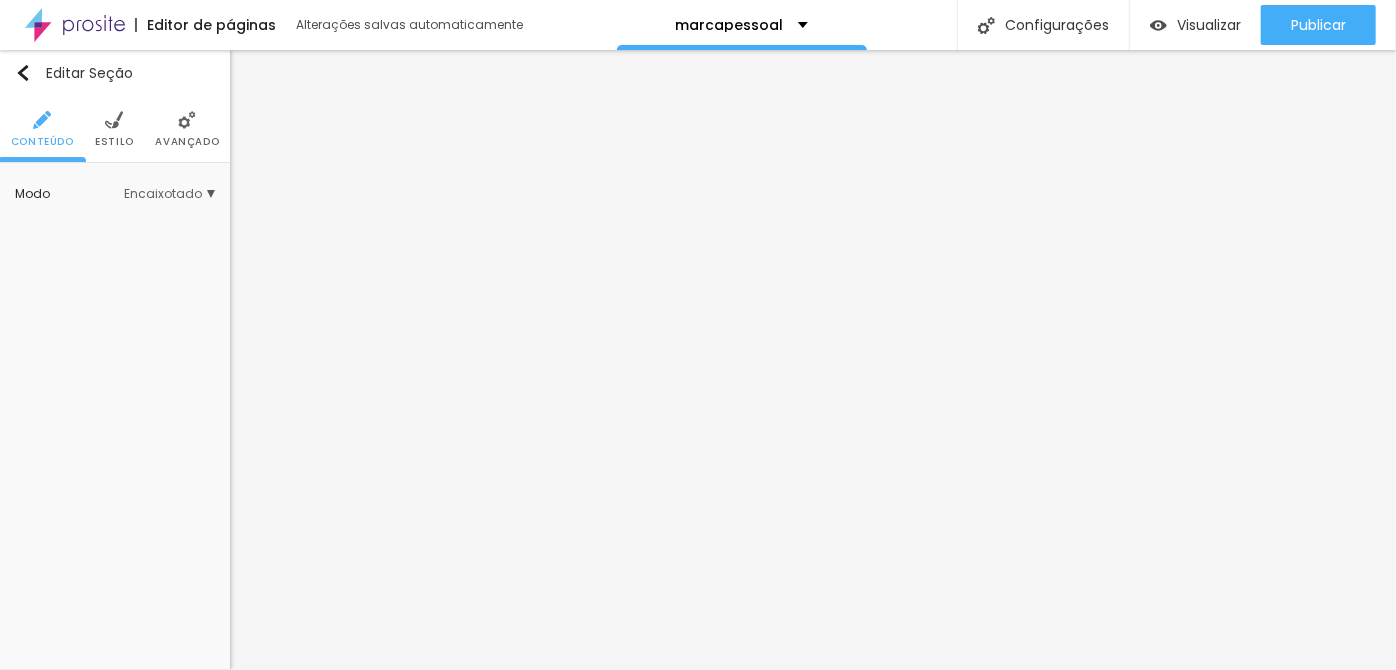 click on "Estilo" at bounding box center (114, 129) 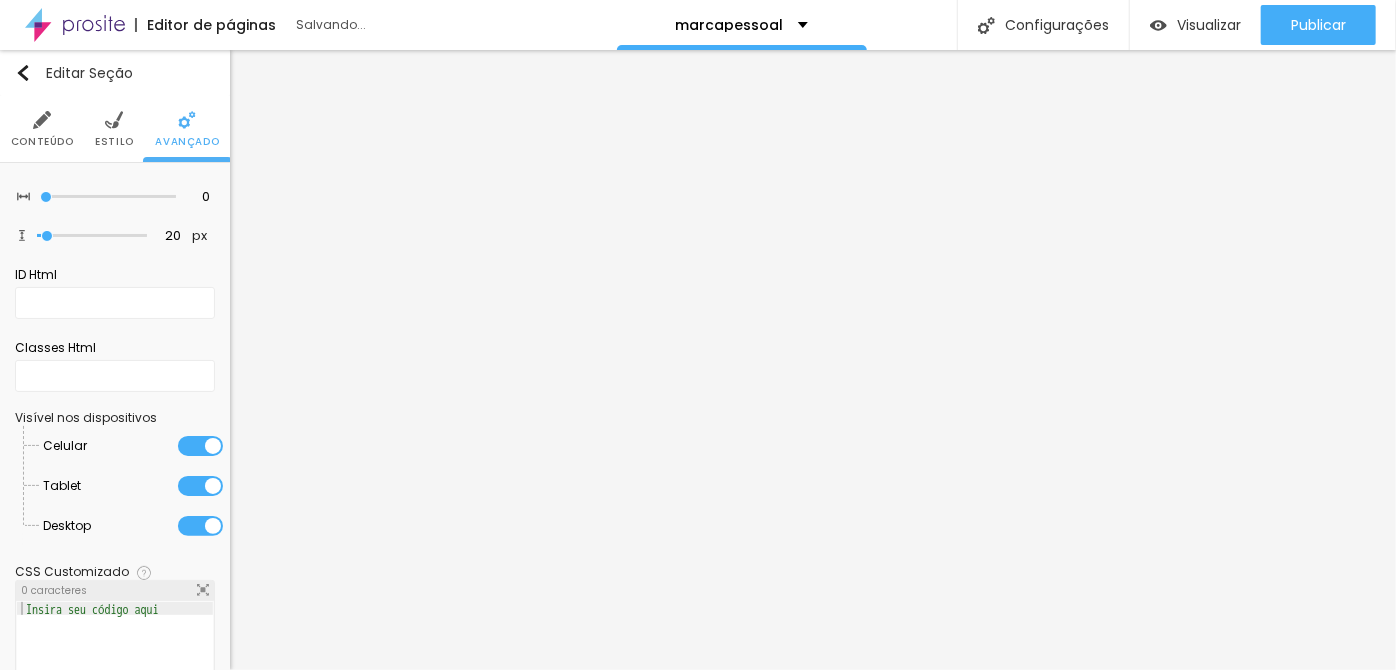 drag, startPoint x: 117, startPoint y: 193, endPoint x: 19, endPoint y: 171, distance: 100.43903 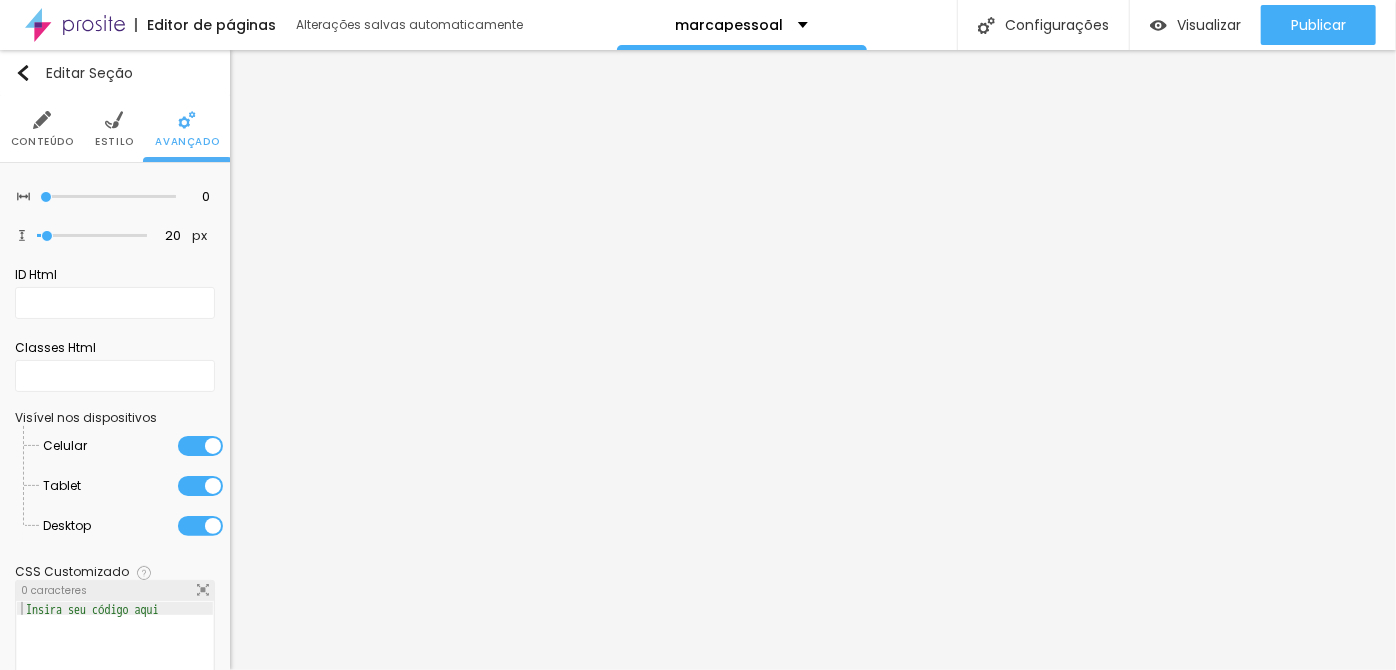 click at bounding box center (114, 120) 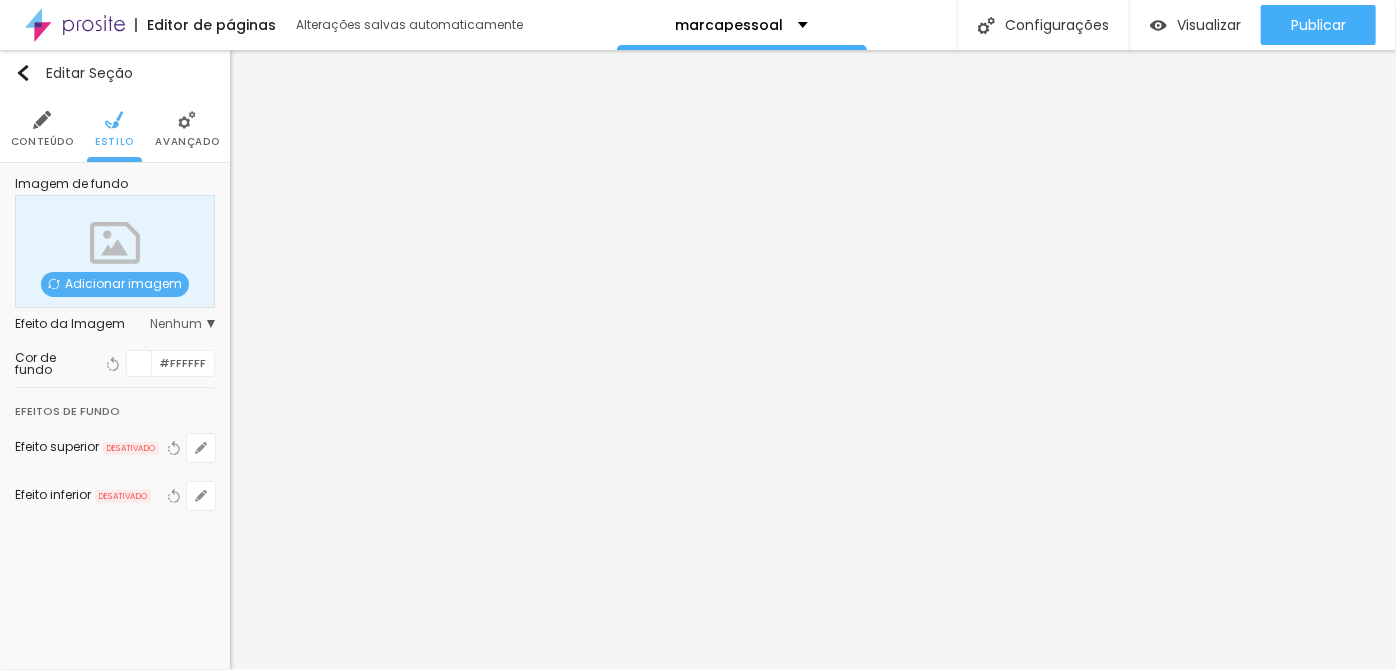 click on "Conteúdo" at bounding box center [42, 129] 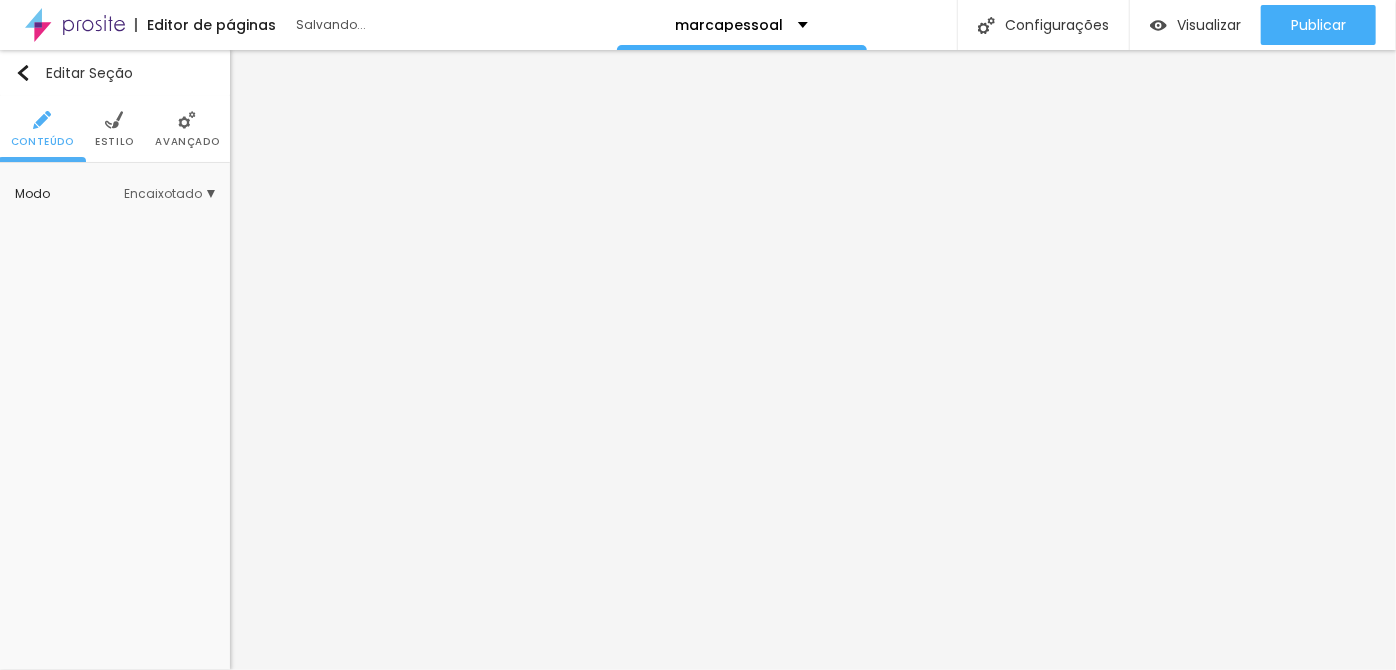 click on "Encaixotado" at bounding box center (169, 194) 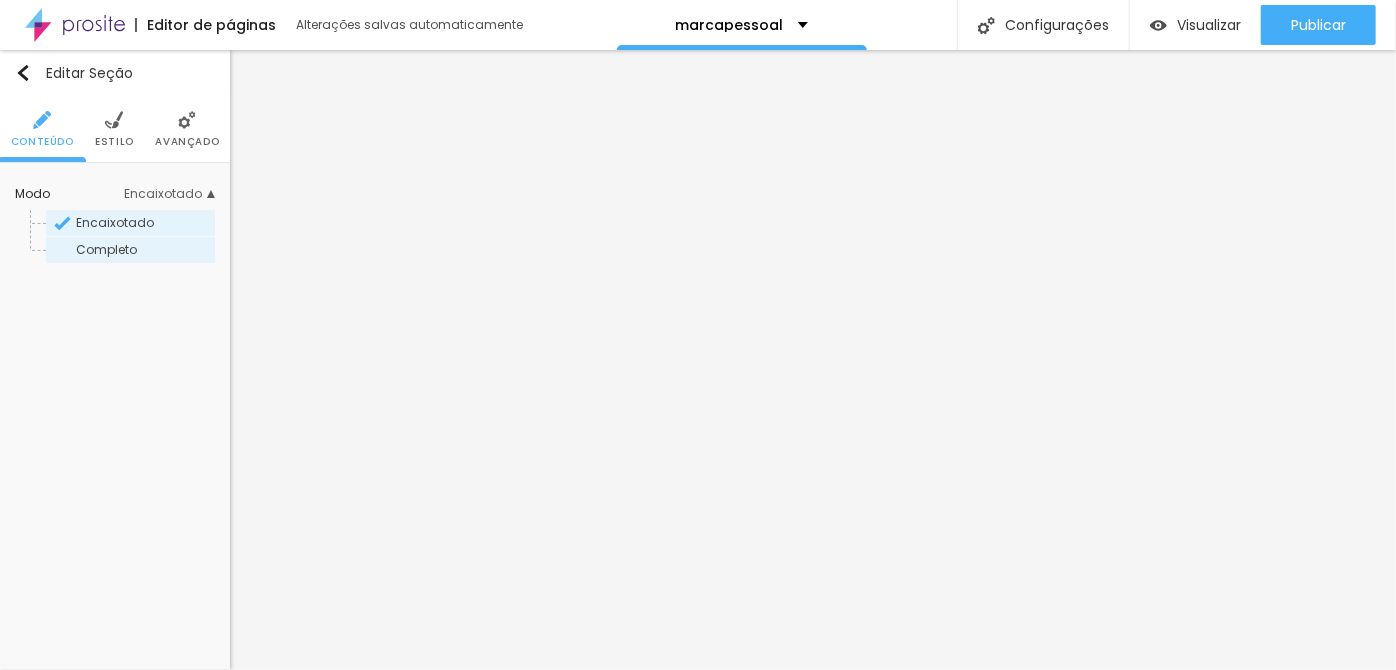 click on "Completo" at bounding box center [106, 249] 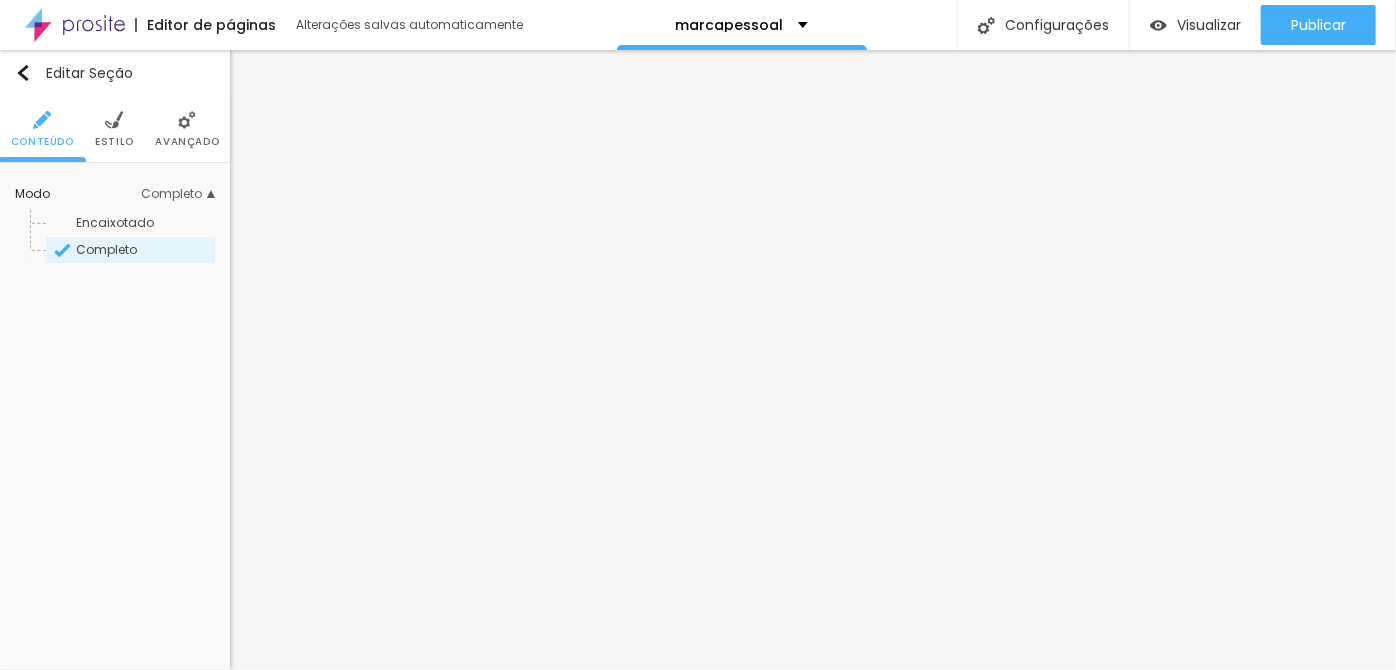 click on "Avançado" at bounding box center (187, 142) 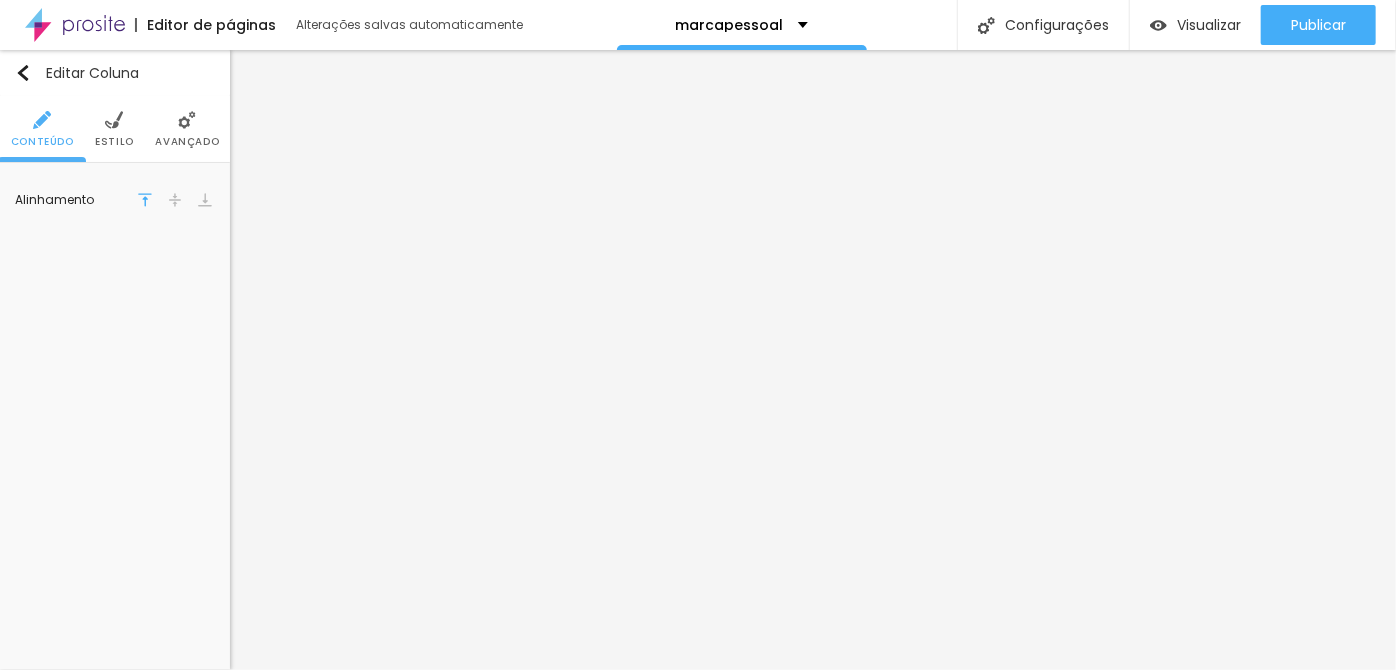 click at bounding box center [175, 200] 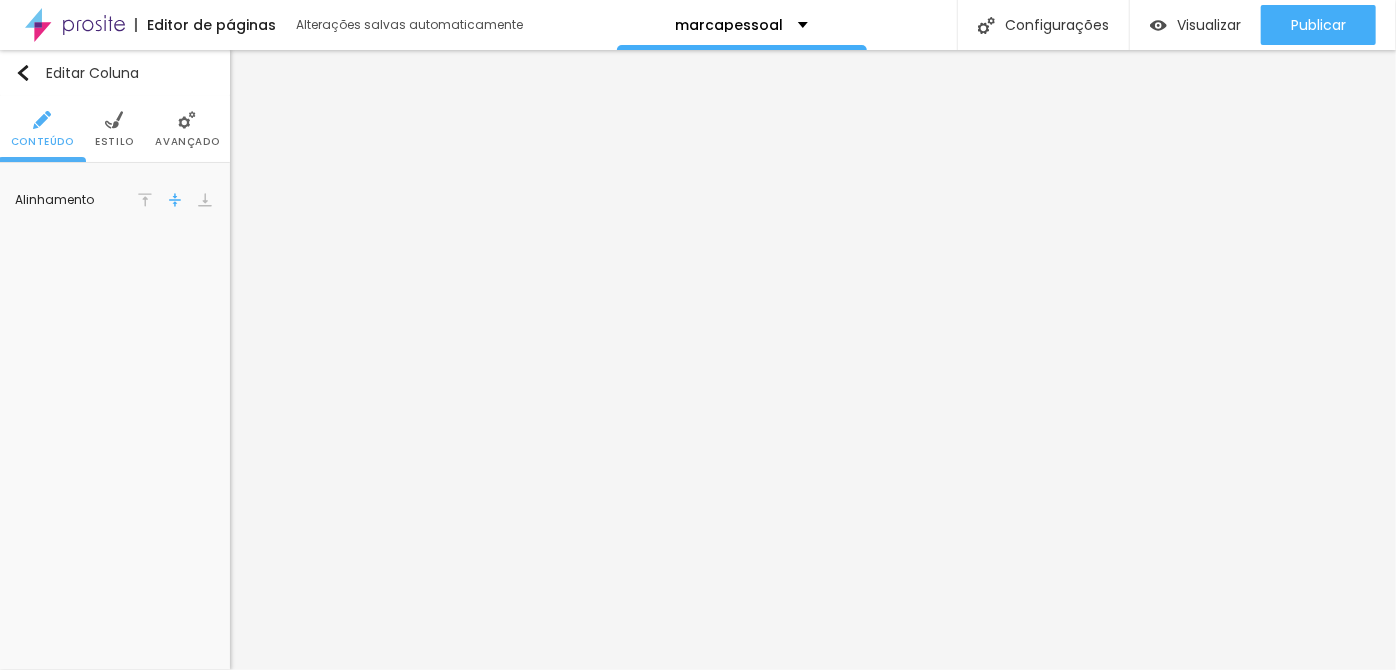 click on "Avançado" at bounding box center [187, 142] 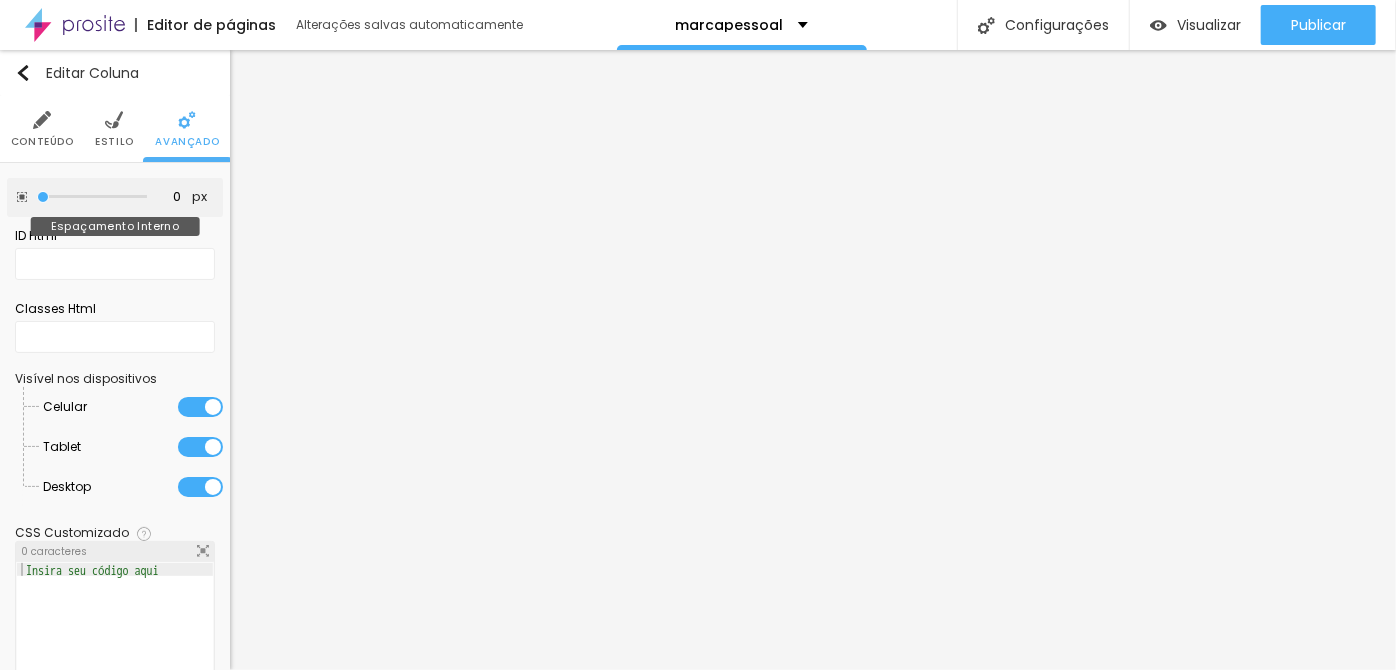 drag, startPoint x: 76, startPoint y: 195, endPoint x: 0, endPoint y: 189, distance: 76.23647 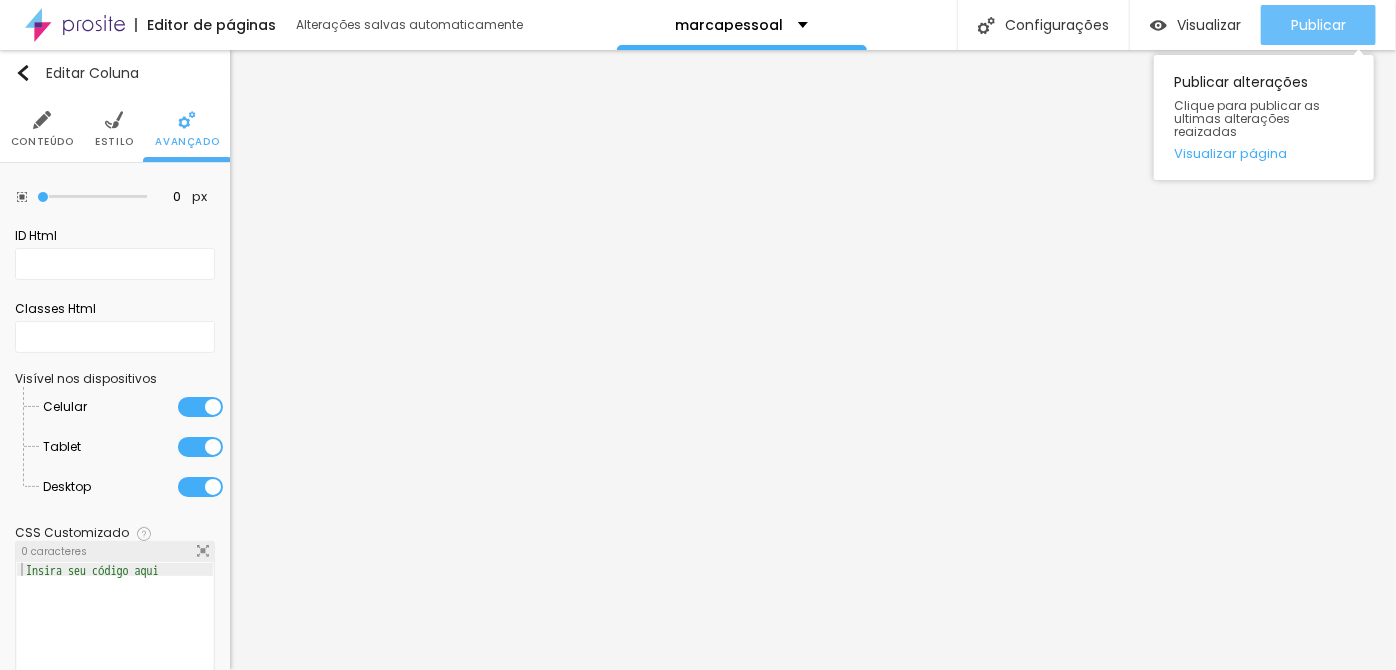 click on "Publicar" at bounding box center [1318, 25] 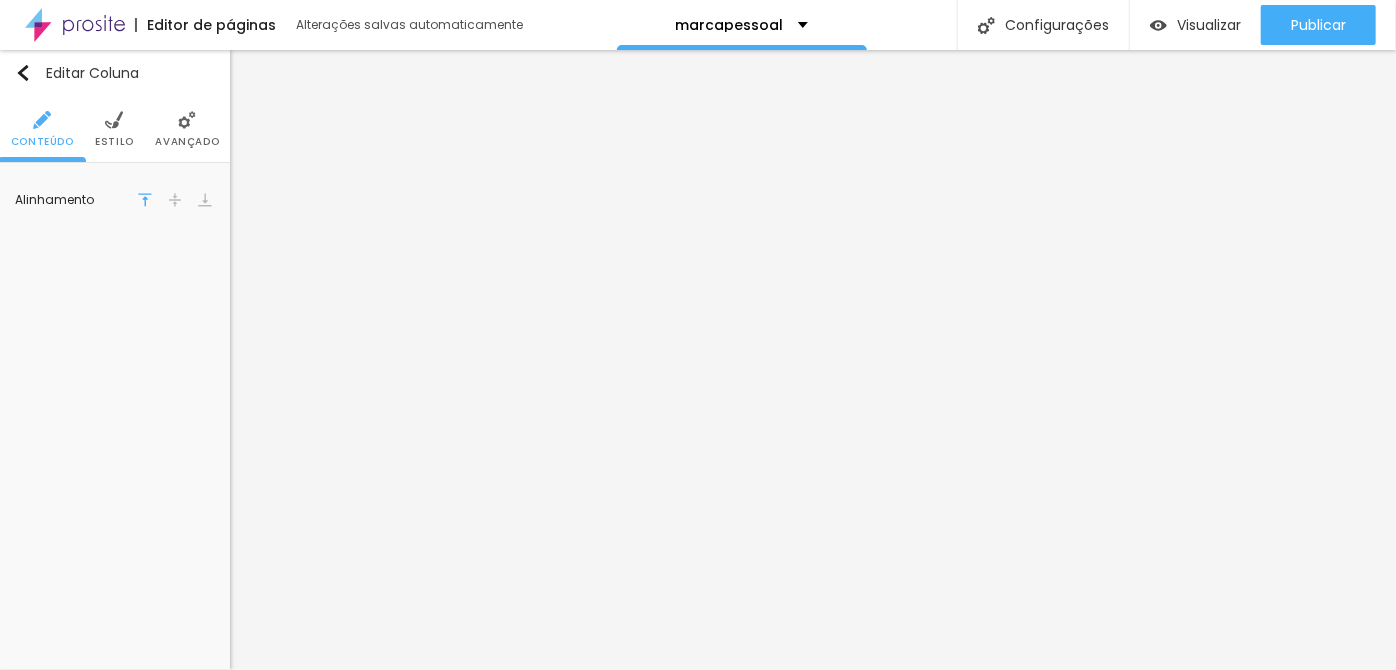 click on "Alinhamento" at bounding box center (115, 200) 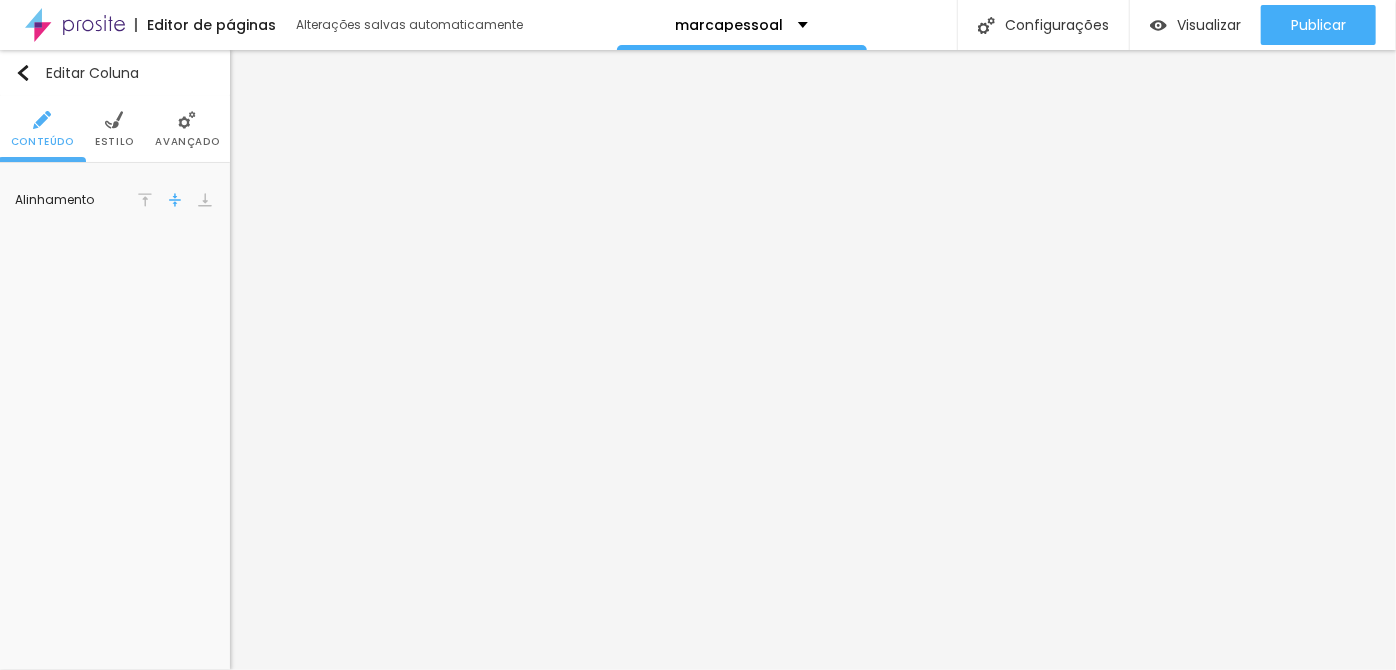 click on "Avançado" at bounding box center (187, 129) 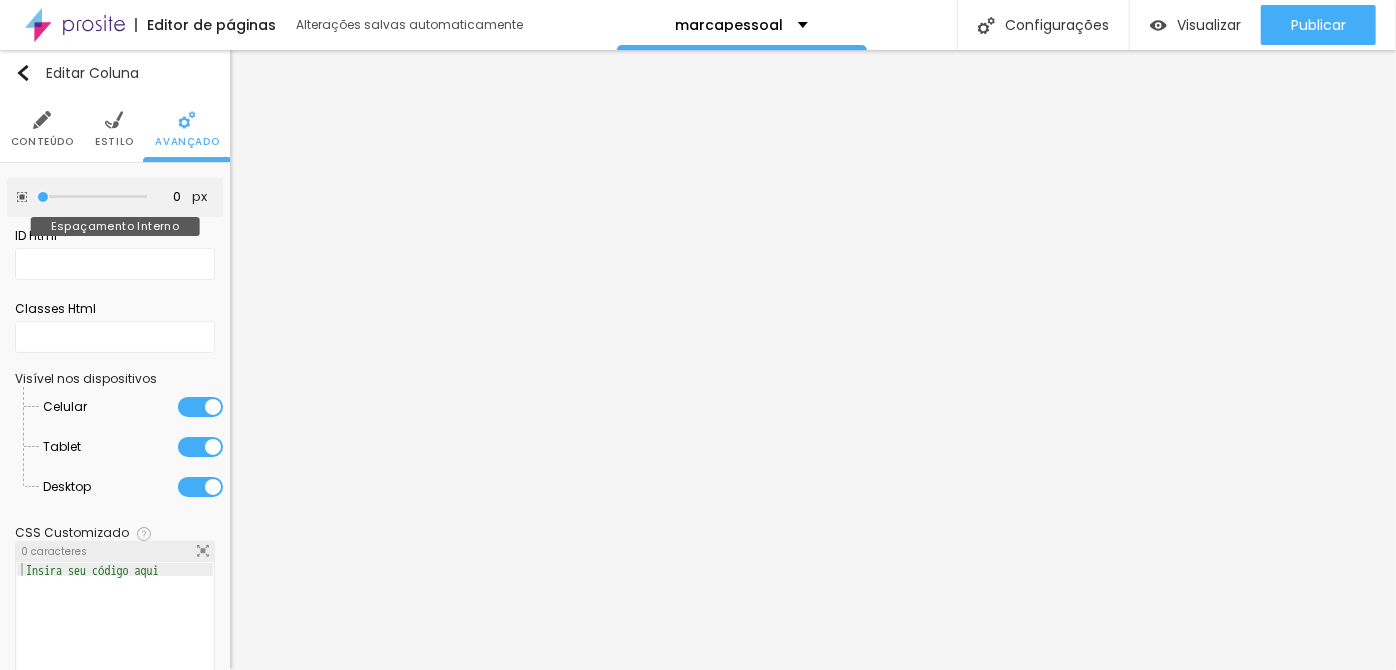 drag, startPoint x: 77, startPoint y: 195, endPoint x: 37, endPoint y: 198, distance: 40.112343 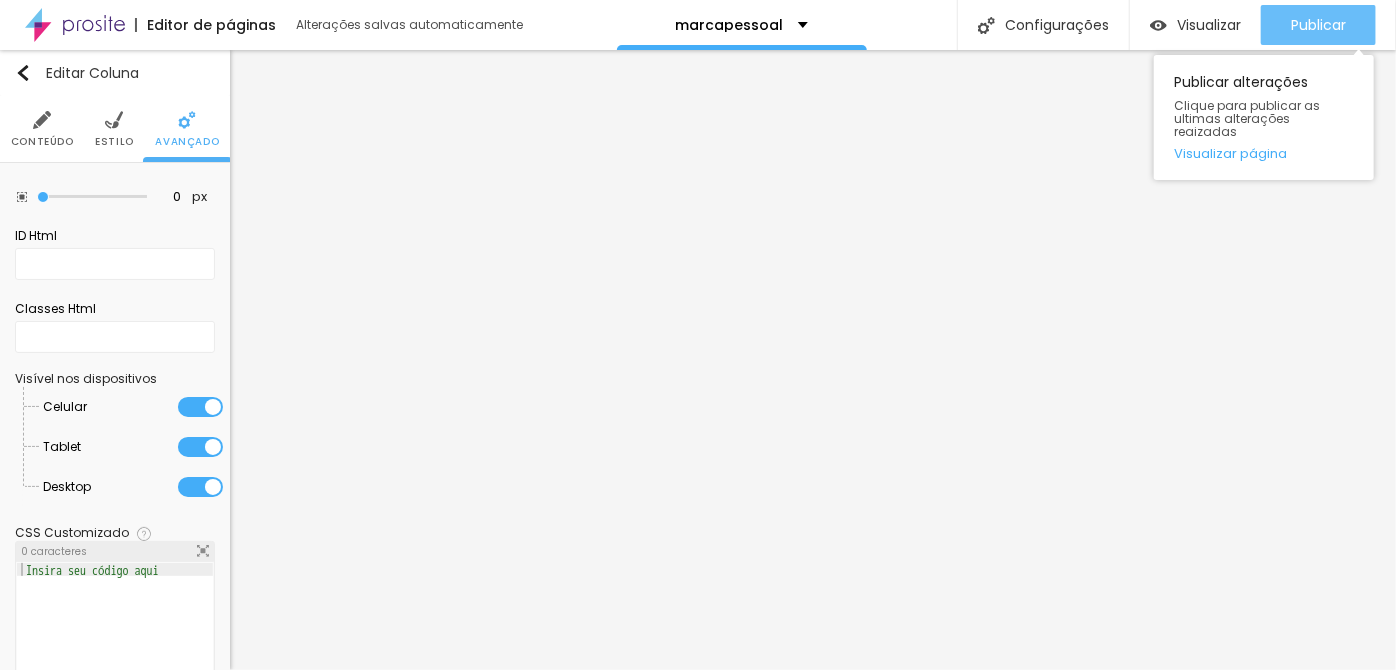 click on "Publicar" at bounding box center (1318, 25) 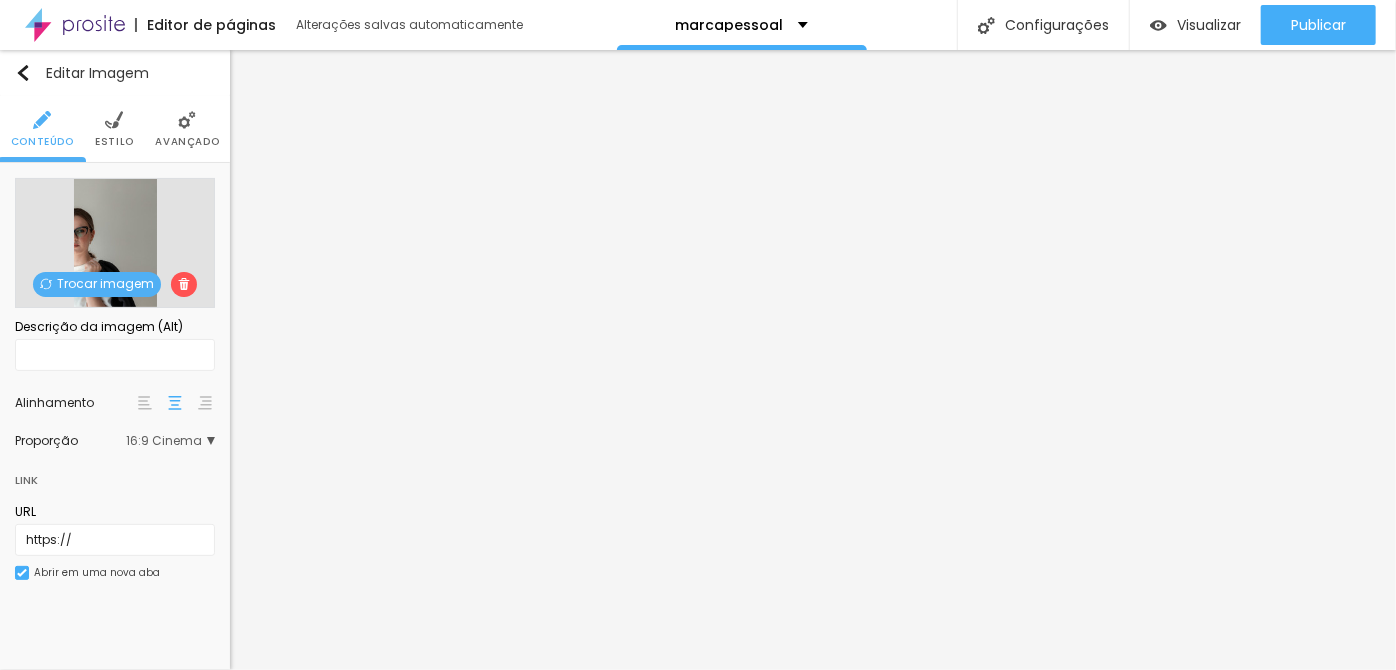 click on "Avançado" at bounding box center (187, 129) 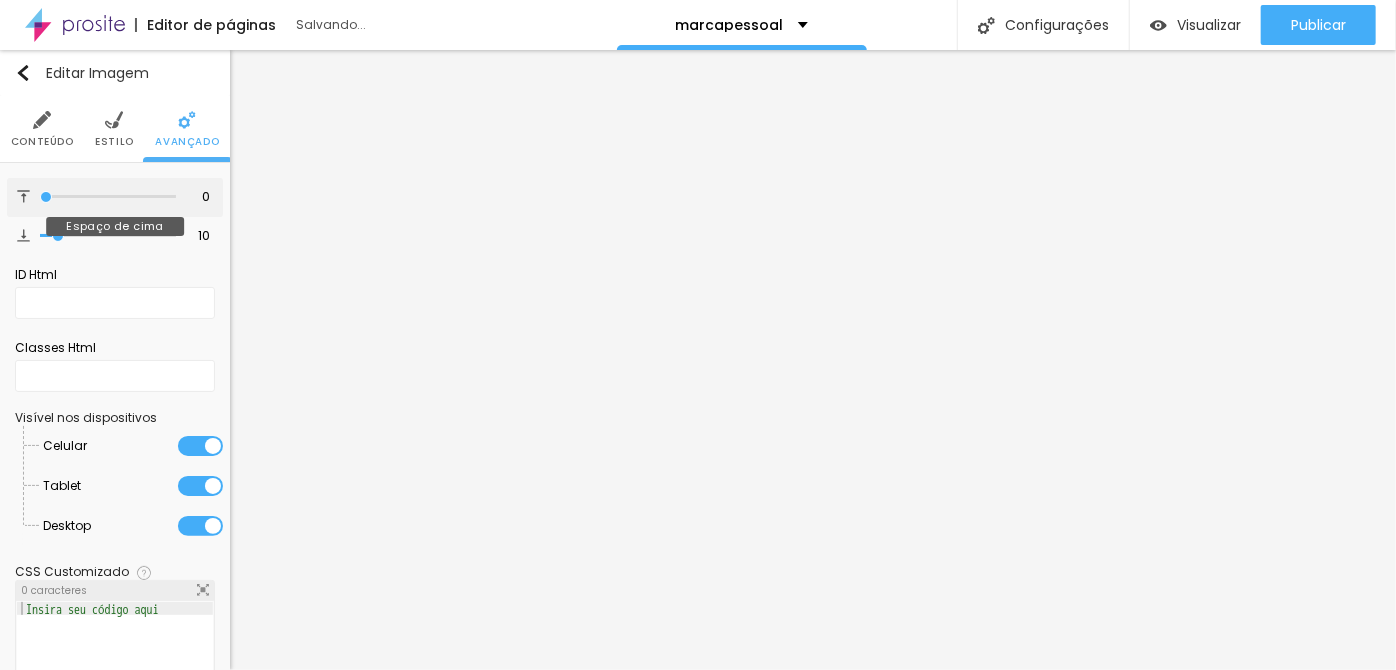 drag, startPoint x: 50, startPoint y: 193, endPoint x: 33, endPoint y: 198, distance: 17.720045 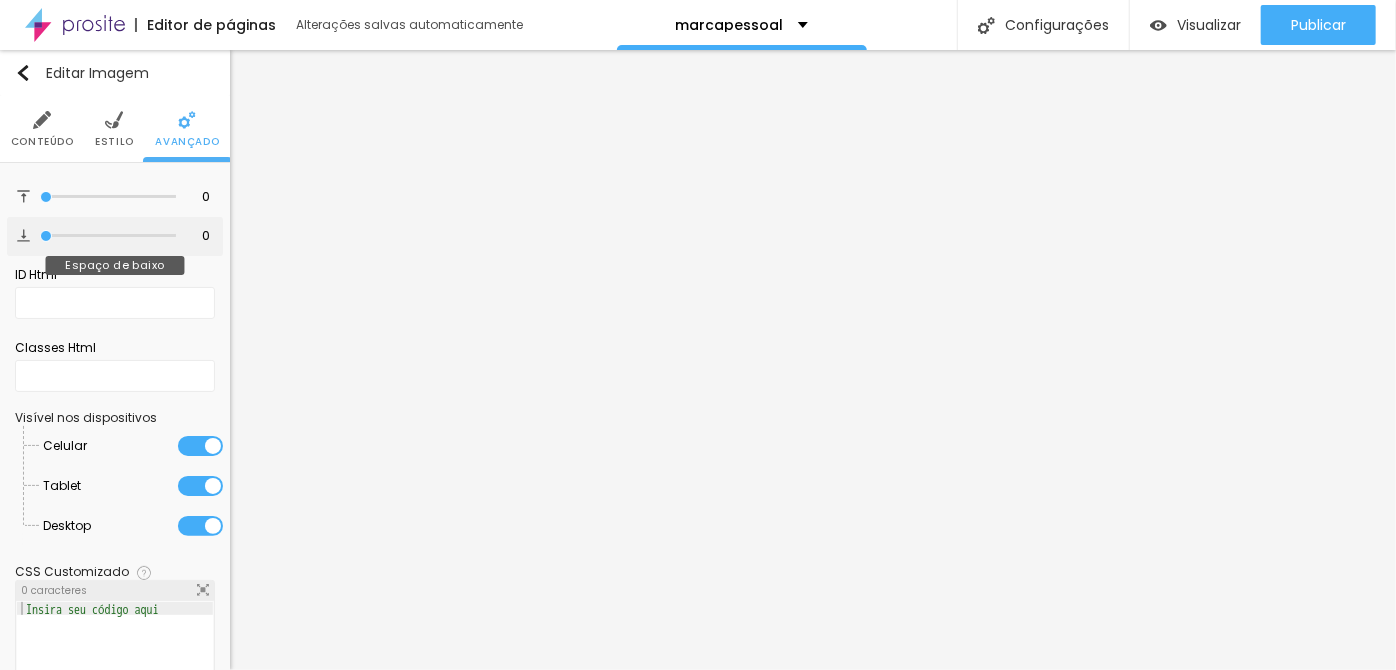 drag, startPoint x: 42, startPoint y: 237, endPoint x: 18, endPoint y: 237, distance: 24 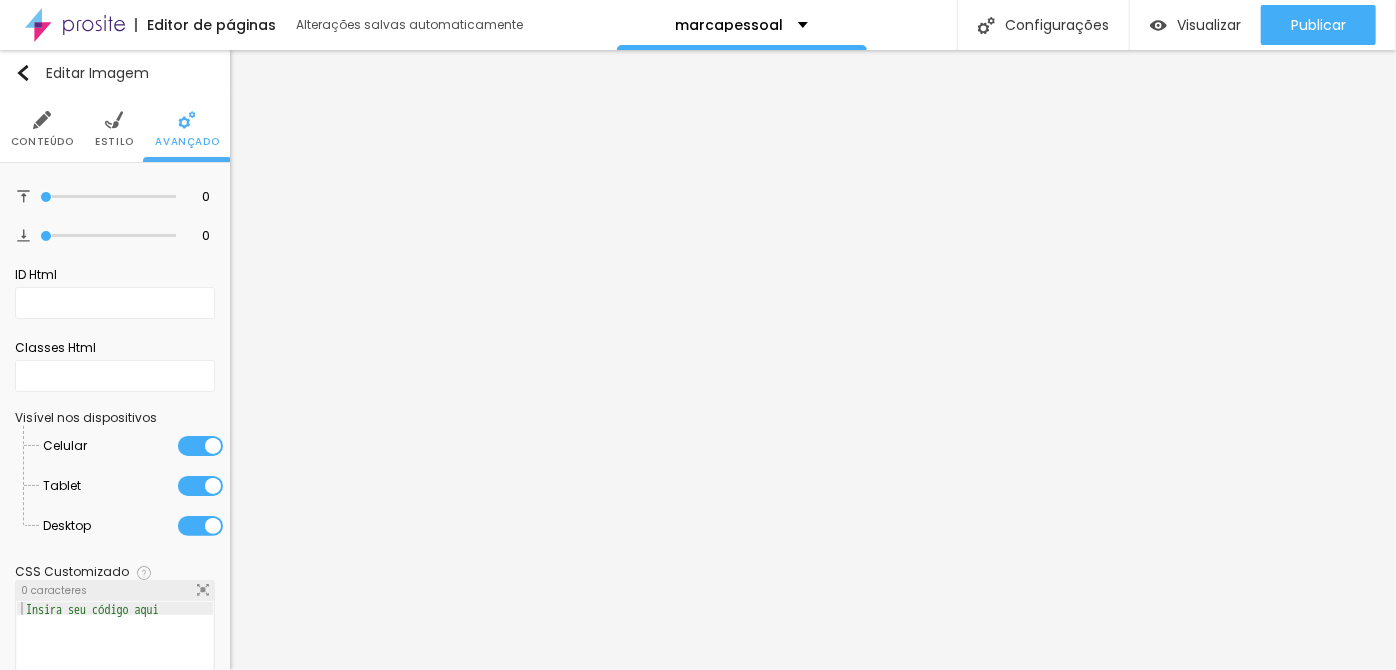 click on "Estilo" at bounding box center [114, 142] 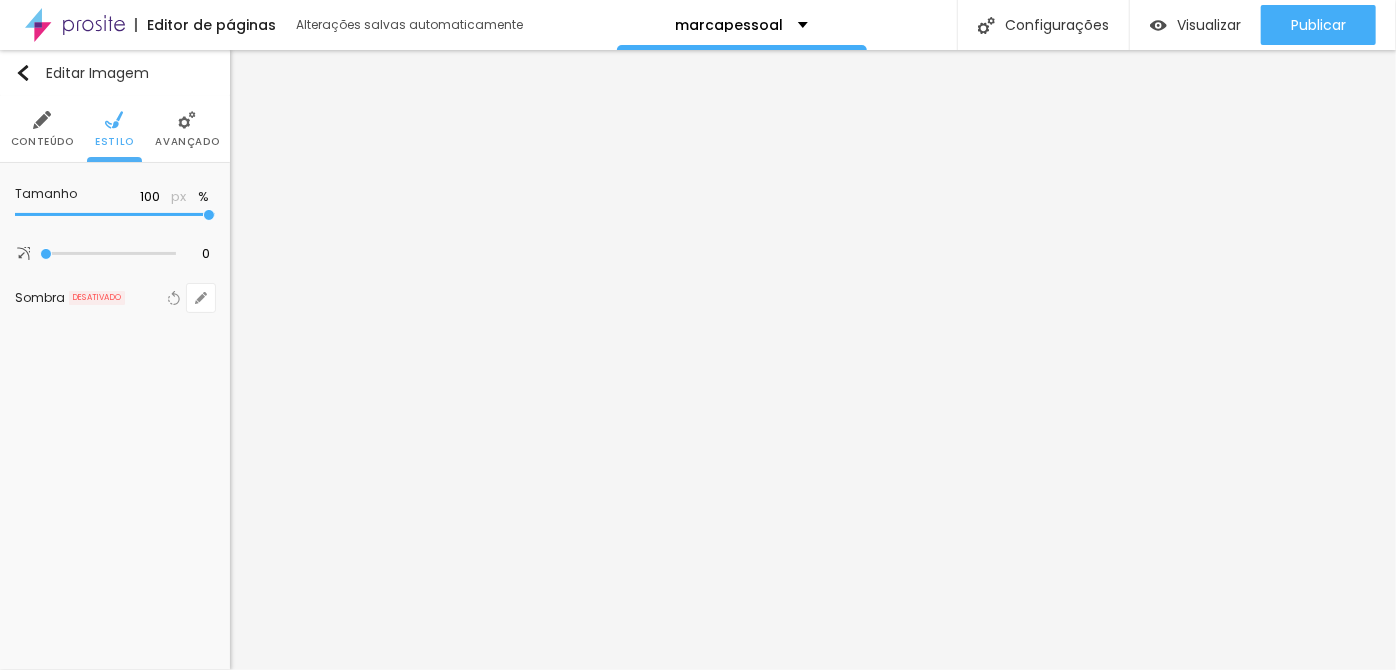 click on "Conteúdo" at bounding box center [42, 129] 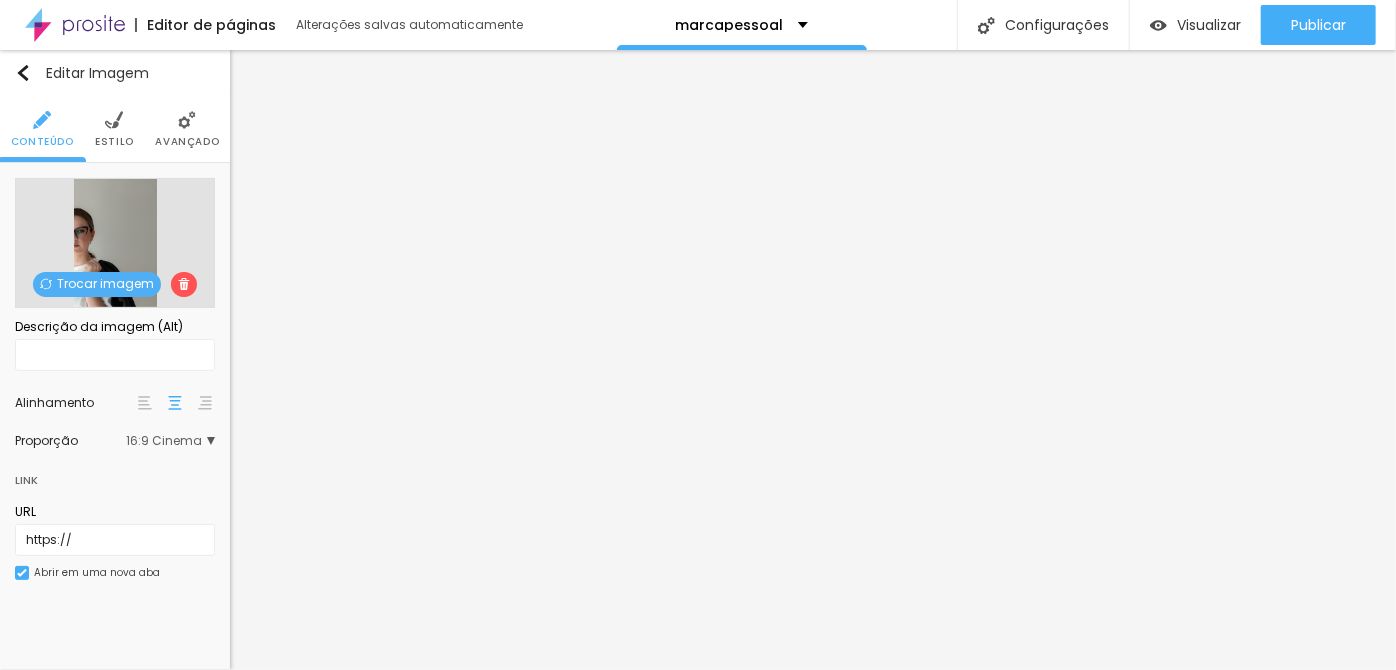 click on "Avançado" at bounding box center (187, 142) 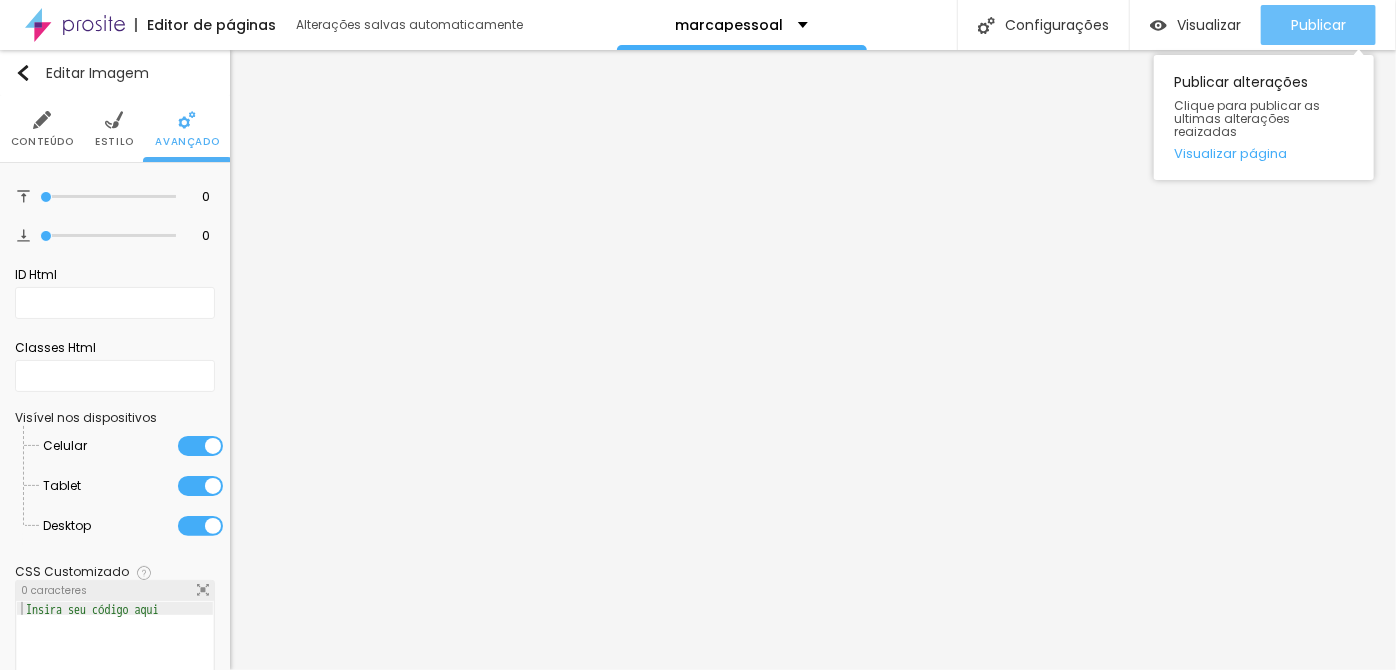 click on "Publicar" at bounding box center (1318, 25) 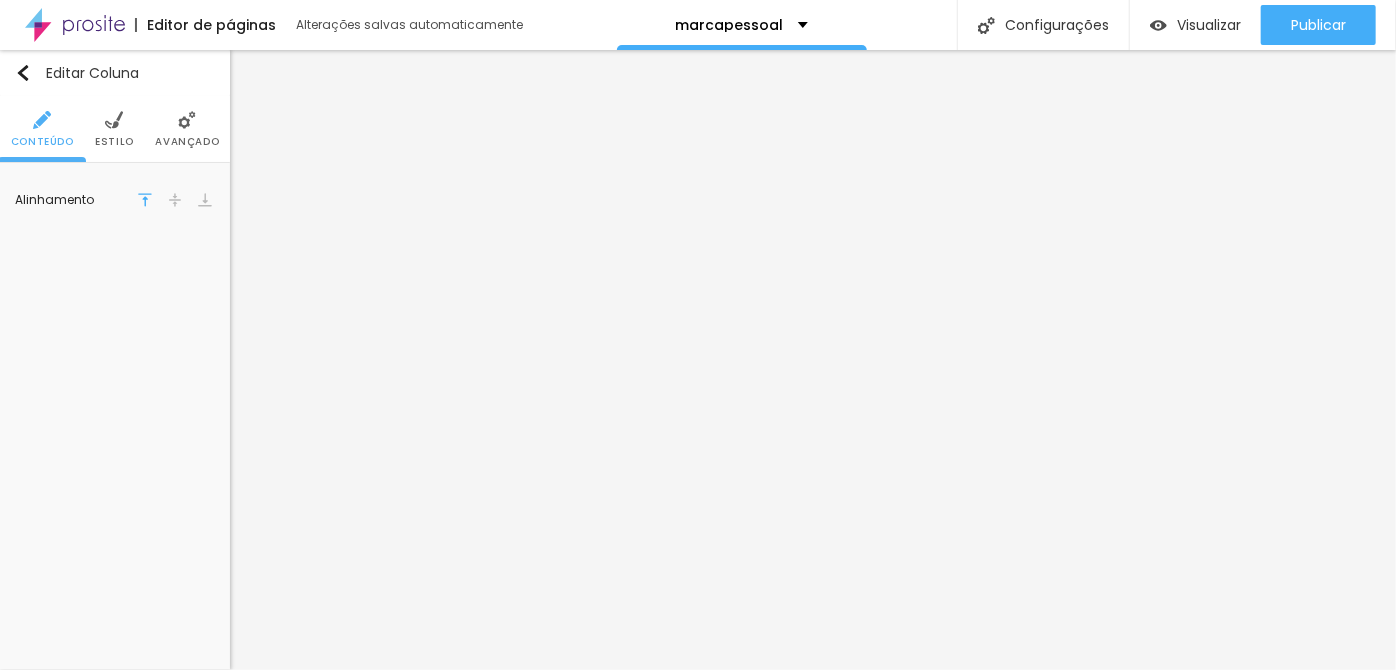click at bounding box center (175, 200) 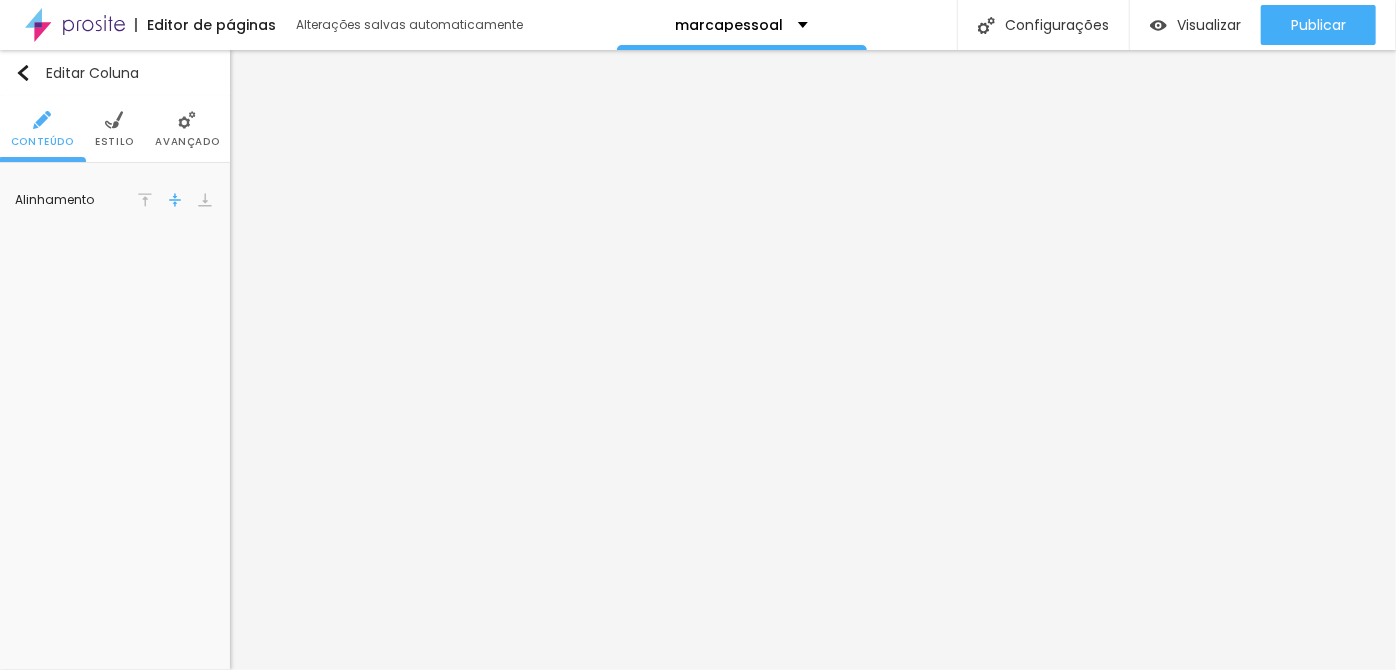 click on "Avançado" at bounding box center [187, 129] 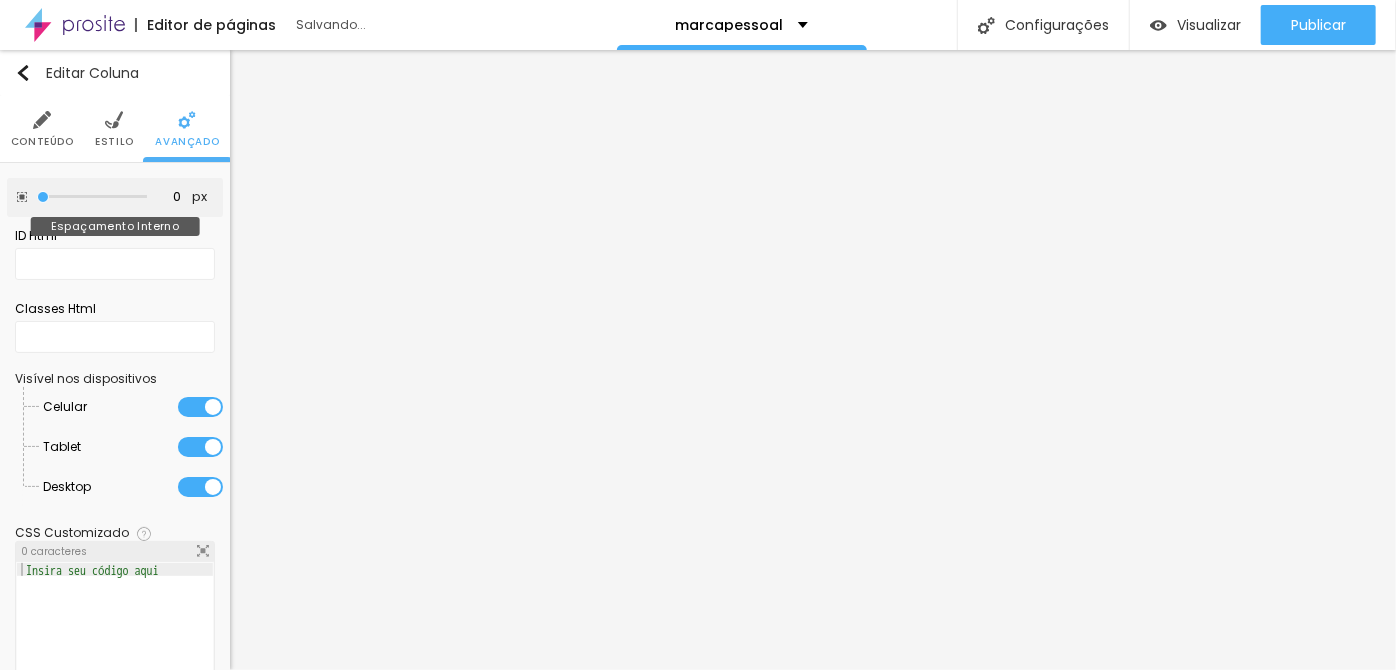 drag, startPoint x: 61, startPoint y: 198, endPoint x: 0, endPoint y: 200, distance: 61.03278 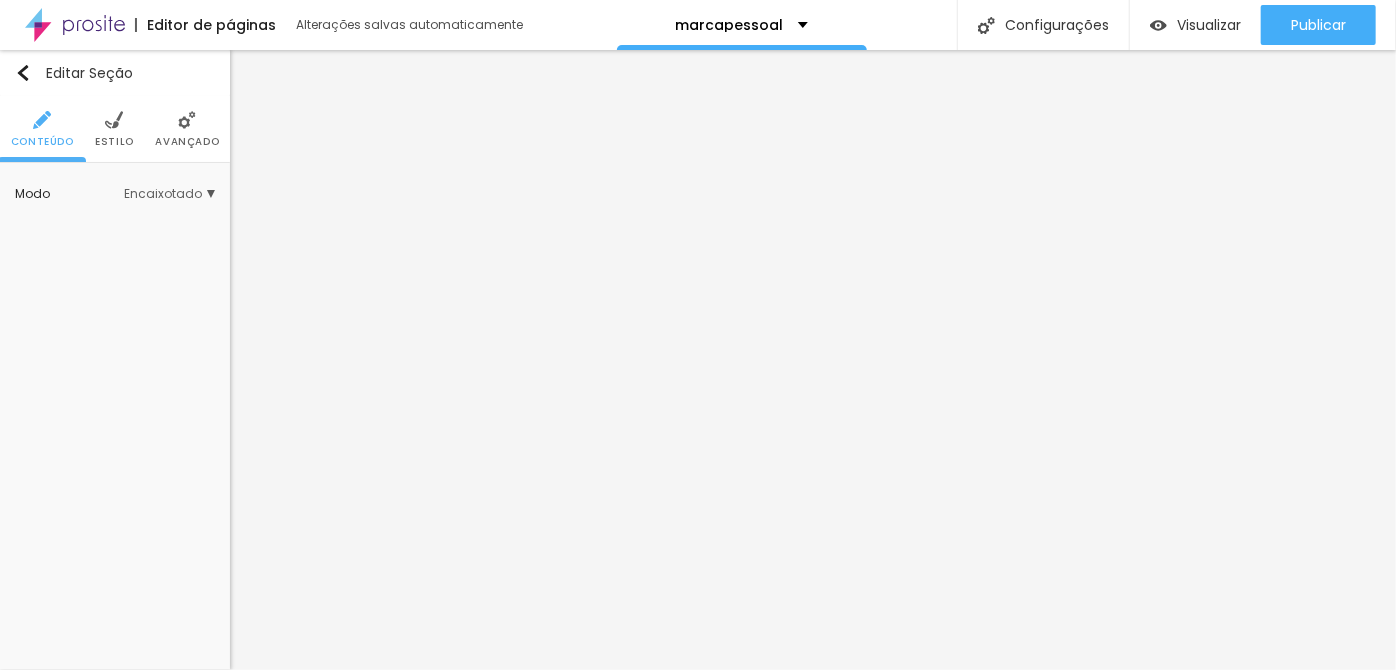 click on "Estilo" at bounding box center [114, 142] 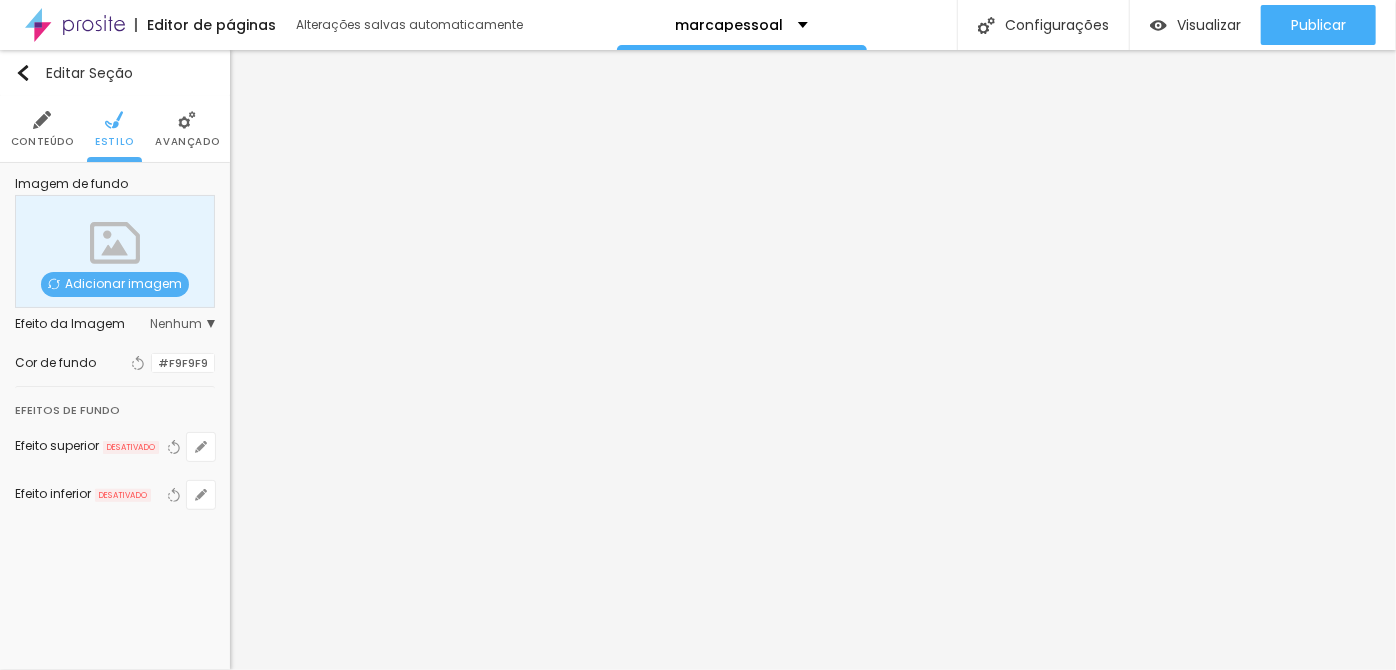 click on "Conteúdo" at bounding box center (42, 142) 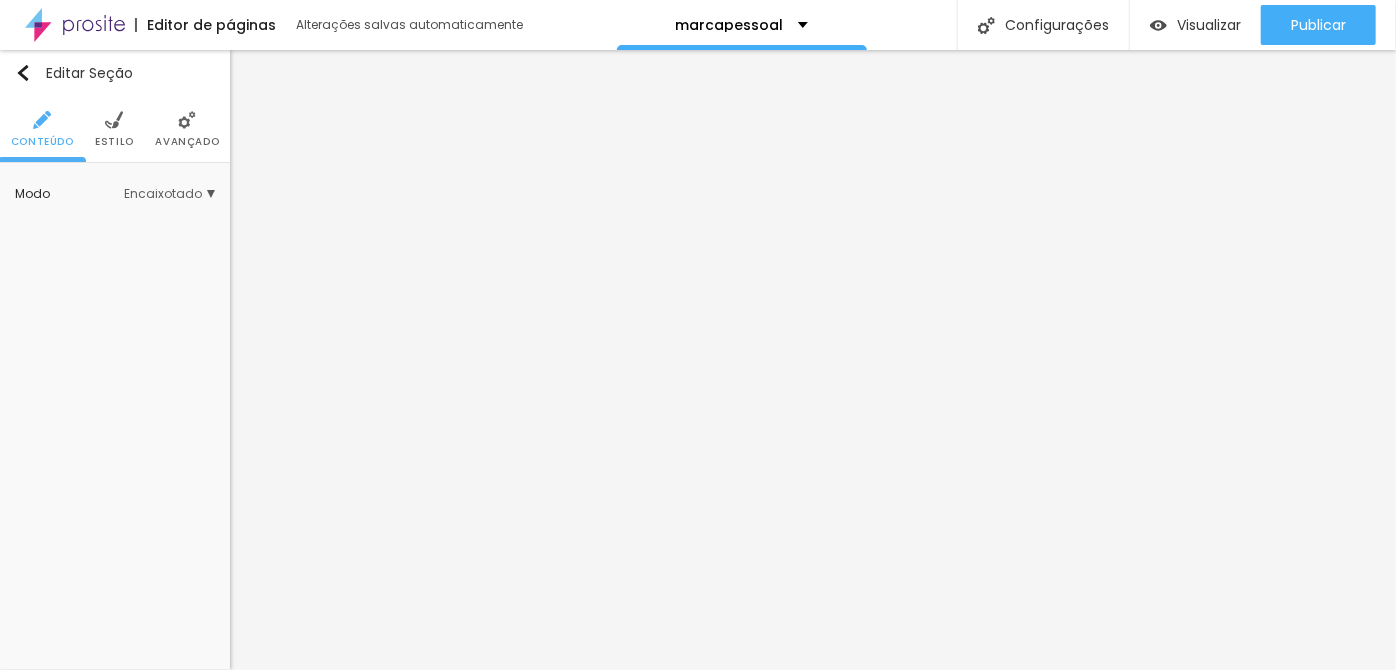 click on "Encaixotado" at bounding box center (169, 194) 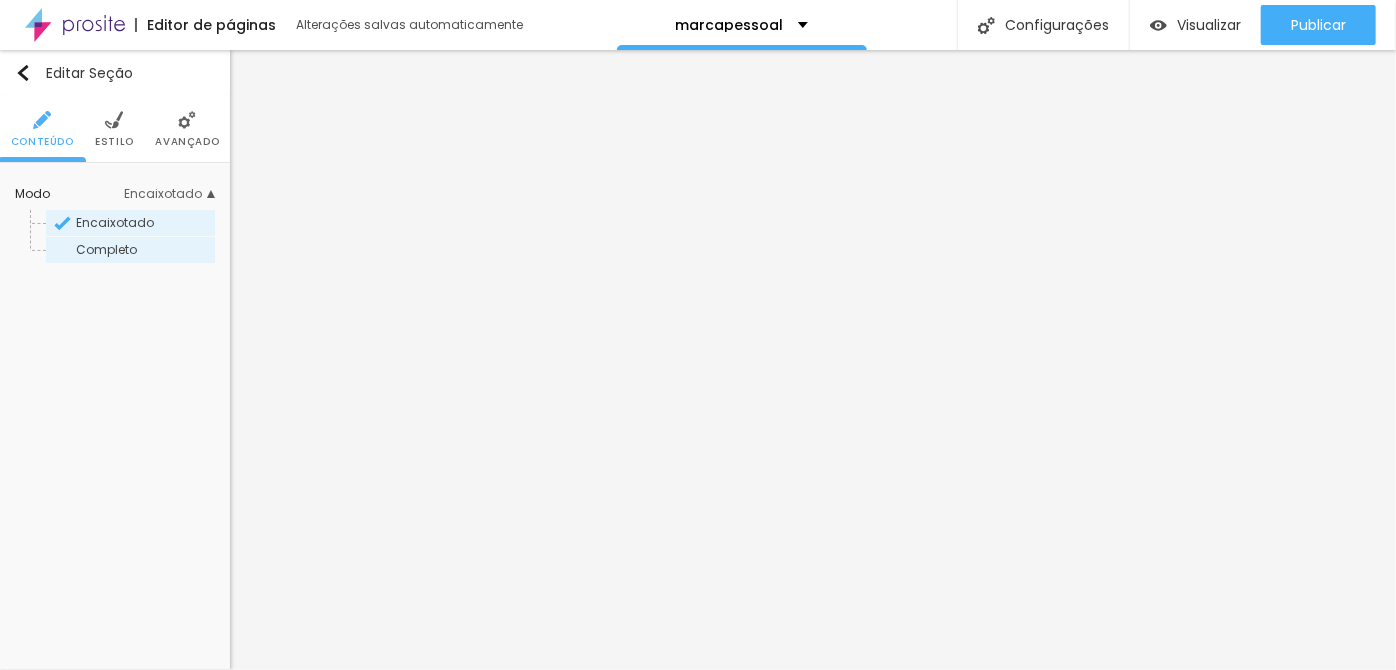 click on "Completo" at bounding box center (144, 250) 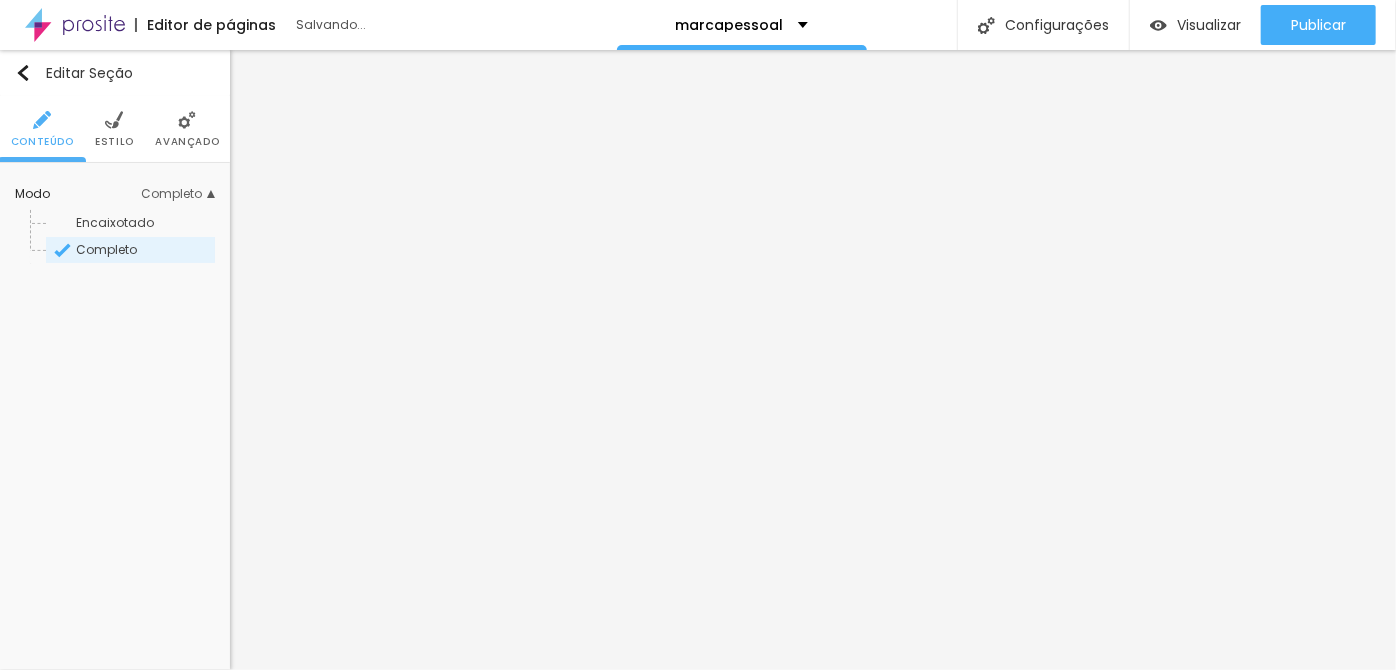 click at bounding box center [187, 120] 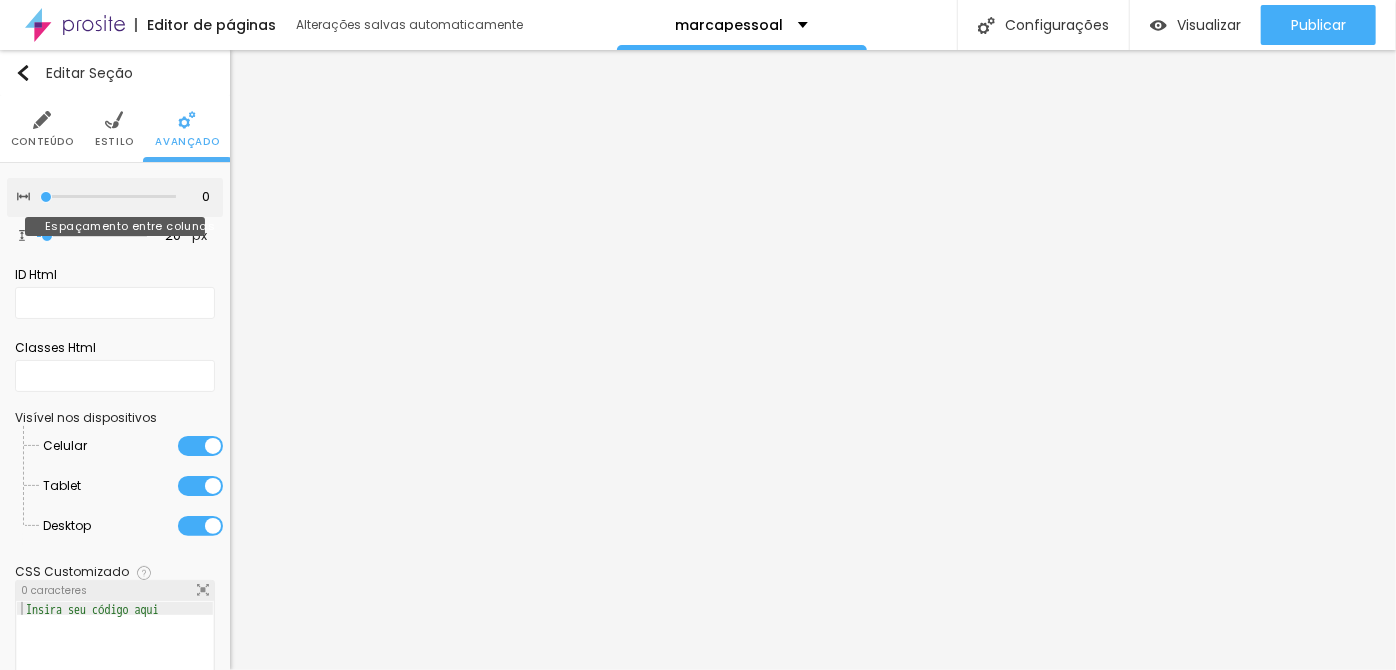 drag, startPoint x: 122, startPoint y: 192, endPoint x: 22, endPoint y: 201, distance: 100.40418 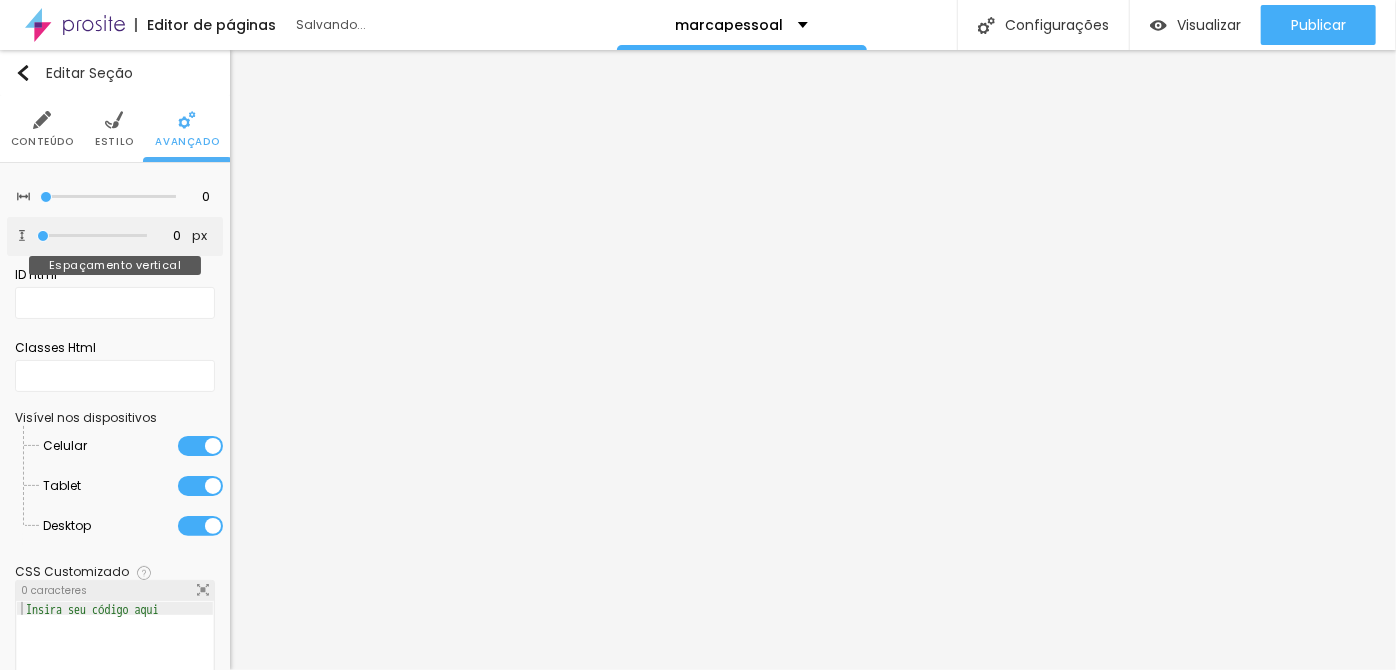 drag, startPoint x: 47, startPoint y: 229, endPoint x: 34, endPoint y: 231, distance: 13.152946 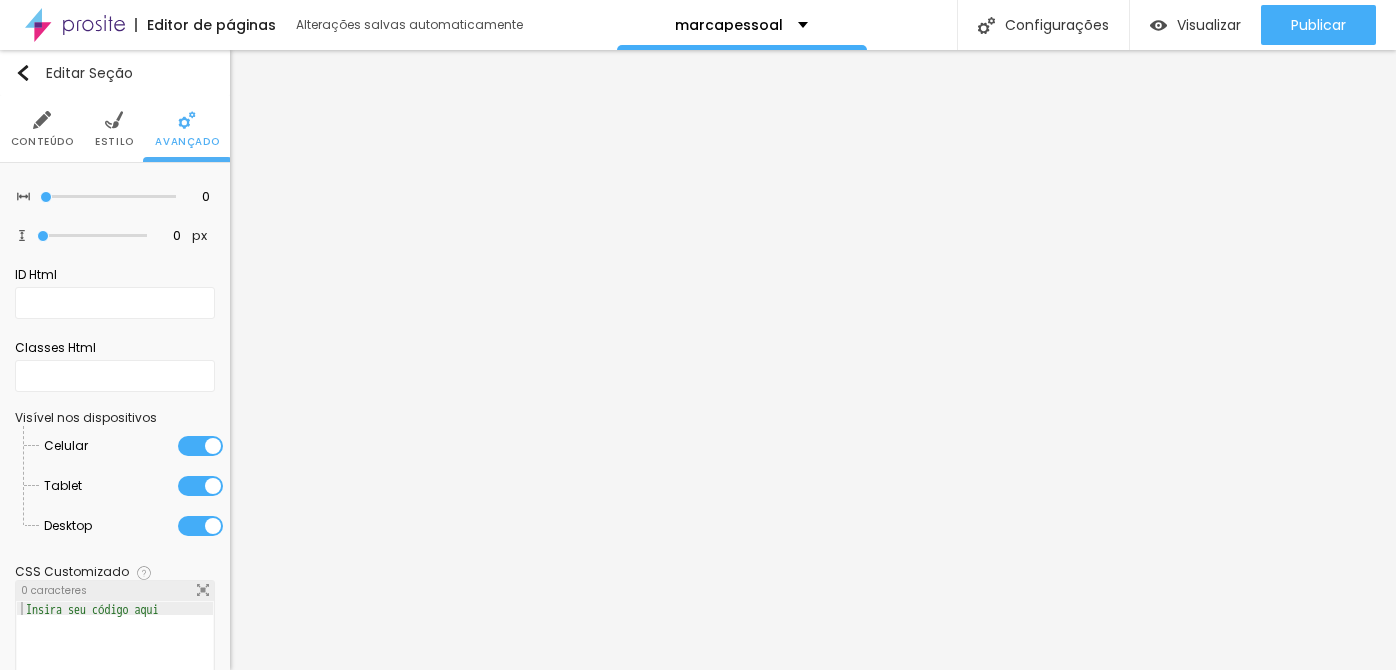 scroll, scrollTop: 0, scrollLeft: 0, axis: both 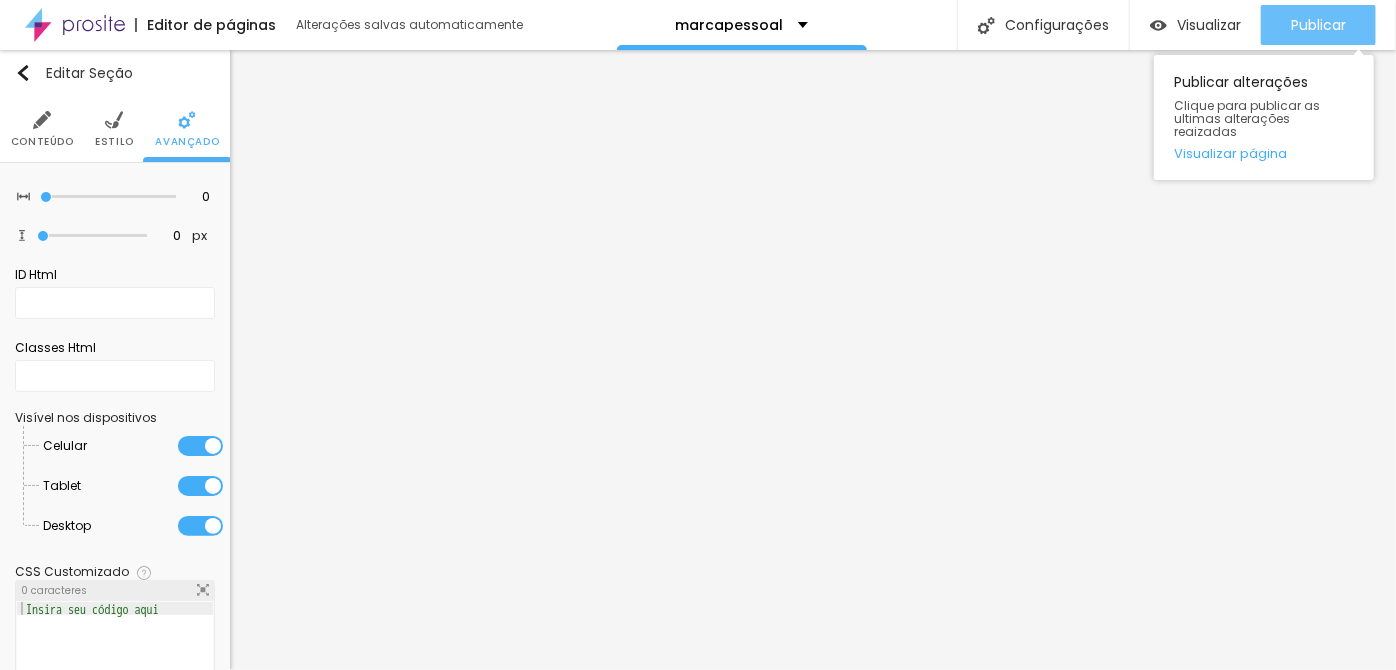 click on "Publicar" at bounding box center (1318, 25) 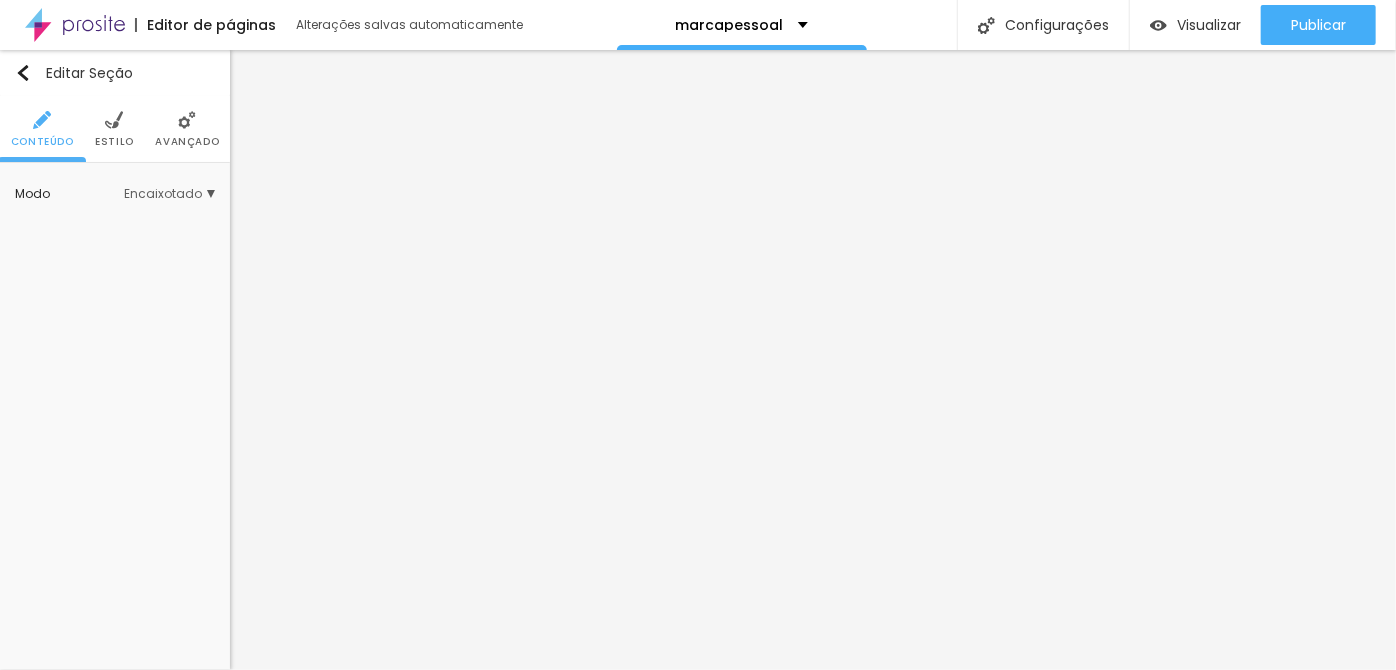 click at bounding box center [114, 120] 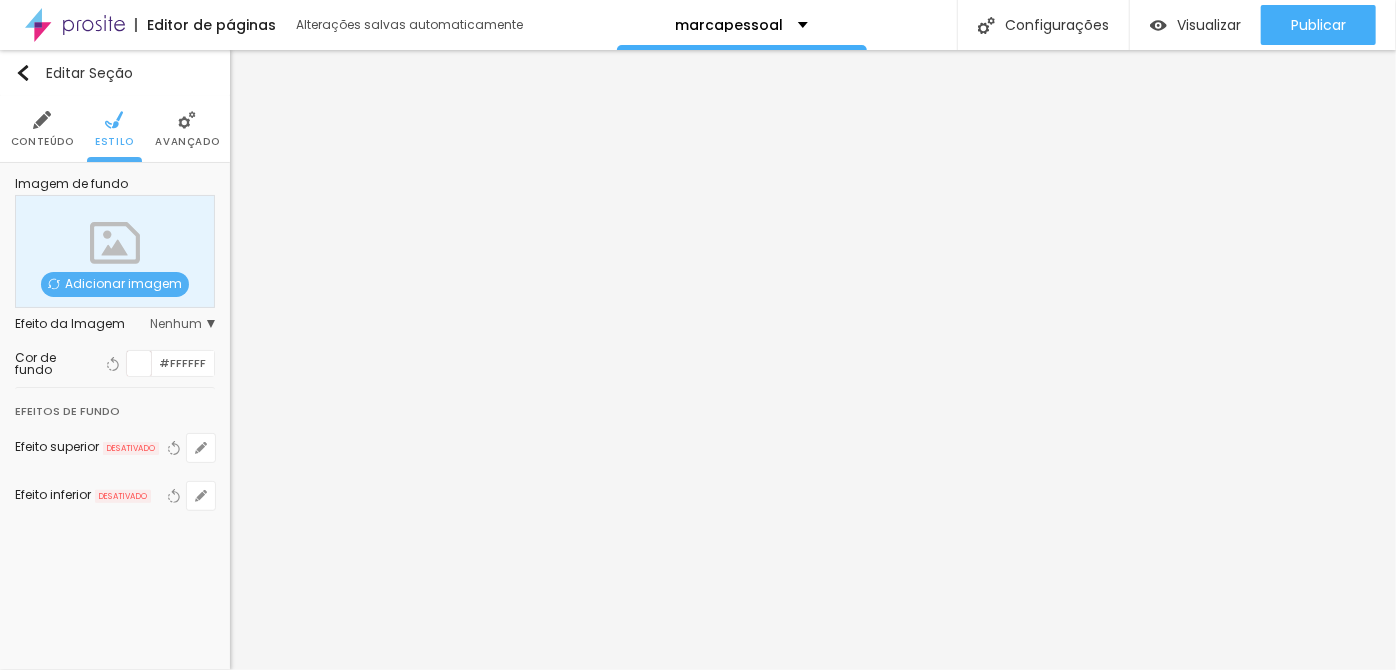 click on "Avançado" at bounding box center [187, 129] 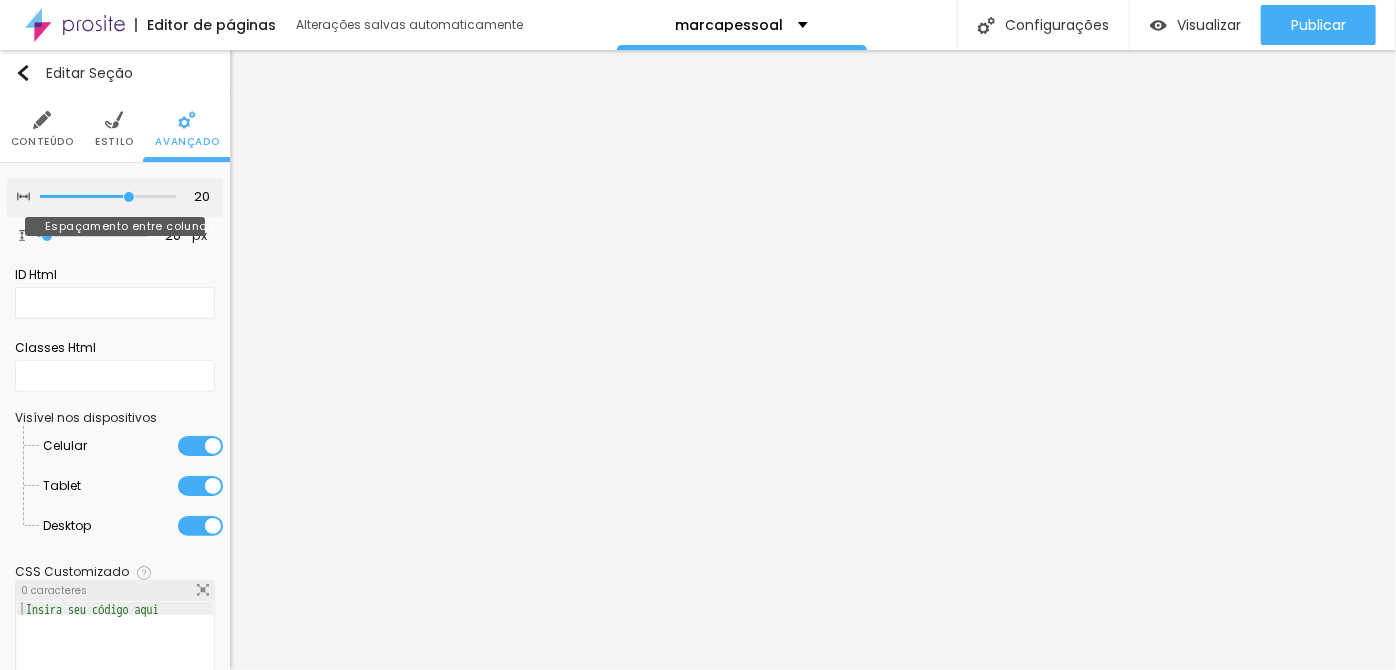 type on "15" 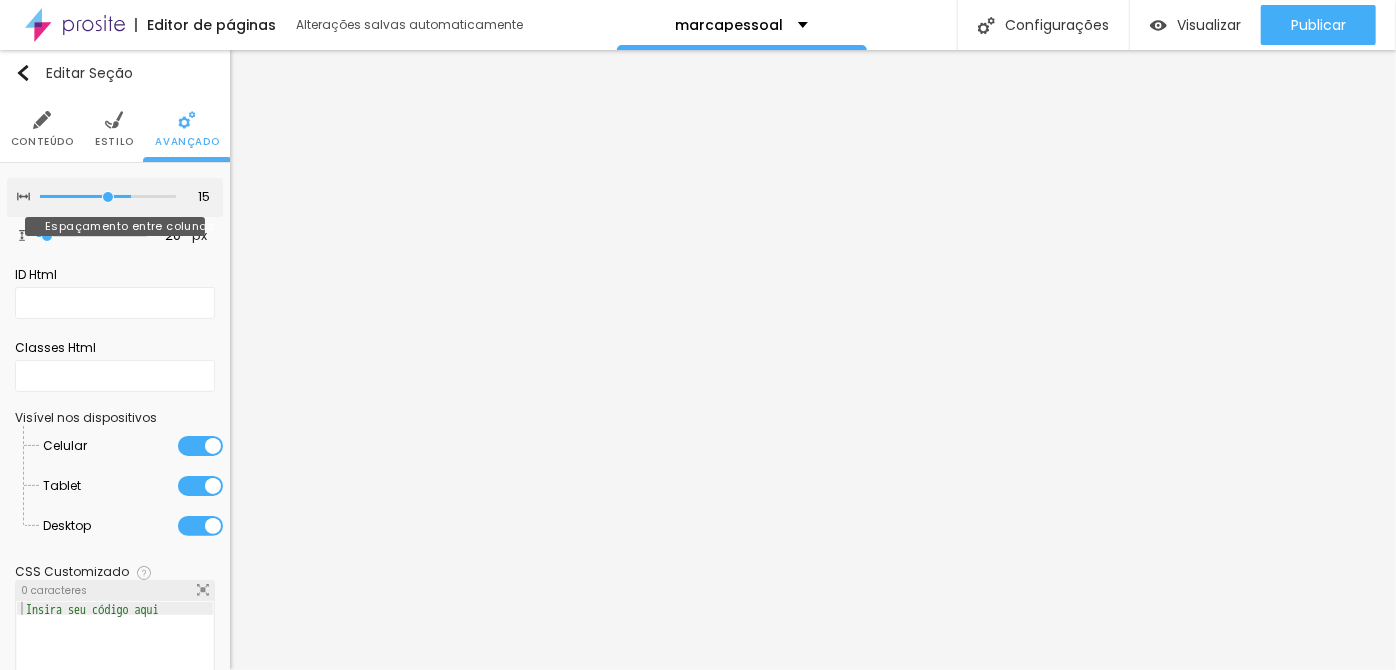type on "10" 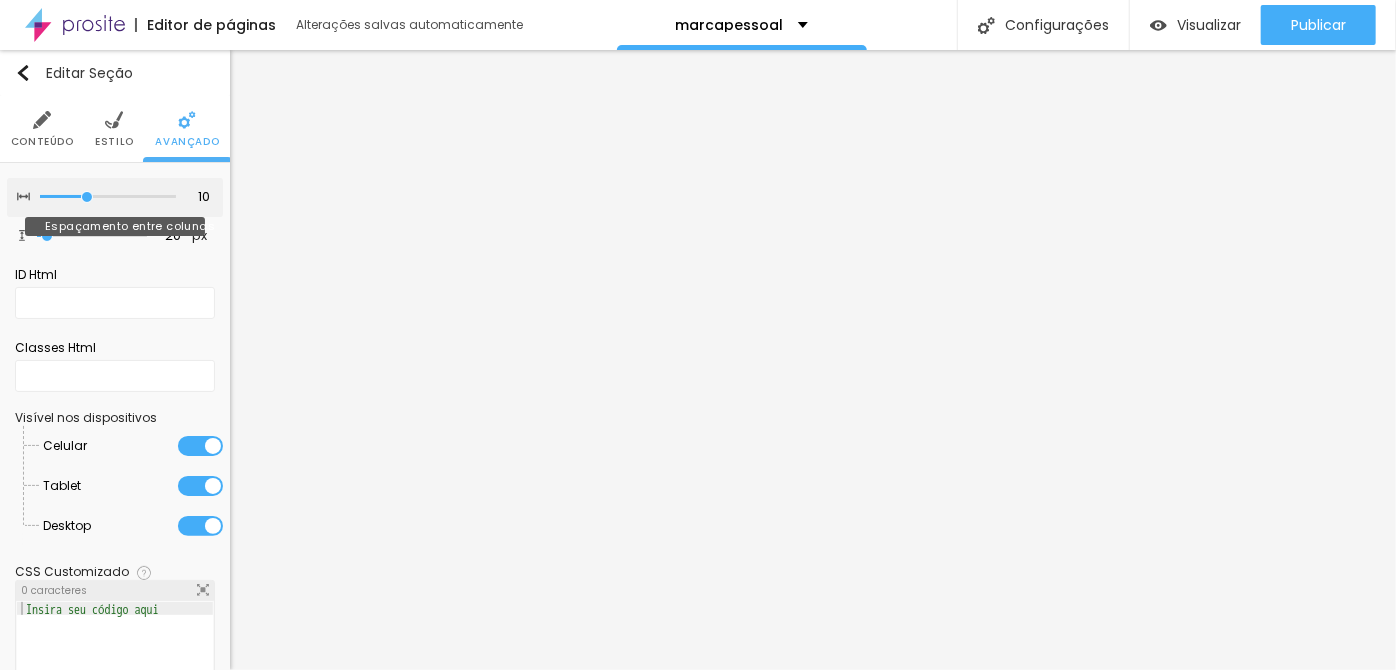 type on "5" 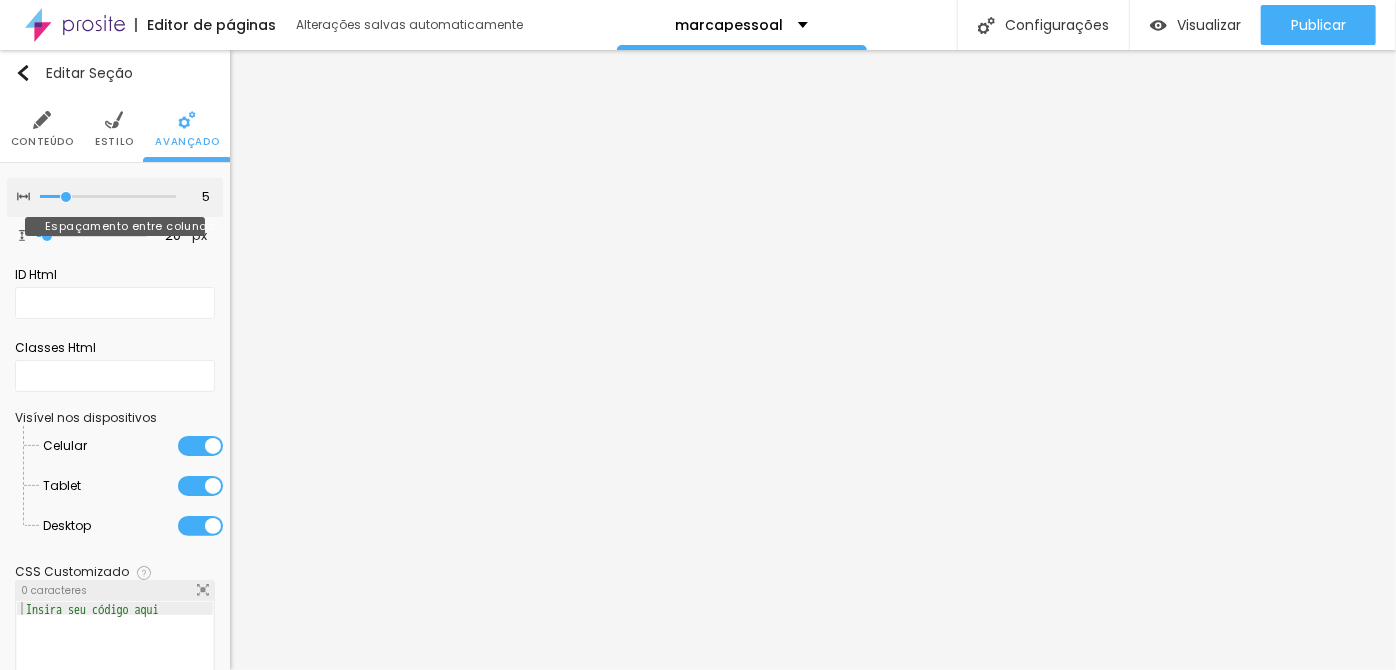 type on "0" 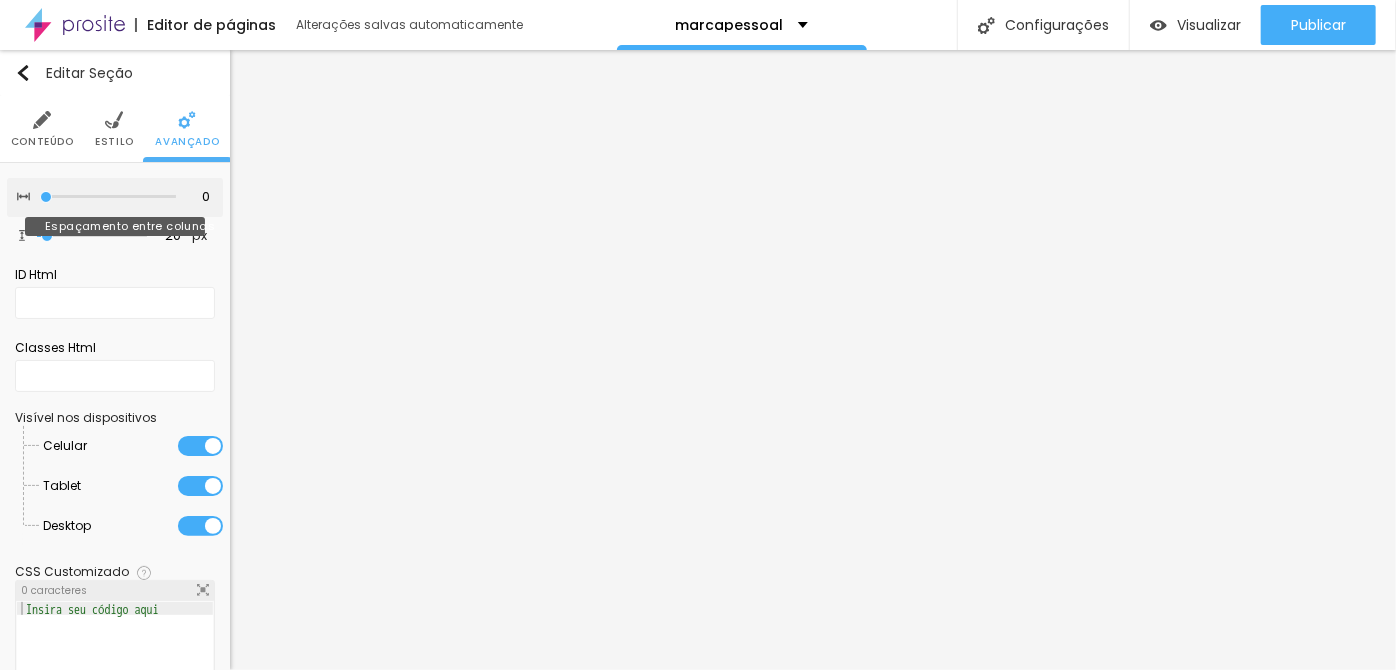 drag, startPoint x: 120, startPoint y: 195, endPoint x: 0, endPoint y: 207, distance: 120.59851 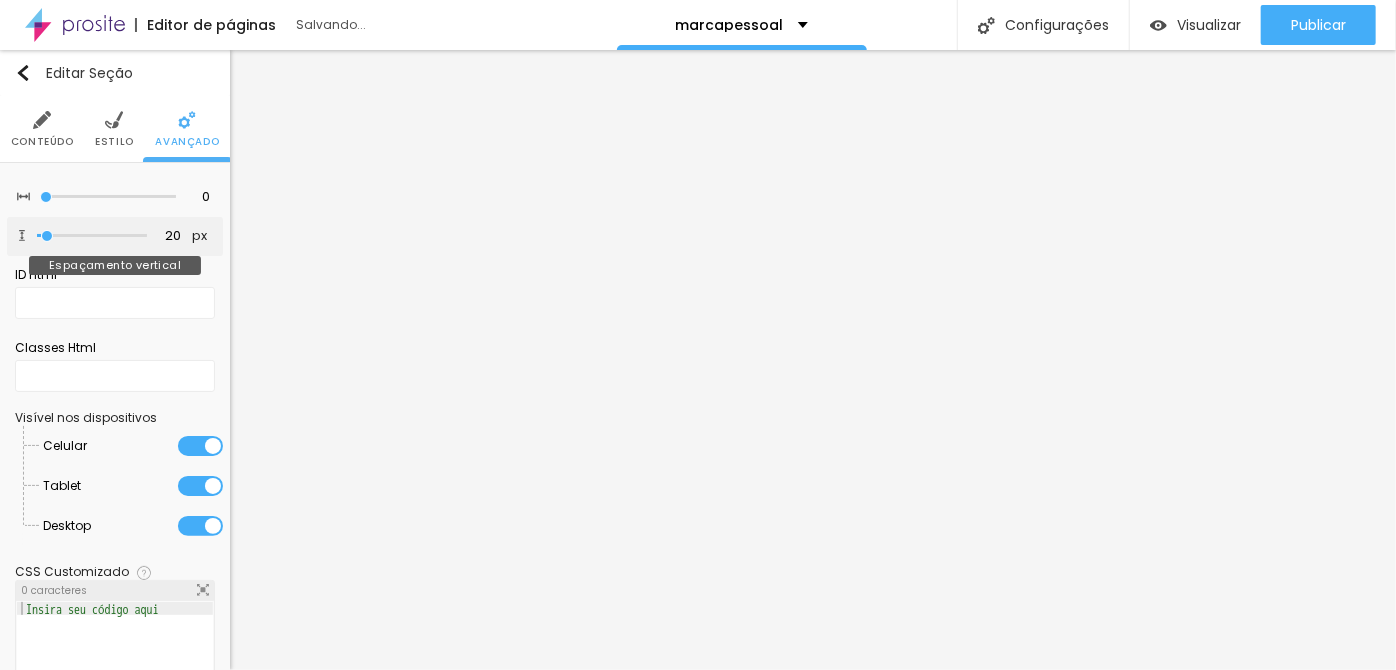 type on "0" 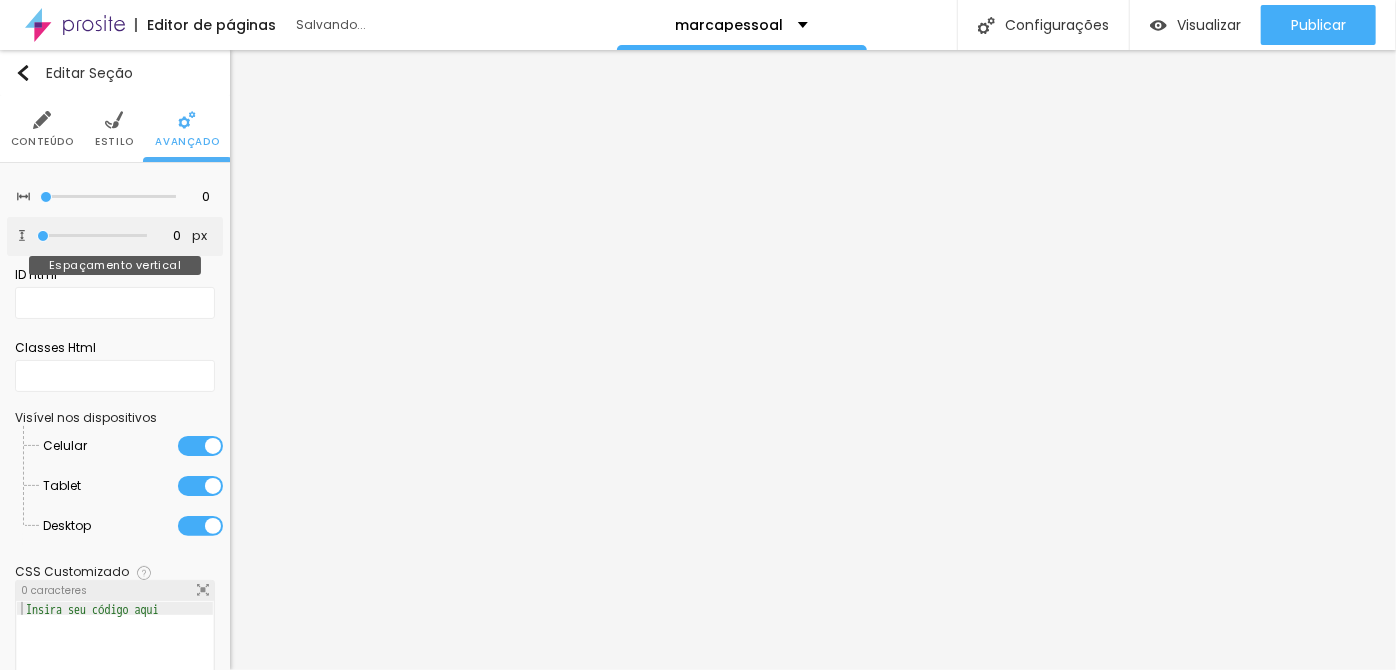 drag, startPoint x: 40, startPoint y: 234, endPoint x: 20, endPoint y: 236, distance: 20.09975 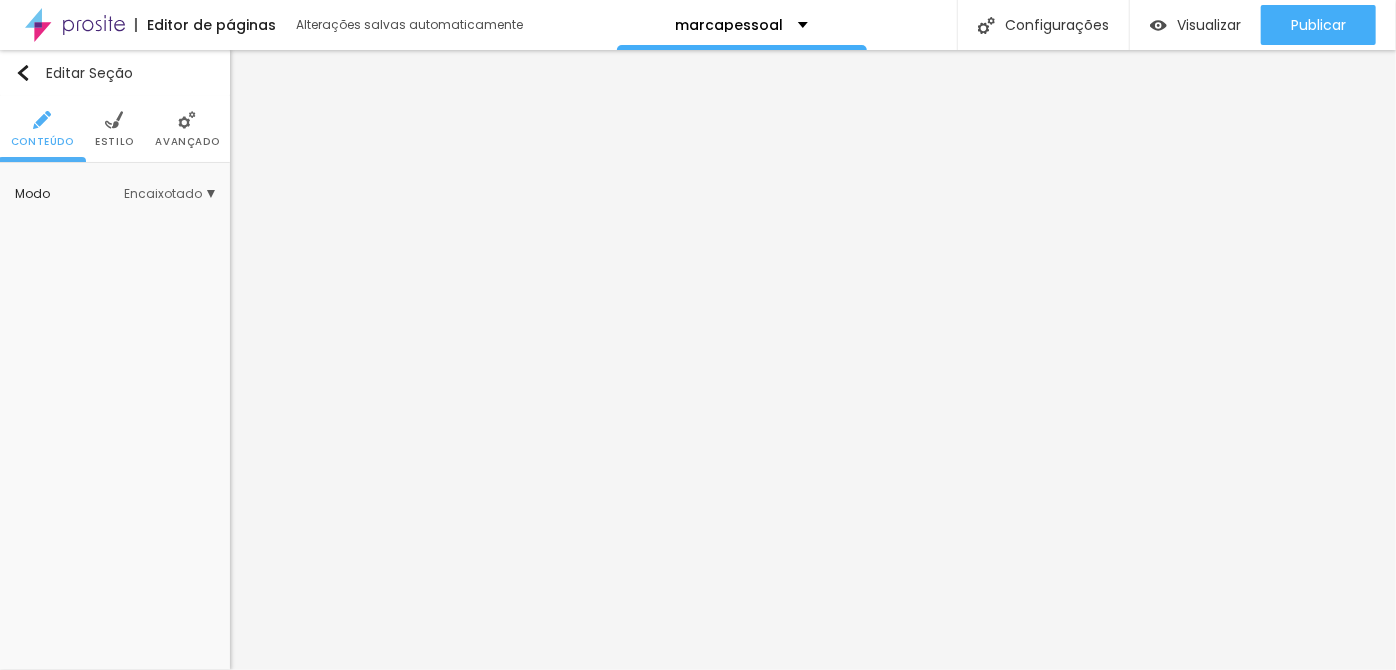 click on "Estilo" at bounding box center [114, 129] 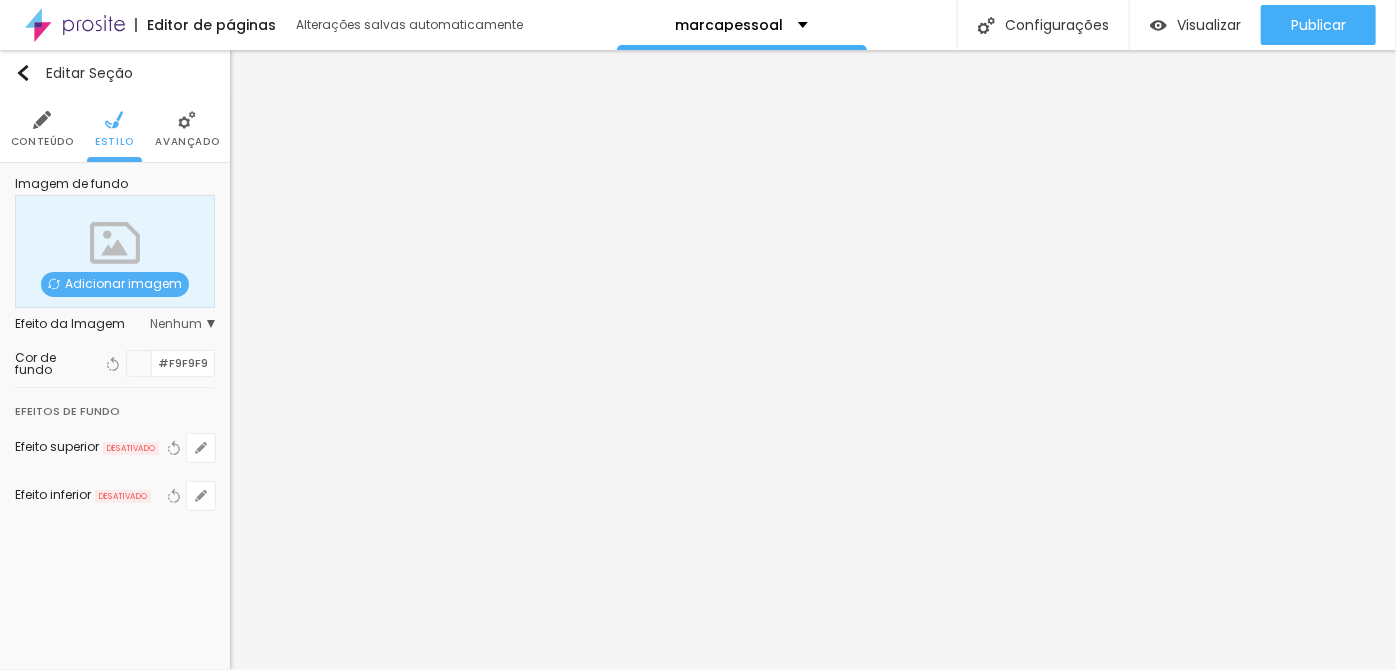 click at bounding box center [187, 120] 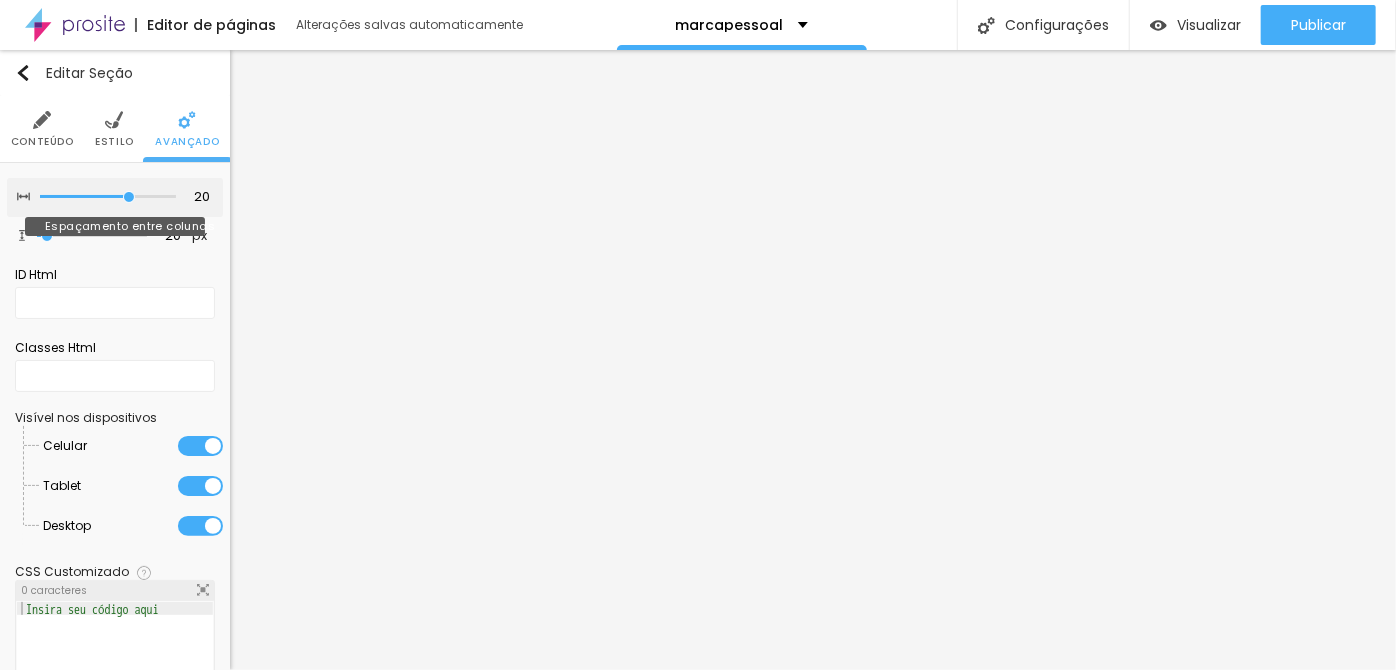 type on "15" 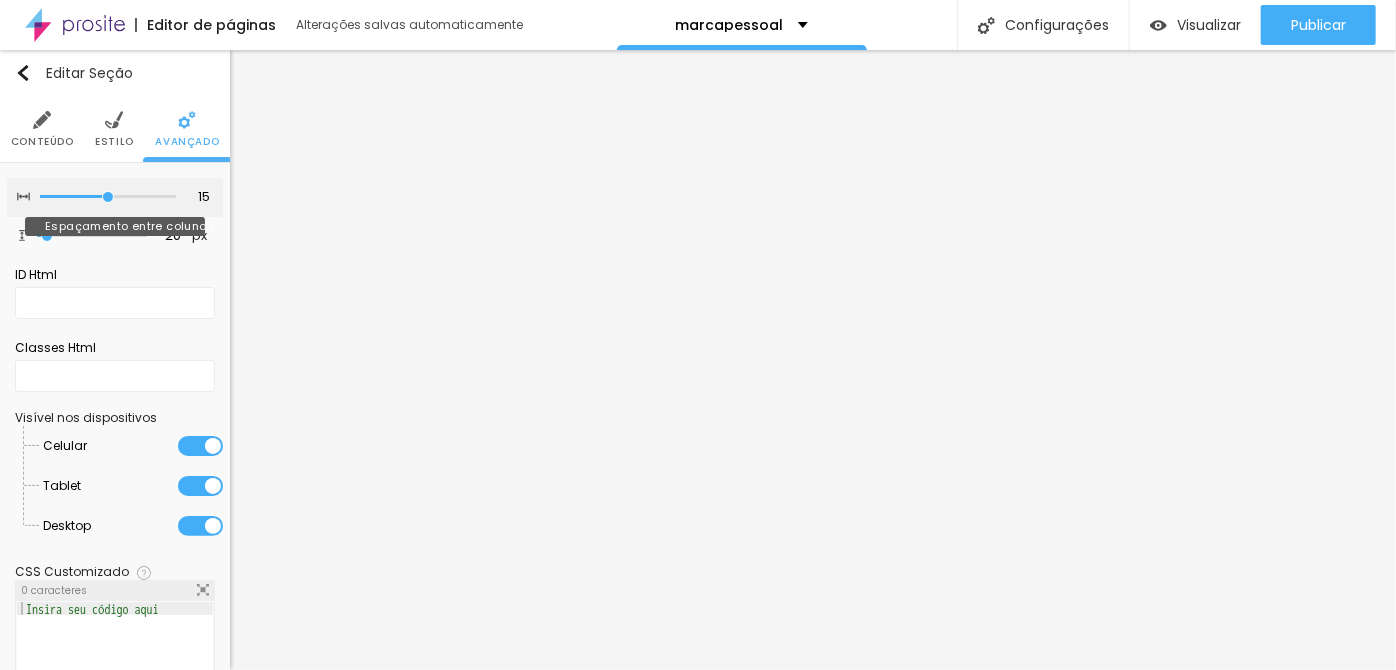 type on "10" 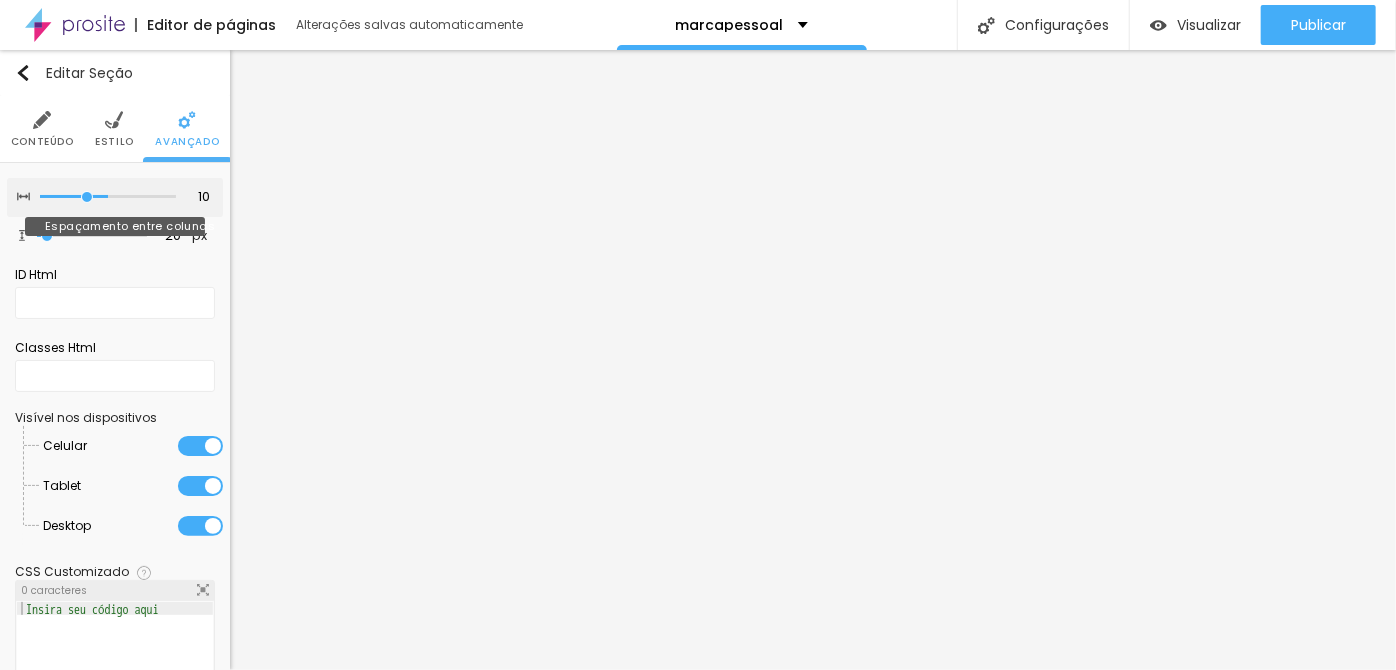 type on "5" 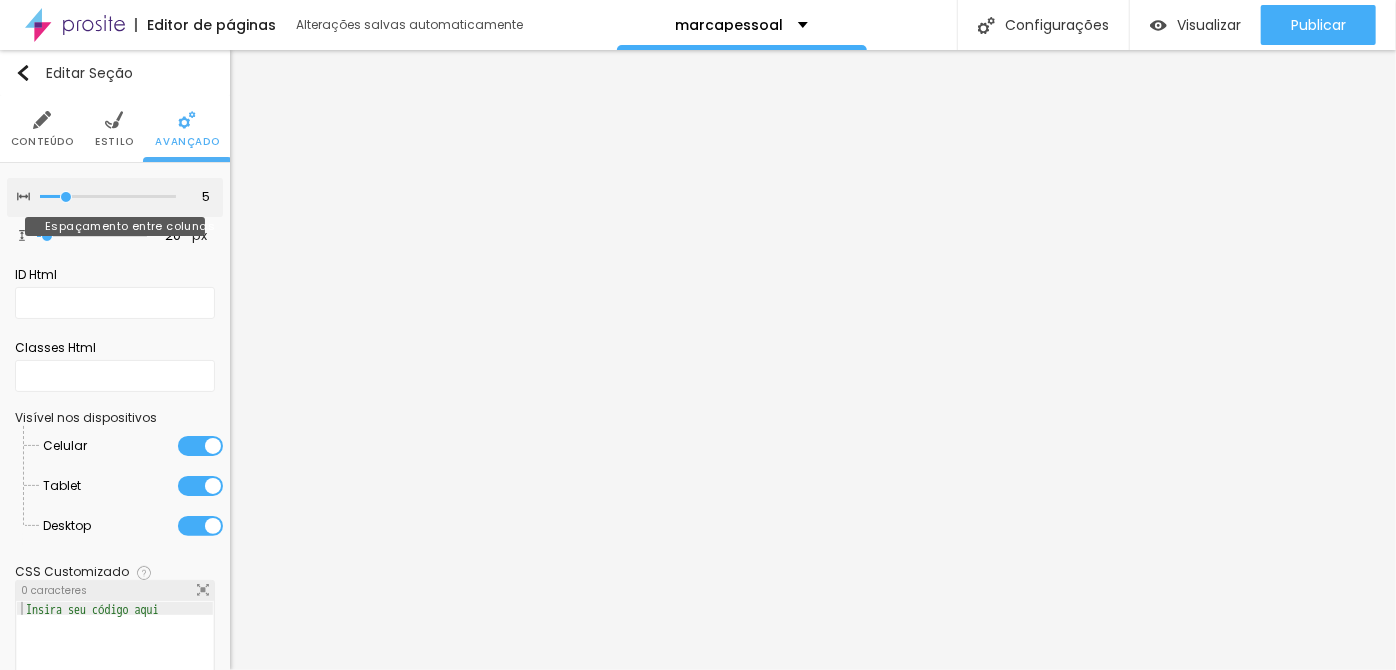 type on "0" 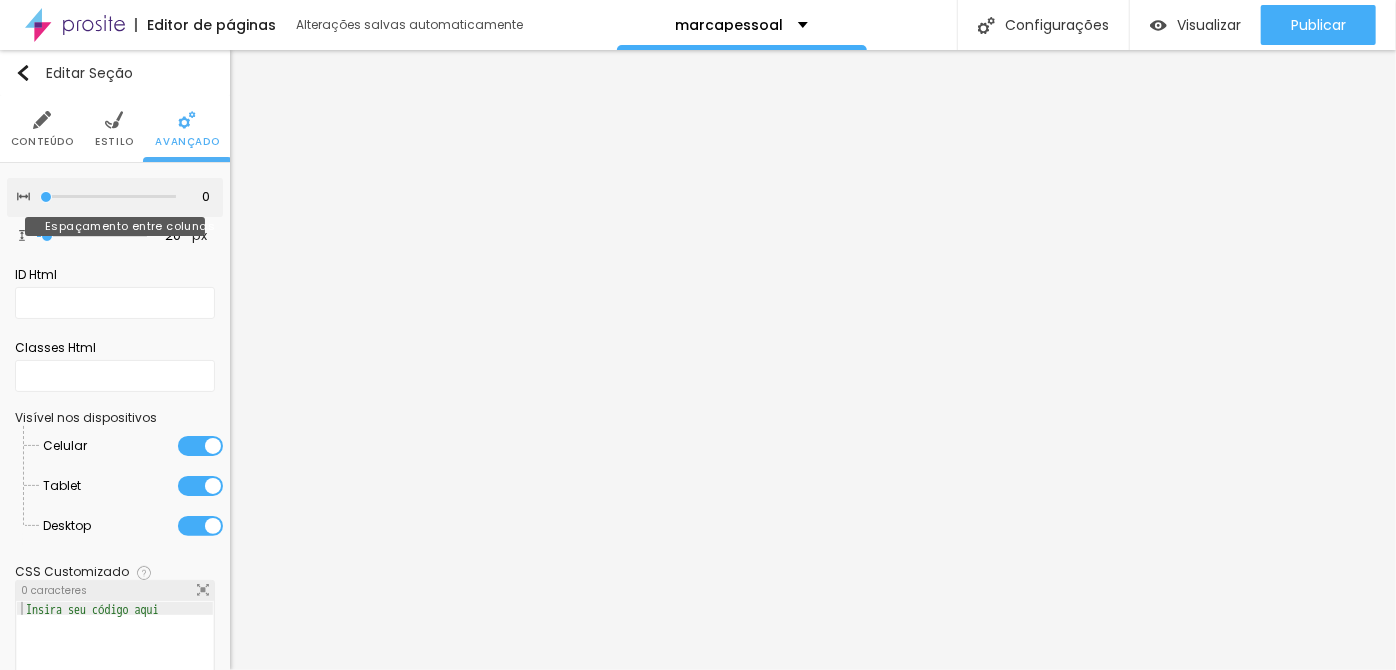 drag, startPoint x: 120, startPoint y: 197, endPoint x: 16, endPoint y: 203, distance: 104.172935 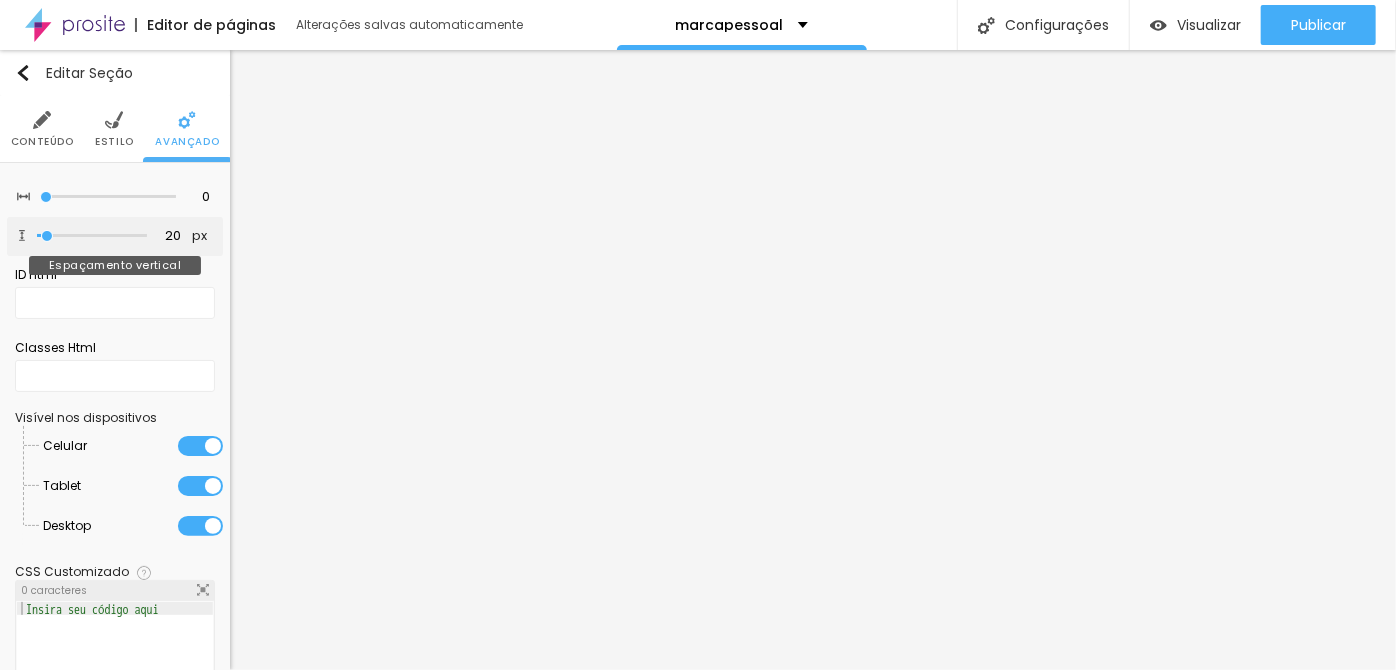 type on "6" 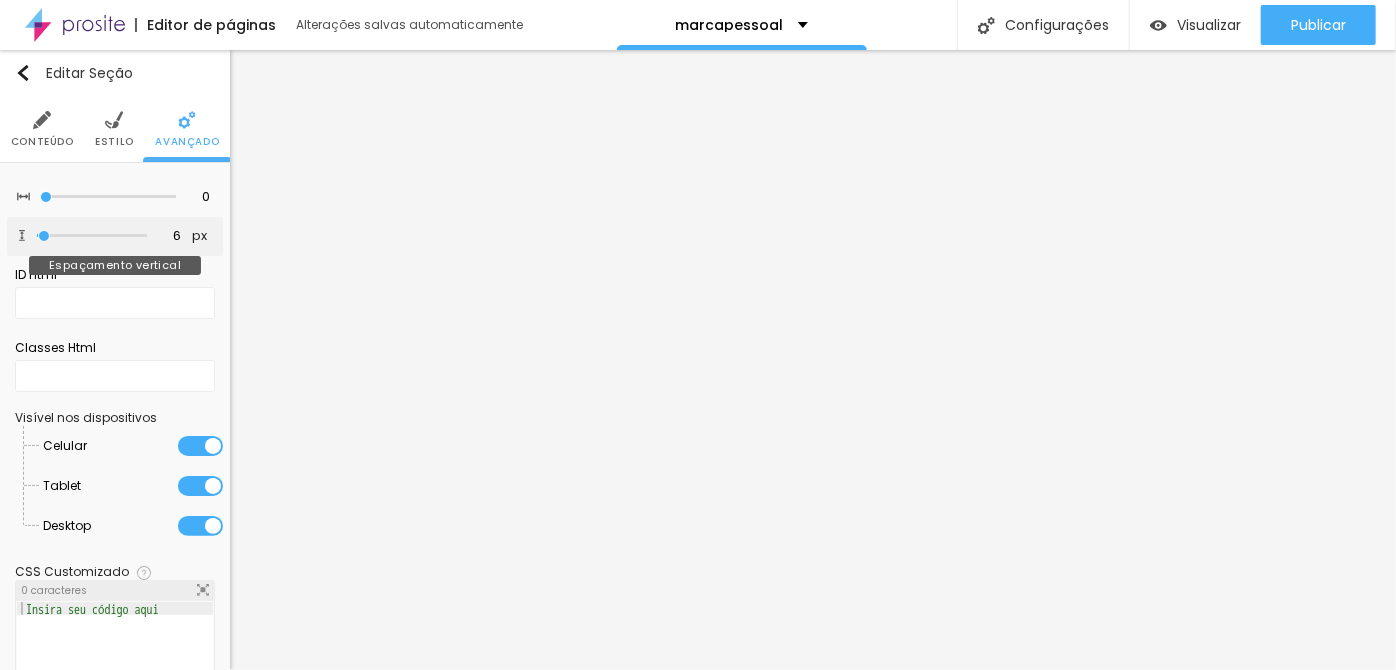 type on "0" 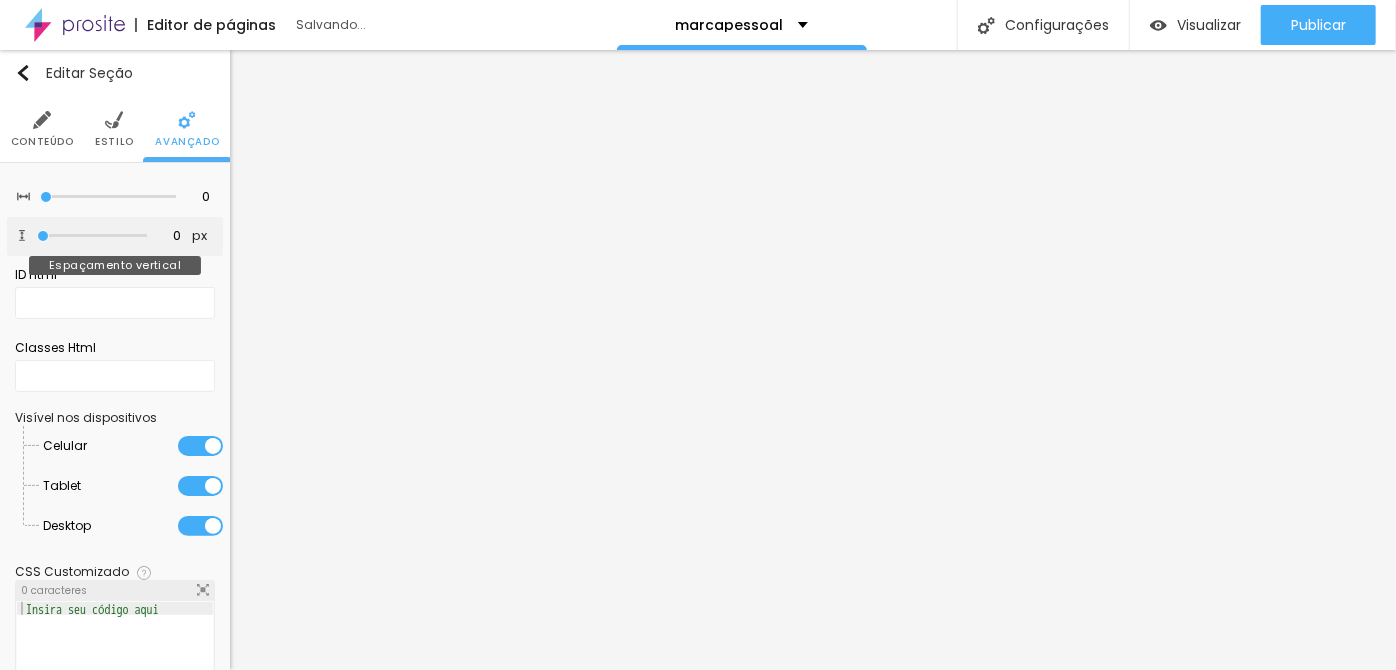 drag, startPoint x: 47, startPoint y: 238, endPoint x: 24, endPoint y: 230, distance: 24.351591 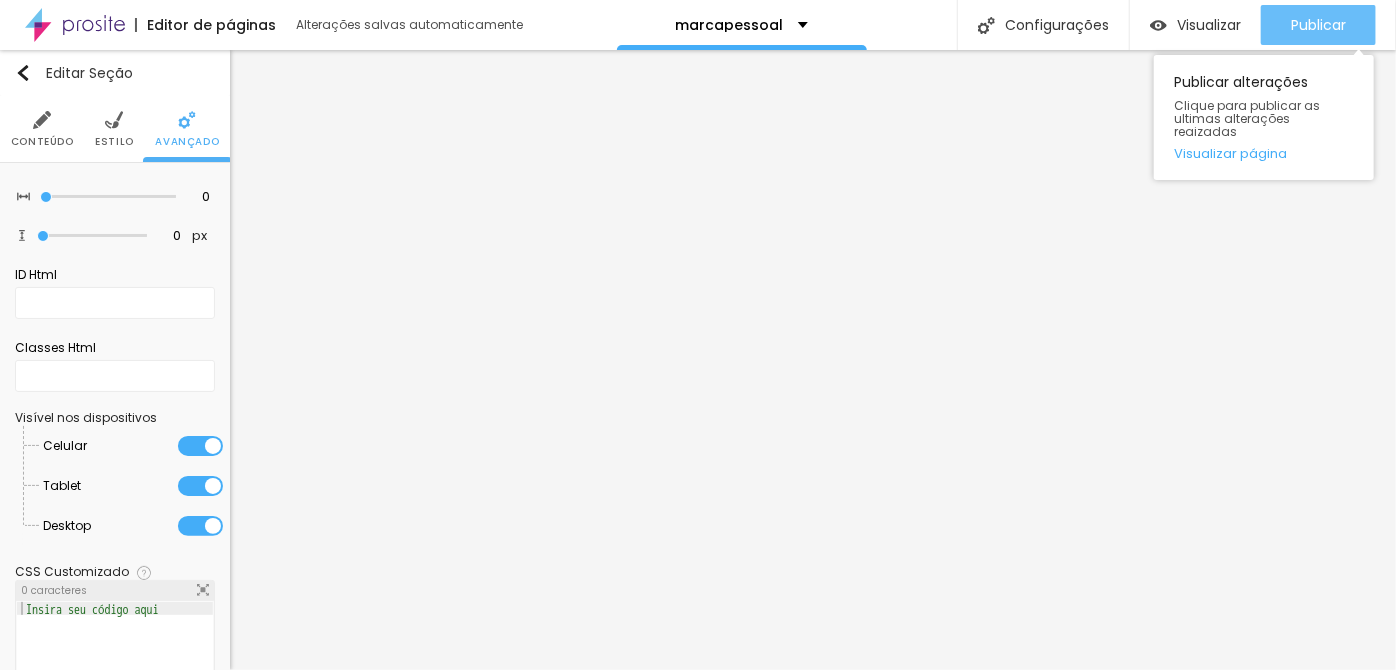 click on "Publicar" at bounding box center [1318, 25] 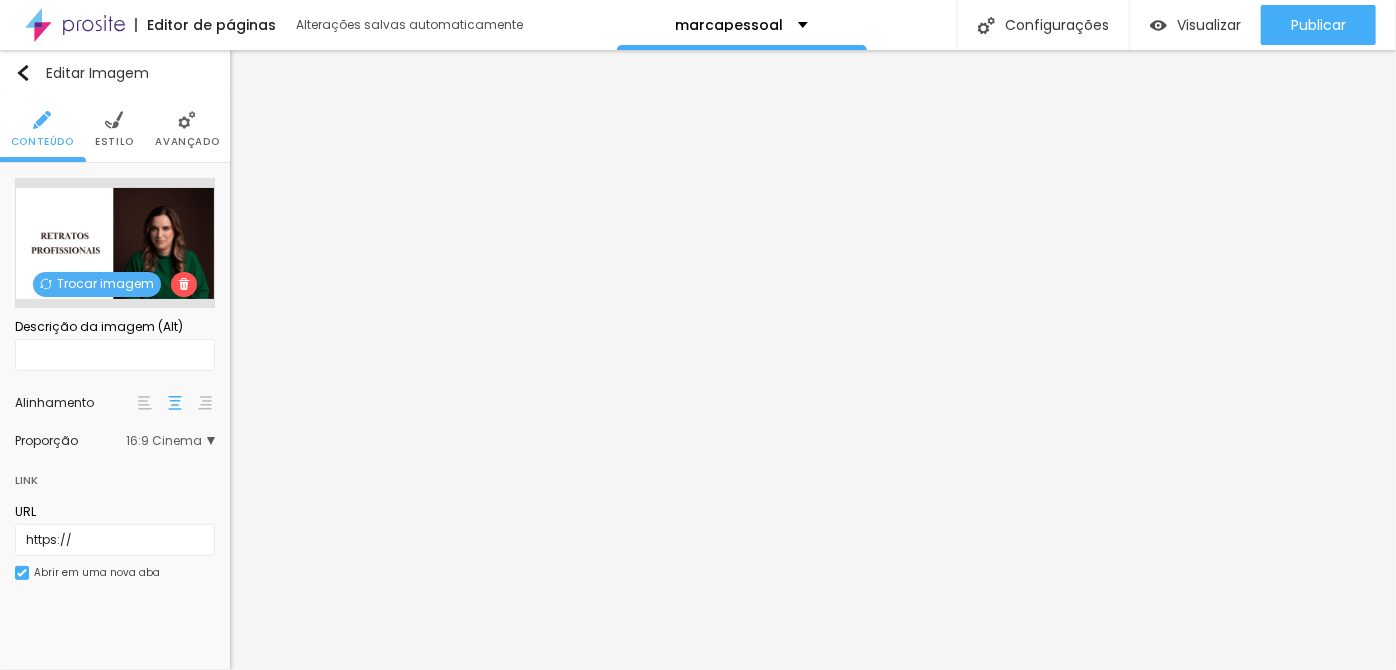 click on "Estilo" at bounding box center [114, 129] 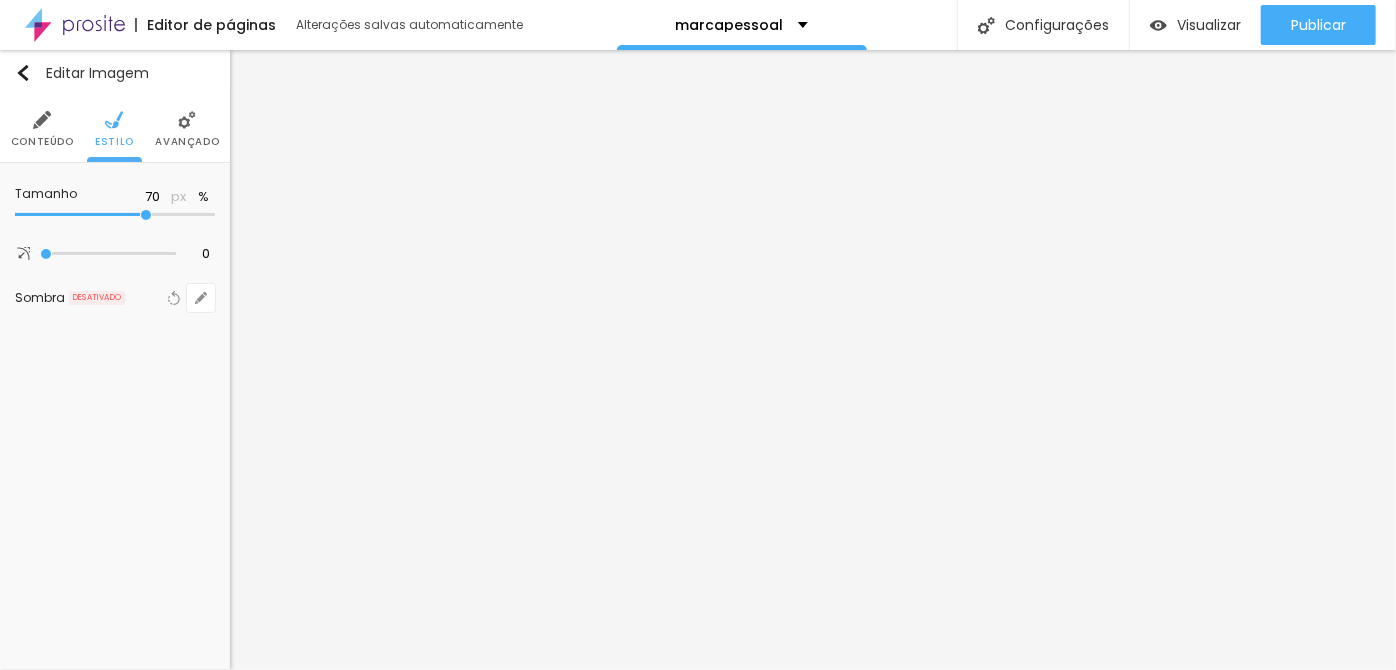 type on "75" 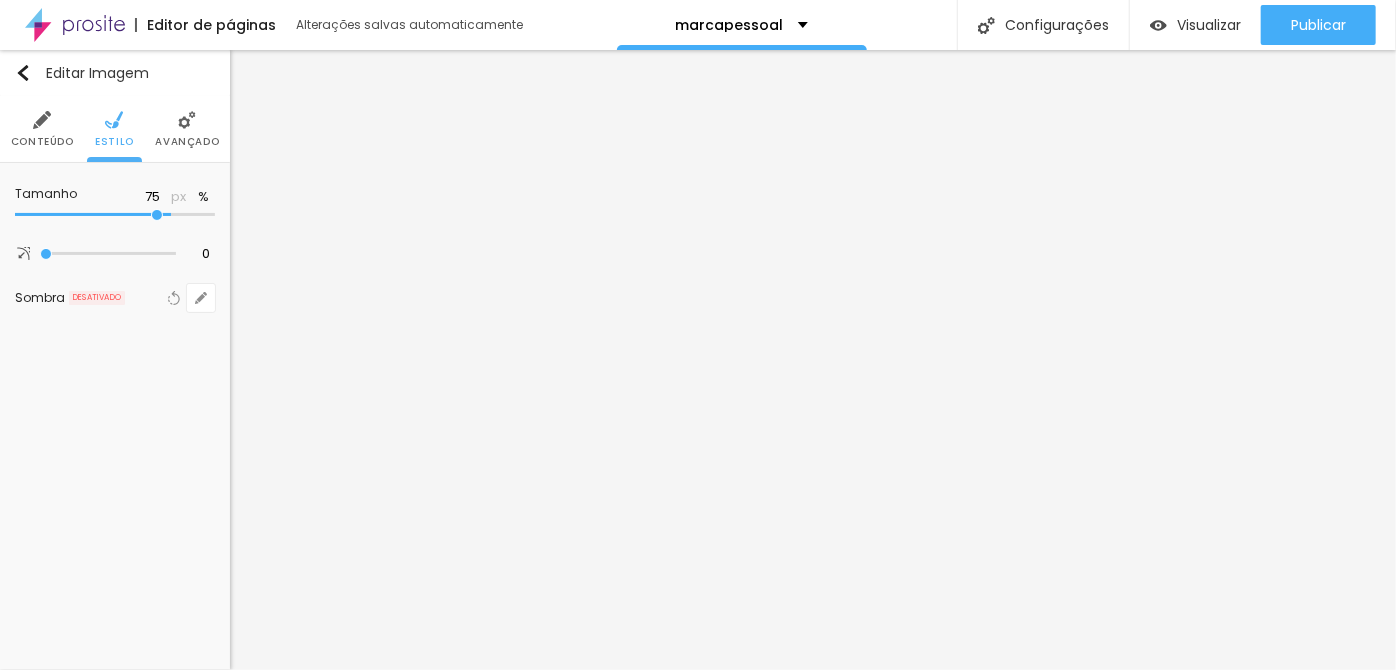 type on "80" 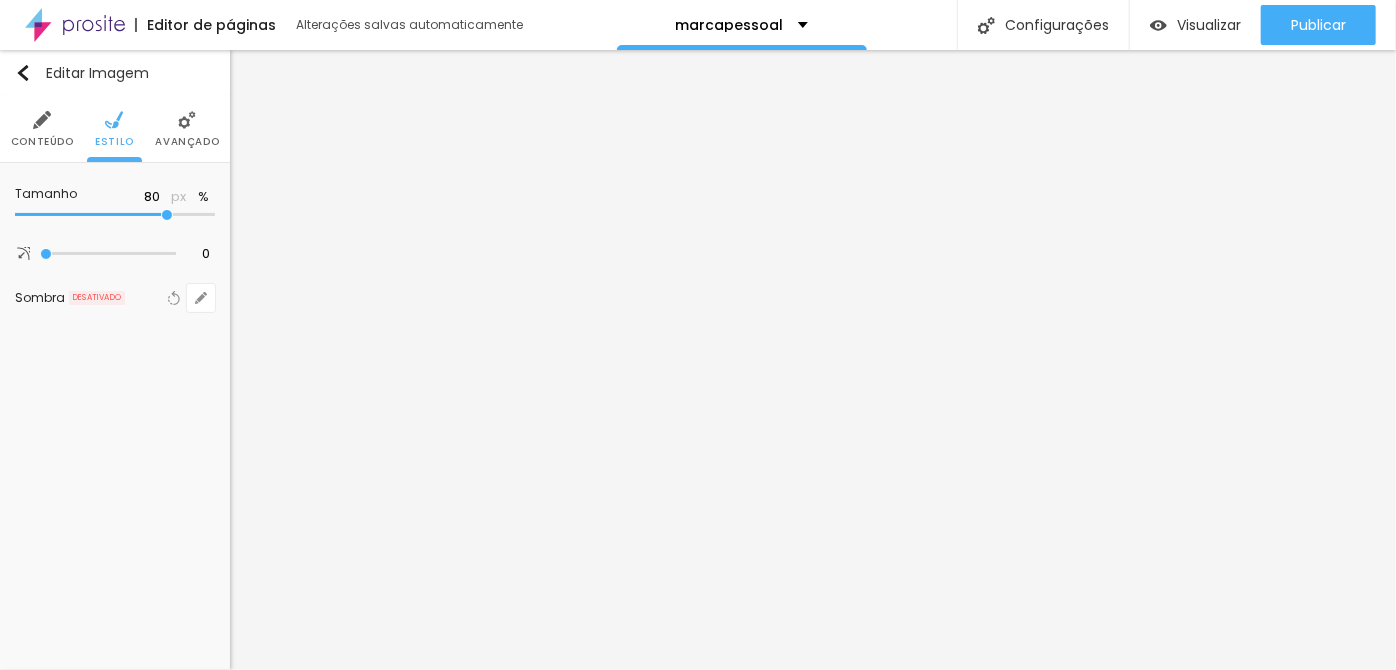 type on "85" 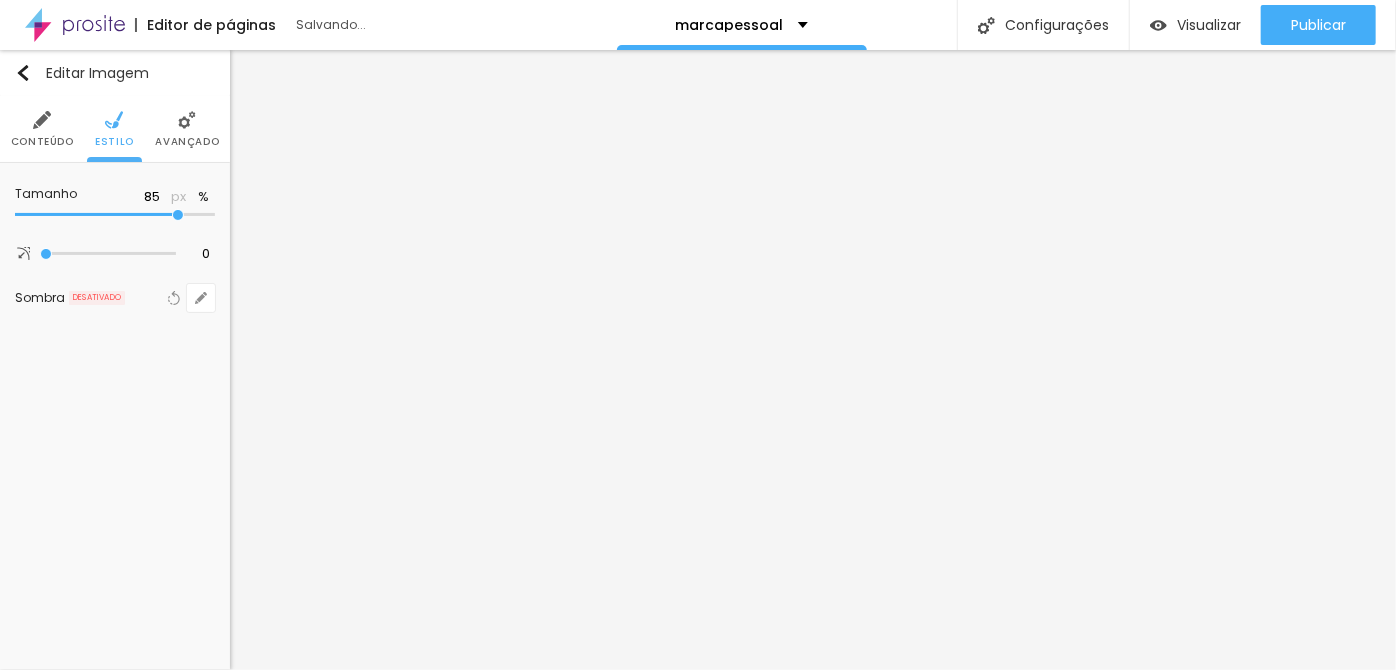 drag, startPoint x: 149, startPoint y: 214, endPoint x: 180, endPoint y: 228, distance: 34.0147 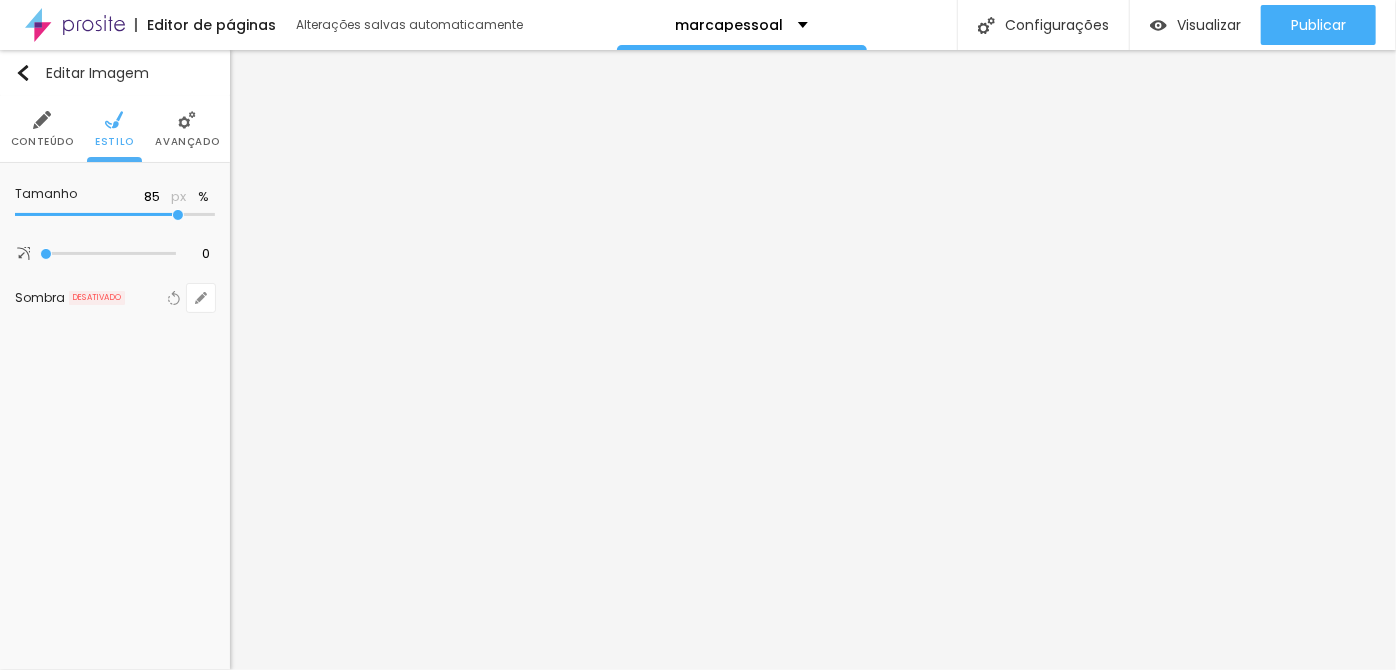 click on "Avançado" at bounding box center [187, 142] 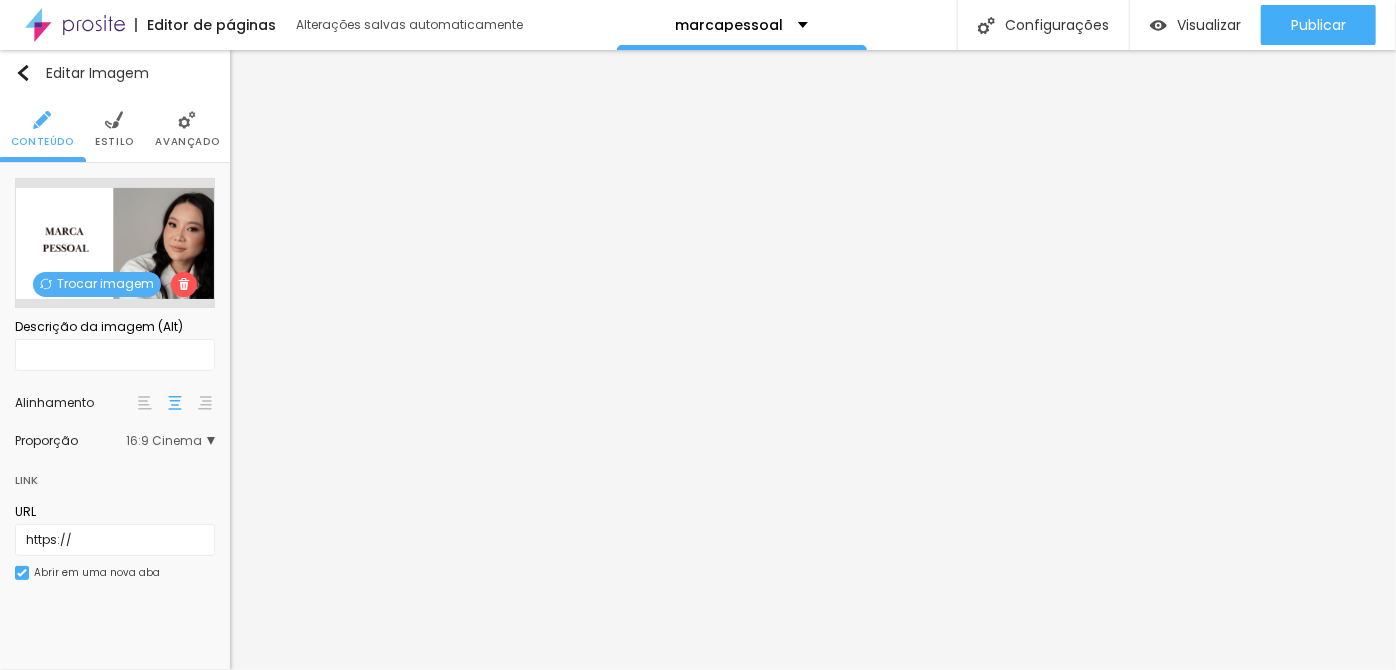 click on "Avançado" at bounding box center (187, 142) 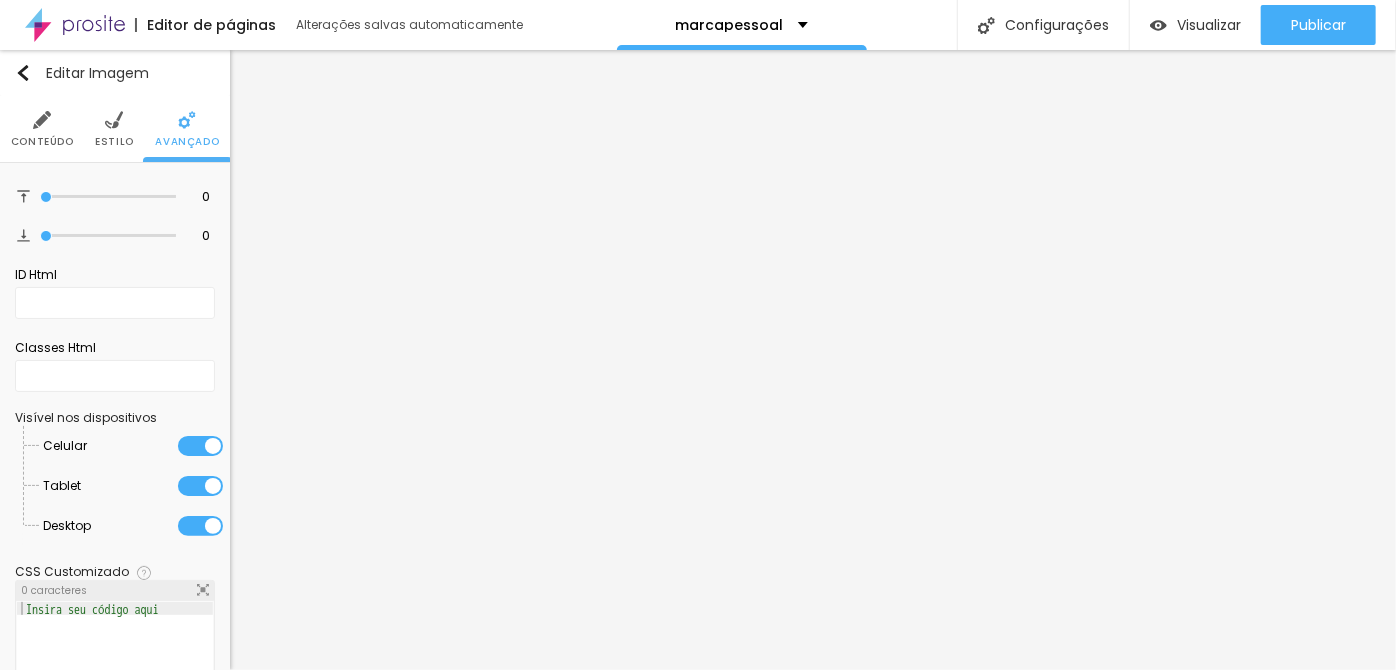 drag, startPoint x: 115, startPoint y: 134, endPoint x: 96, endPoint y: 142, distance: 20.615528 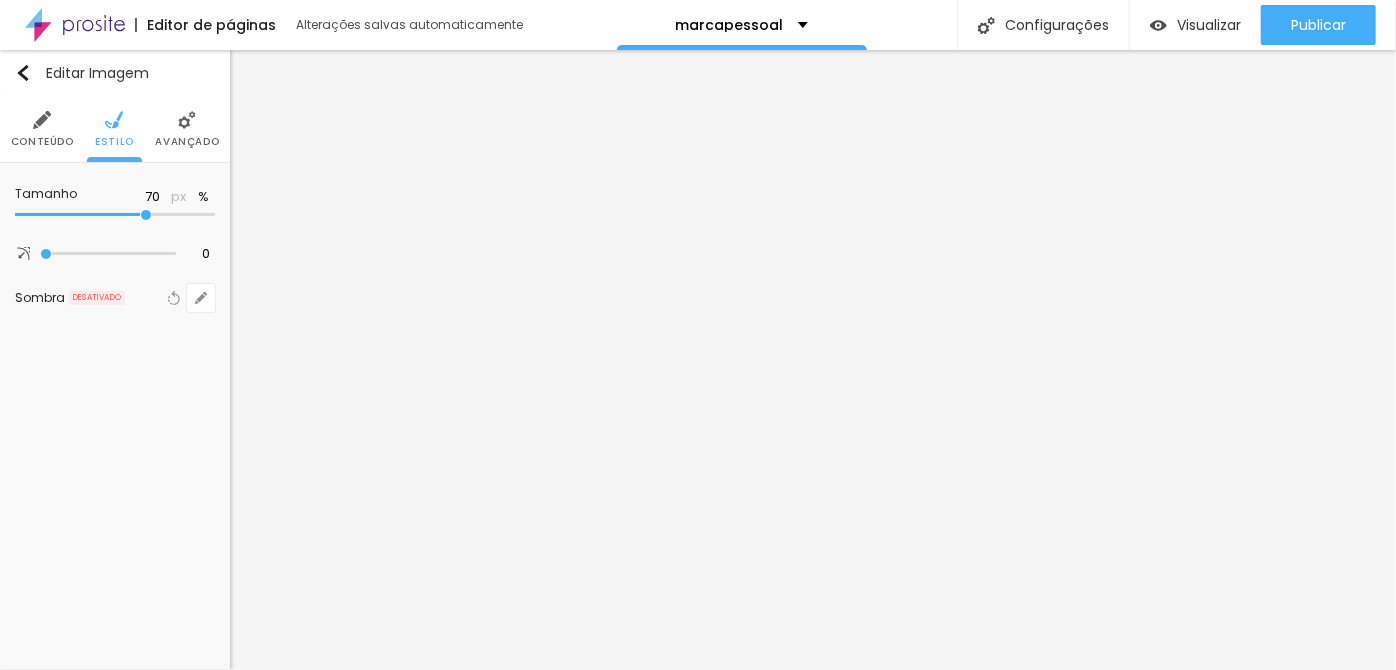 type on "75" 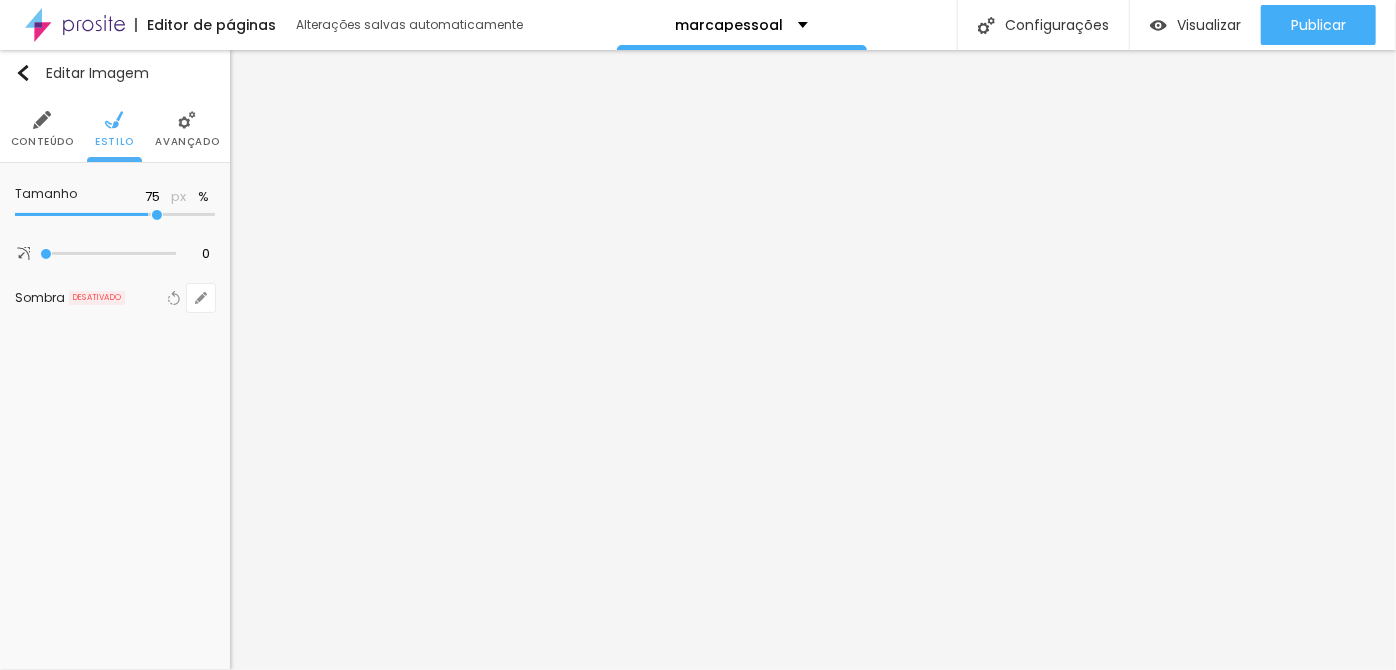 type on "80" 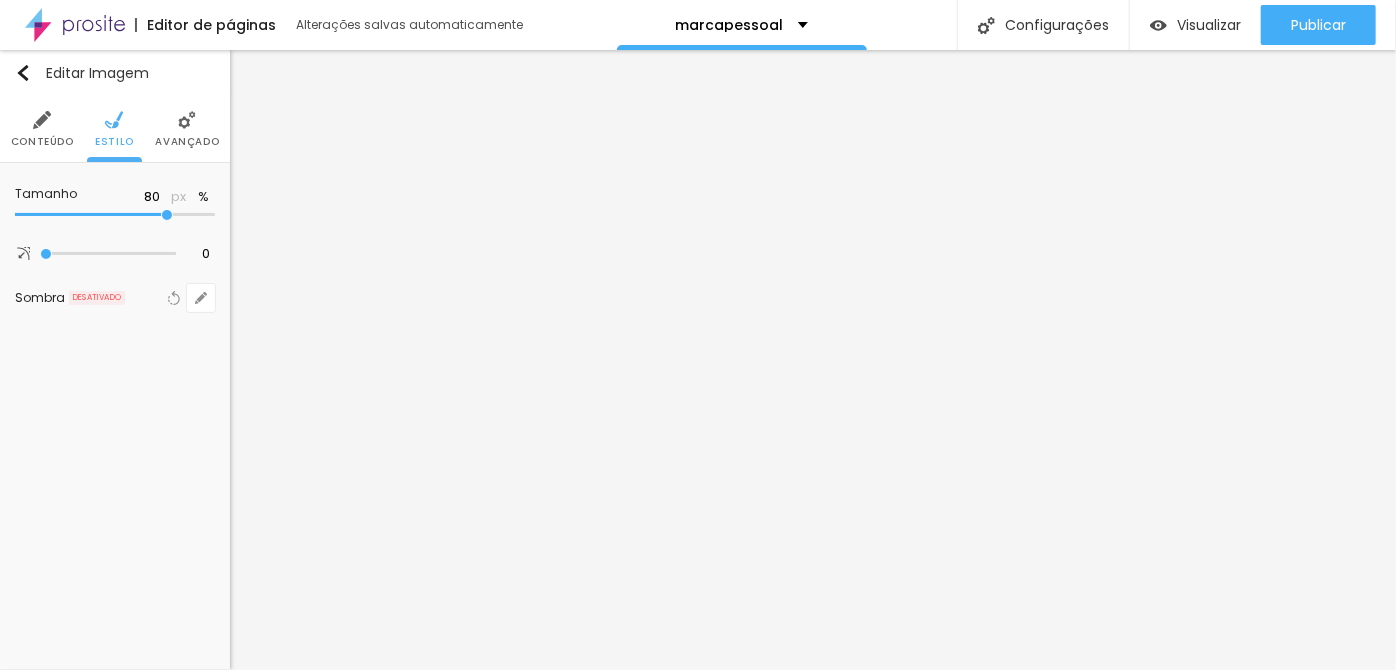 type on "85" 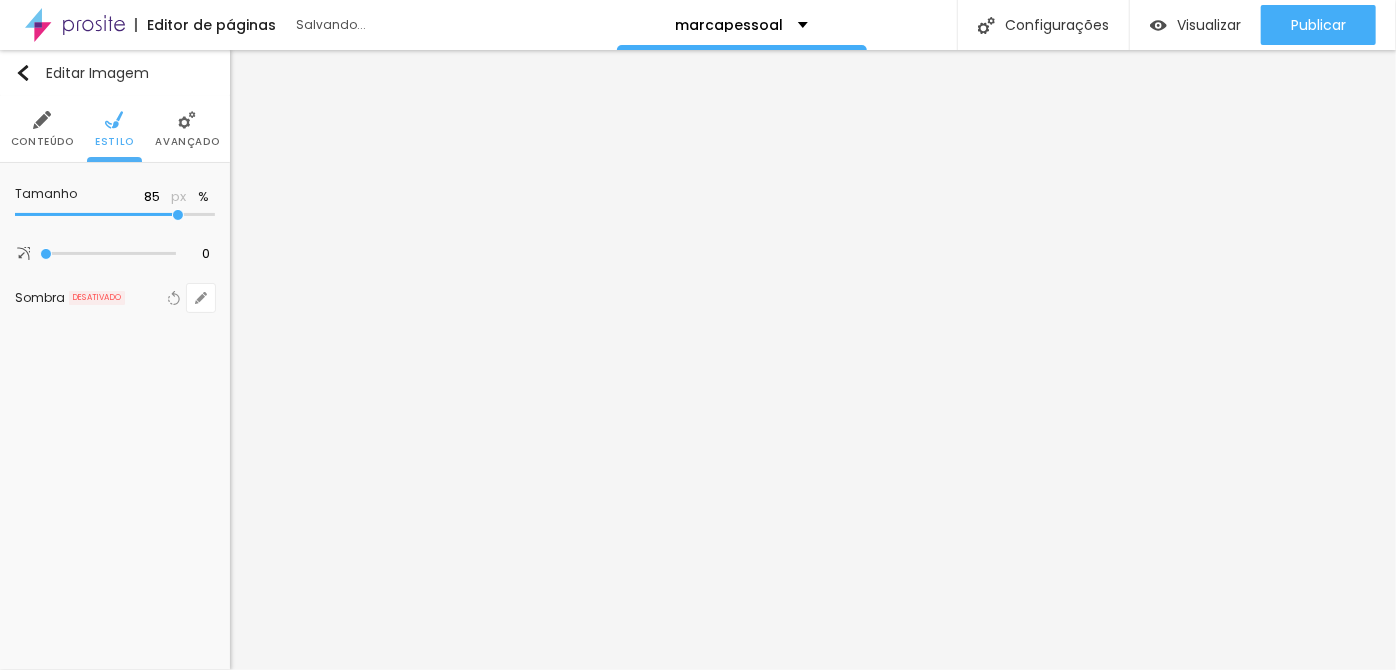 drag, startPoint x: 149, startPoint y: 213, endPoint x: 173, endPoint y: 218, distance: 24.5153 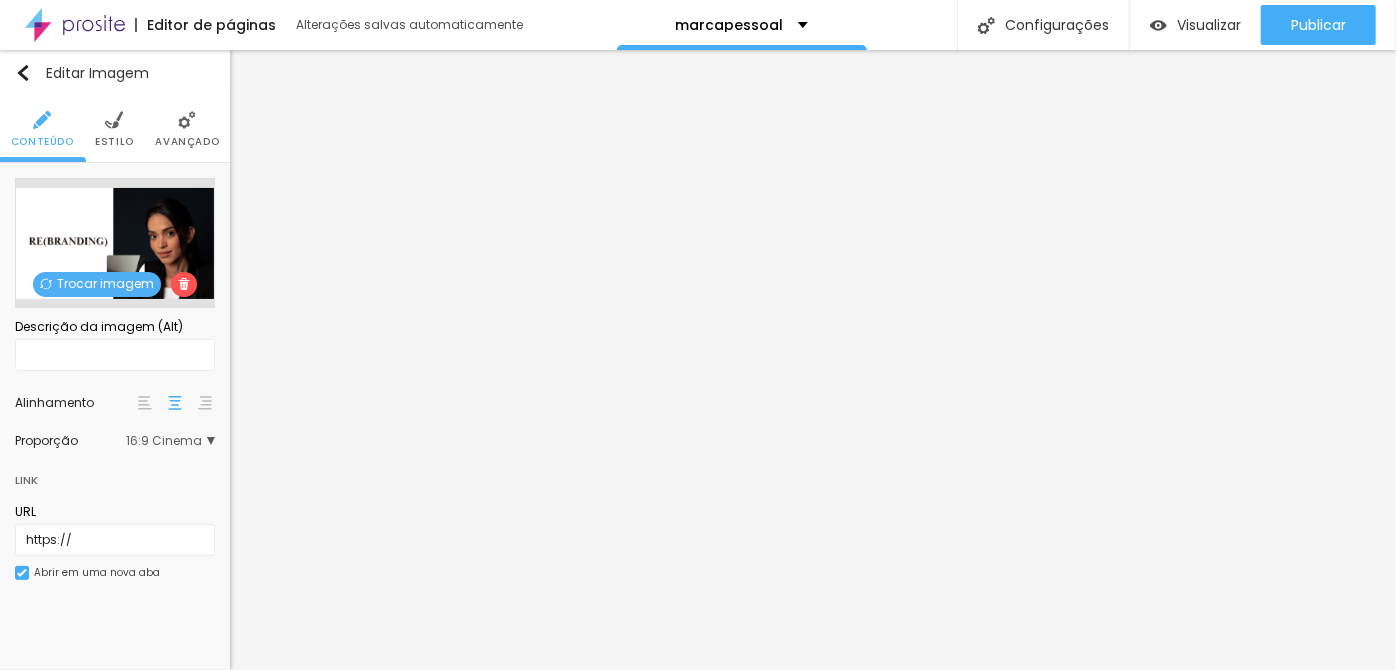 click on "Estilo" at bounding box center [114, 129] 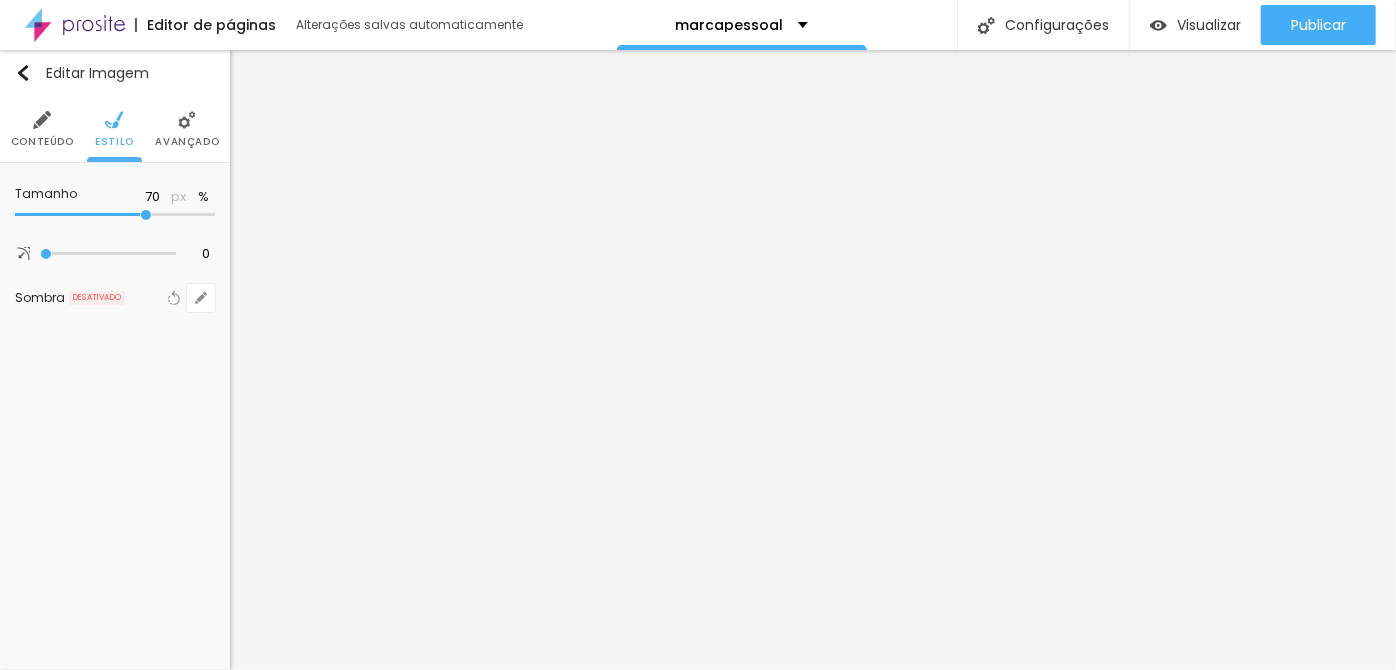 type on "75" 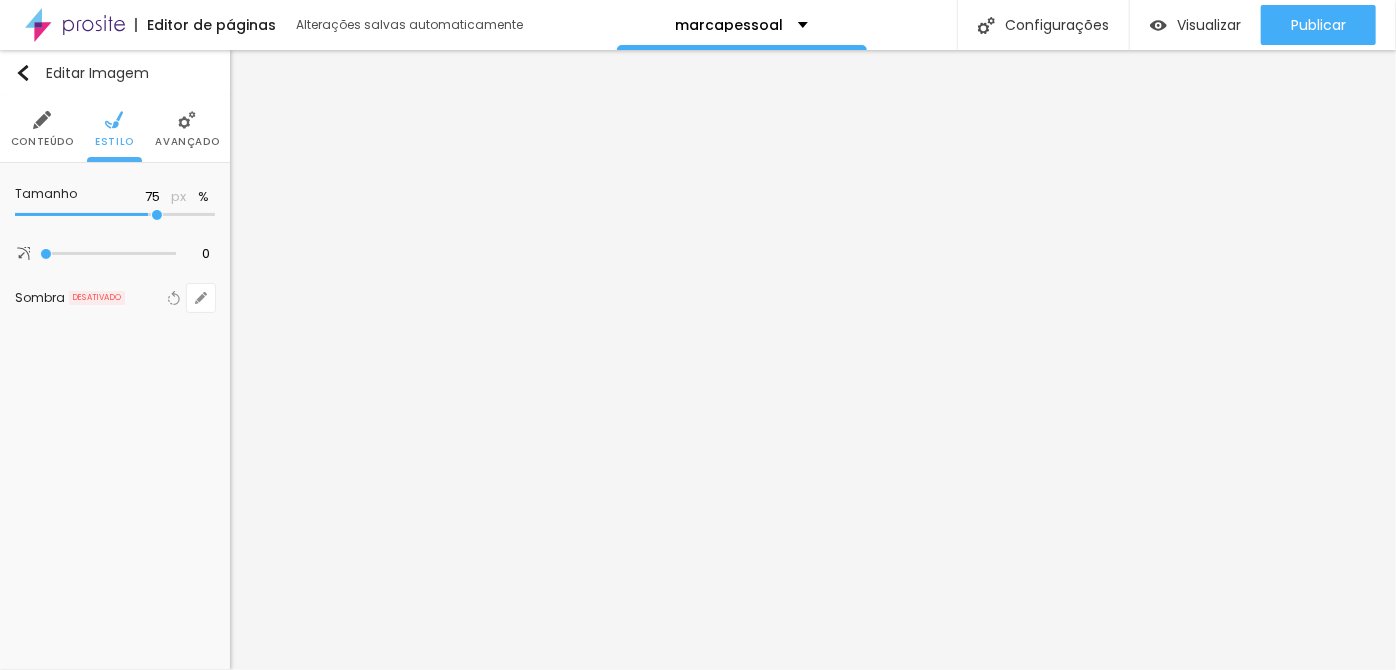 type on "80" 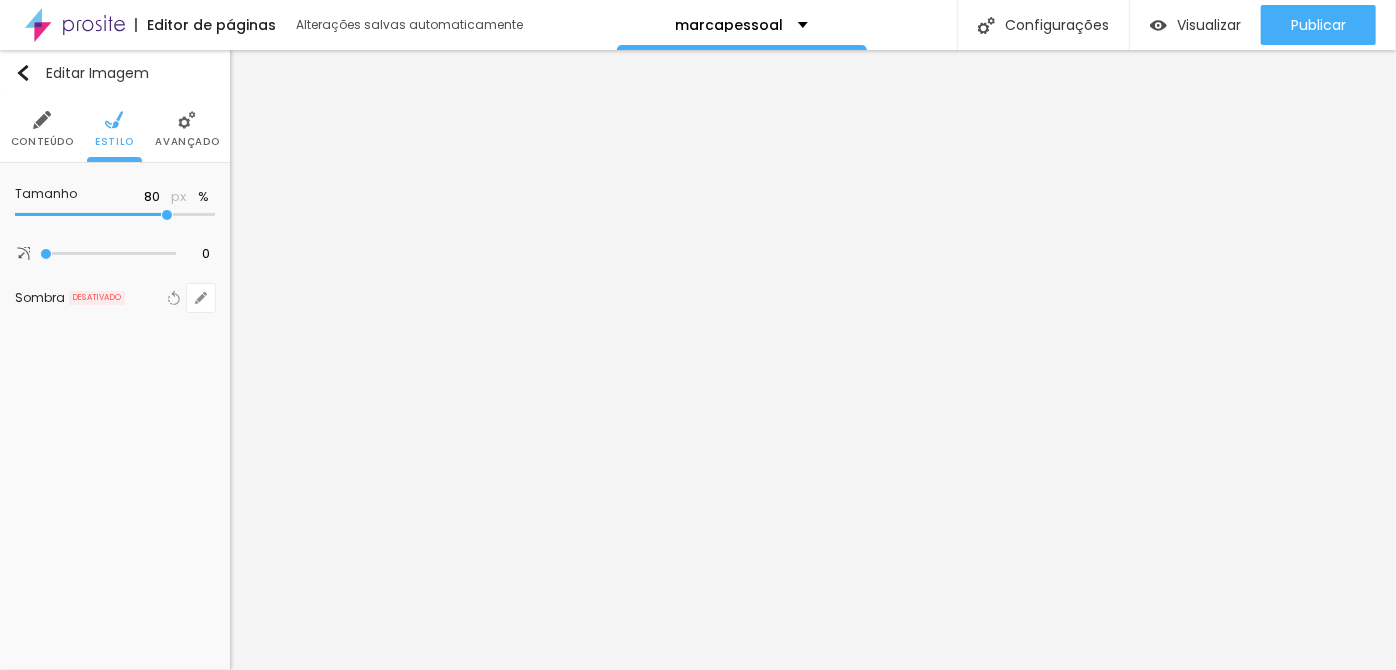 type on "85" 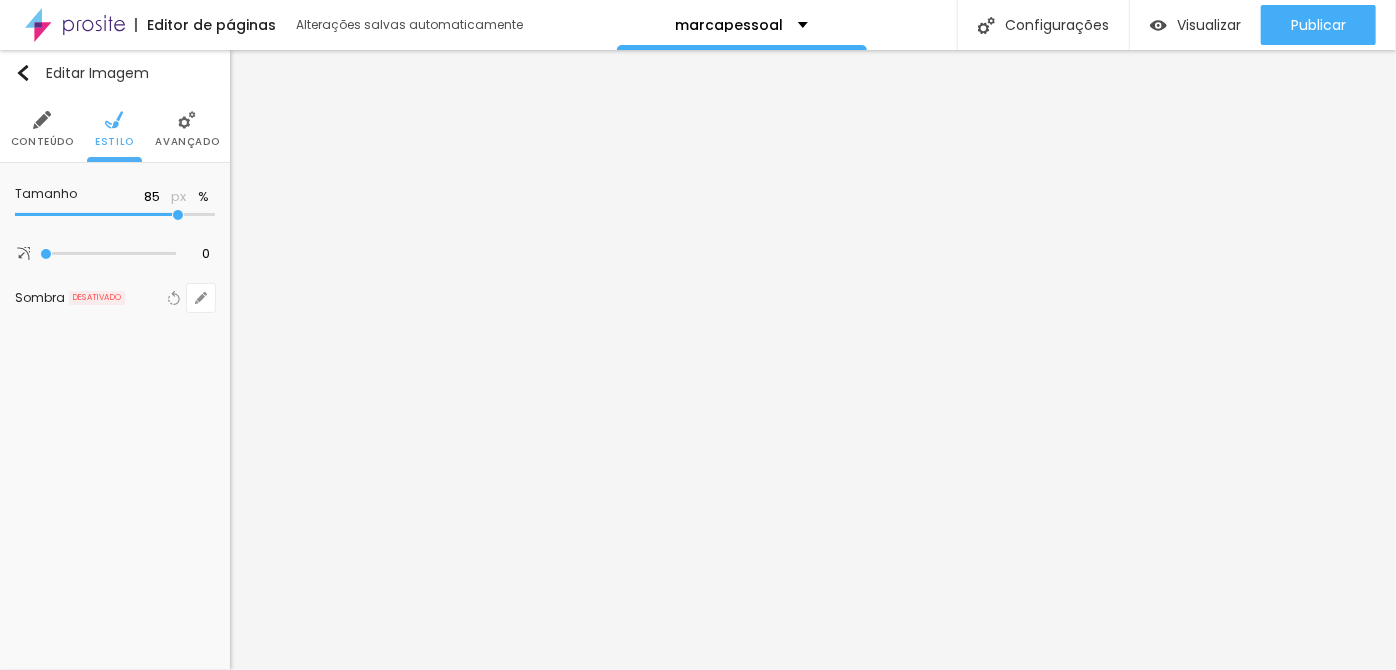 drag, startPoint x: 145, startPoint y: 214, endPoint x: 173, endPoint y: 224, distance: 29.732138 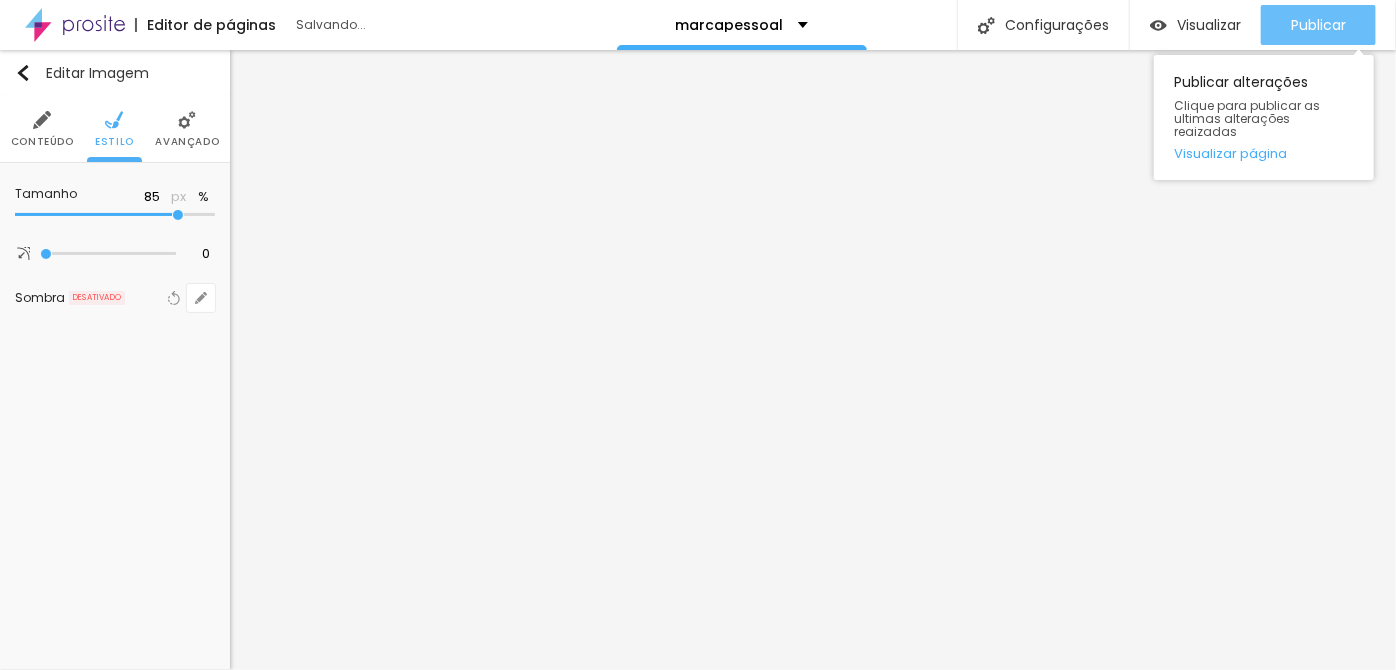 click on "Publicar" at bounding box center [1318, 25] 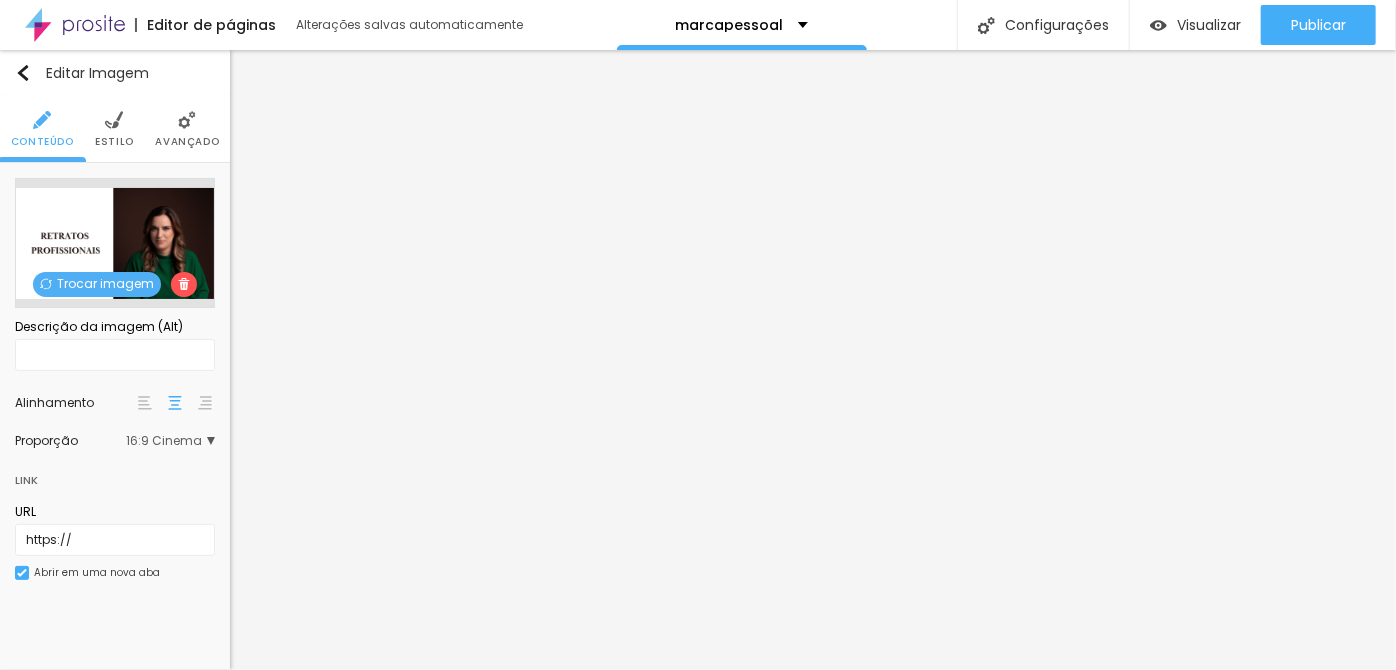 click at bounding box center (114, 120) 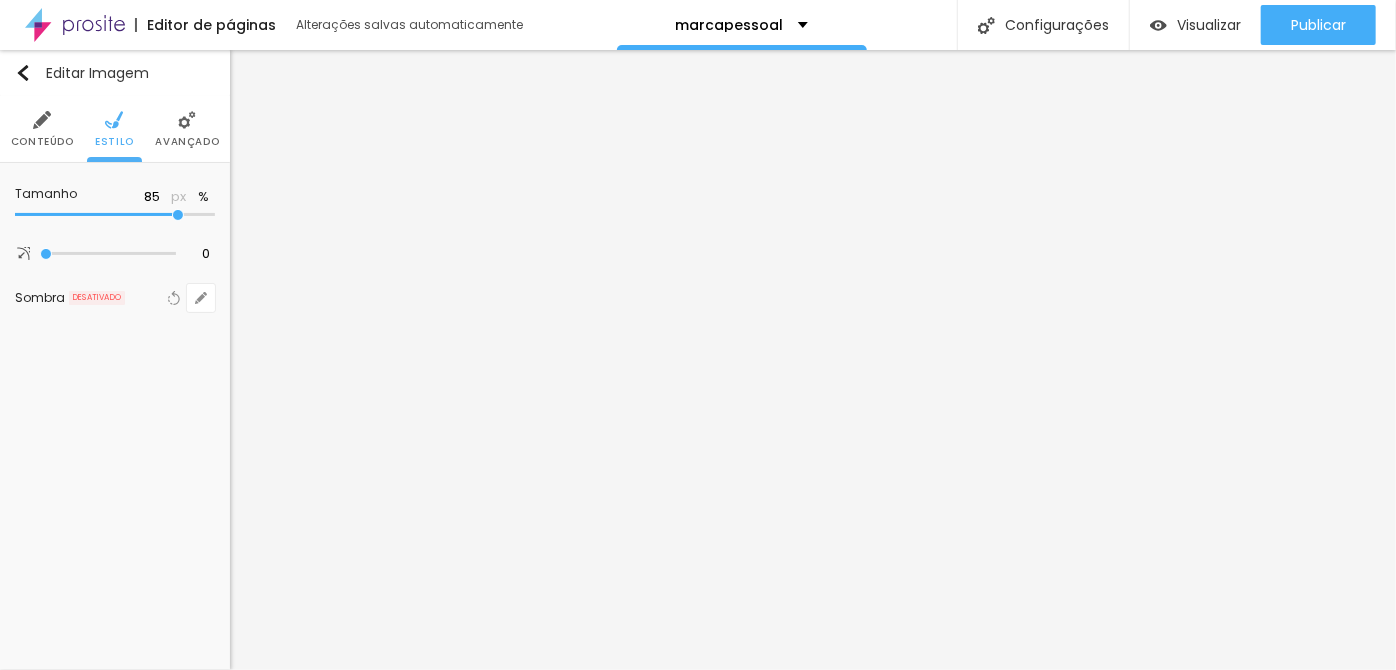 click at bounding box center (187, 120) 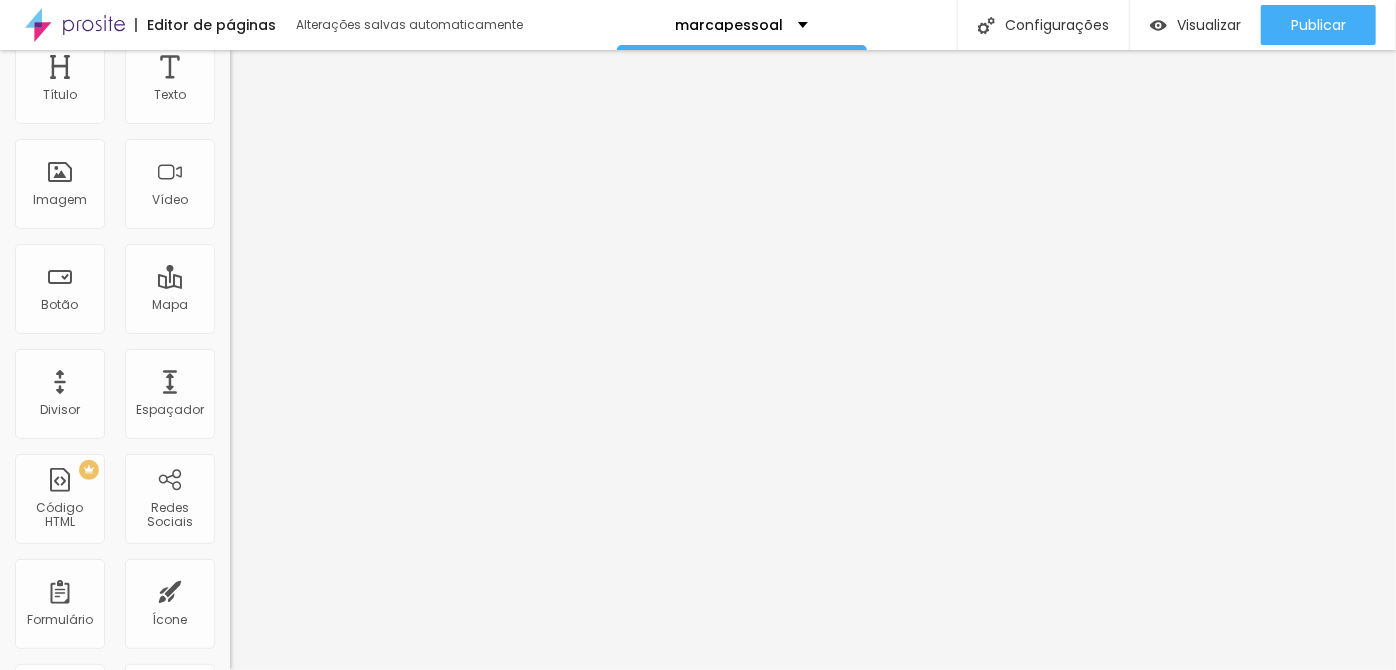 scroll, scrollTop: 0, scrollLeft: 0, axis: both 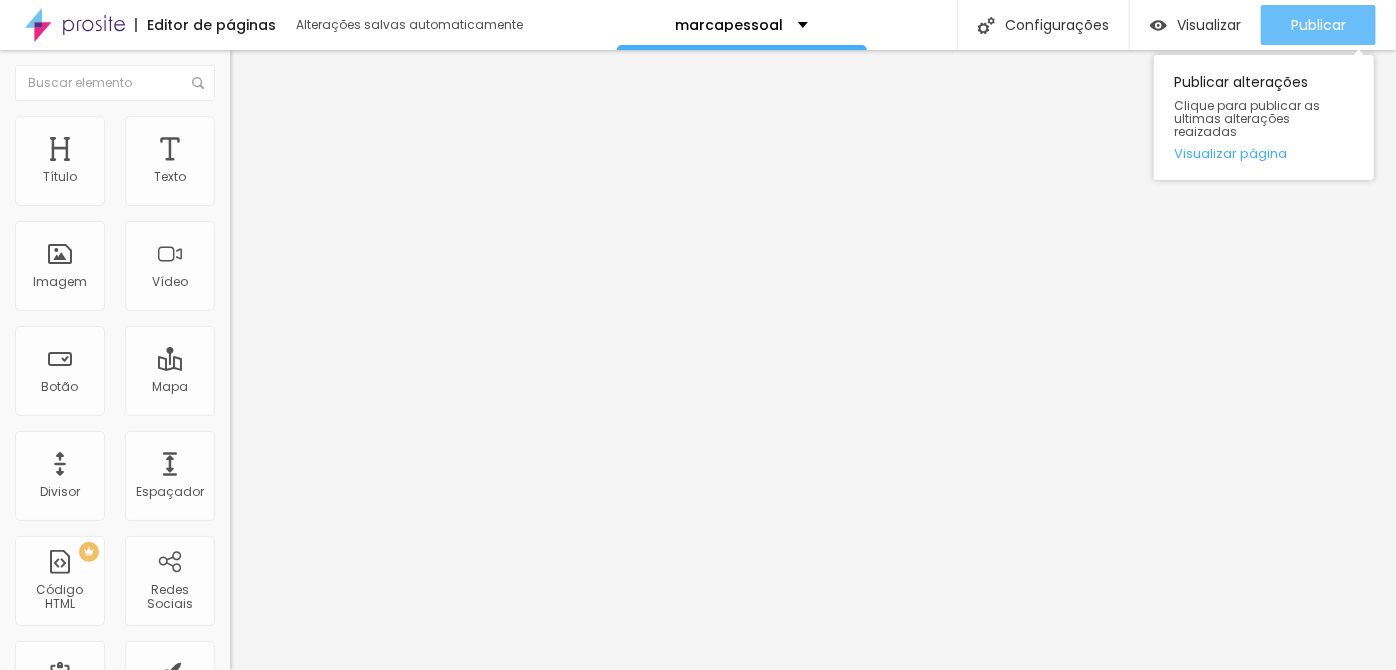 click on "Publicar" at bounding box center (1318, 25) 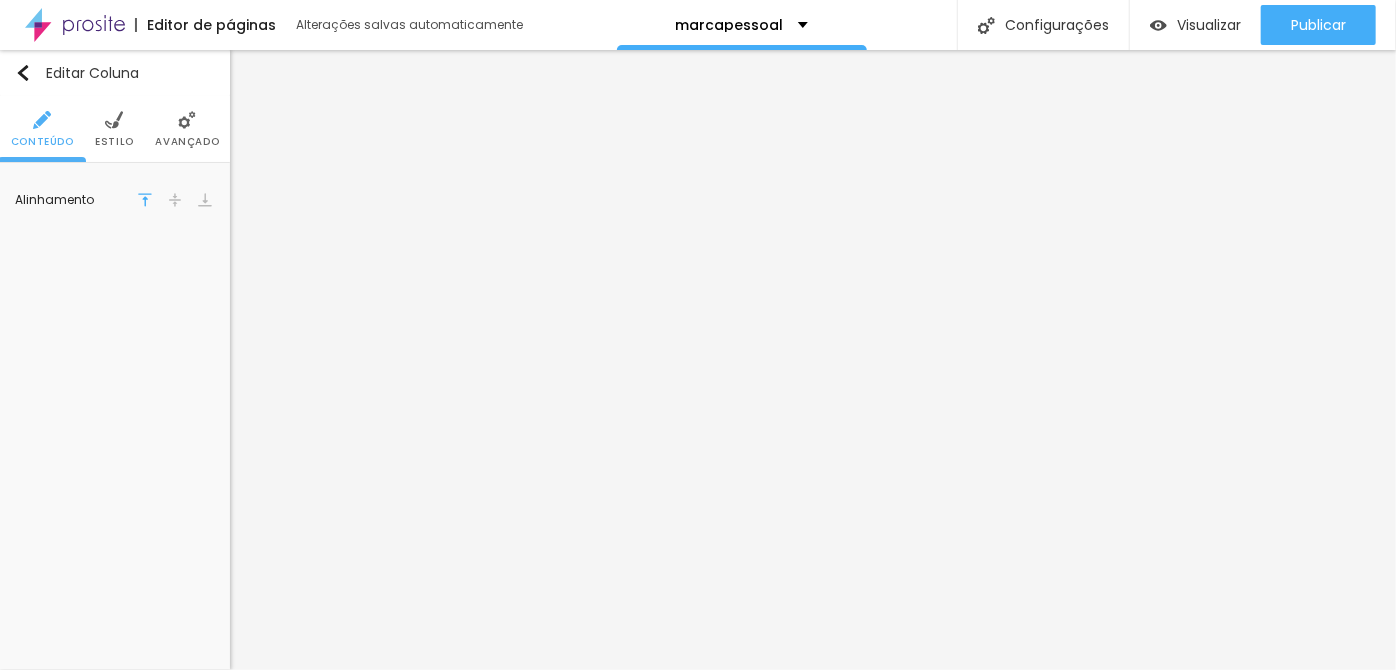 click at bounding box center (175, 200) 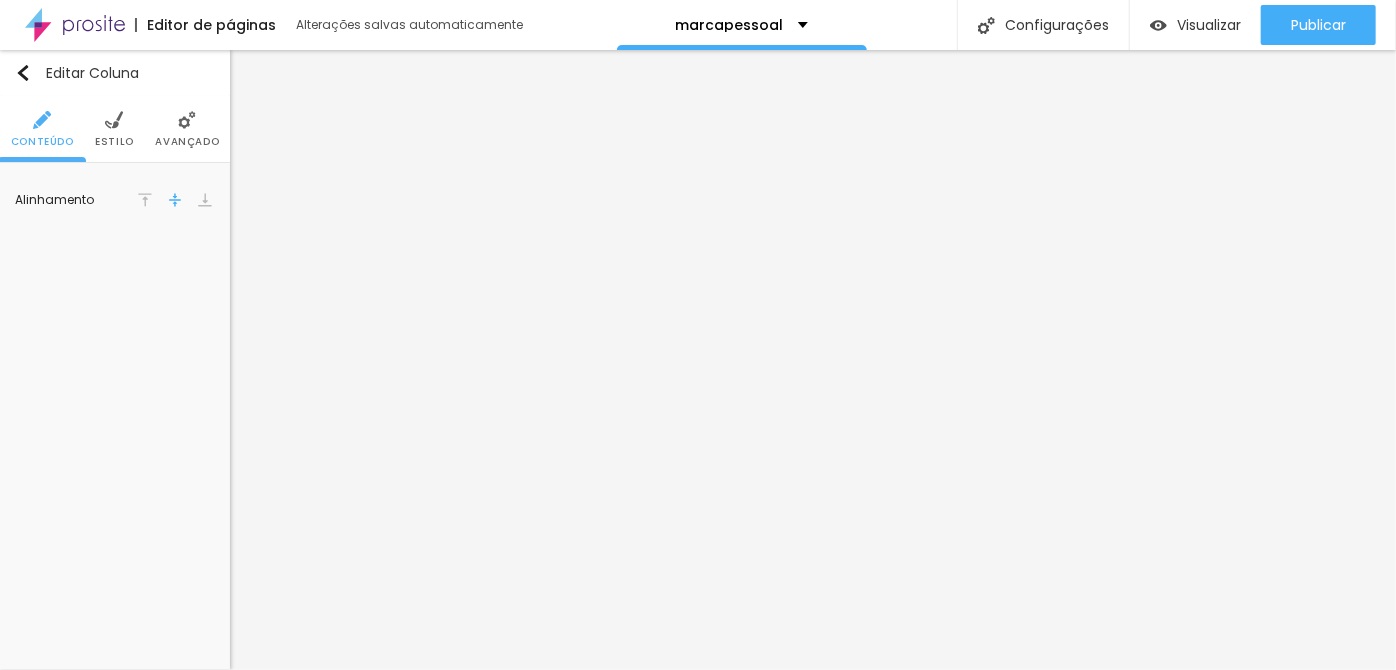 click on "Estilo" at bounding box center [114, 142] 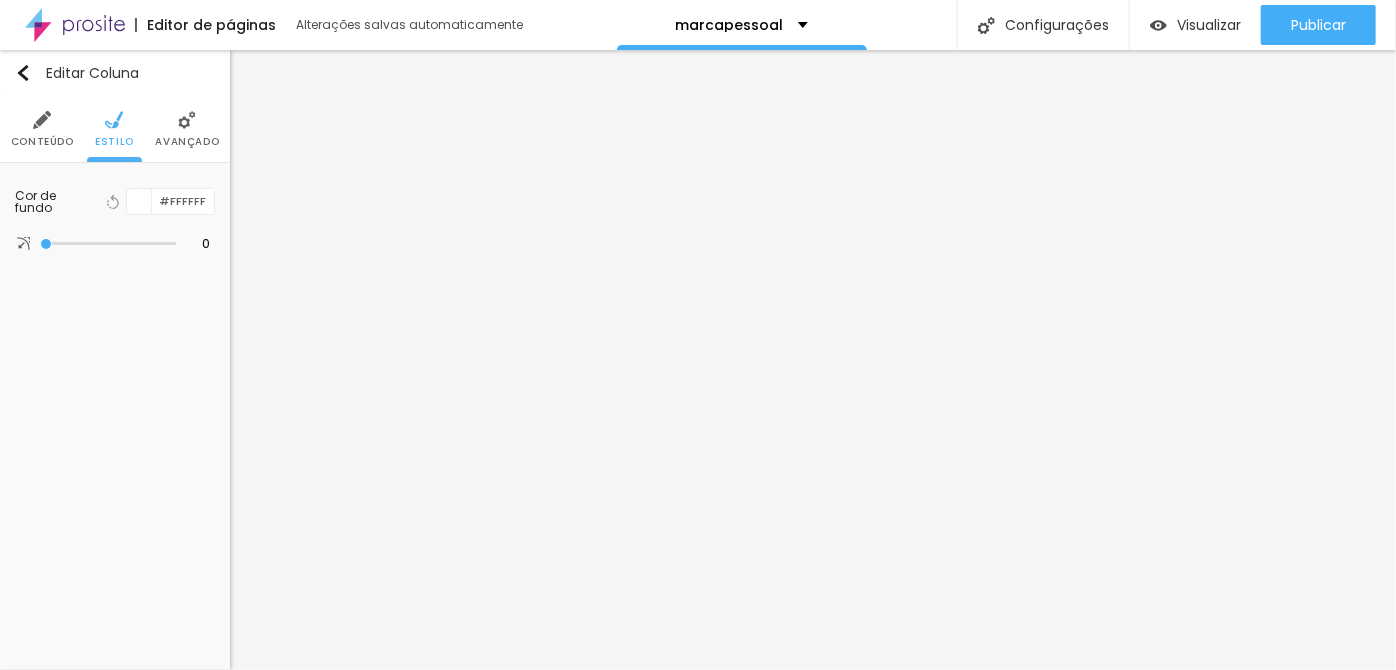 click on "Avançado" at bounding box center [187, 129] 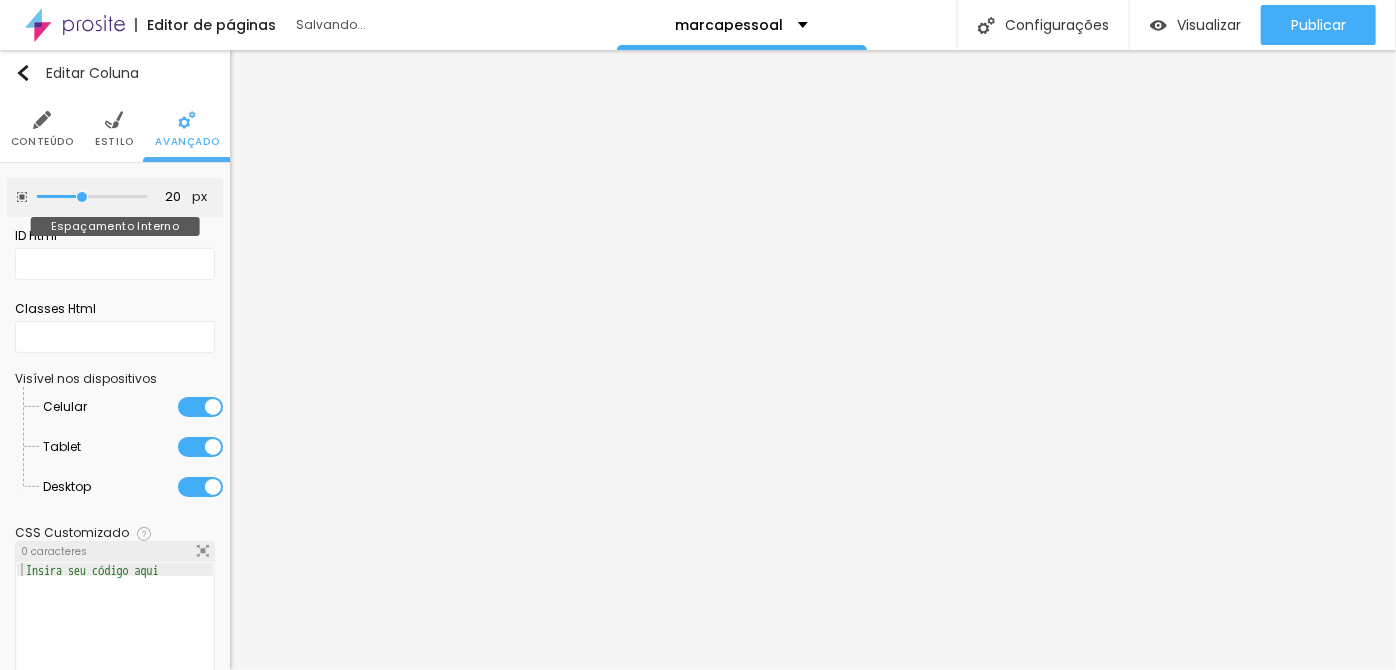 type on "10" 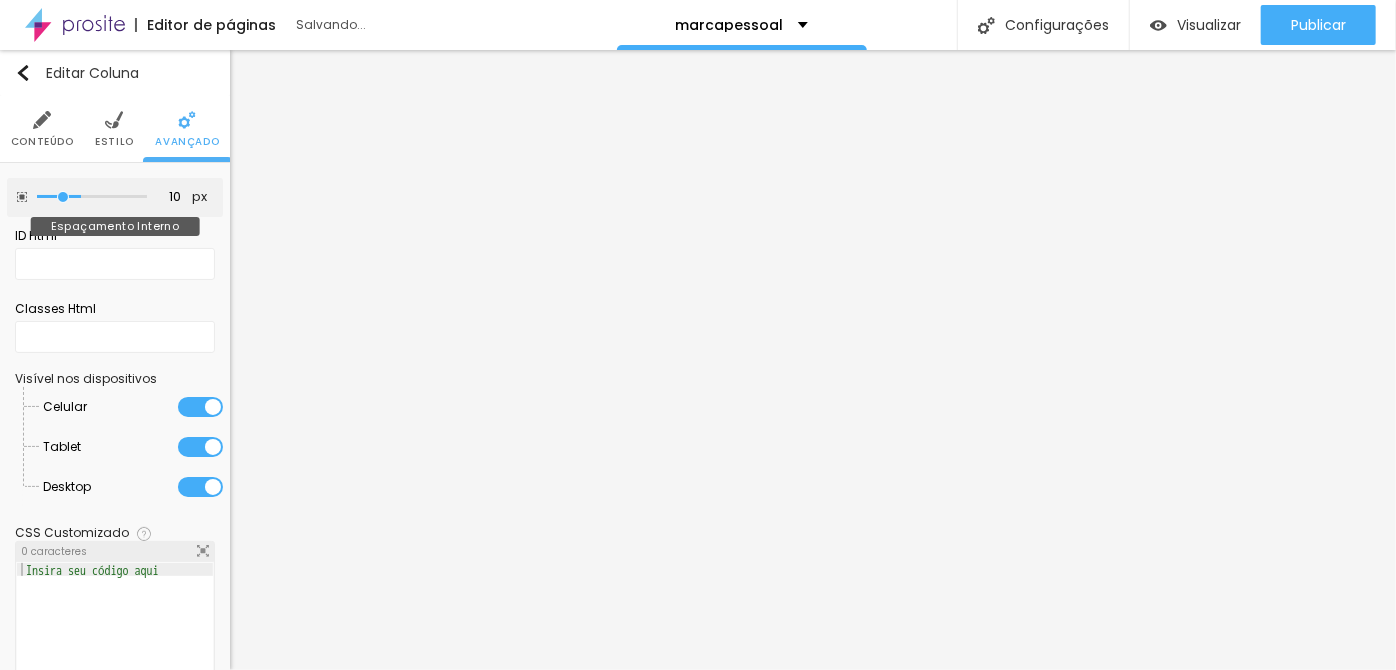 type on "0" 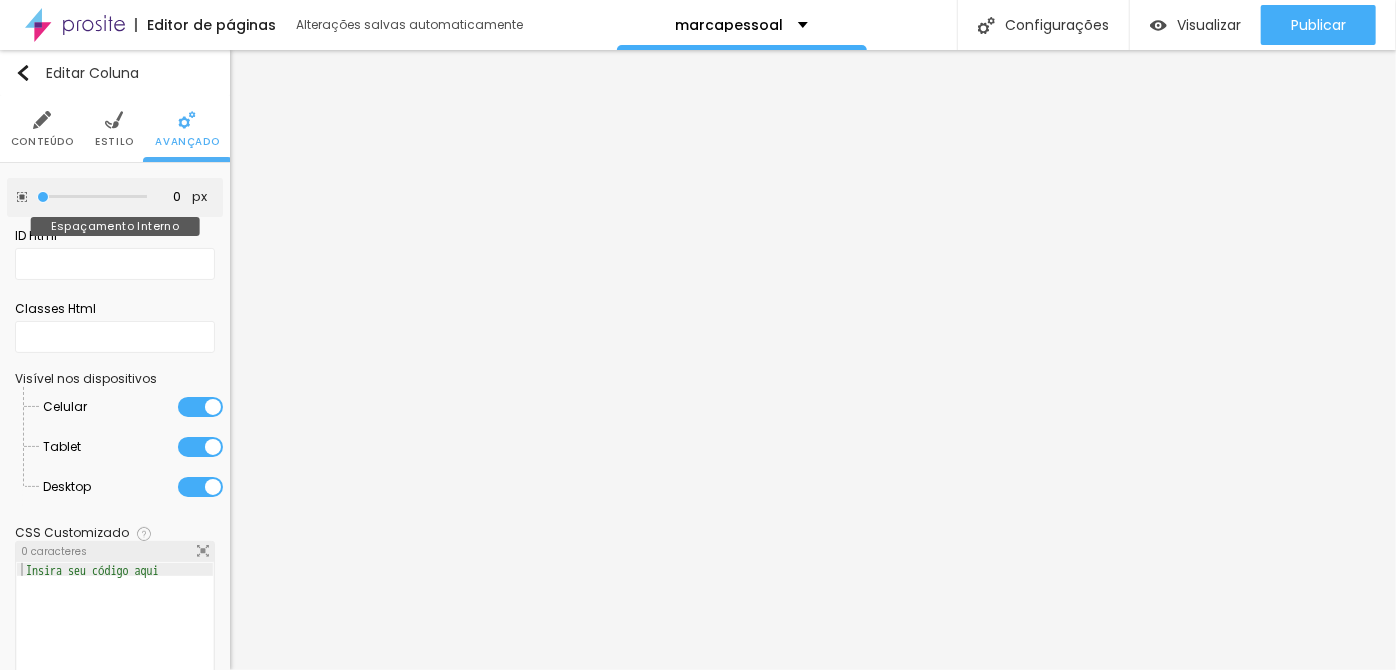 drag, startPoint x: 77, startPoint y: 192, endPoint x: 32, endPoint y: 200, distance: 45.705578 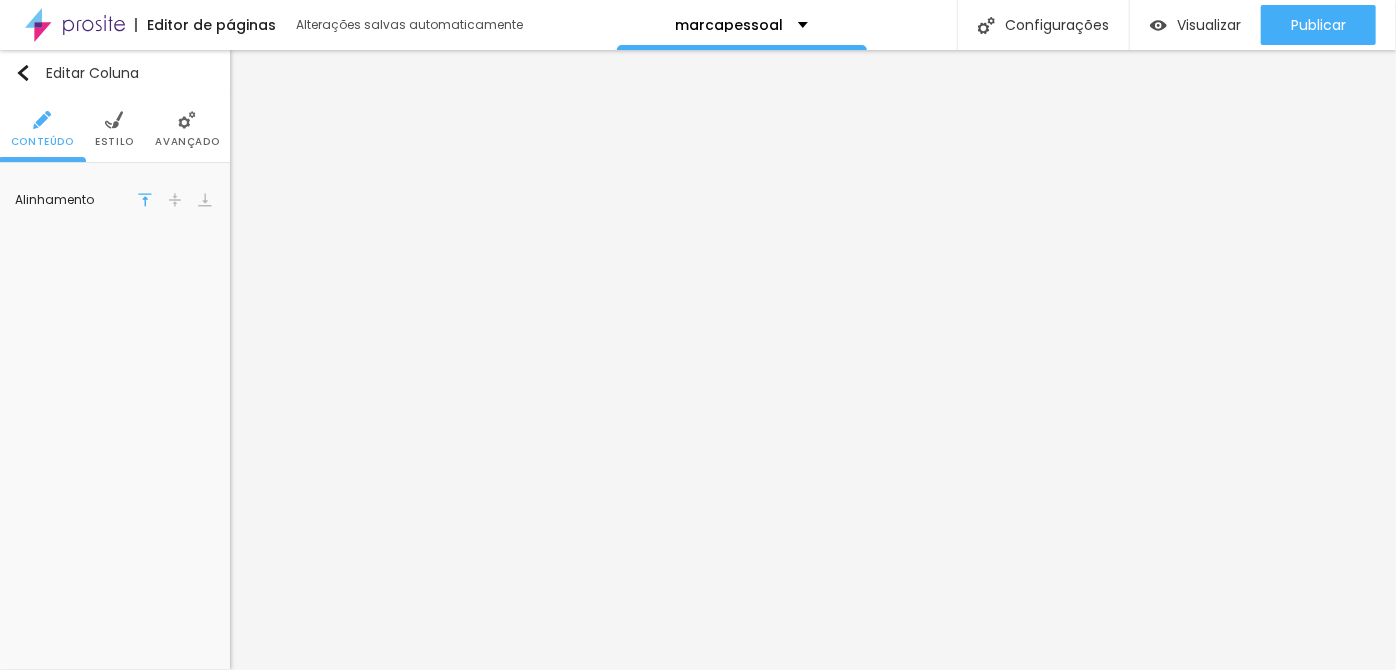 click at bounding box center [175, 200] 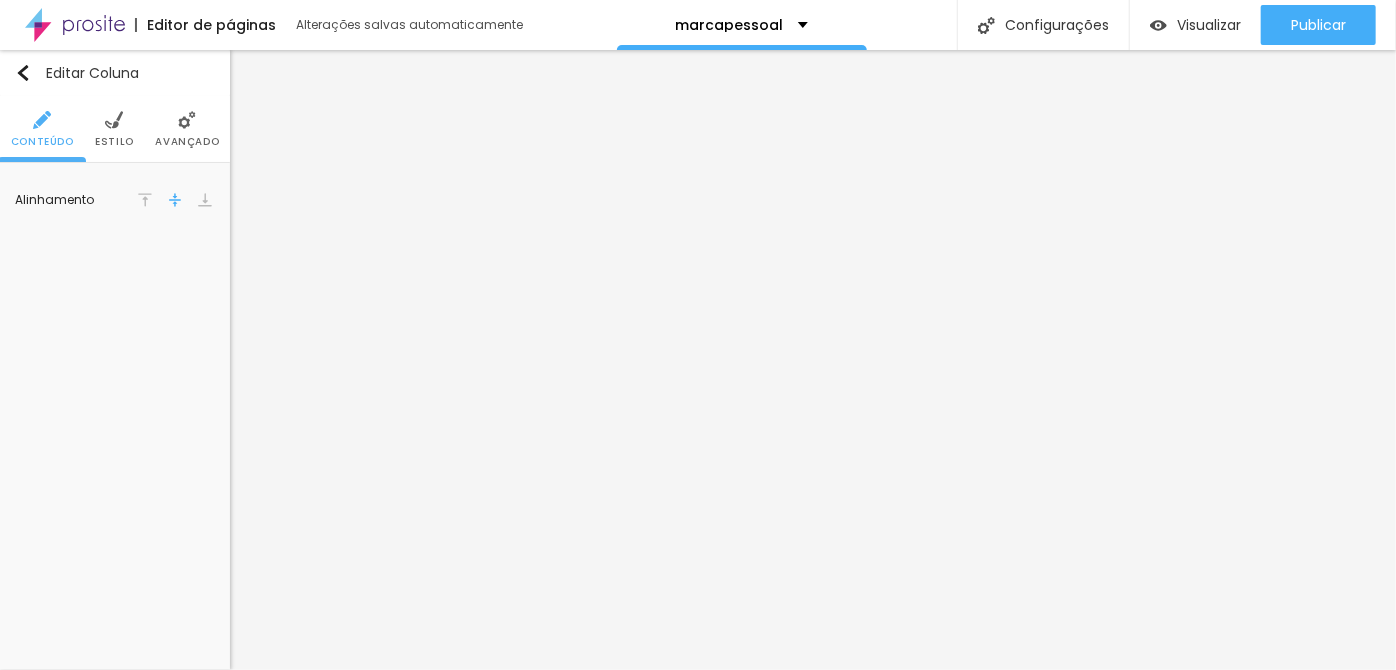 click on "Avançado" at bounding box center [187, 129] 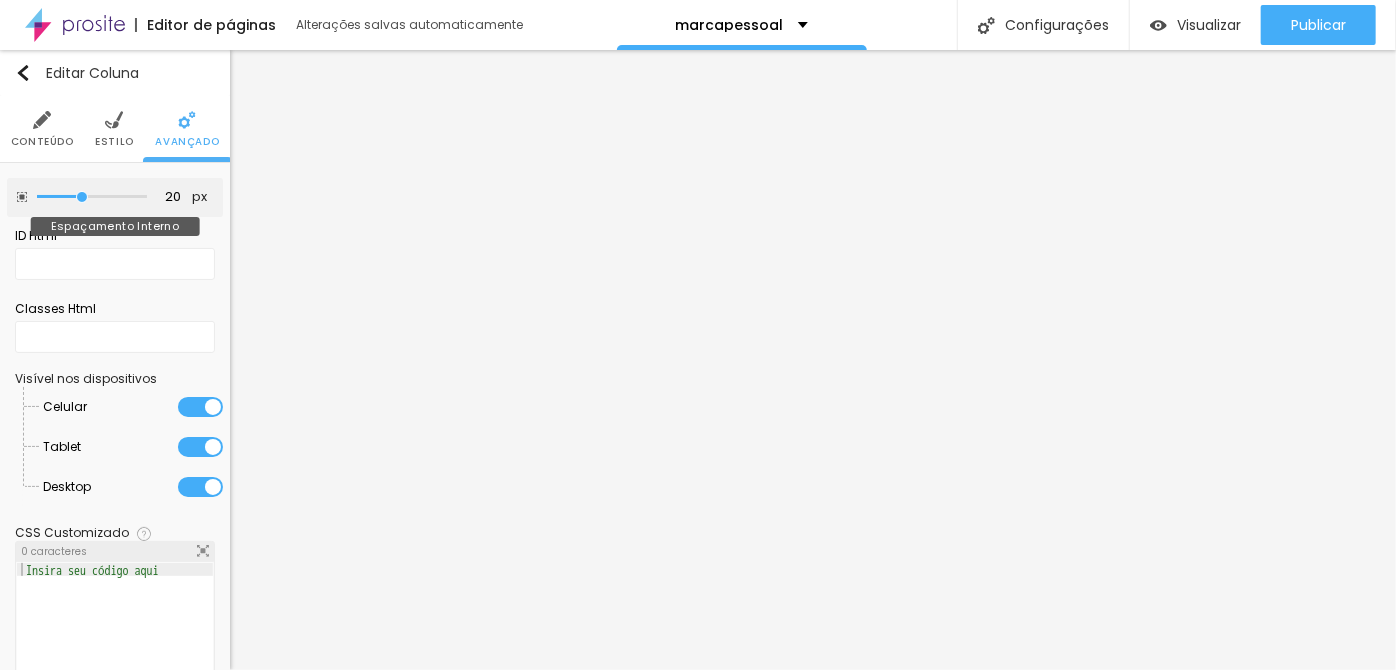 type on "5" 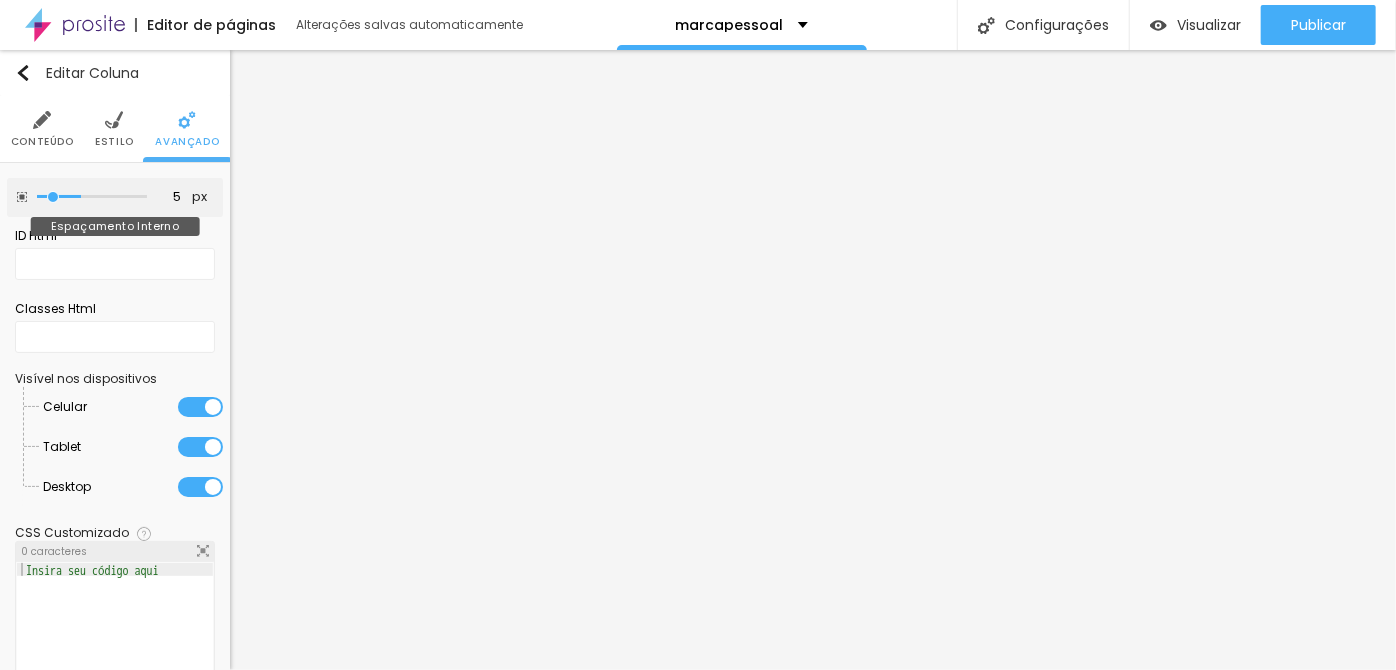 type on "0" 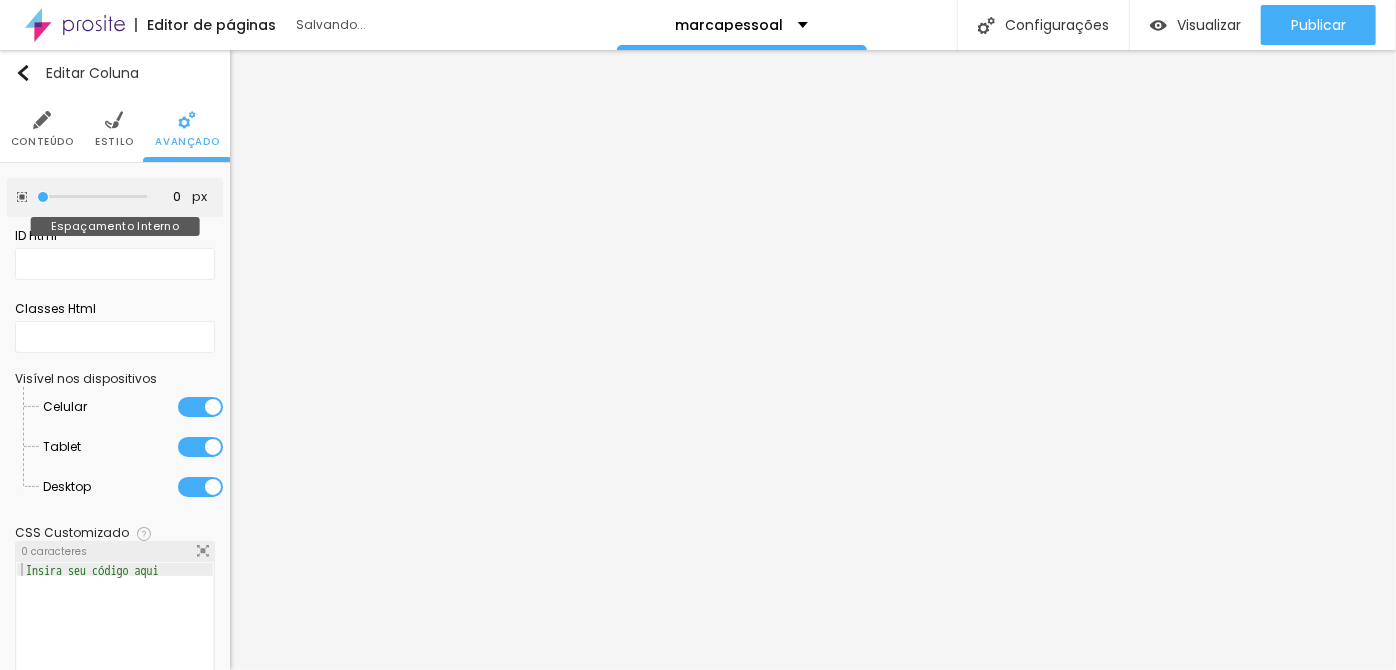 drag, startPoint x: 38, startPoint y: 201, endPoint x: 19, endPoint y: 201, distance: 19 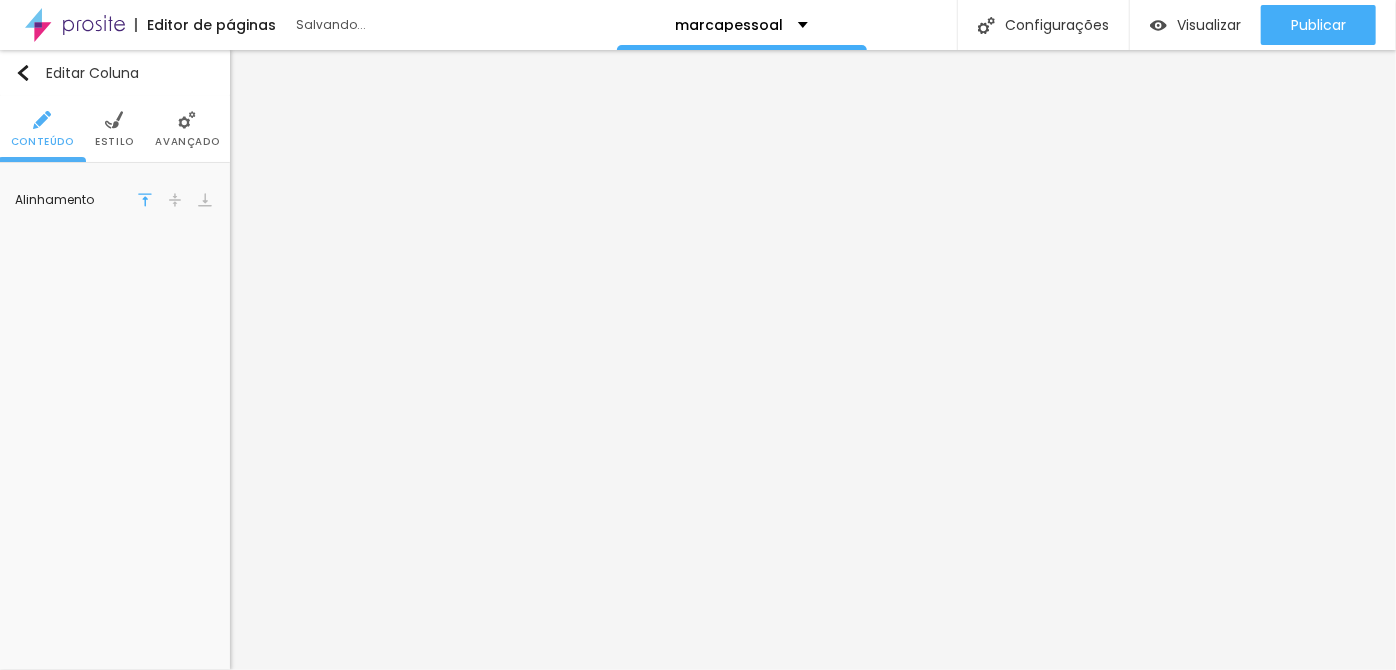 click at bounding box center [175, 200] 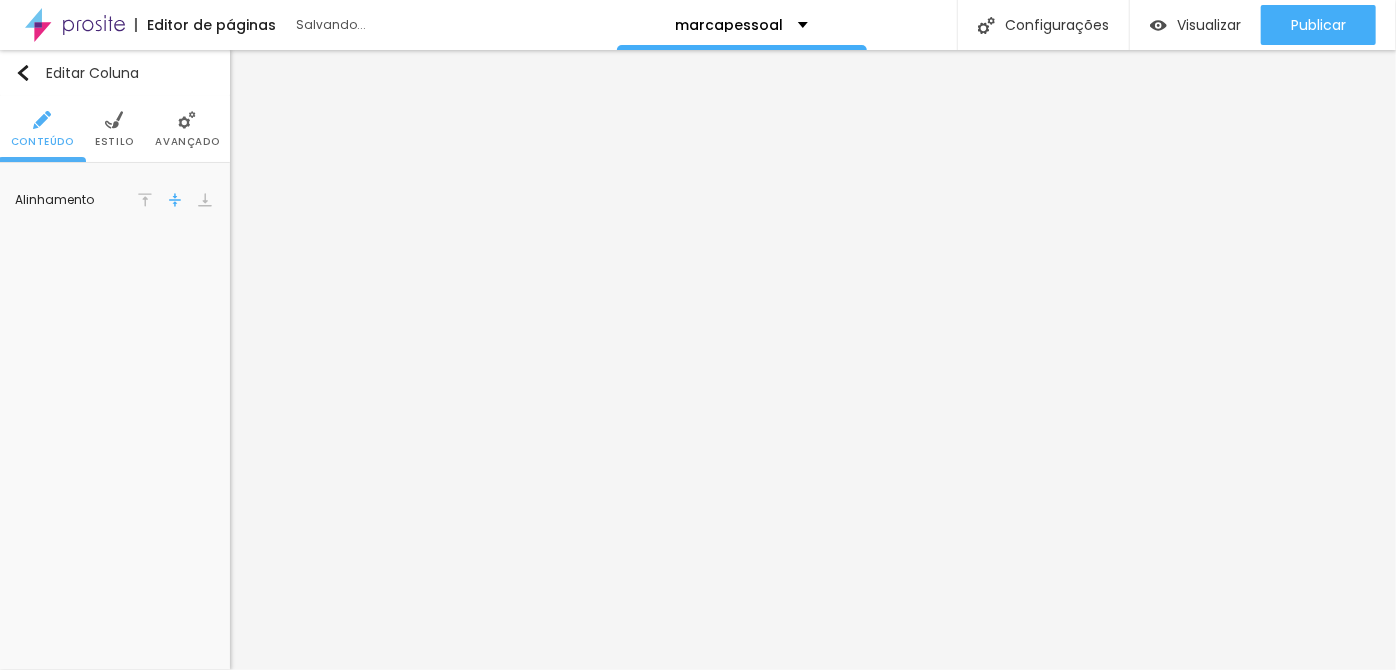 click on "Avançado" at bounding box center (187, 142) 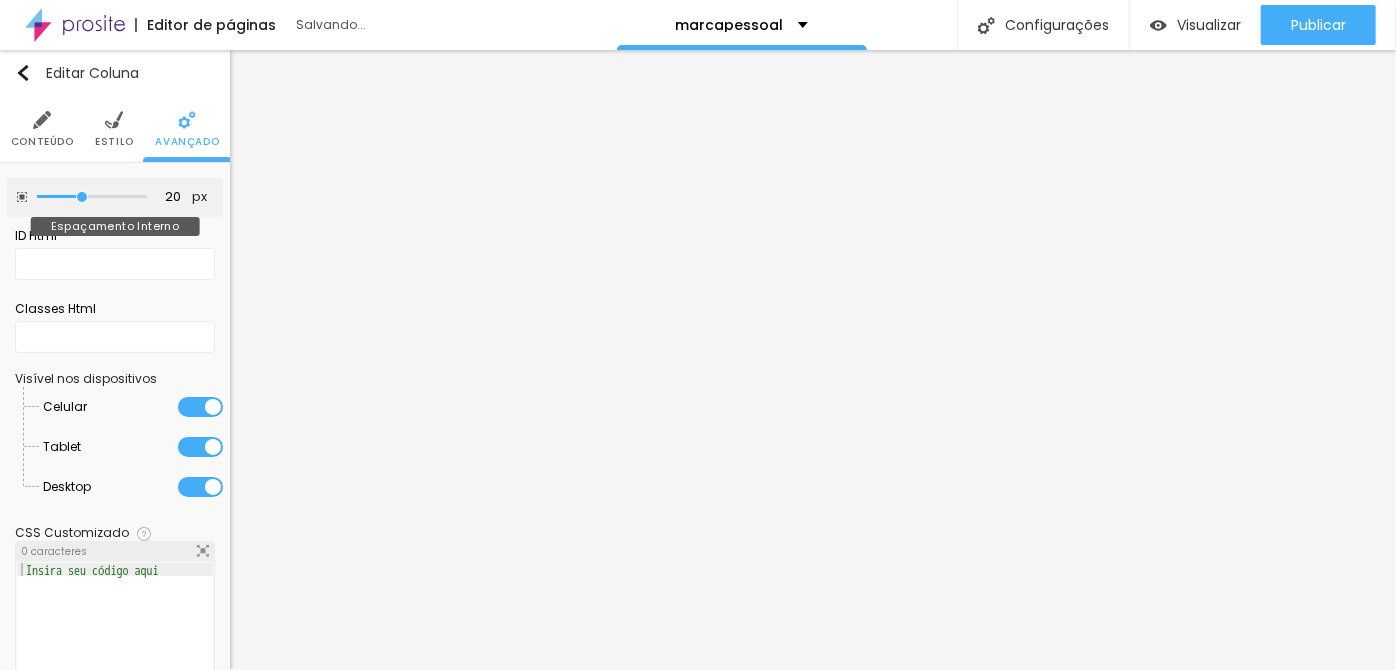 type on "0" 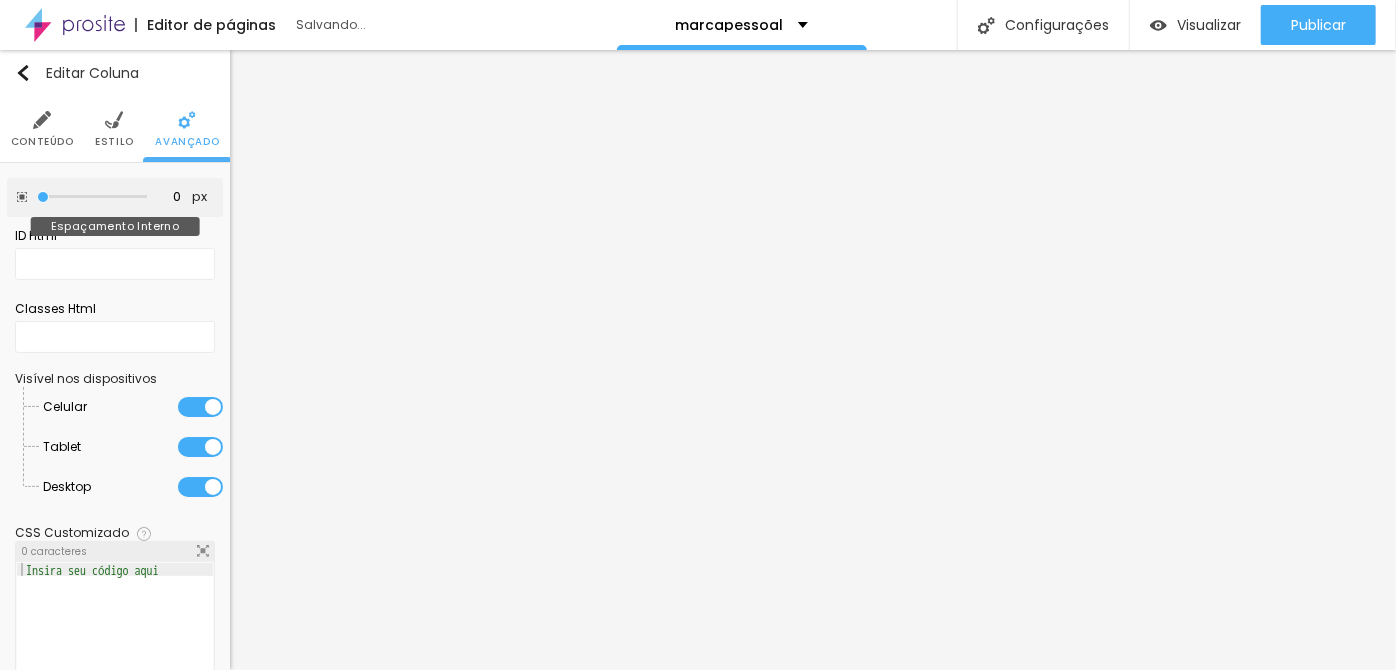 drag, startPoint x: 21, startPoint y: 199, endPoint x: 2, endPoint y: 199, distance: 19 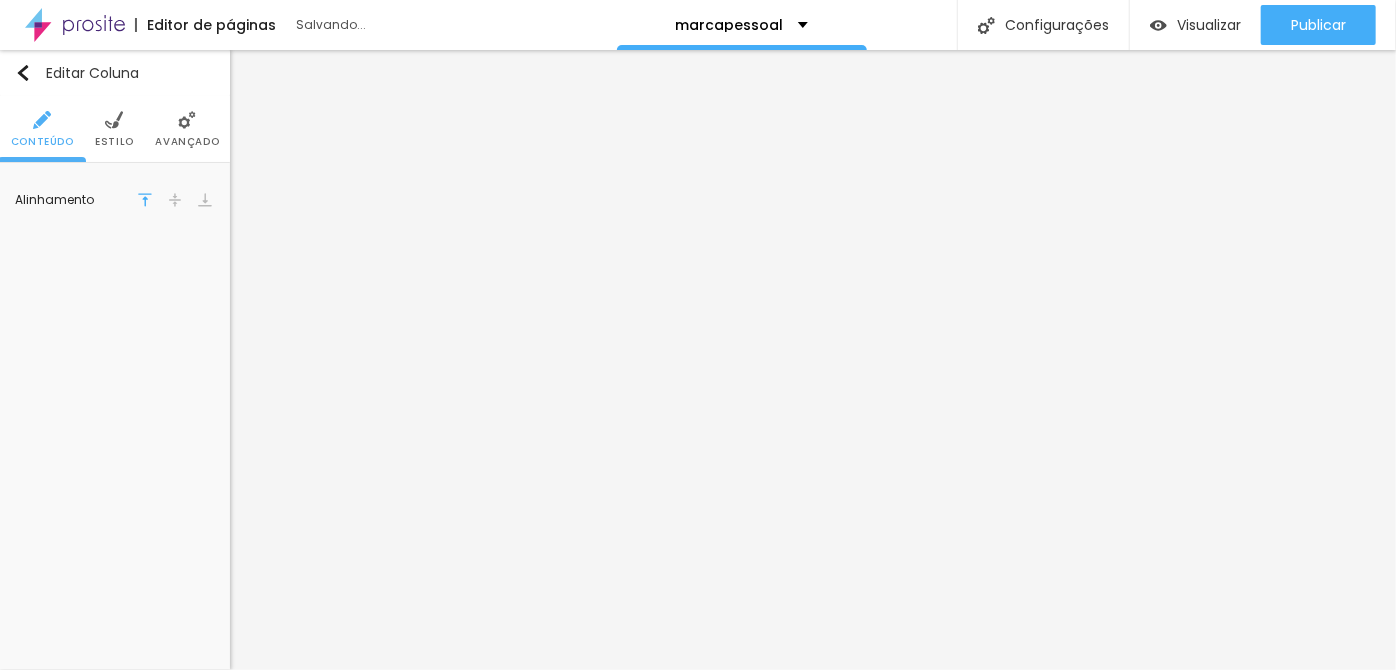 click at bounding box center (175, 200) 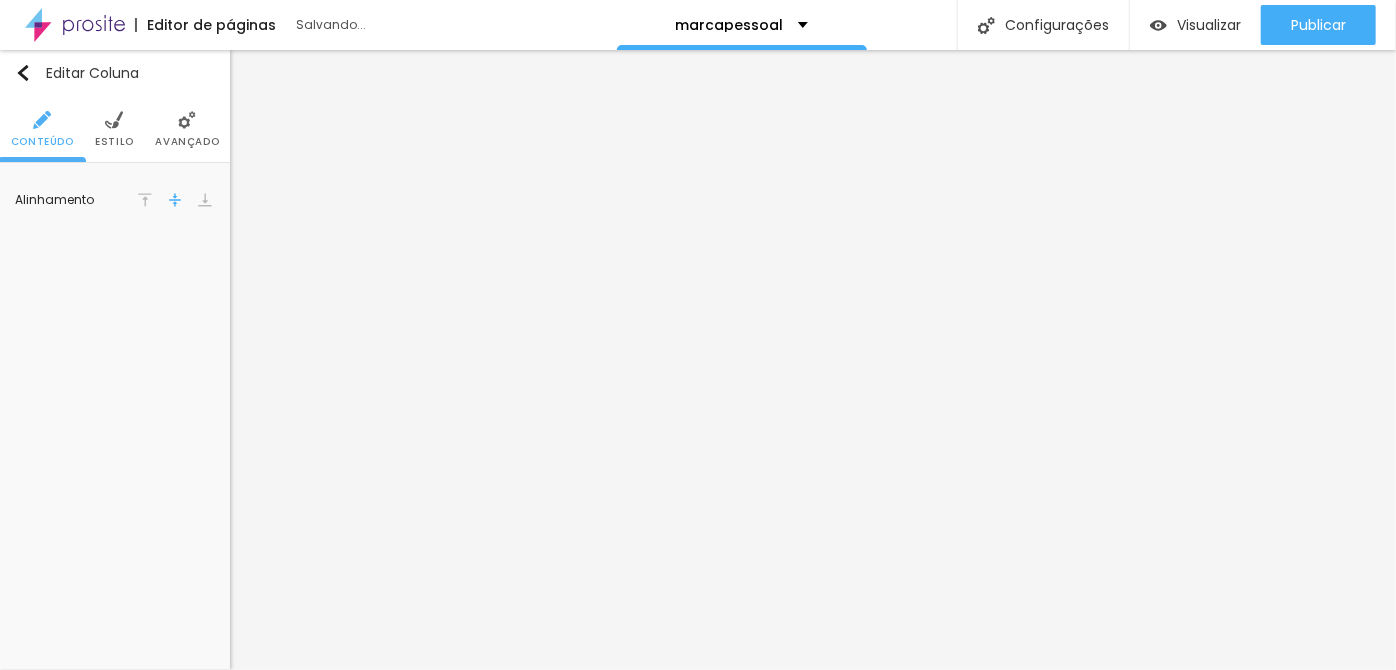 click at bounding box center [187, 120] 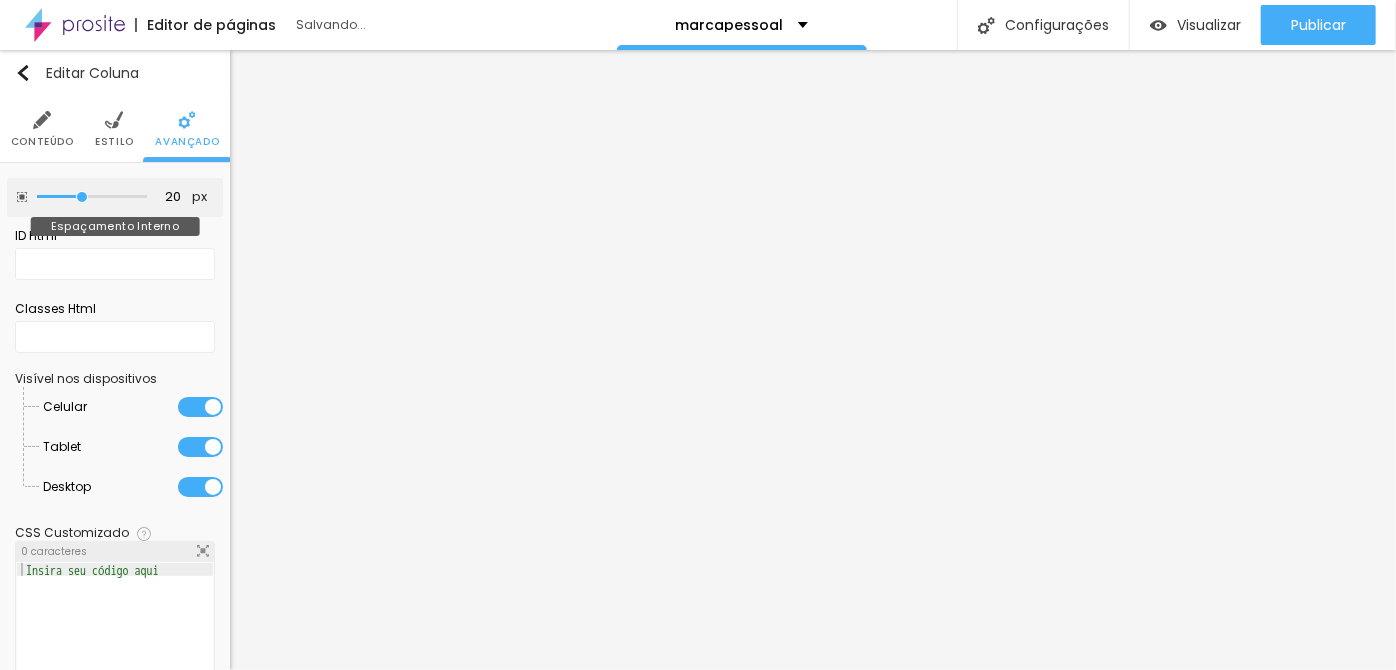type on "0" 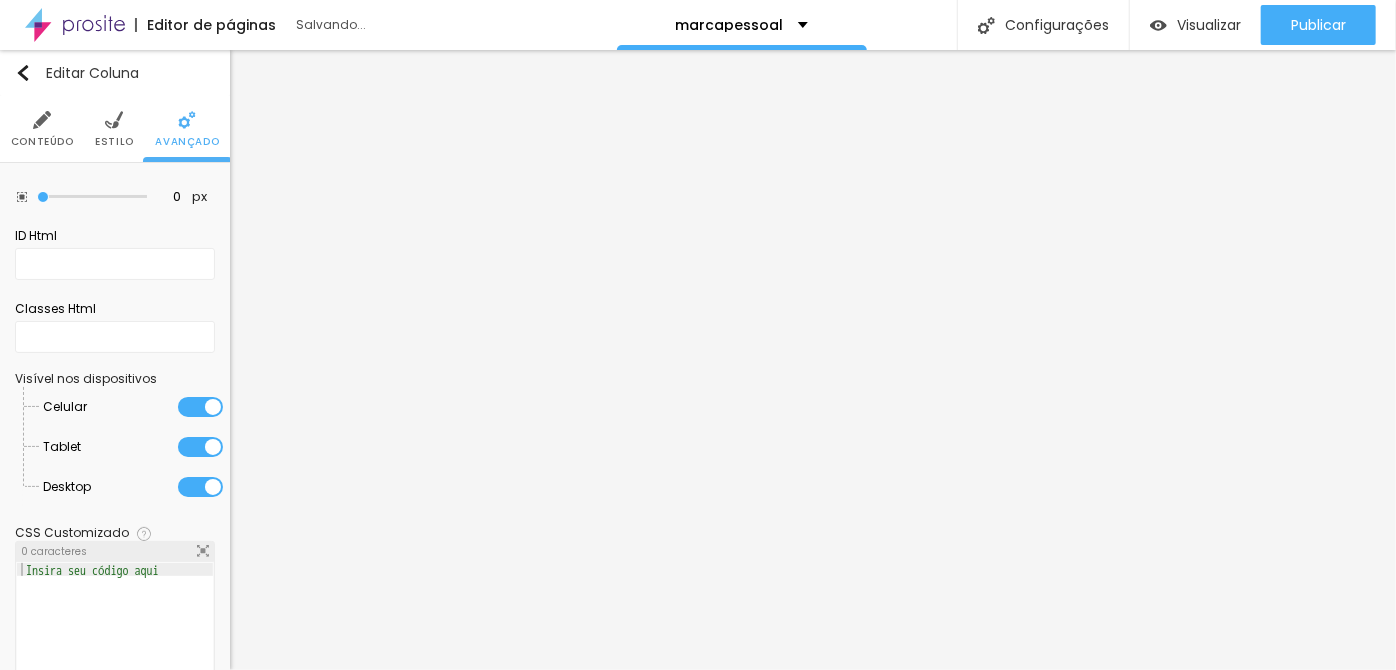 drag, startPoint x: 77, startPoint y: 199, endPoint x: 5, endPoint y: 201, distance: 72.02777 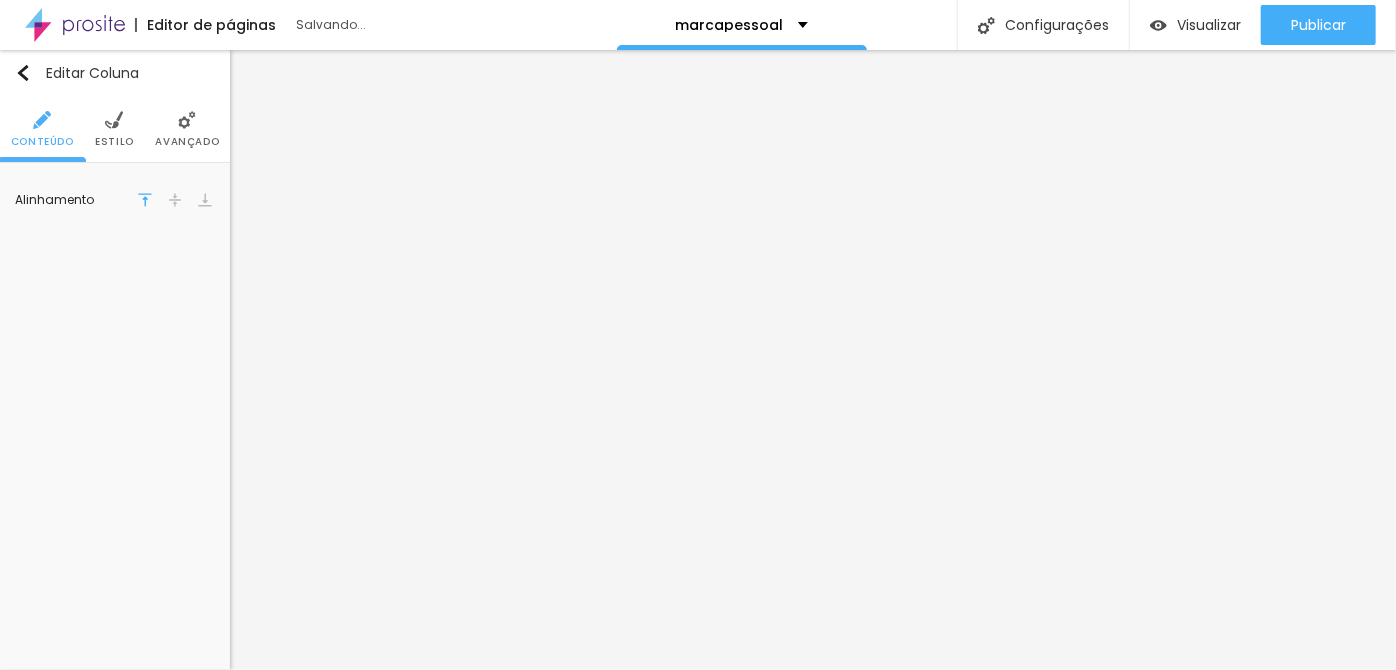 click at bounding box center (175, 200) 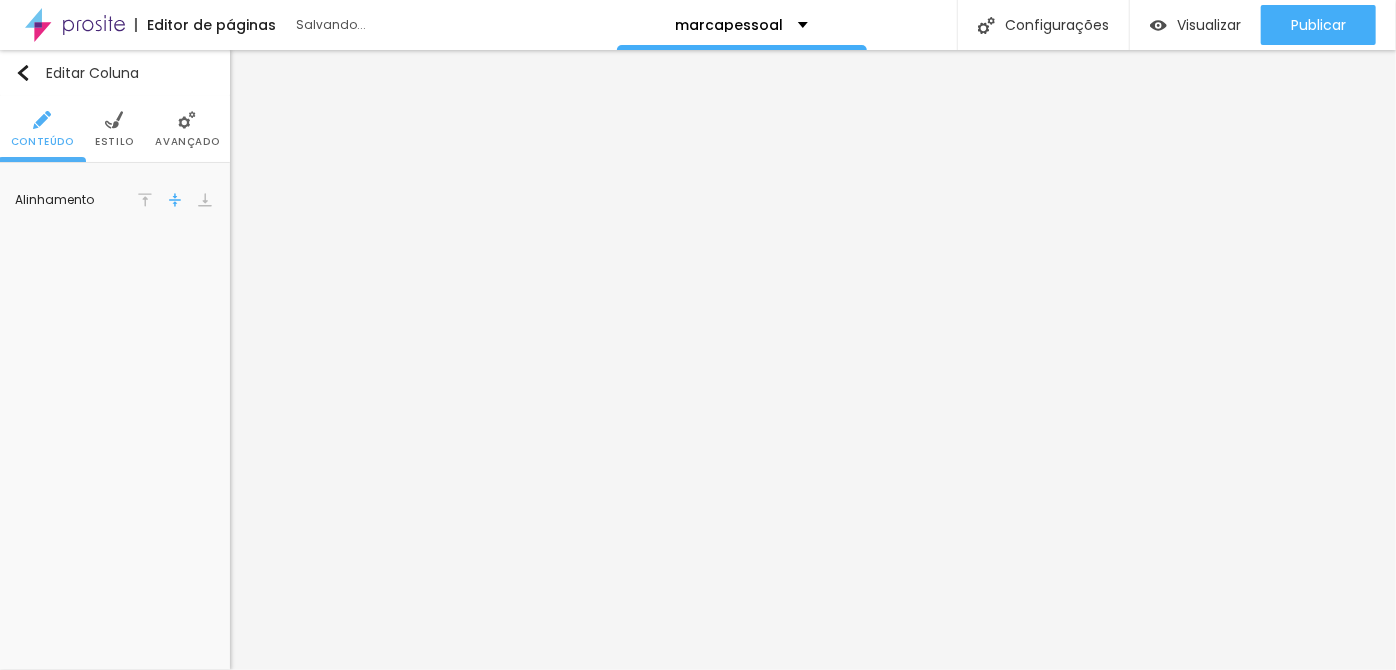 click on "Avançado" at bounding box center (187, 142) 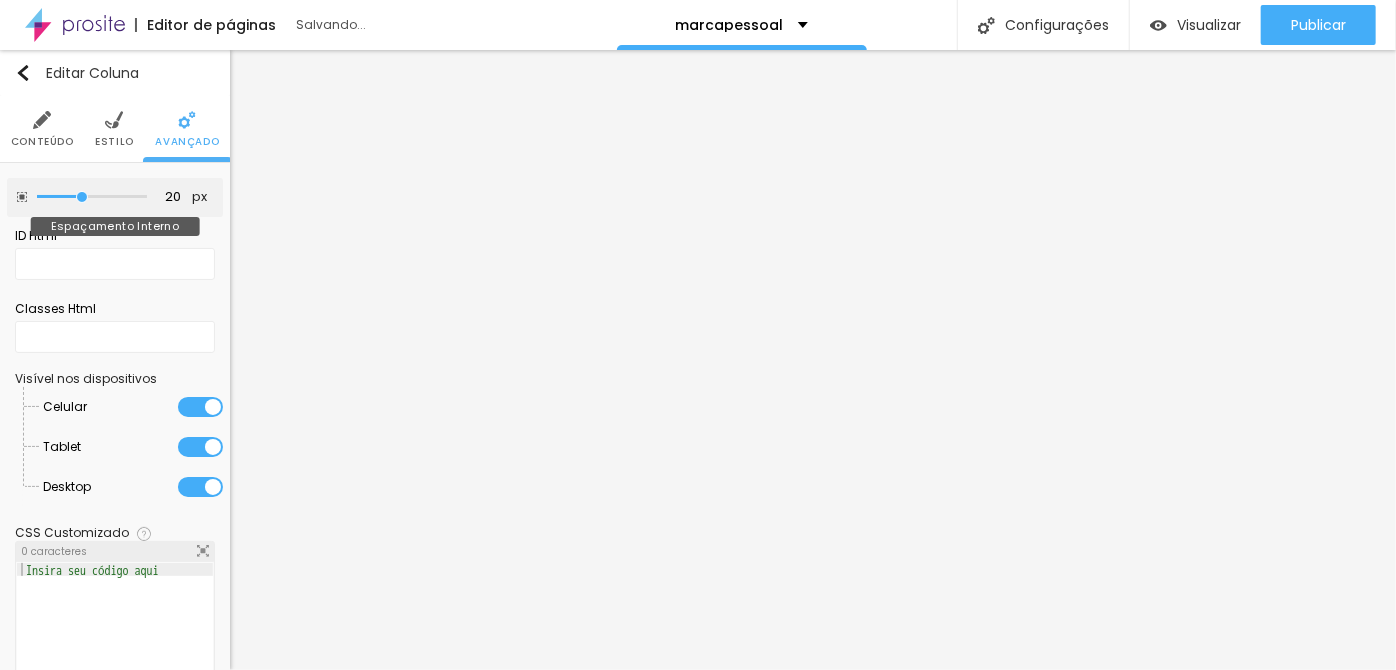 type on "0" 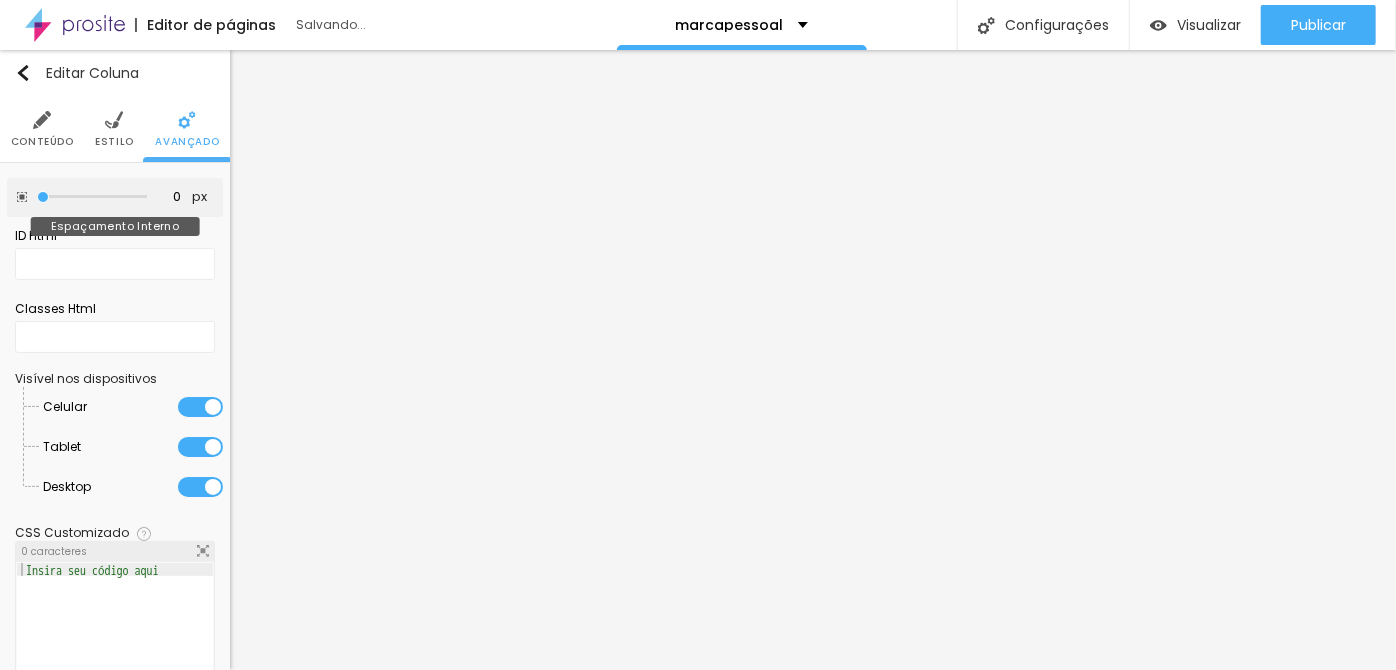 drag, startPoint x: 76, startPoint y: 198, endPoint x: 0, endPoint y: 199, distance: 76.00658 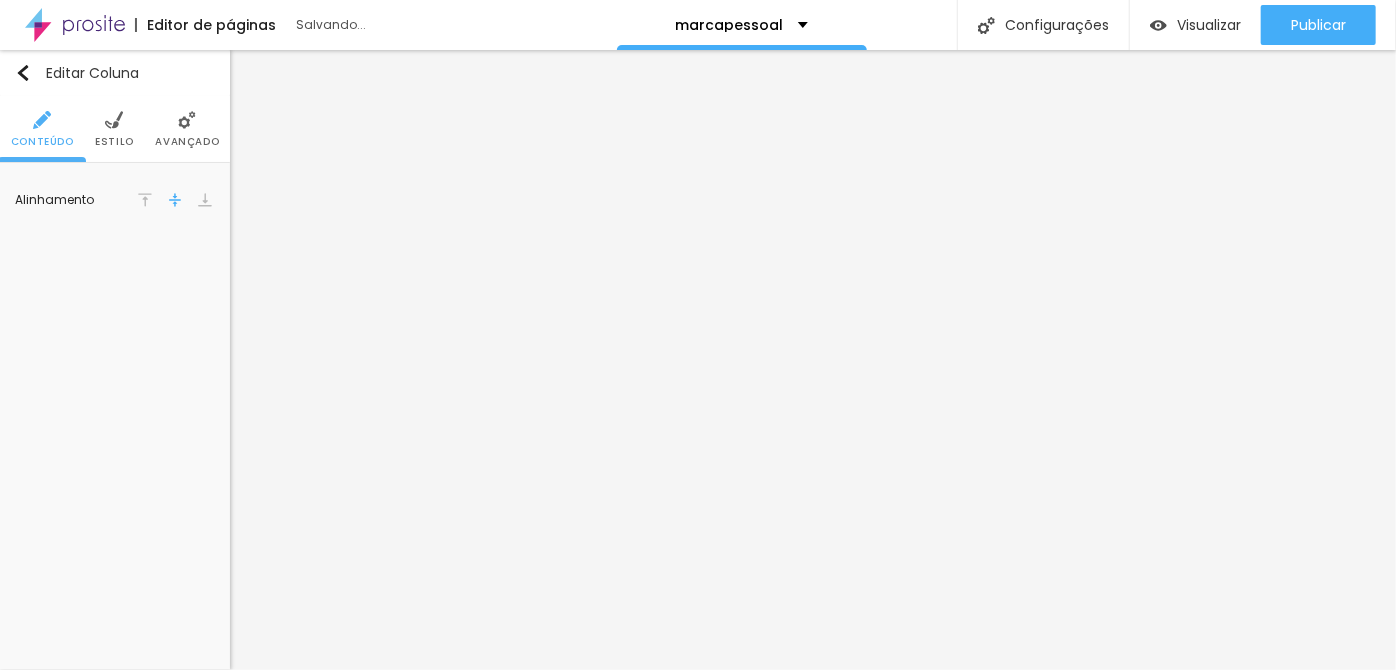 click on "Avançado" at bounding box center [187, 142] 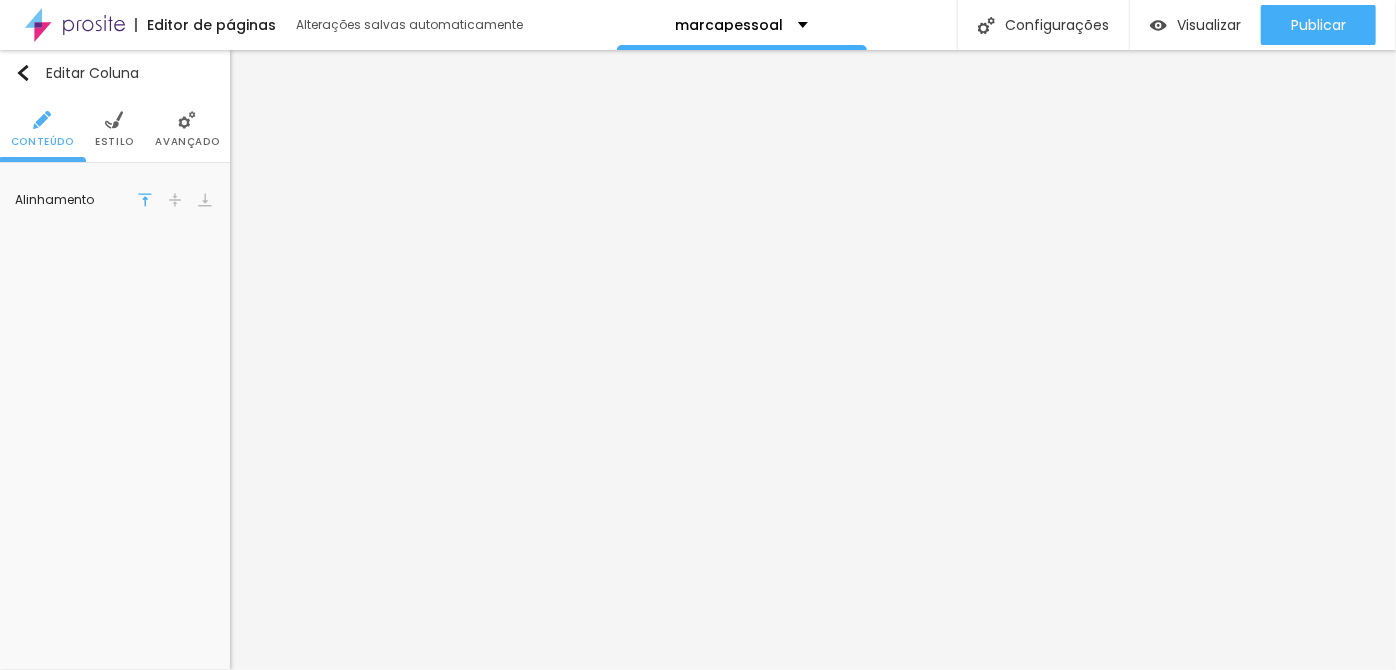 click at bounding box center (175, 200) 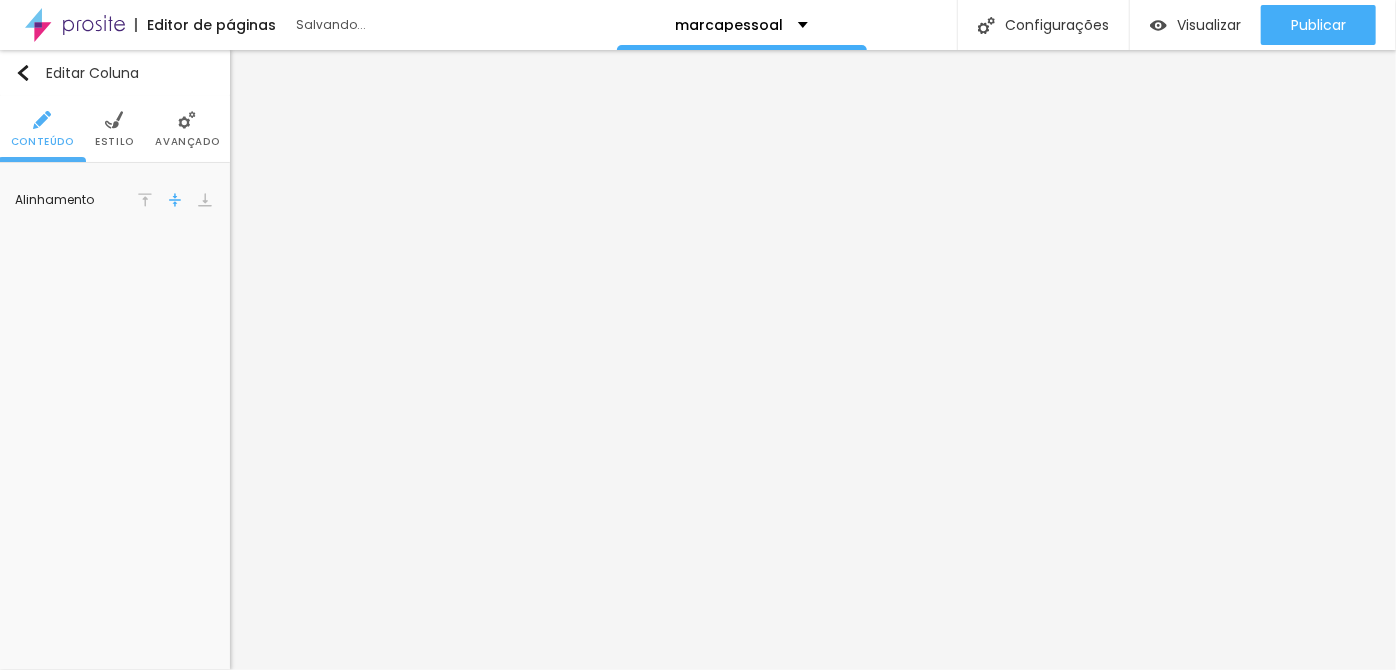 click on "Avançado" at bounding box center [187, 142] 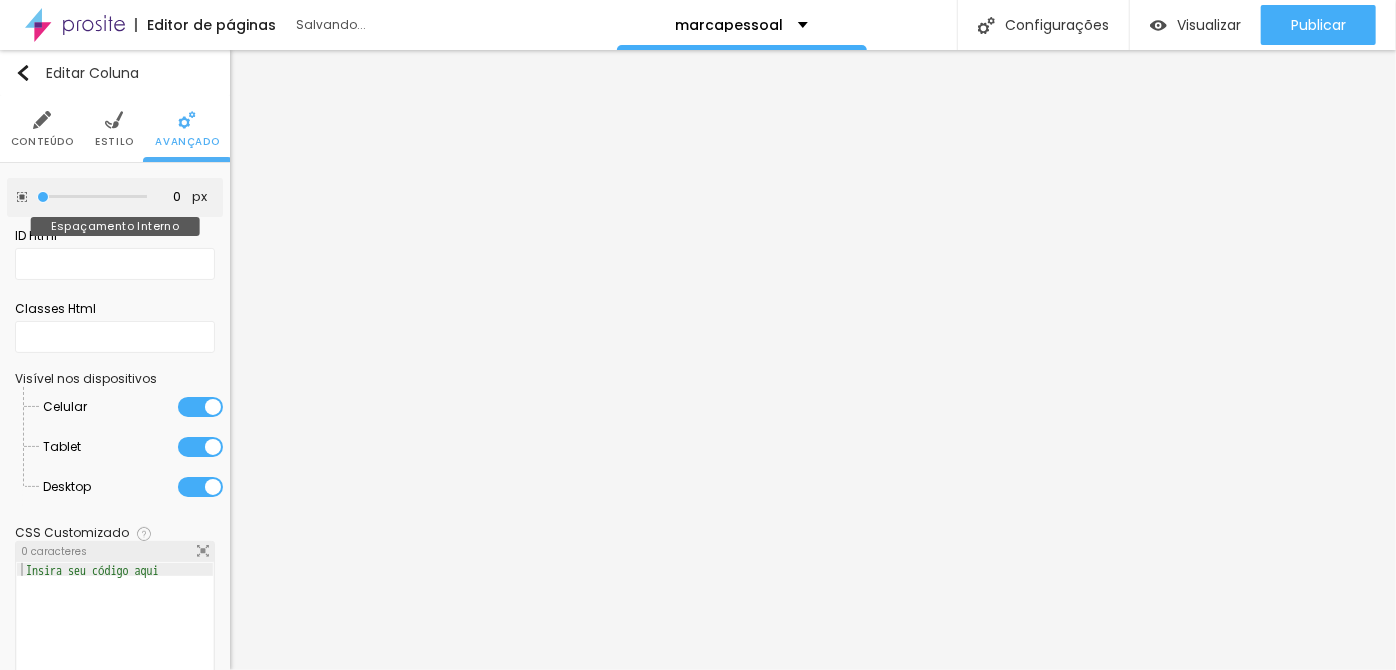 type on "0" 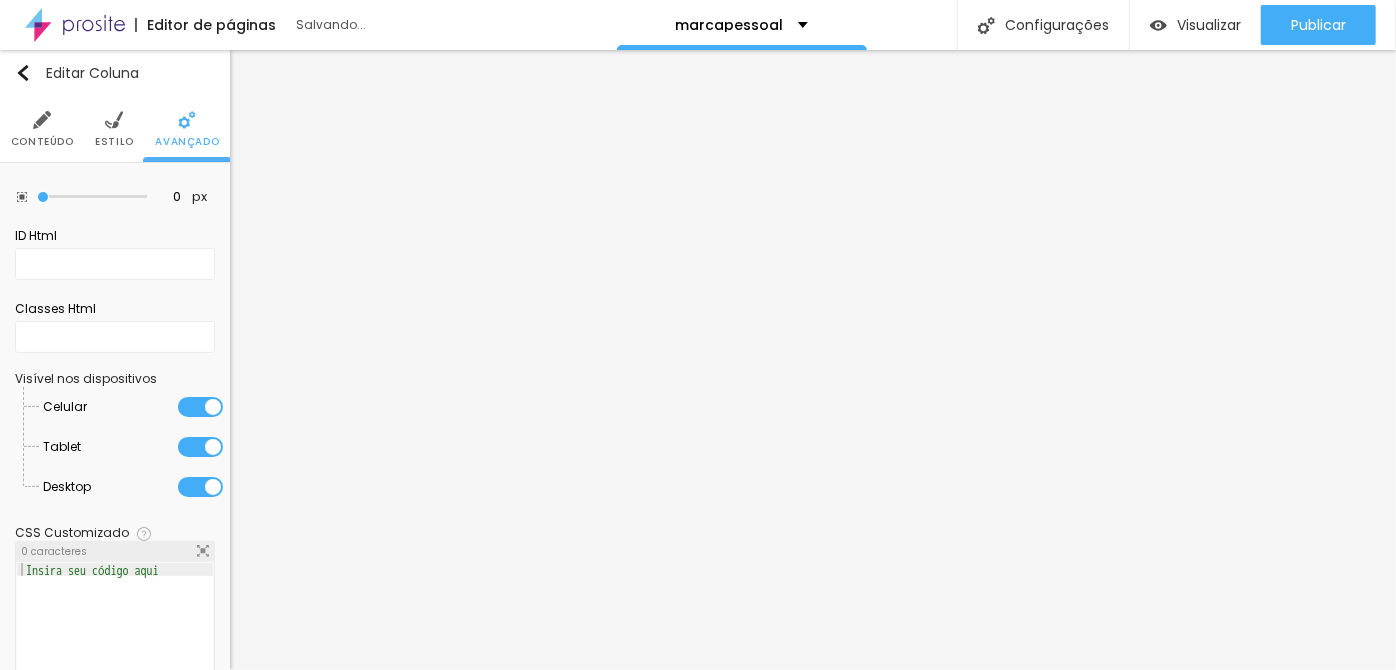 drag, startPoint x: 75, startPoint y: 192, endPoint x: 2, endPoint y: 196, distance: 73.109505 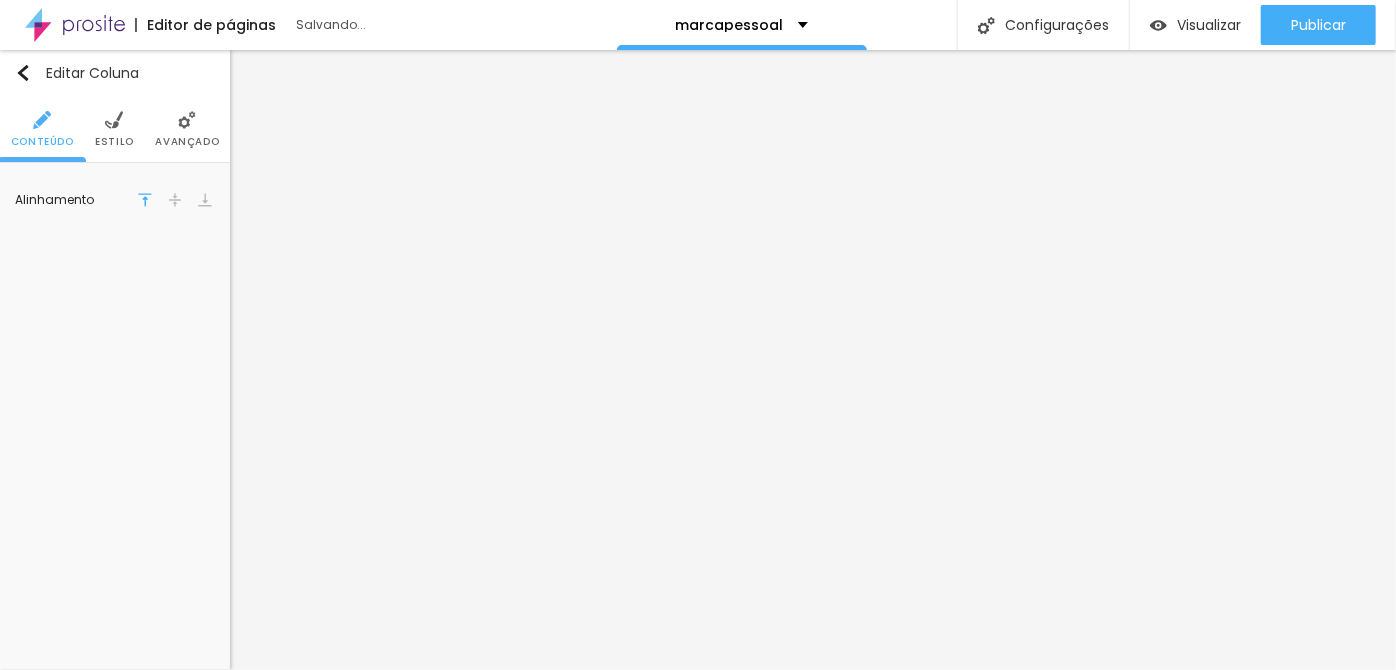 click at bounding box center [175, 200] 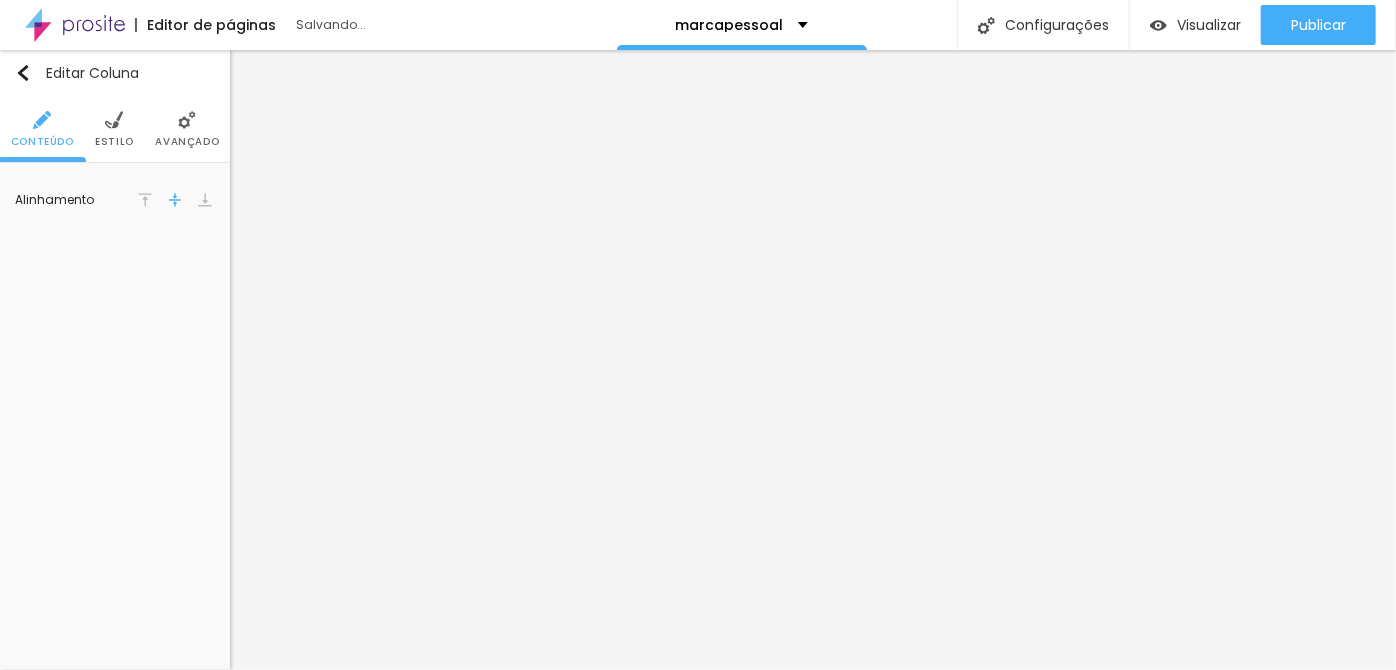 click on "Avançado" at bounding box center [187, 129] 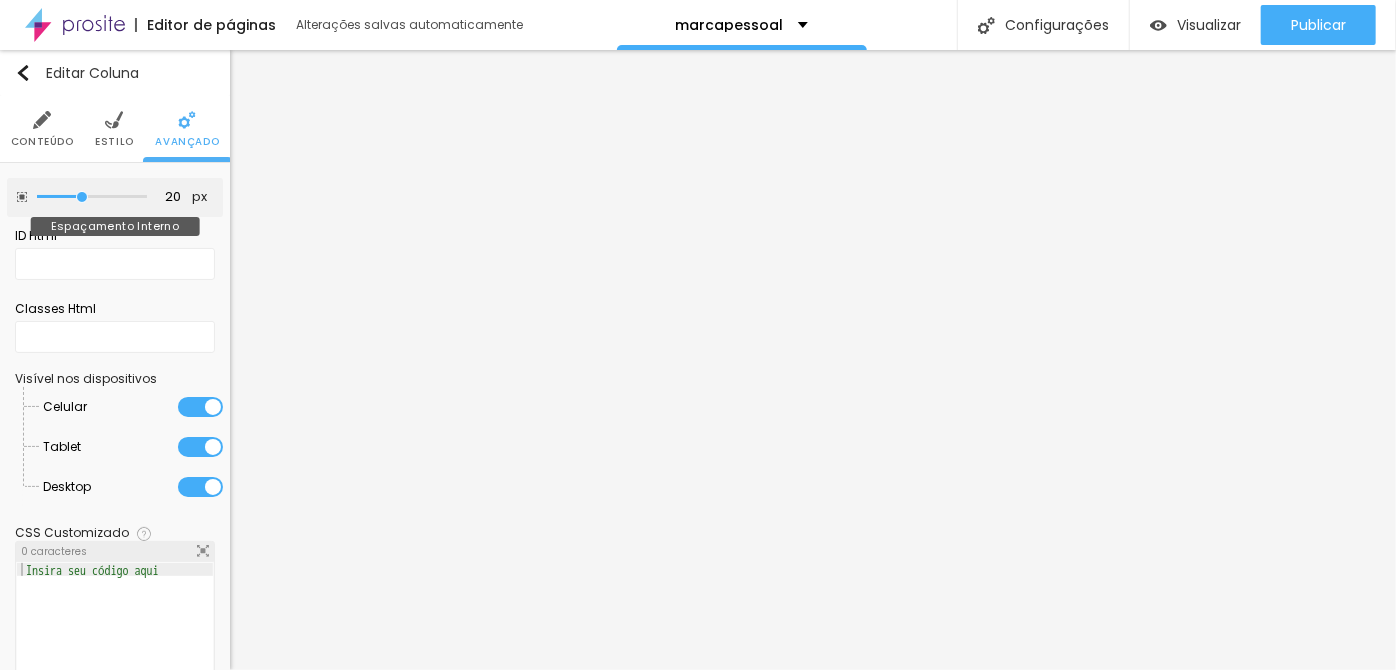 type on "15" 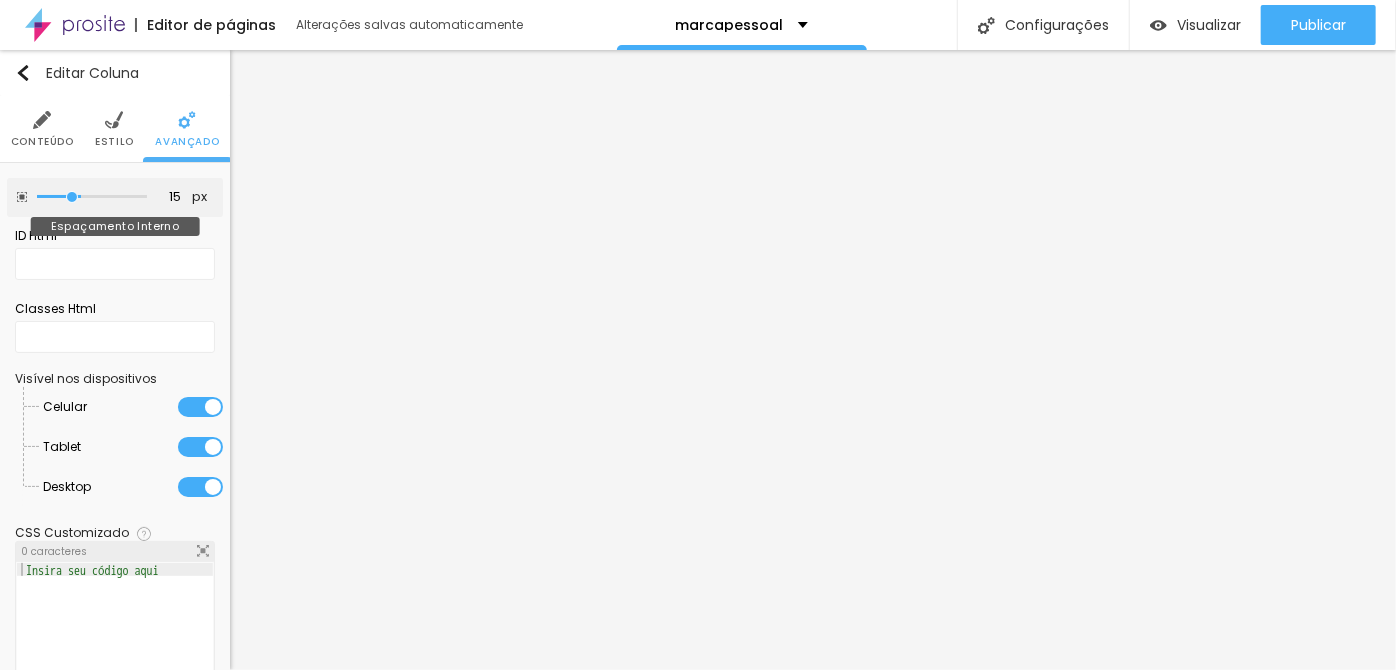type on "0" 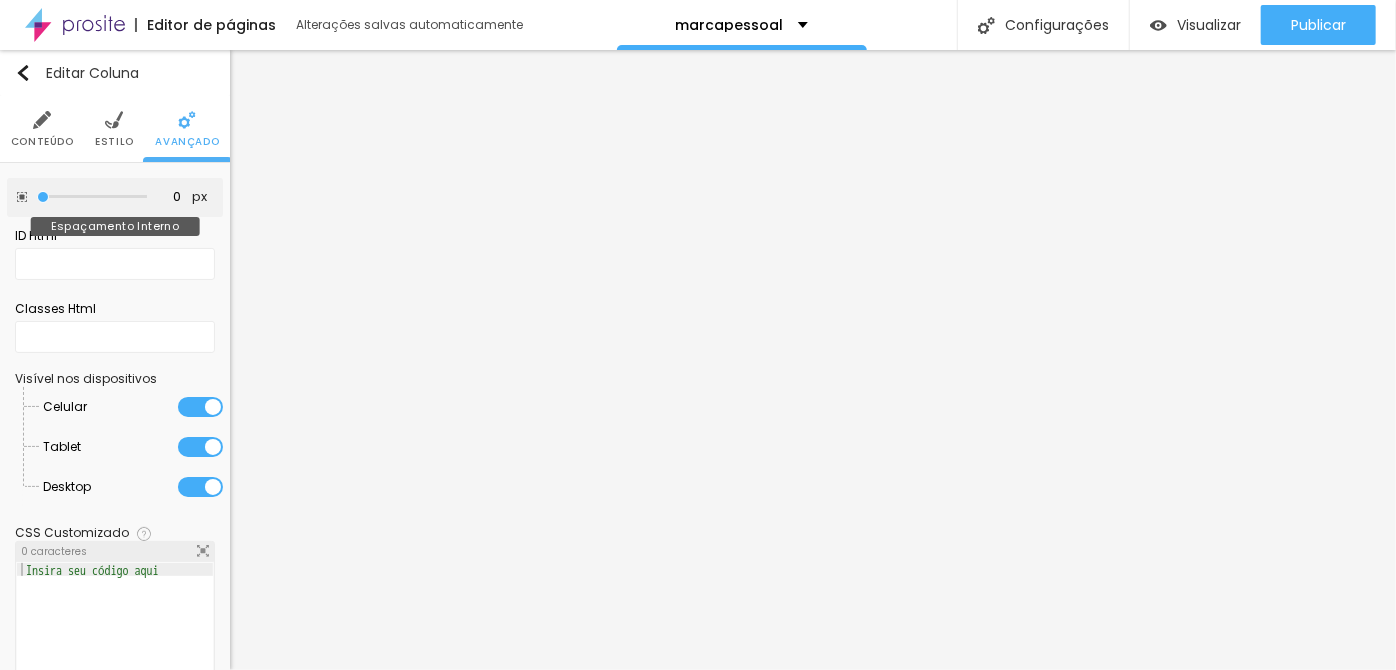 drag, startPoint x: 66, startPoint y: 197, endPoint x: 17, endPoint y: 208, distance: 50.219517 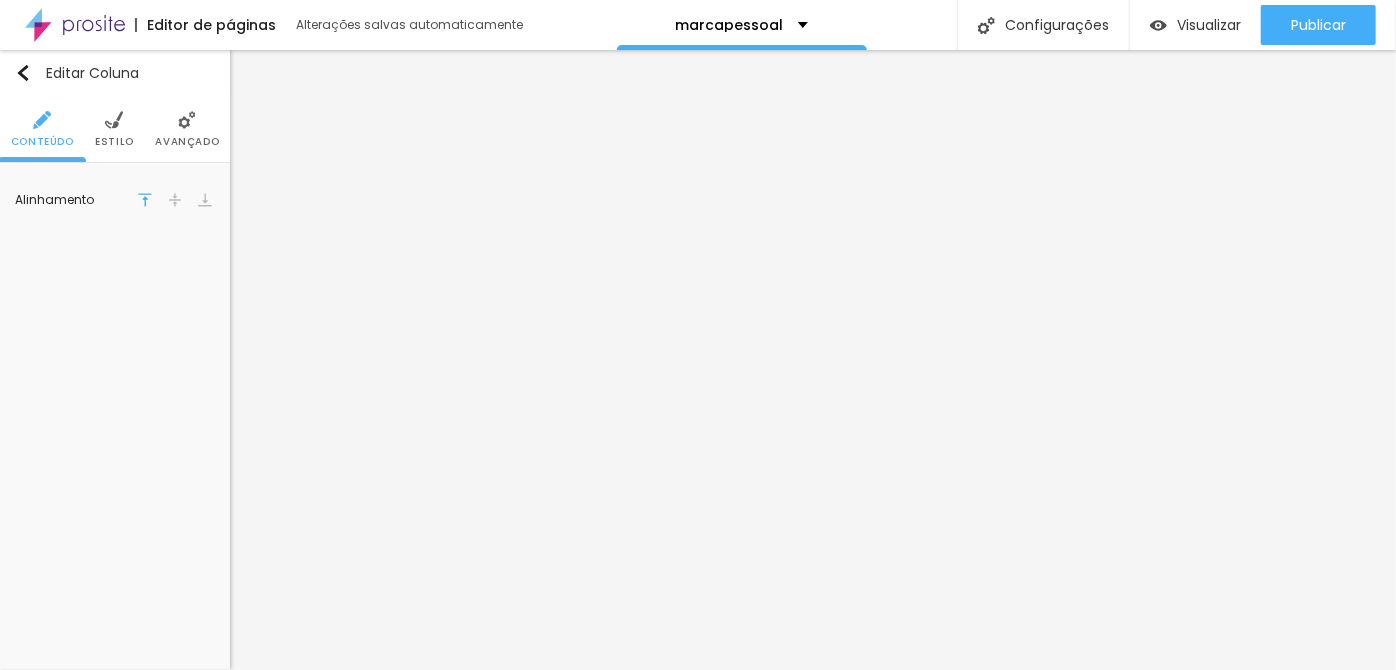 click at bounding box center (175, 200) 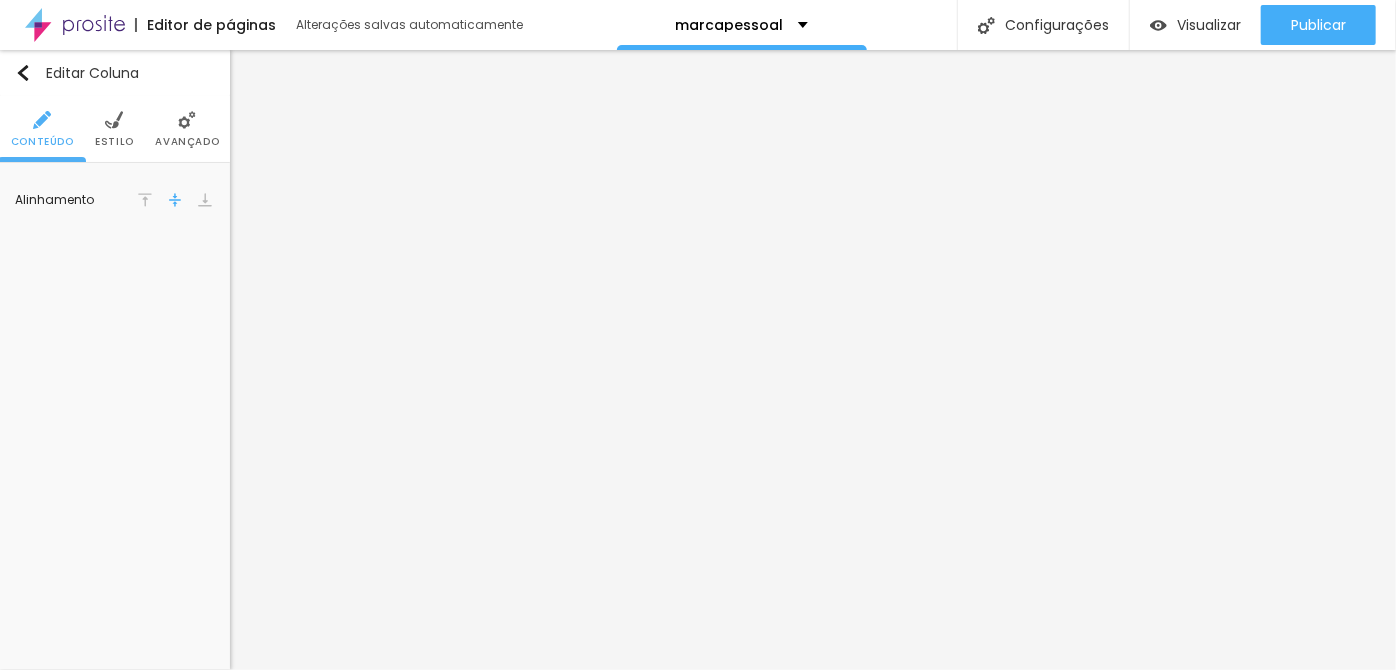 click on "Avançado" at bounding box center (187, 129) 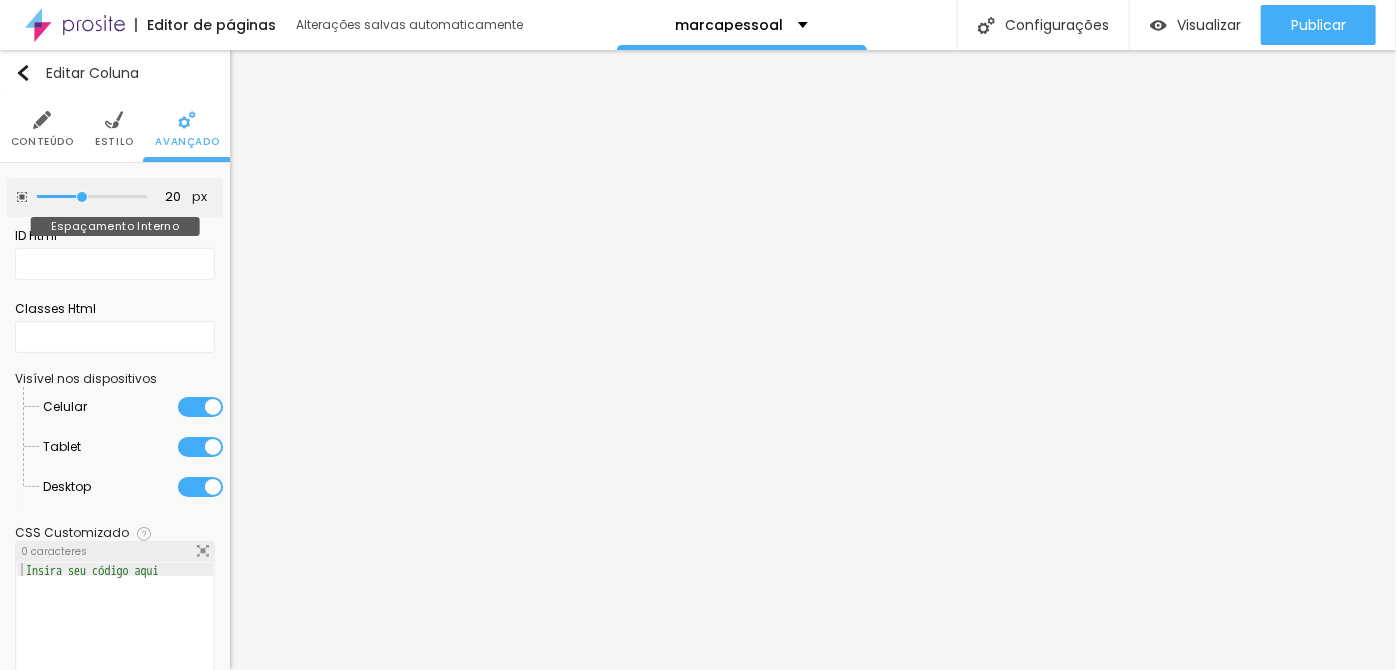 type on "15" 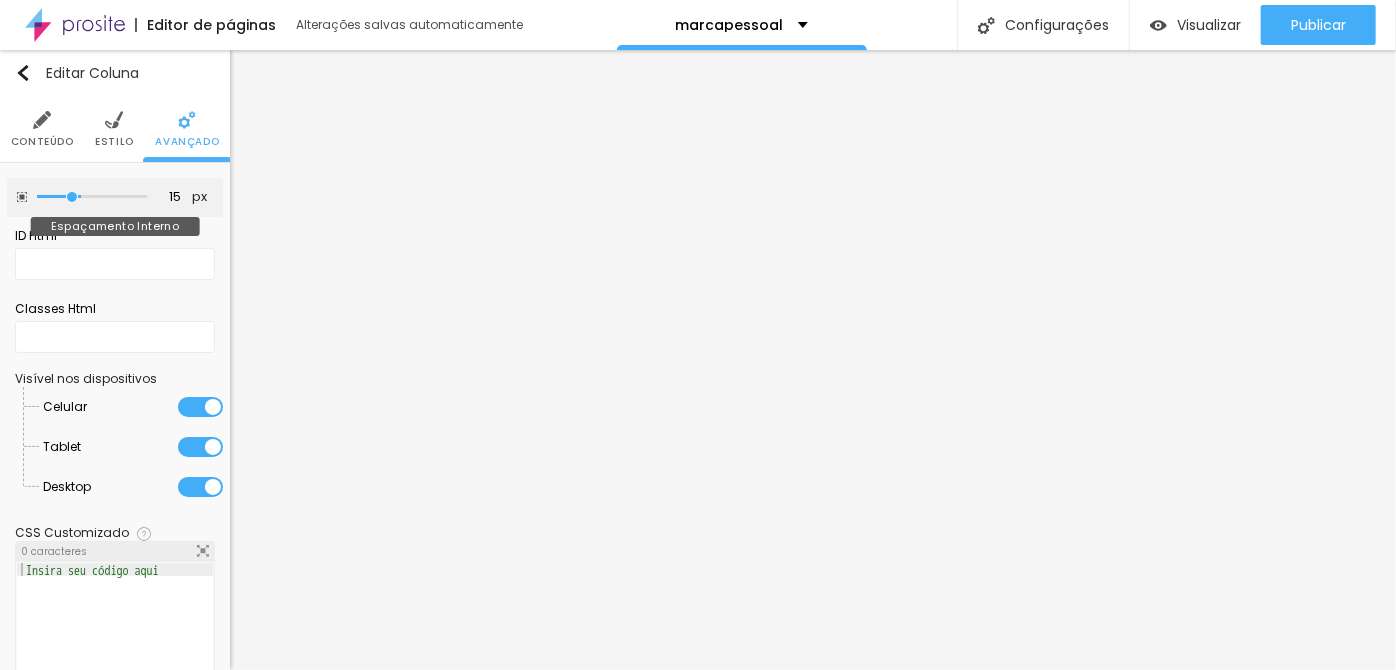 type on "0" 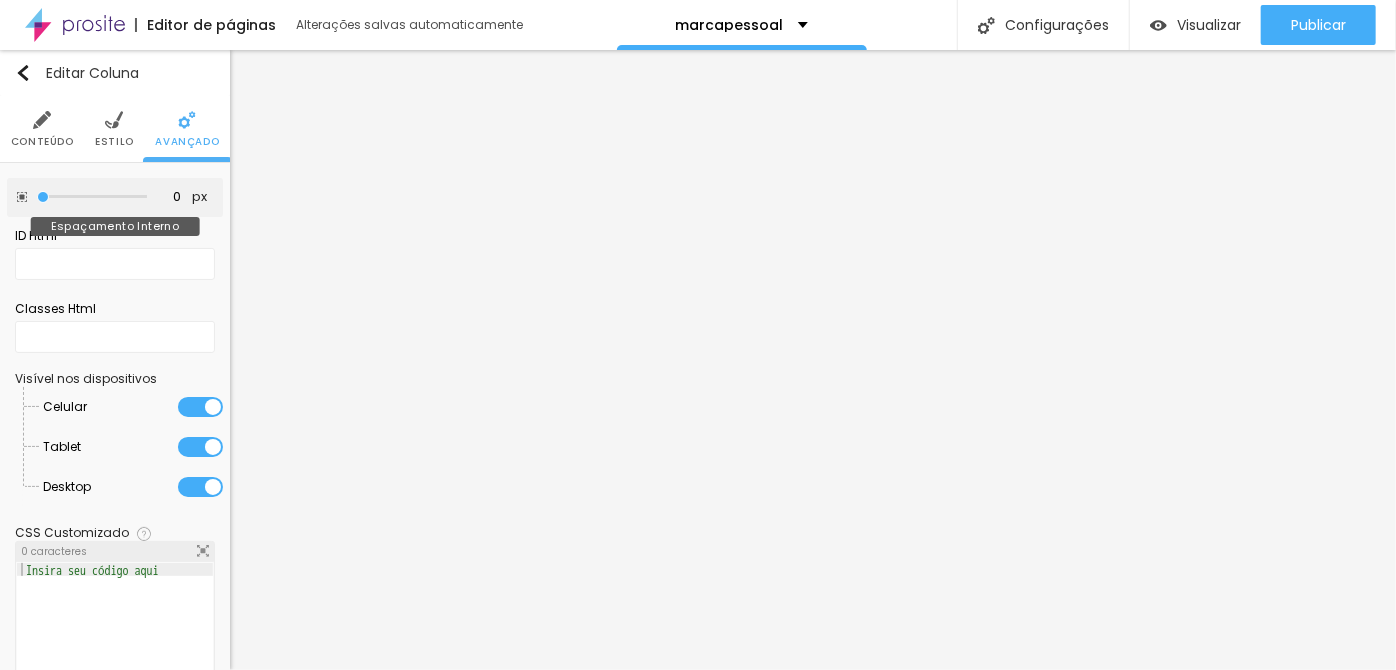 drag, startPoint x: 72, startPoint y: 196, endPoint x: 10, endPoint y: 203, distance: 62.39391 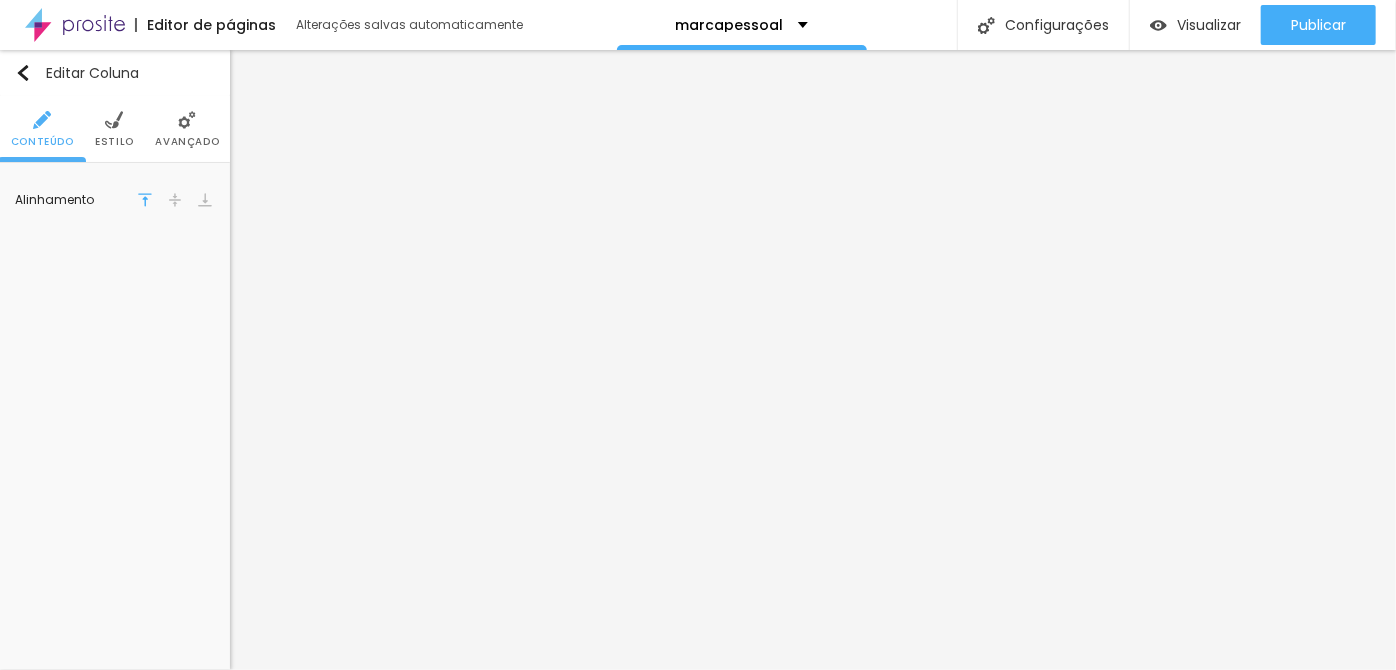 click at bounding box center [175, 200] 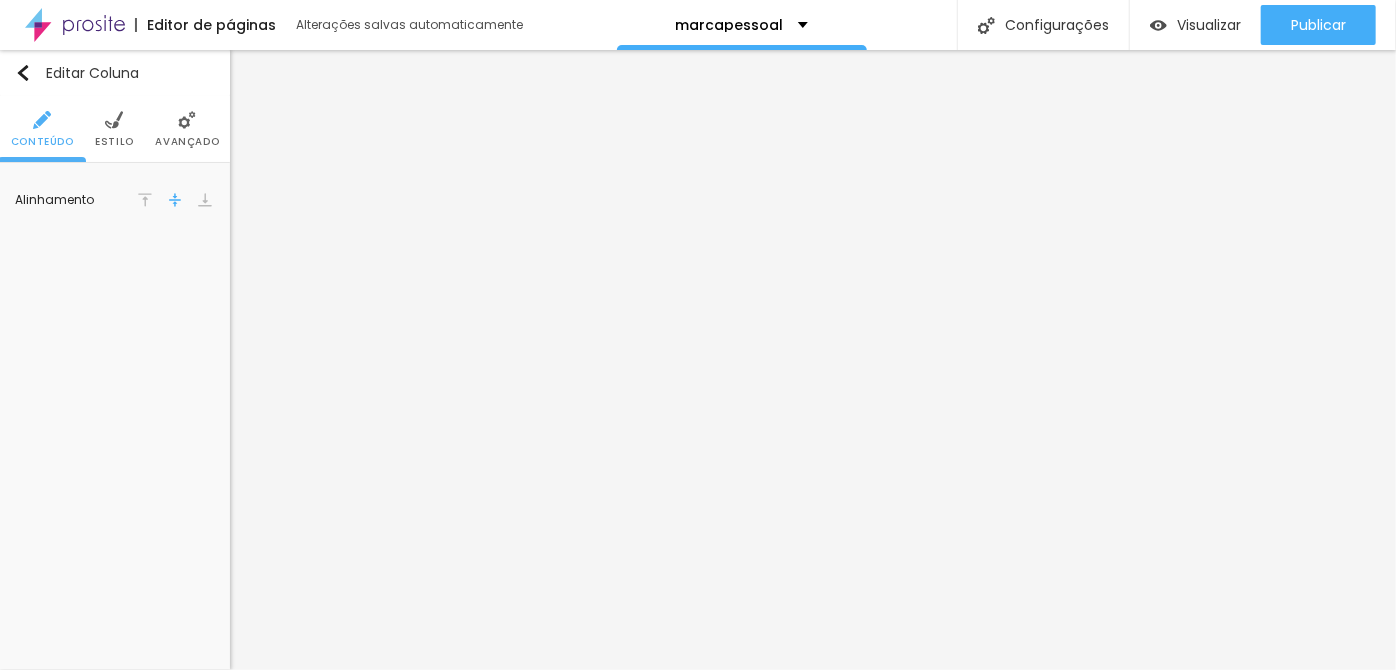 click at bounding box center [187, 120] 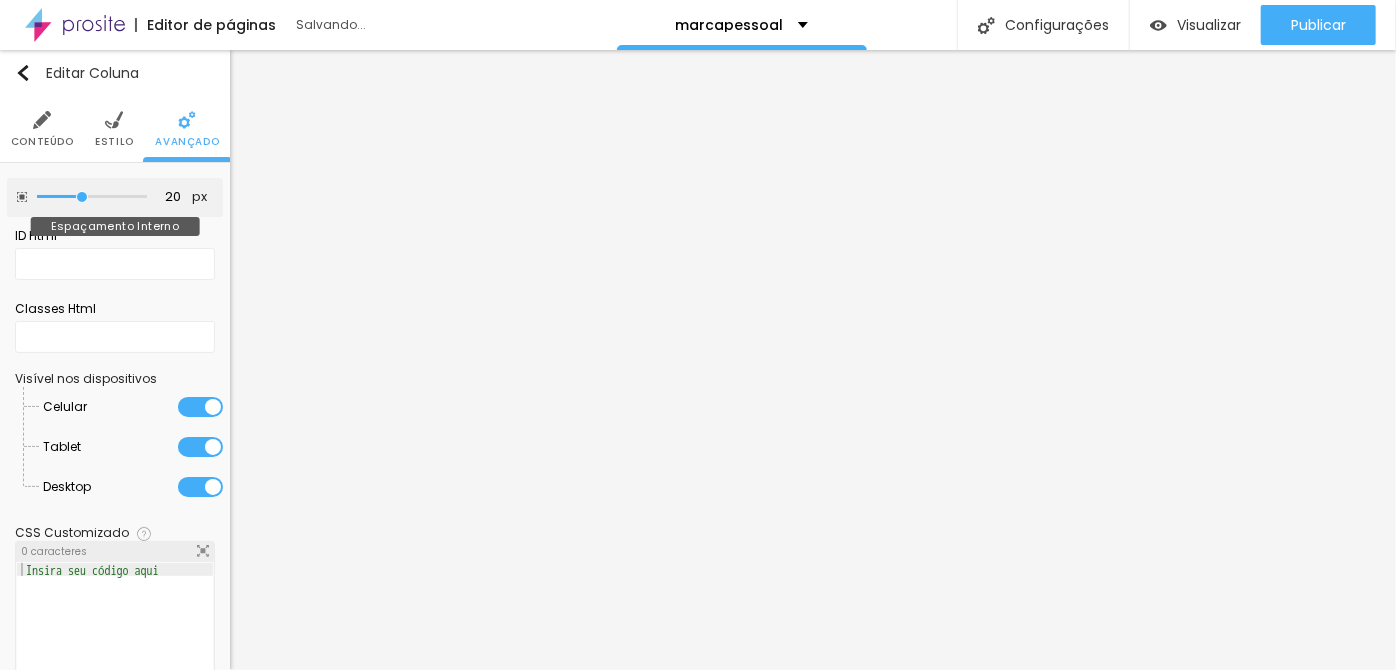 type on "5" 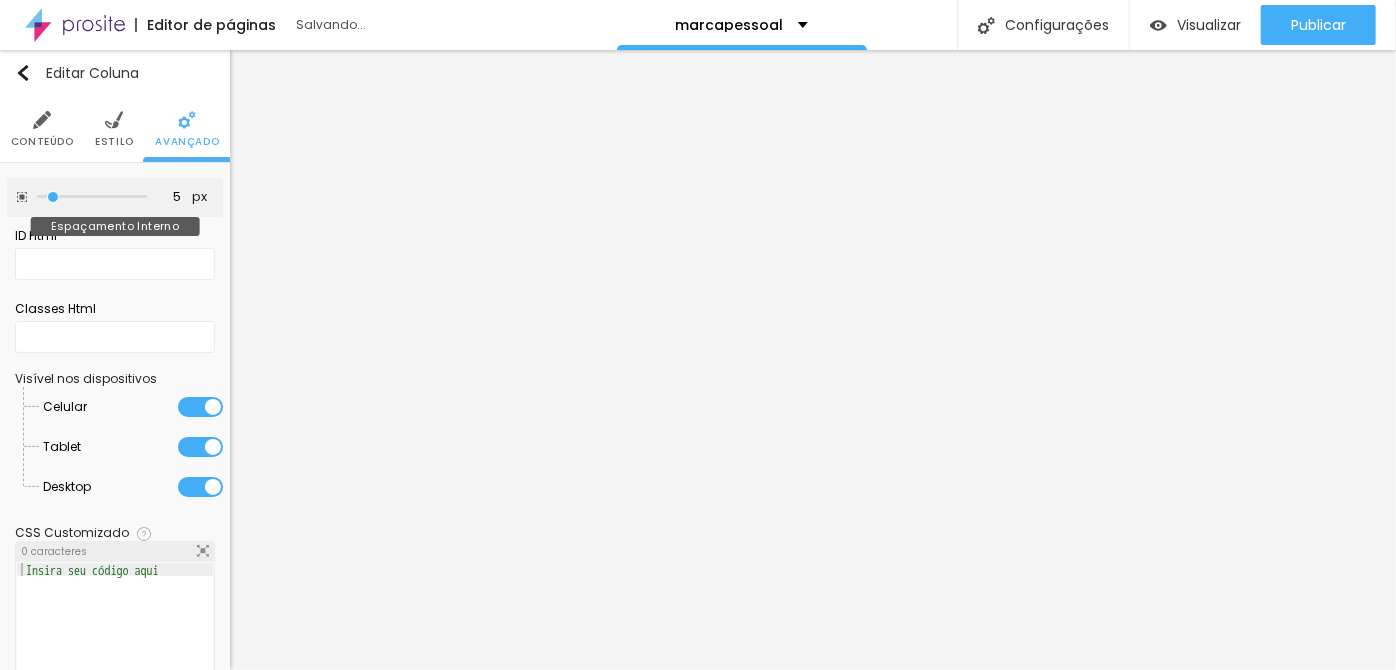 type on "0" 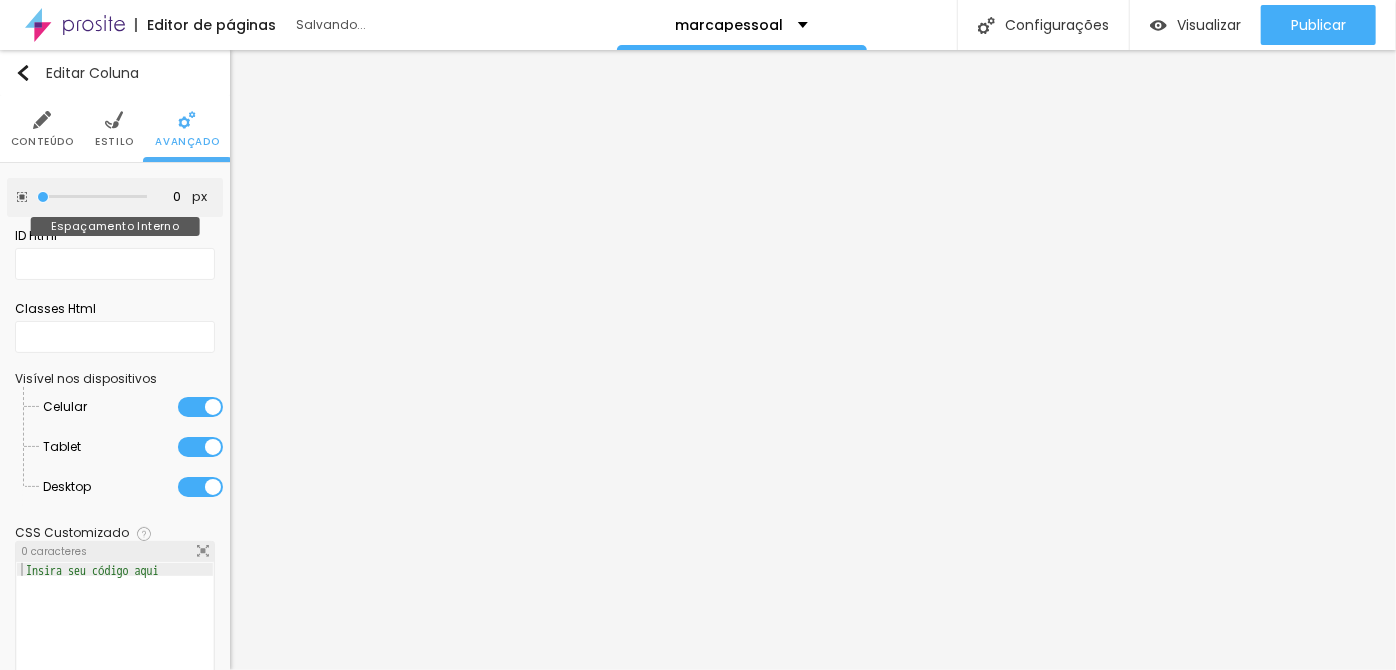 drag, startPoint x: 77, startPoint y: 192, endPoint x: 47, endPoint y: 195, distance: 30.149628 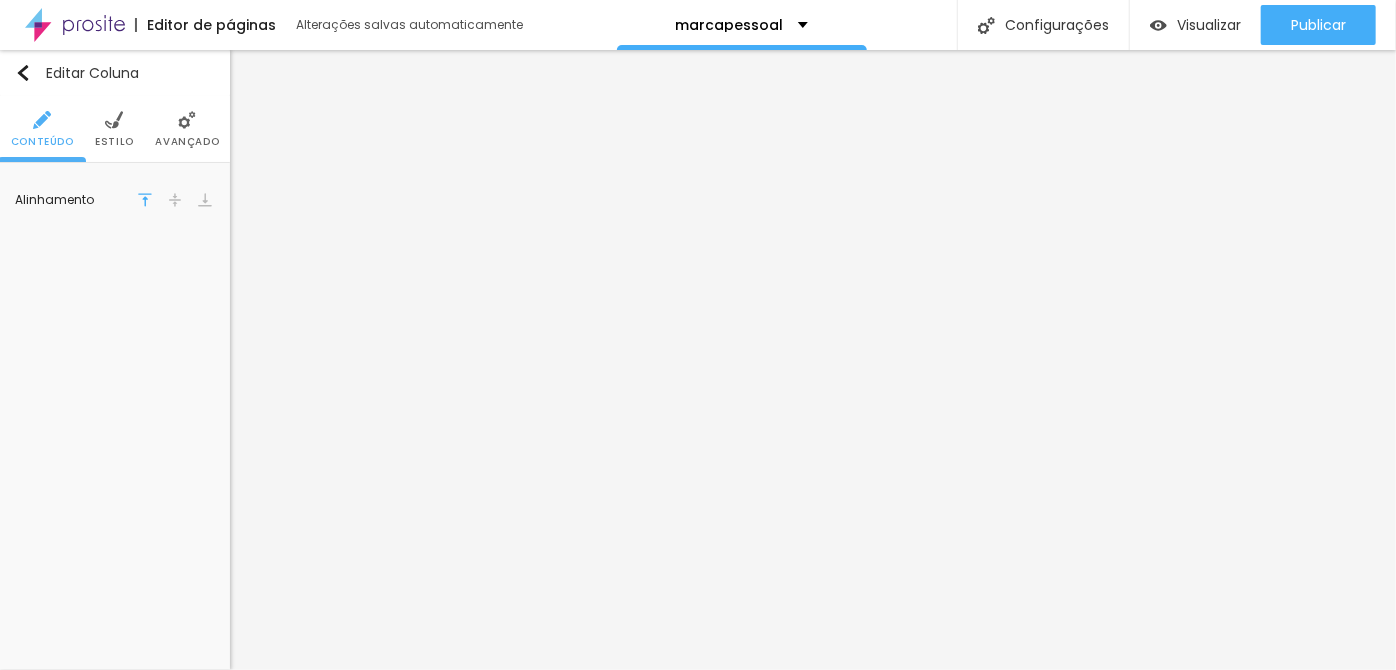click at bounding box center [175, 200] 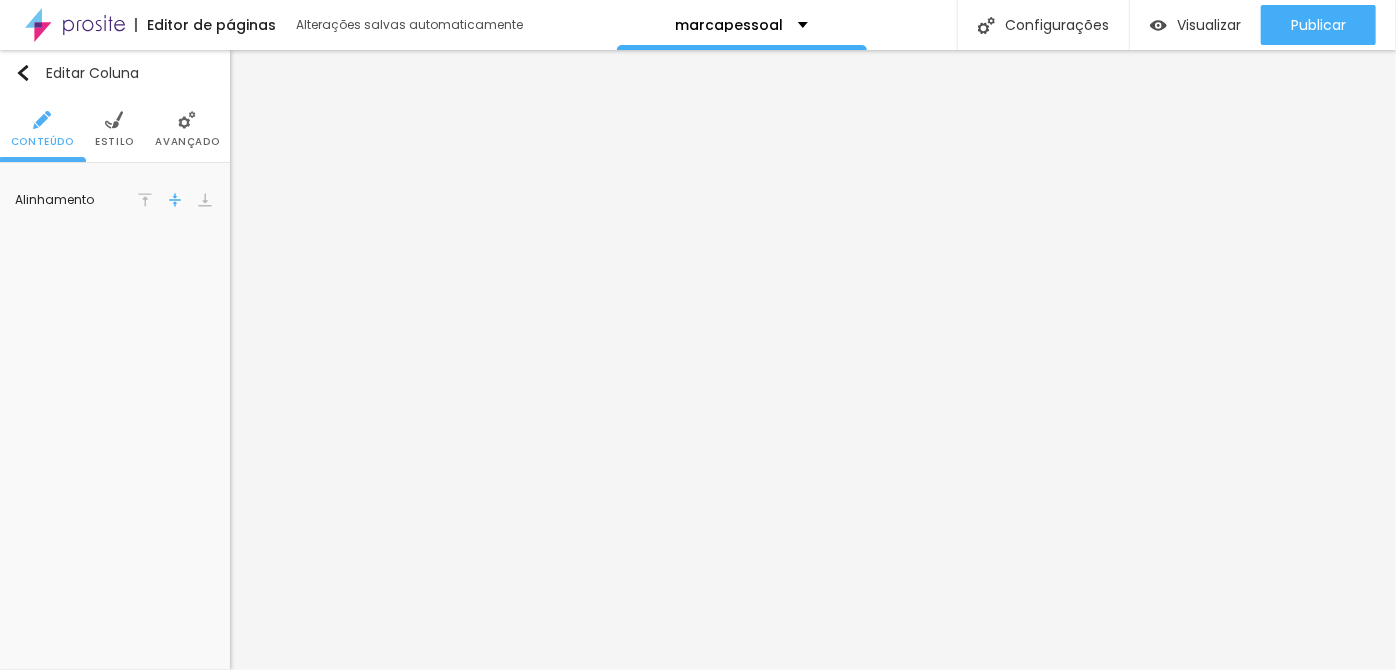 click on "Avançado" at bounding box center [187, 142] 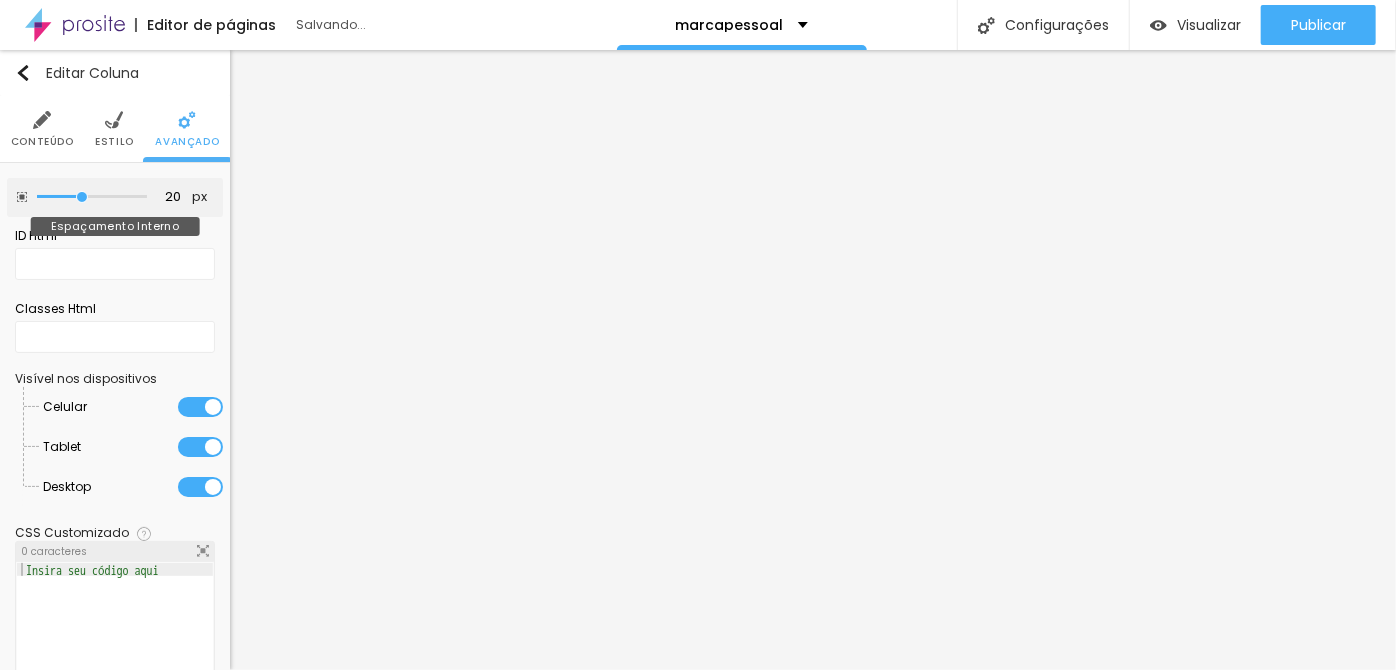 type on "5" 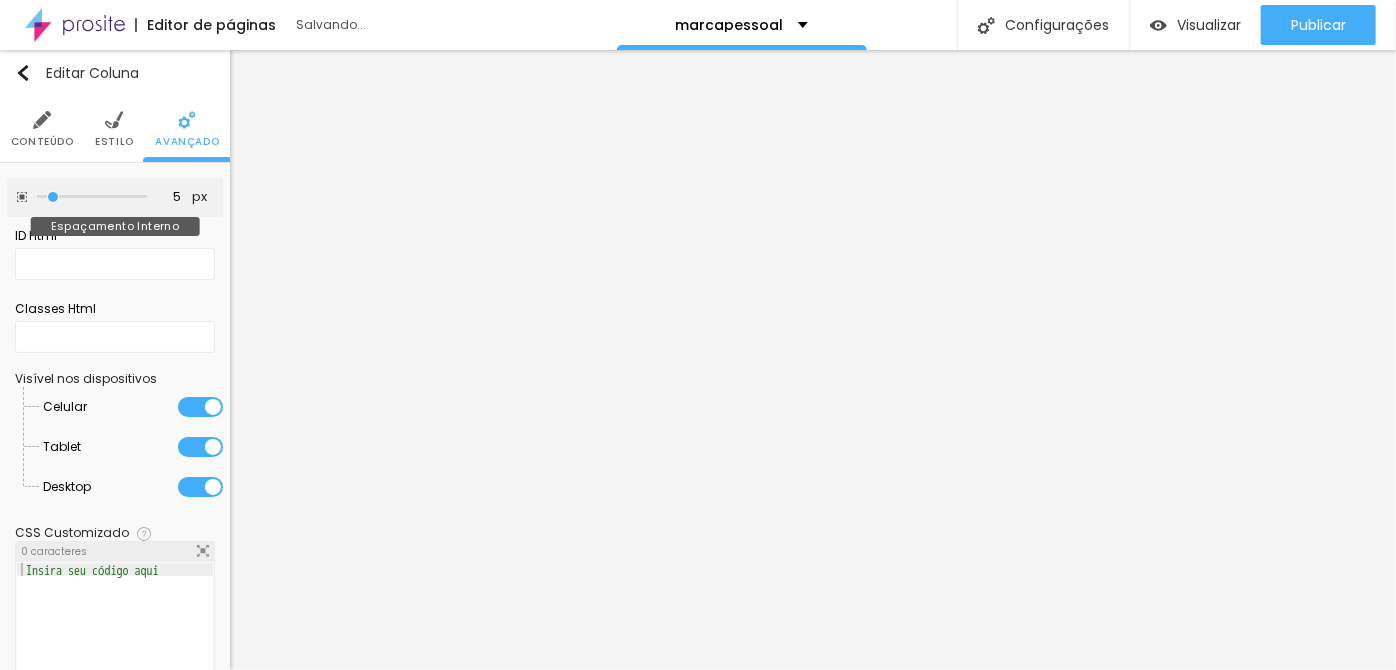 type on "0" 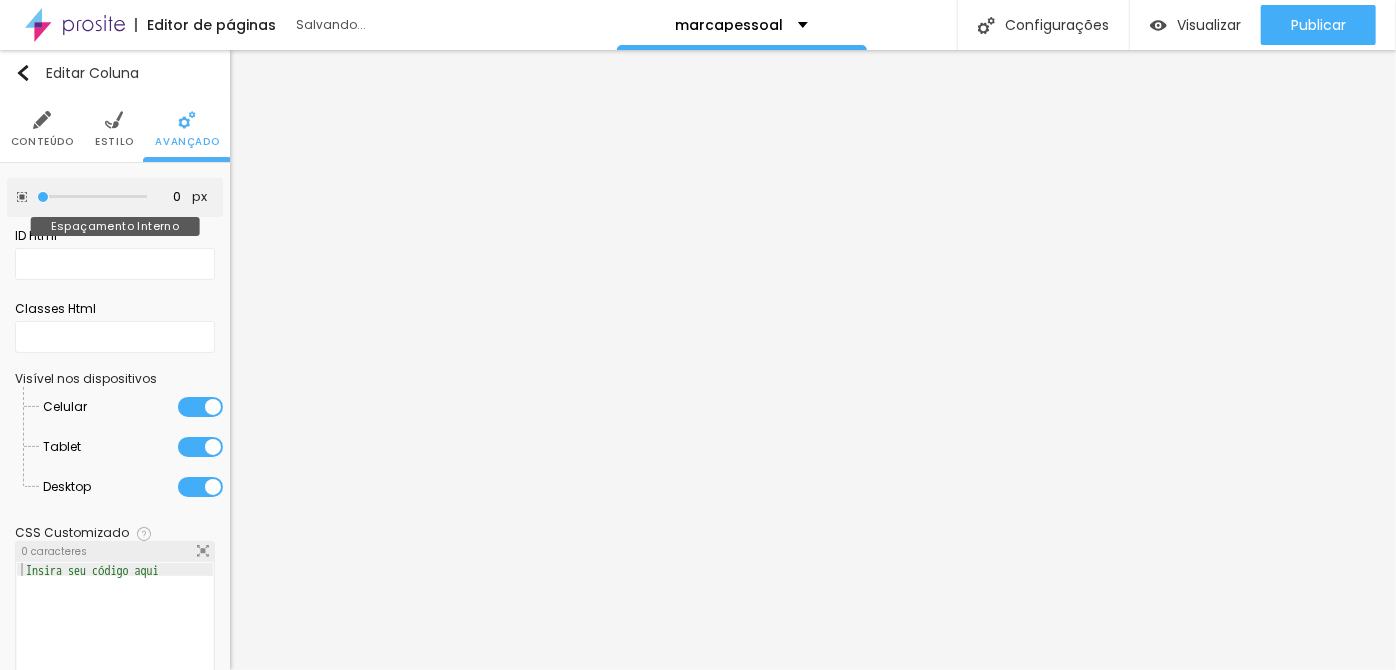 drag, startPoint x: 73, startPoint y: 189, endPoint x: 0, endPoint y: 199, distance: 73.68175 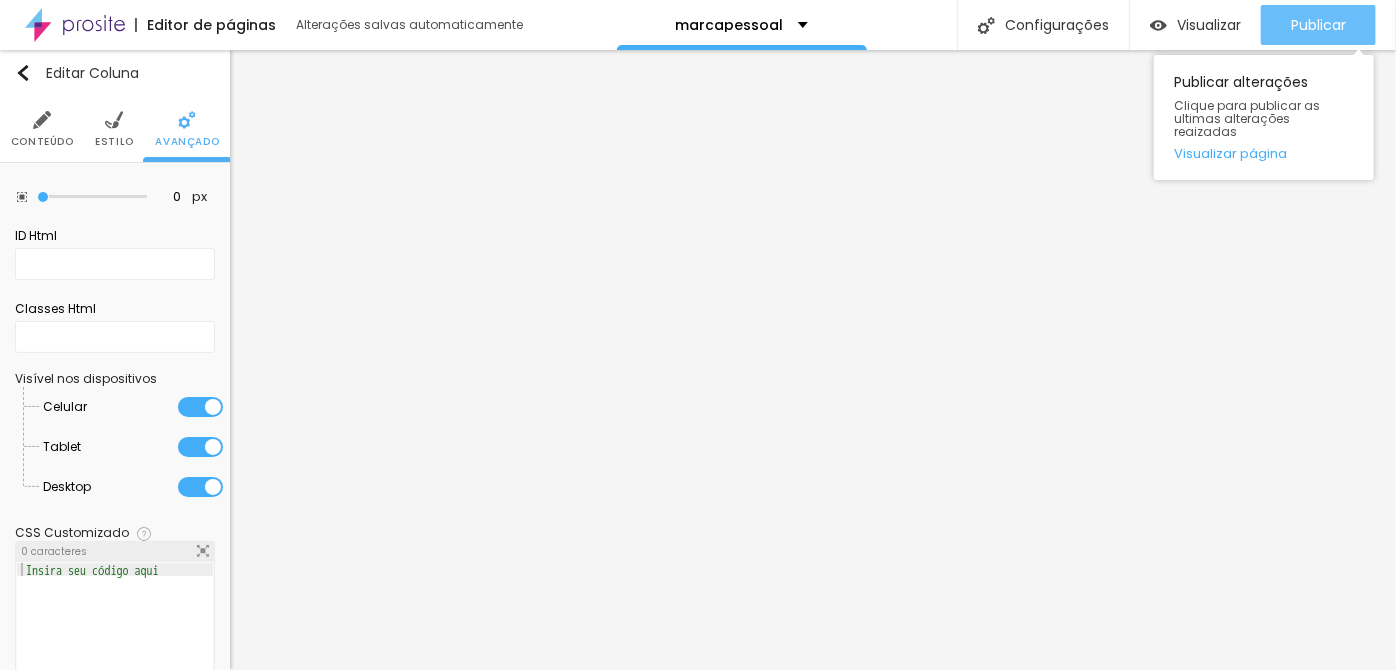 click on "Publicar" at bounding box center (1318, 25) 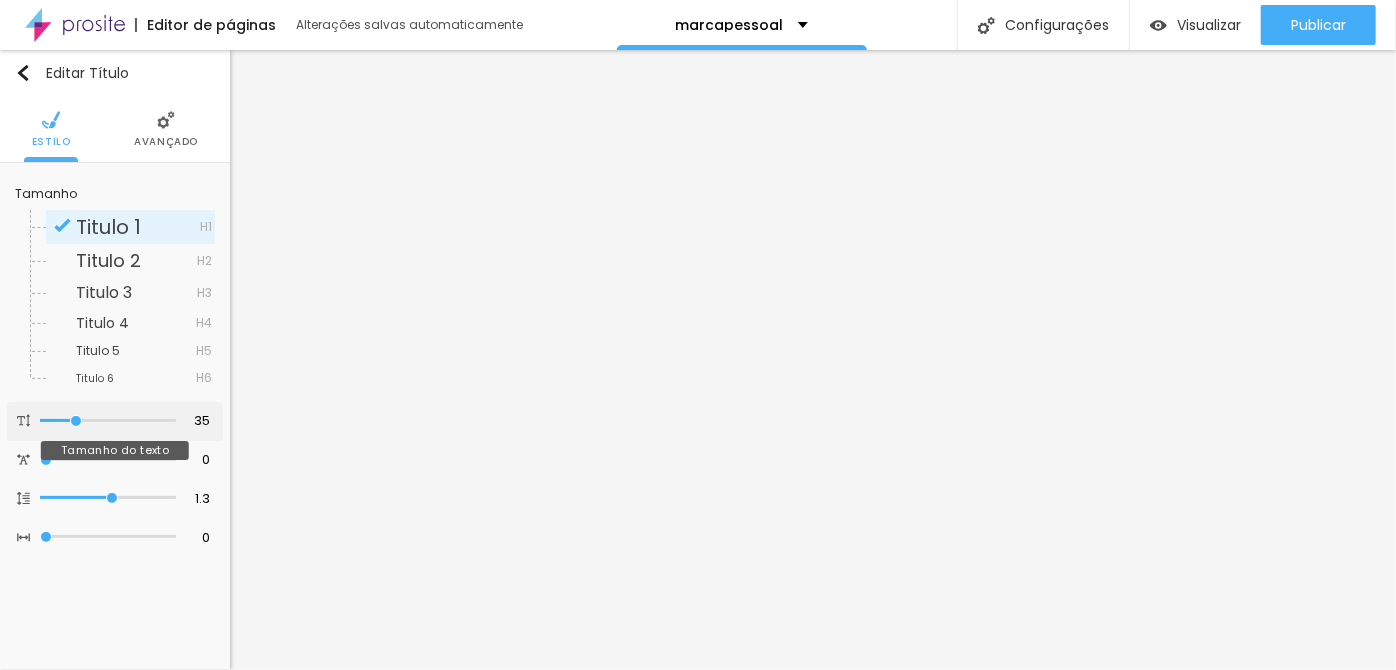 type on "37" 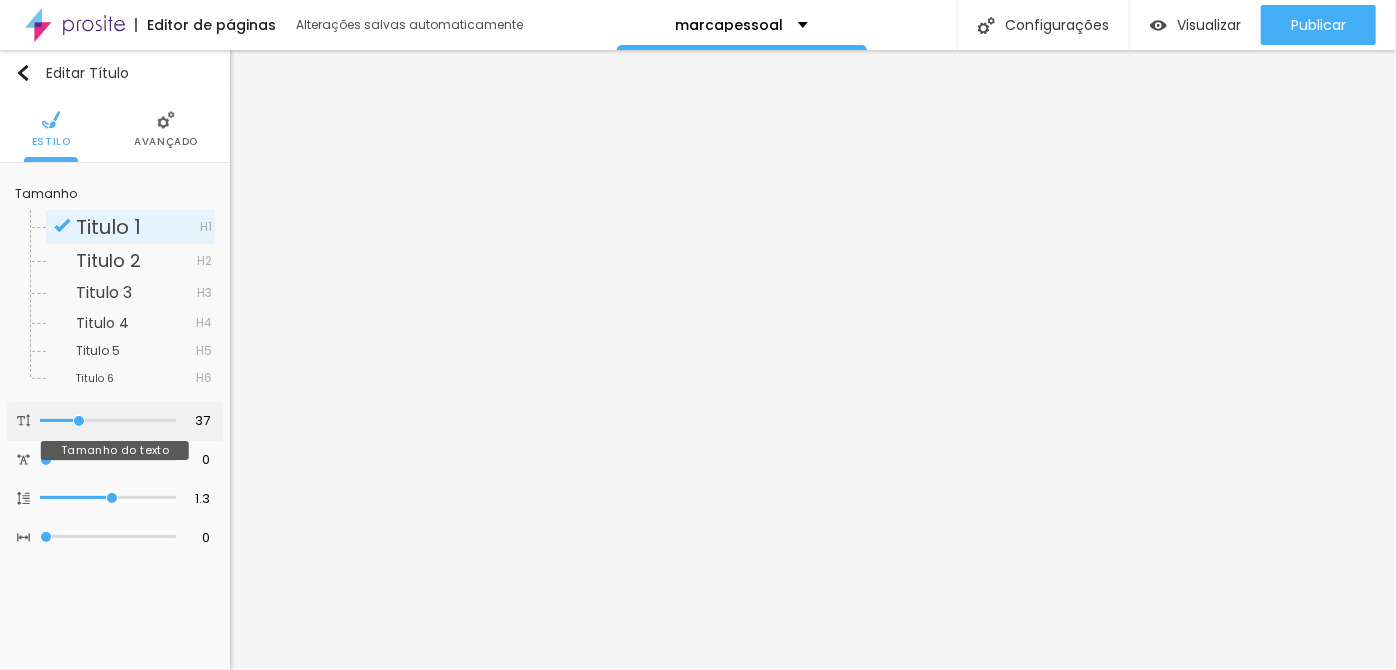 type on "40" 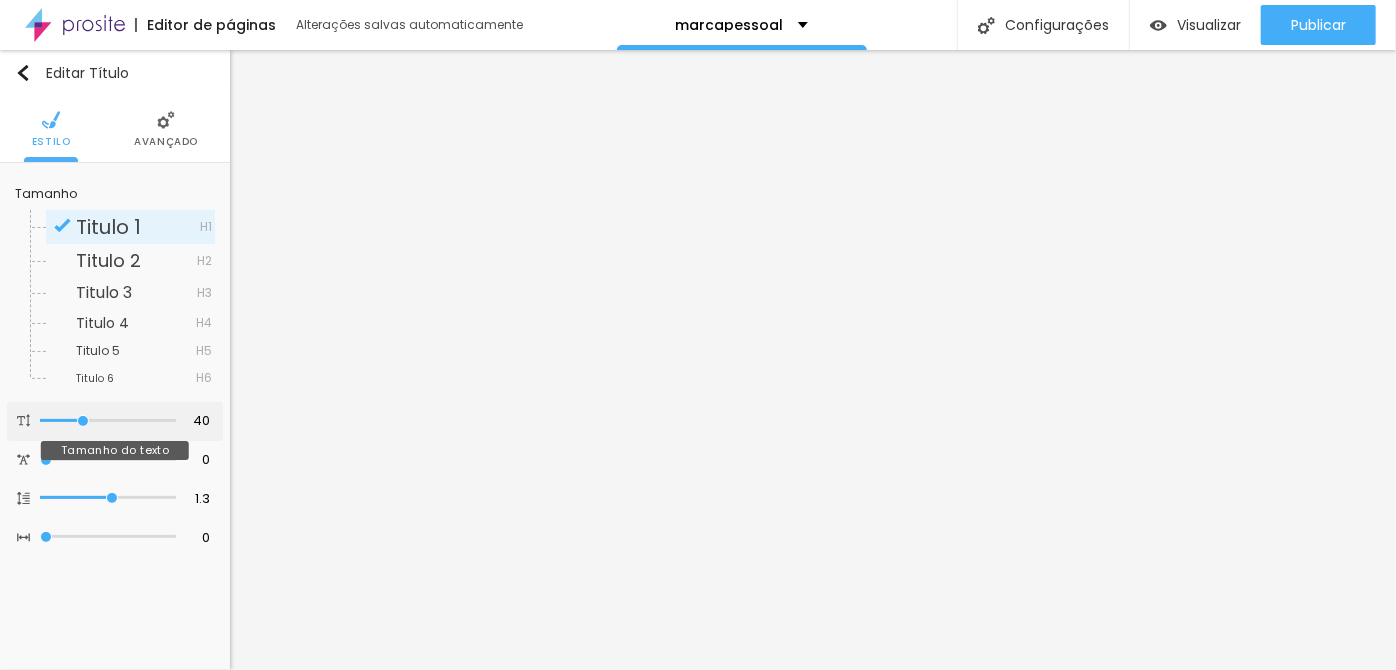 type on "41" 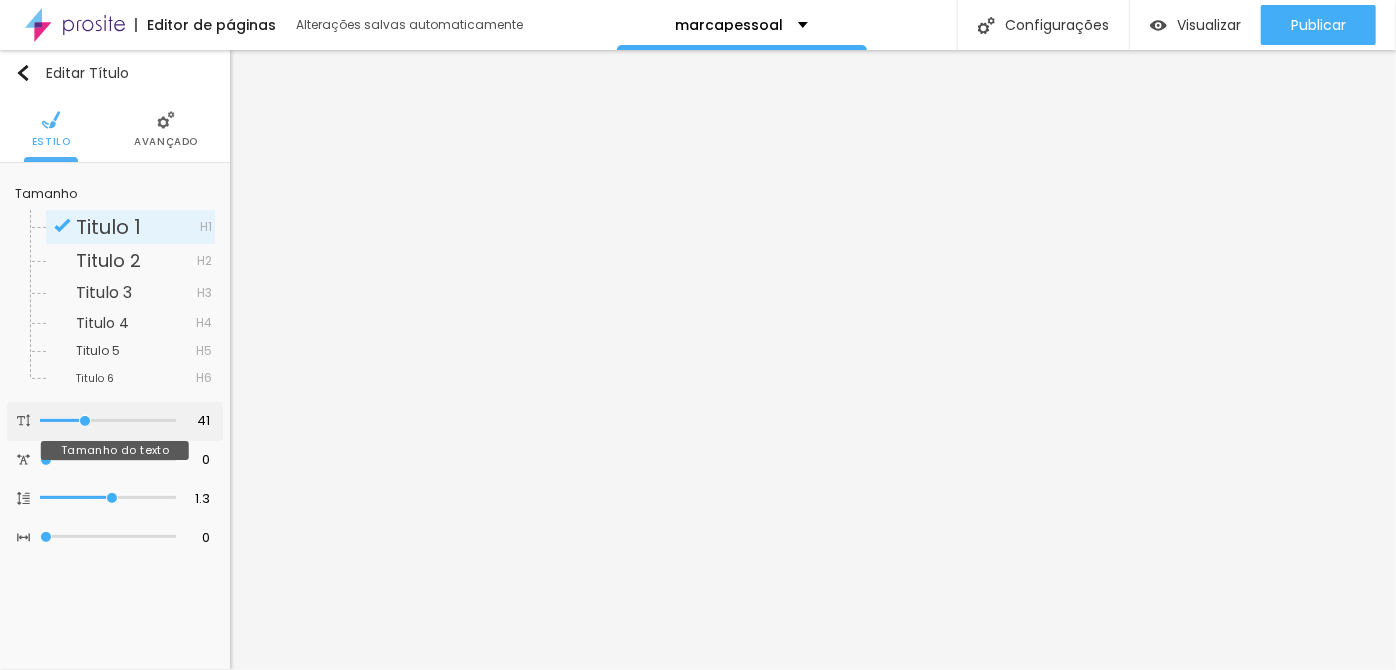 type on "42" 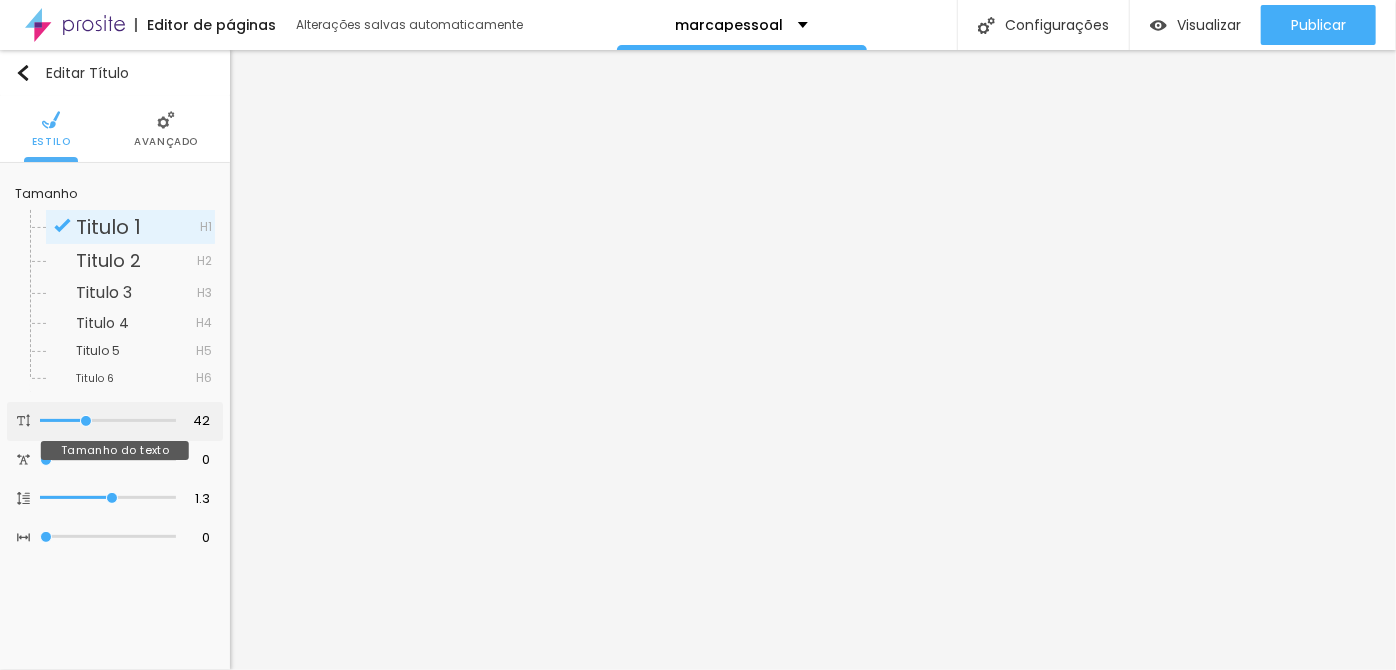 type on "43" 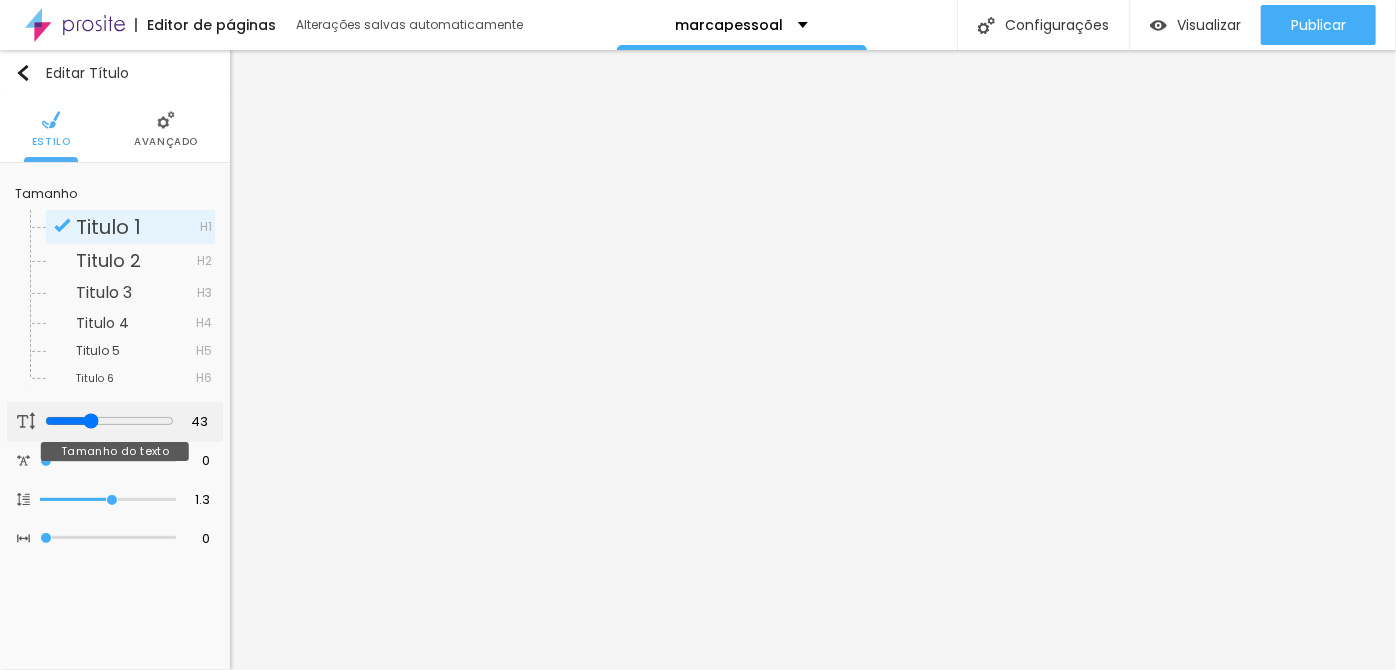 type on "45" 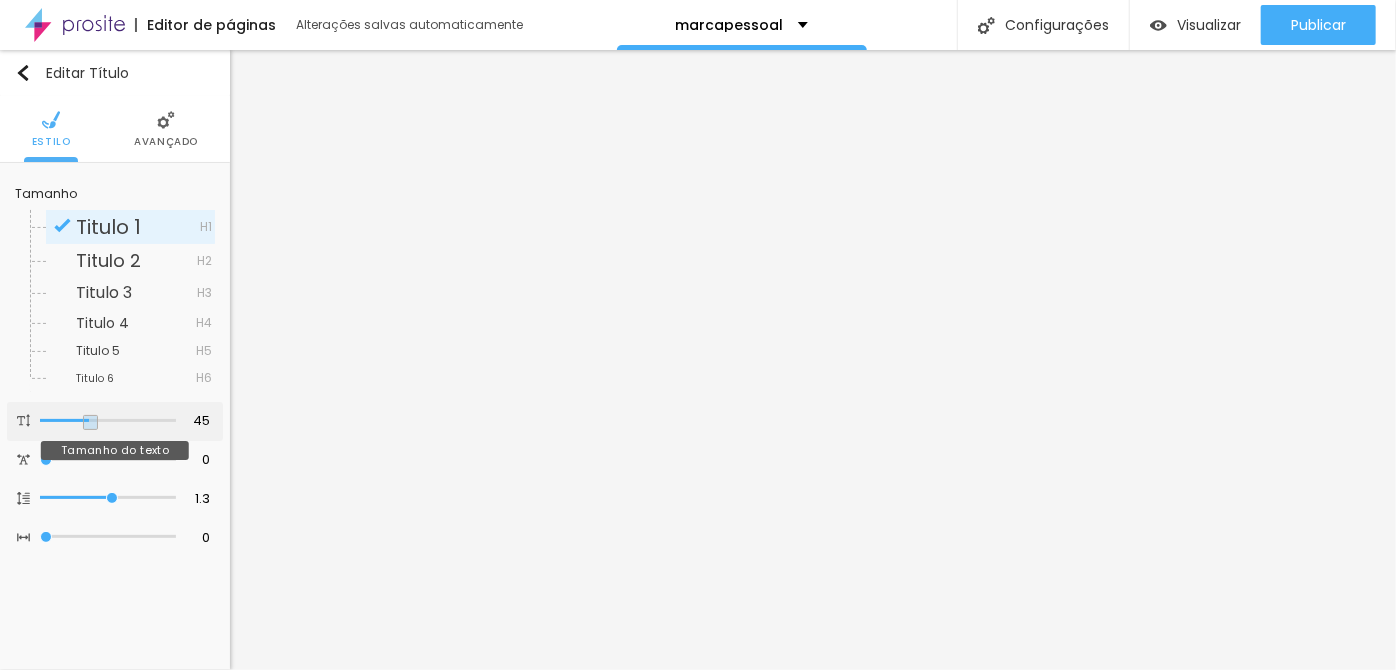 drag, startPoint x: 75, startPoint y: 421, endPoint x: 90, endPoint y: 426, distance: 15.811388 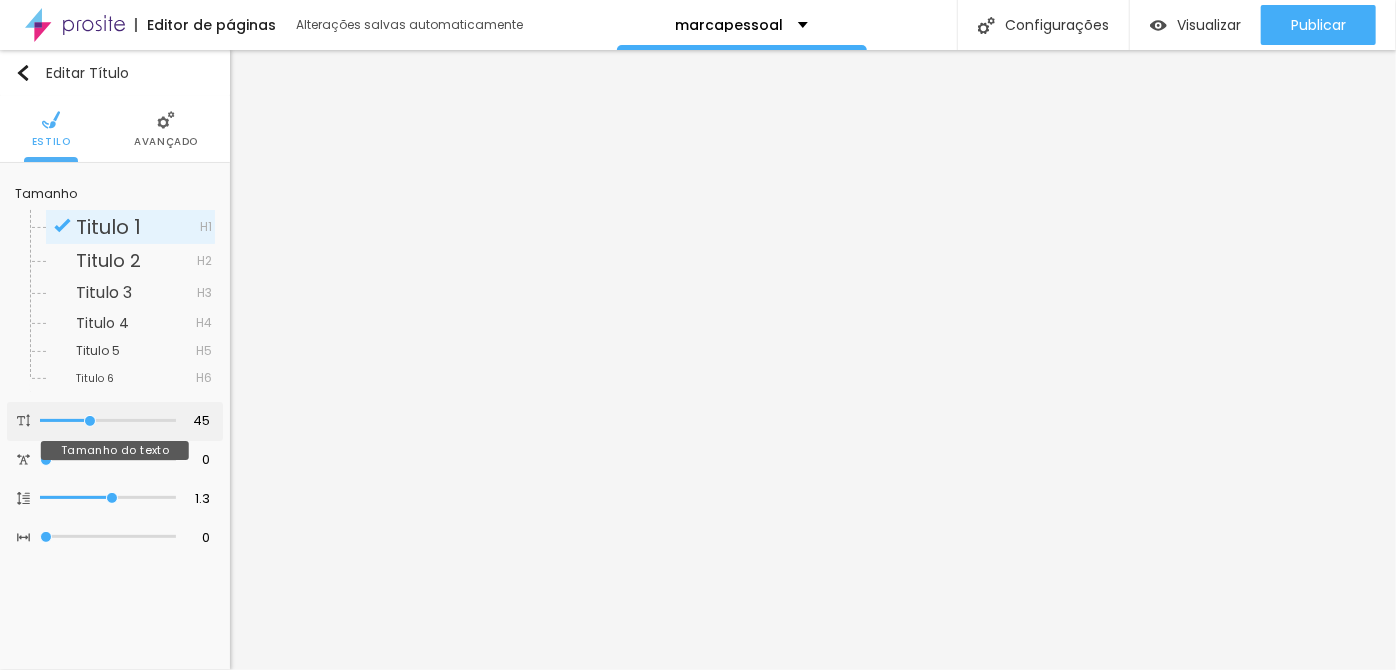 type on "45" 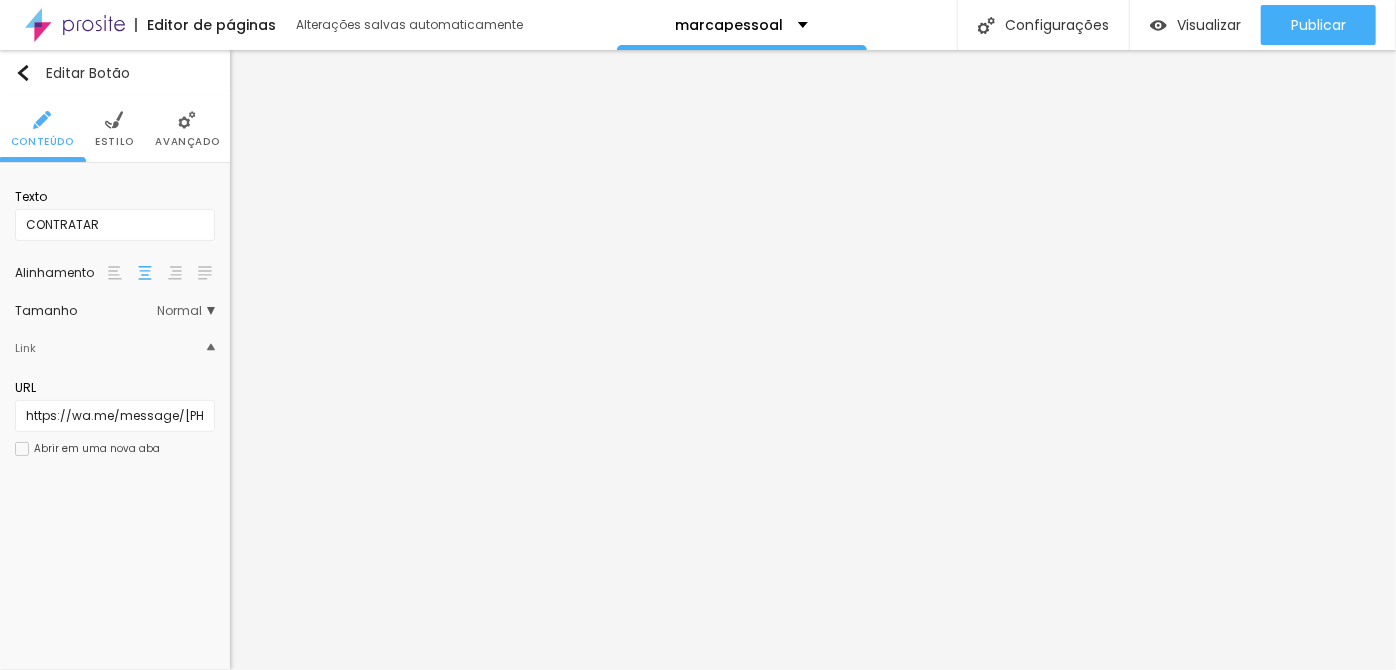 click on "Normal" at bounding box center (186, 311) 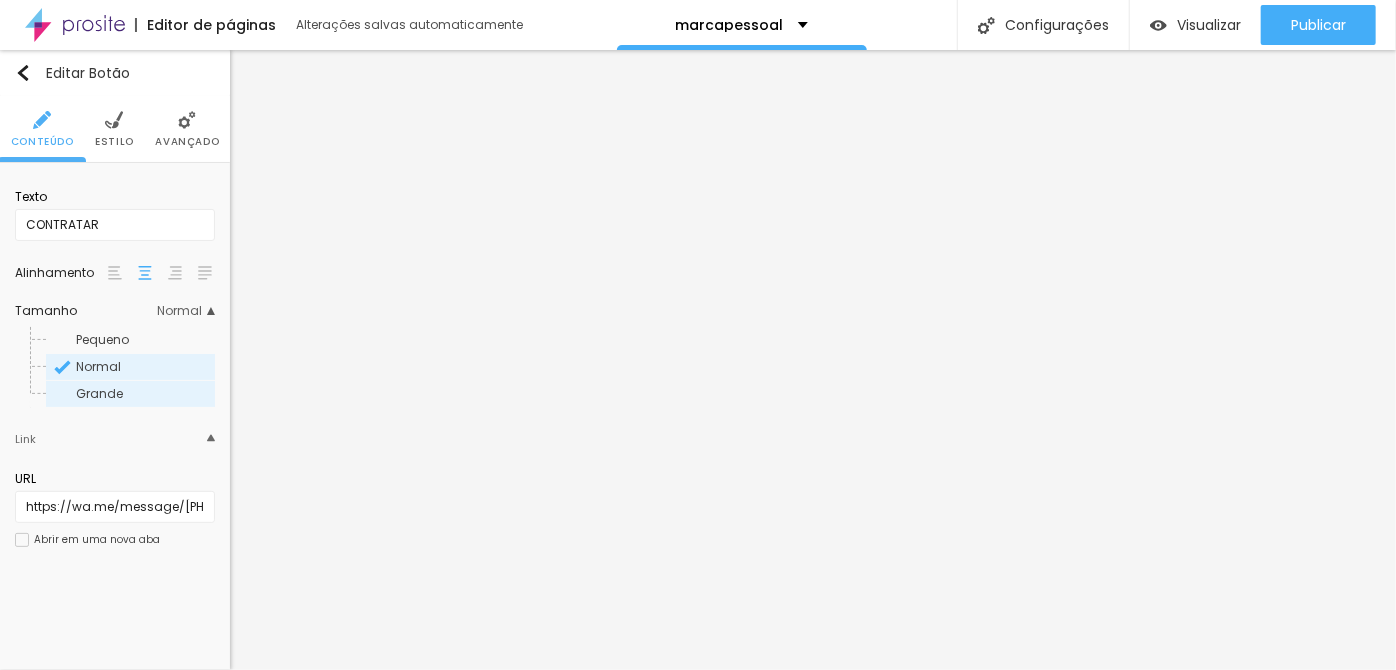 click on "Grande" at bounding box center (99, 393) 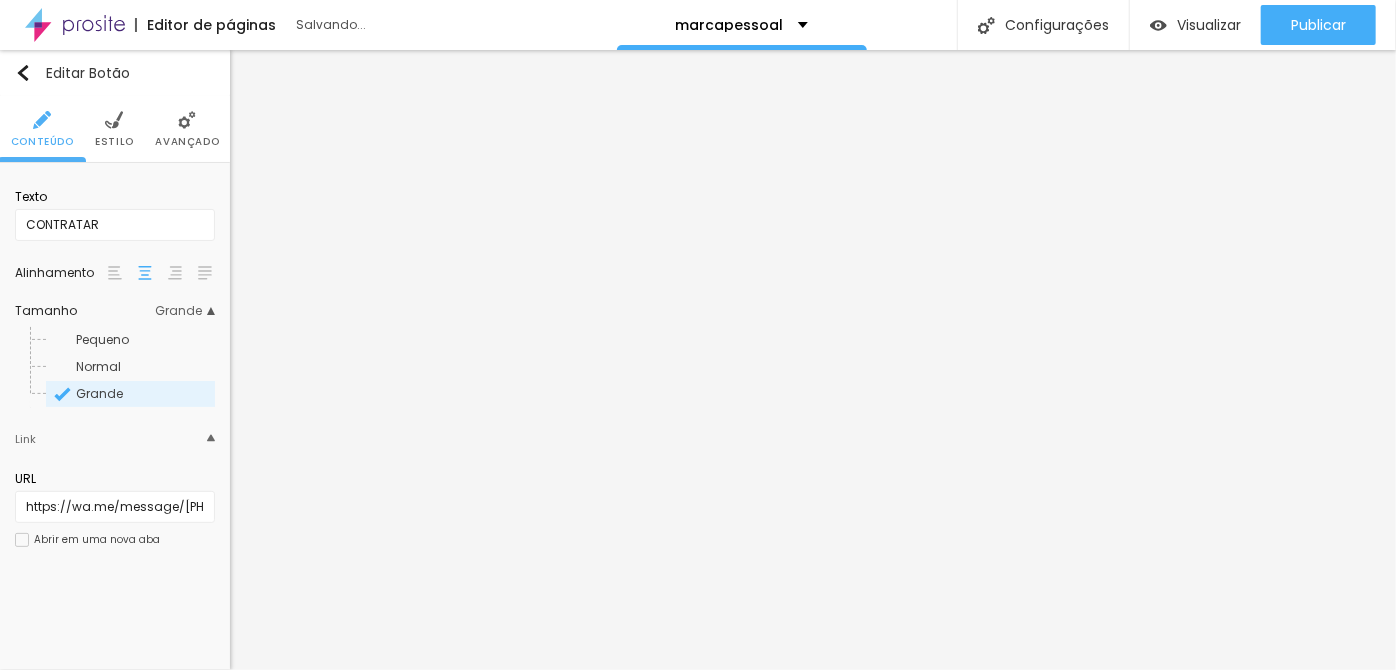click on "Estilo" at bounding box center (114, 129) 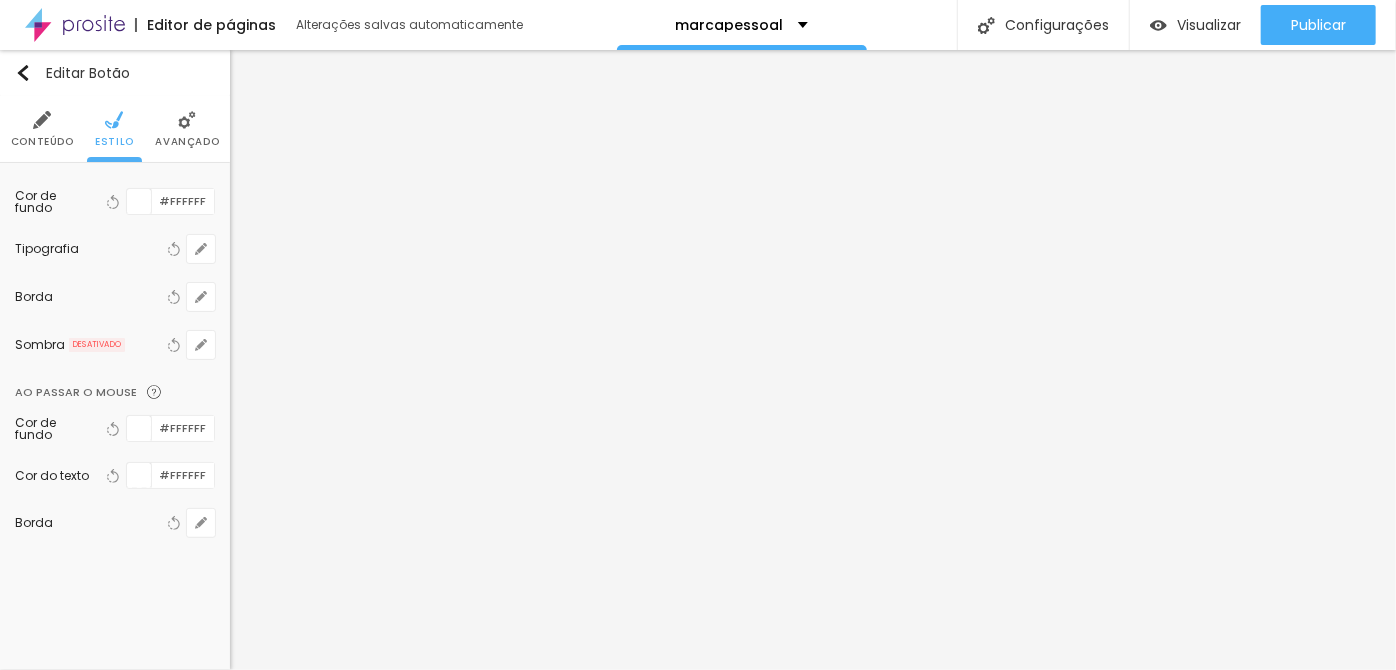 click on "Avançado" at bounding box center [187, 129] 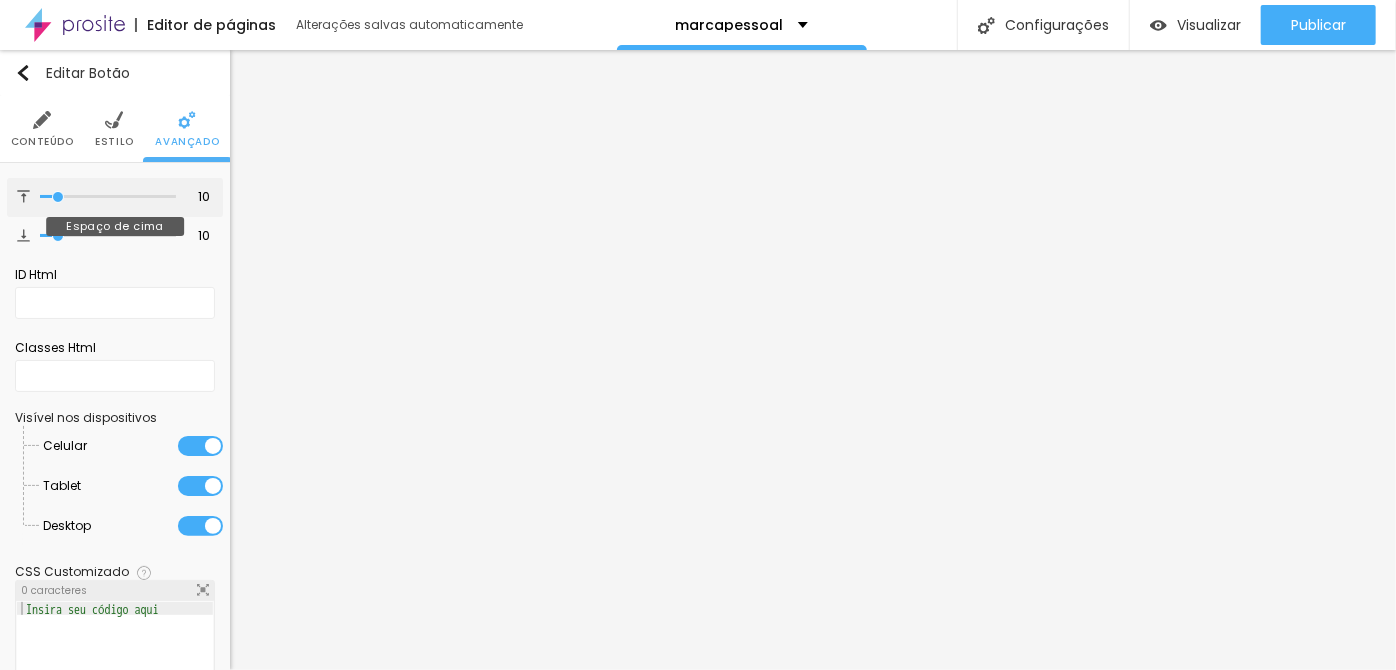 type on "11" 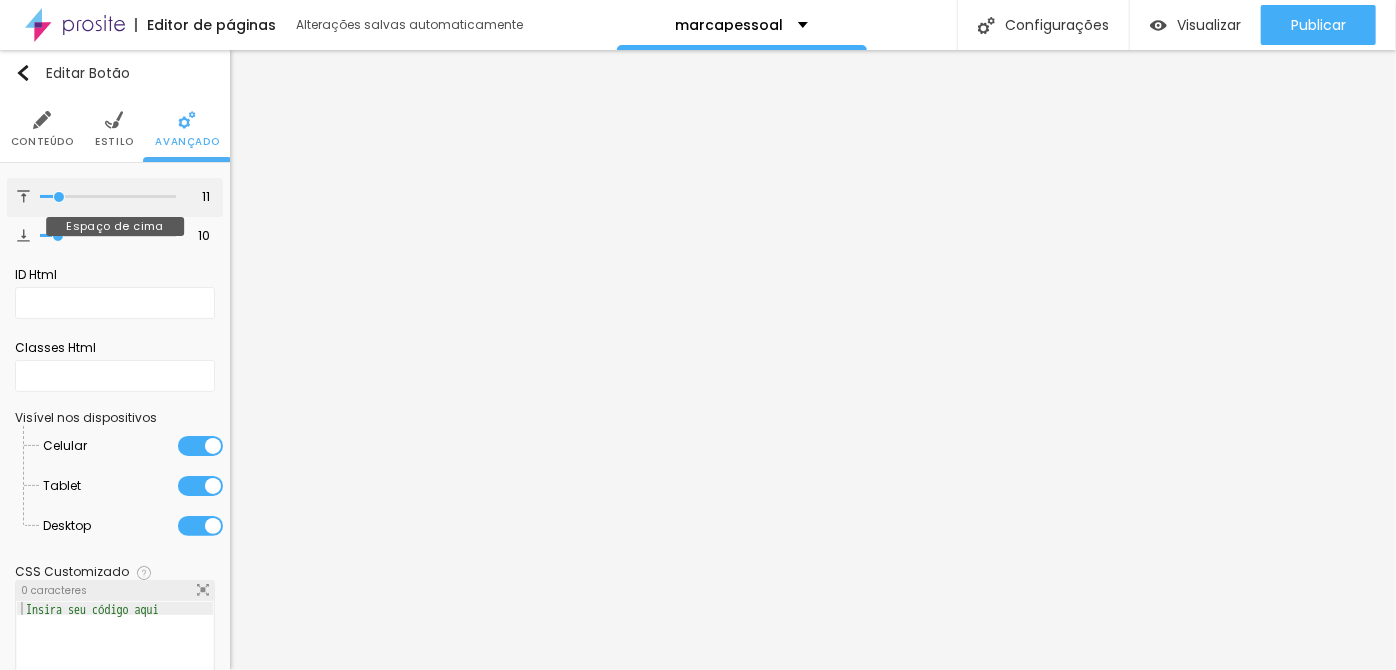 type on "17" 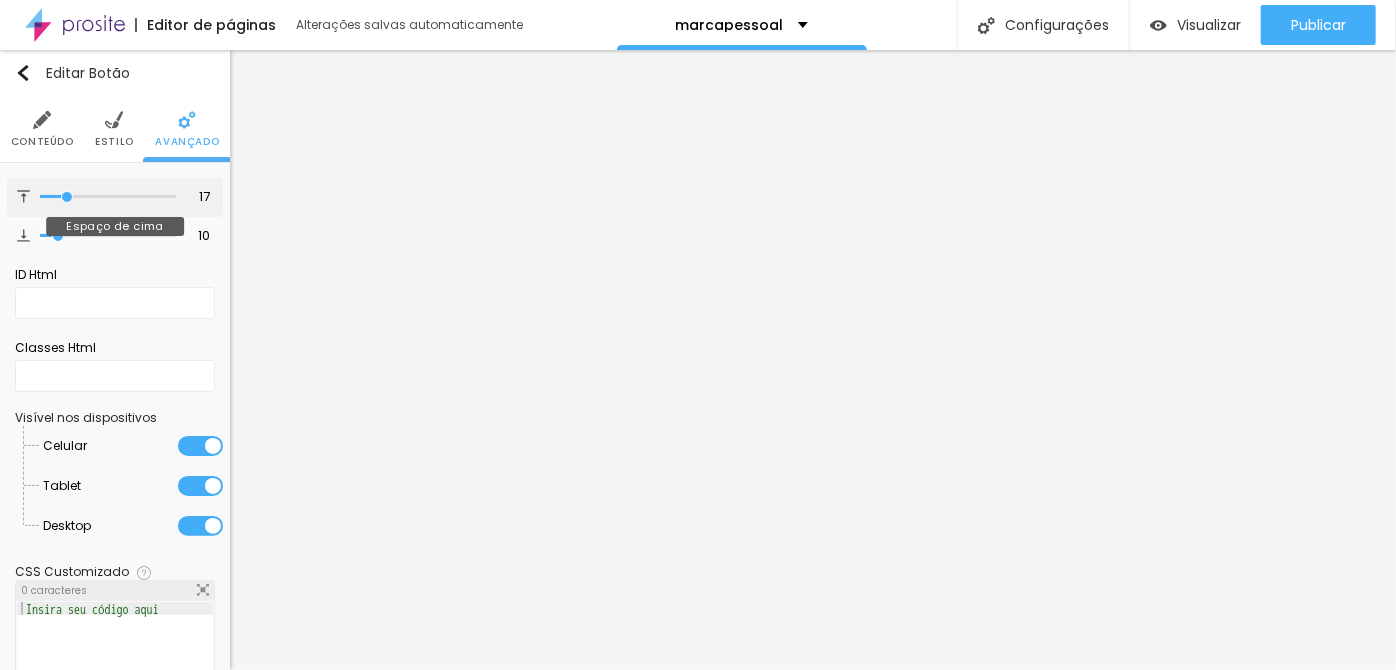 type on "19" 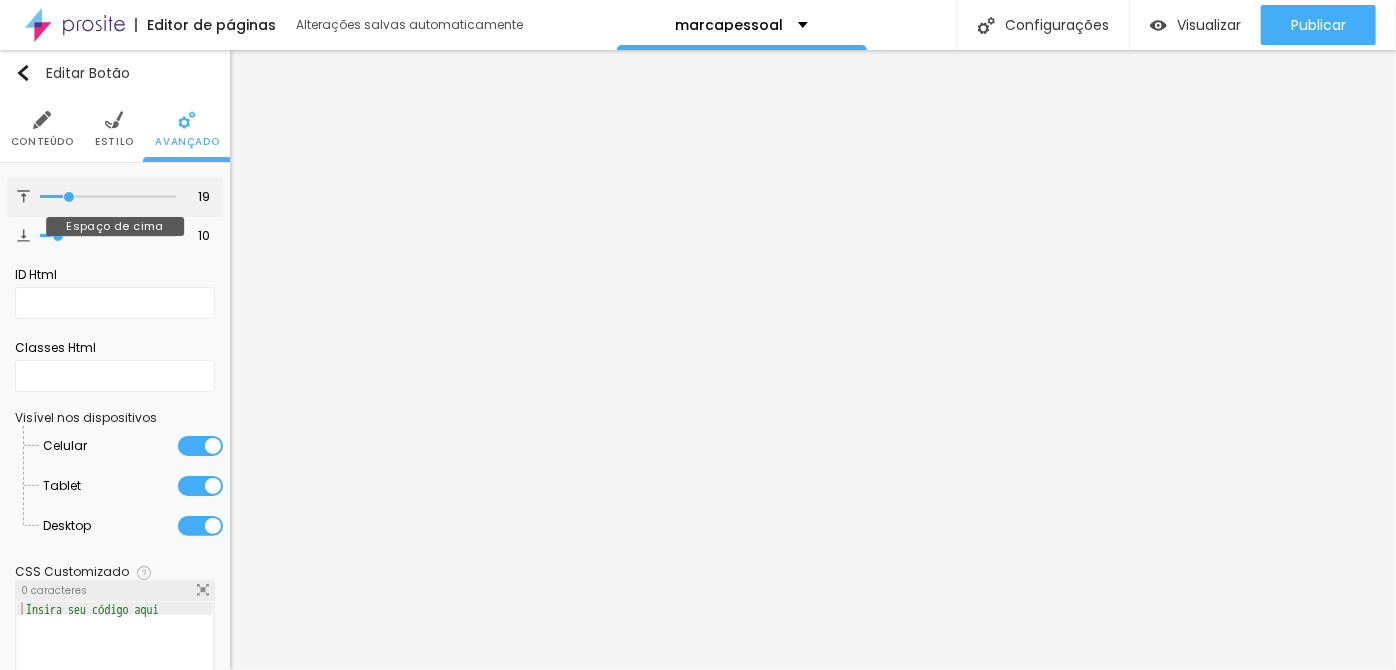 type on "11" 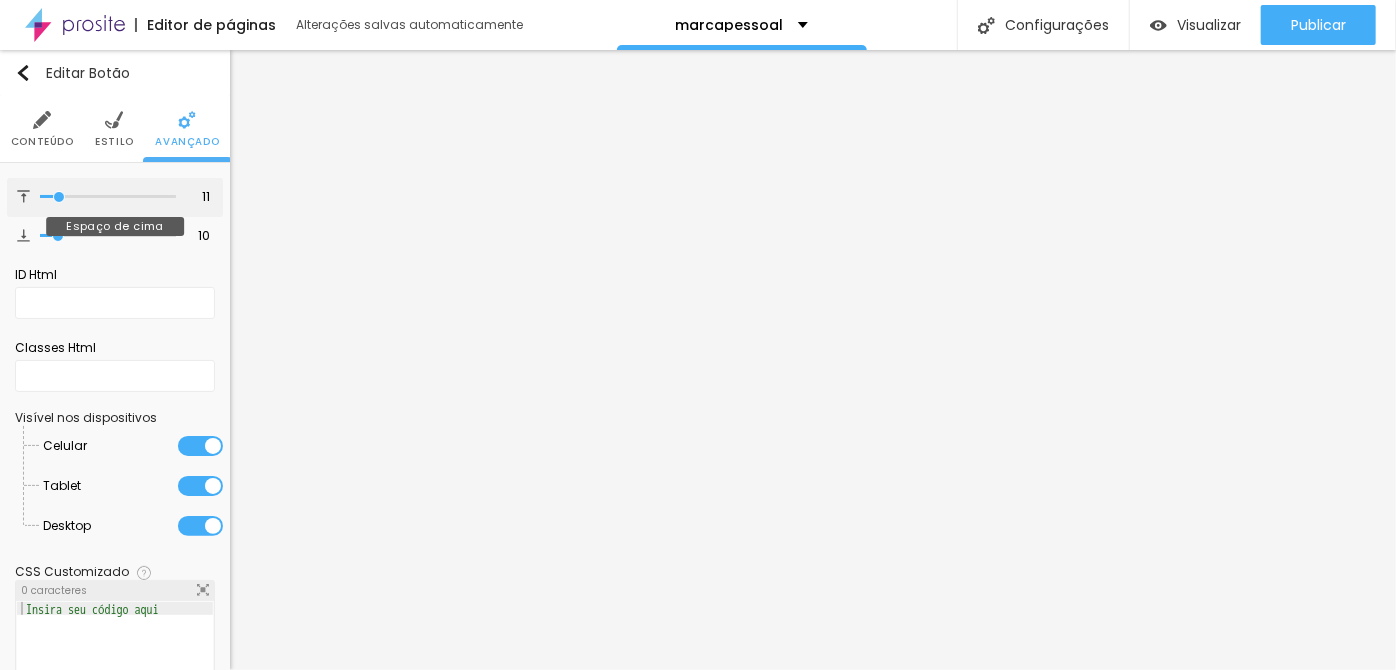 type on "7" 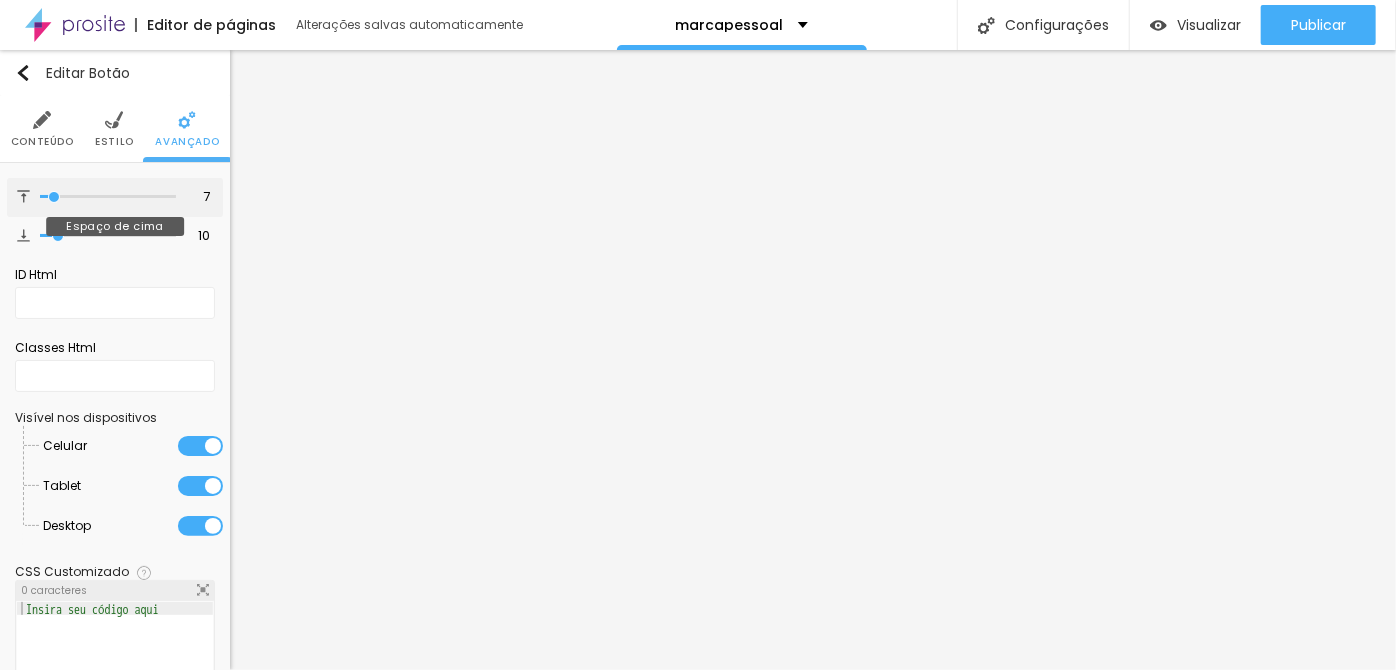 type on "6" 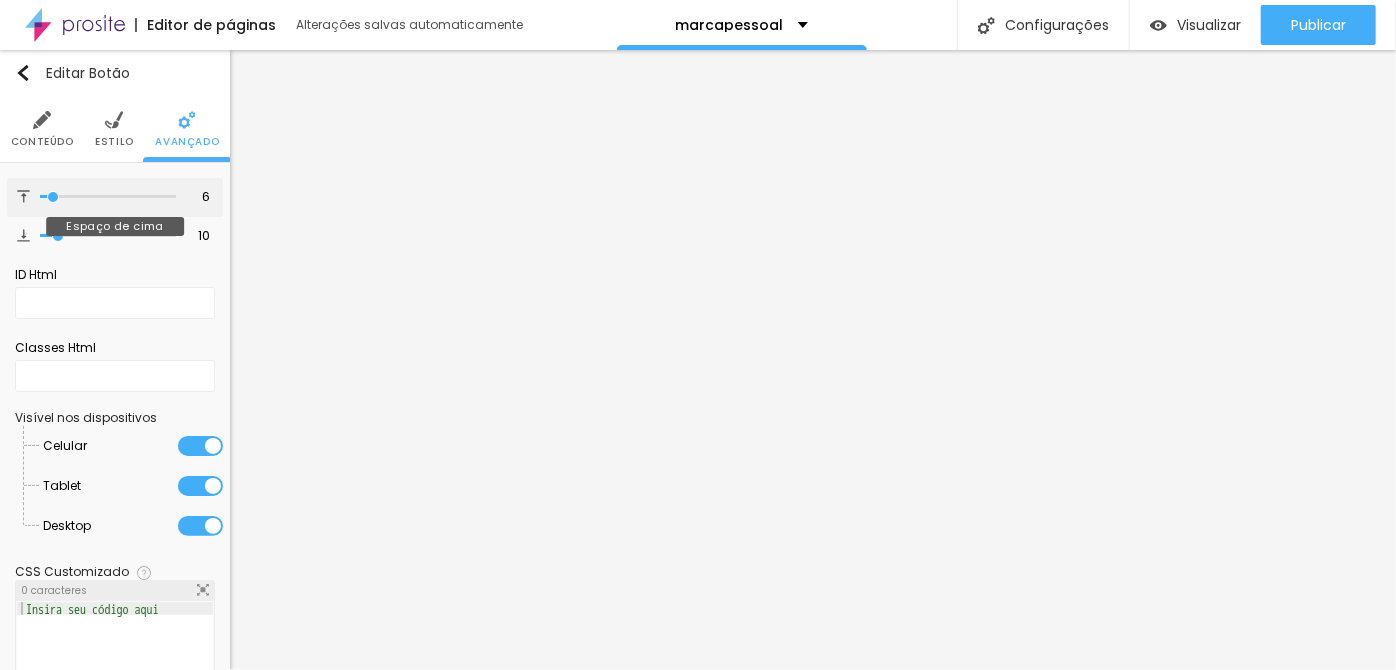 type on "5" 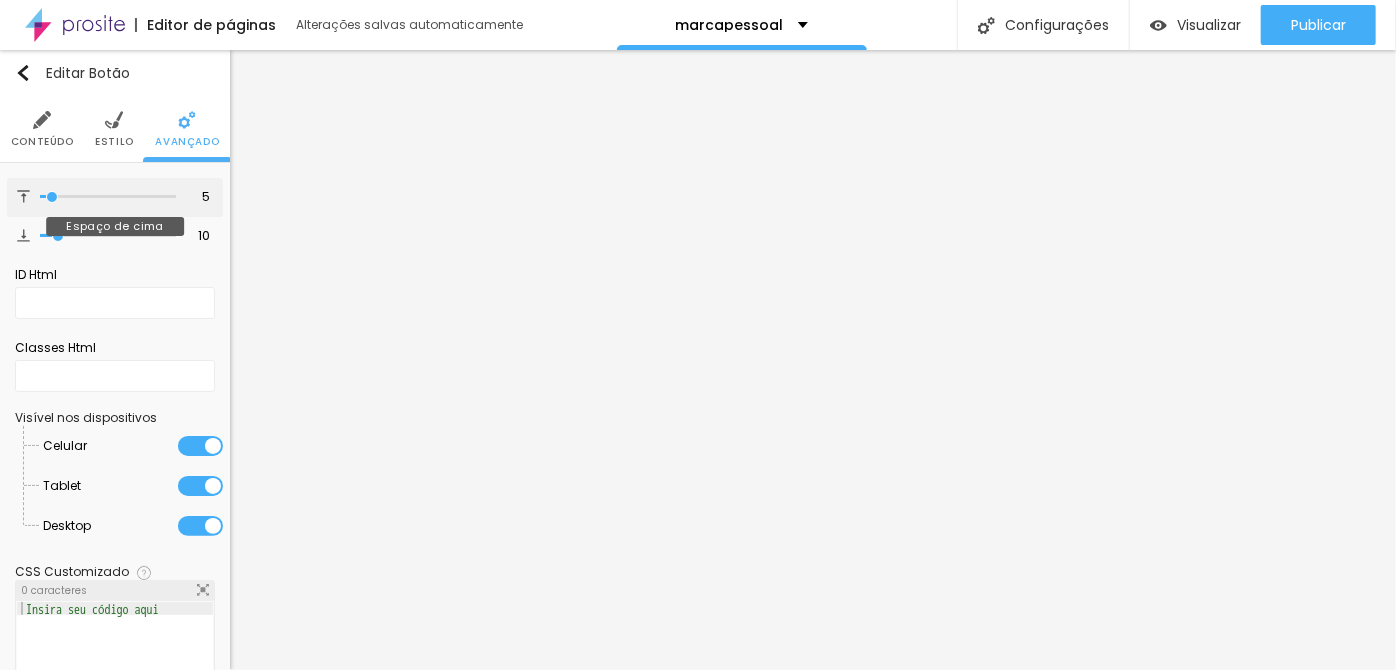 type on "3" 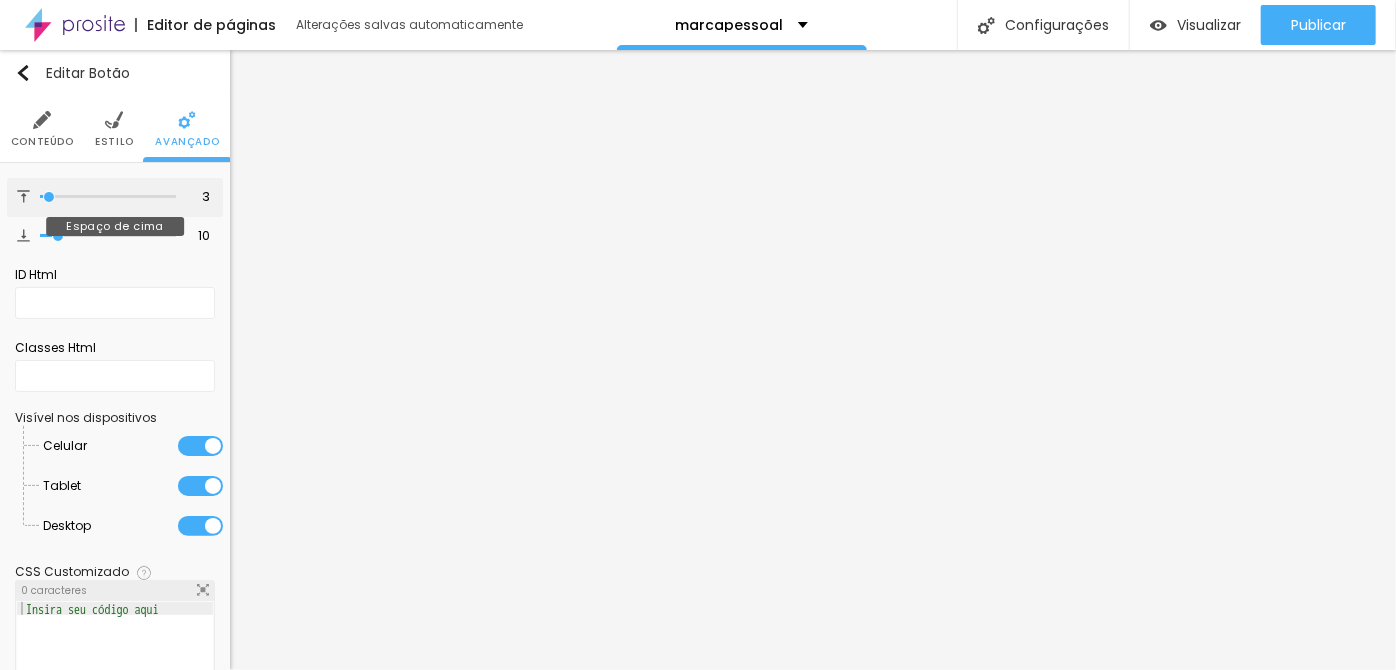 drag, startPoint x: 65, startPoint y: 200, endPoint x: 49, endPoint y: 202, distance: 16.124516 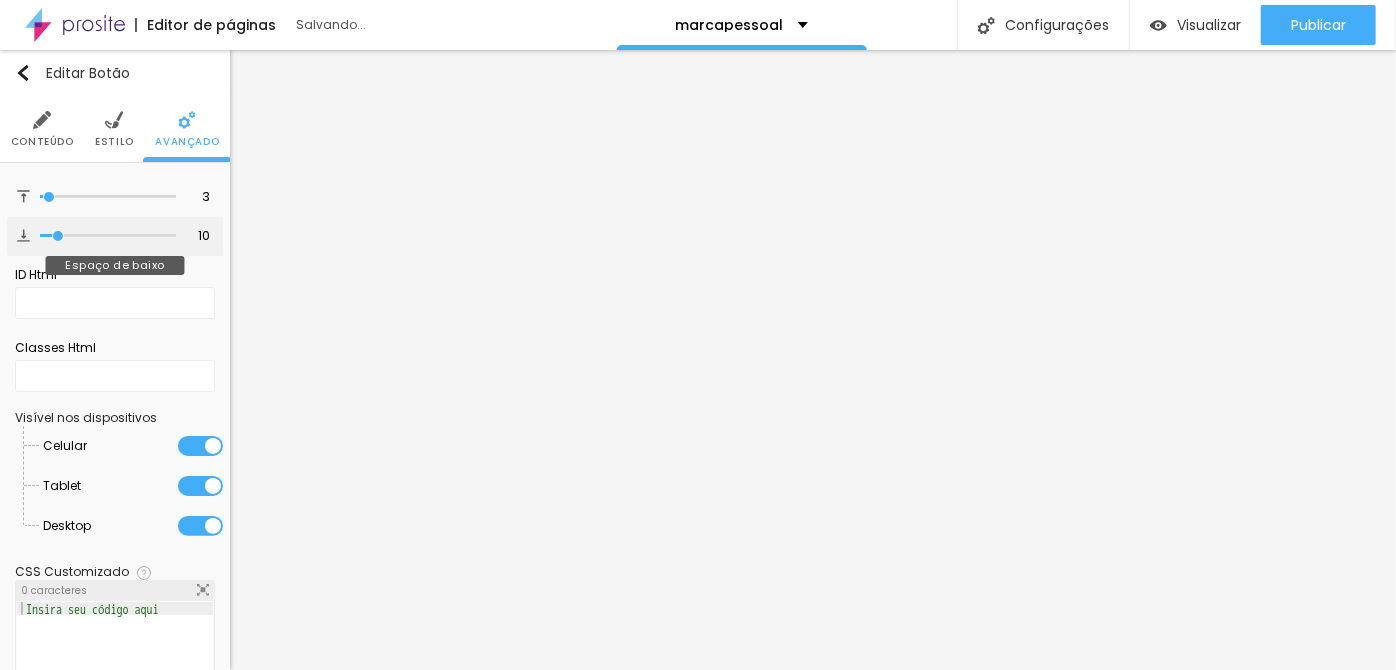 type on "11" 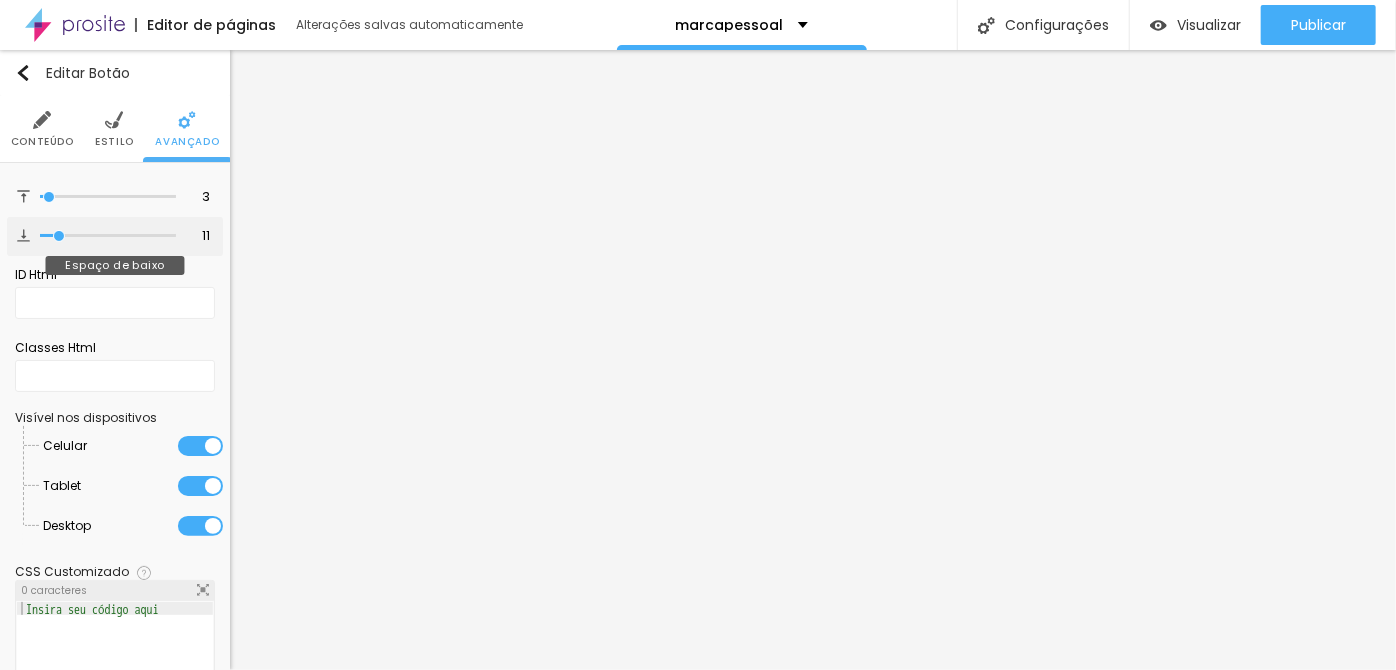 type on "10" 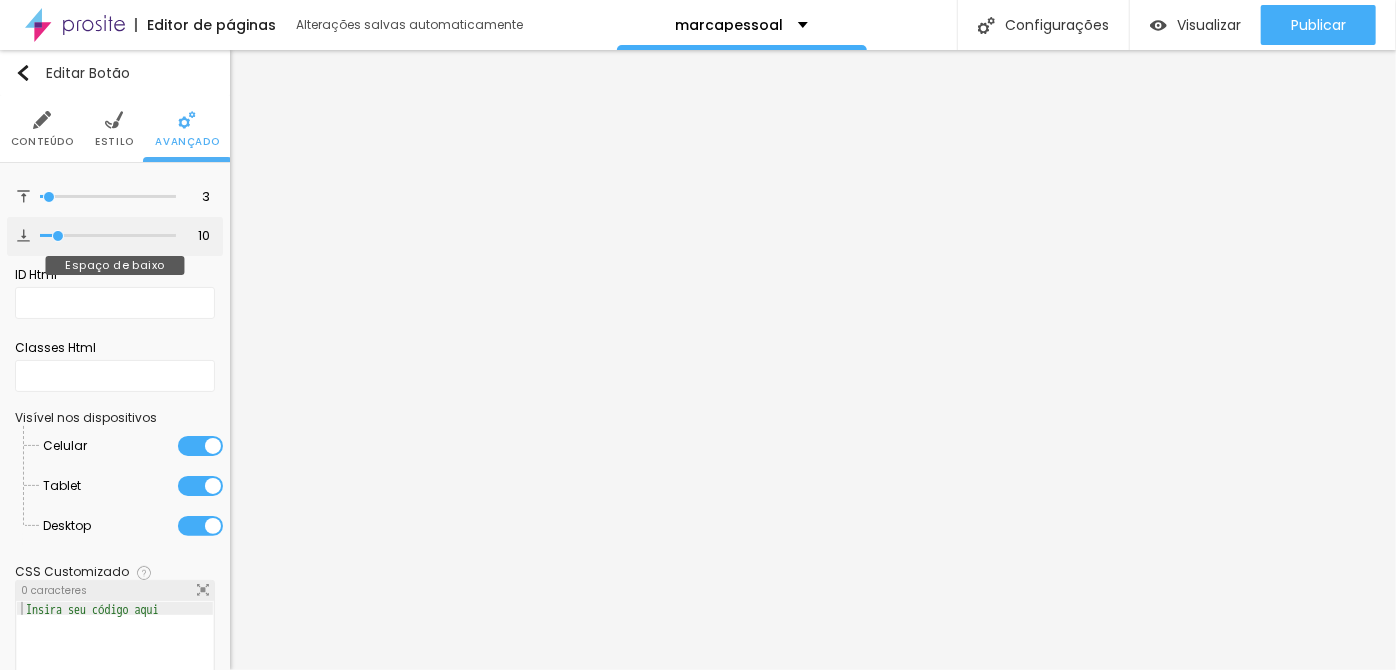 type on "9" 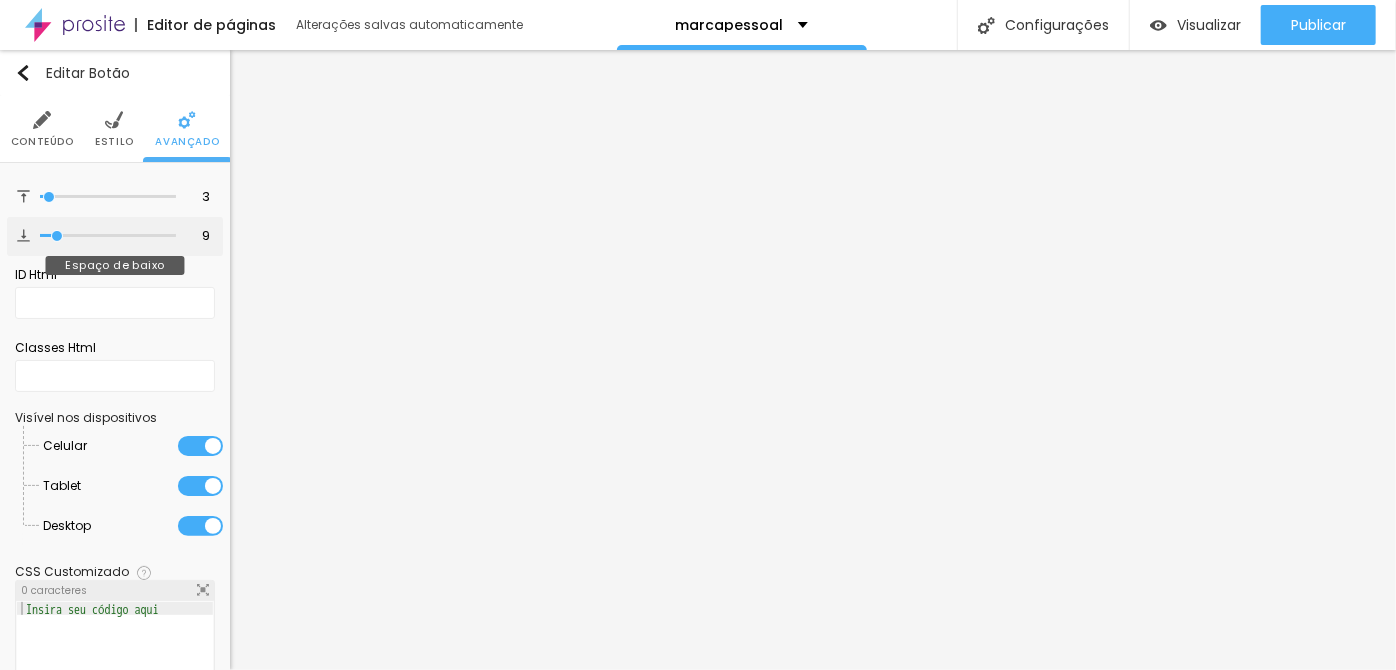 type on "8" 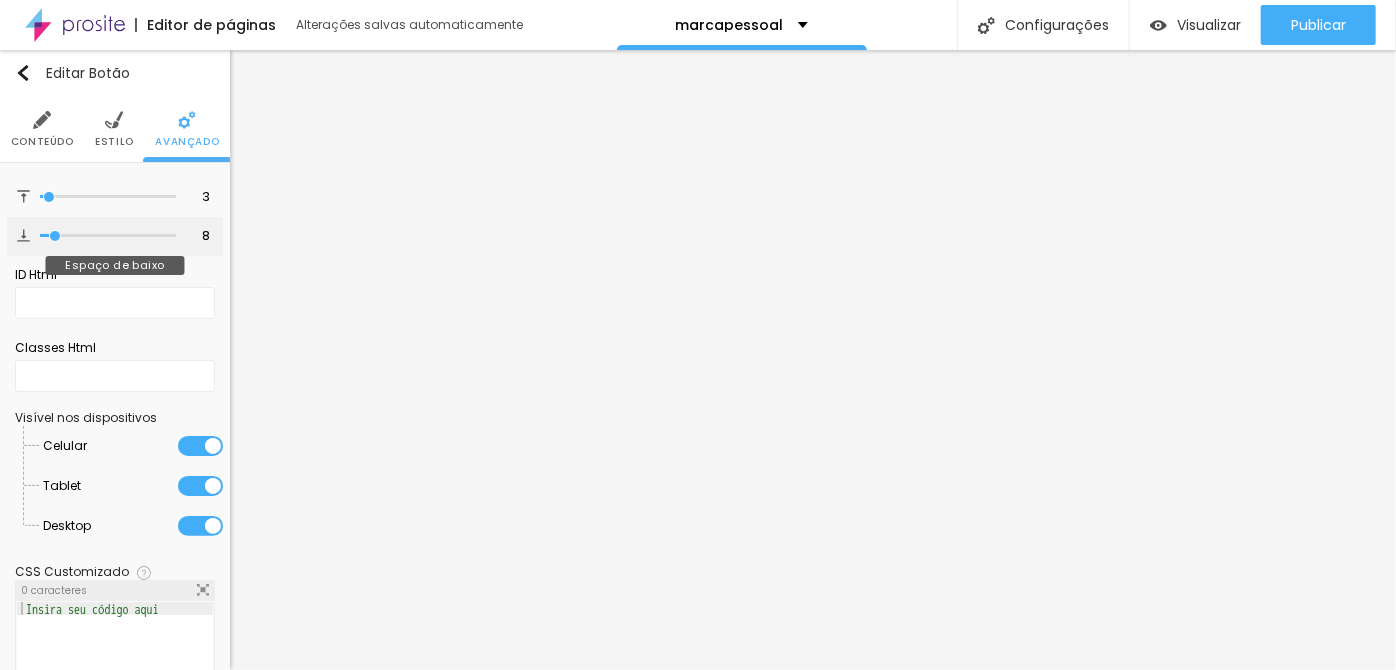 type on "7" 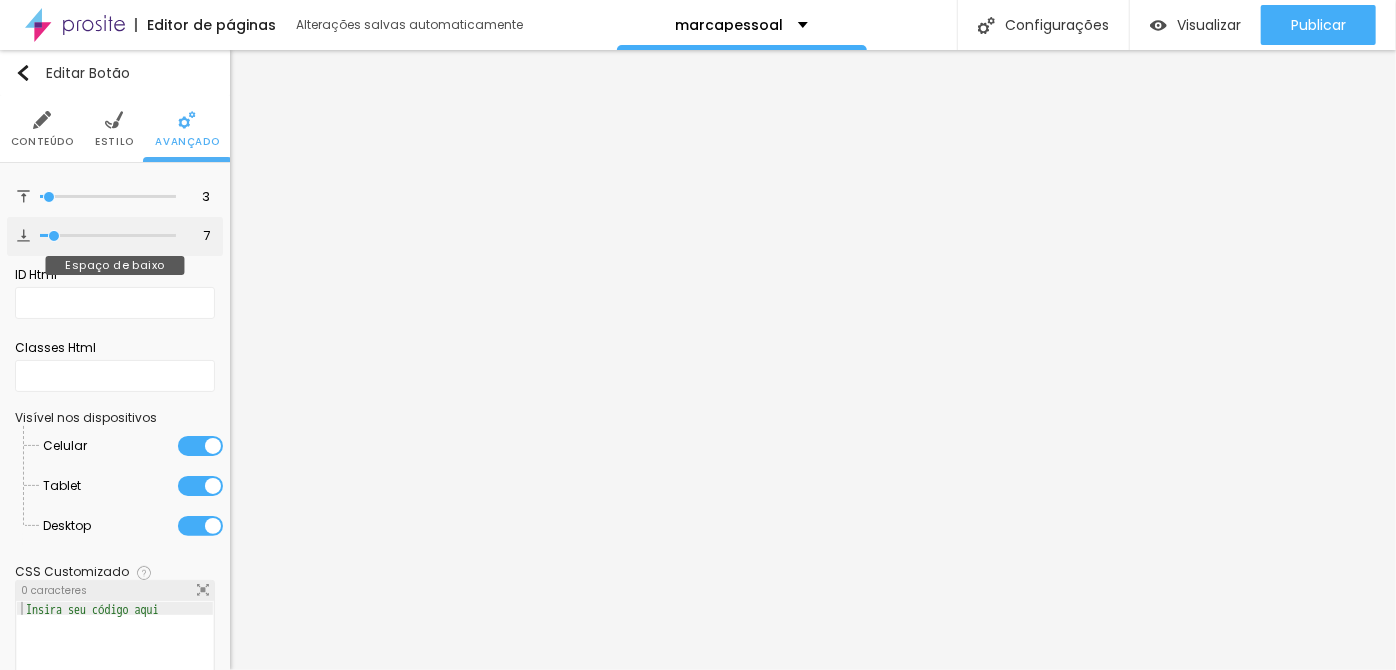 type on "5" 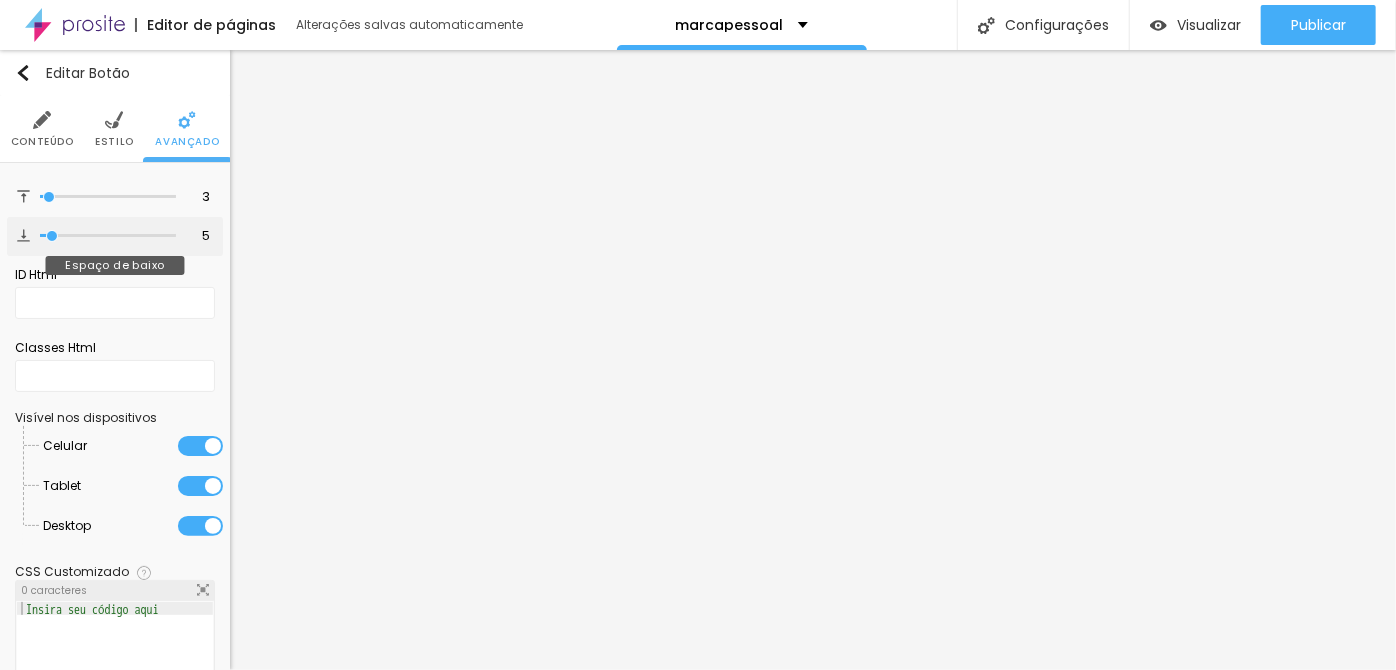 type on "0" 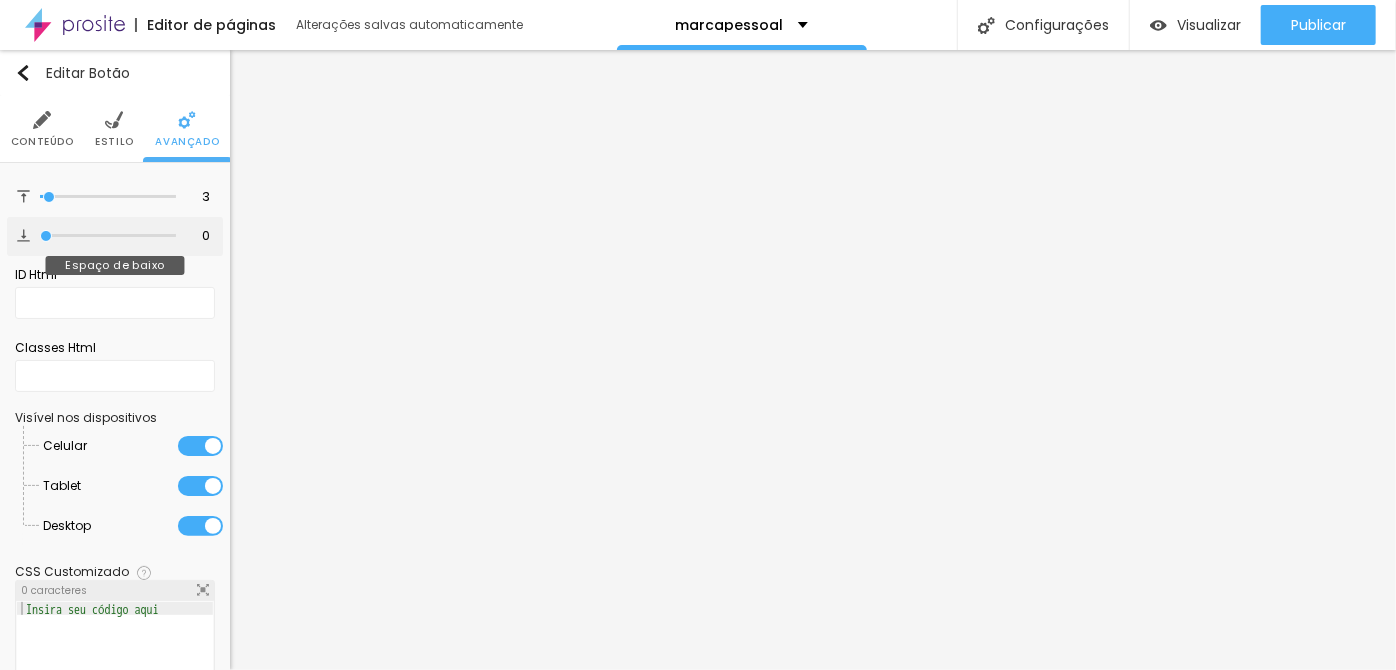 drag, startPoint x: 58, startPoint y: 235, endPoint x: 42, endPoint y: 235, distance: 16 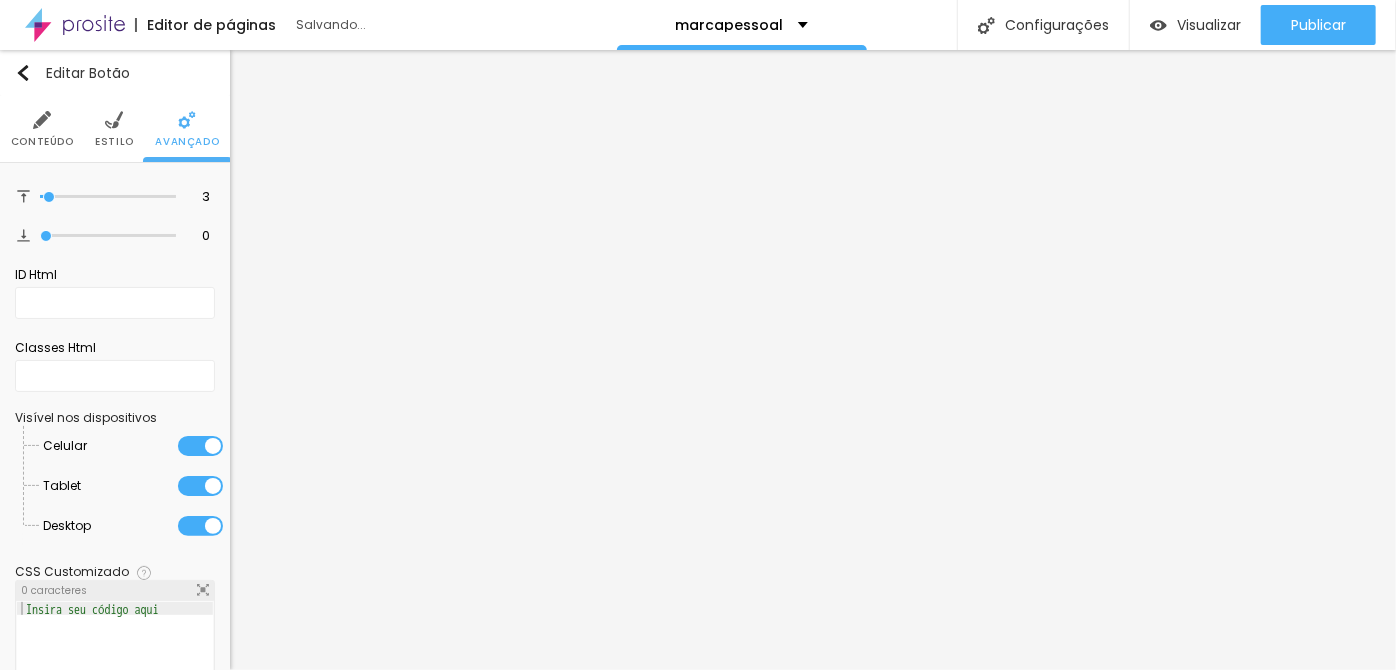 click on "Estilo" at bounding box center [114, 129] 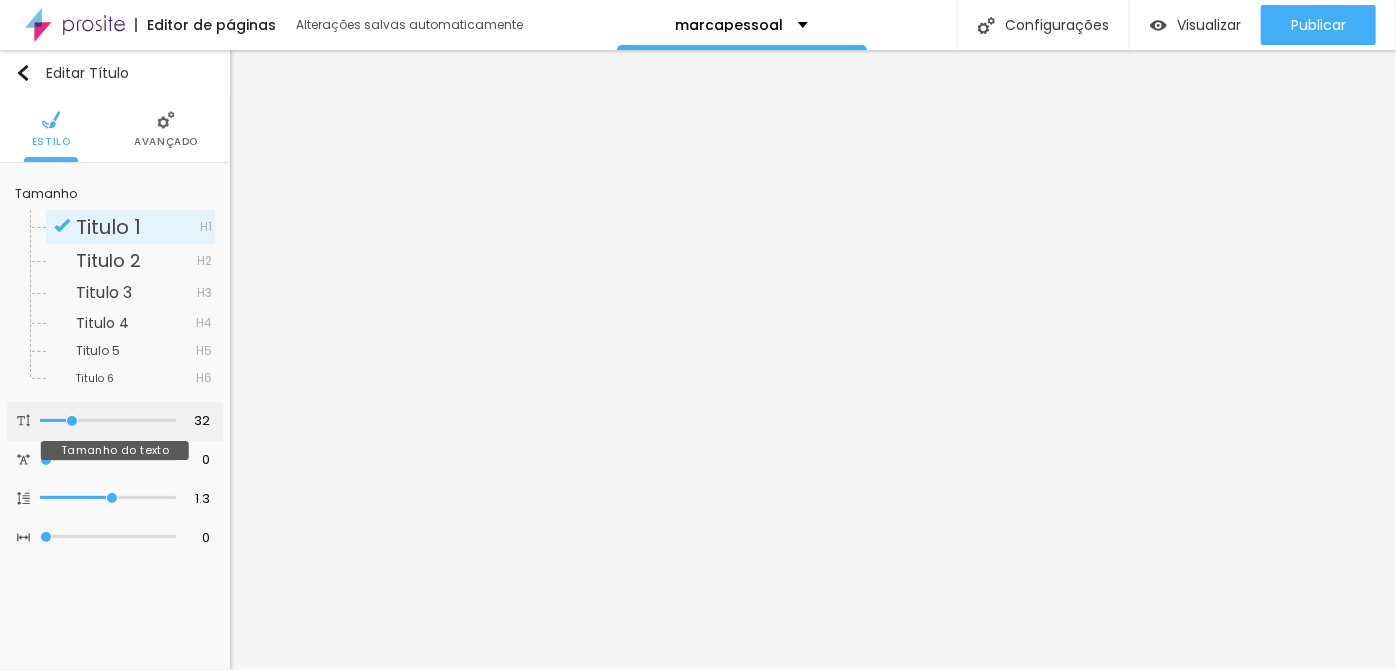 type on "34" 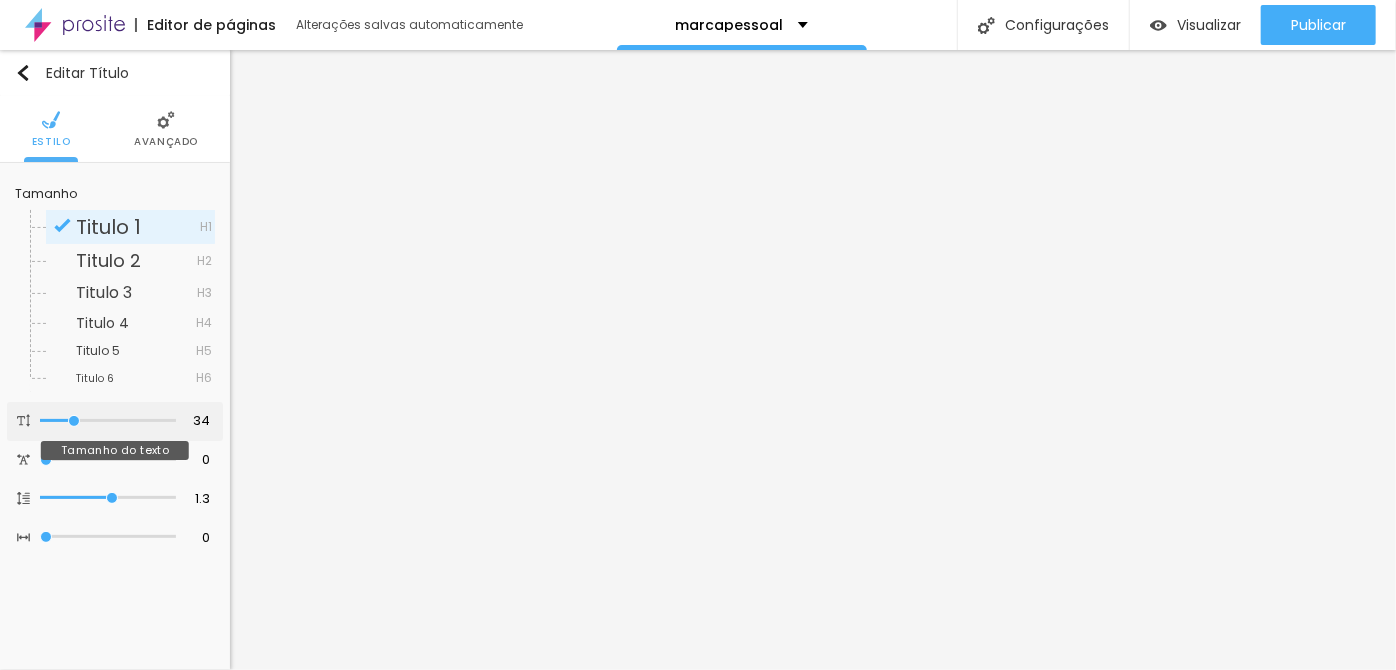 type on "37" 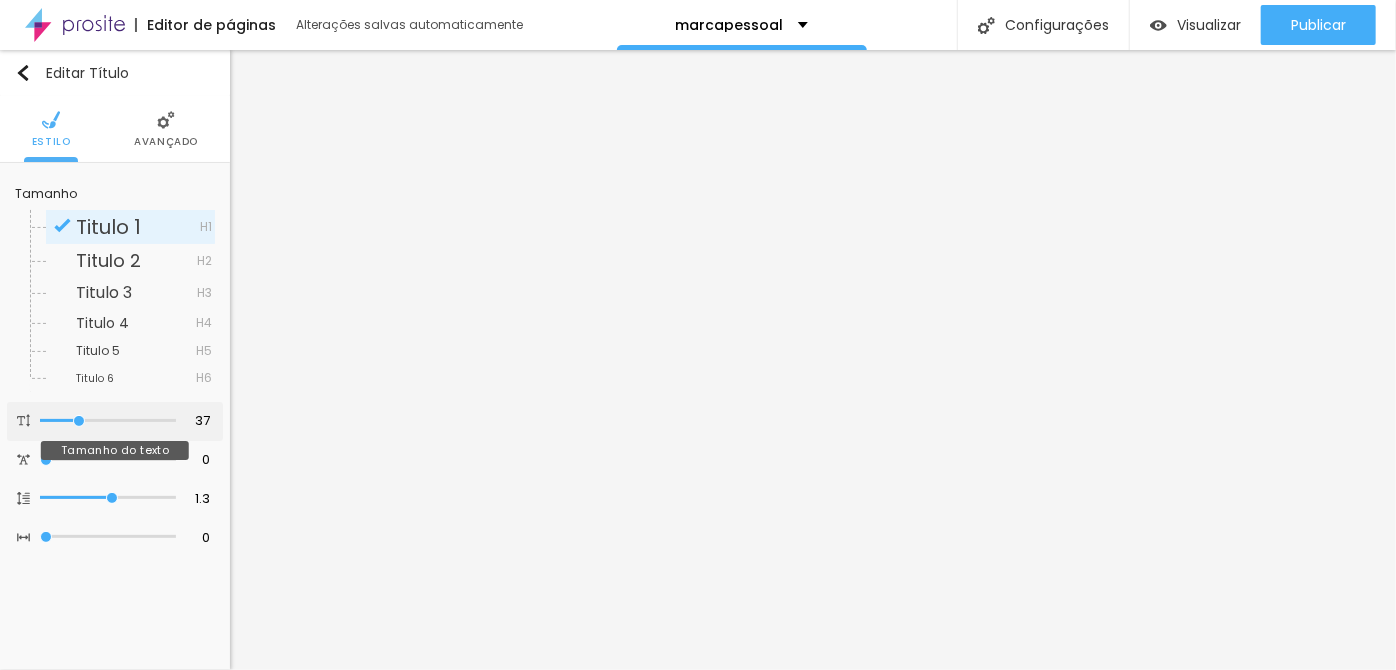 type on "38" 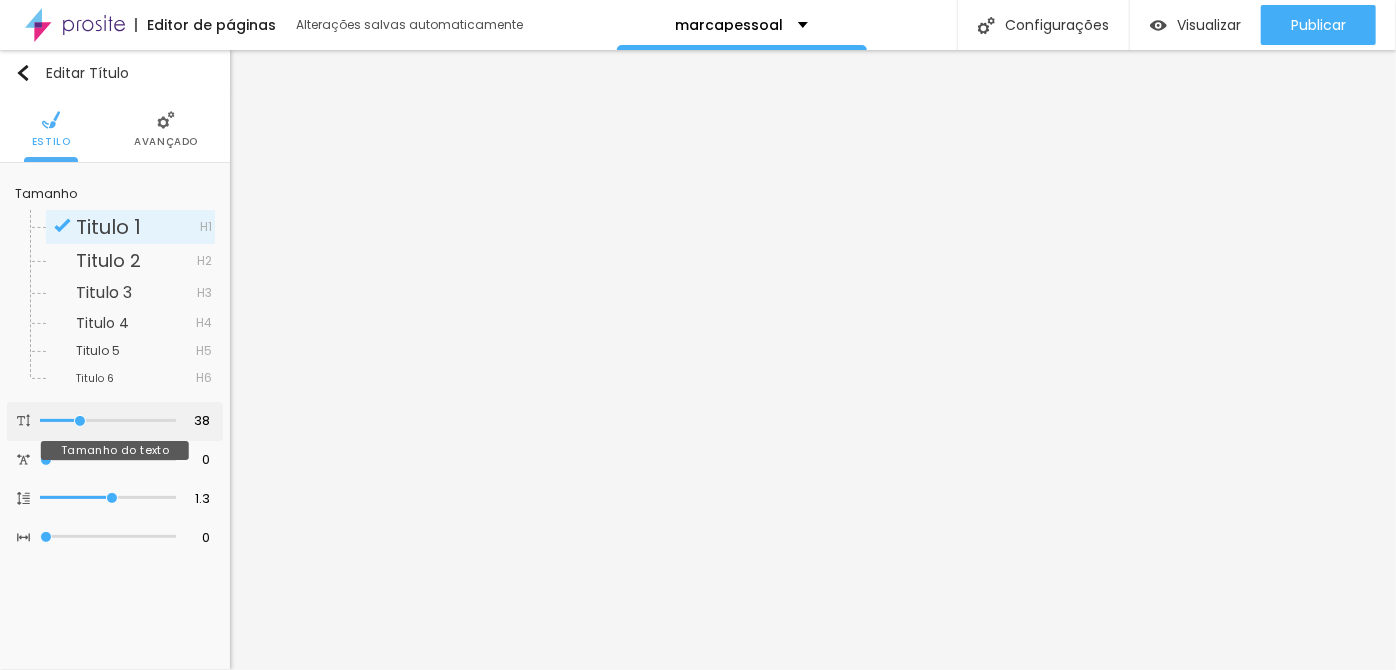 type on "39" 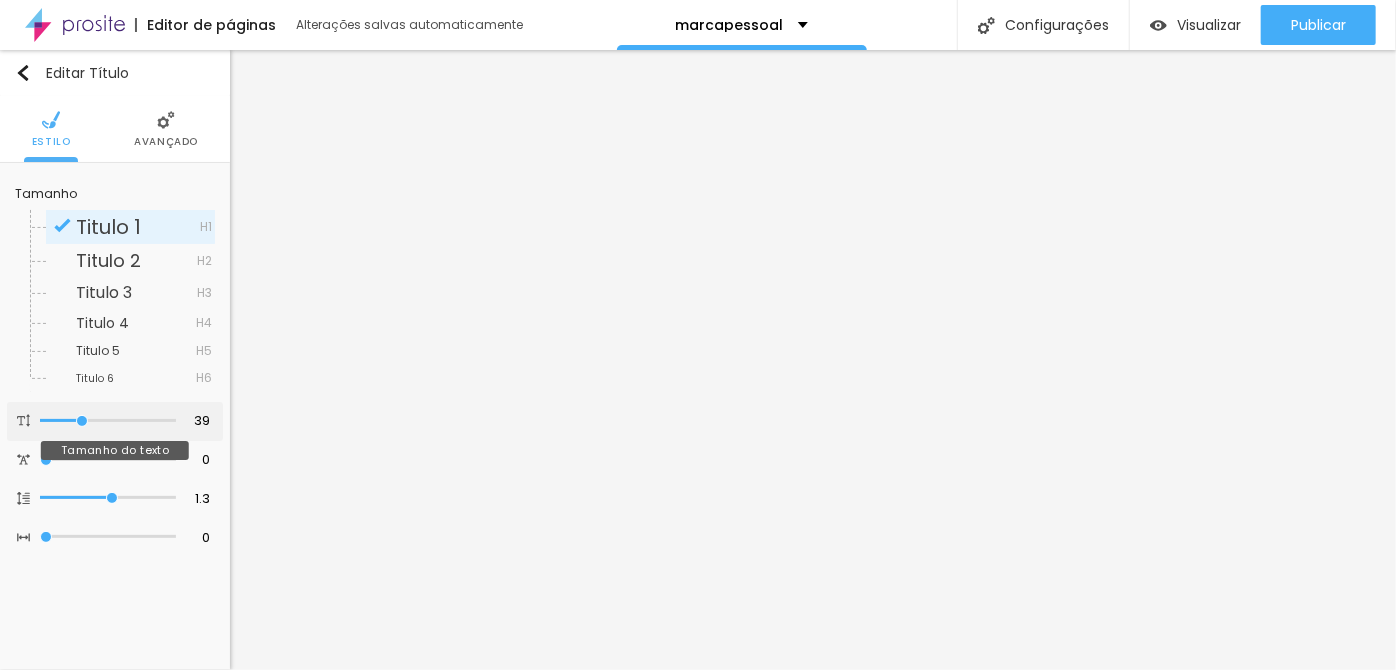 type on "40" 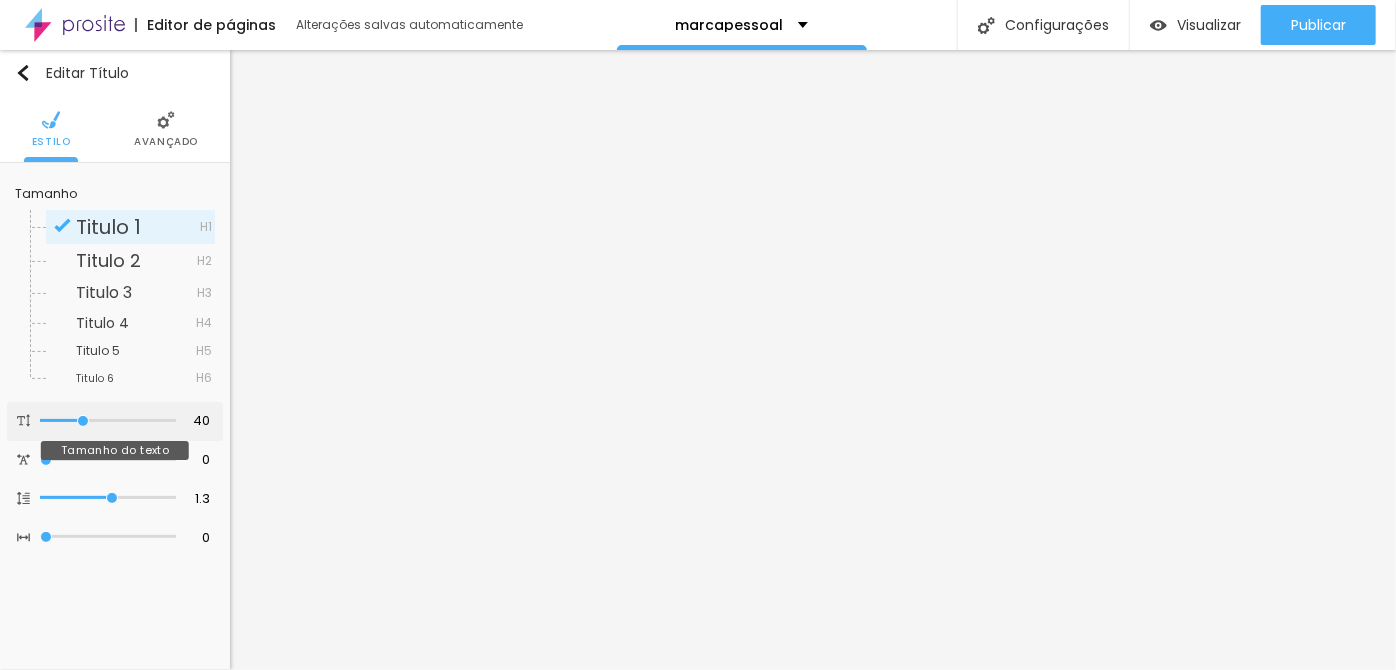 type on "42" 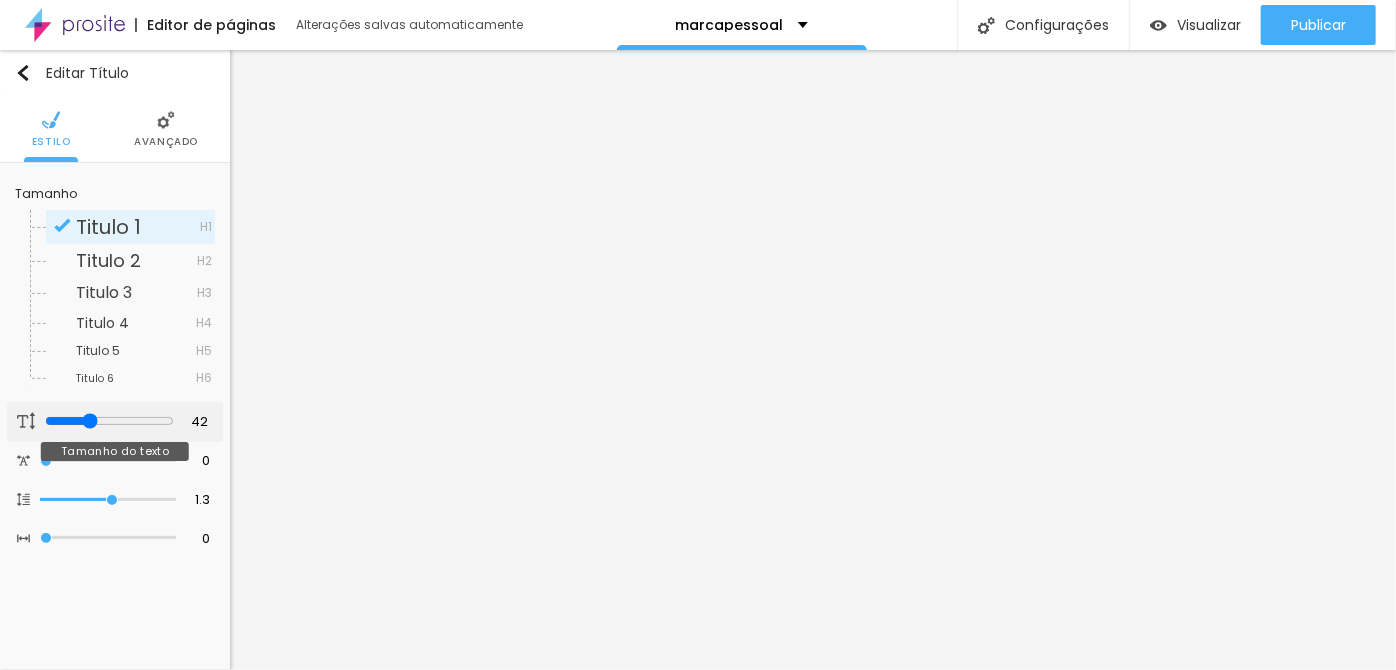 type on "43" 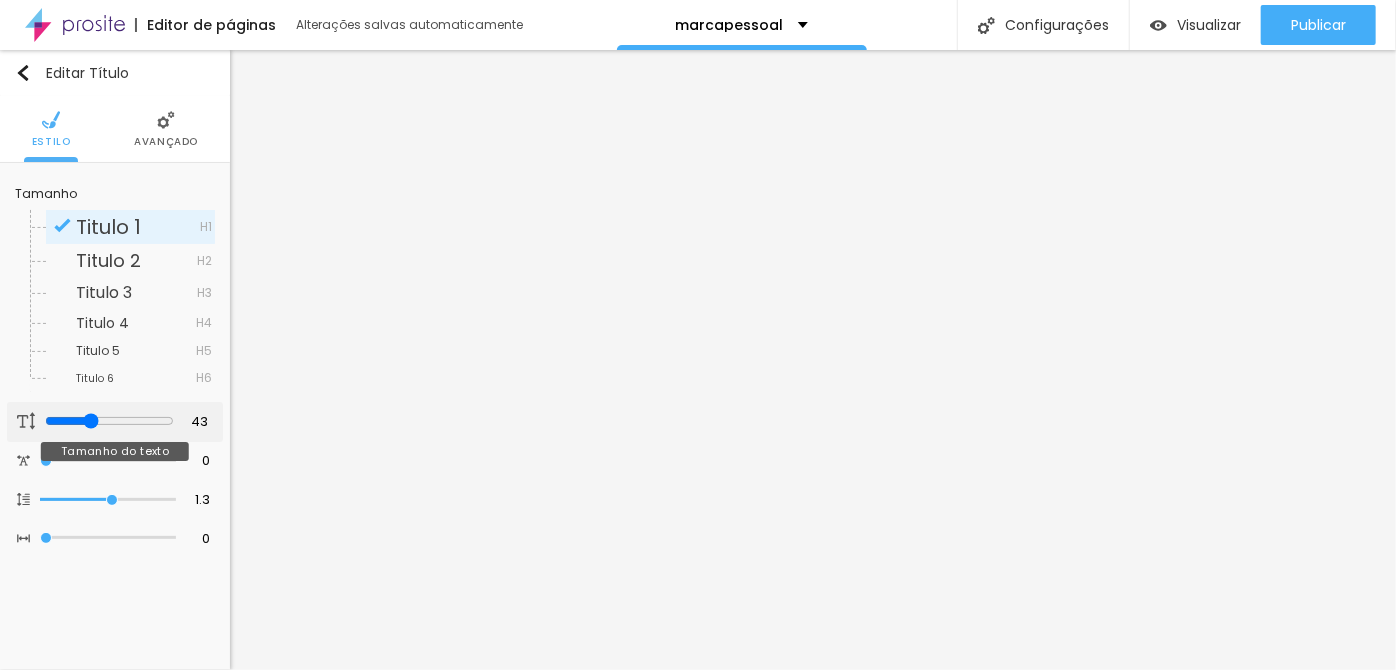 type on "44" 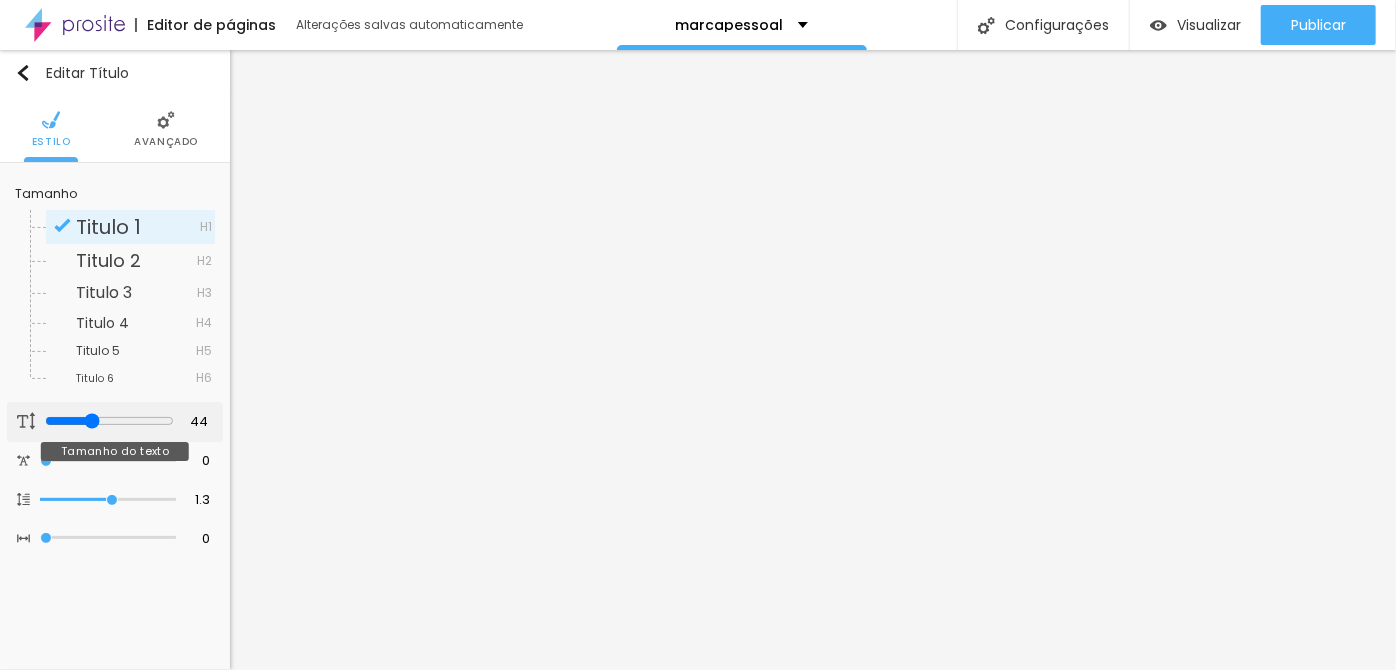 type on "45" 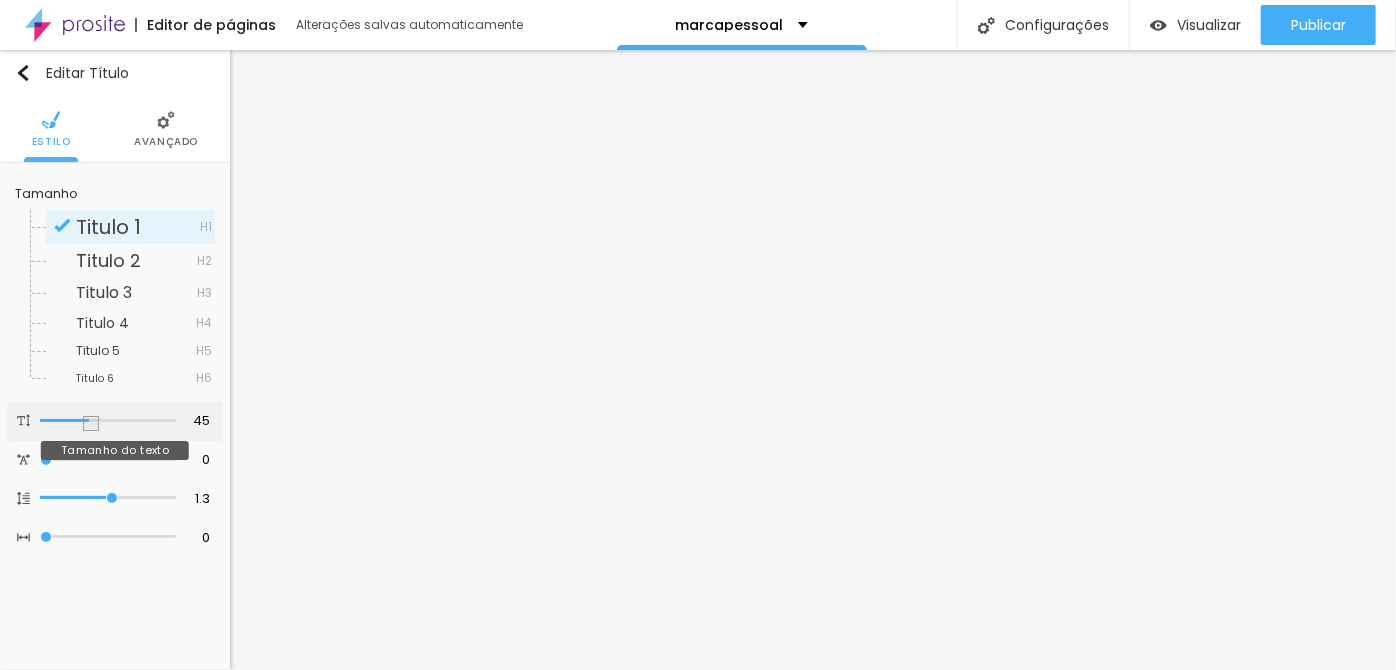 drag, startPoint x: 72, startPoint y: 419, endPoint x: 90, endPoint y: 423, distance: 18.439089 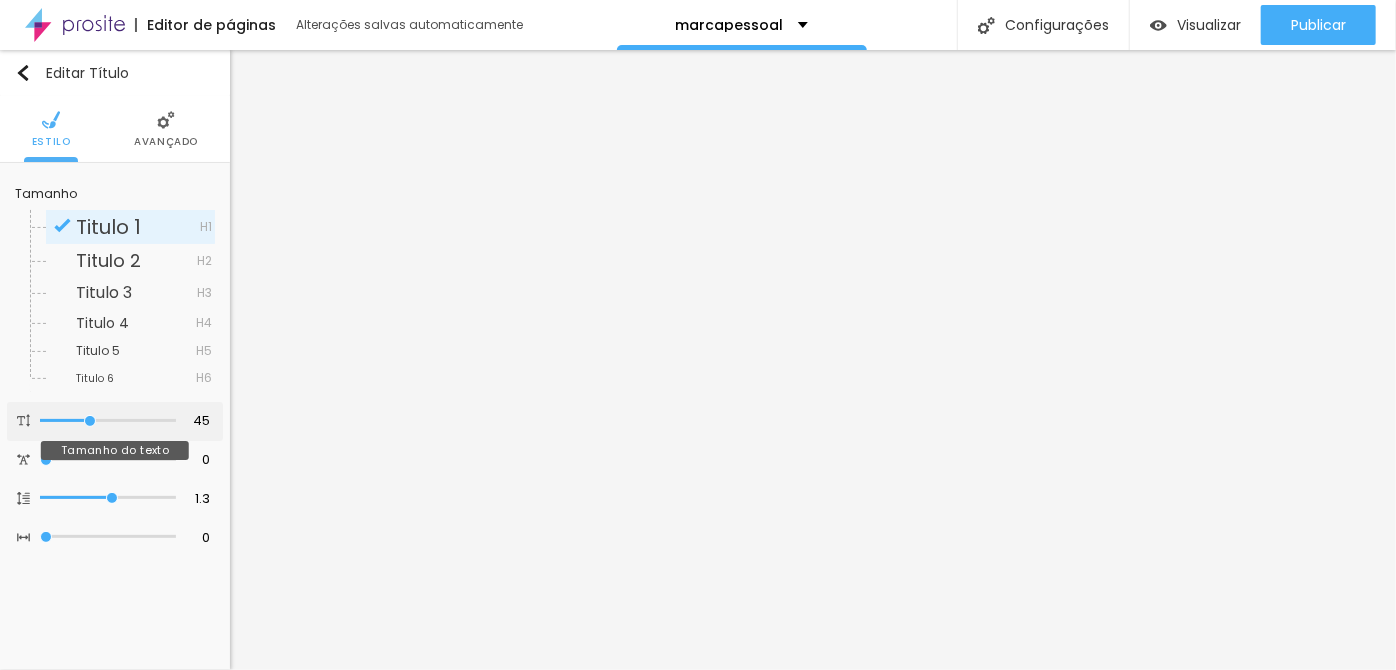 type on "45" 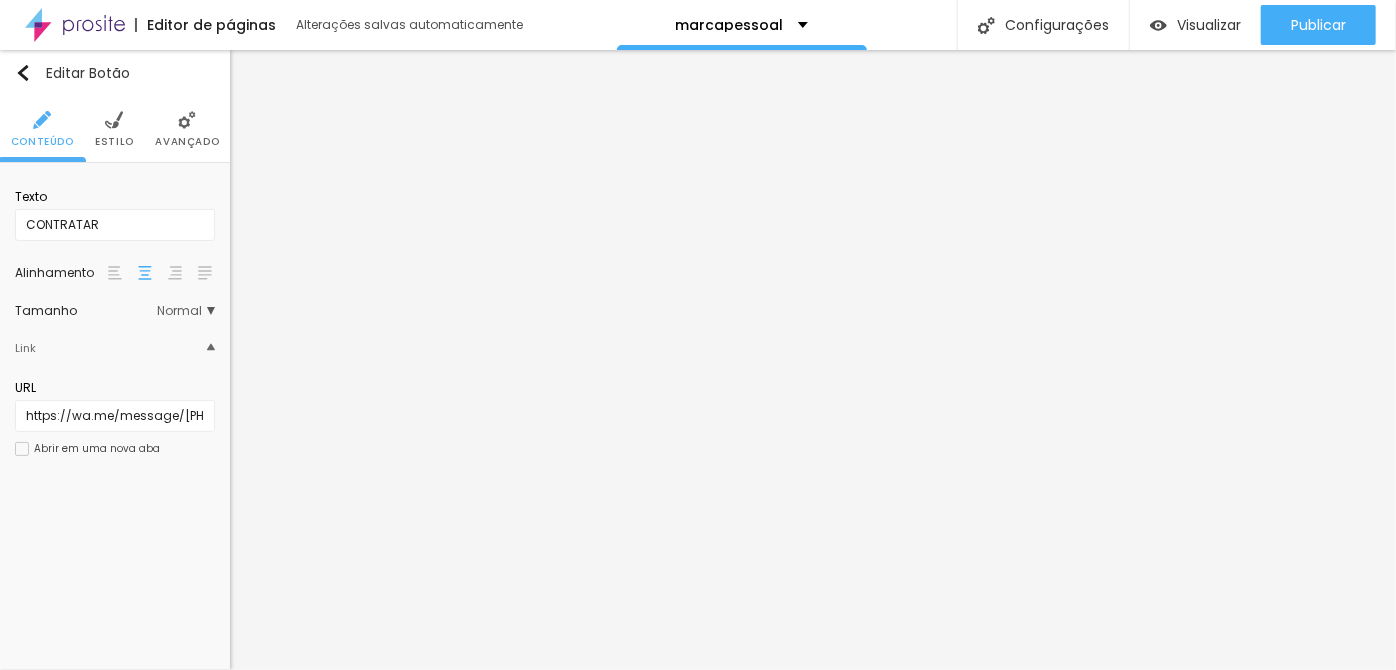 click on "Avançado" at bounding box center (187, 142) 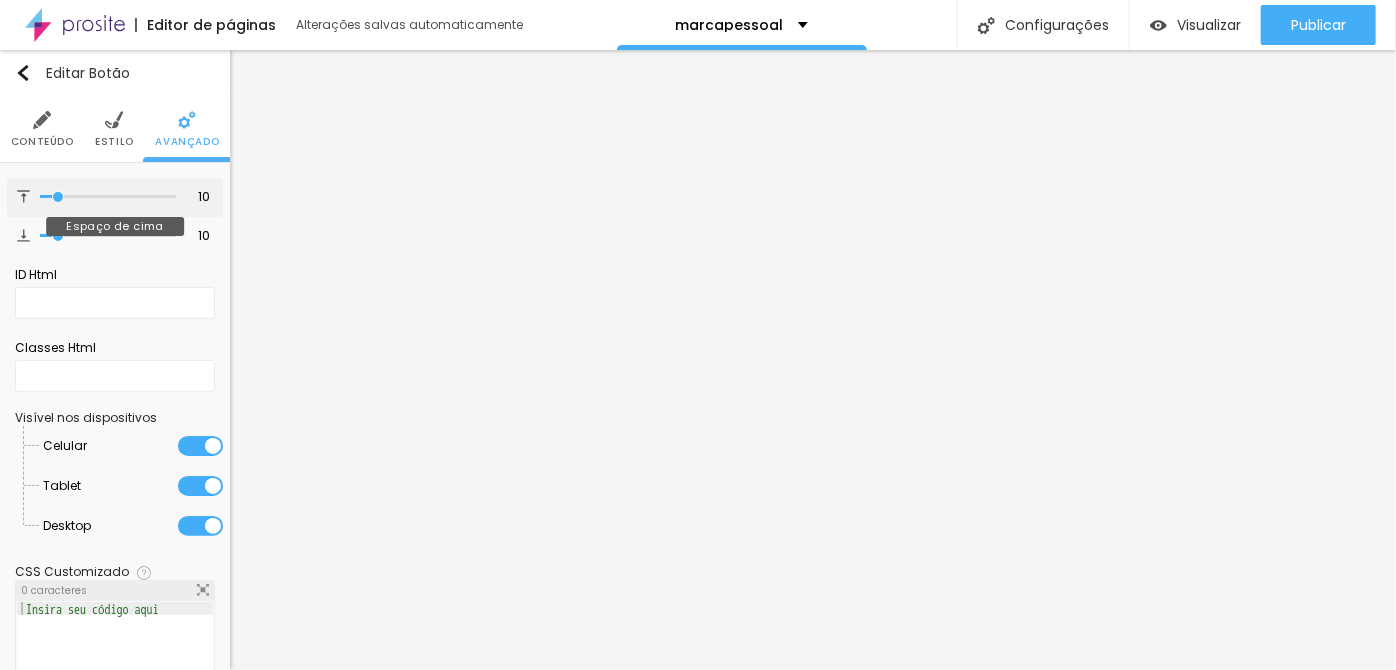 type on "0" 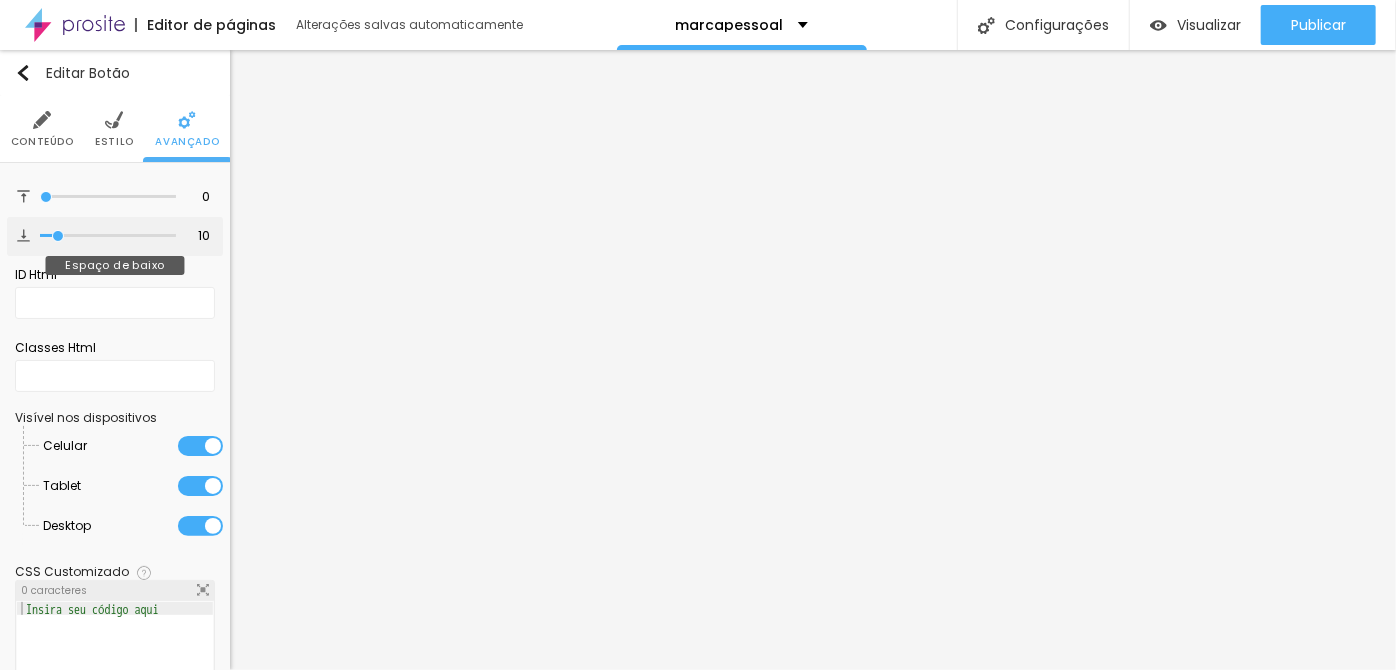 drag, startPoint x: 34, startPoint y: 200, endPoint x: 29, endPoint y: 216, distance: 16.763054 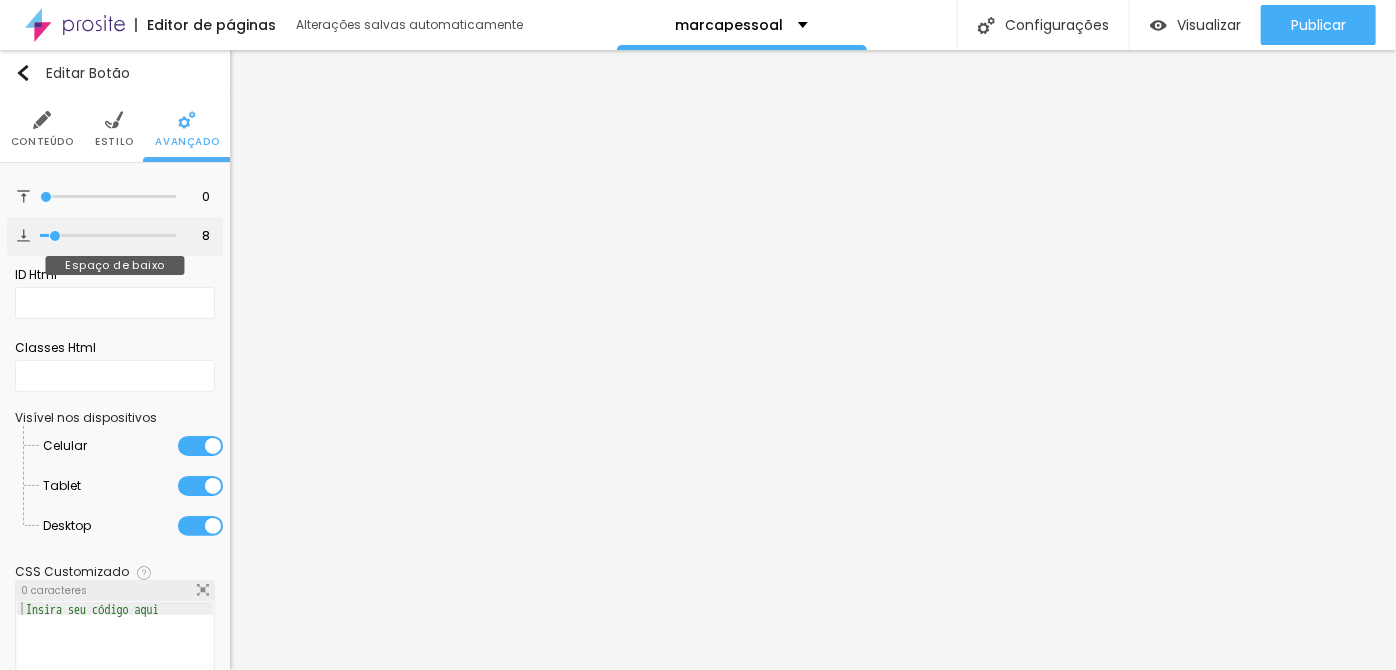 type on "0" 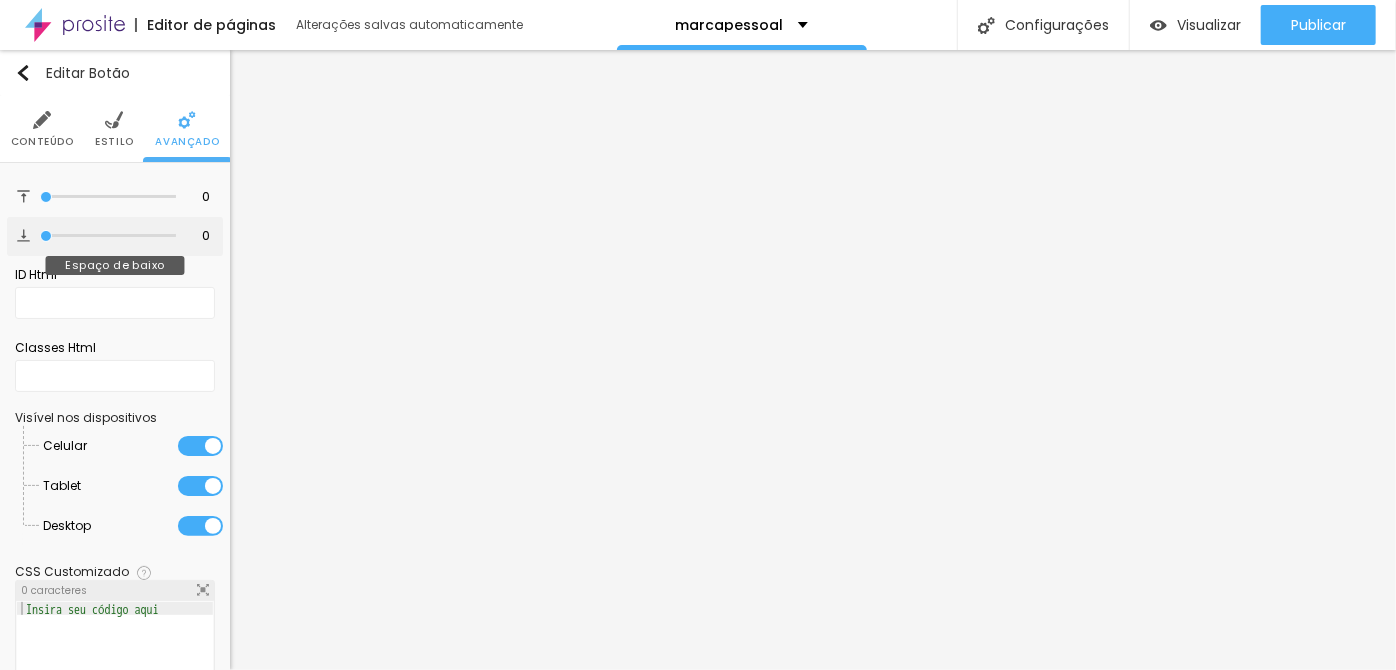 drag, startPoint x: 54, startPoint y: 235, endPoint x: 33, endPoint y: 234, distance: 21.023796 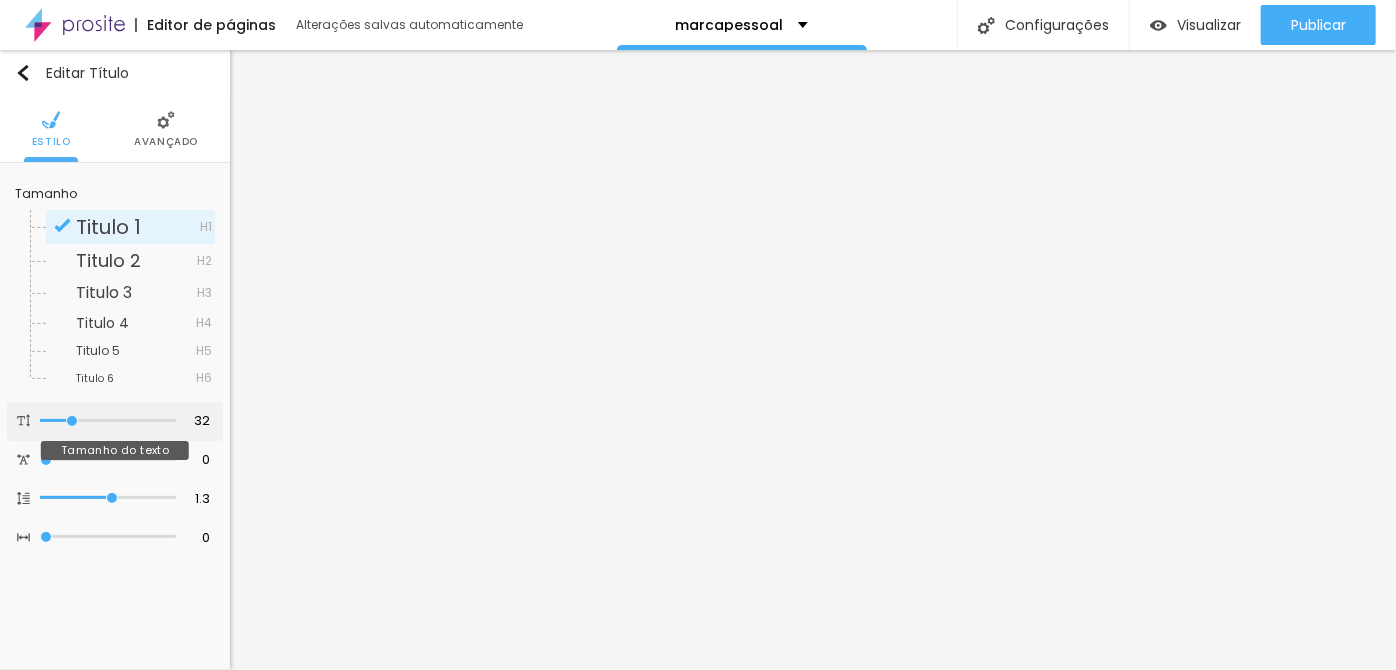 type on "37" 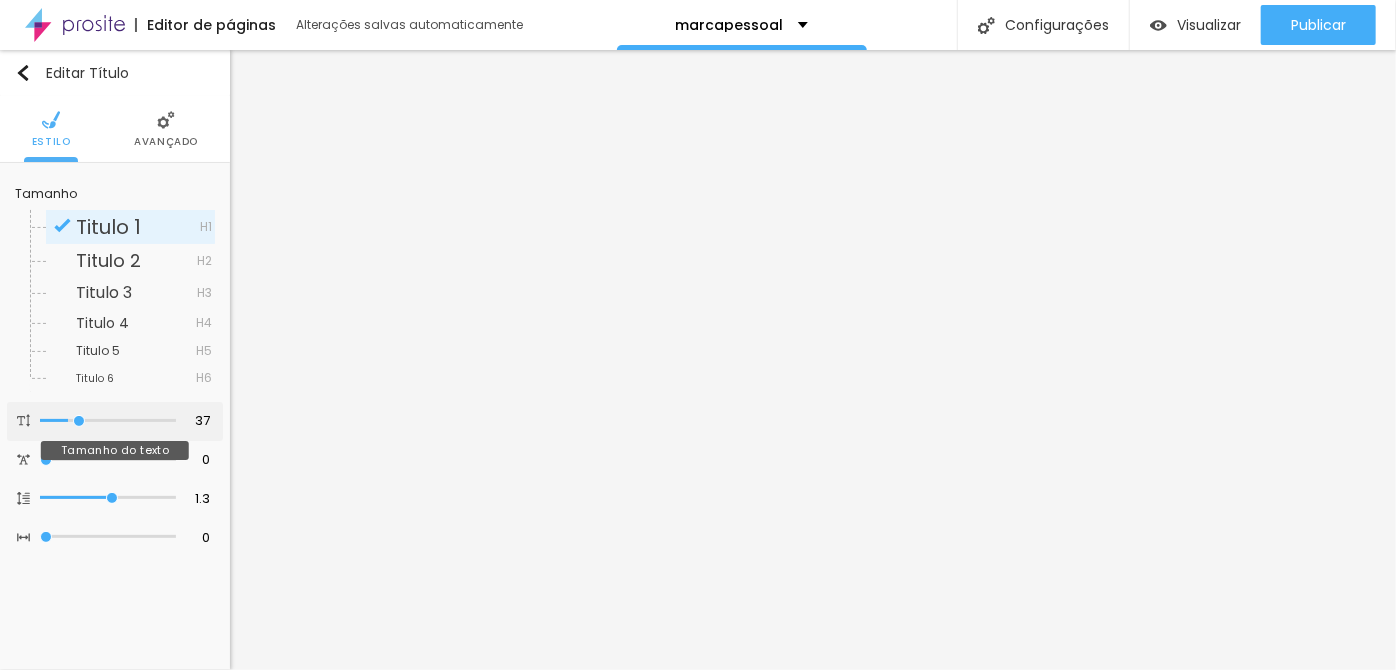 type on "38" 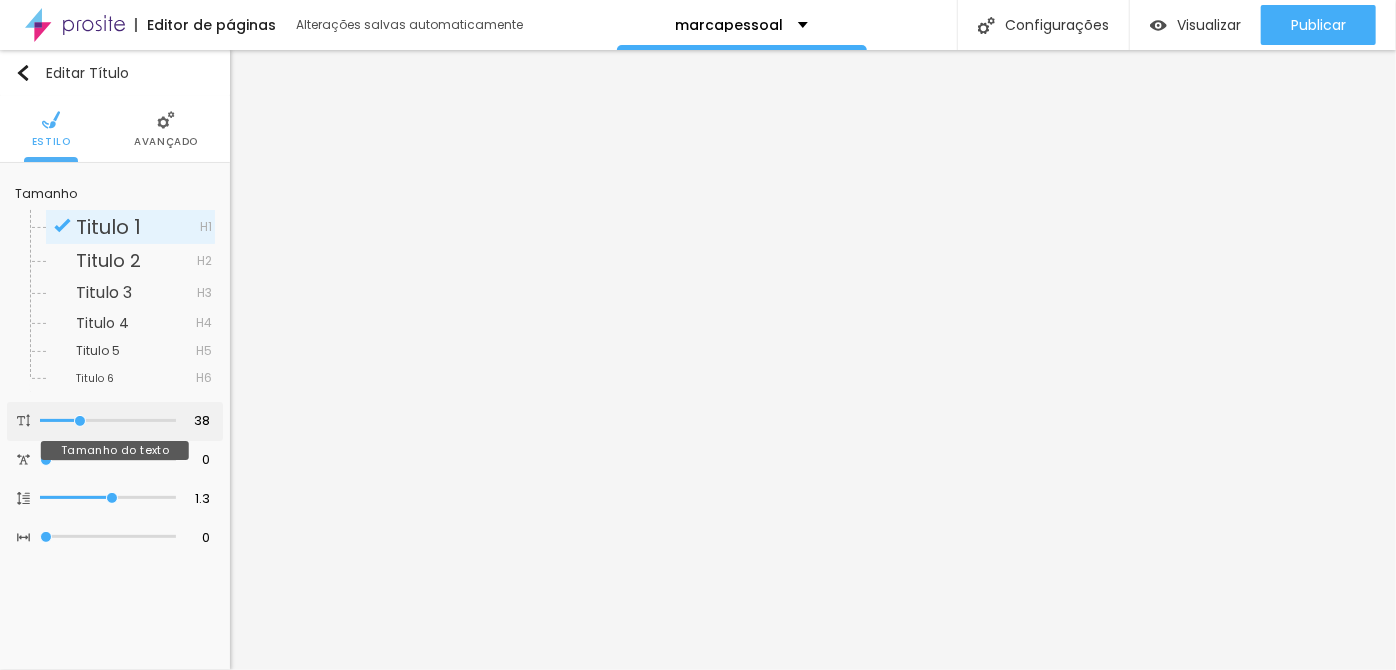 type on "39" 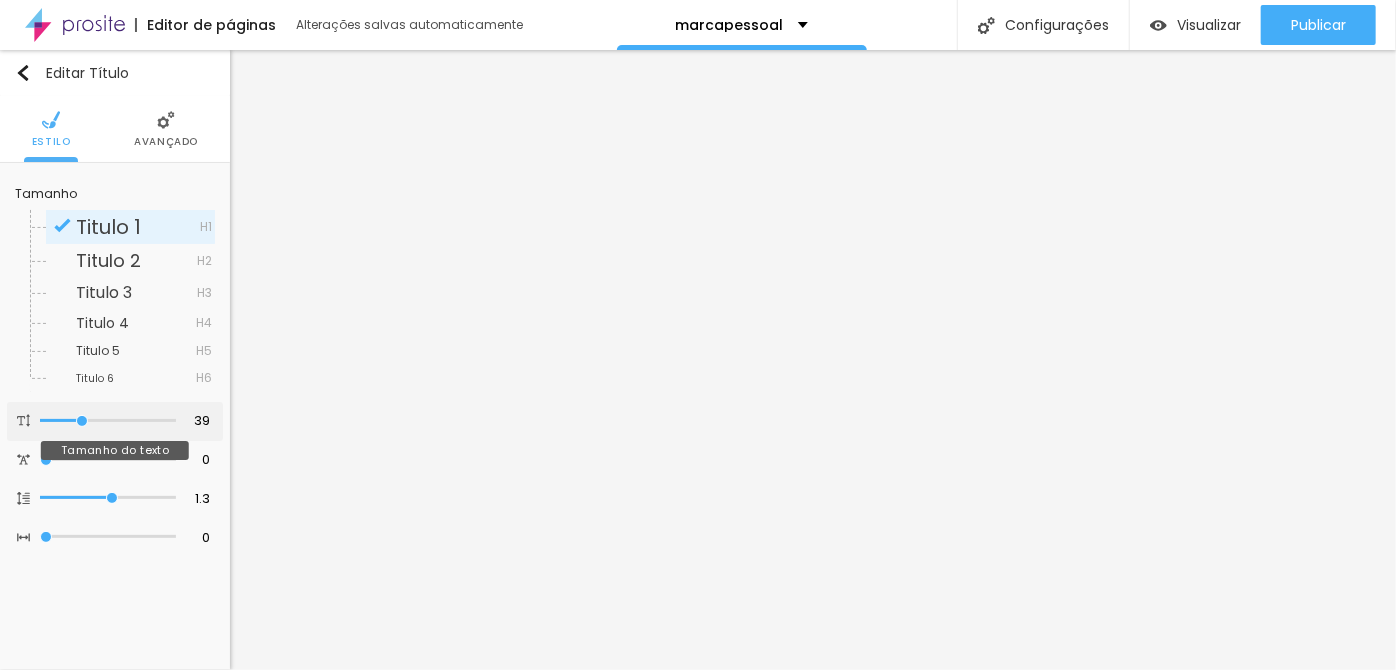 type on "40" 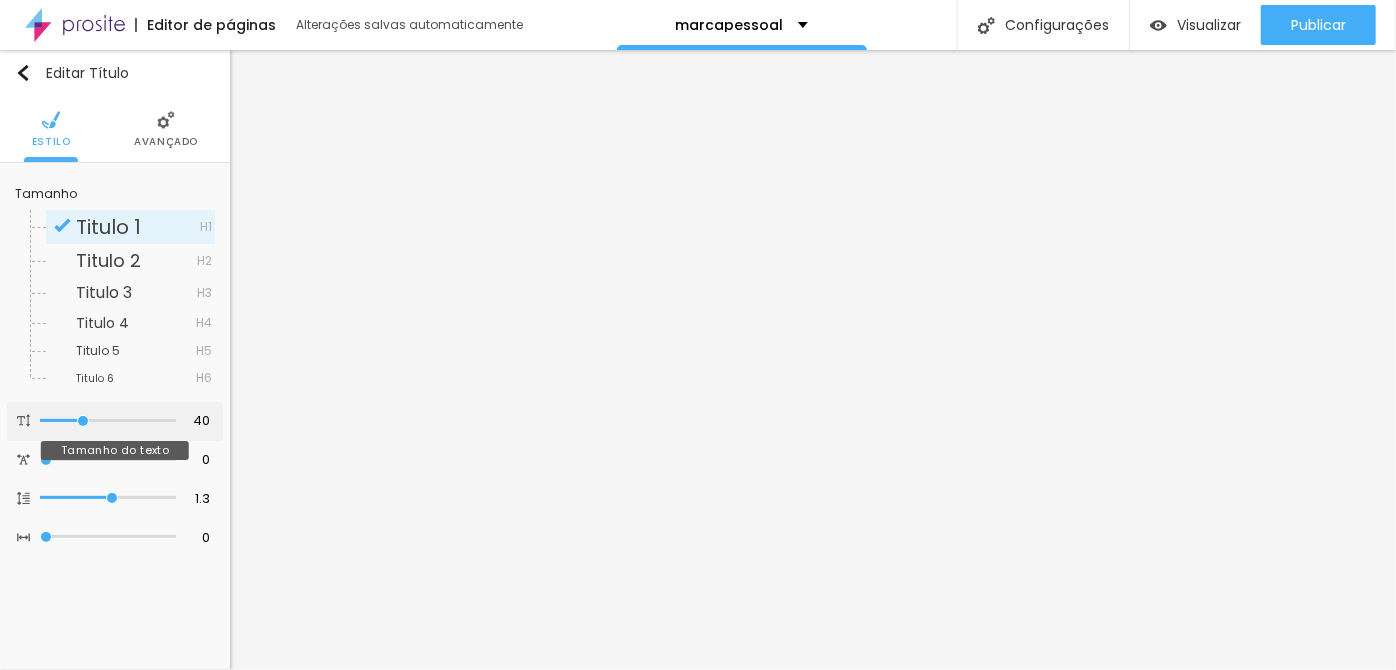 type on "41" 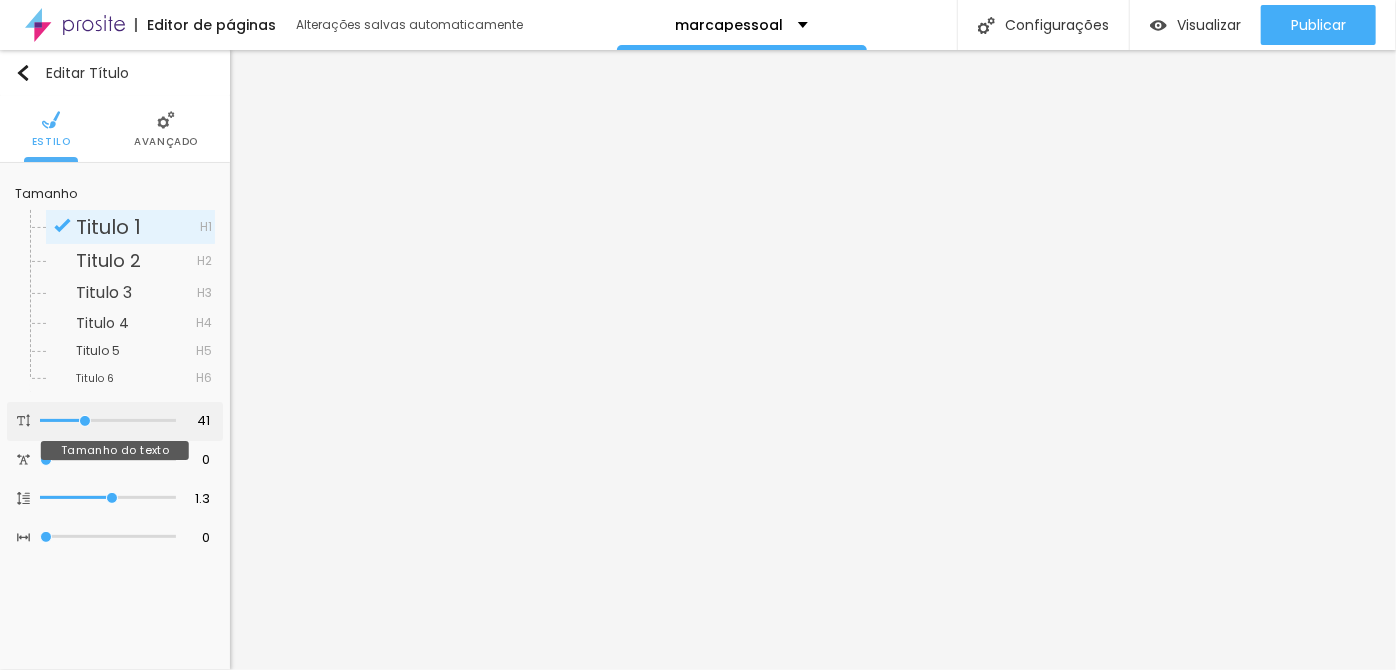 type on "42" 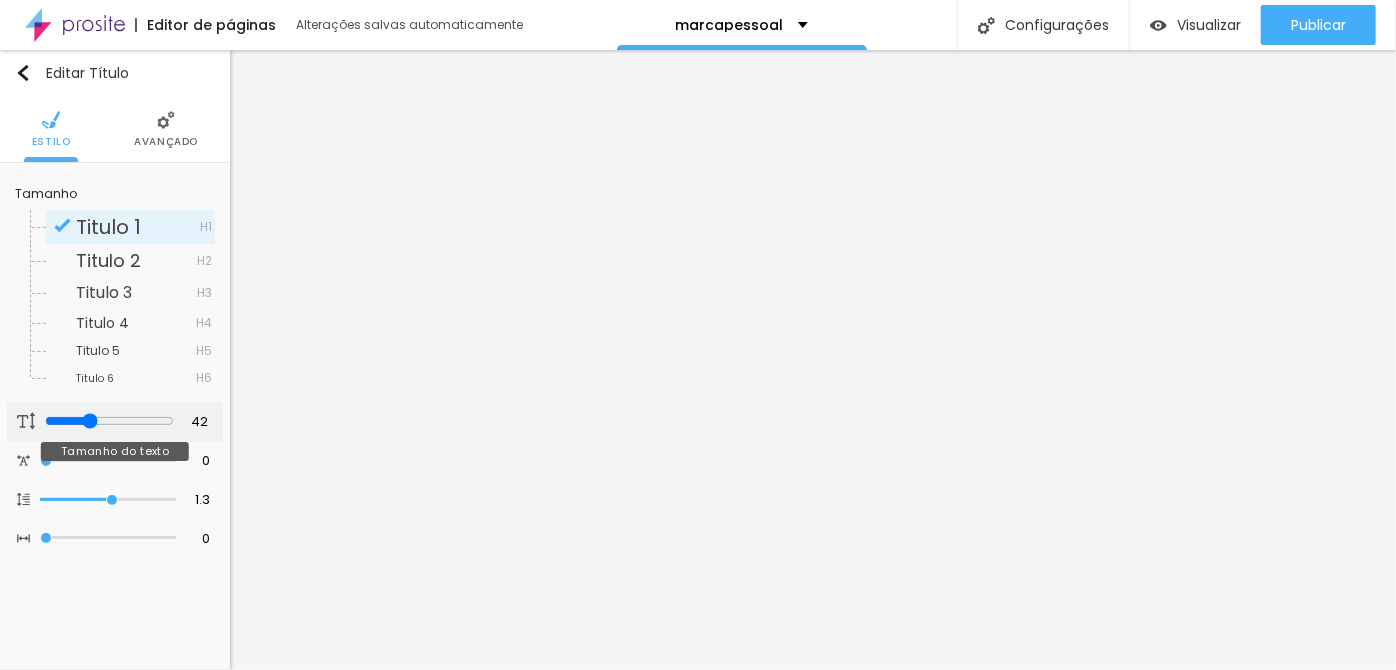 type on "43" 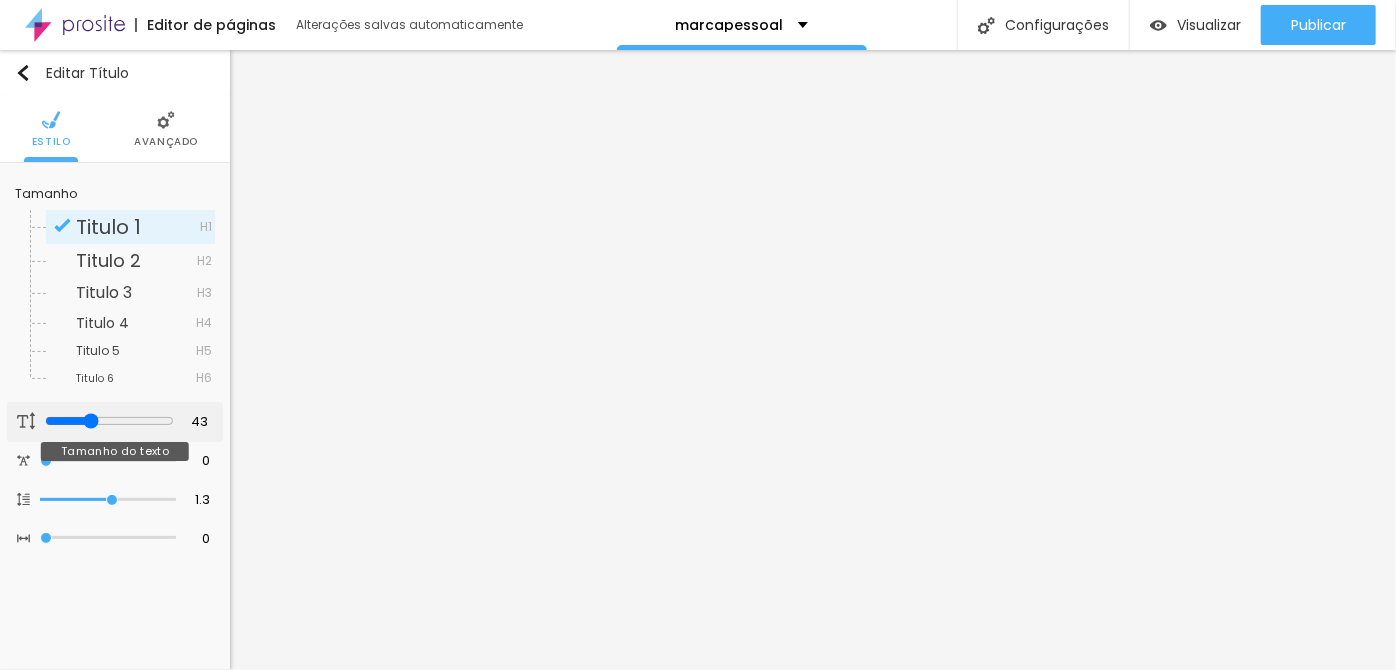 type on "44" 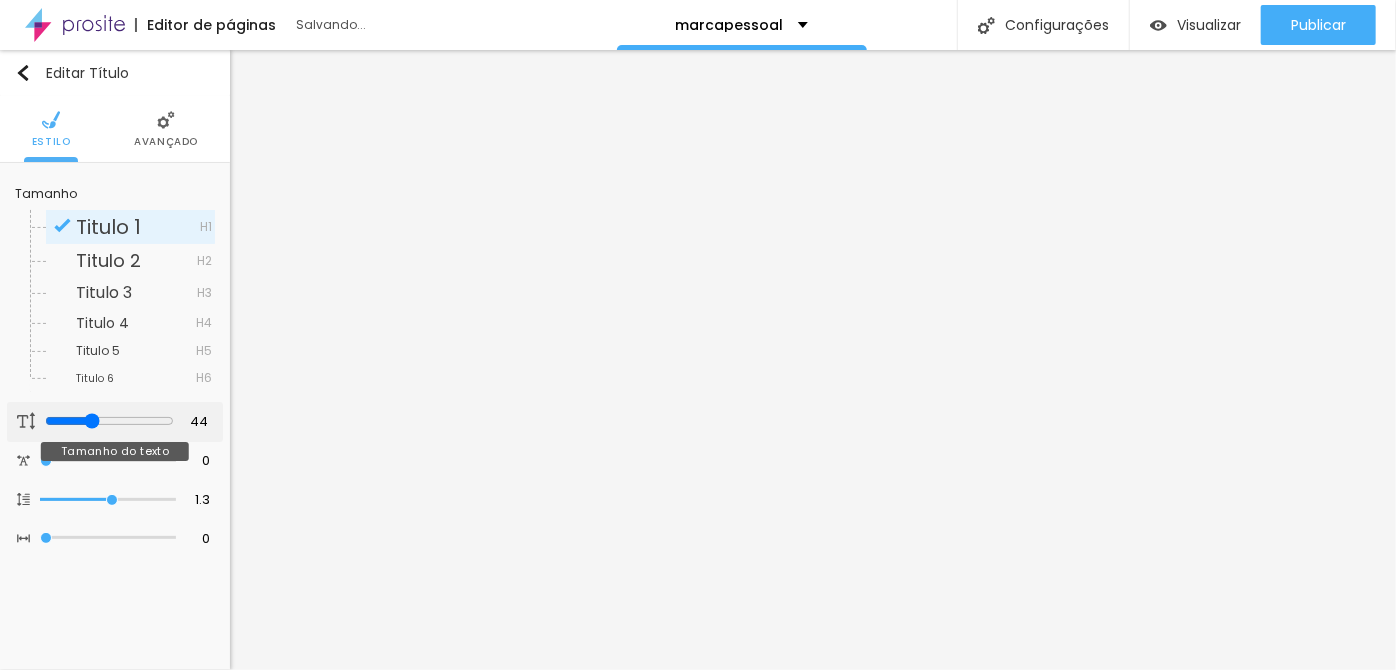 type on "45" 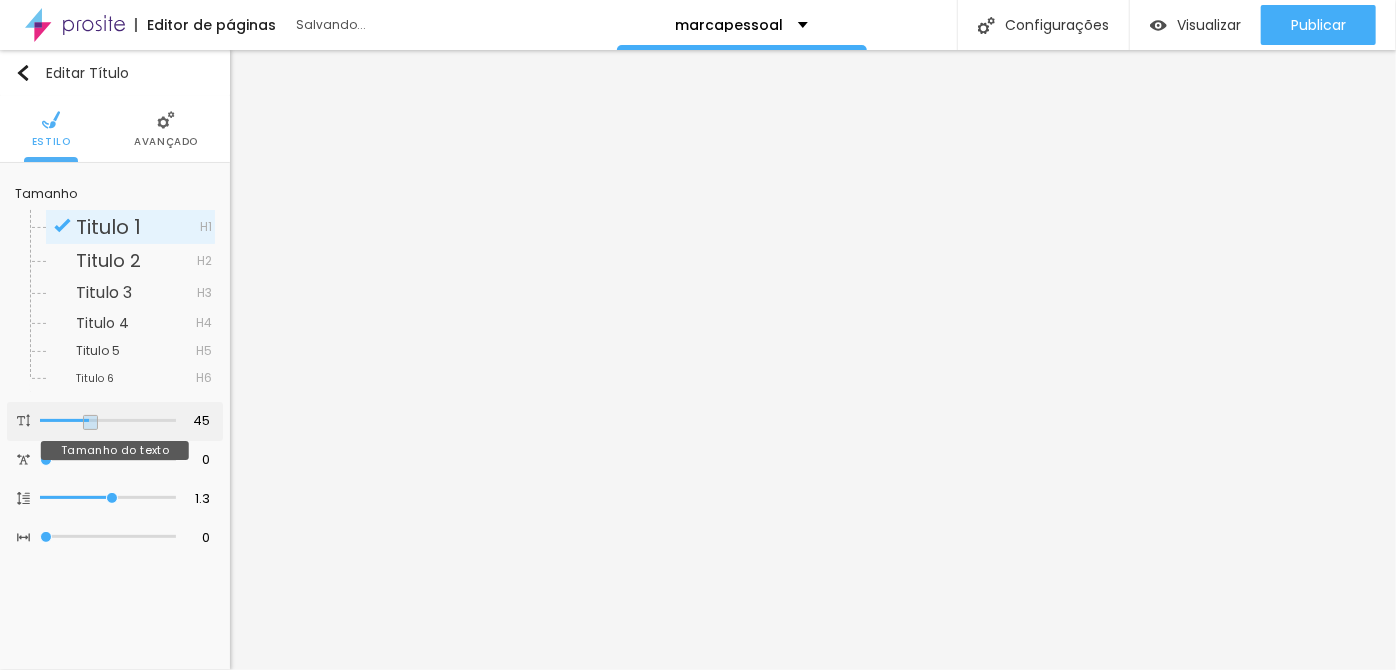 drag, startPoint x: 74, startPoint y: 418, endPoint x: 90, endPoint y: 421, distance: 16.27882 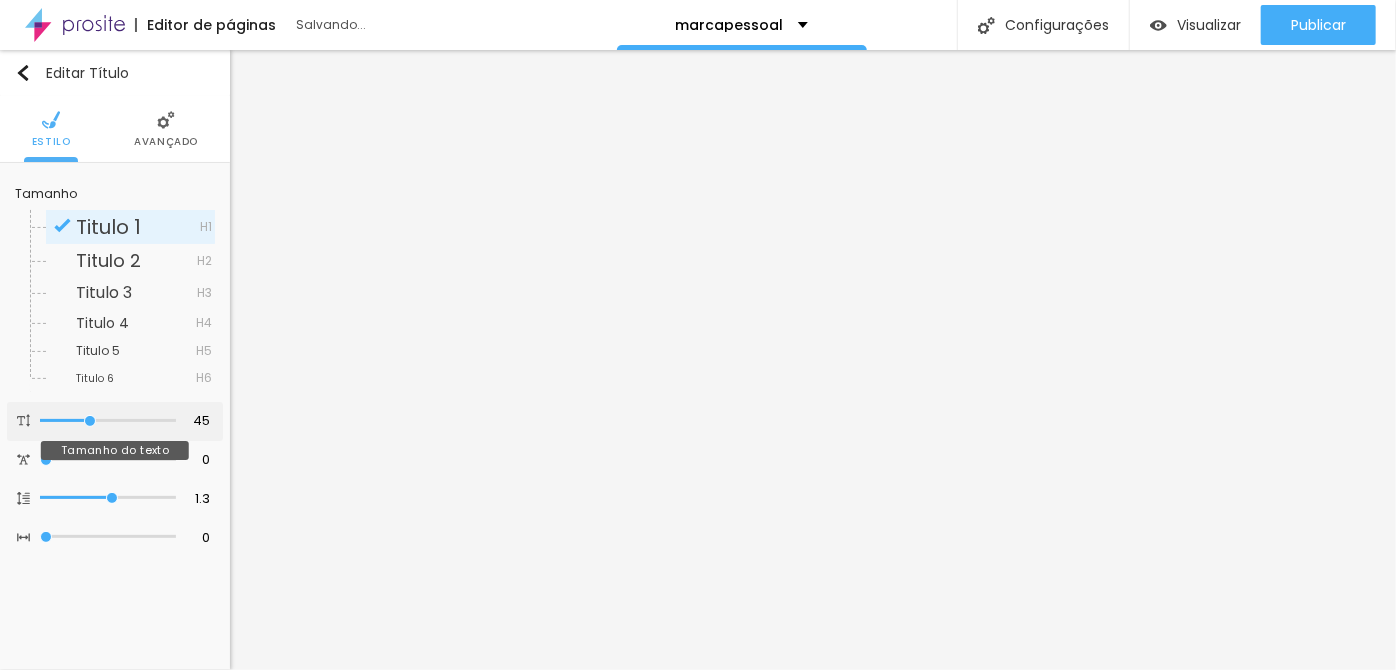 type on "45" 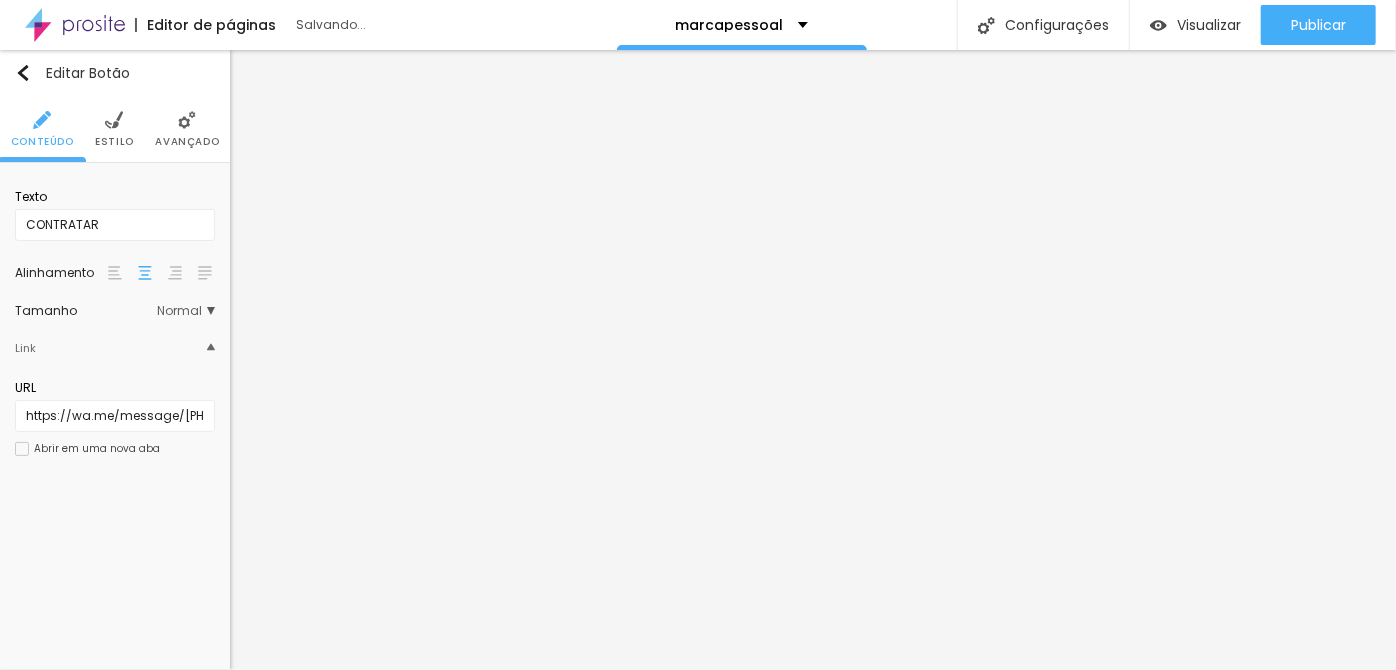 click on "Avançado" at bounding box center (187, 142) 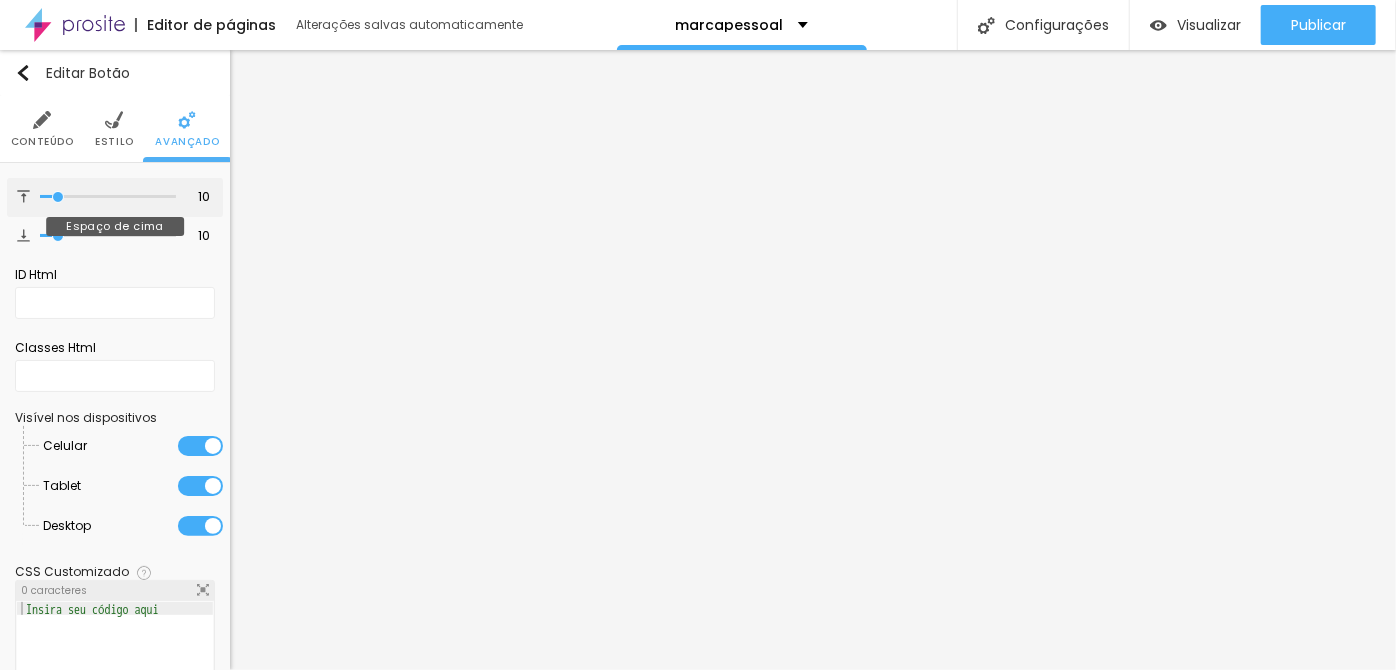 type on "0" 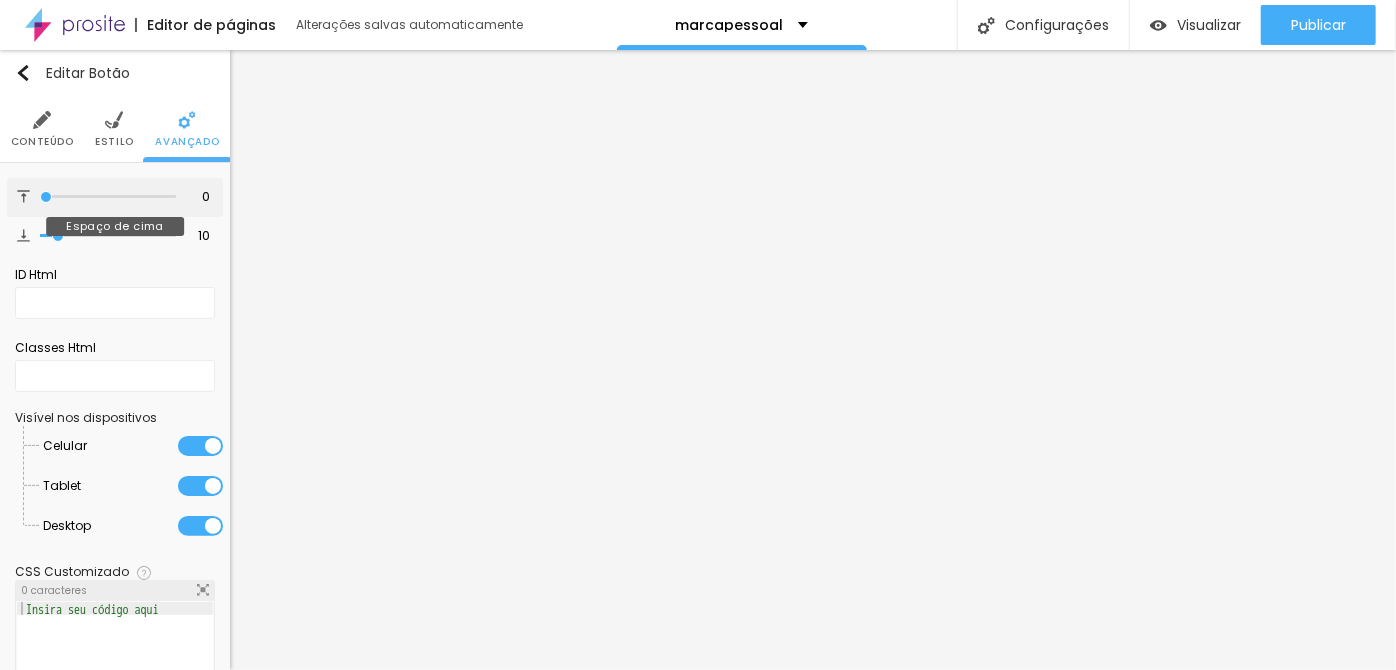 drag, startPoint x: 56, startPoint y: 199, endPoint x: 37, endPoint y: 198, distance: 19.026299 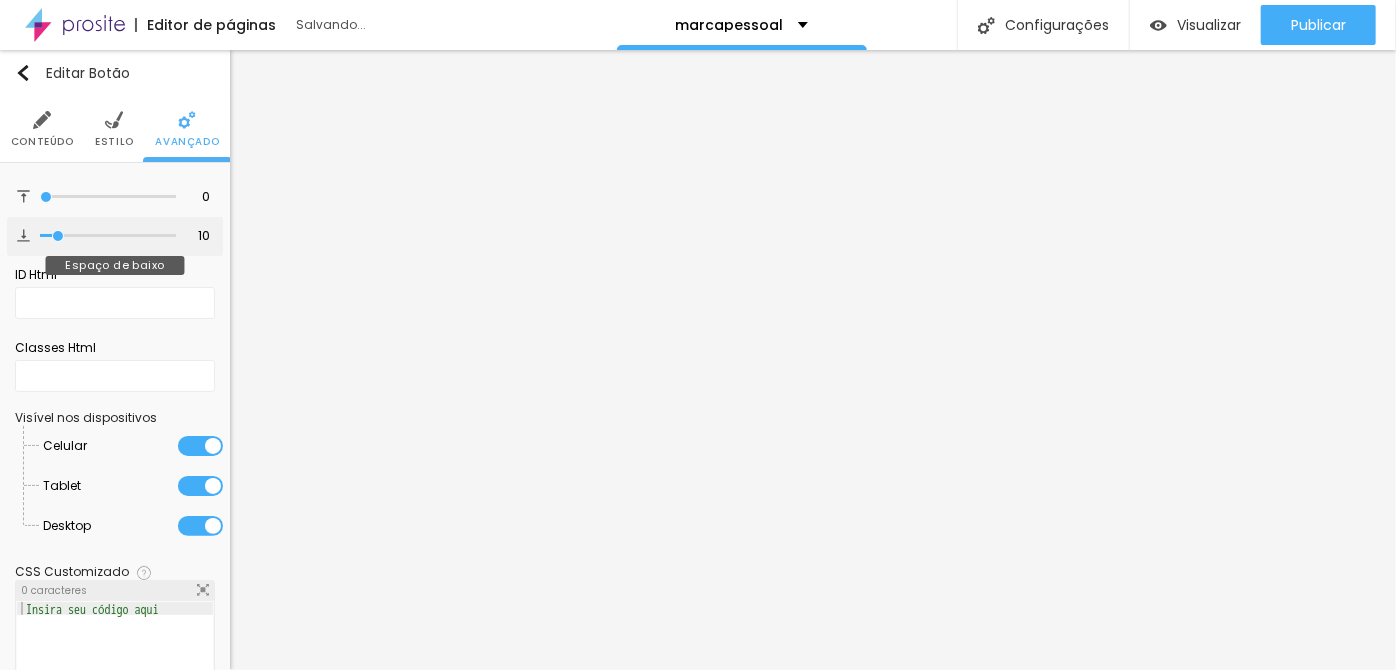 type on "3" 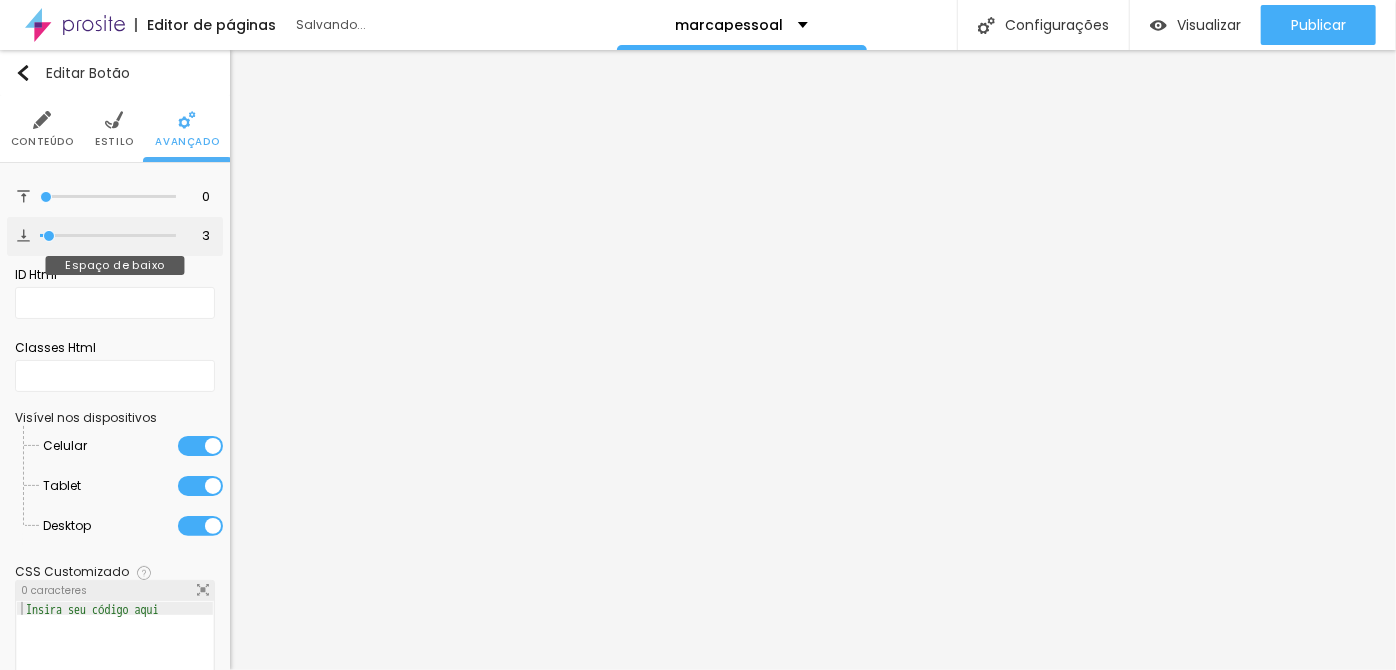 type on "0" 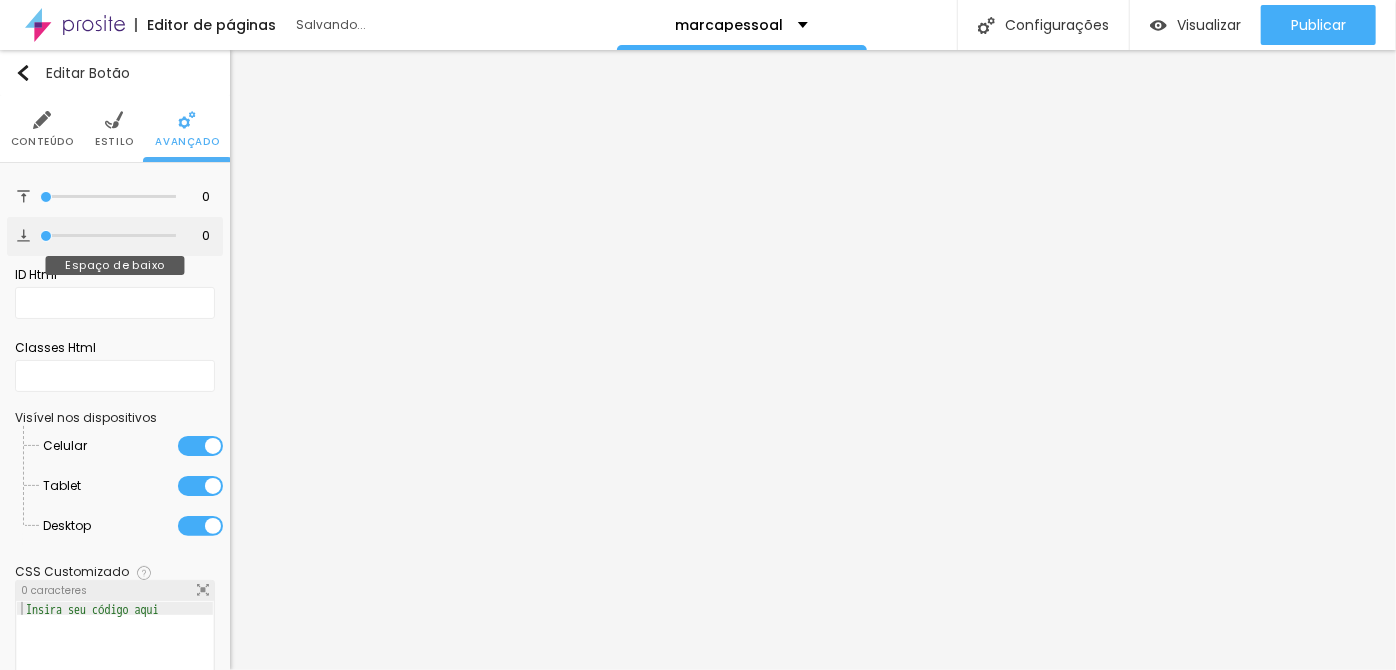 drag, startPoint x: 48, startPoint y: 235, endPoint x: 34, endPoint y: 239, distance: 14.56022 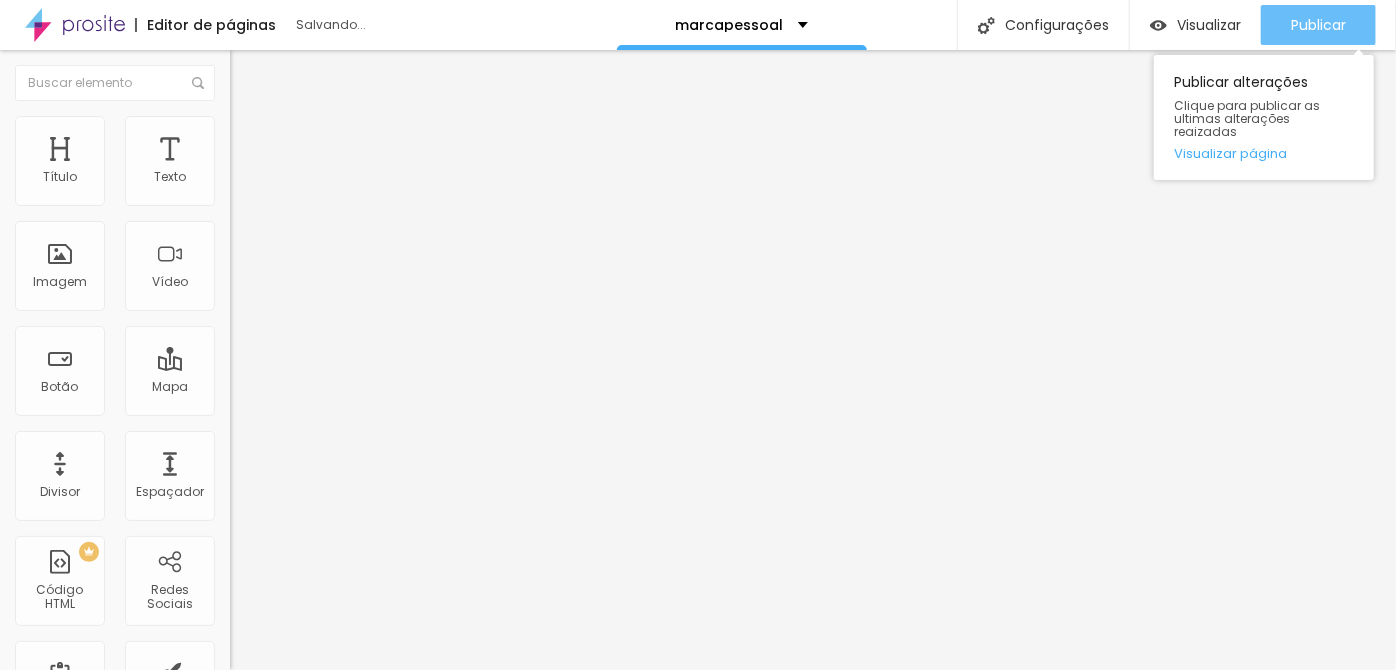 click on "Publicar" at bounding box center (1318, 25) 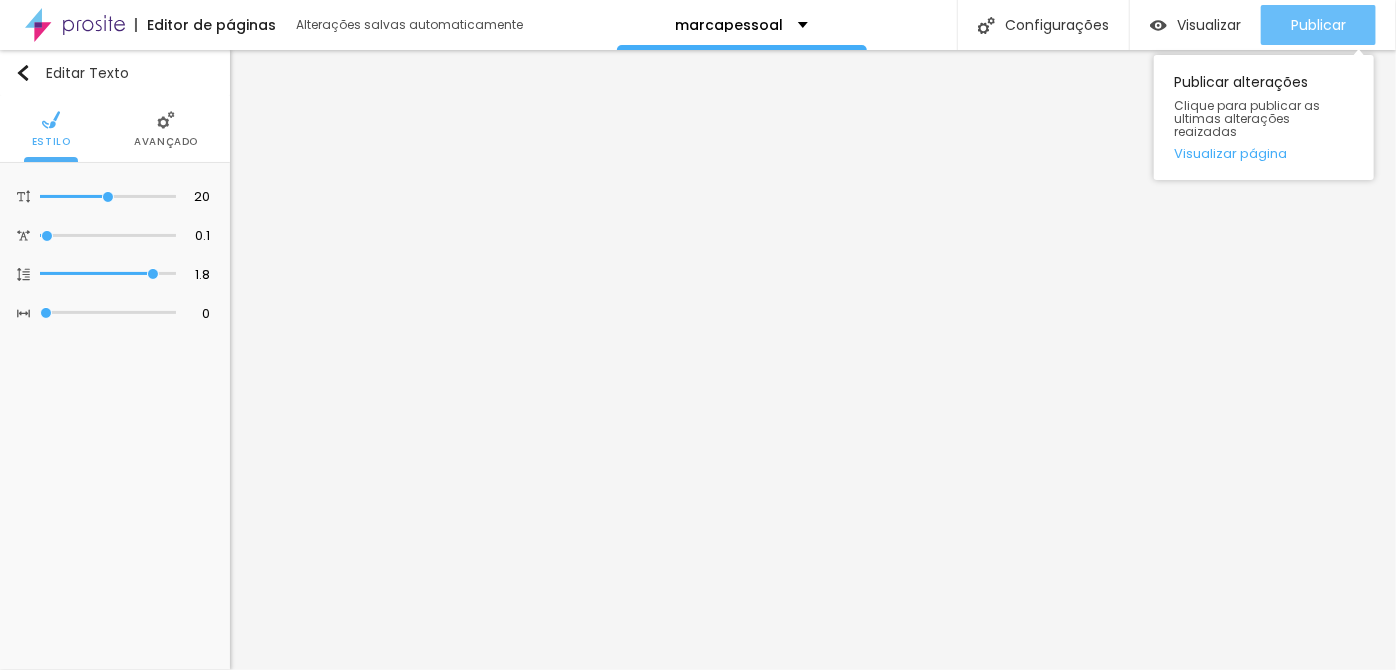 click on "Publicar" at bounding box center [1318, 25] 